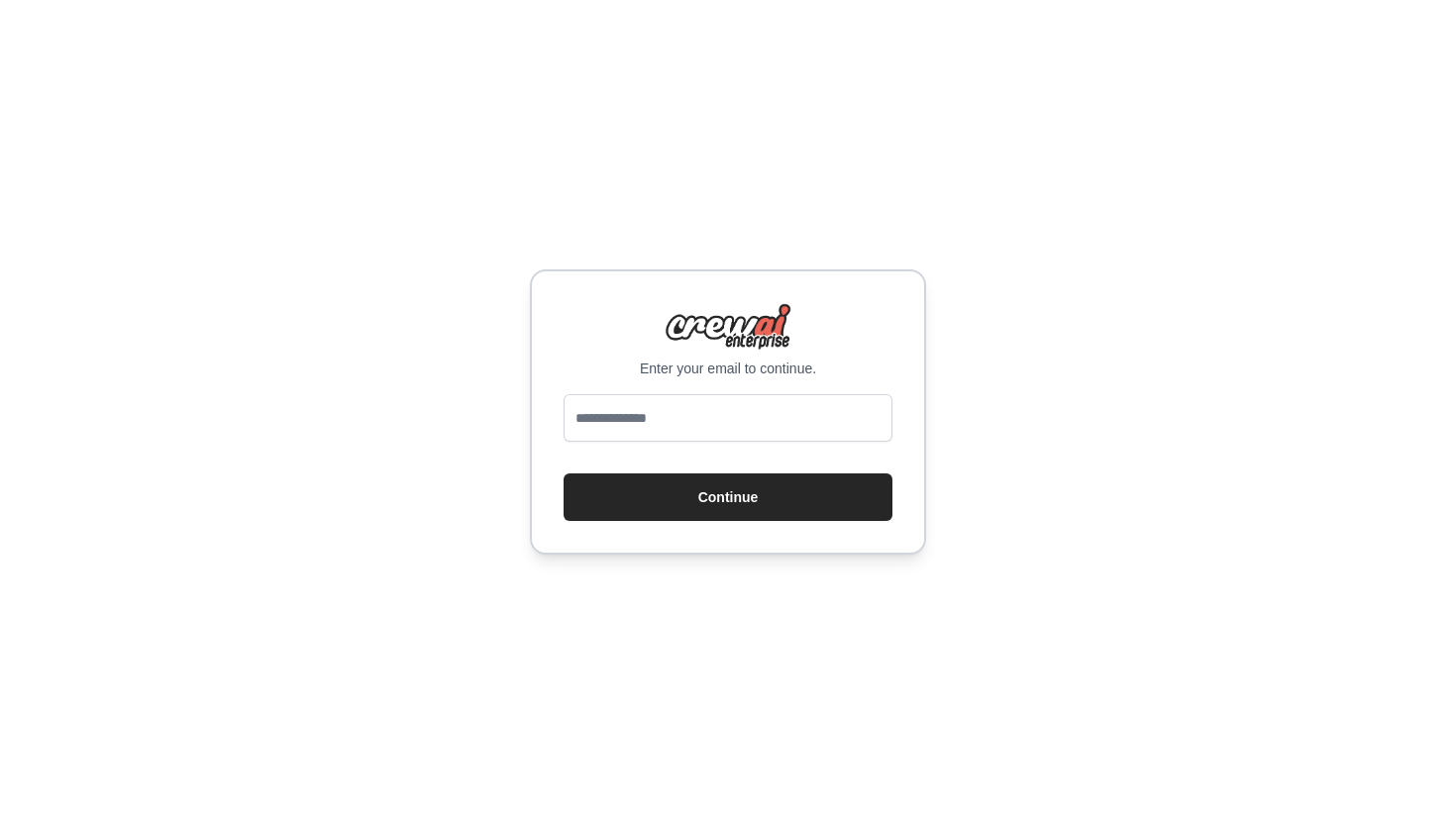 scroll, scrollTop: 0, scrollLeft: 0, axis: both 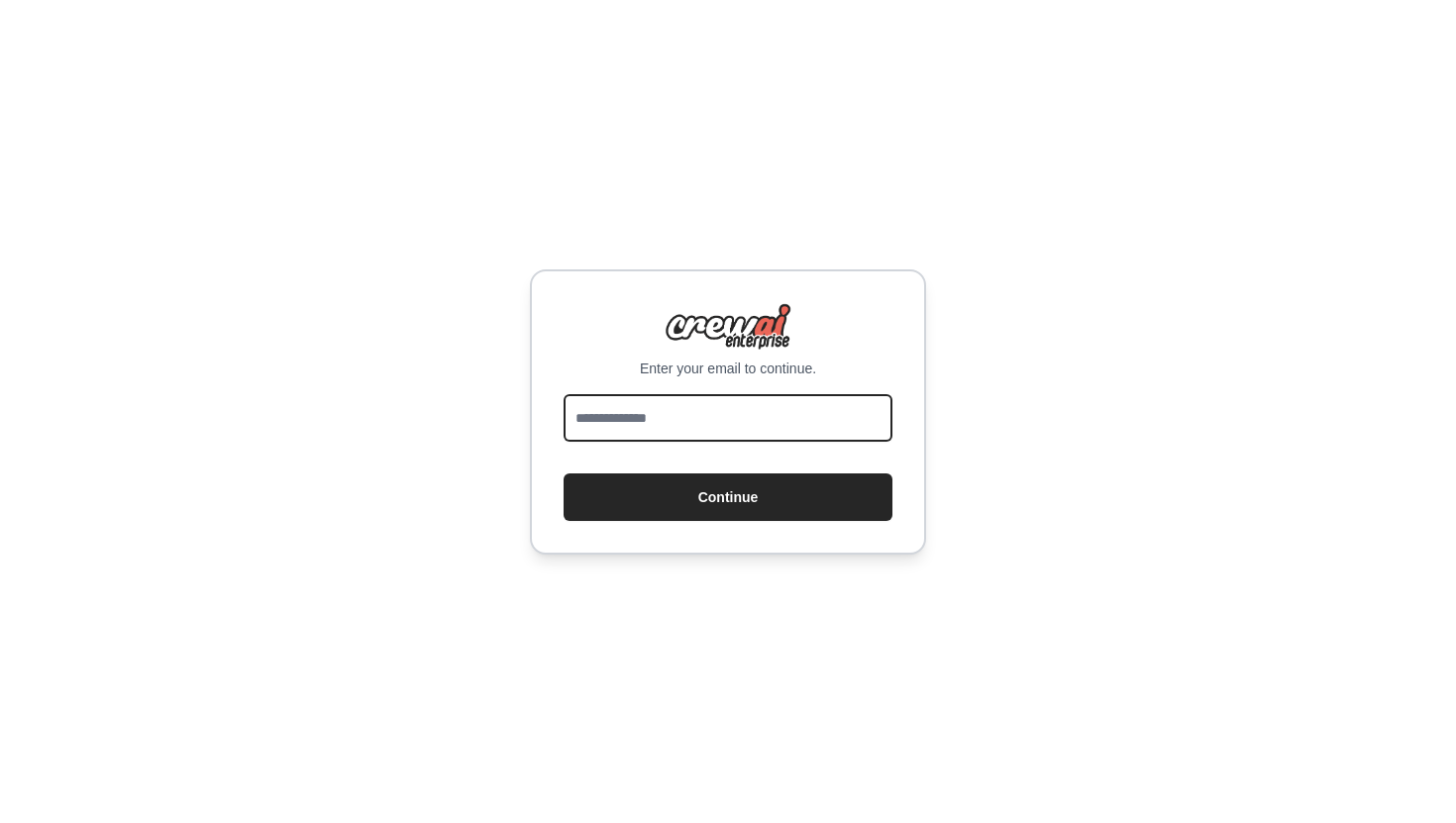 click at bounding box center [728, 418] 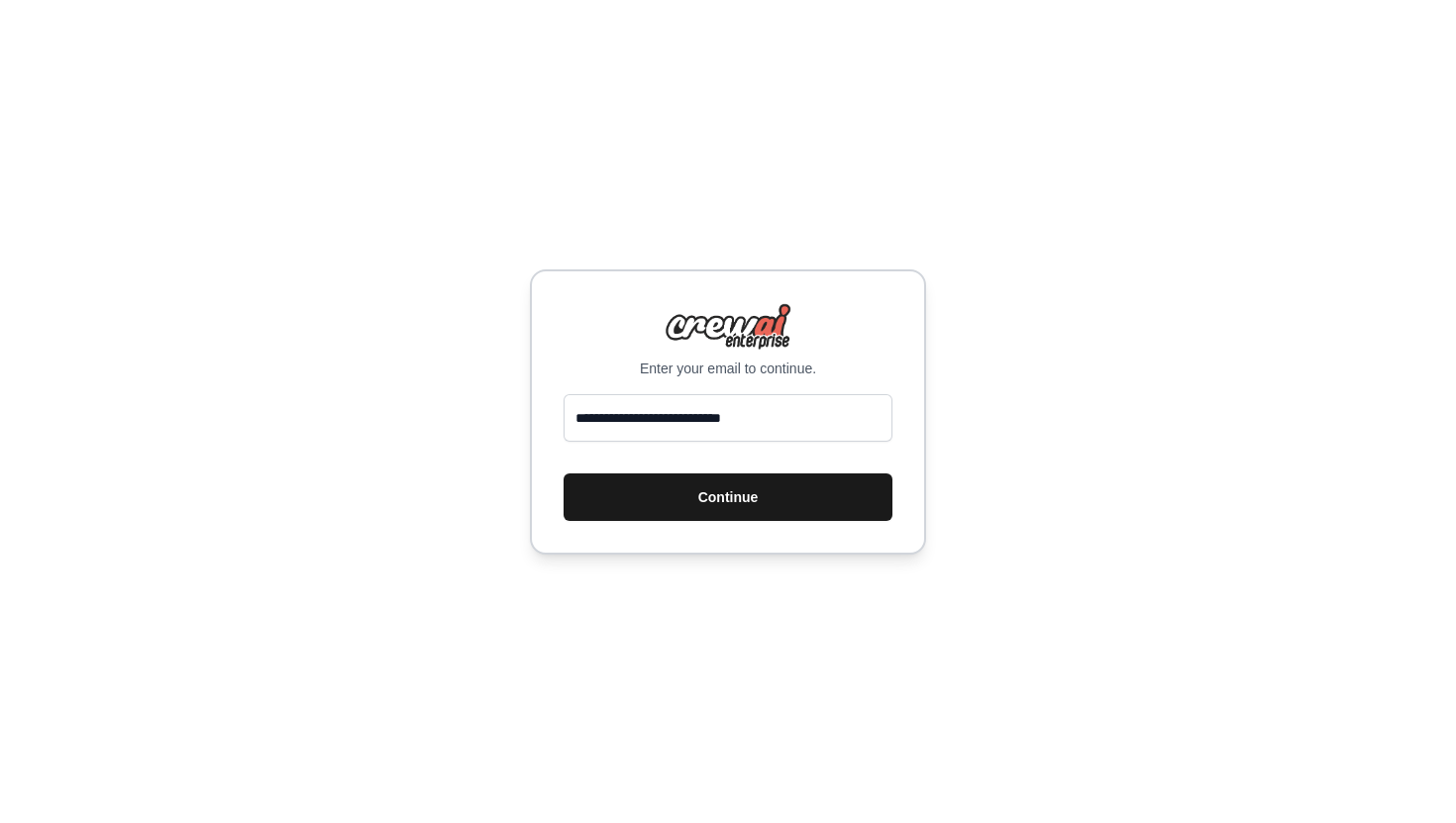click on "Continue" at bounding box center (728, 497) 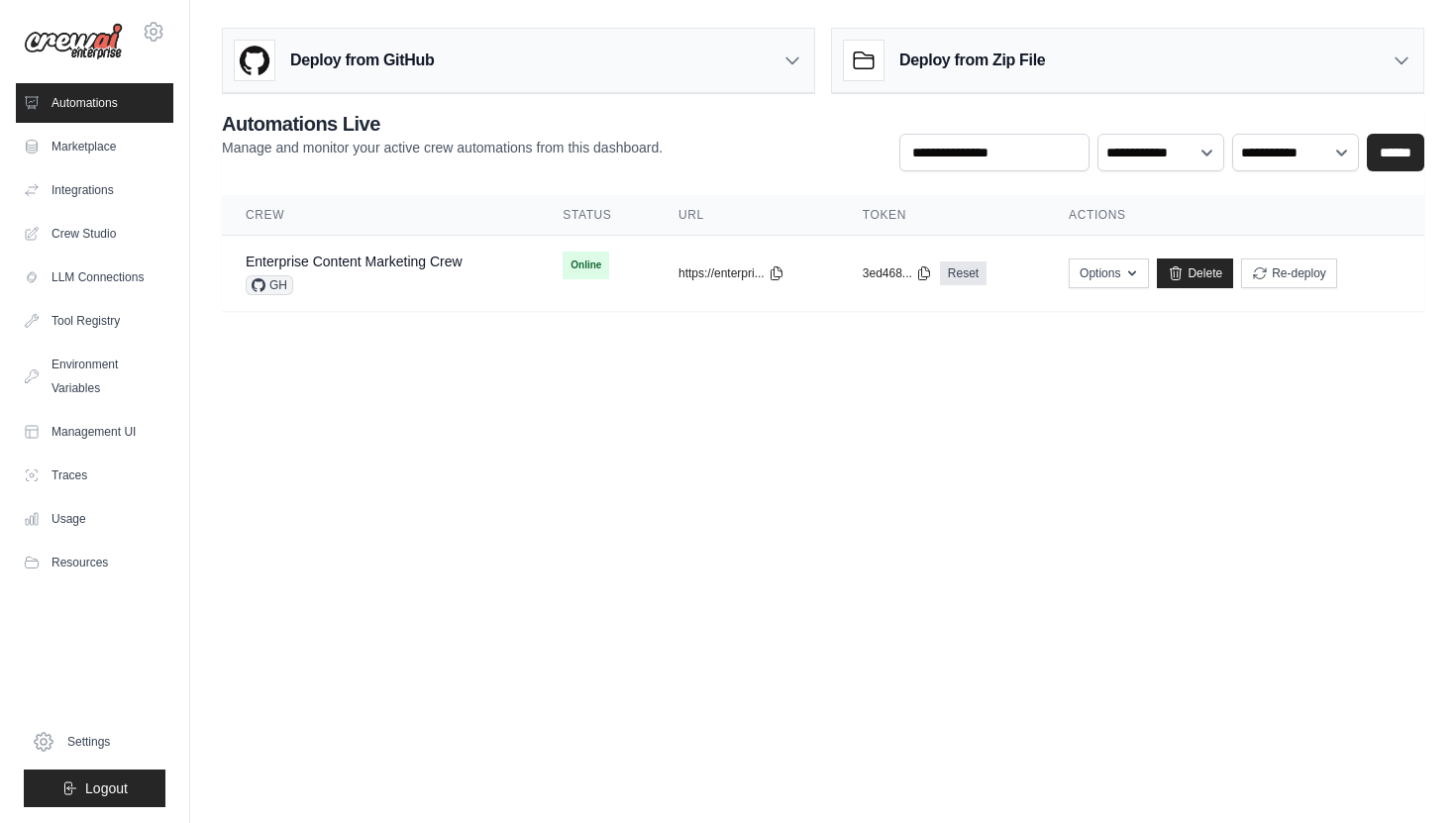 scroll, scrollTop: 0, scrollLeft: 0, axis: both 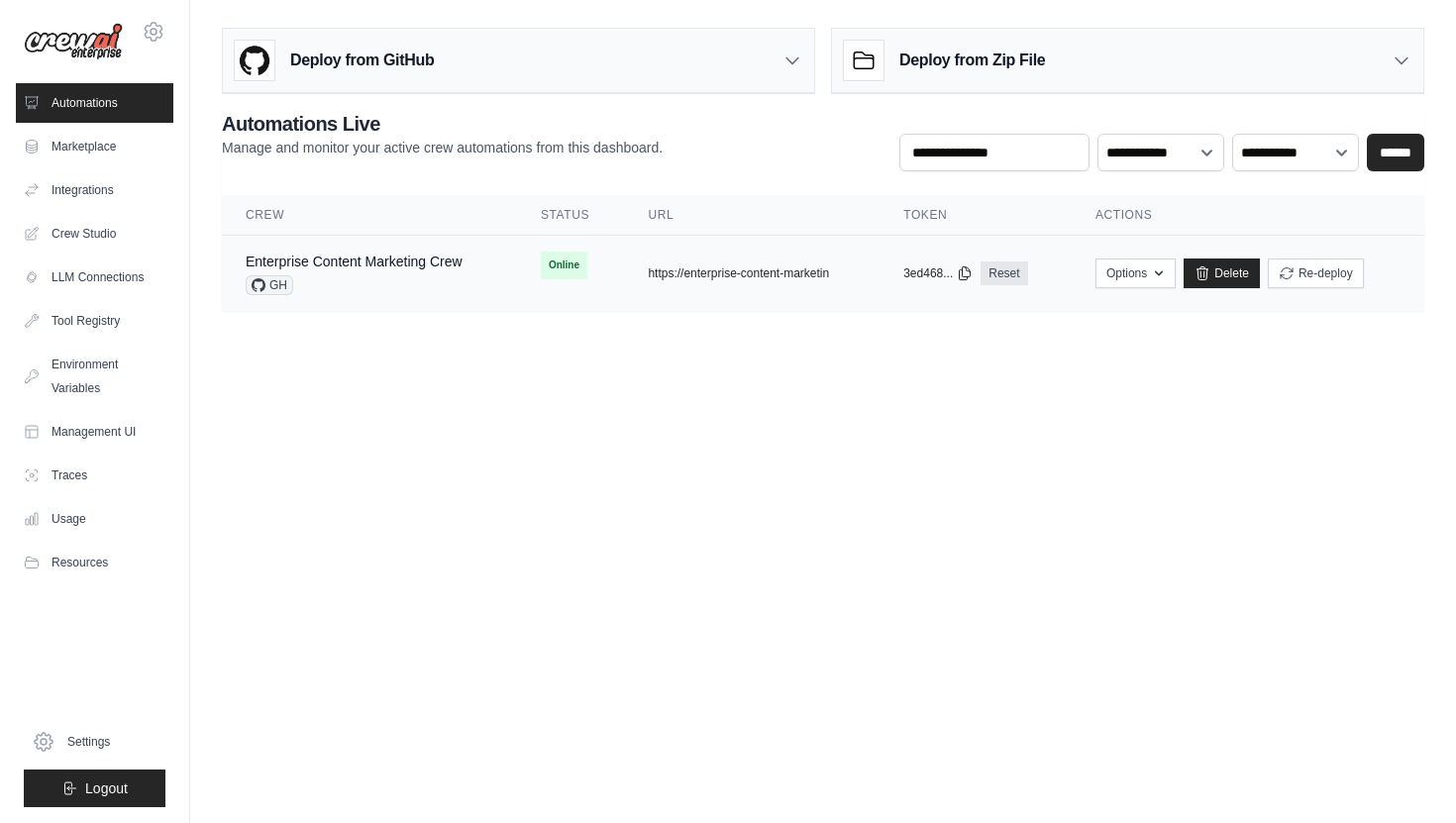 click on "GH" at bounding box center (354, 285) 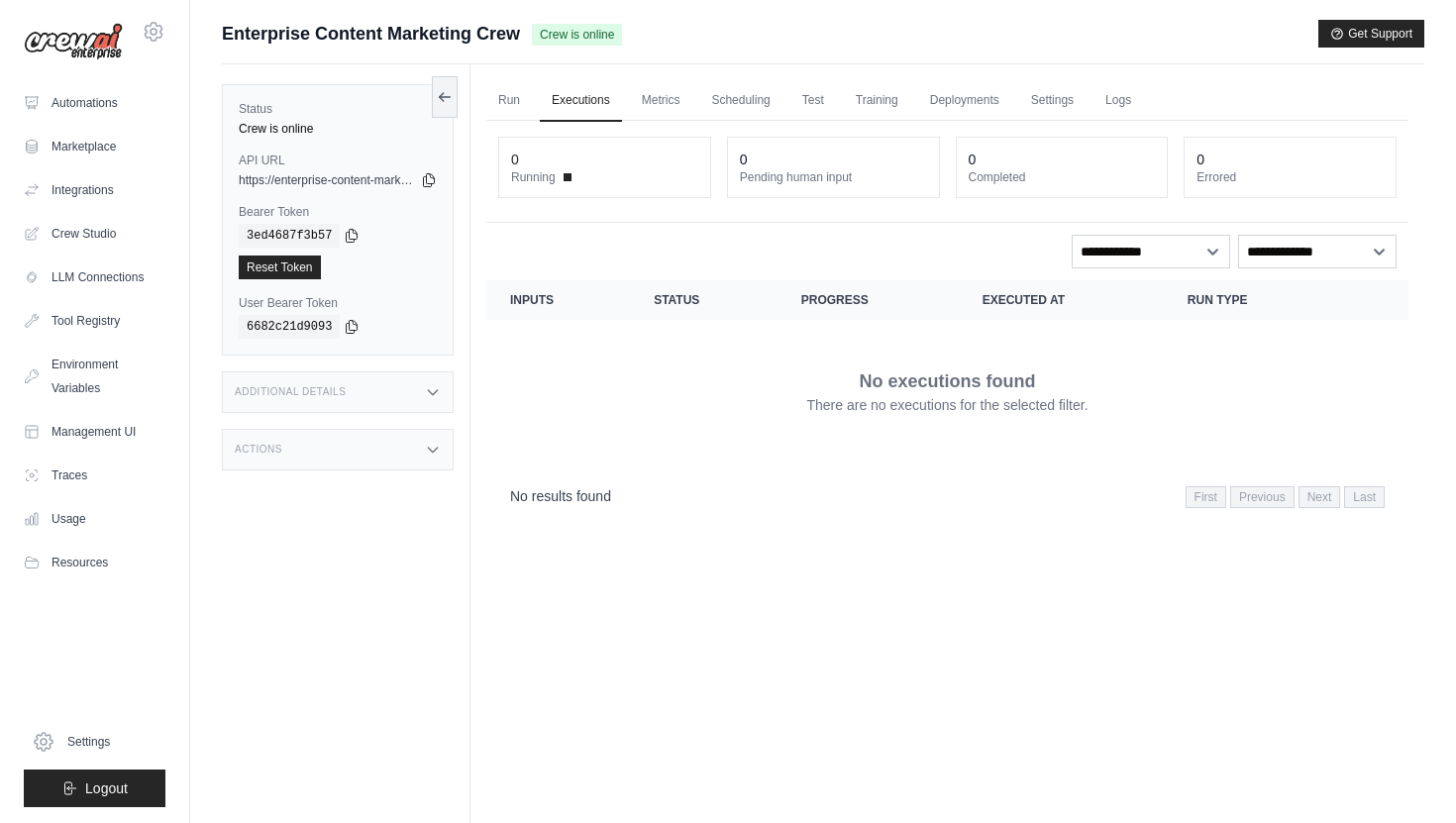 scroll, scrollTop: 0, scrollLeft: 0, axis: both 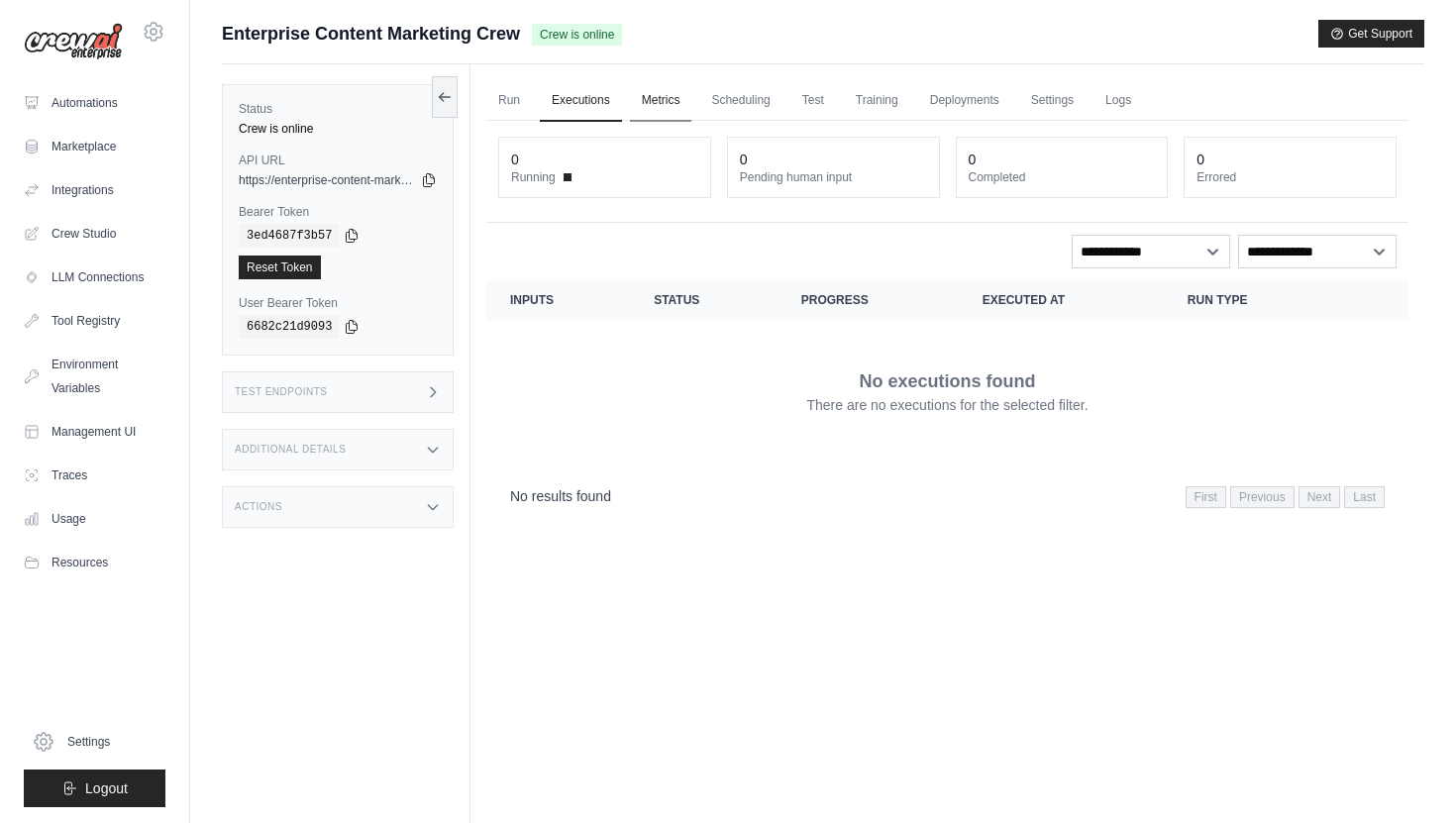 click on "Metrics" at bounding box center (661, 101) 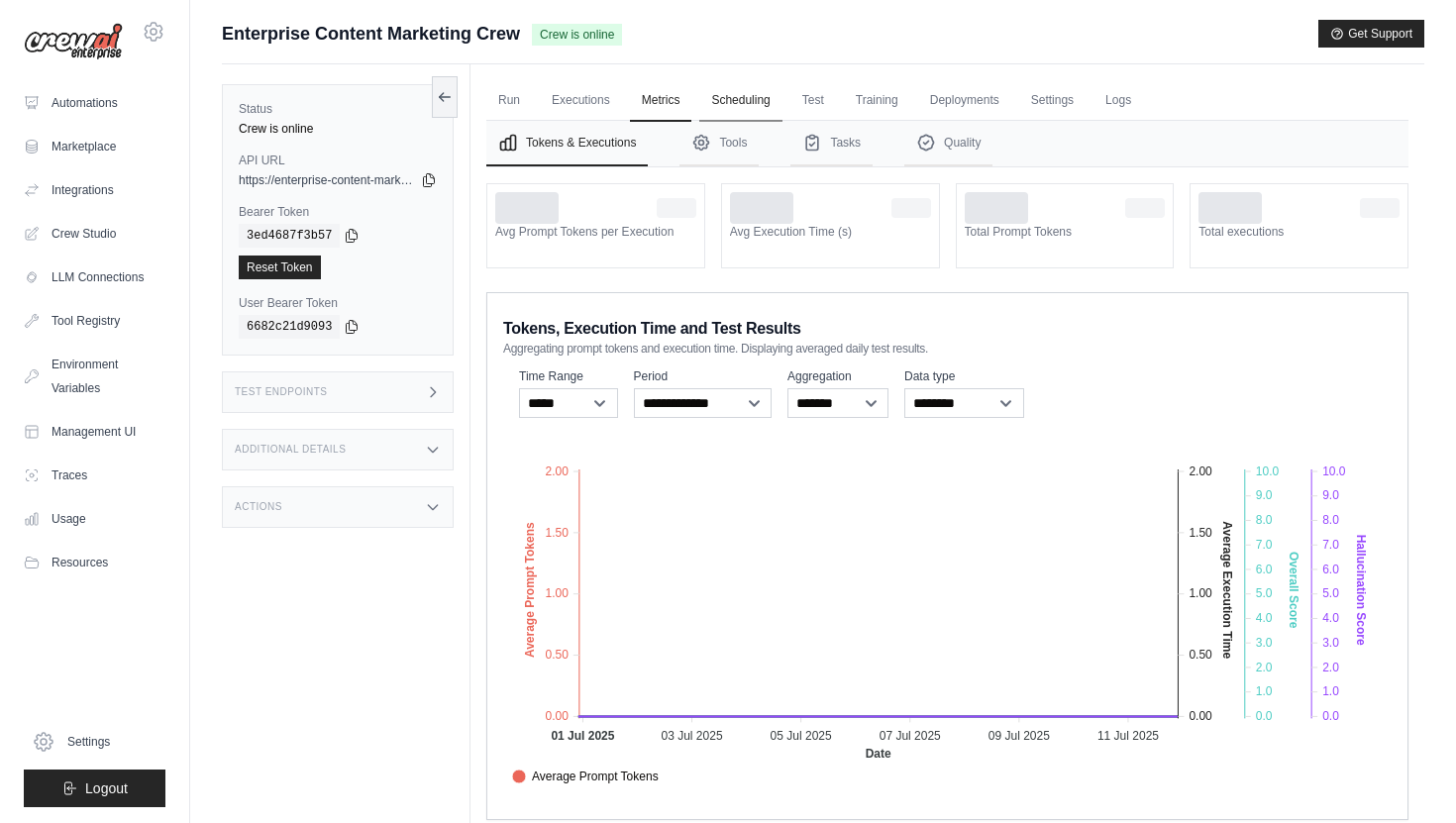 click on "Scheduling" at bounding box center [740, 101] 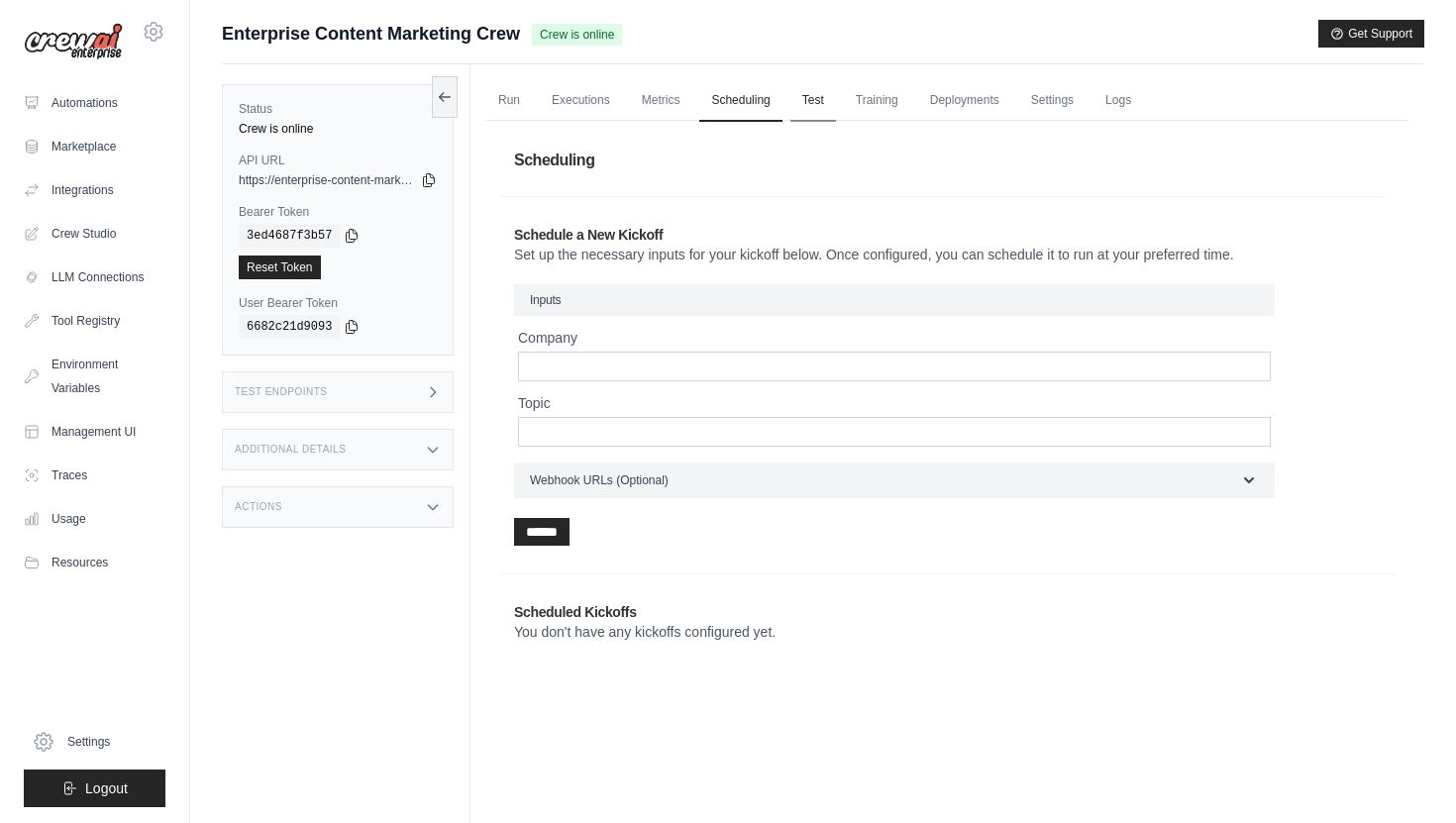 click on "Test" at bounding box center (813, 101) 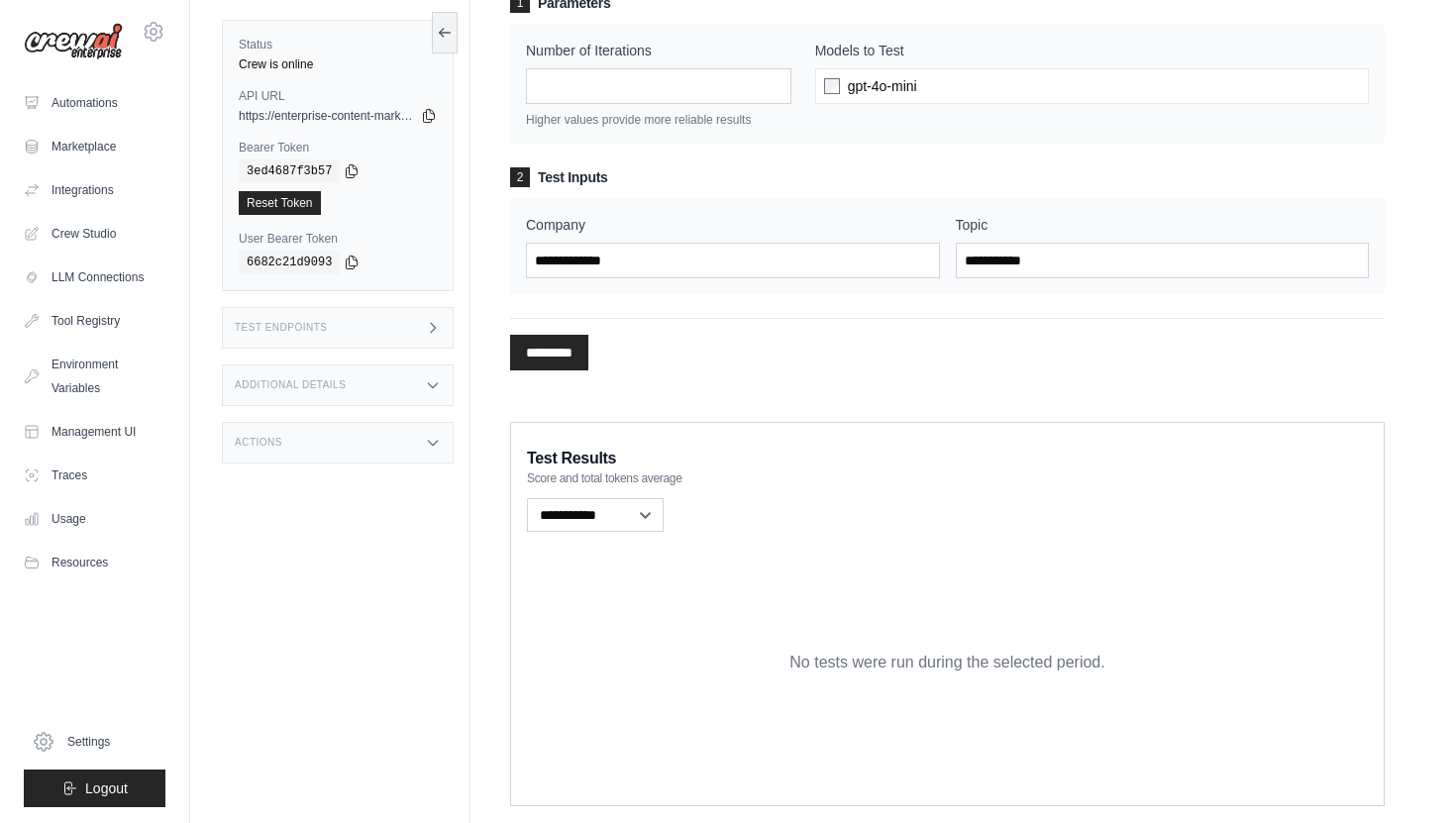 scroll, scrollTop: 0, scrollLeft: 0, axis: both 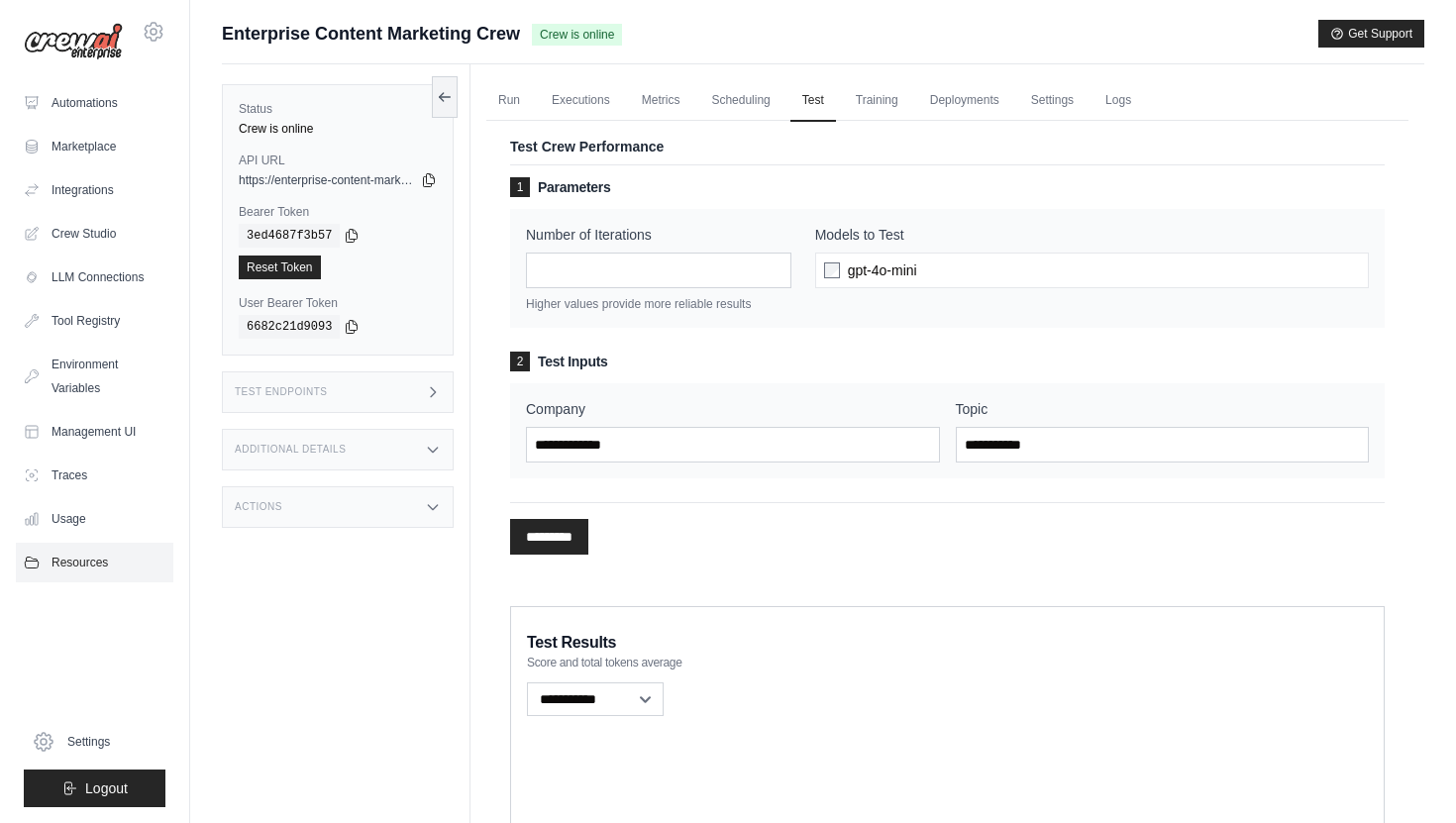 click on "Resources" at bounding box center [94, 563] 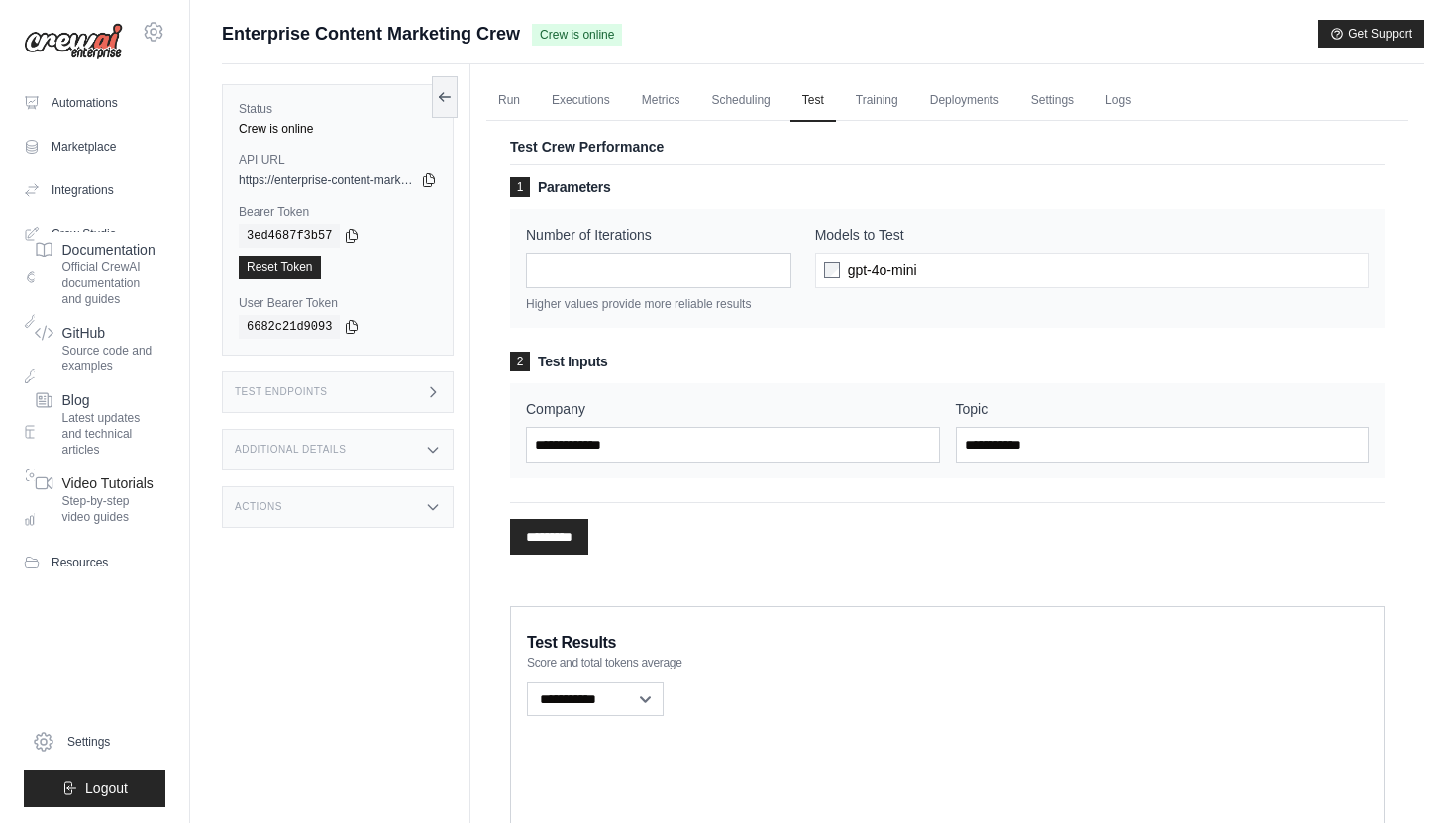 click on "Step-by-step video guides" at bounding box center (109, 509) 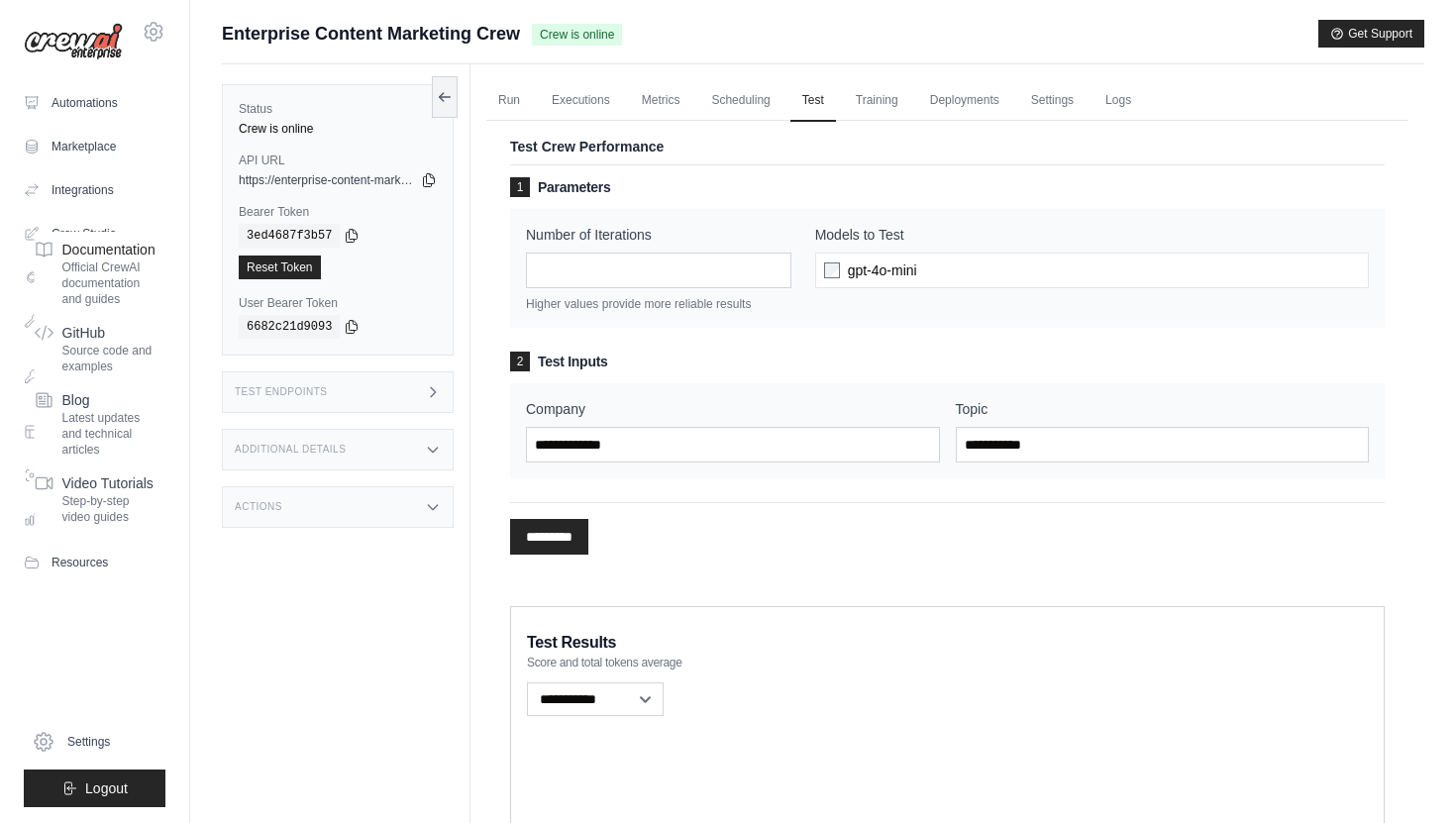 click on "Official CrewAI documentation and guides" at bounding box center (109, 283) 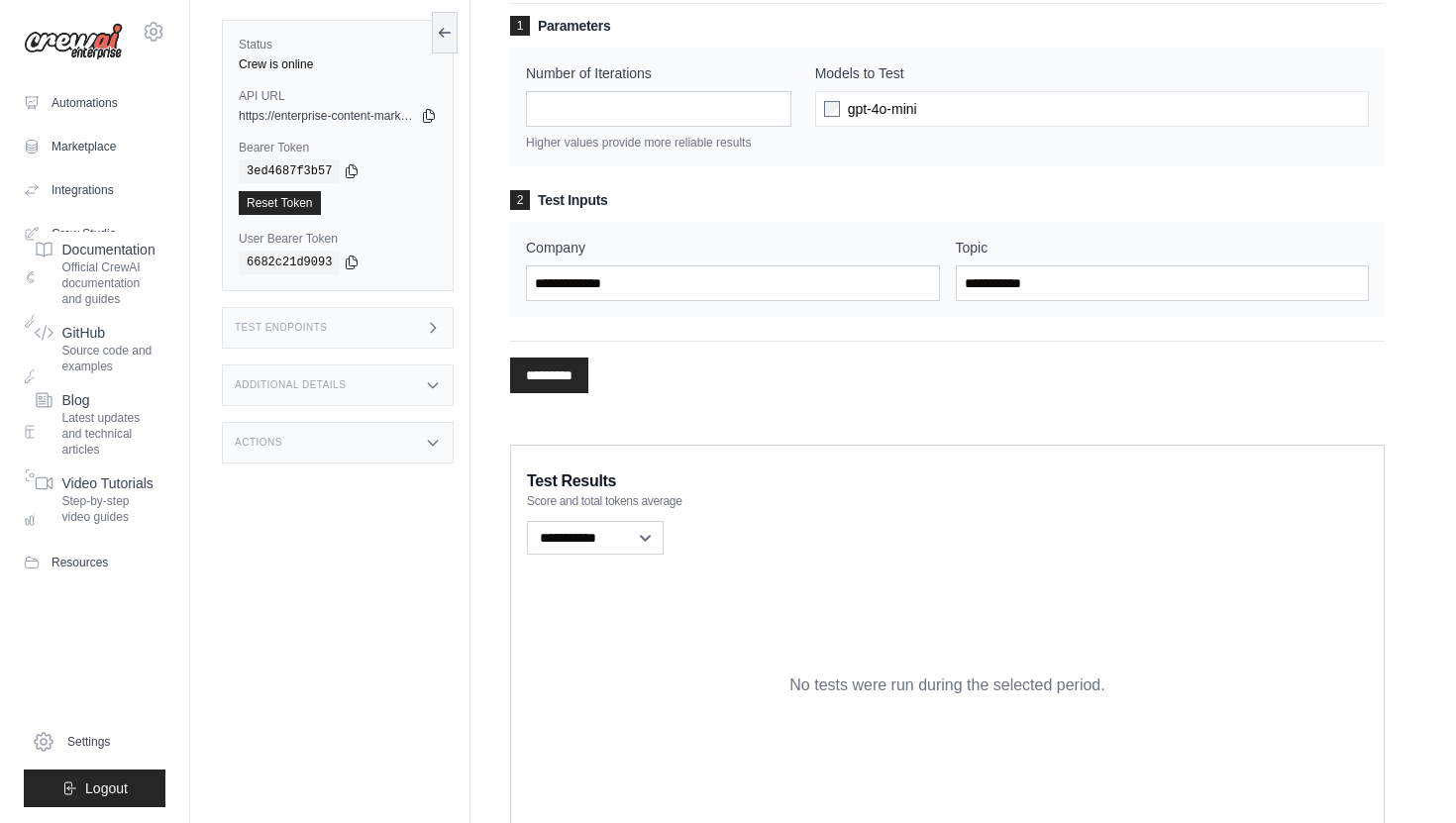 scroll, scrollTop: 0, scrollLeft: 0, axis: both 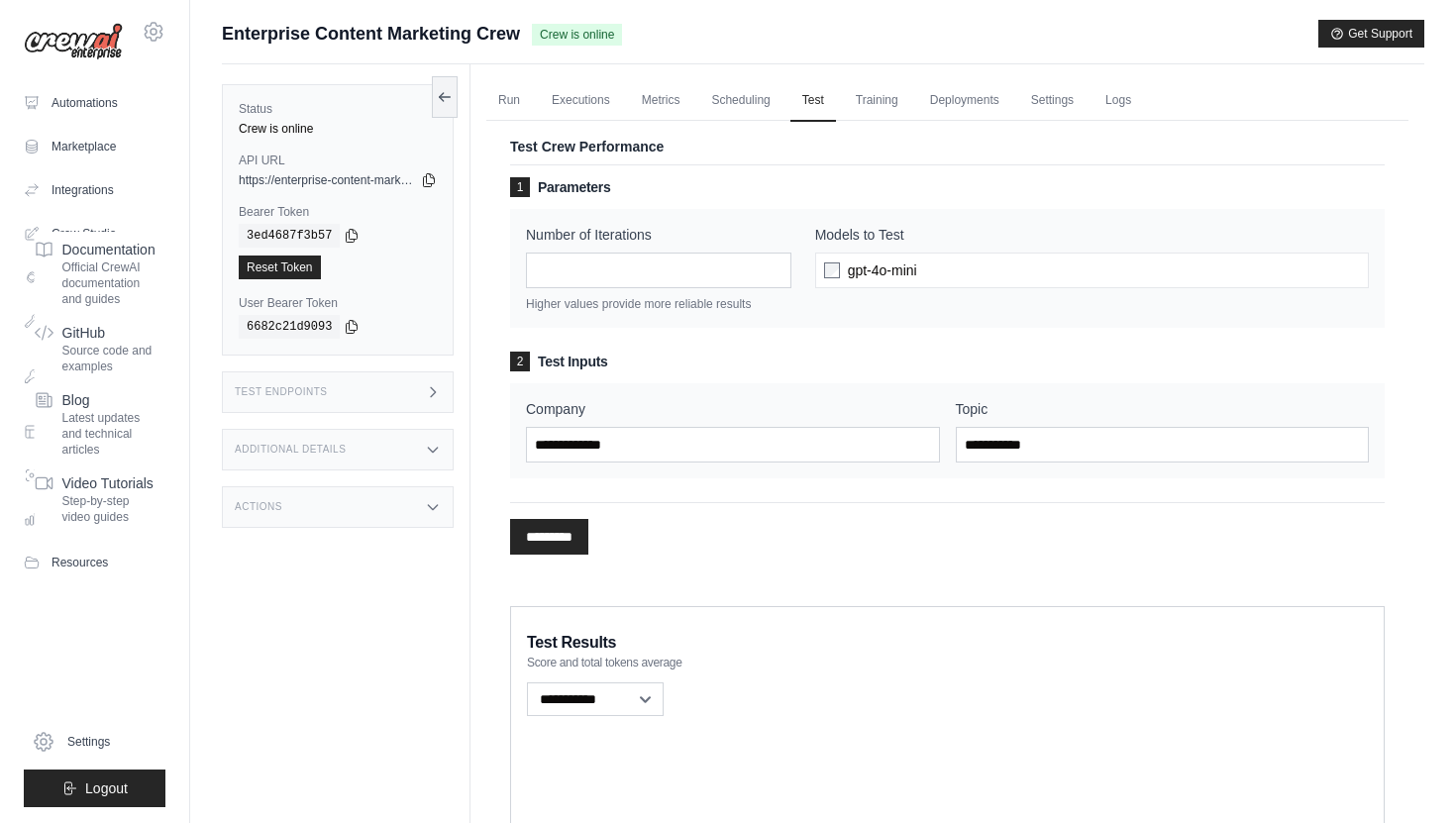 click on "Automations
Marketplace
Integrations
Crew Studio
LLM Connections
Documentation" at bounding box center [94, 445] 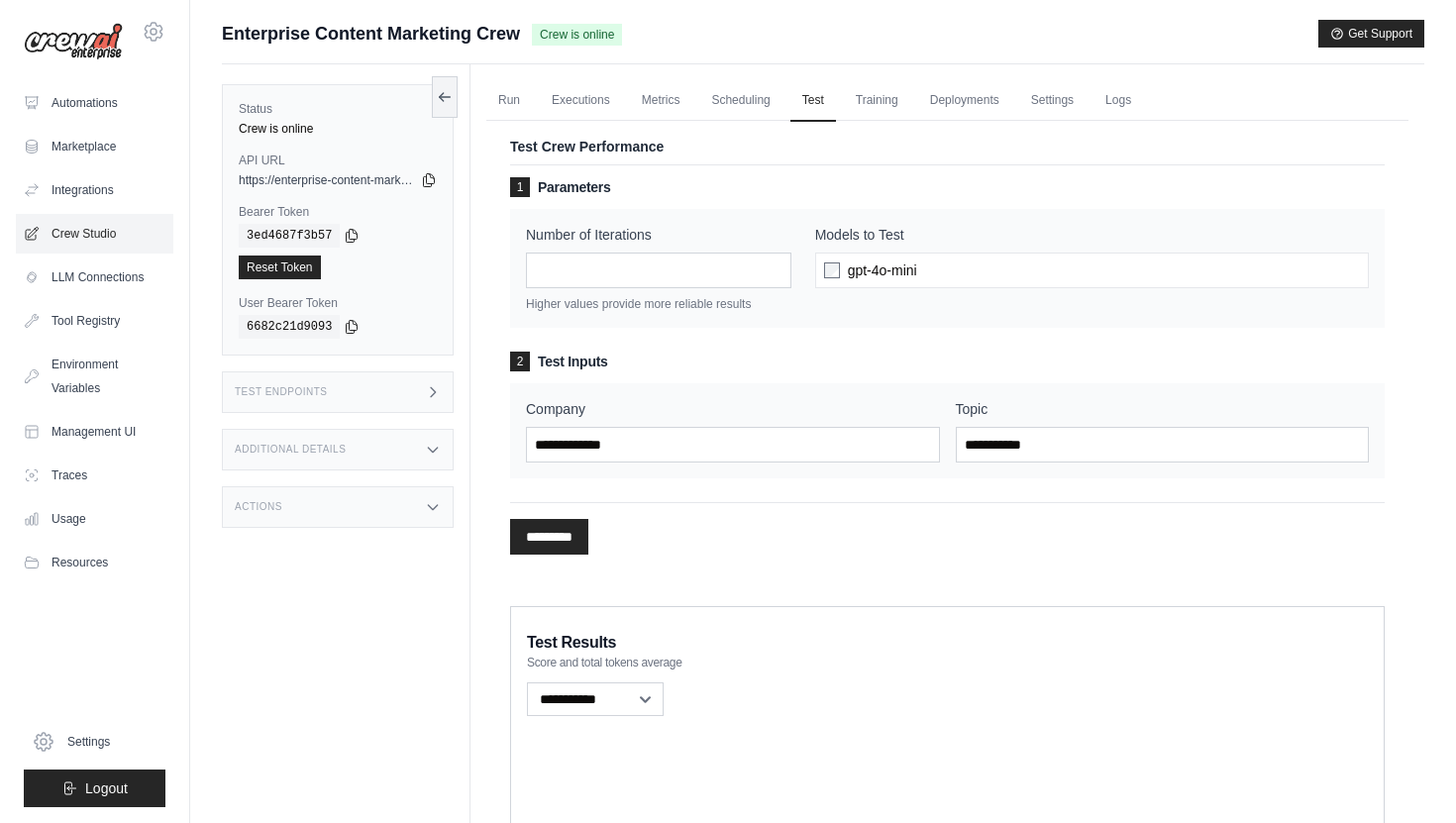 click on "Crew Studio" at bounding box center [94, 234] 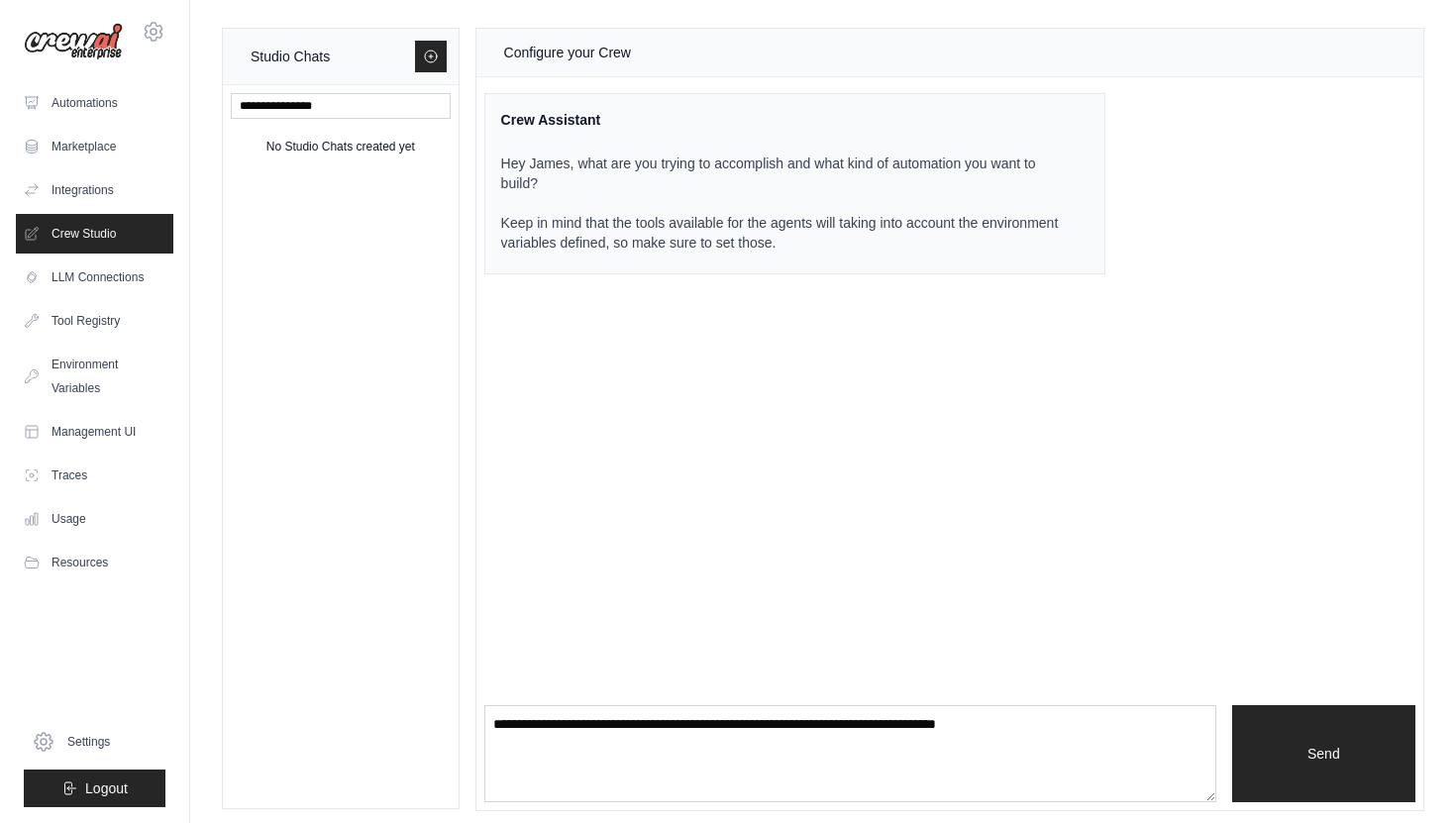 scroll, scrollTop: 8, scrollLeft: 0, axis: vertical 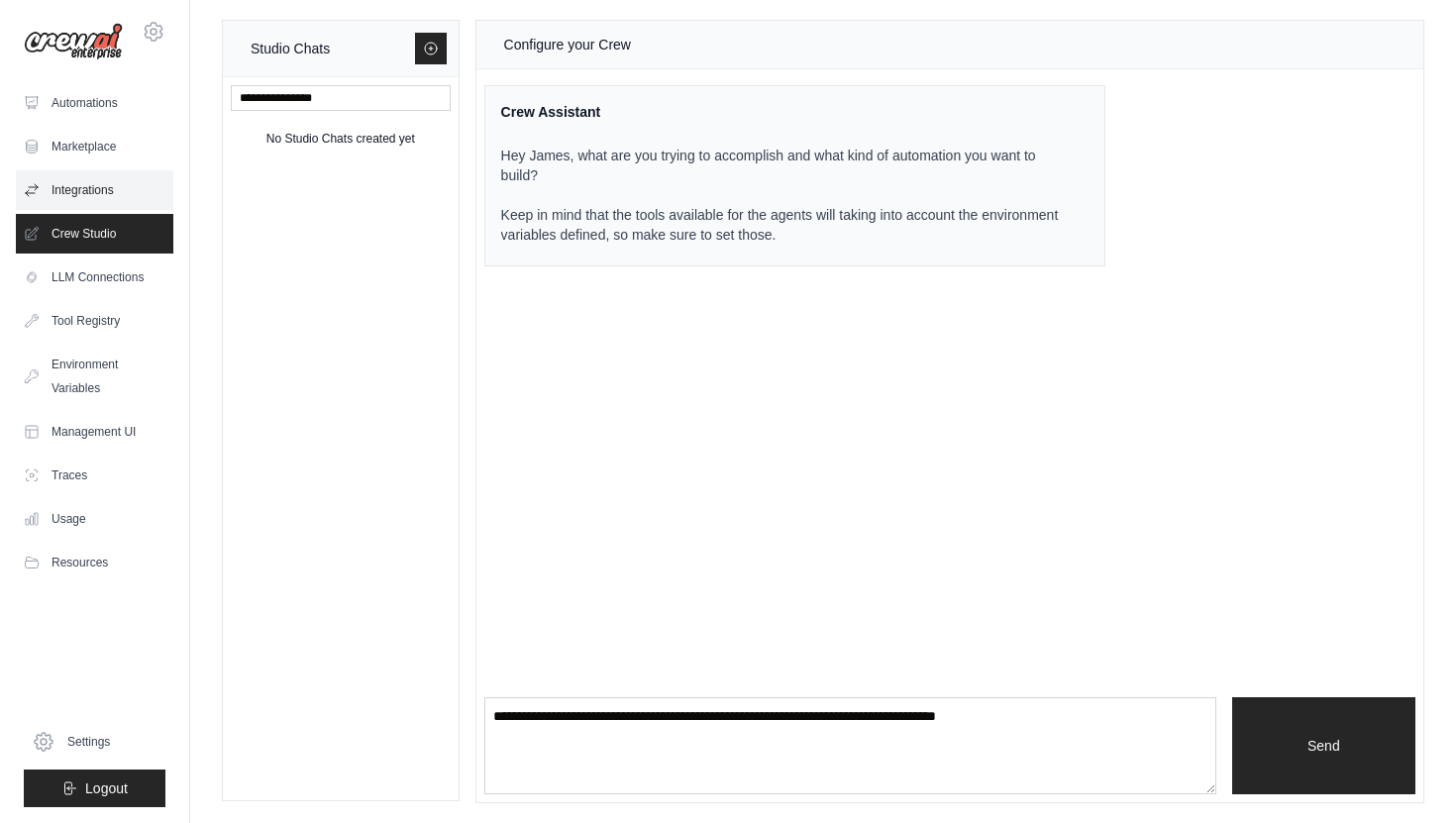 click on "Integrations" at bounding box center [94, 190] 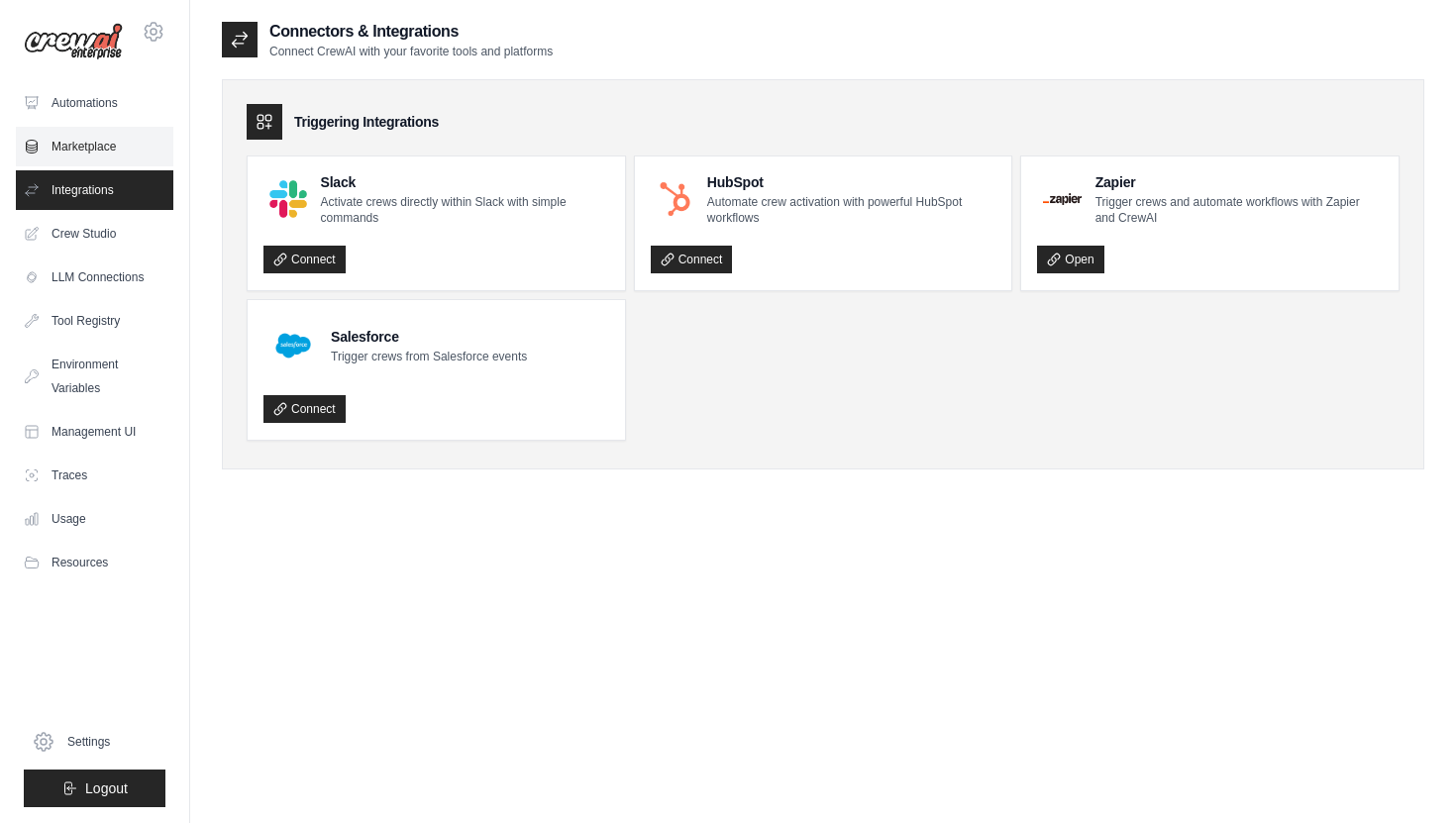 click on "Marketplace" at bounding box center (94, 147) 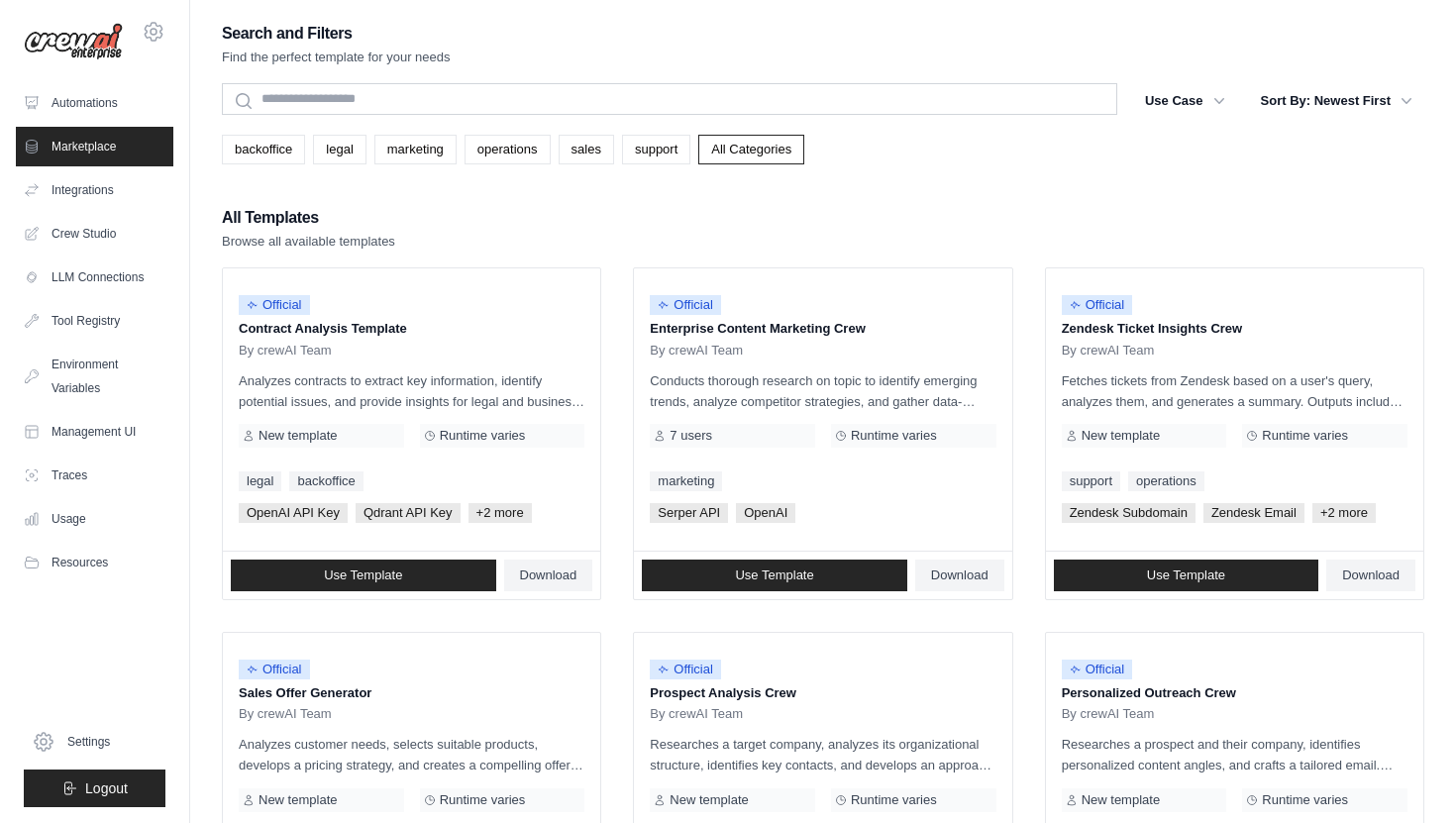 click on "Search and Filters
Find the perfect template for your needs
Search
Use Case
backoffice
legal
marketing
operations
sales
support
Clear All Filters" at bounding box center [823, 905] 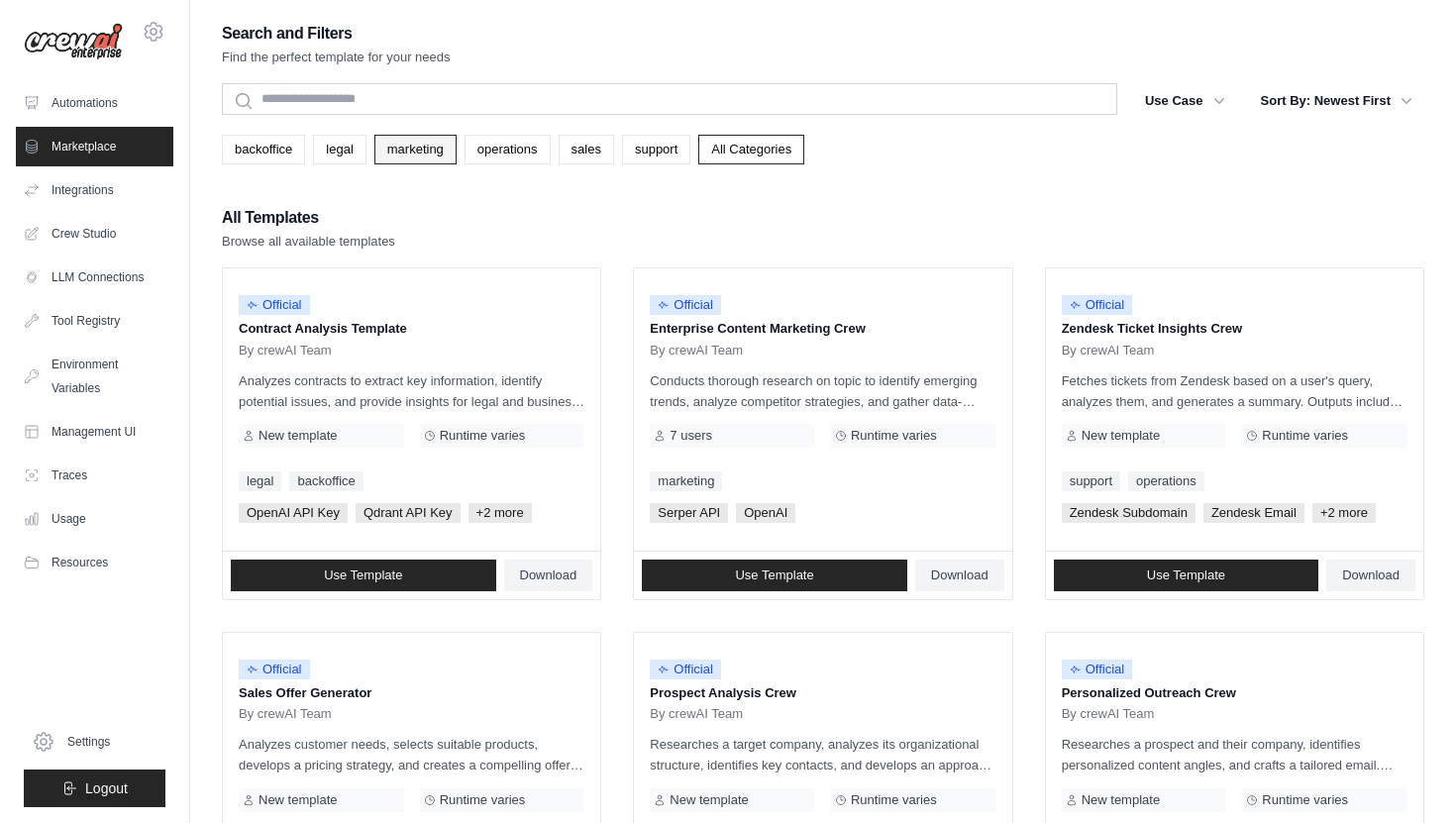 click on "marketing" at bounding box center [415, 150] 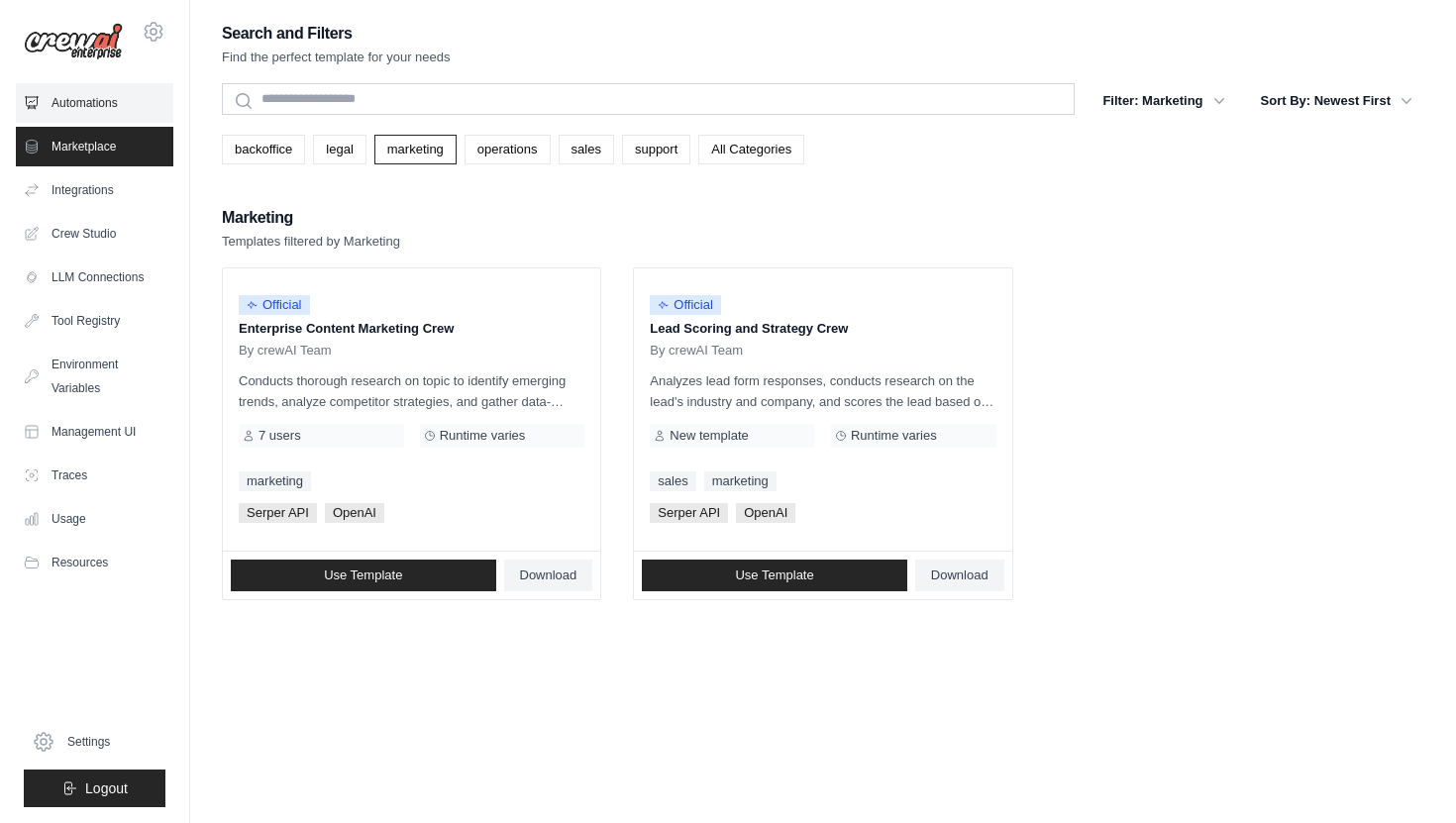 click on "Automations" at bounding box center (94, 103) 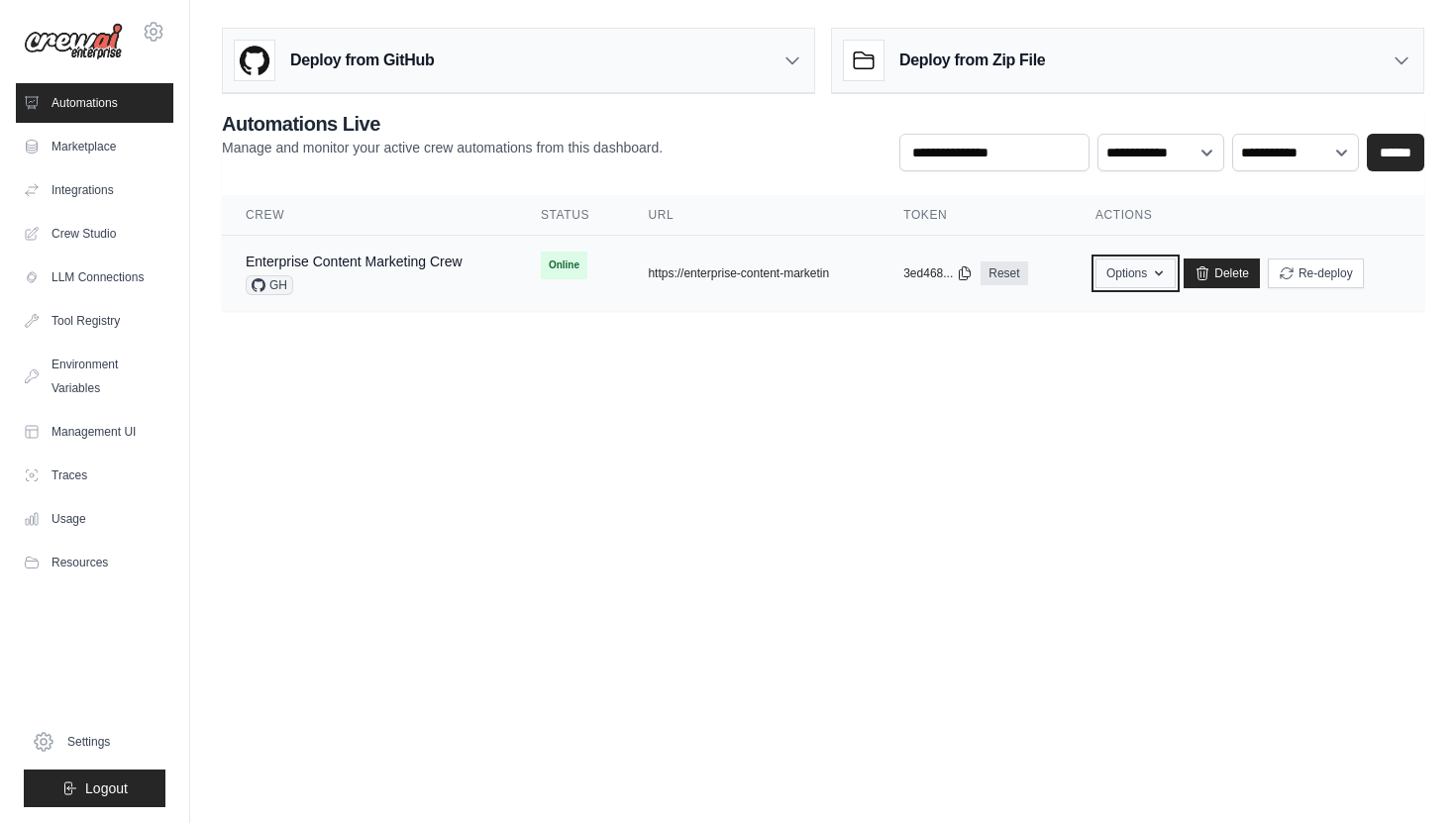 click 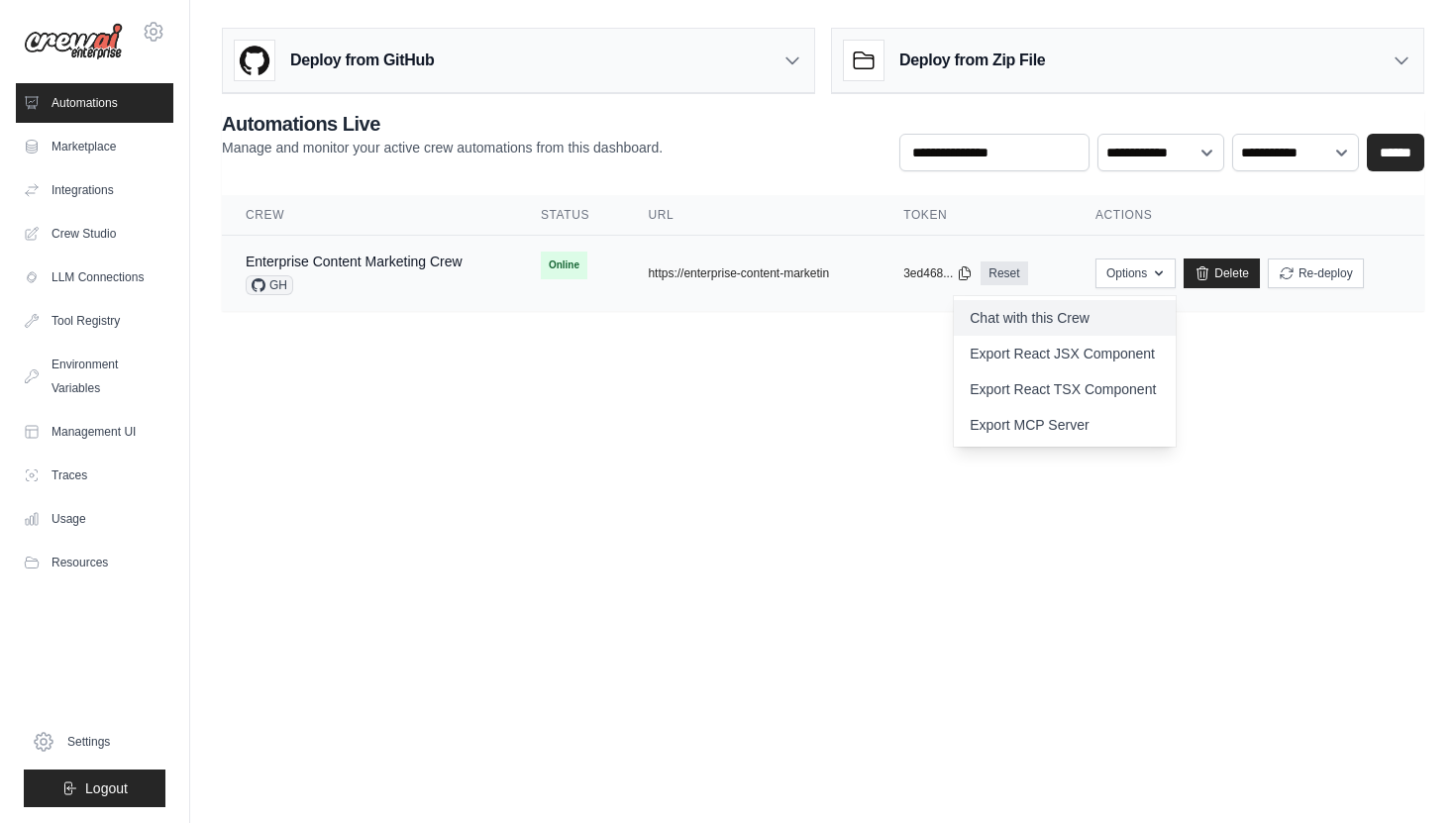 click on "Chat with this
Crew" at bounding box center (1065, 318) 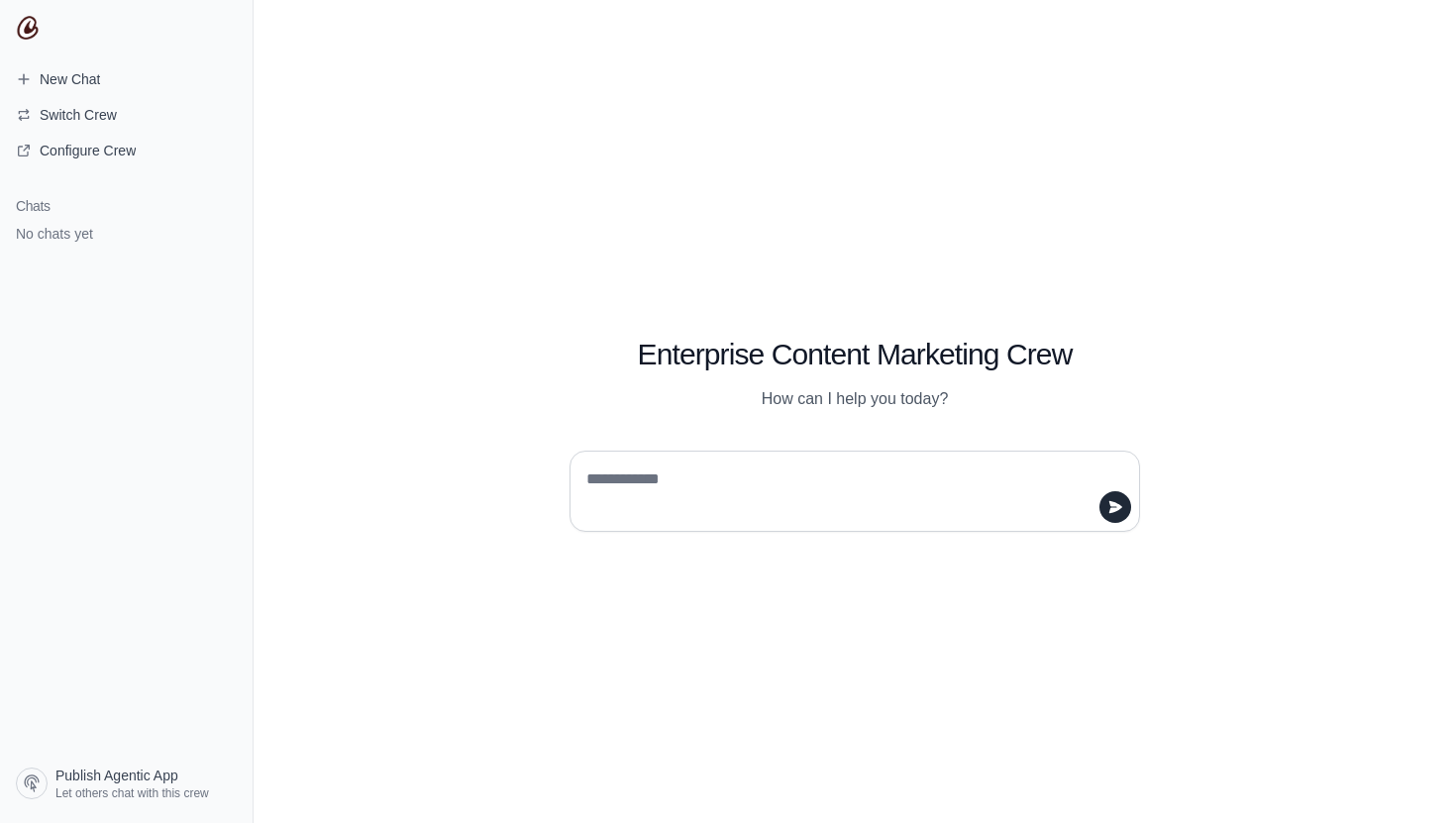 scroll, scrollTop: 0, scrollLeft: 0, axis: both 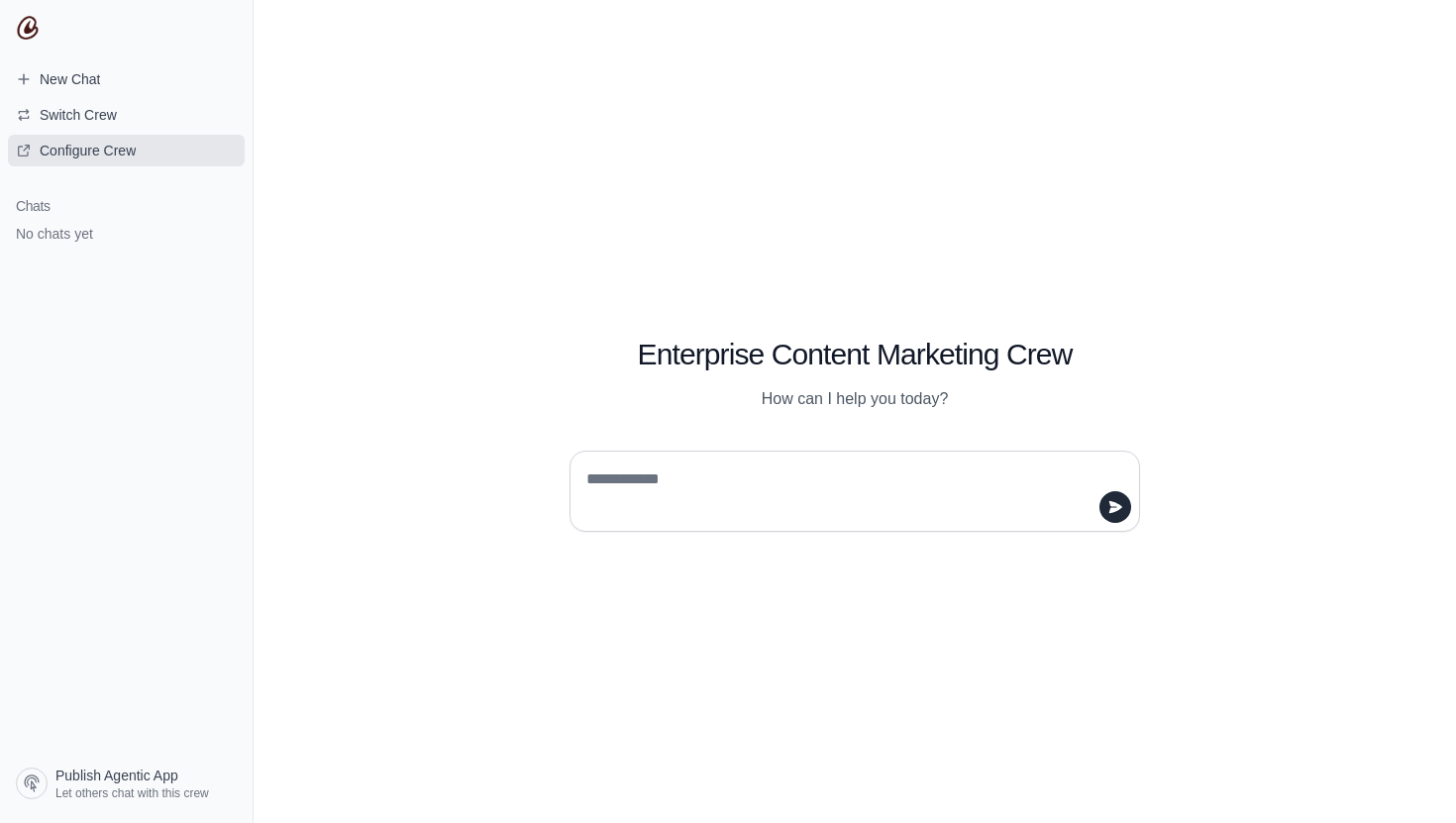 click on "Configure
Crew" at bounding box center [87, 151] 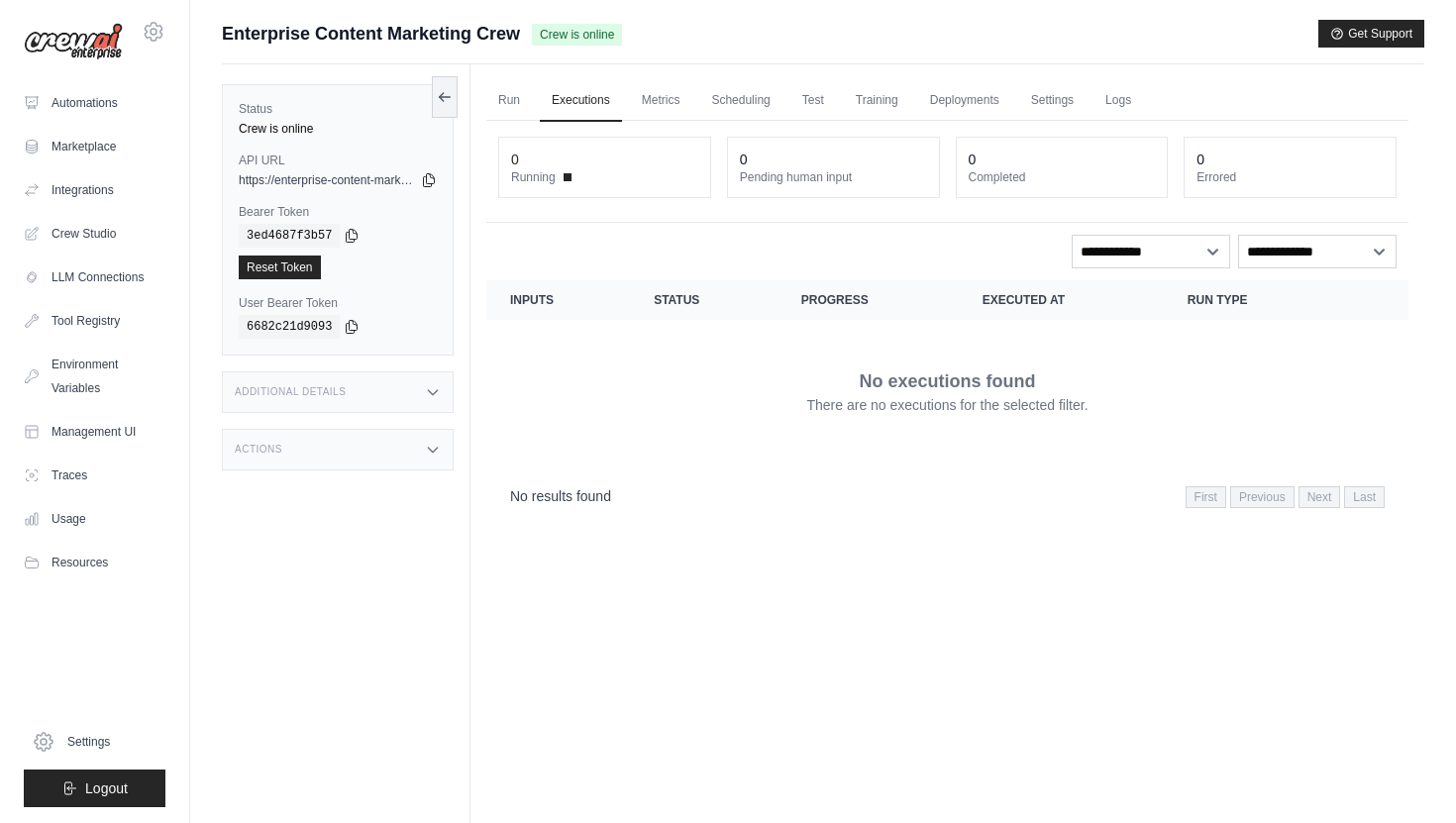 scroll, scrollTop: 0, scrollLeft: 0, axis: both 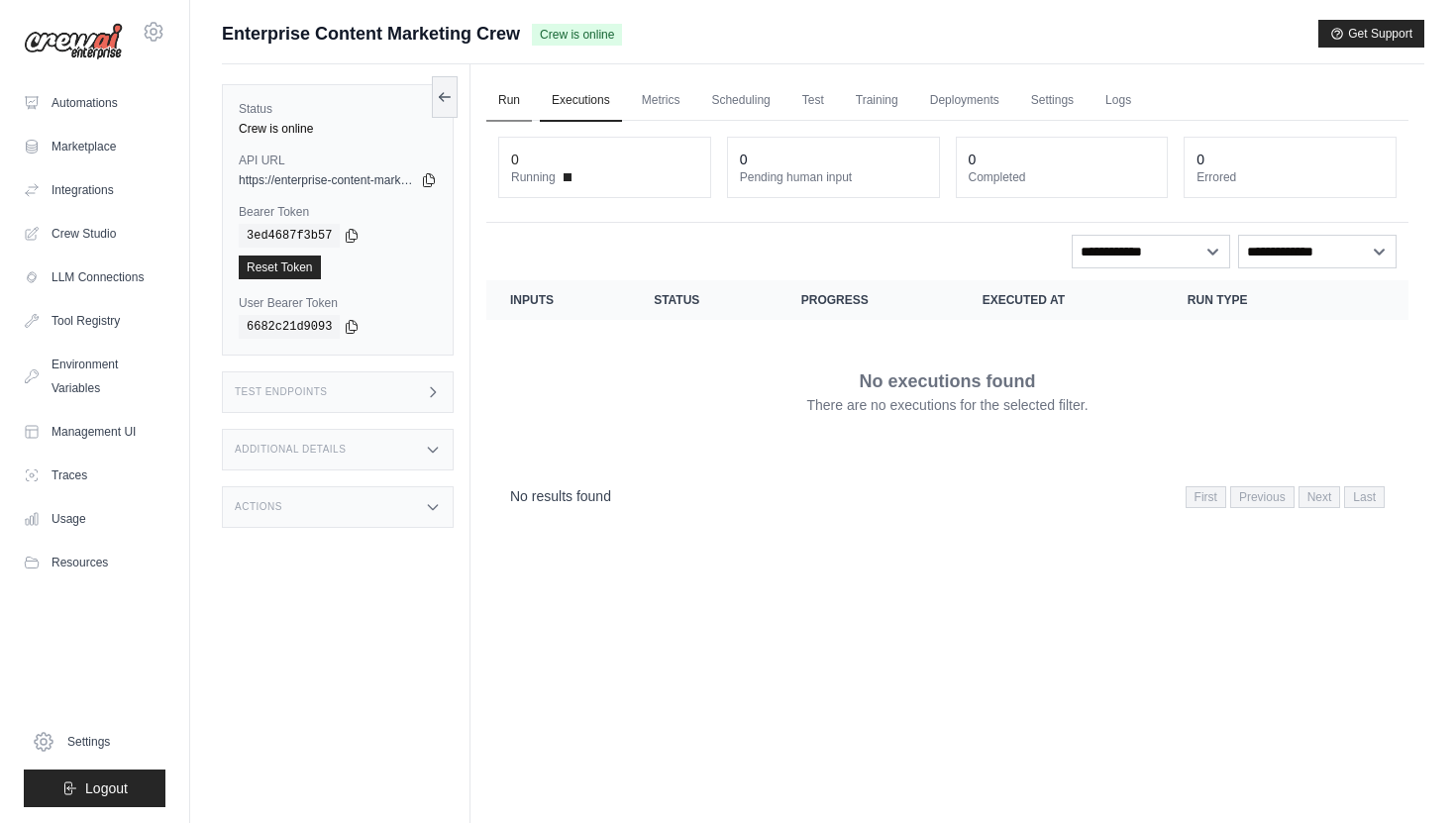 click on "Run" at bounding box center [509, 101] 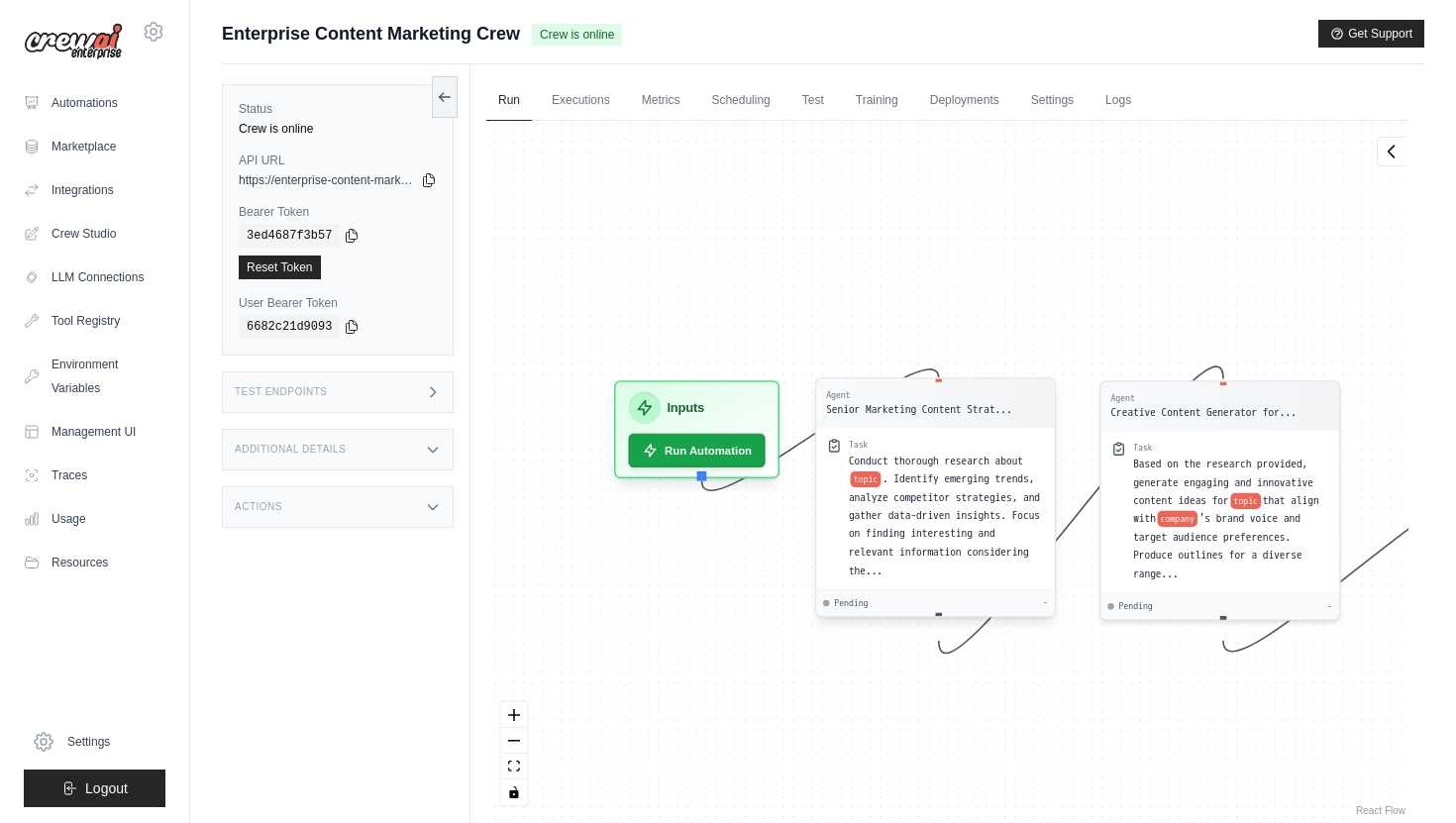 click on "topic" at bounding box center (866, 479) 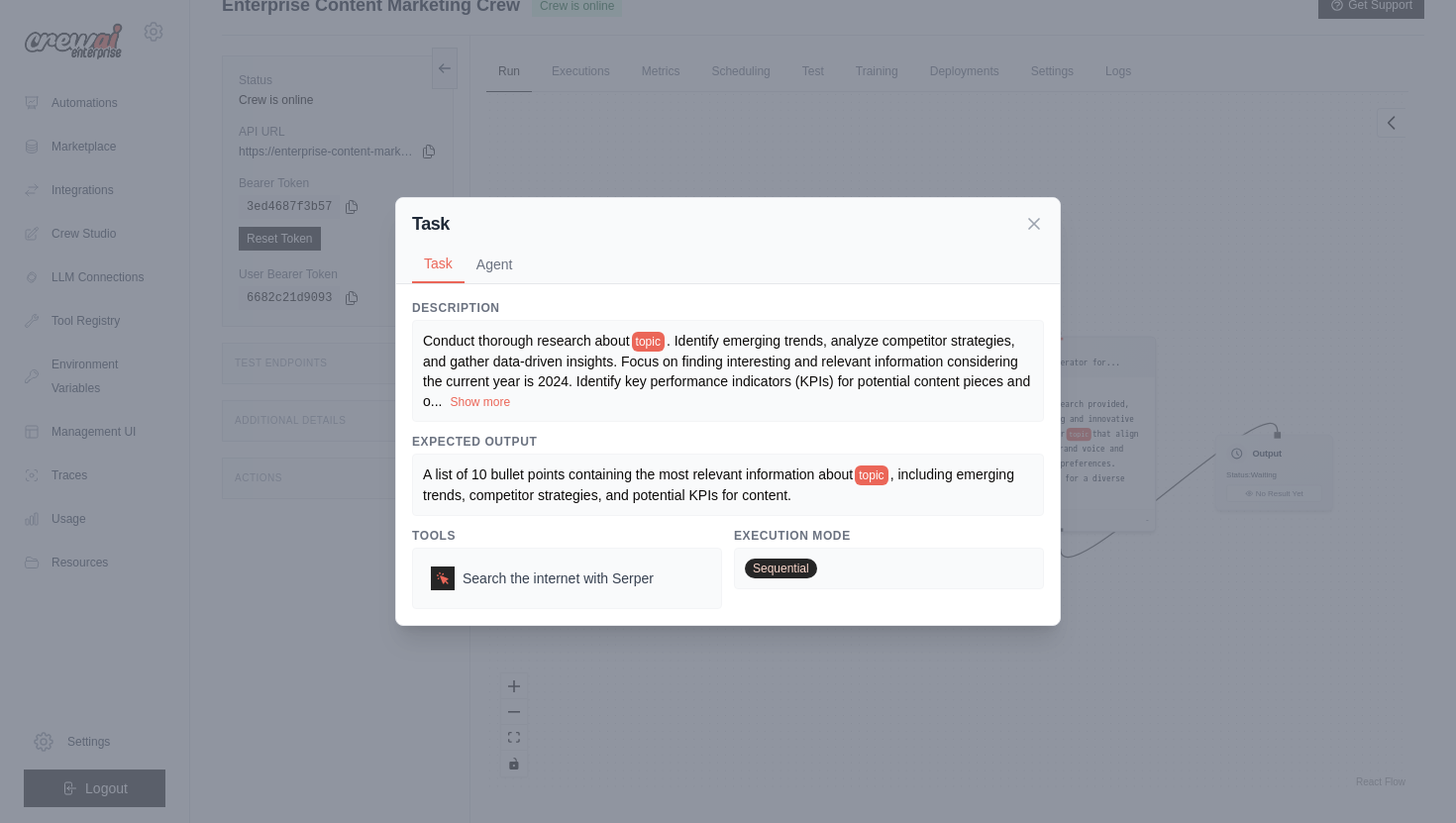 scroll, scrollTop: 30, scrollLeft: 0, axis: vertical 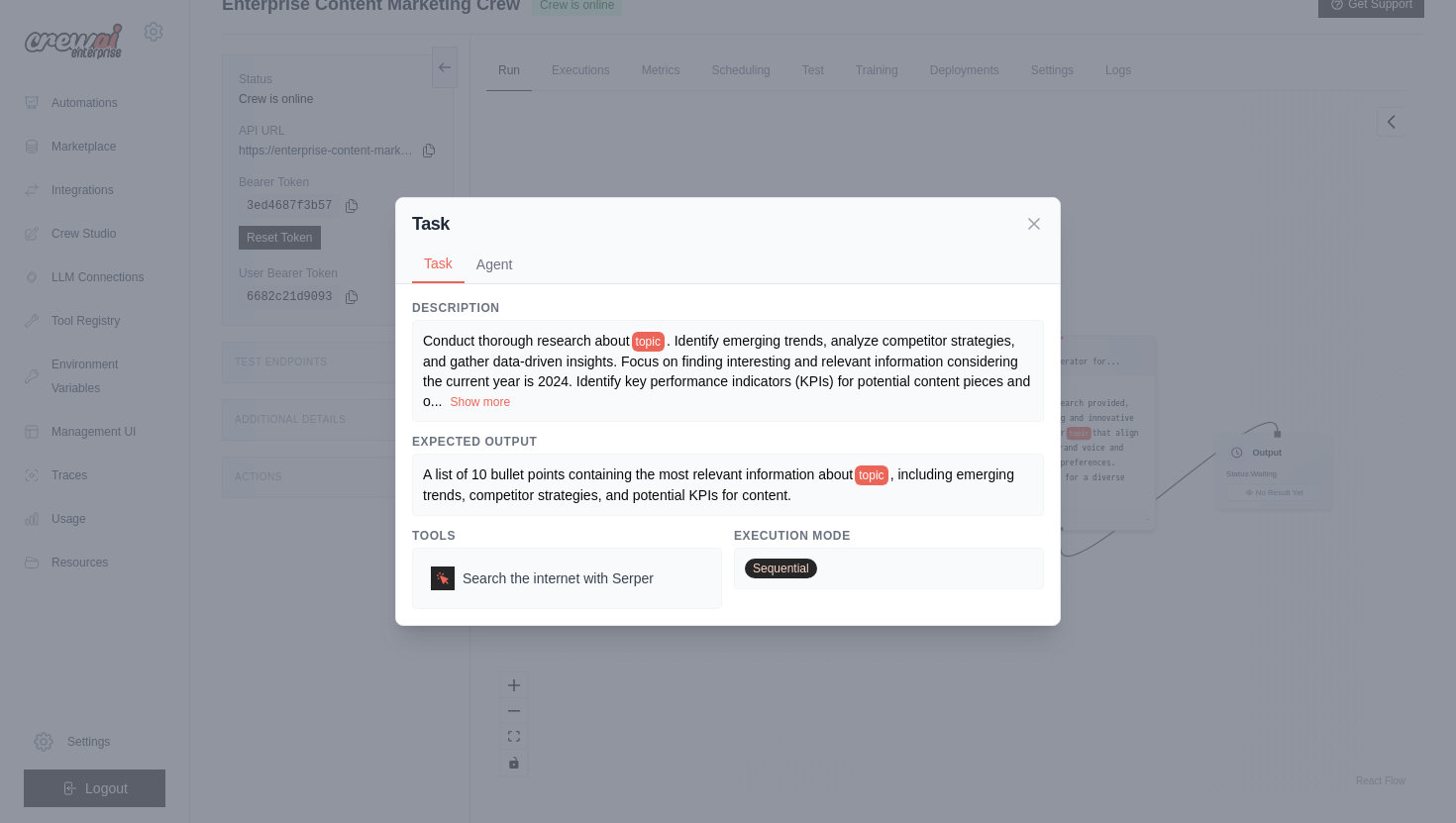 click on "Show more" at bounding box center (479, 402) 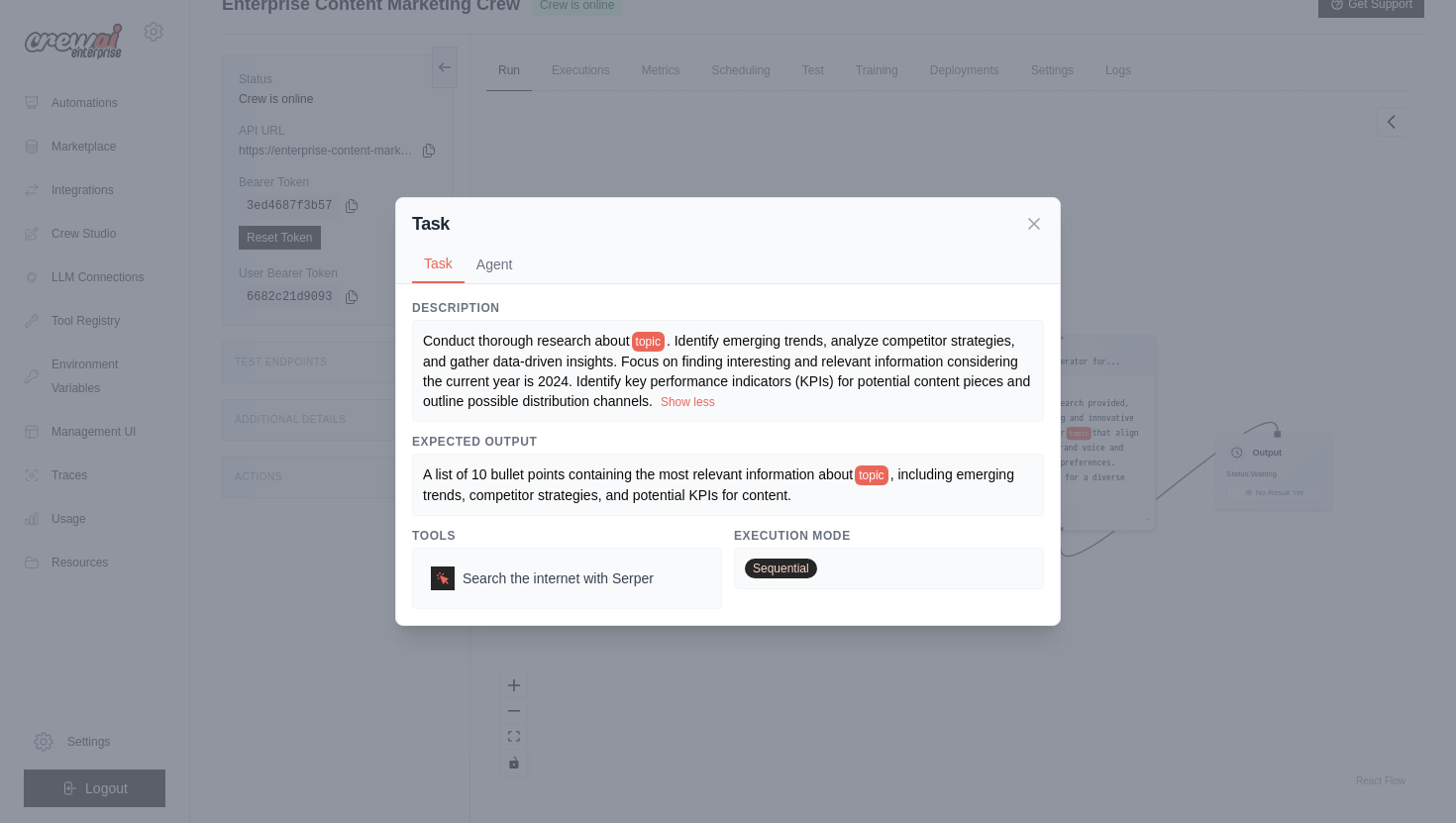 click on "Task Task Agent Description Conduct thorough research about  topic . Identify emerging trends, analyze competitor strategies, and gather data-driven insights. Focus on finding interesting and relevant information considering the current year is 2024. Identify key performance indicators (KPIs) for potential content pieces and outline possible distribution channels.
Show less Expected Output A list of 10 bullet points containing the most relevant information about  topic , including emerging trends, competitor strategies, and potential KPIs for content.
Tools Search the internet with Serper Execution Mode Sequential Agent Senior Marketing Content Strategist at  company
gpt-4o-mini Goal Develop innovative, data-driven content ideas that align with  topic  and  company 's brand voice, increase audience engagement by at least 50%, and support  company 's overall business objectives. Identify key performance indicators (KPIs) for each content piece, outline potential distribution chan ... Show more Backstory" at bounding box center (728, 411) 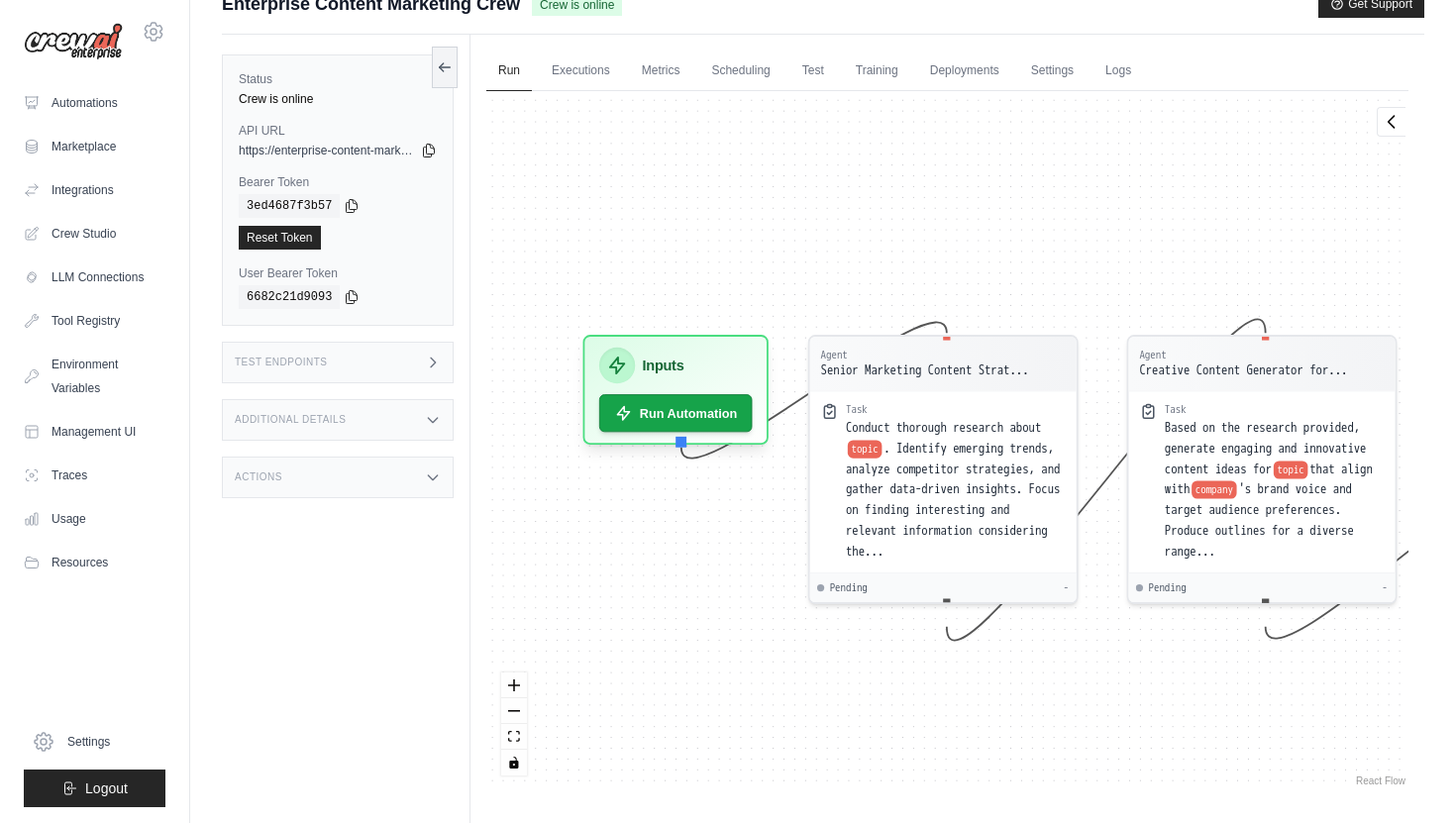 click on "Test Endpoints" at bounding box center [338, 362] 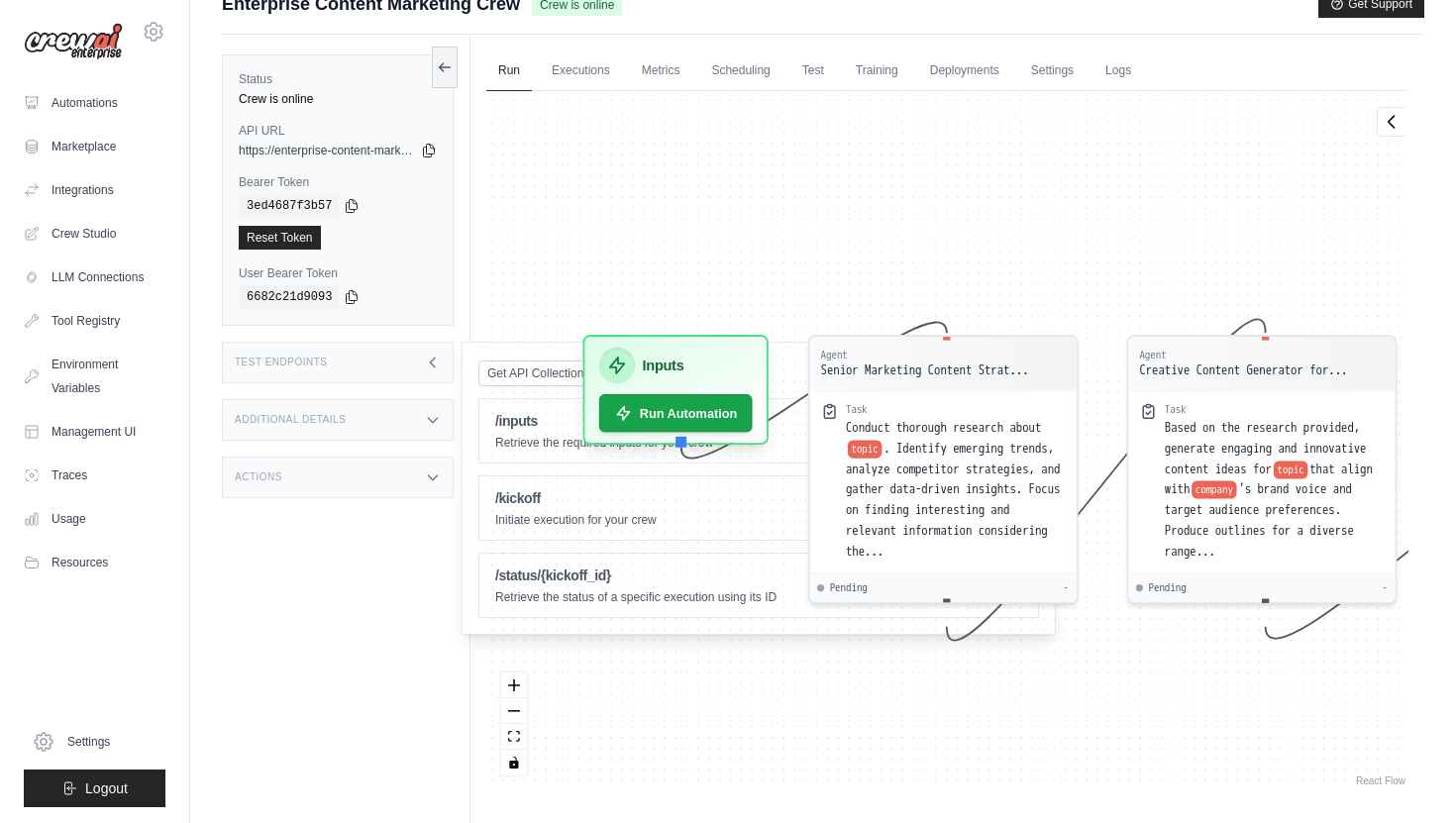 click on "Test Endpoints" at bounding box center (338, 362) 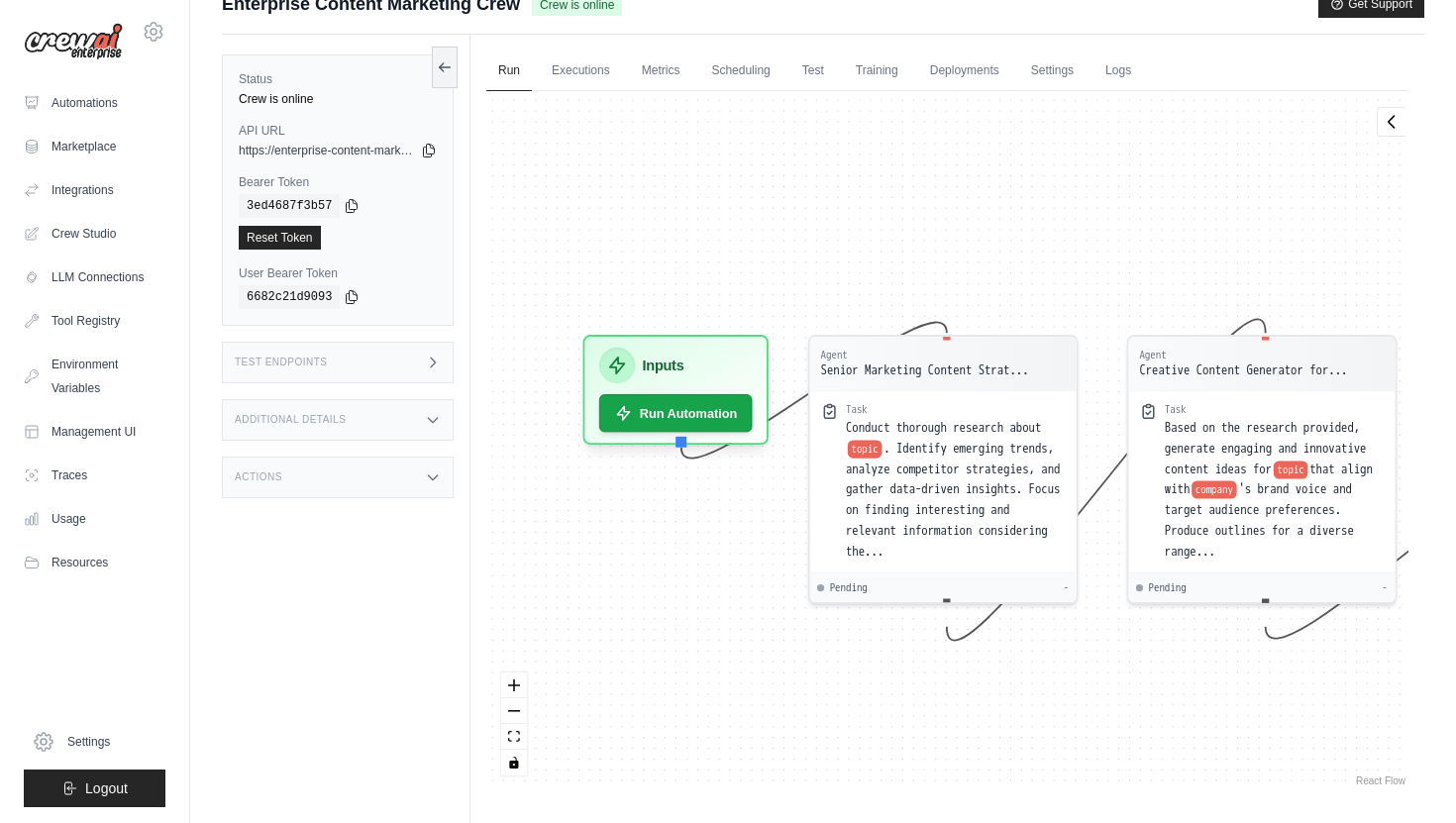 click on "Additional Details" at bounding box center [338, 420] 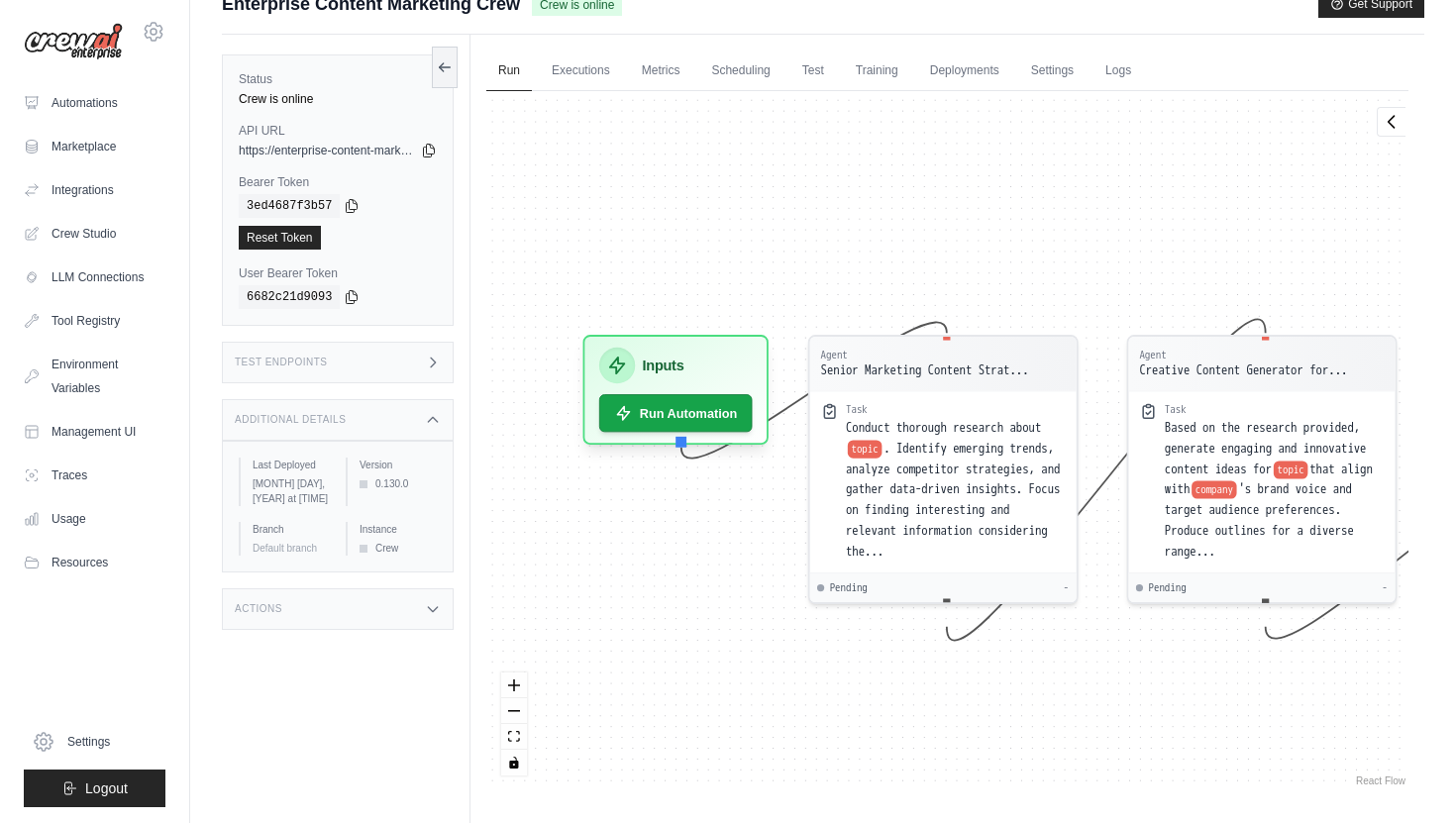 click on "Additional Details" at bounding box center (338, 420) 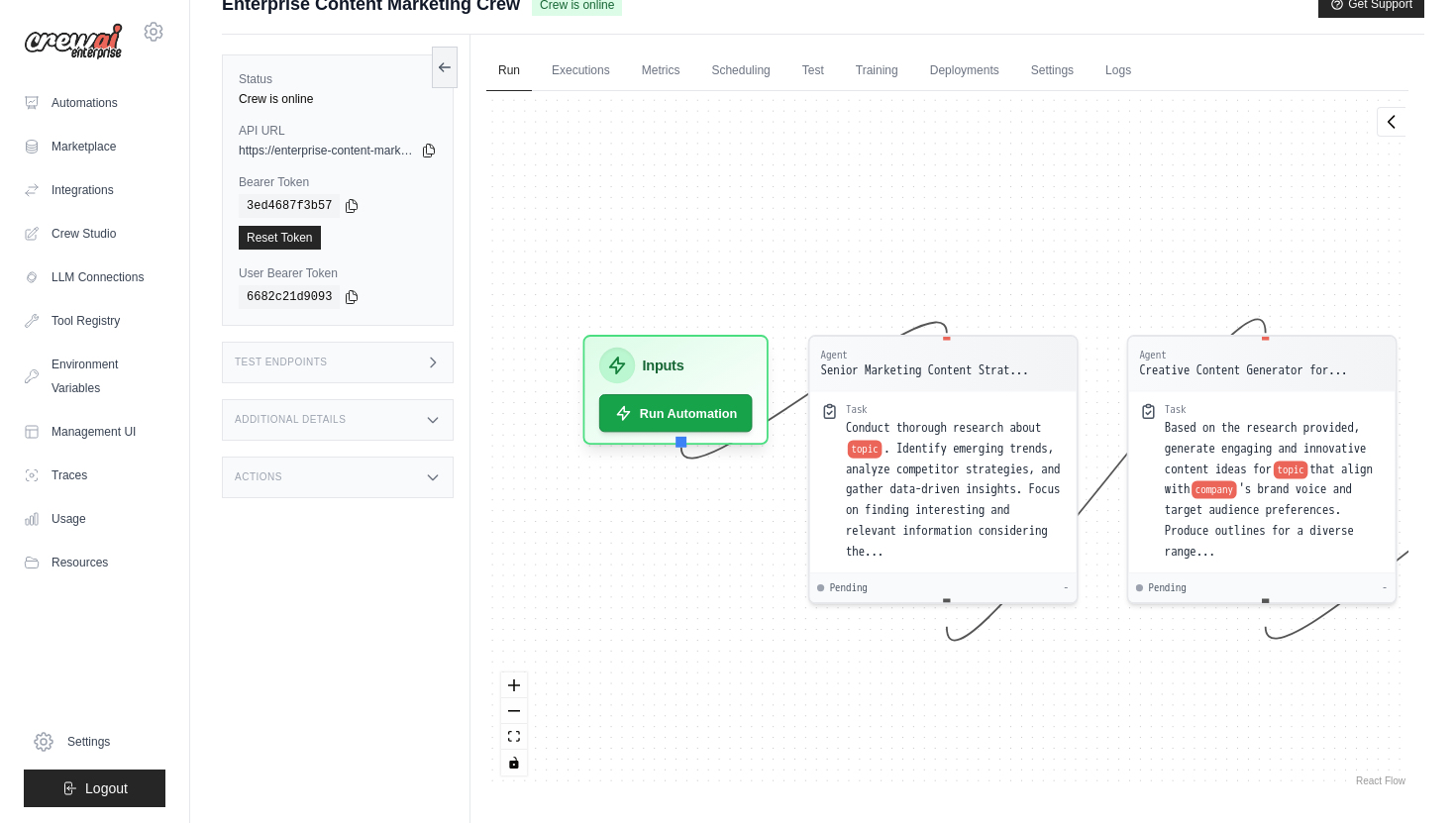 click on "Actions" at bounding box center [338, 477] 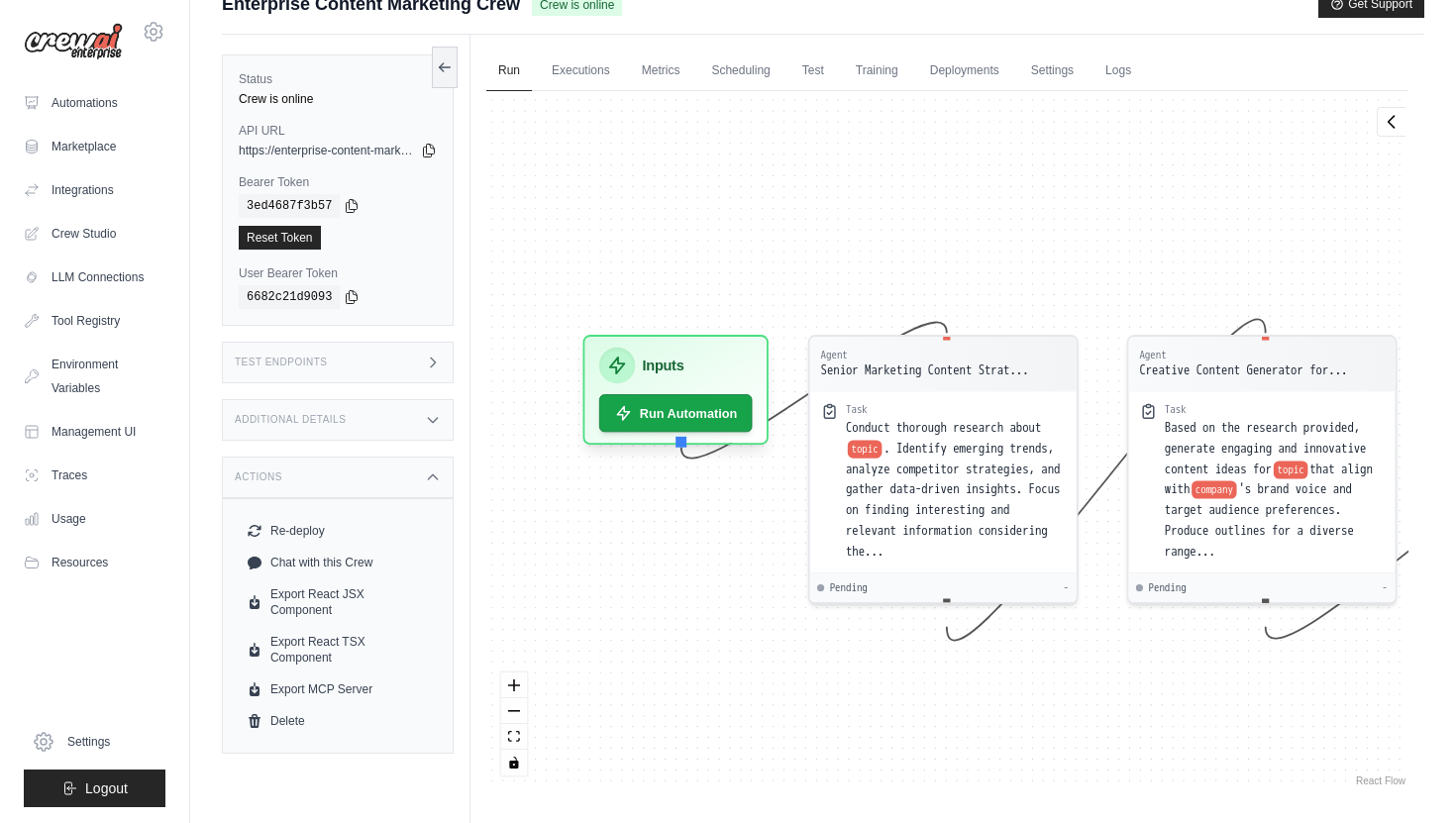 click on "Actions" at bounding box center (338, 477) 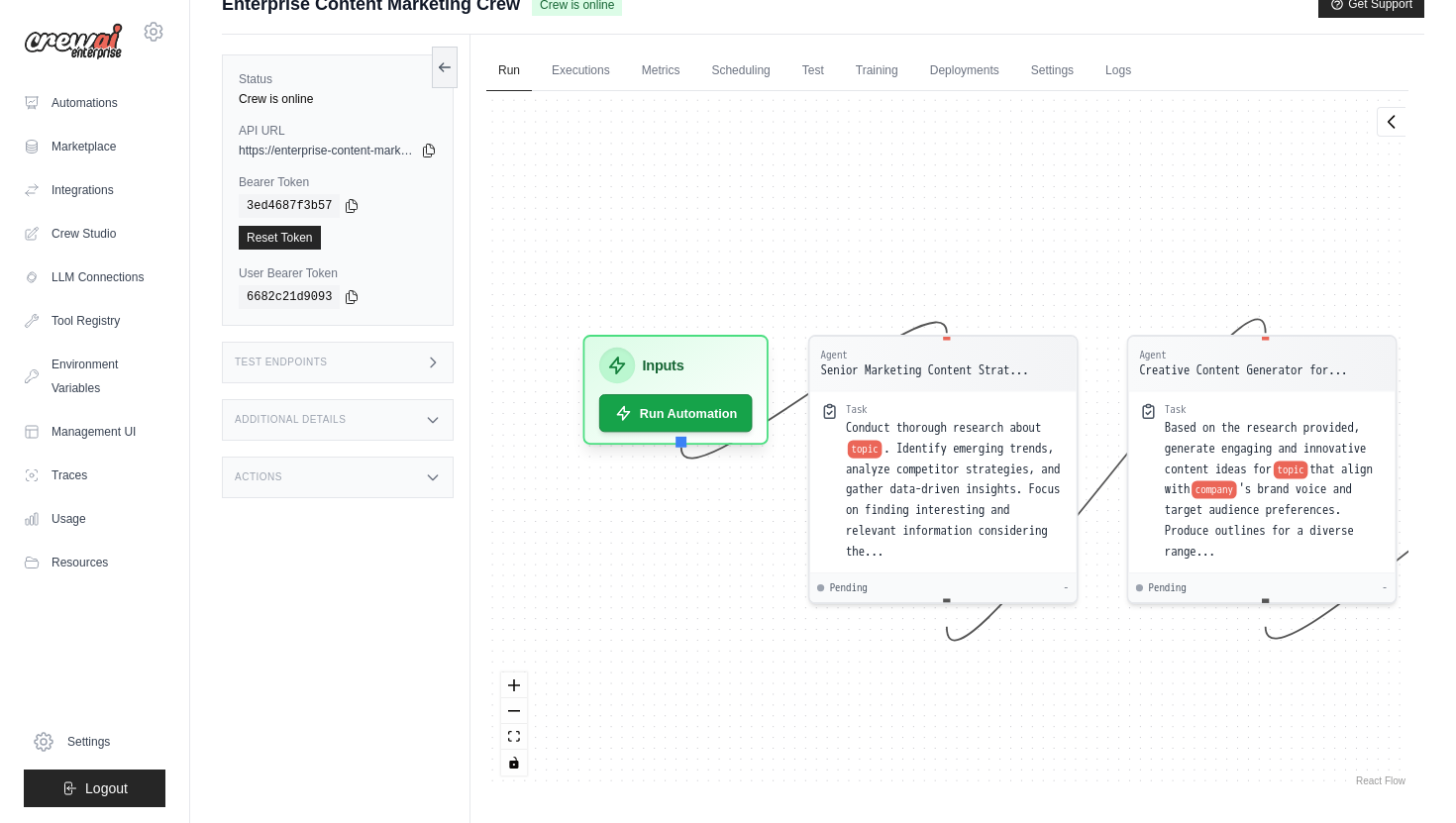 click on "Test Endpoints" at bounding box center [338, 362] 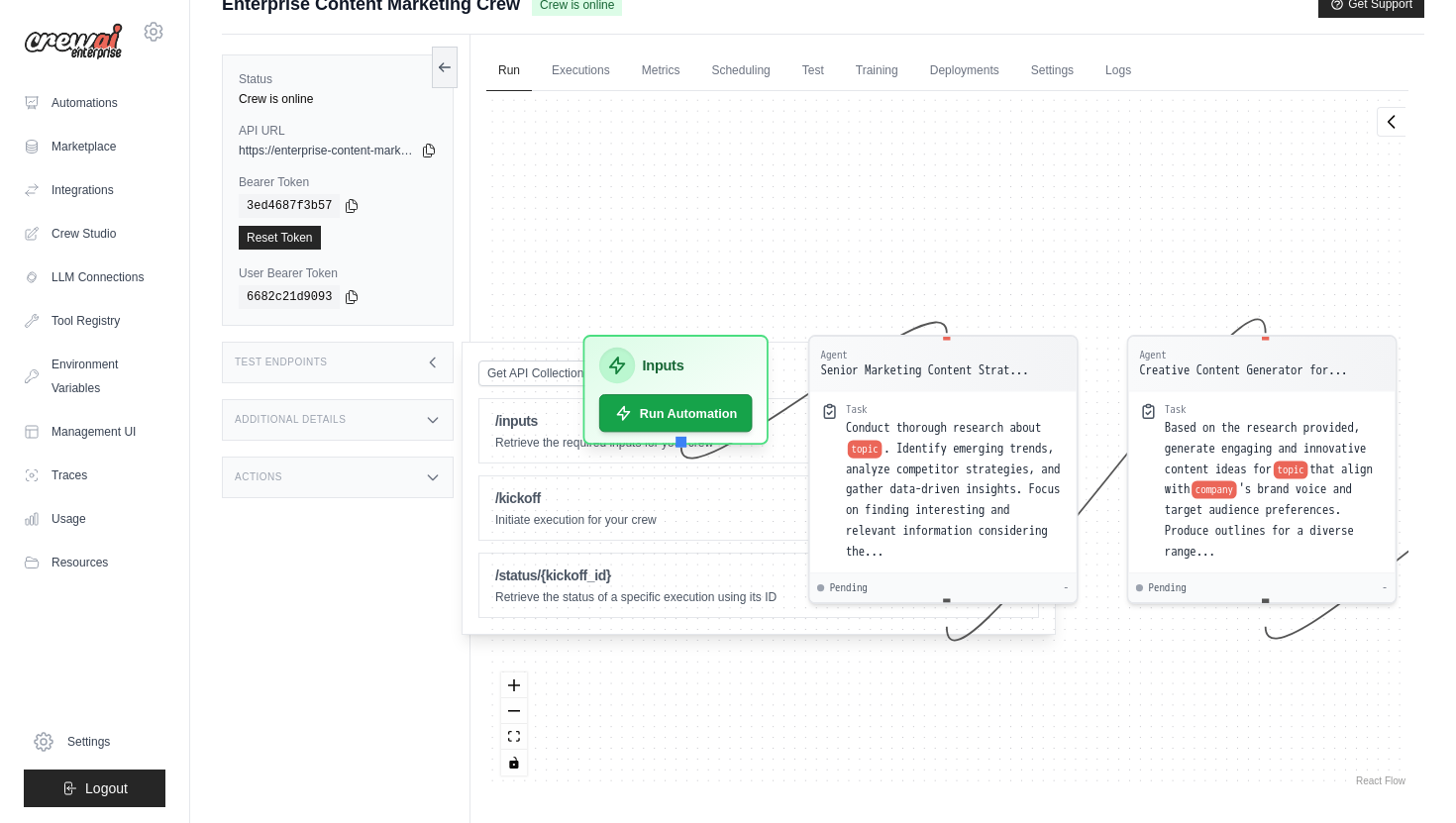 click on "Test Endpoints" at bounding box center [338, 362] 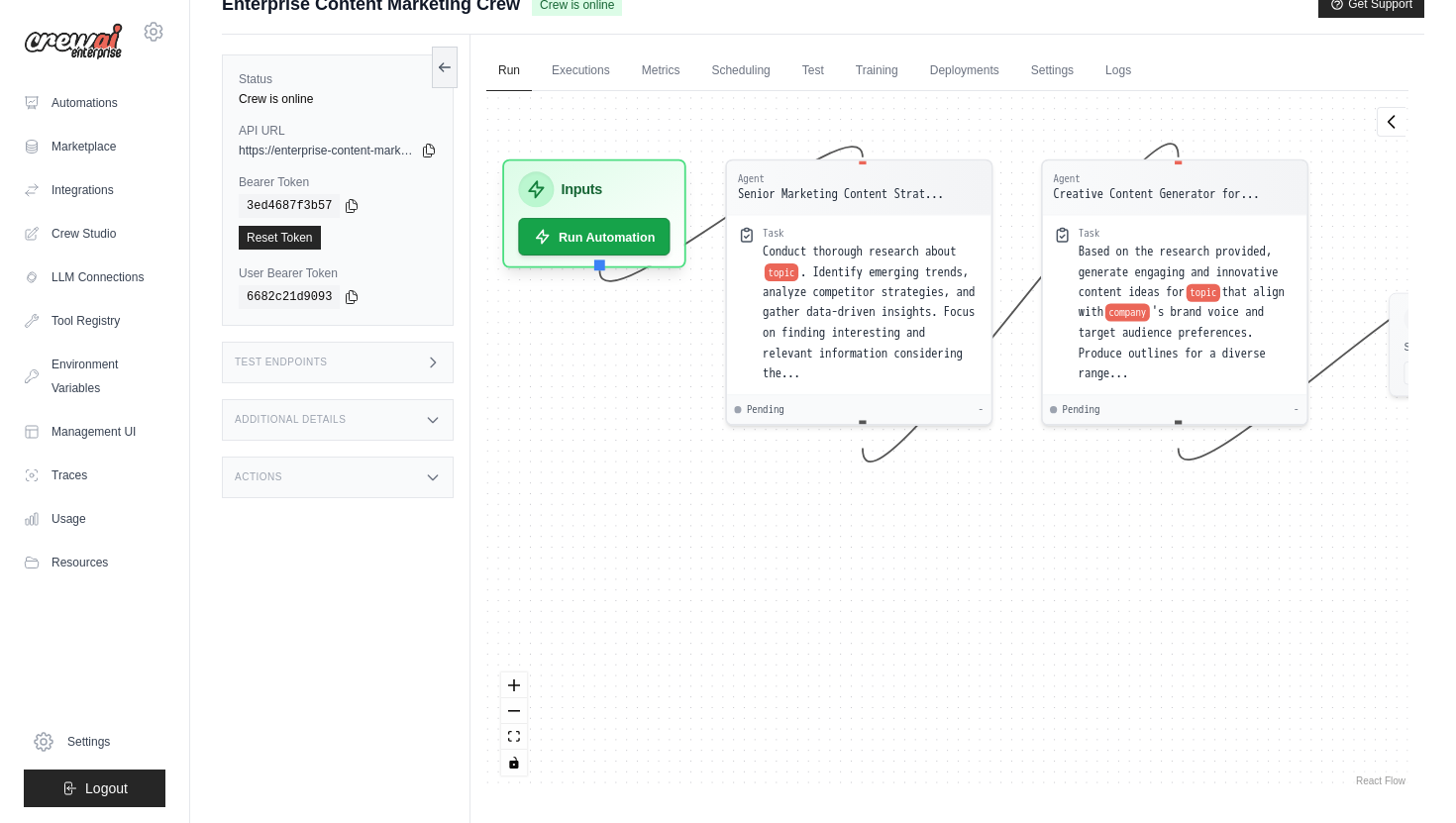 drag, startPoint x: 1132, startPoint y: 682, endPoint x: 1107, endPoint y: 513, distance: 170.83911 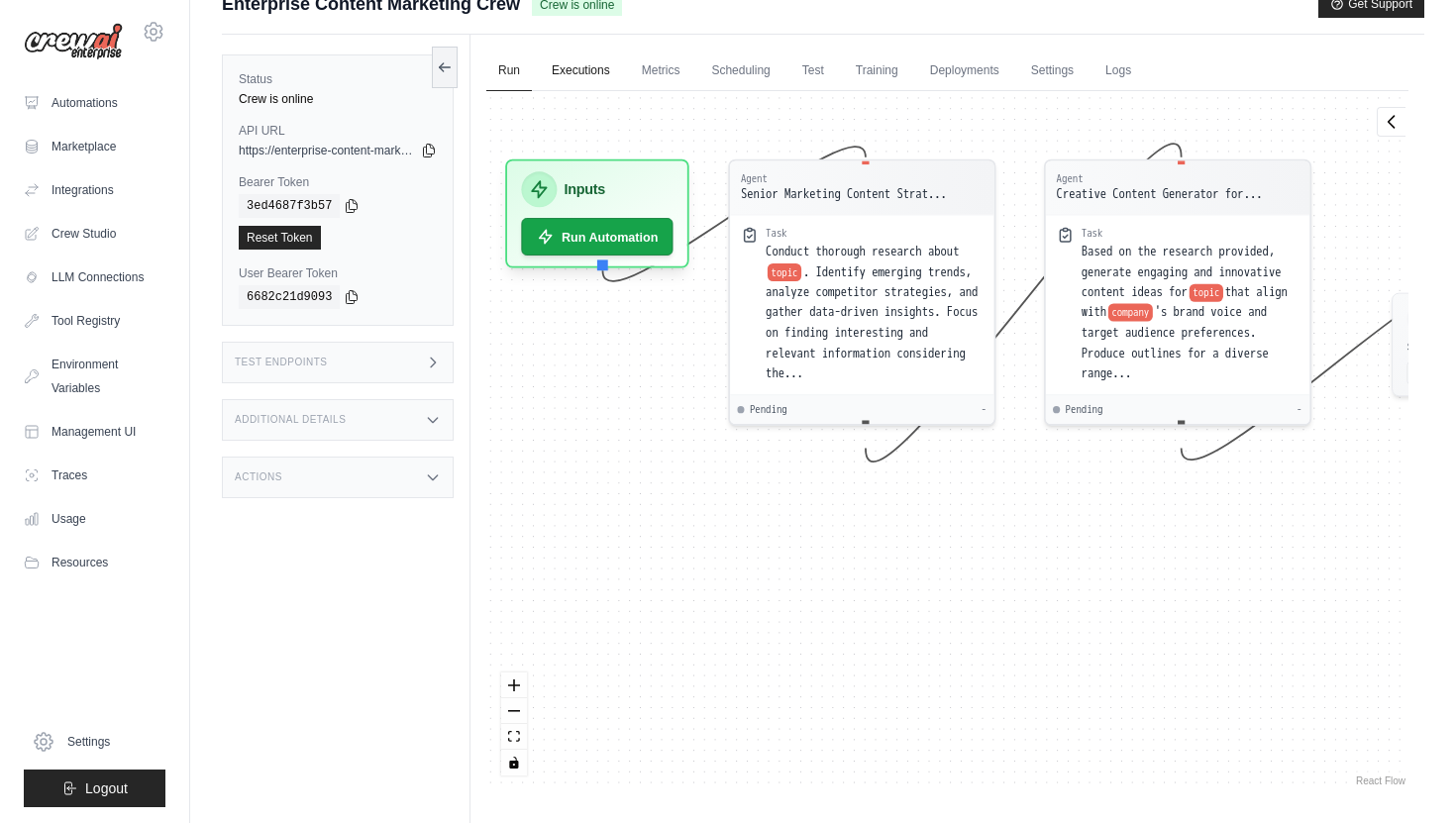 click on "Executions" at bounding box center [580, 71] 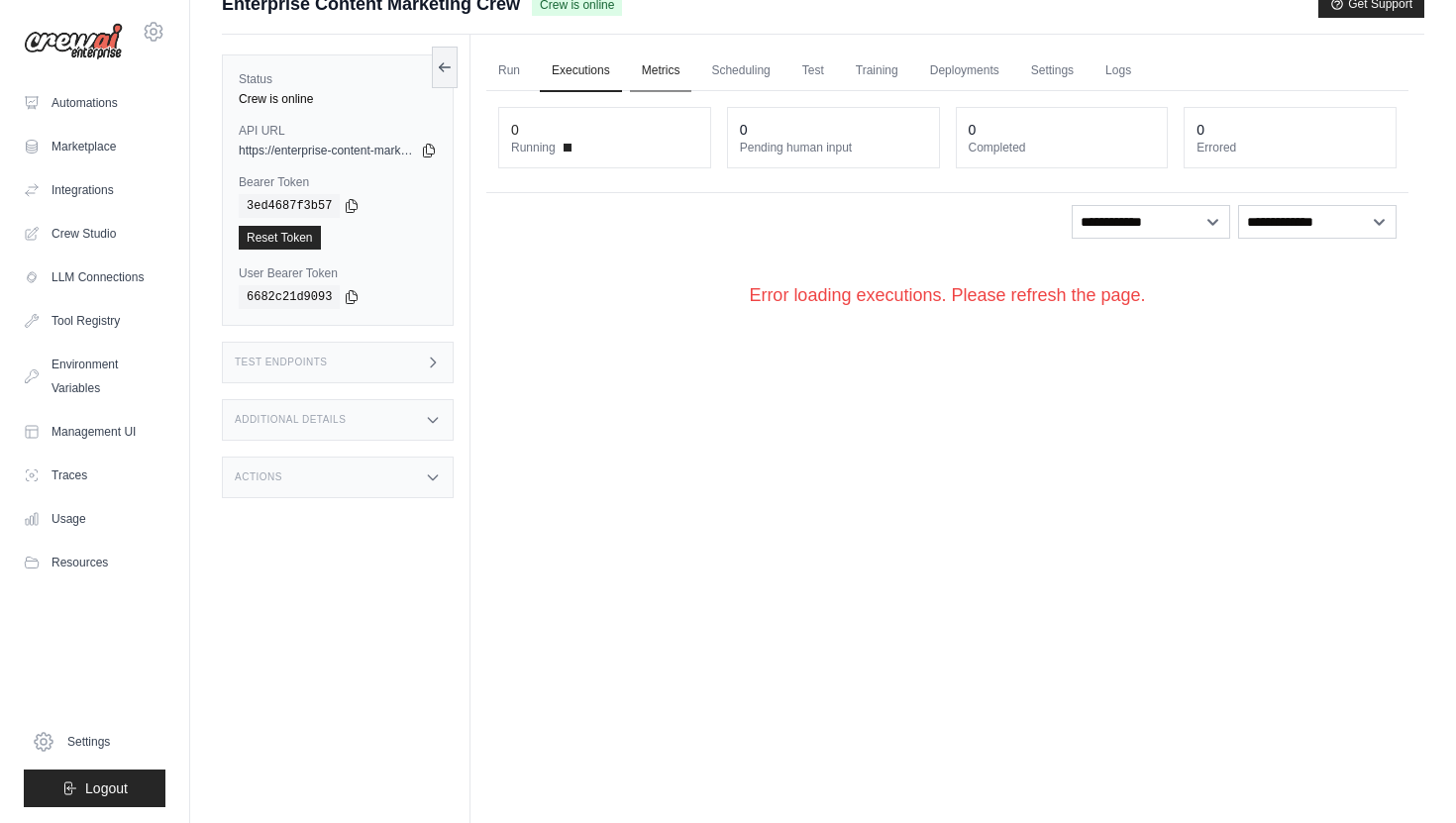 click on "Metrics" at bounding box center (661, 71) 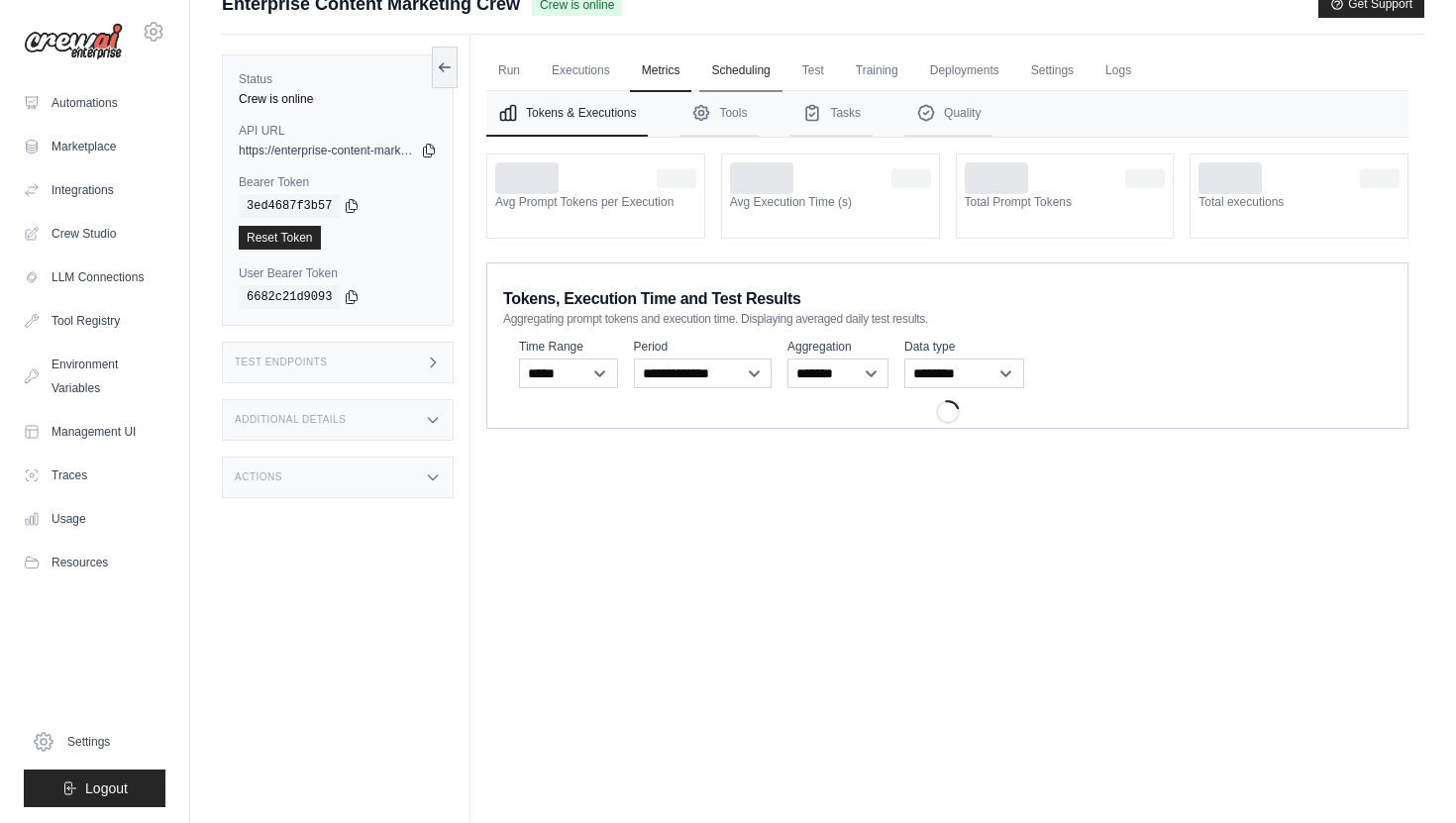 click on "Scheduling" at bounding box center (740, 71) 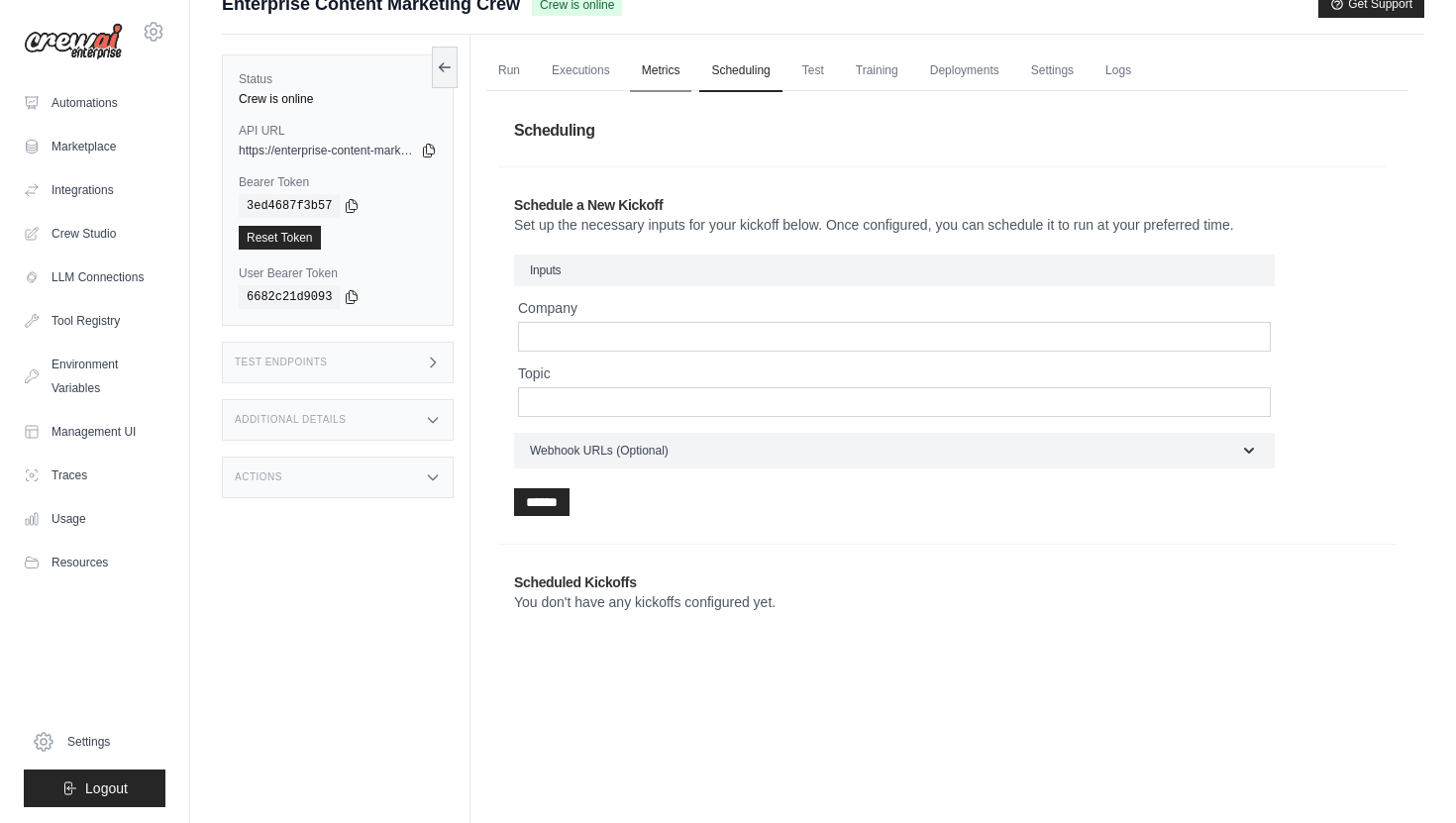 click on "Metrics" at bounding box center [661, 71] 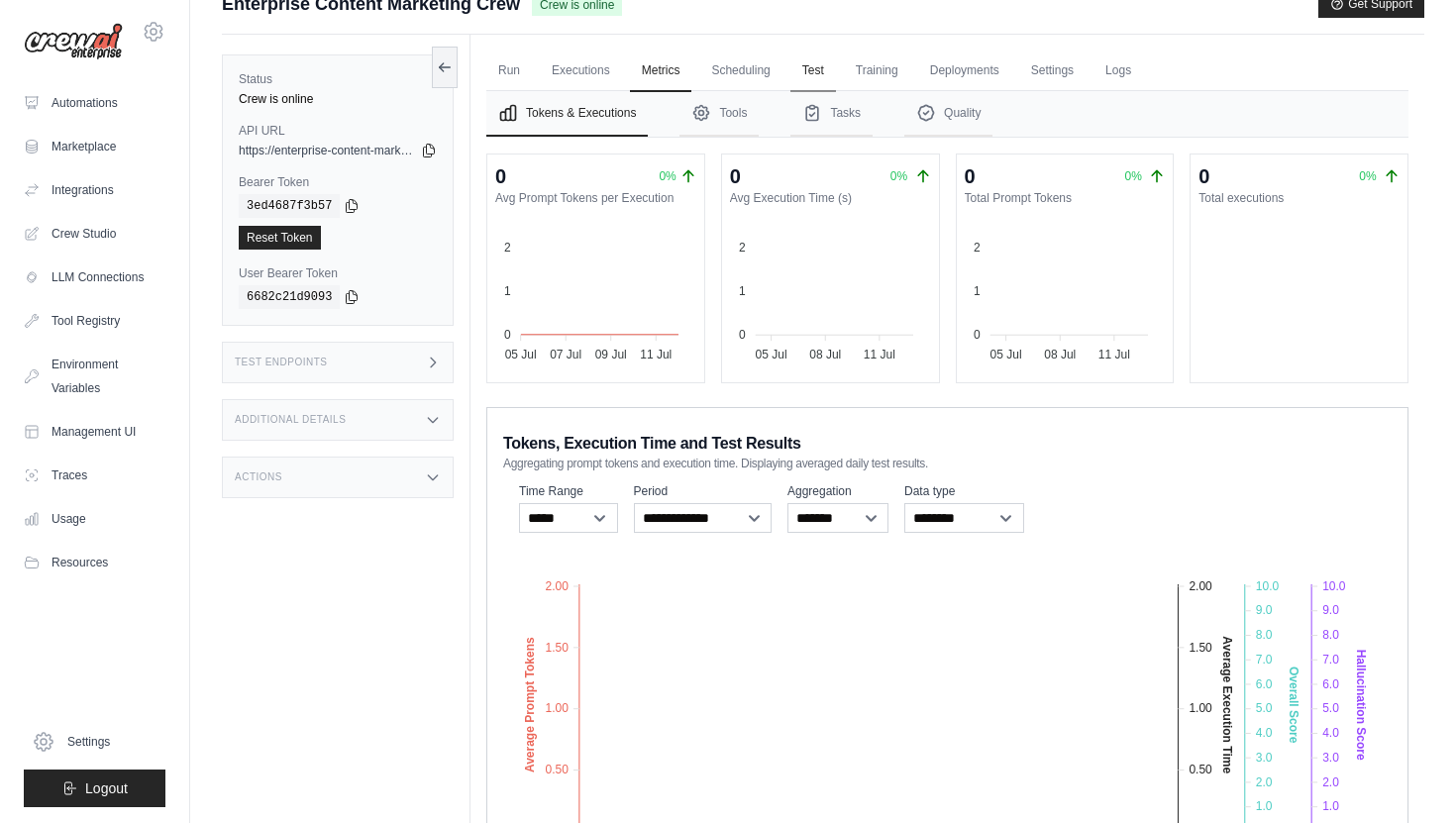 click on "Test" at bounding box center (813, 71) 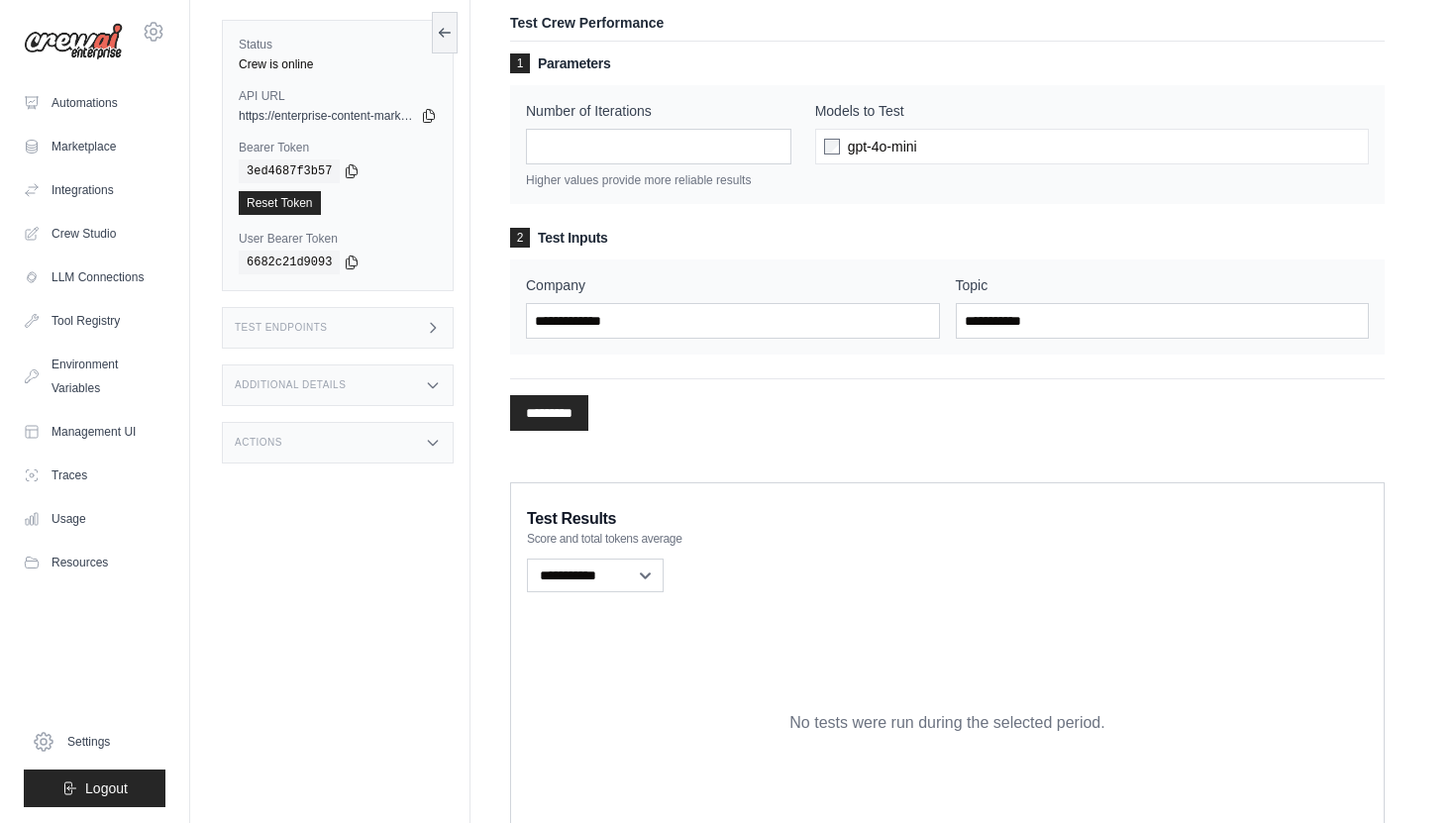 scroll, scrollTop: 0, scrollLeft: 0, axis: both 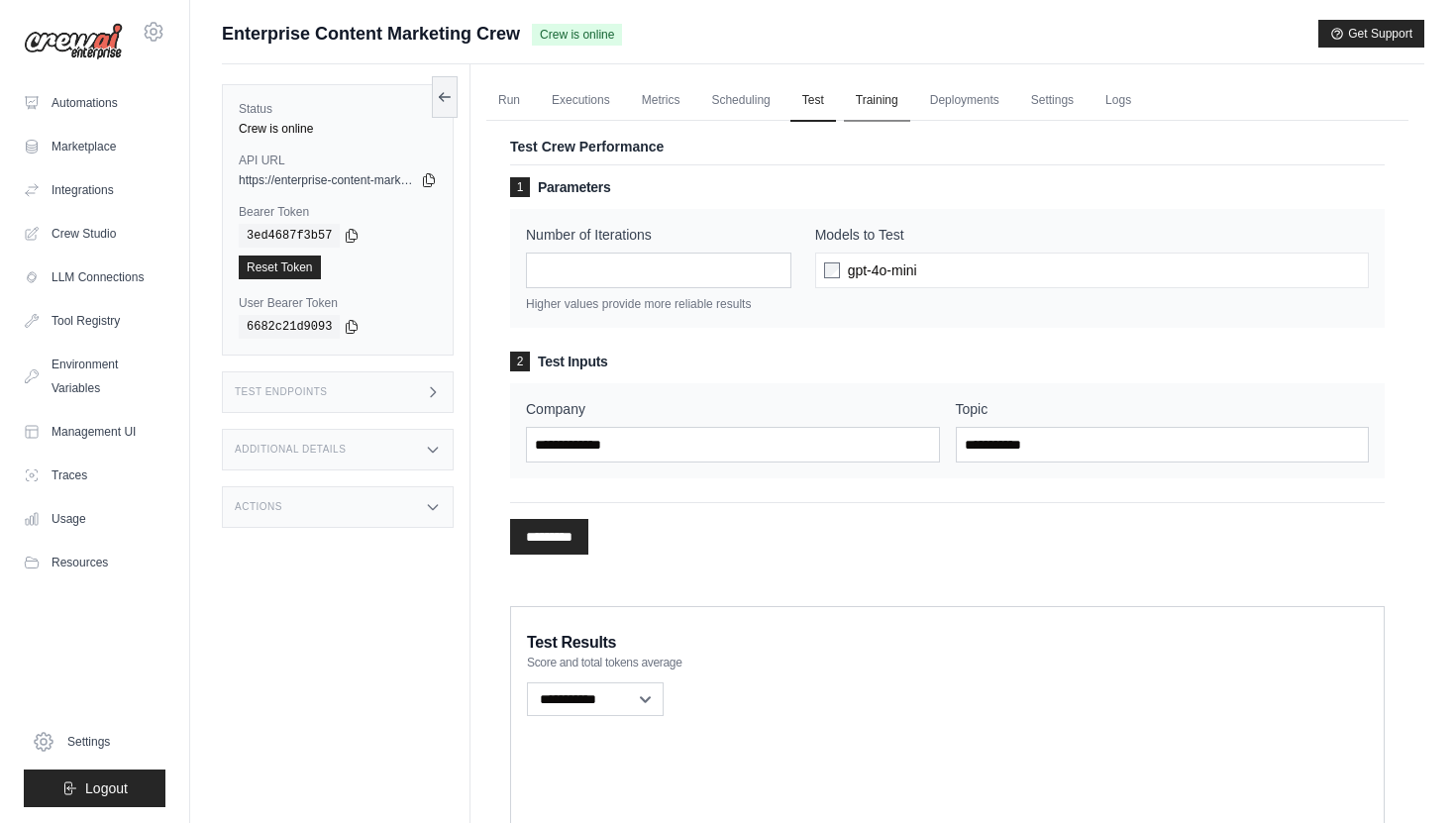 click on "Training" at bounding box center (877, 101) 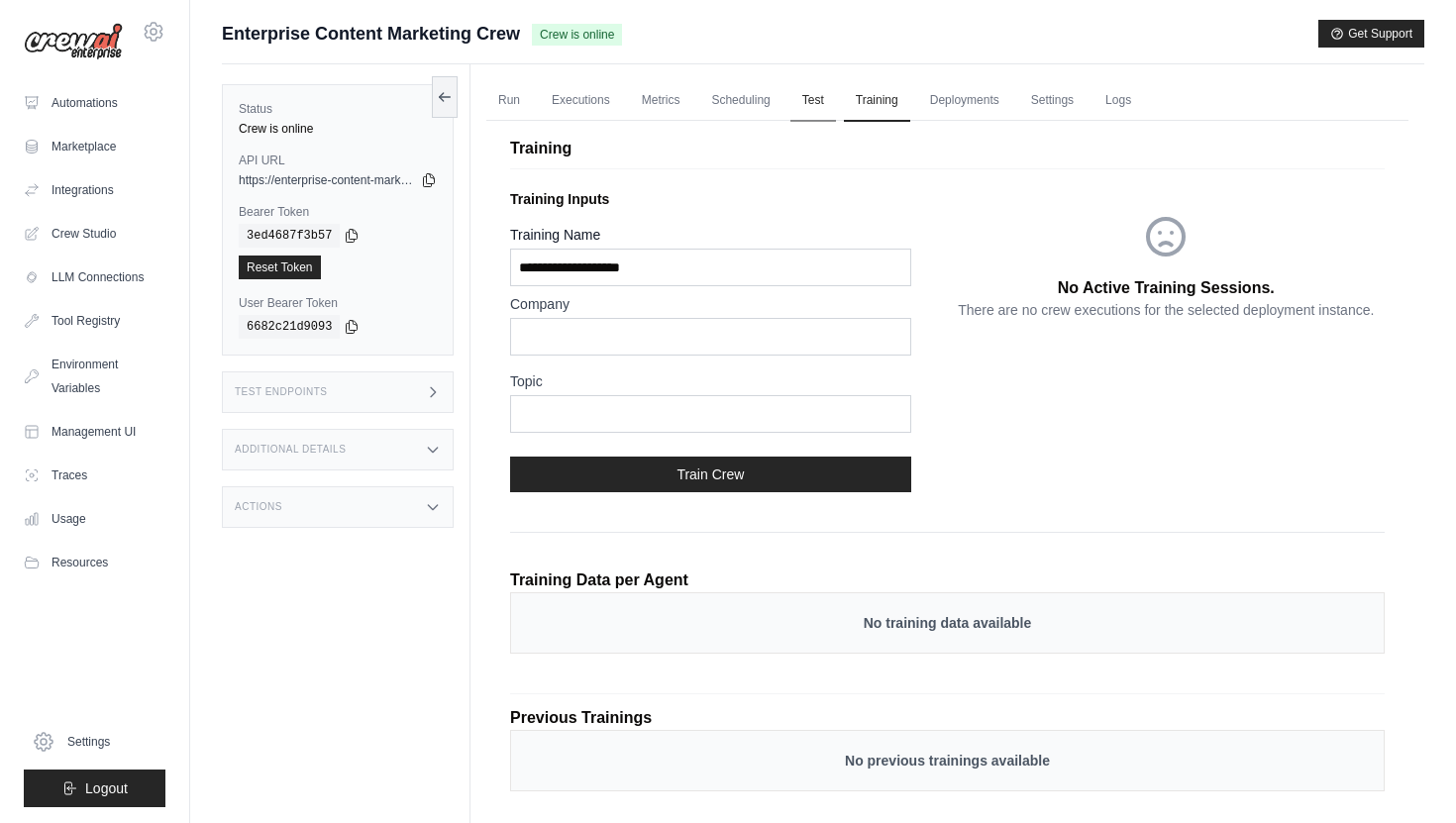 click on "Test" at bounding box center [813, 101] 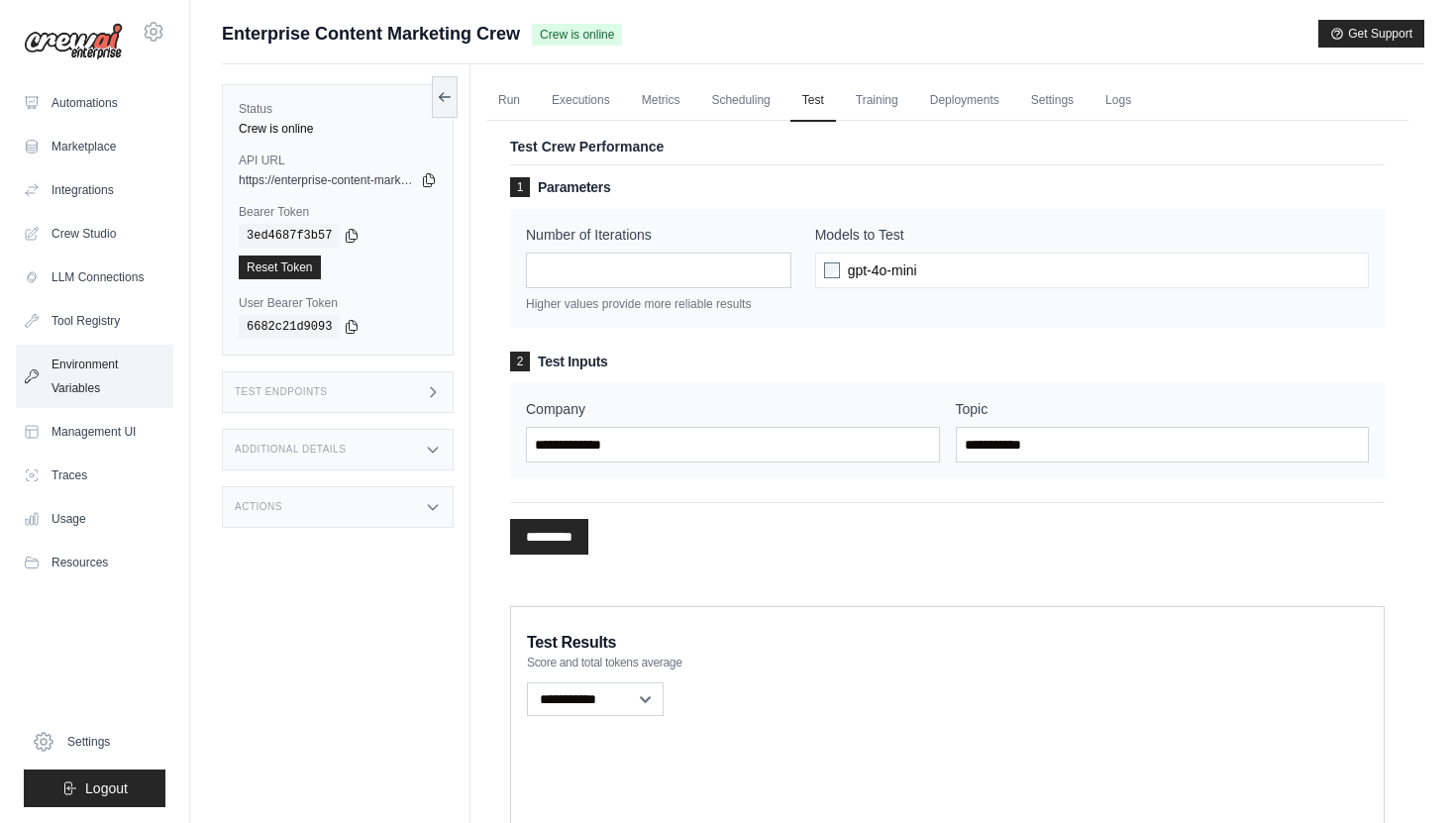 click on "Environment Variables" at bounding box center [94, 376] 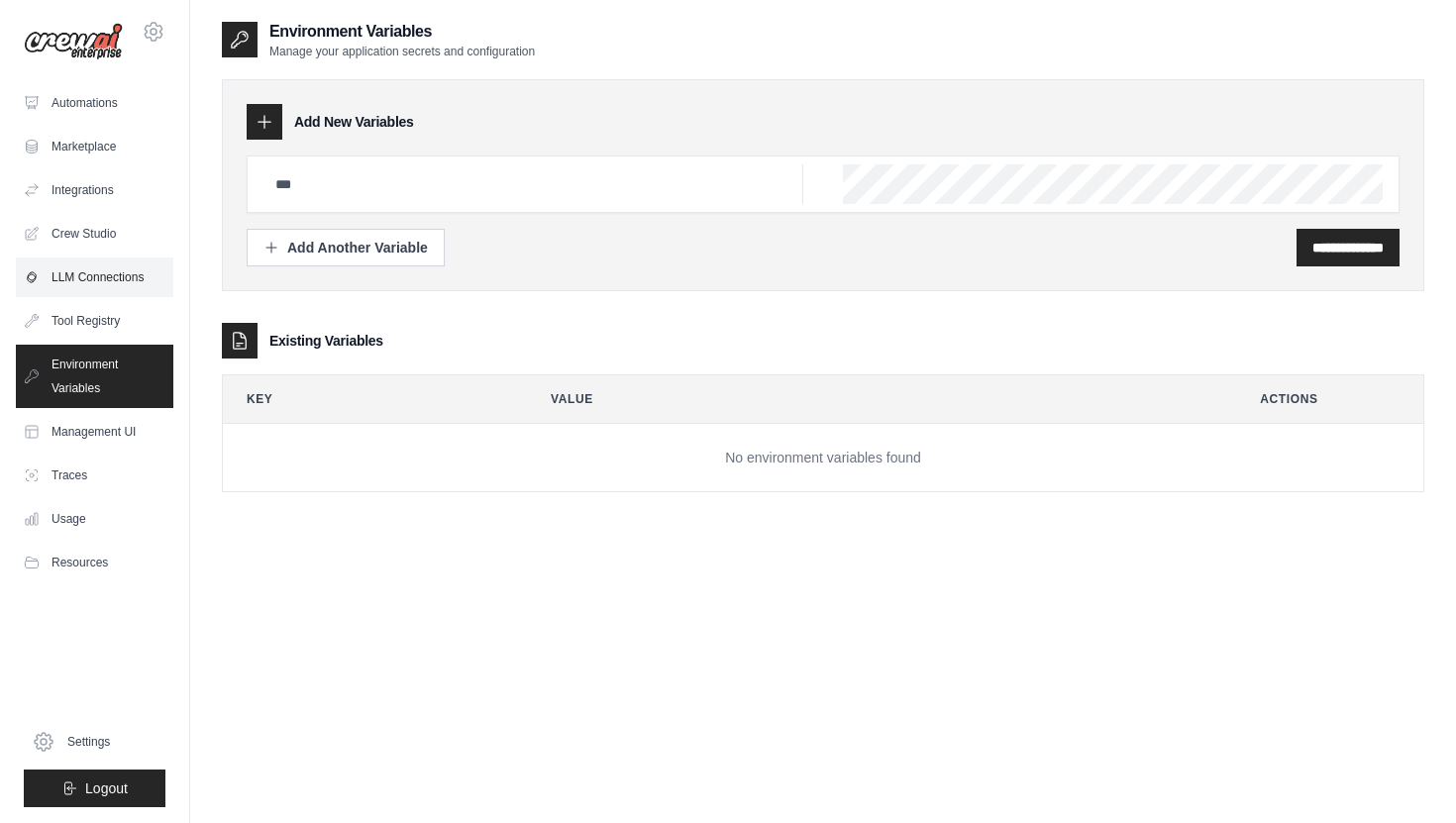 click on "LLM Connections" at bounding box center [94, 277] 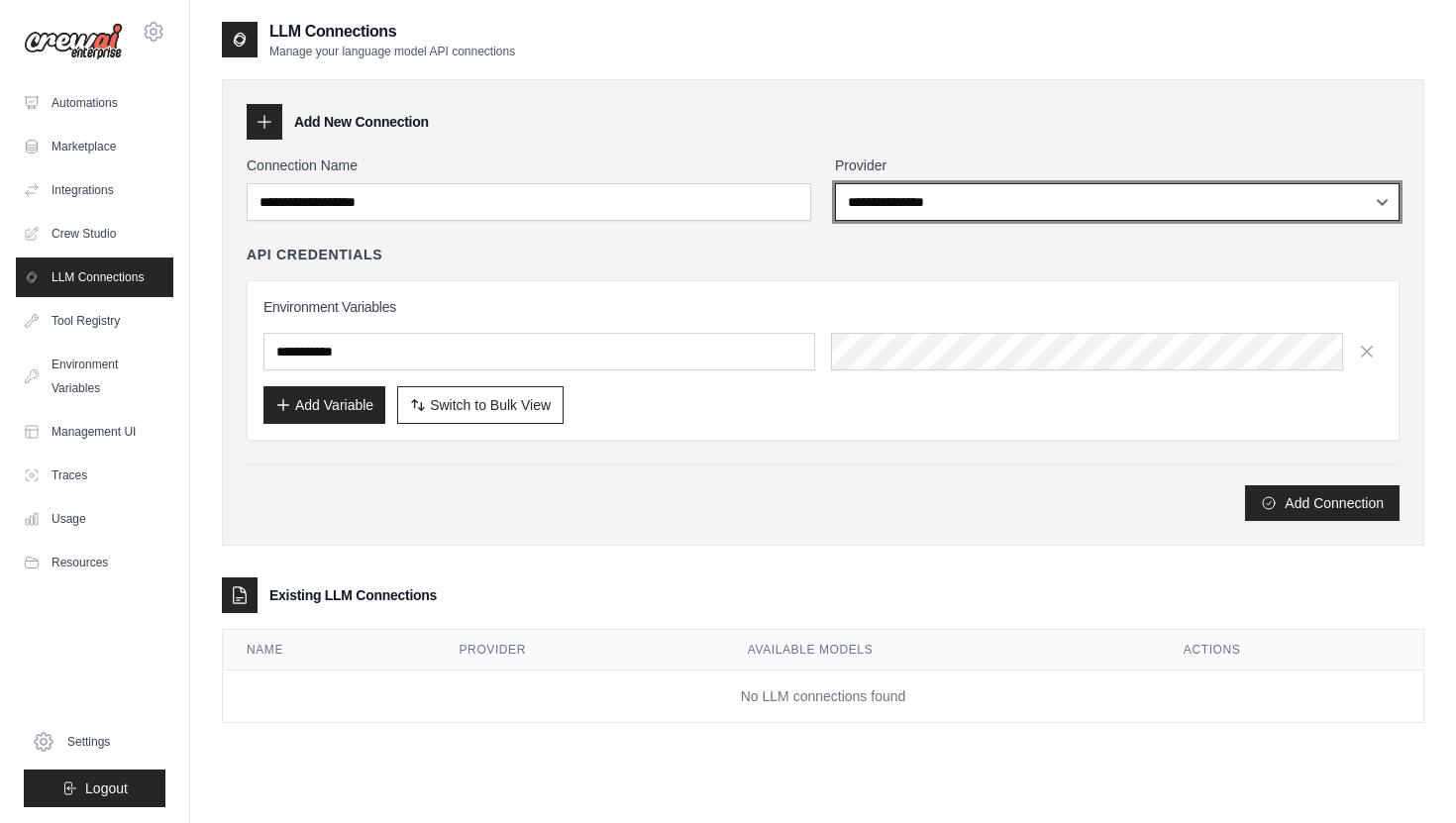 click on "**********" at bounding box center (1117, 202) 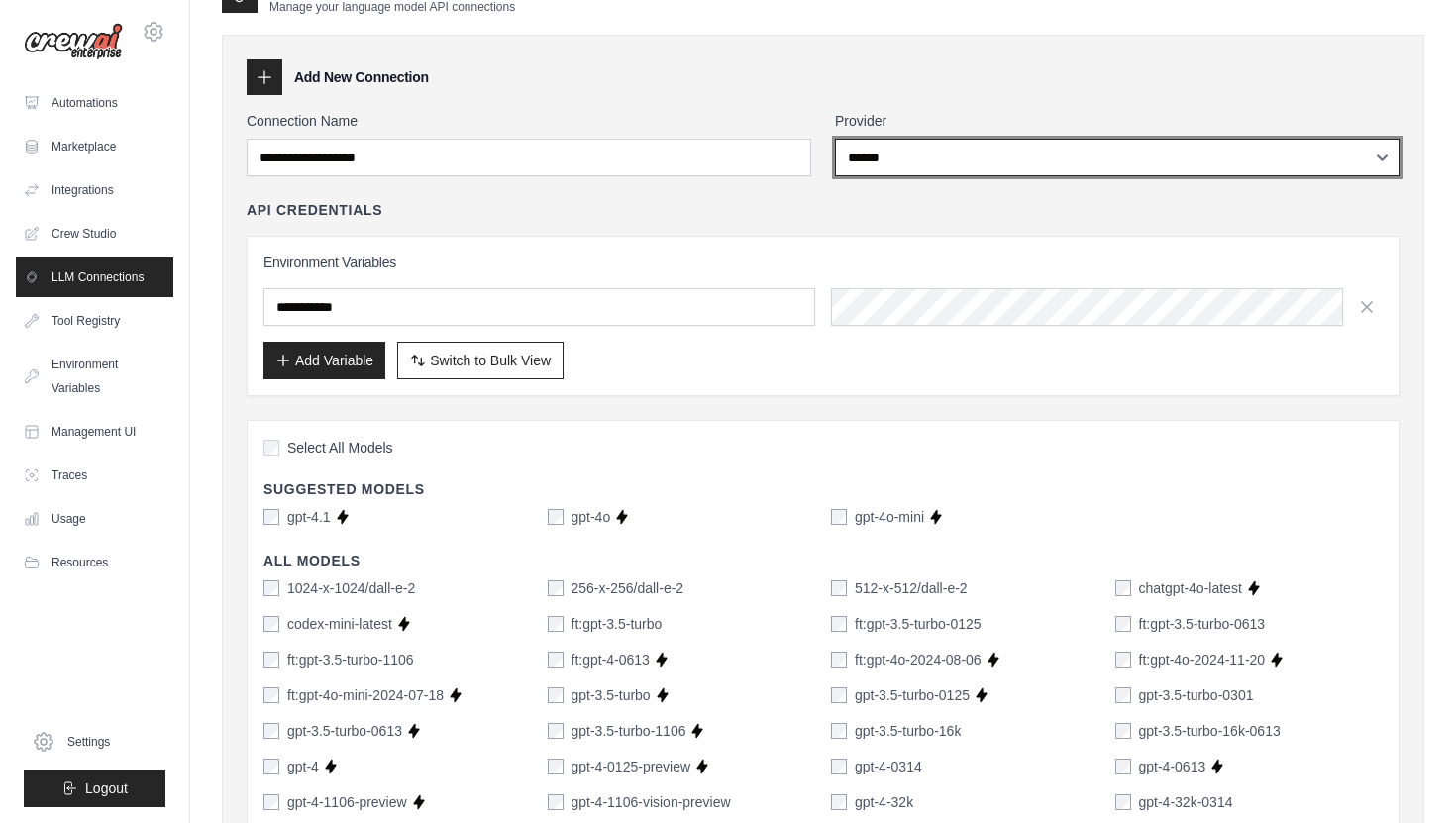 scroll, scrollTop: 0, scrollLeft: 0, axis: both 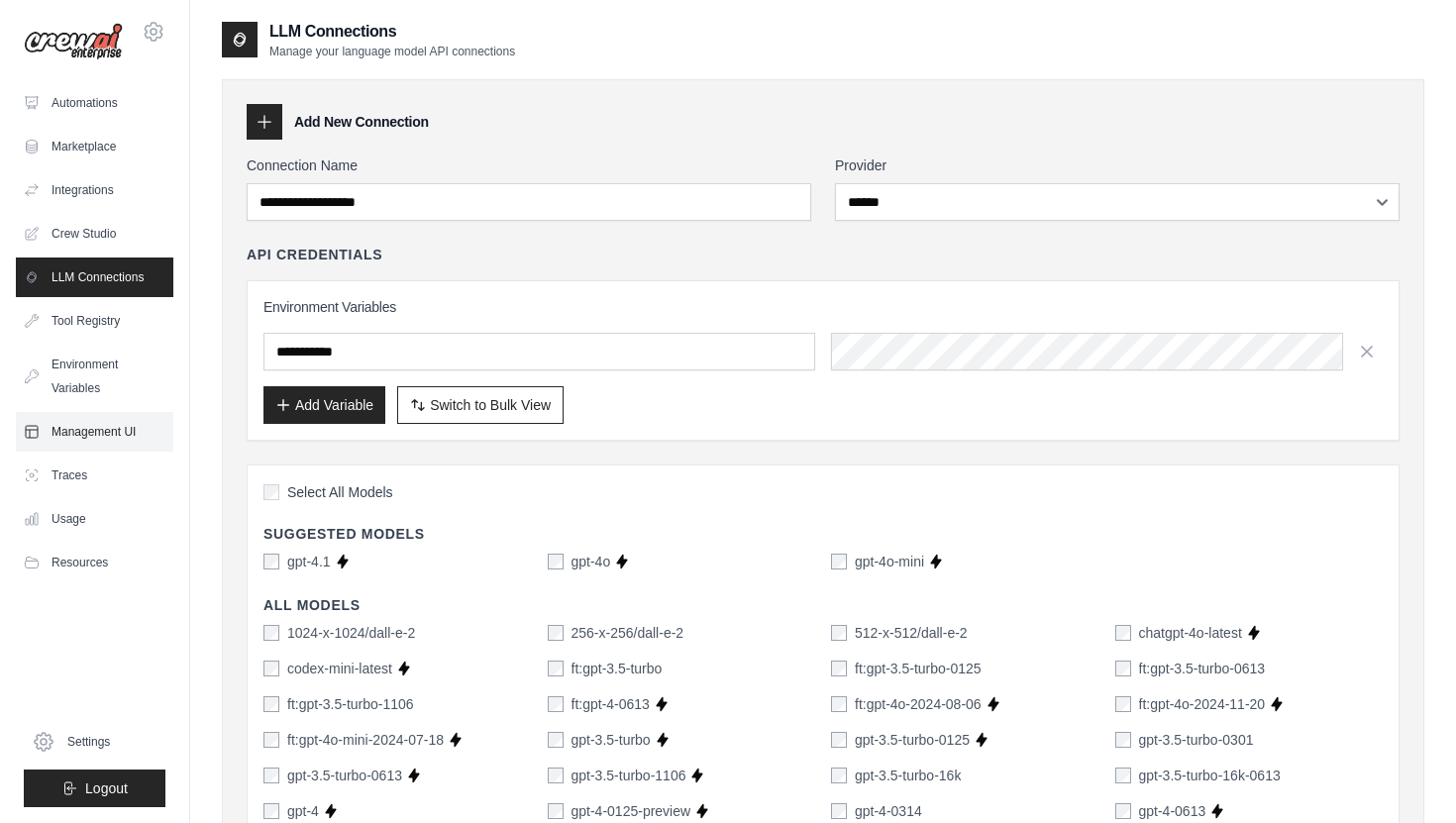 click on "Management UI" at bounding box center (94, 432) 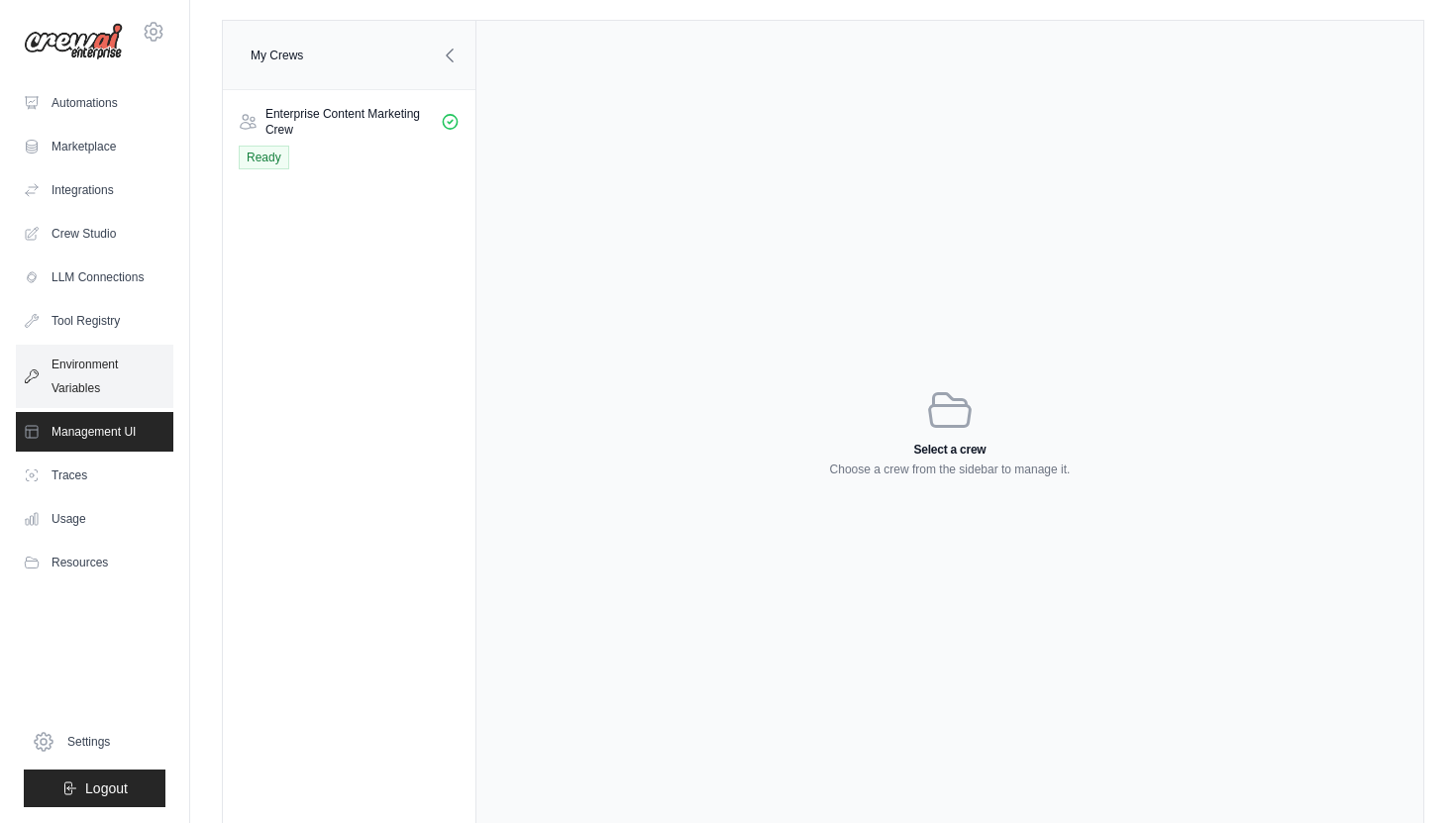 click on "Environment Variables" at bounding box center (94, 376) 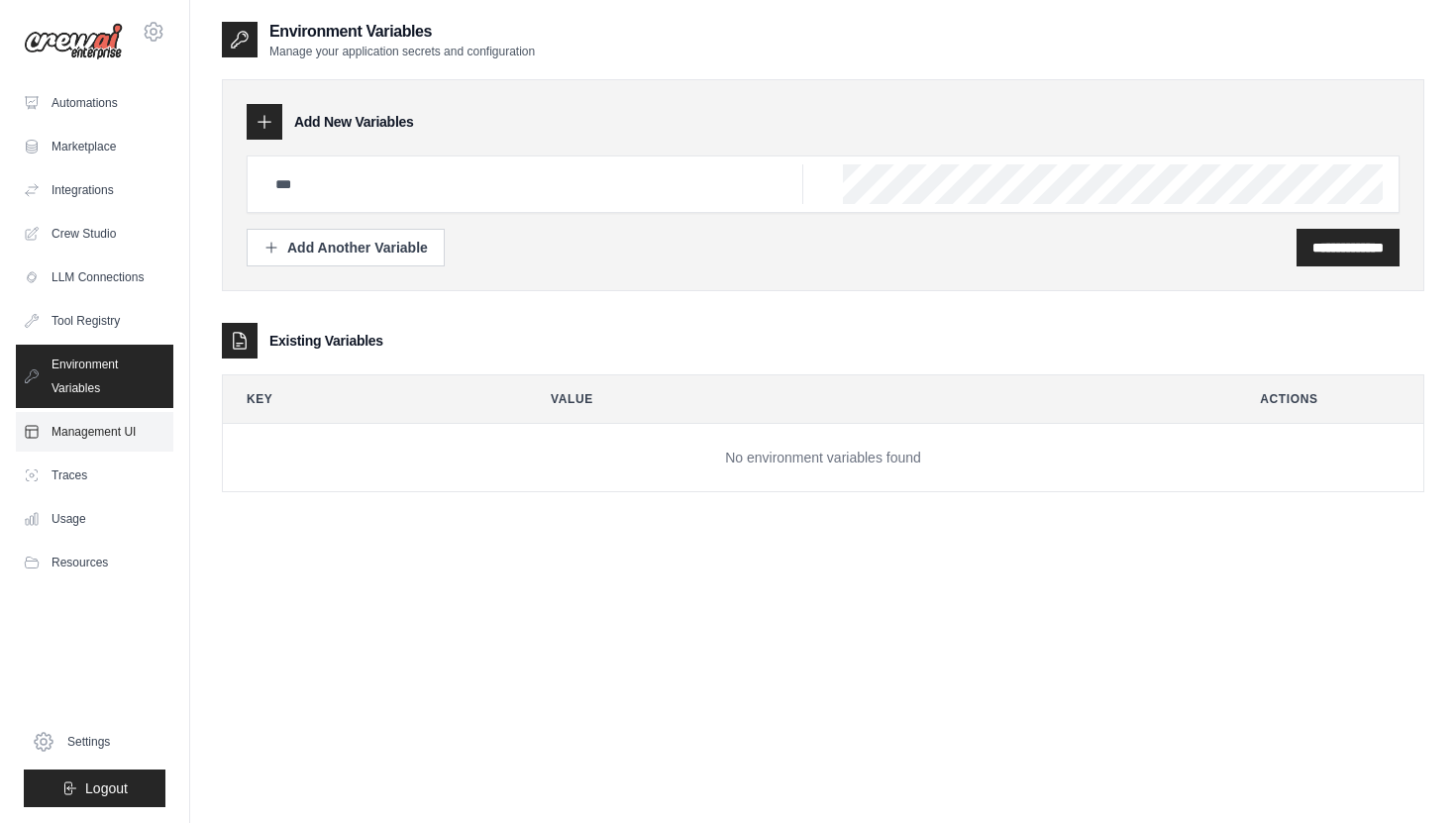 click on "Management UI" at bounding box center [94, 432] 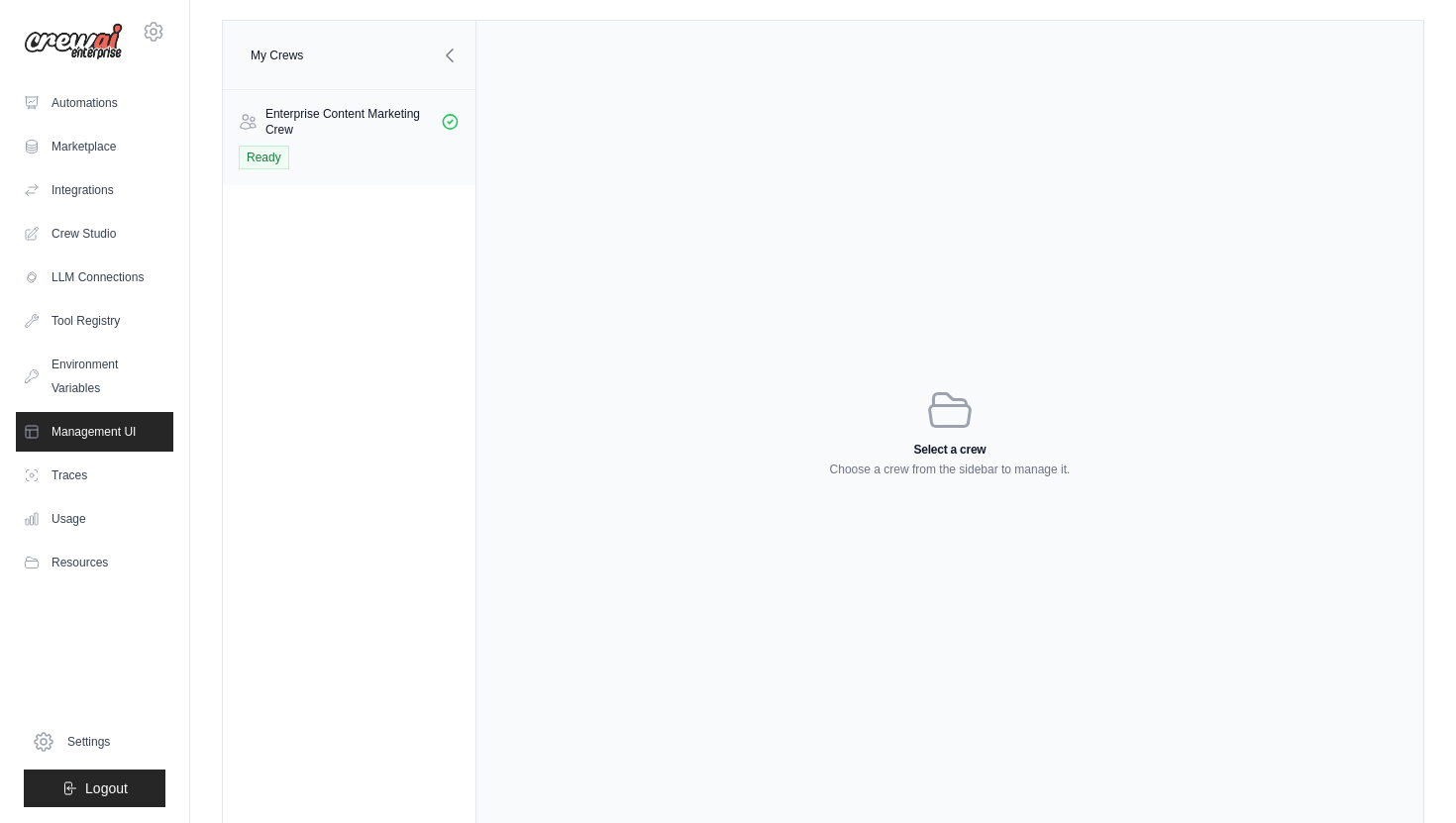 click on "Enterprise Content Marketing Crew" at bounding box center [353, 122] 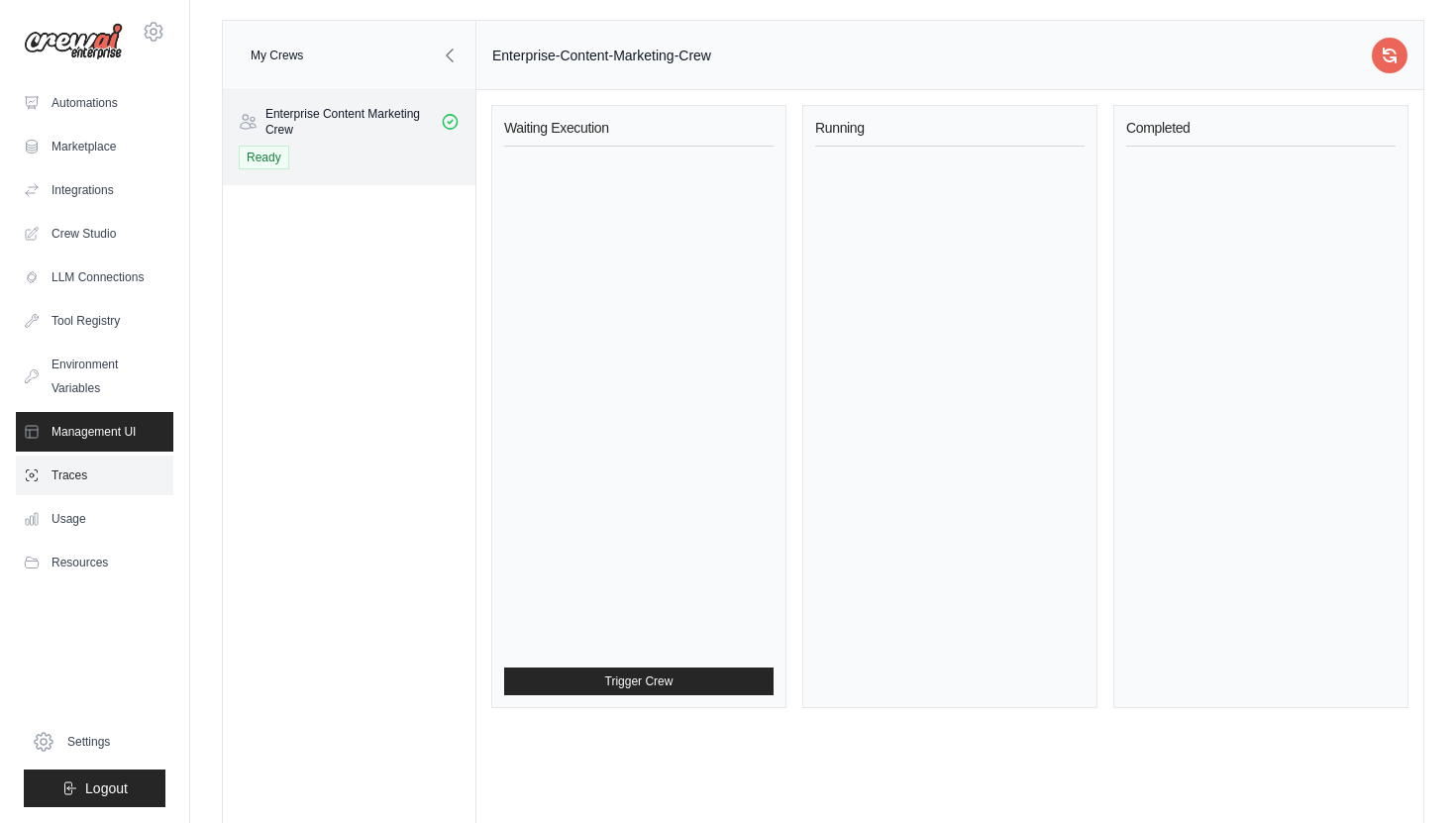 click on "Traces" at bounding box center [94, 475] 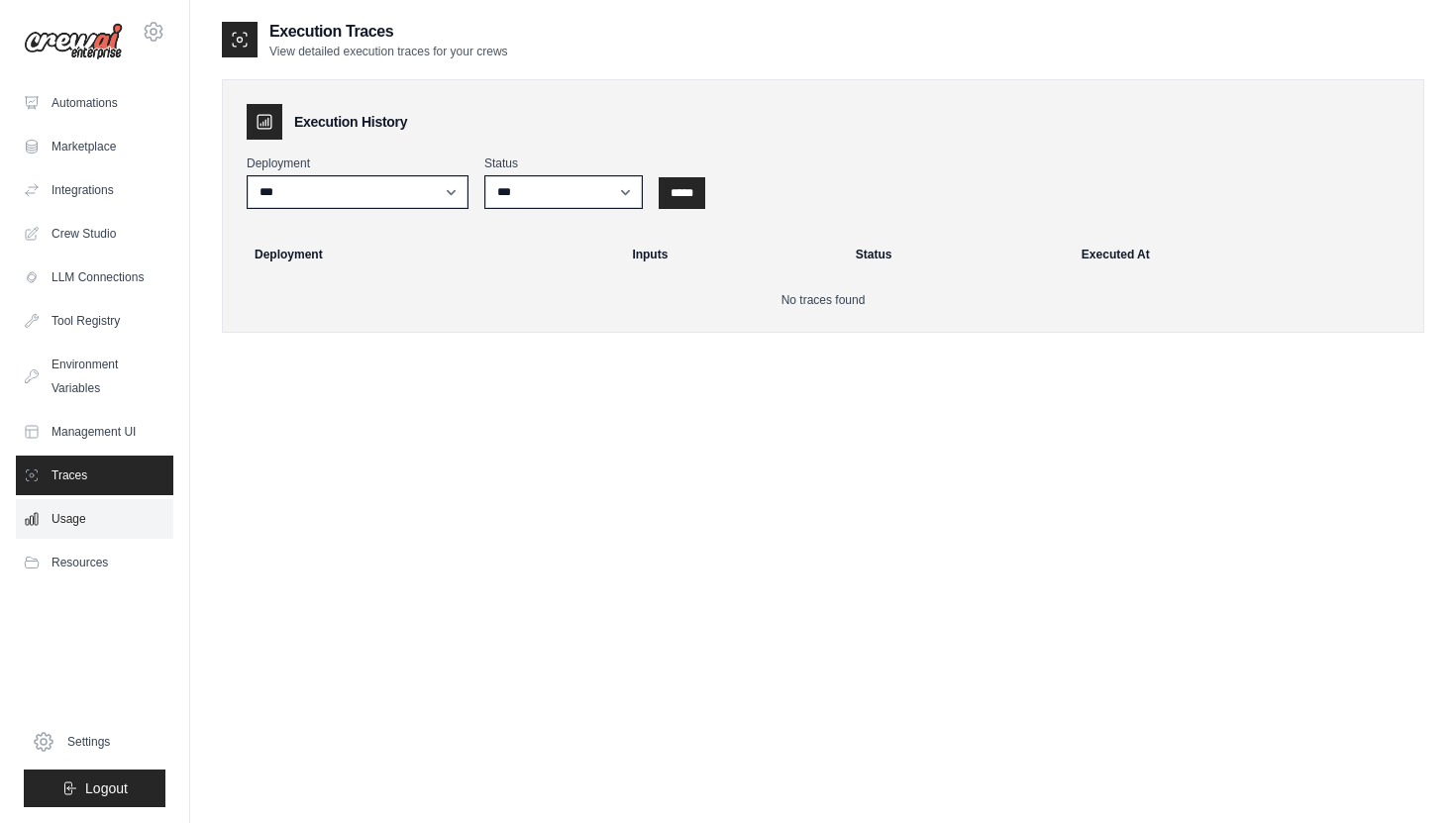 click on "Usage" at bounding box center (94, 519) 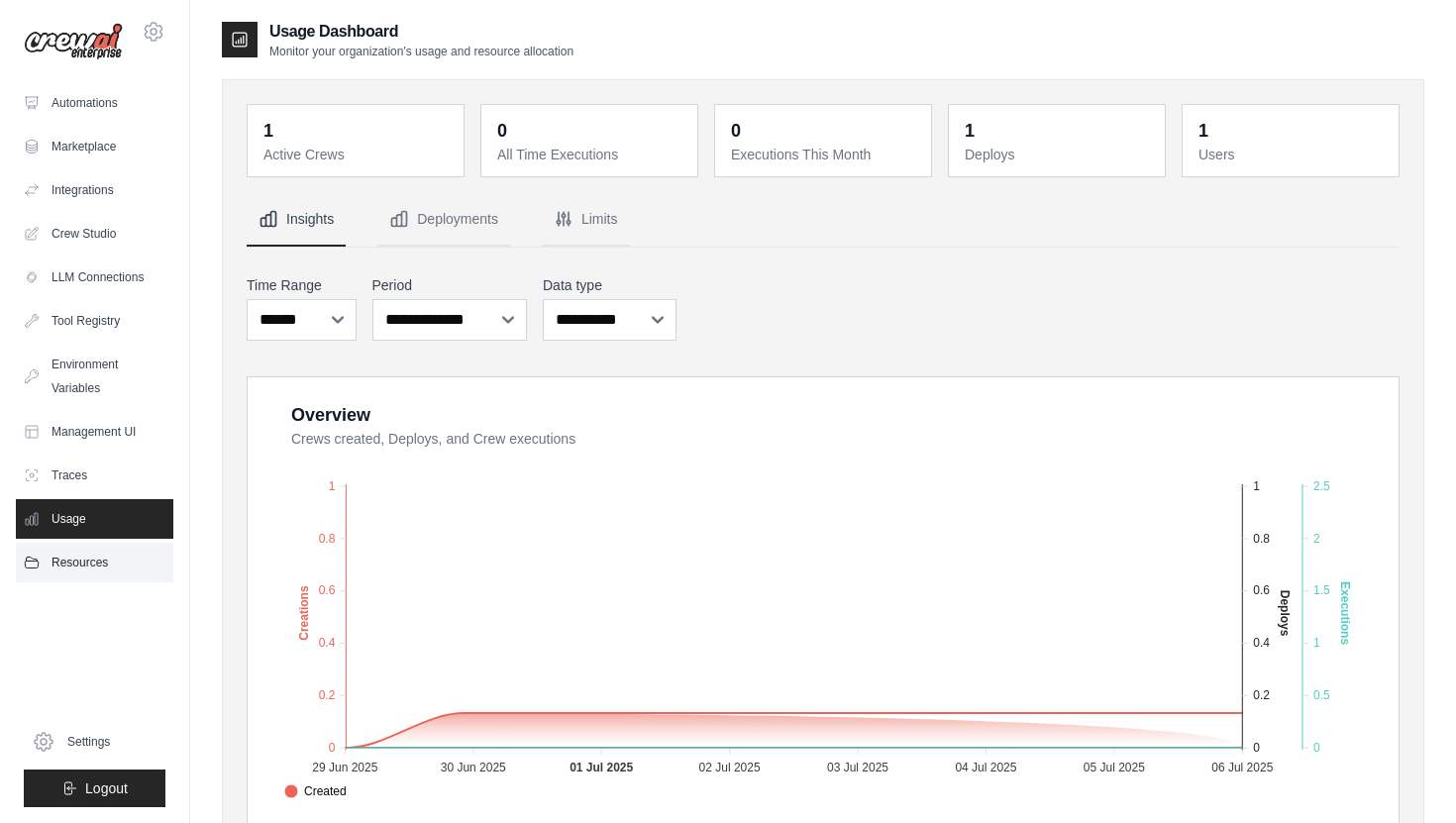 click on "Resources" at bounding box center [94, 563] 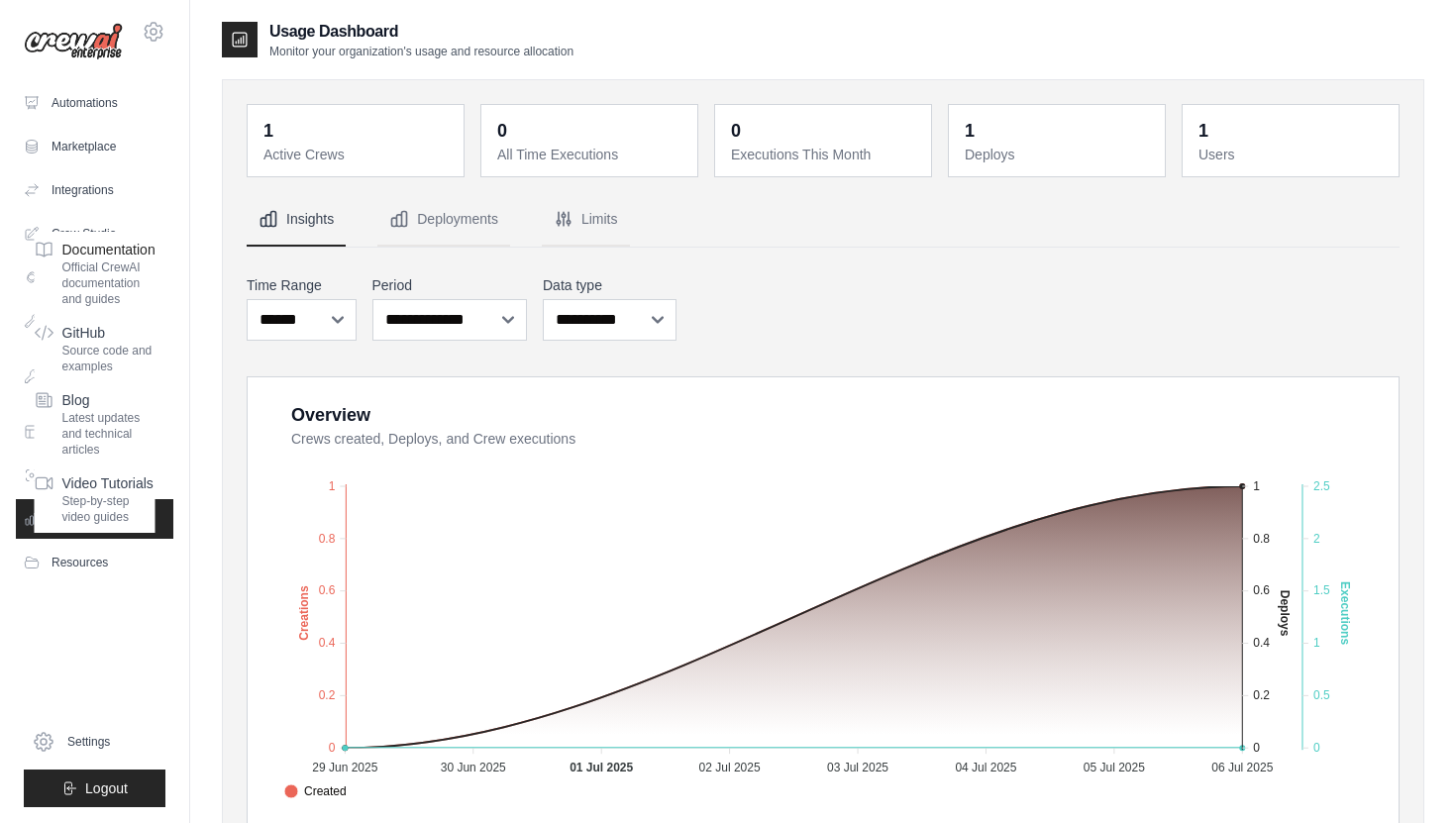 click on "Official CrewAI documentation and guides" at bounding box center (109, 283) 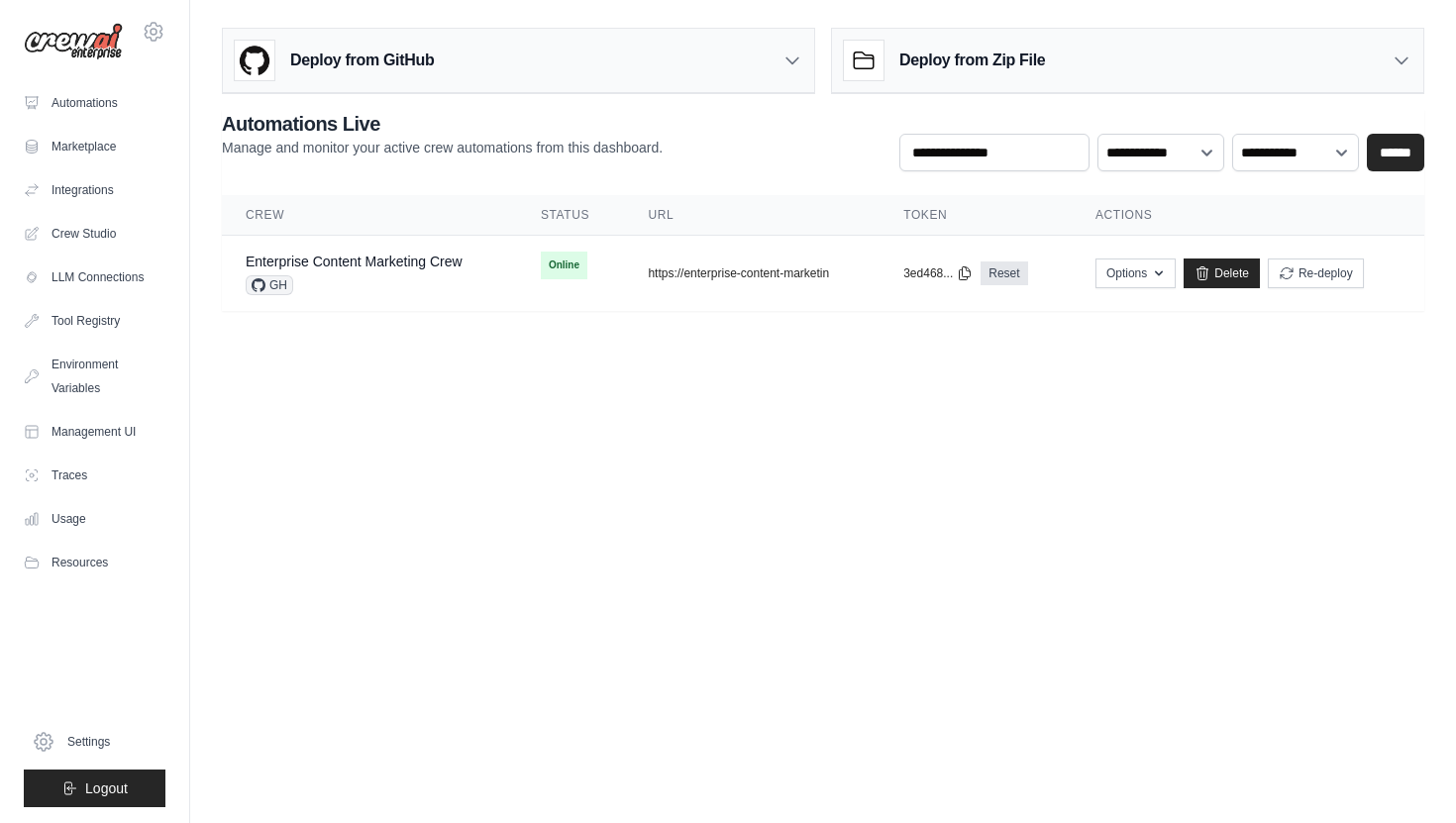 scroll, scrollTop: 0, scrollLeft: 0, axis: both 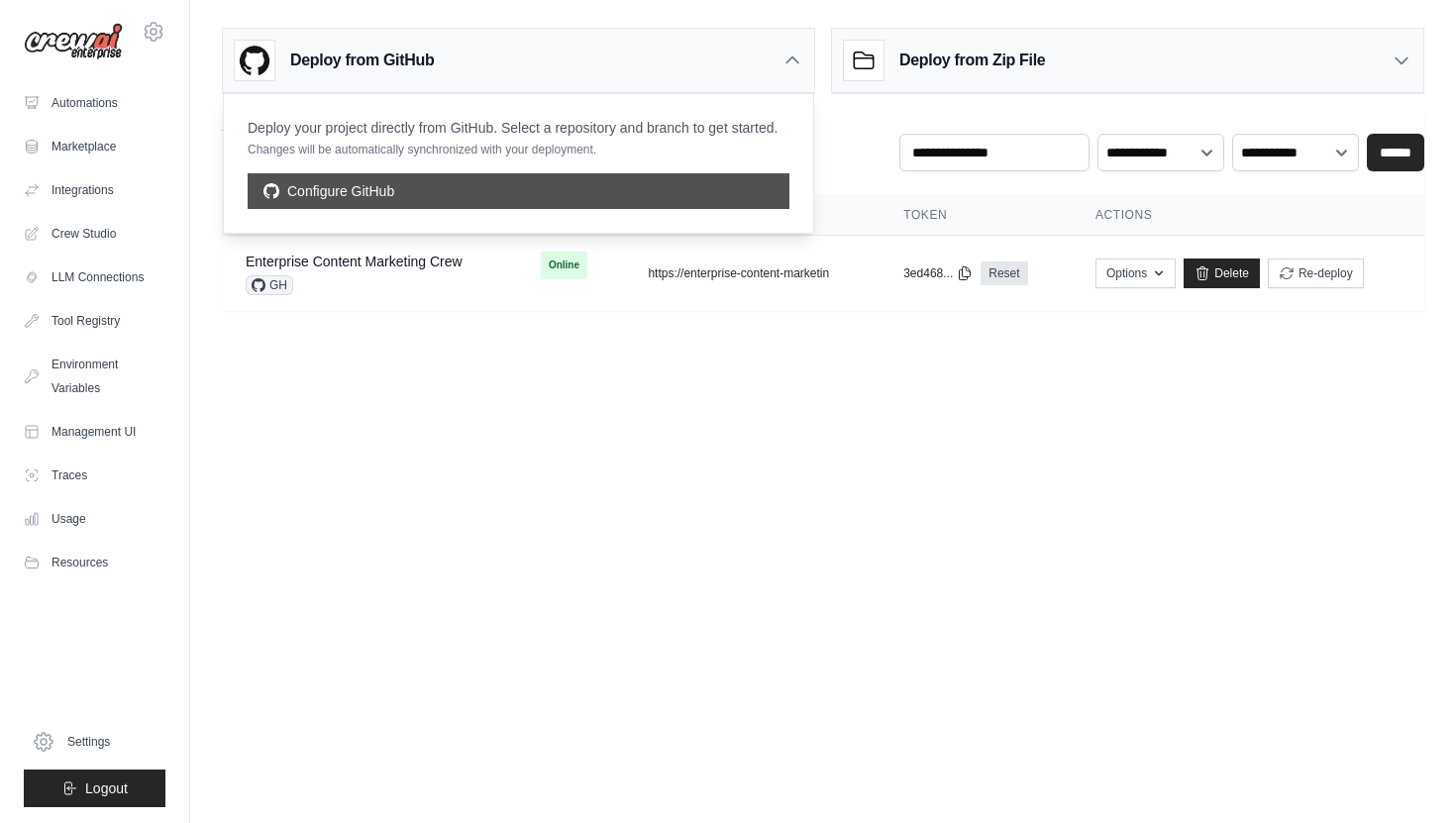 click on "Configure GitHub" at bounding box center [518, 191] 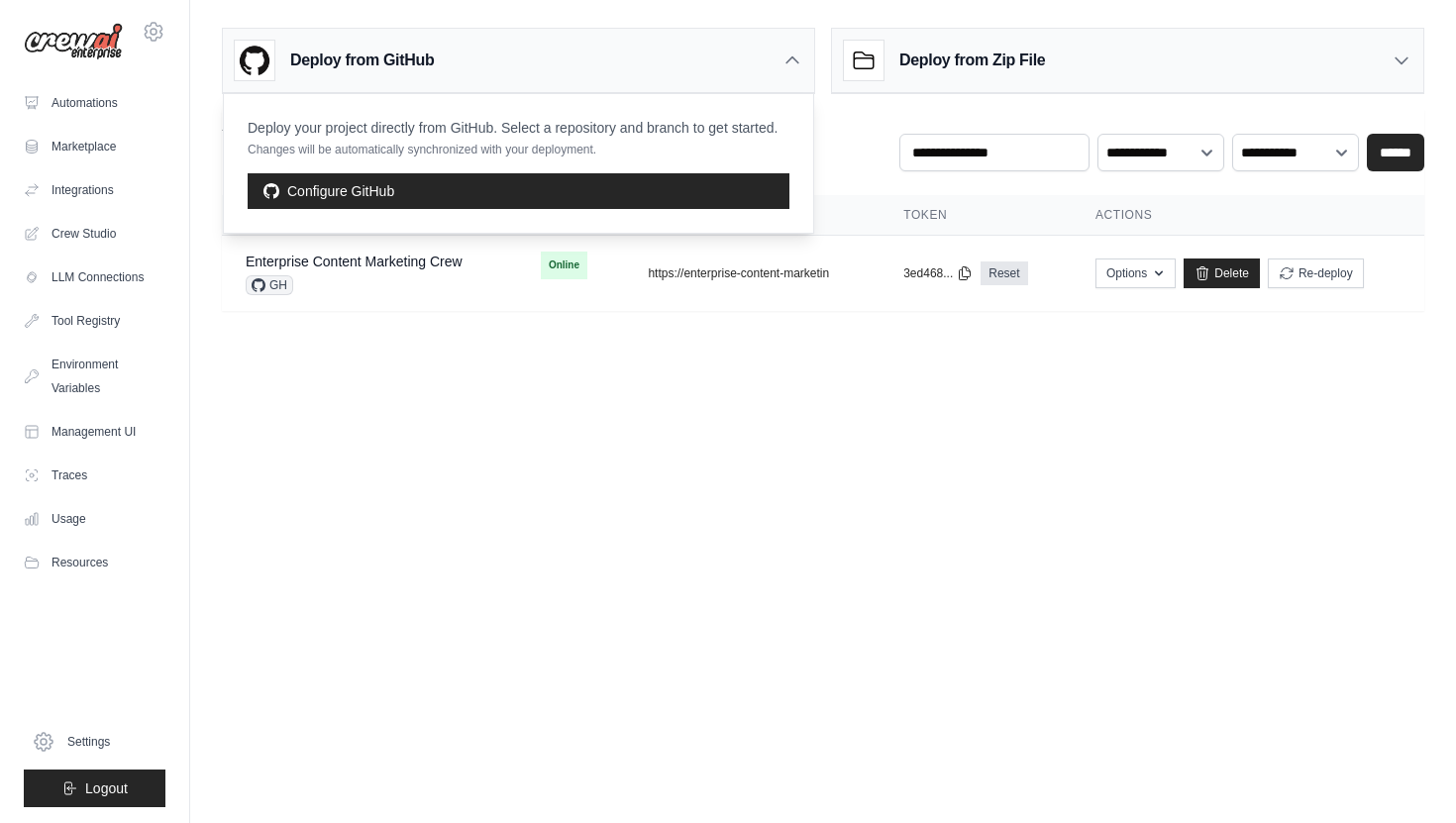 click on "Deploy from Zip File" at bounding box center [1127, 60] 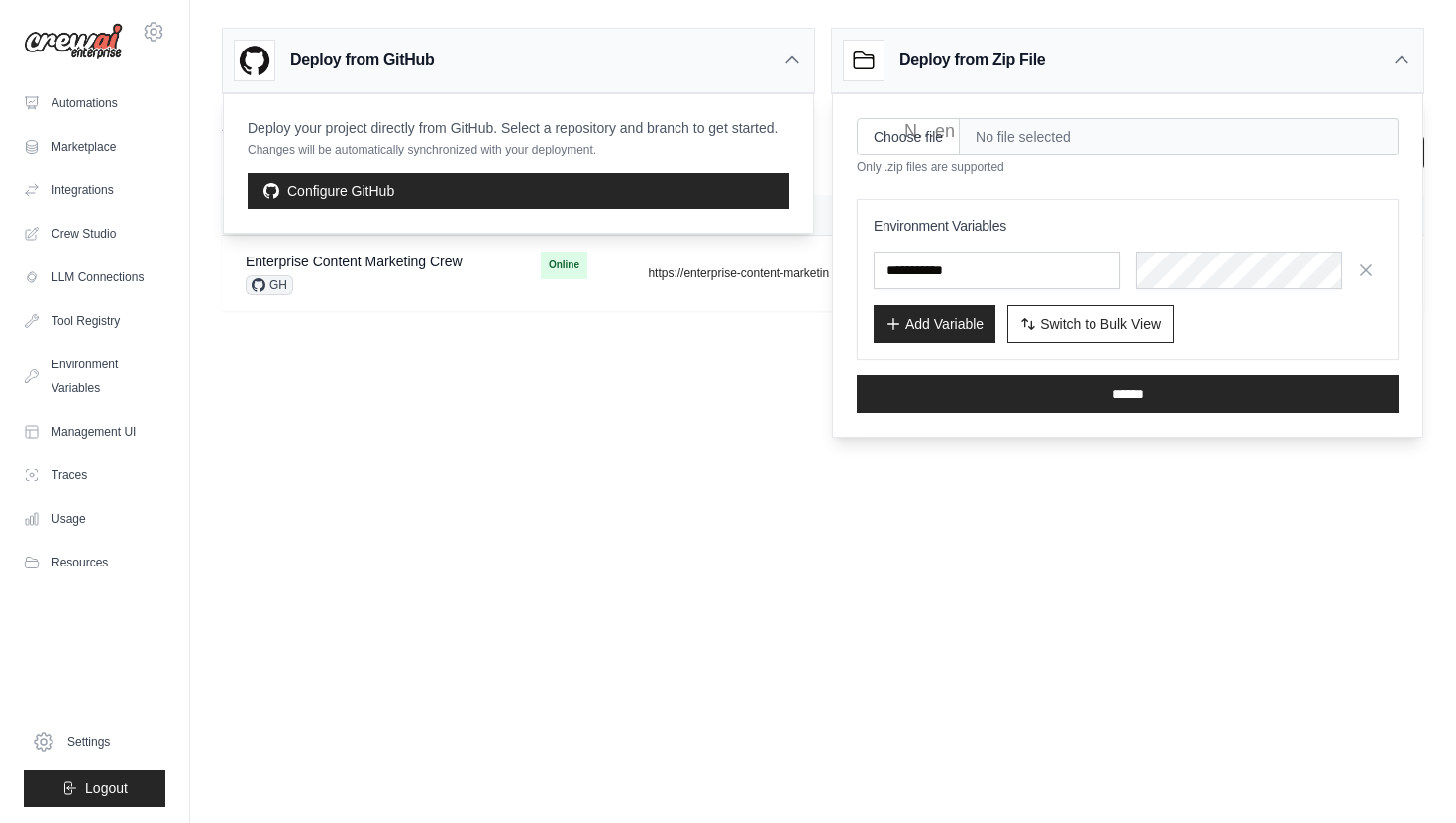 click on "Deploy from GitHub" at bounding box center (518, 60) 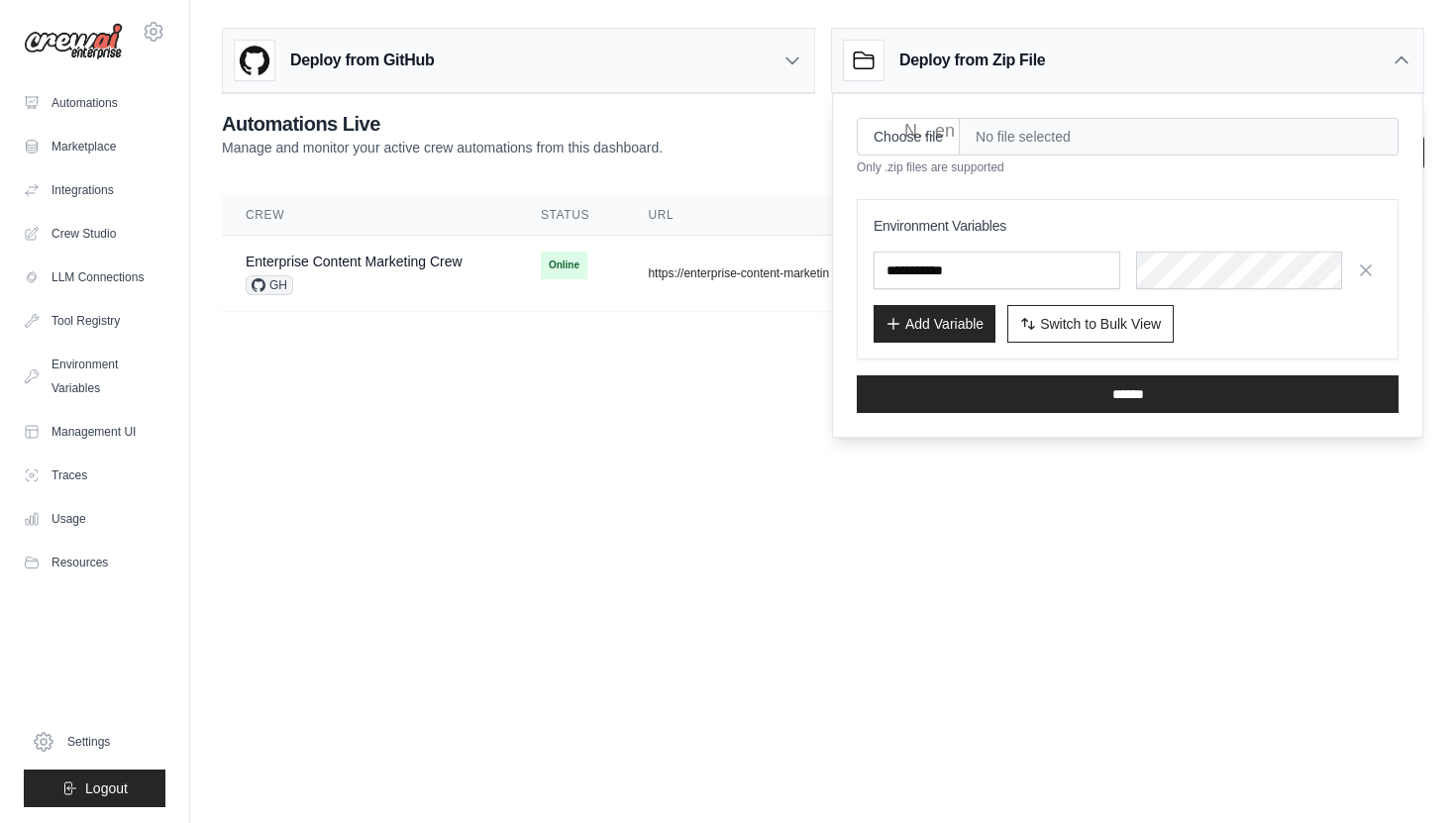 click on "Deploy from Zip File" at bounding box center [1127, 60] 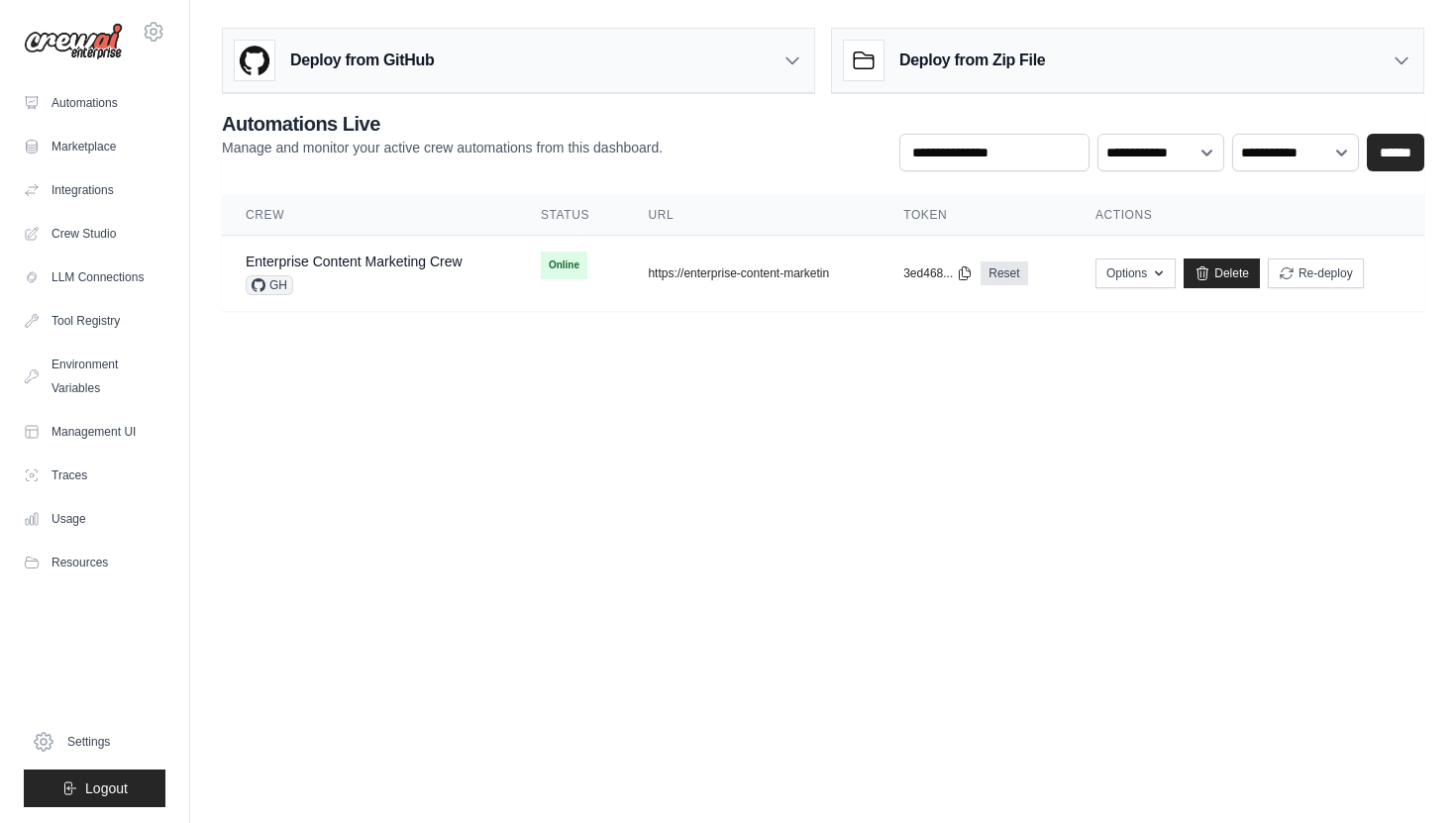 scroll, scrollTop: 0, scrollLeft: 0, axis: both 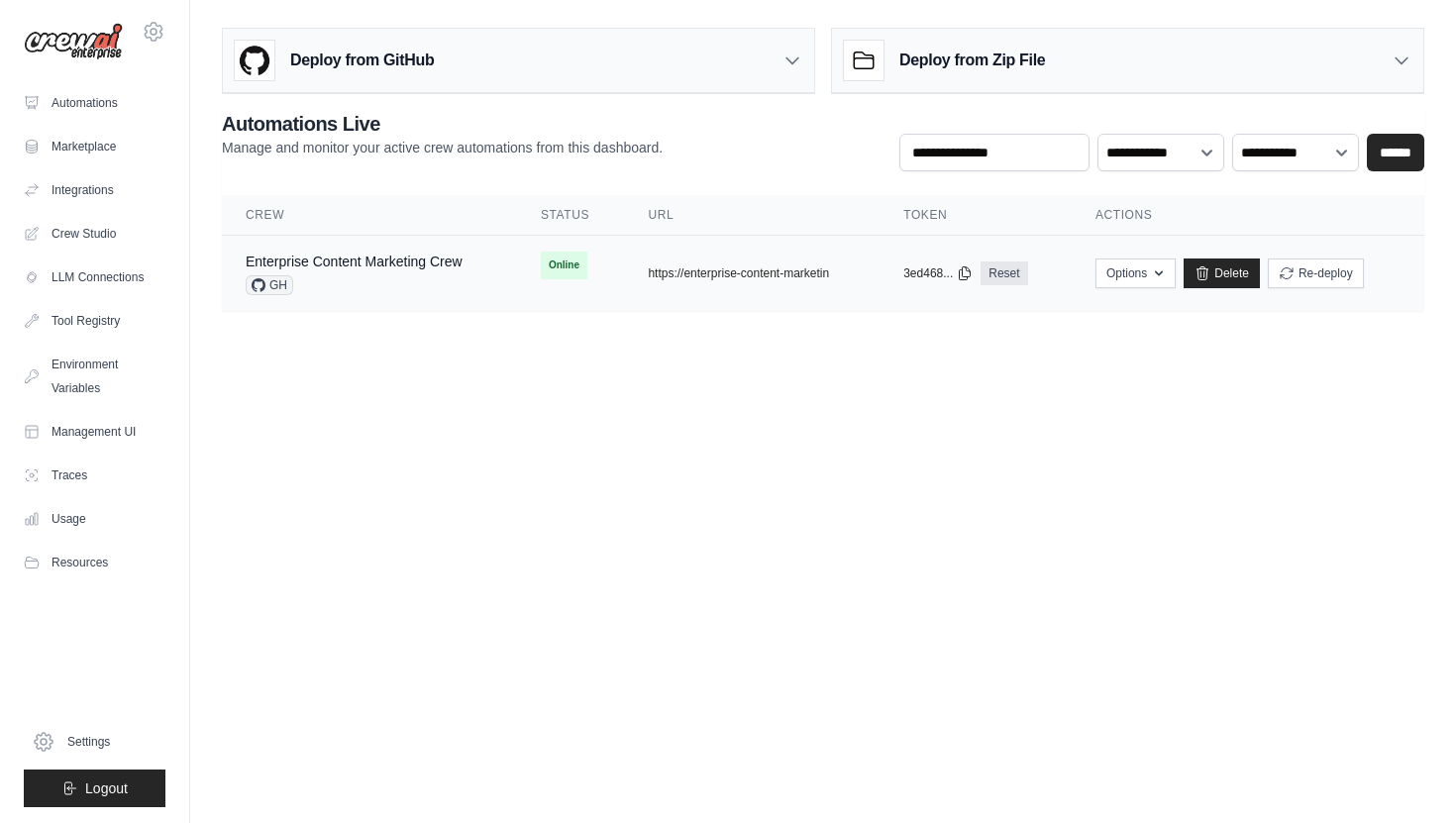 click on "Enterprise Content Marketing Crew
GH" at bounding box center [354, 273] 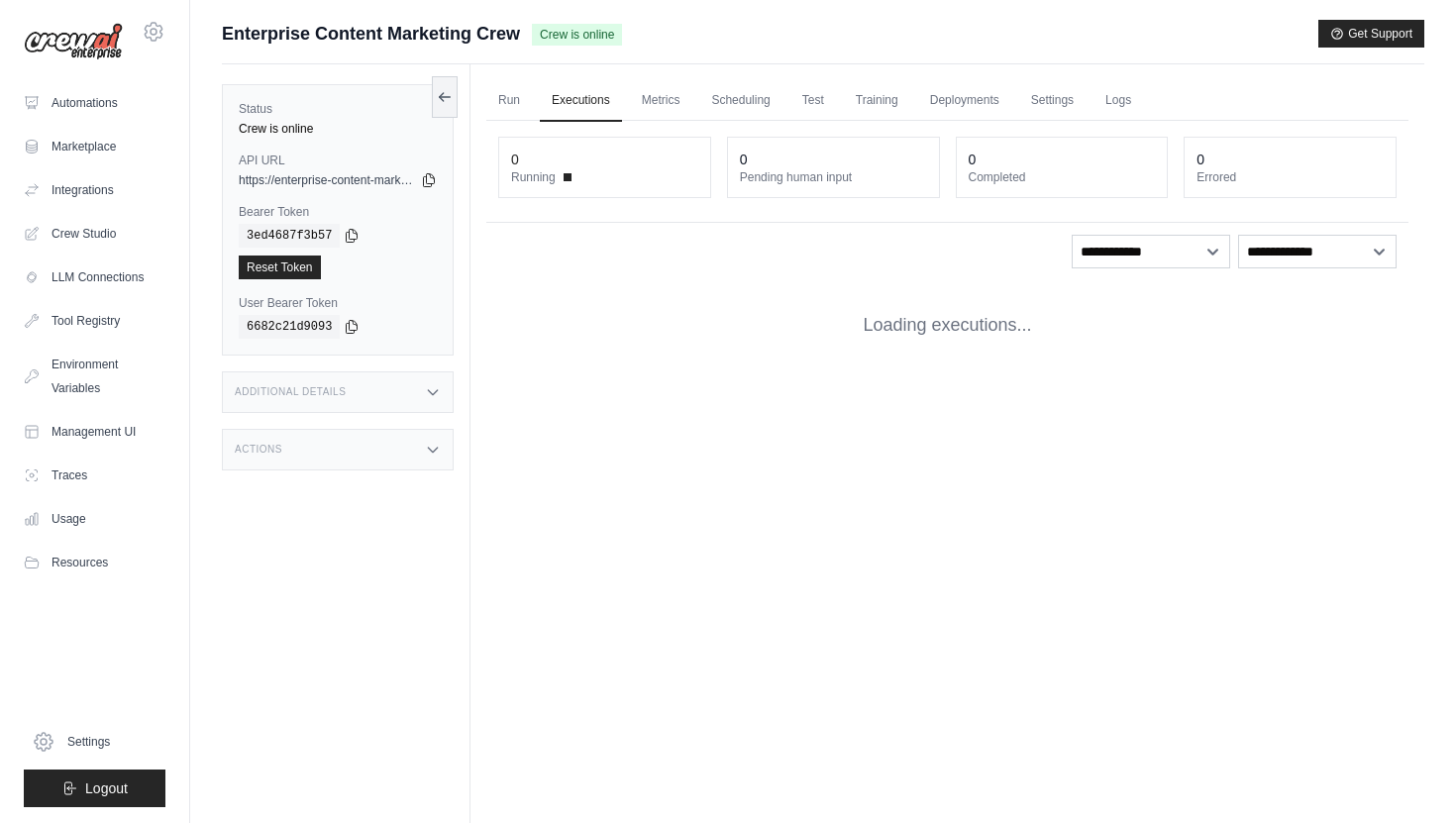 scroll, scrollTop: 0, scrollLeft: 0, axis: both 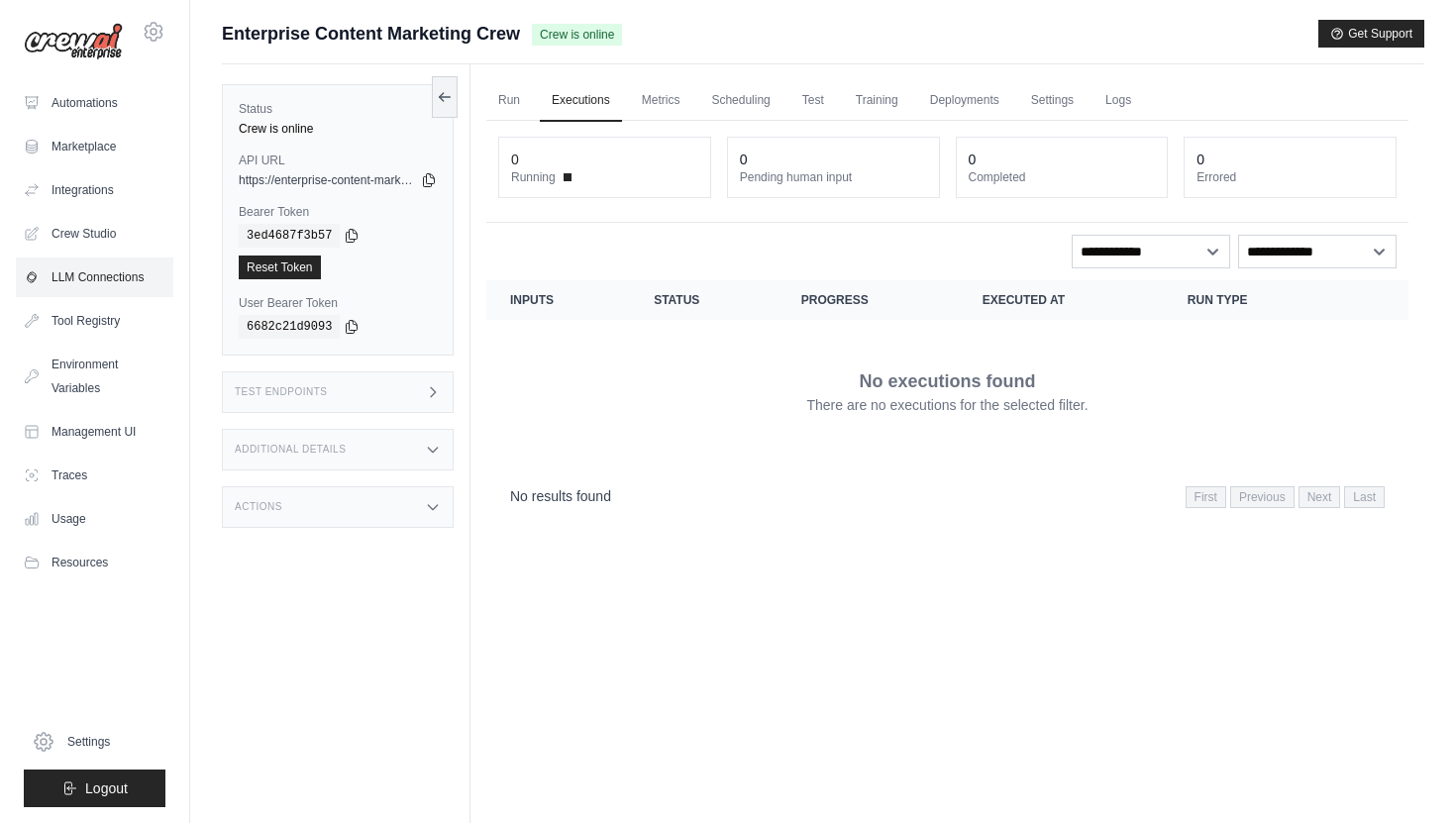 click on "LLM Connections" at bounding box center (94, 277) 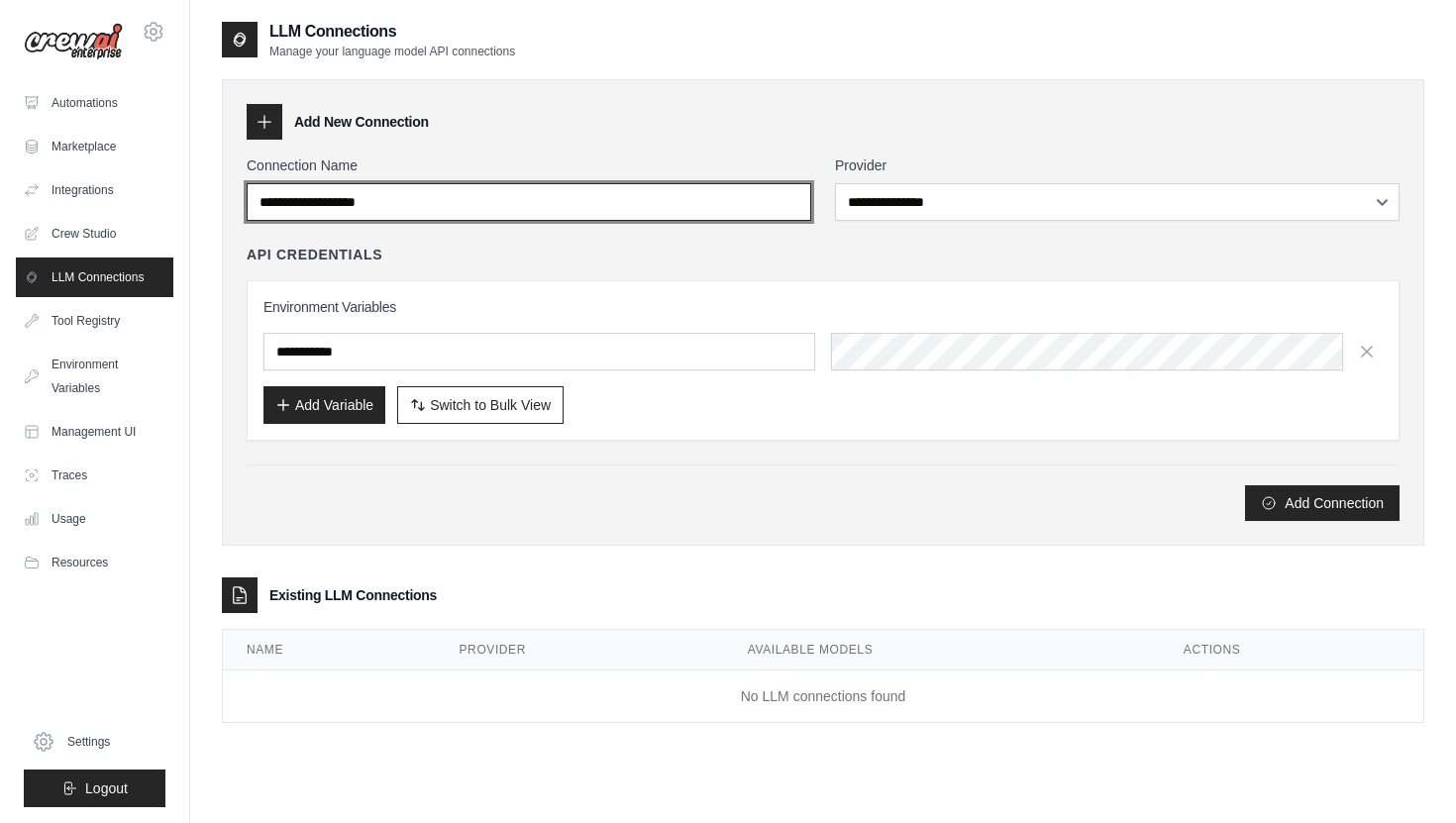 click on "Connection Name" at bounding box center [529, 202] 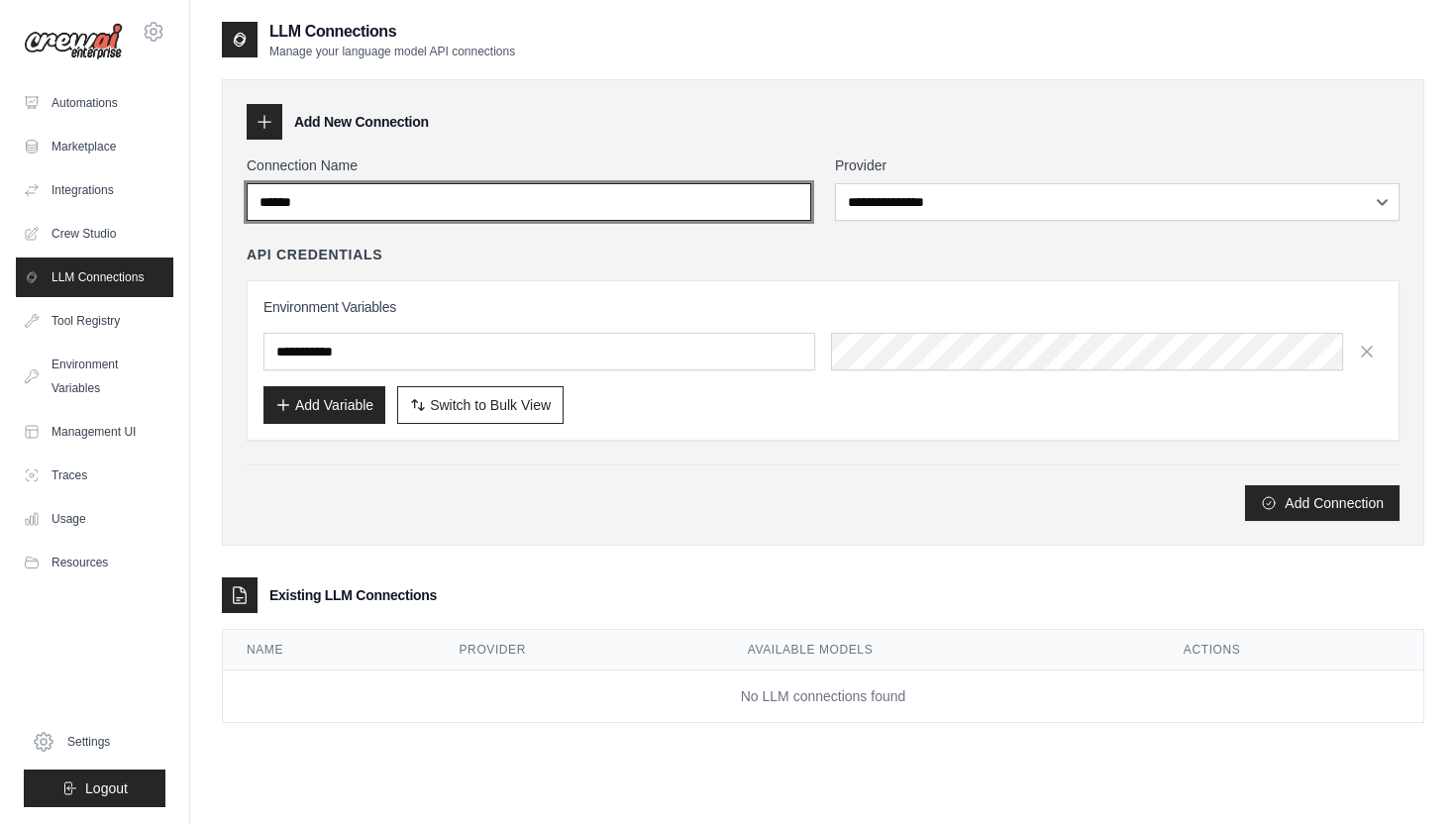 type on "******" 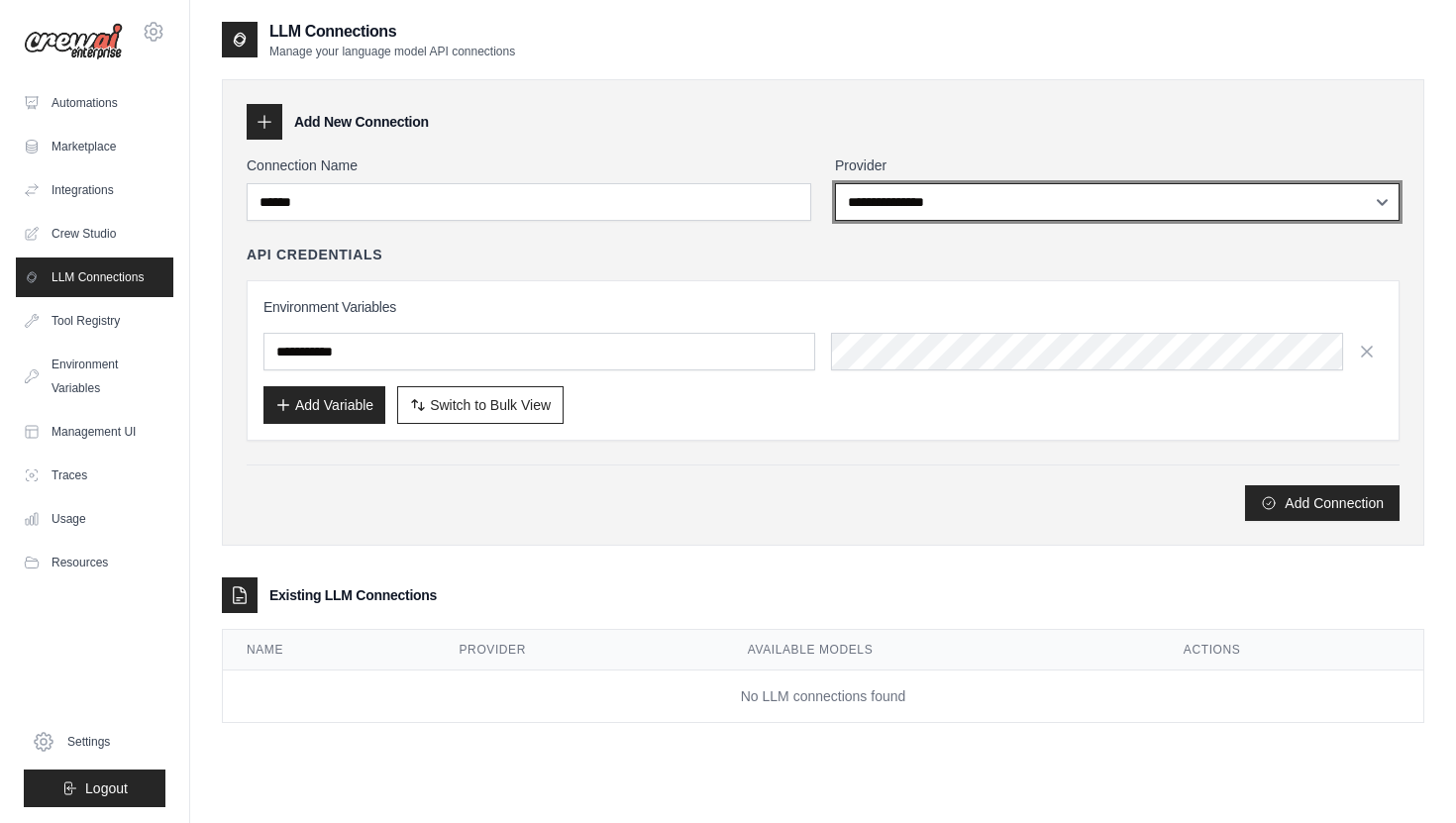 click on "**********" at bounding box center [1117, 202] 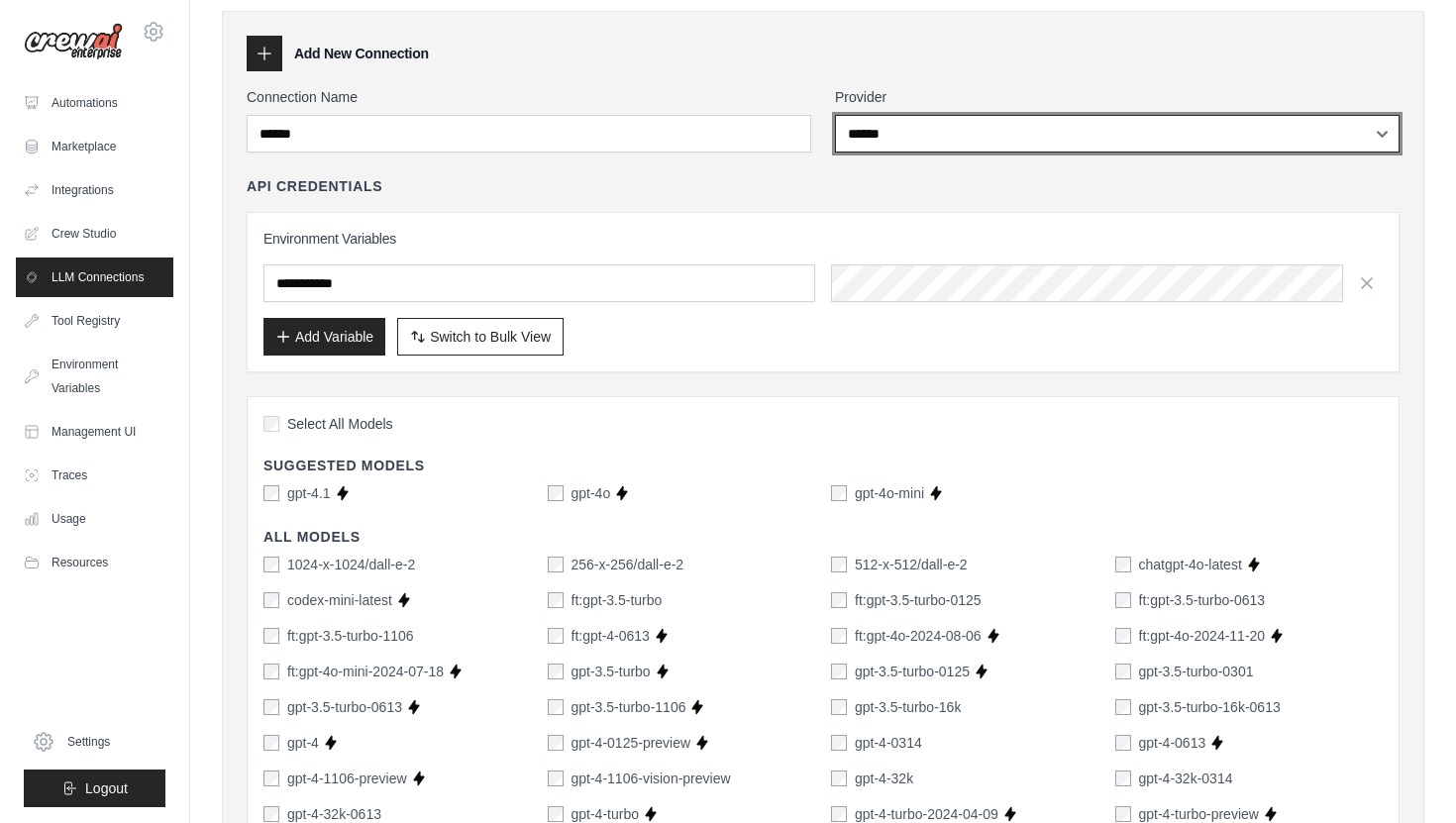 scroll, scrollTop: 8, scrollLeft: 0, axis: vertical 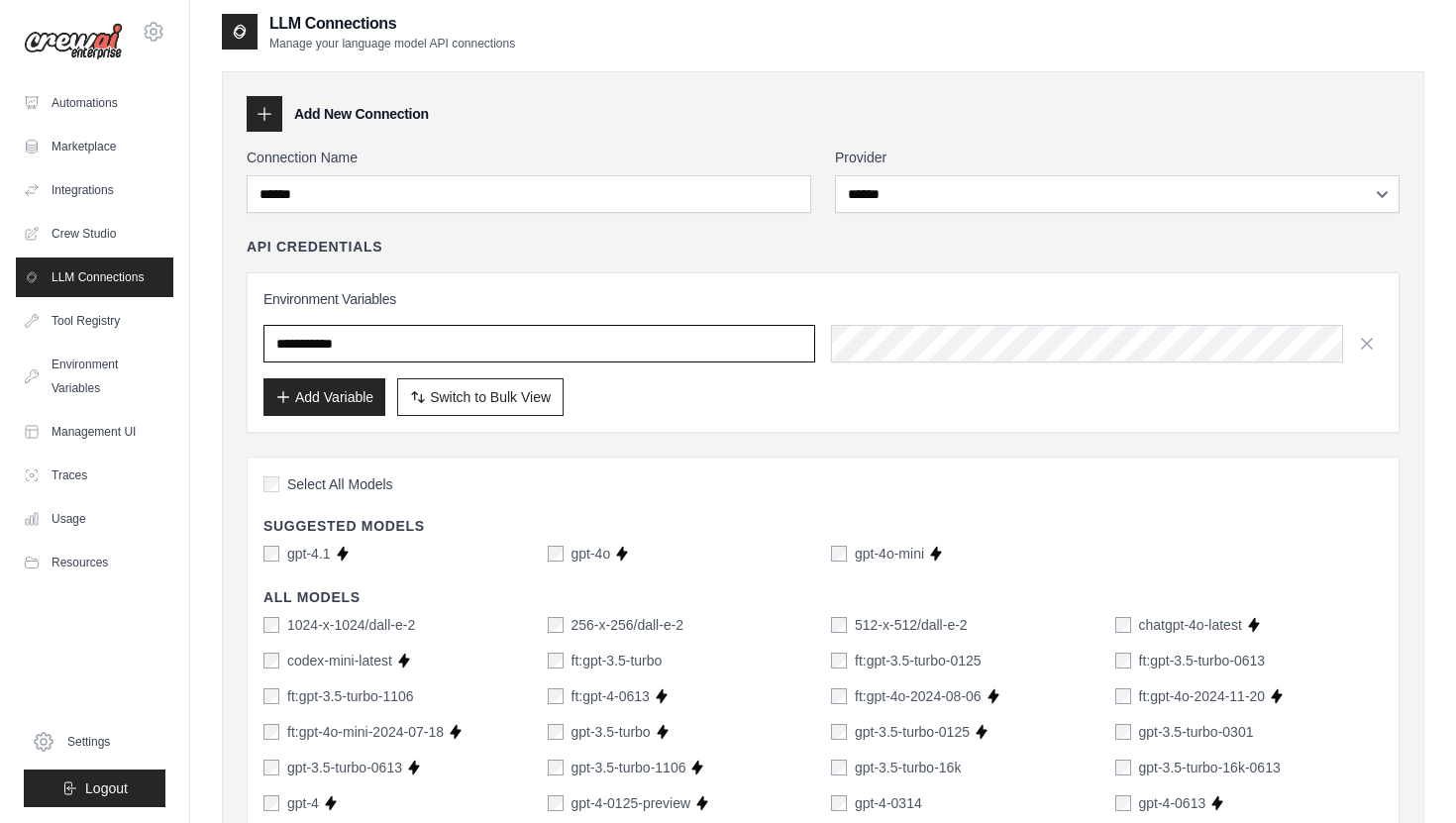 click at bounding box center [539, 344] 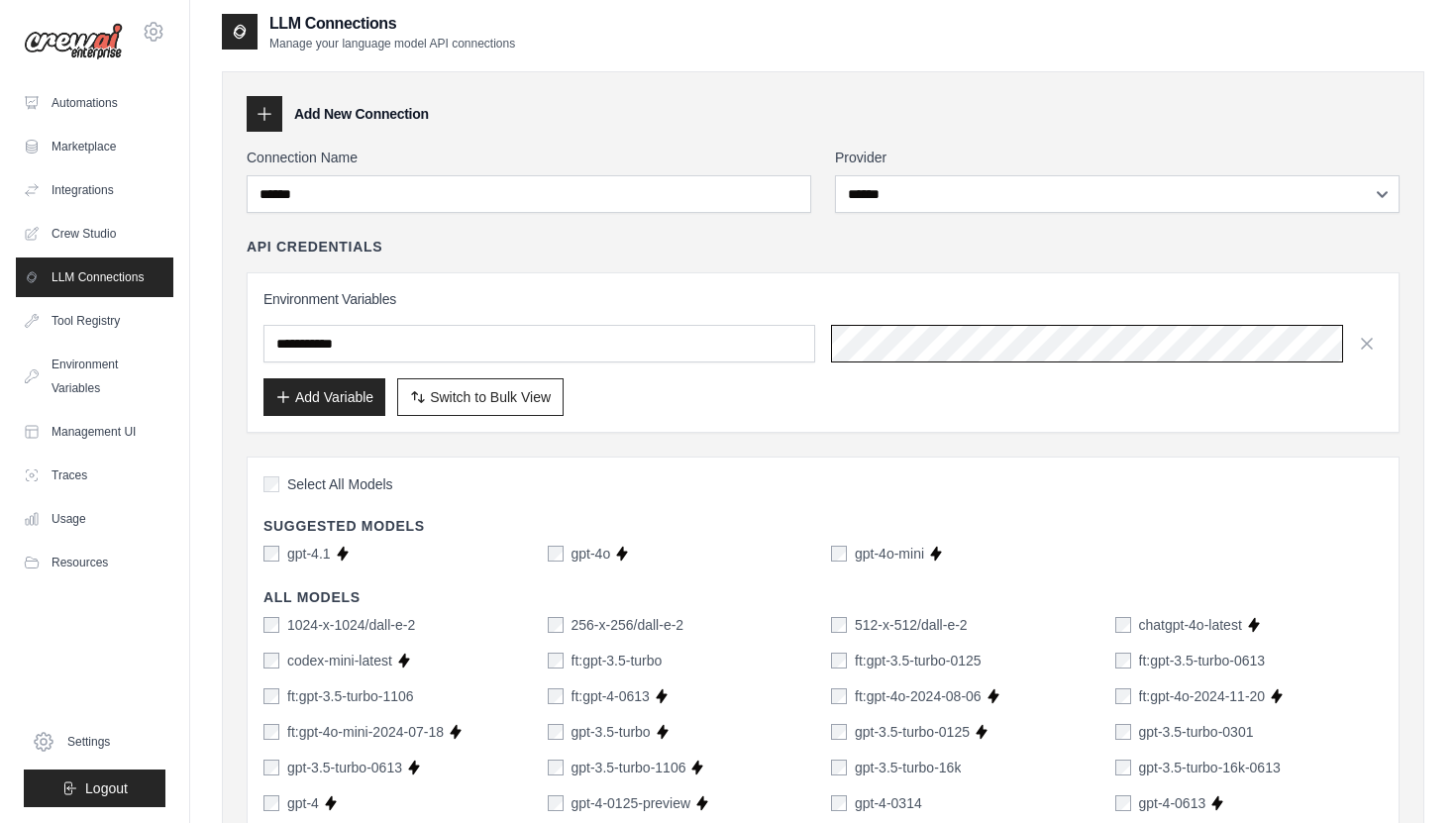 scroll, scrollTop: 0, scrollLeft: 883, axis: horizontal 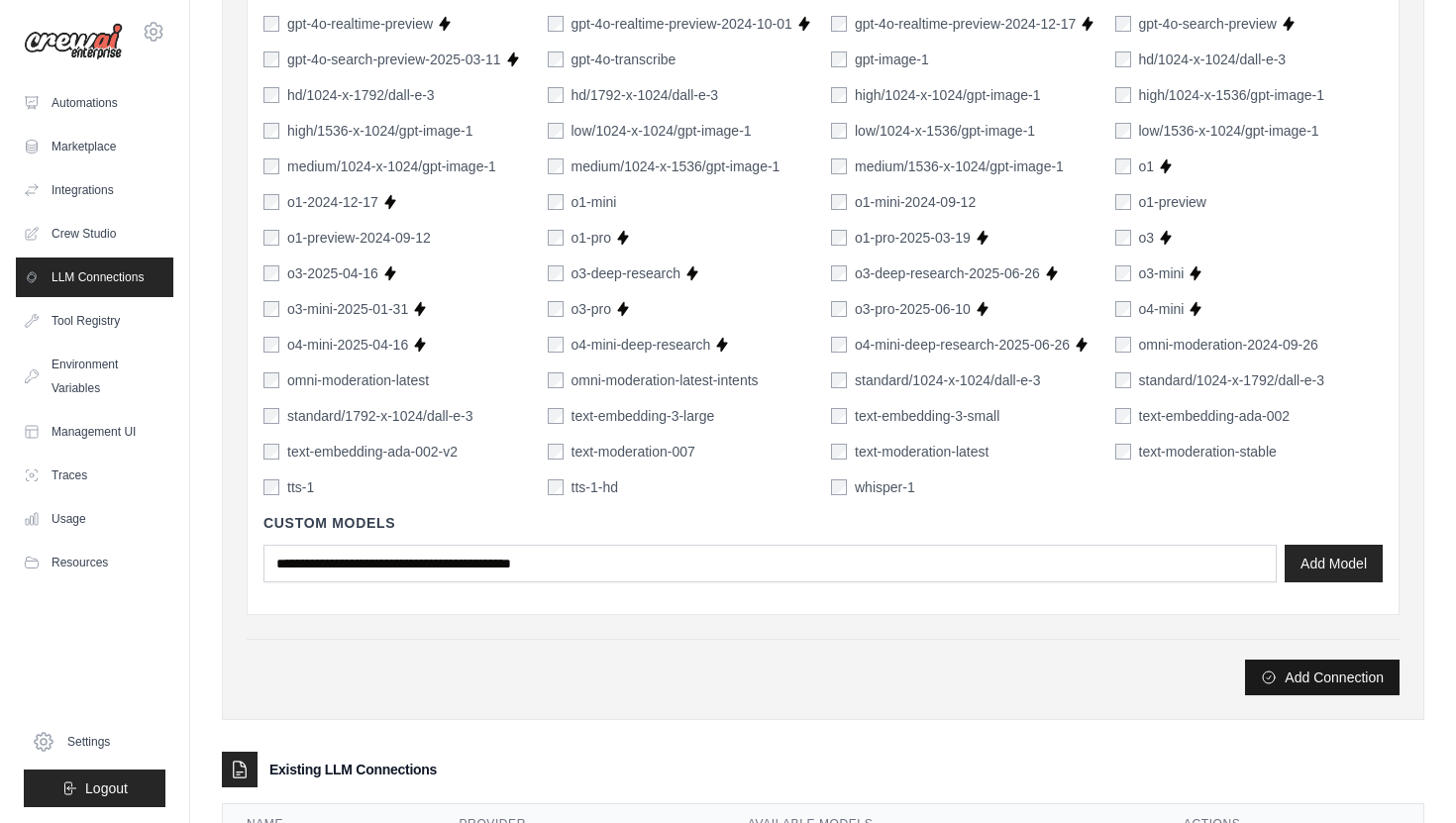 click on "Add Connection" at bounding box center [1322, 677] 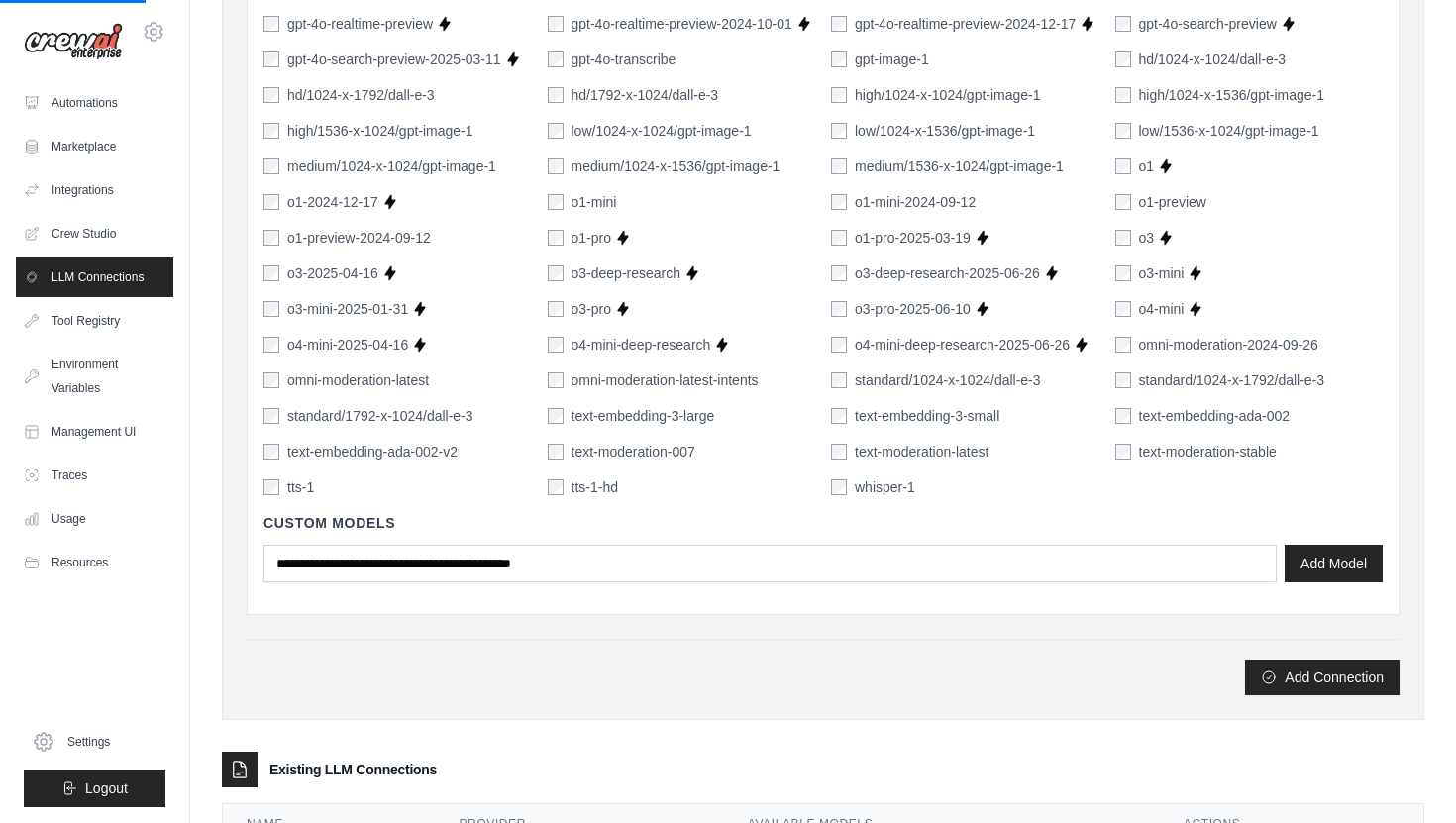 scroll, scrollTop: 0, scrollLeft: 0, axis: both 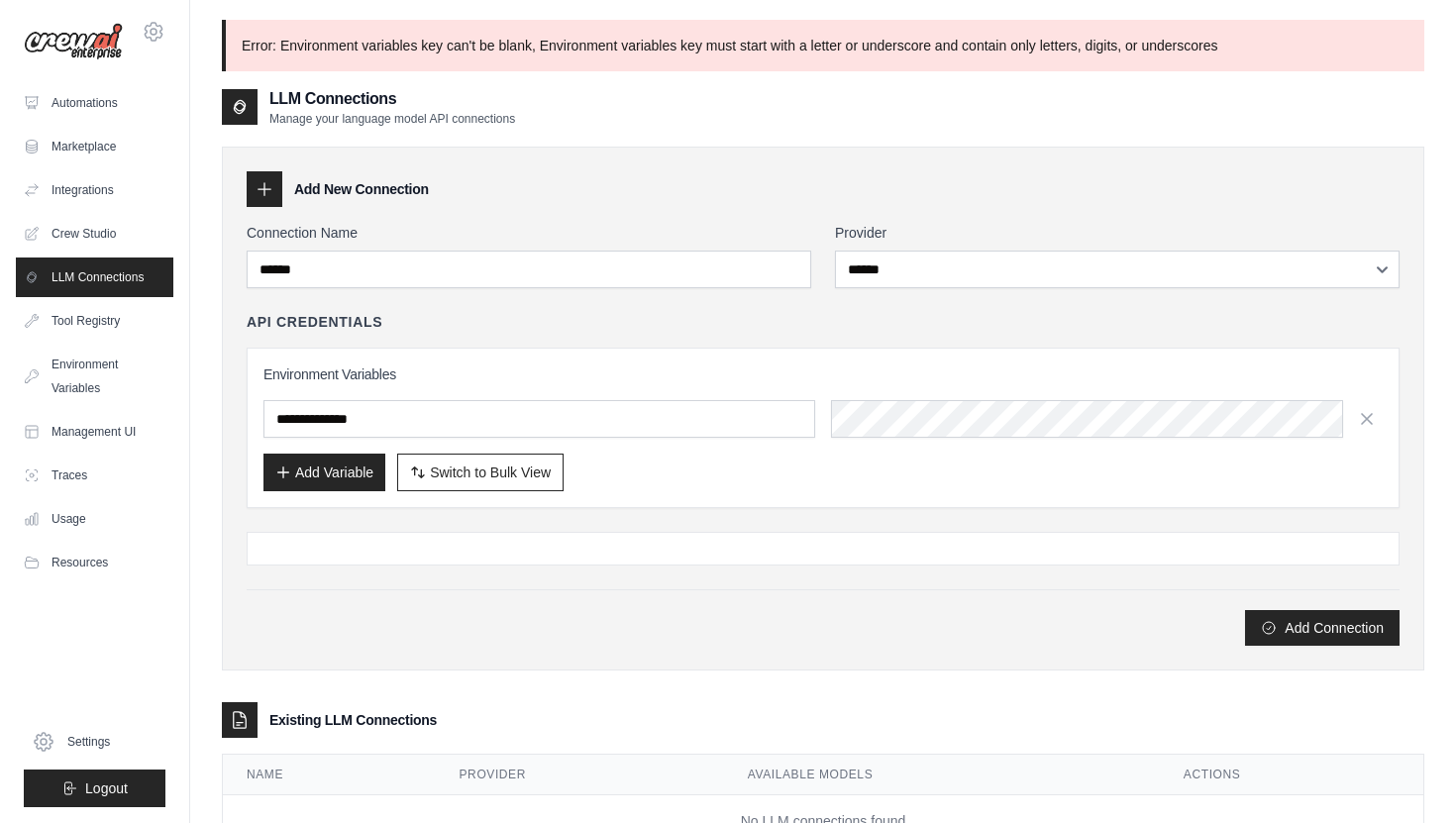 click on "Add Variable" at bounding box center (324, 472) 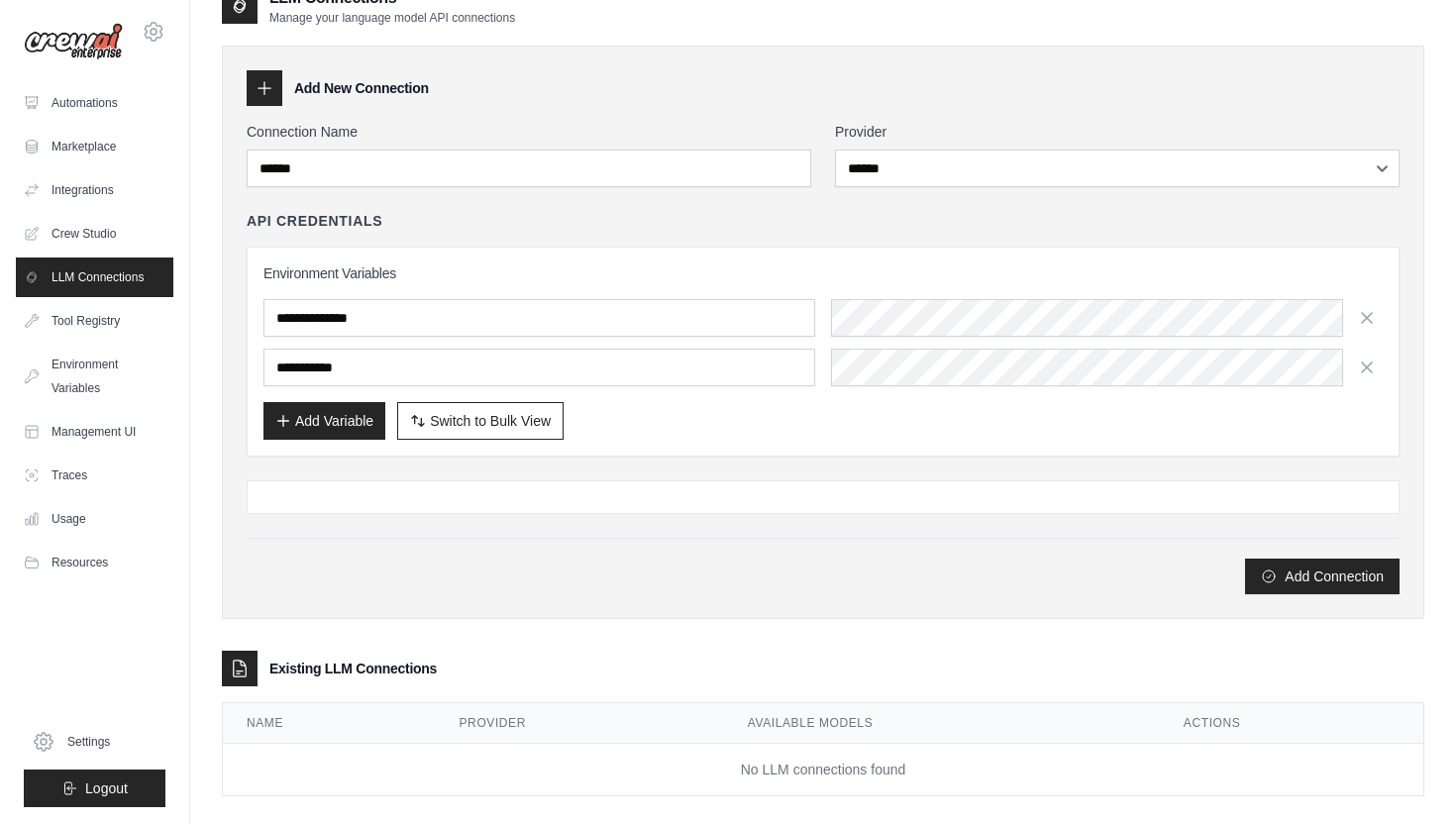 scroll, scrollTop: 126, scrollLeft: 0, axis: vertical 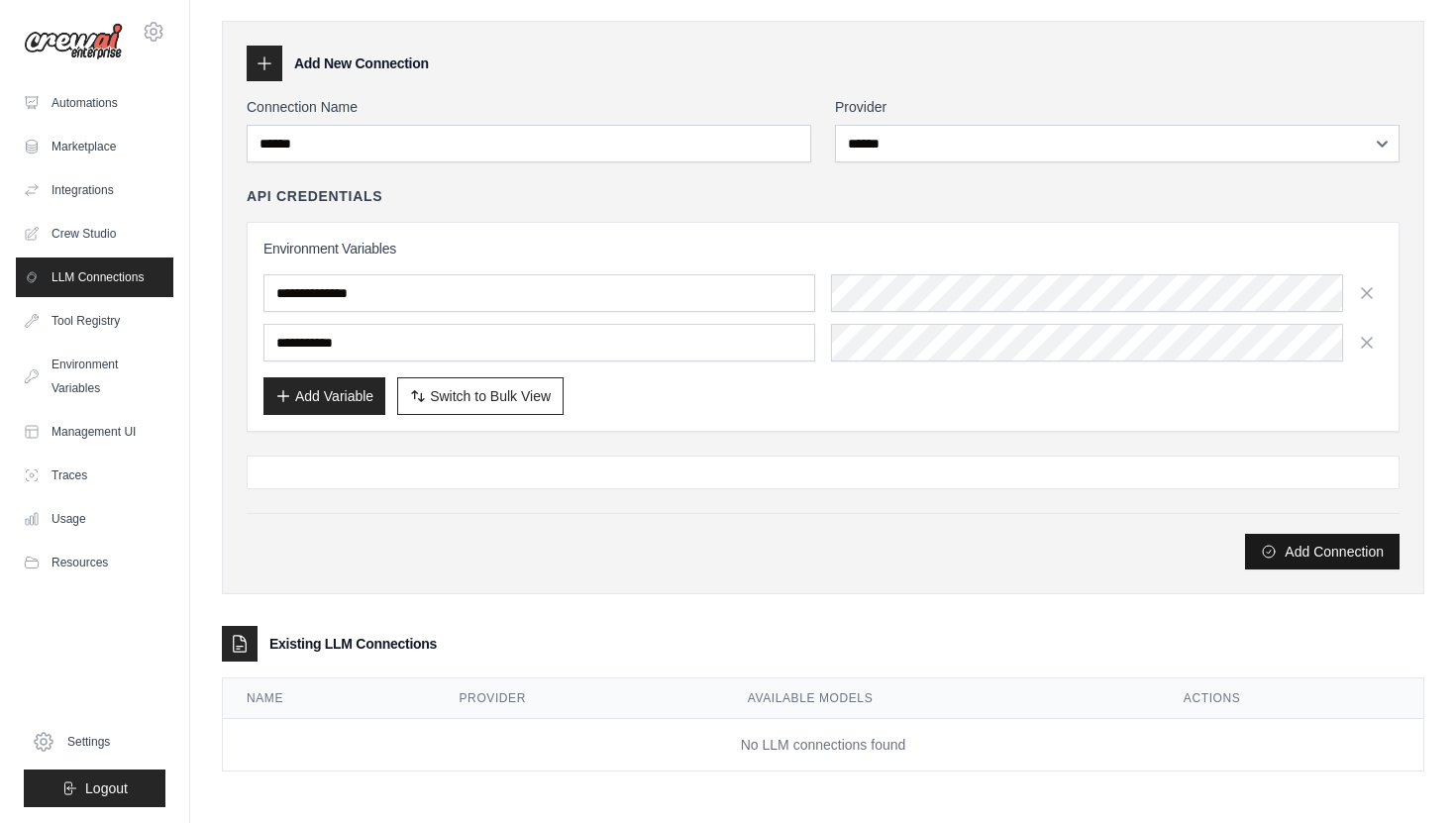 click 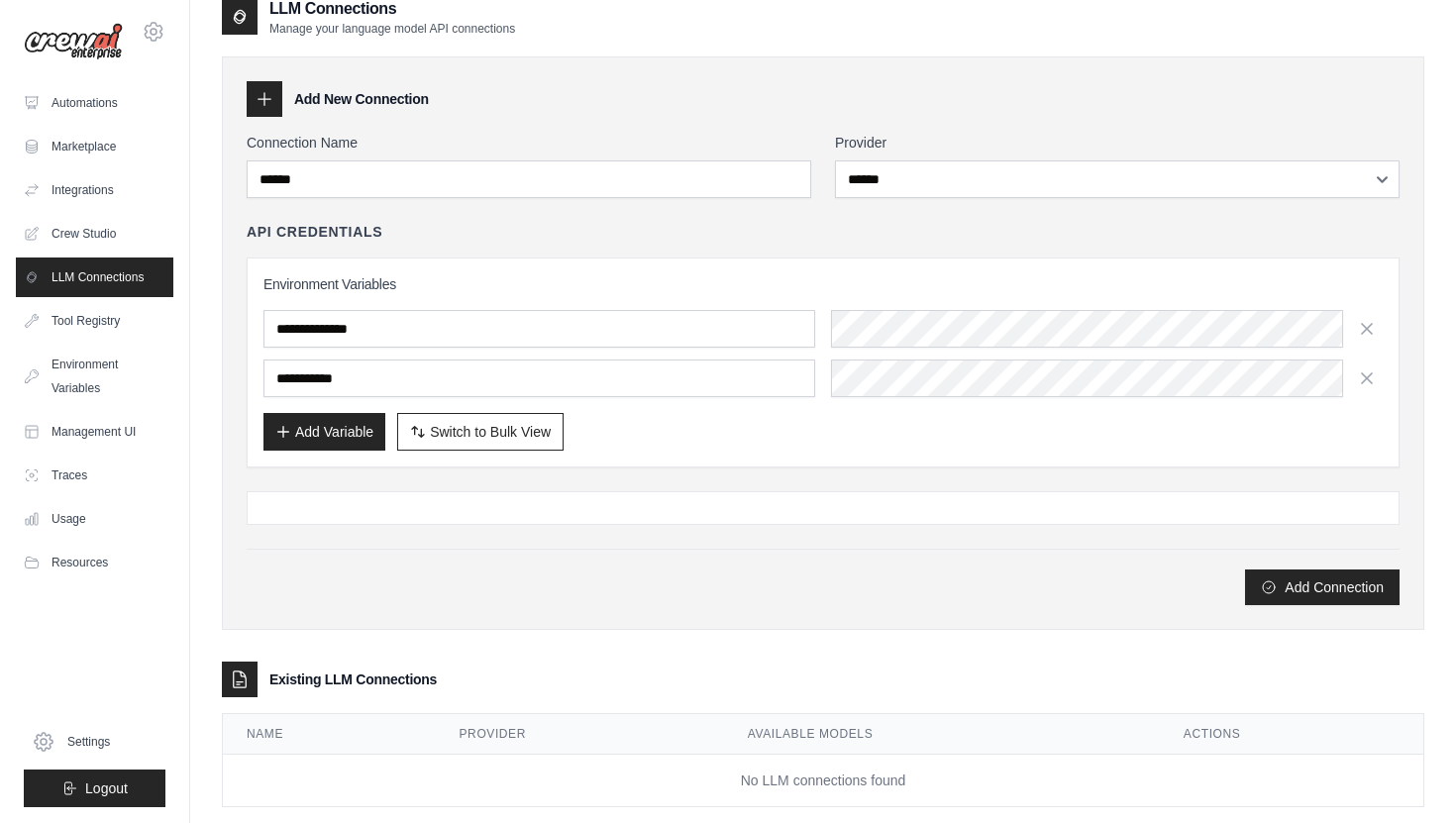 scroll, scrollTop: 126, scrollLeft: 0, axis: vertical 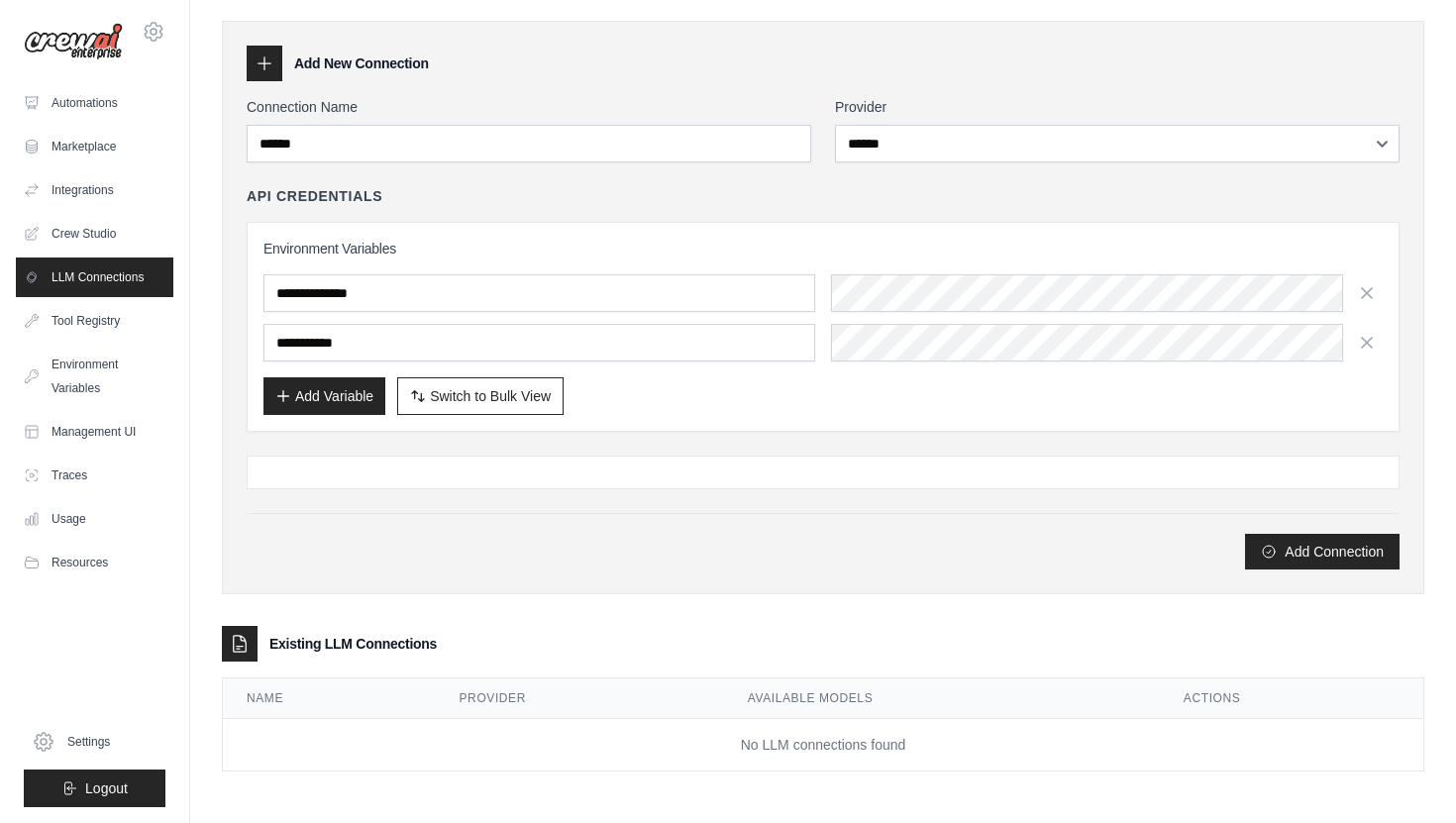 click at bounding box center (823, 472) 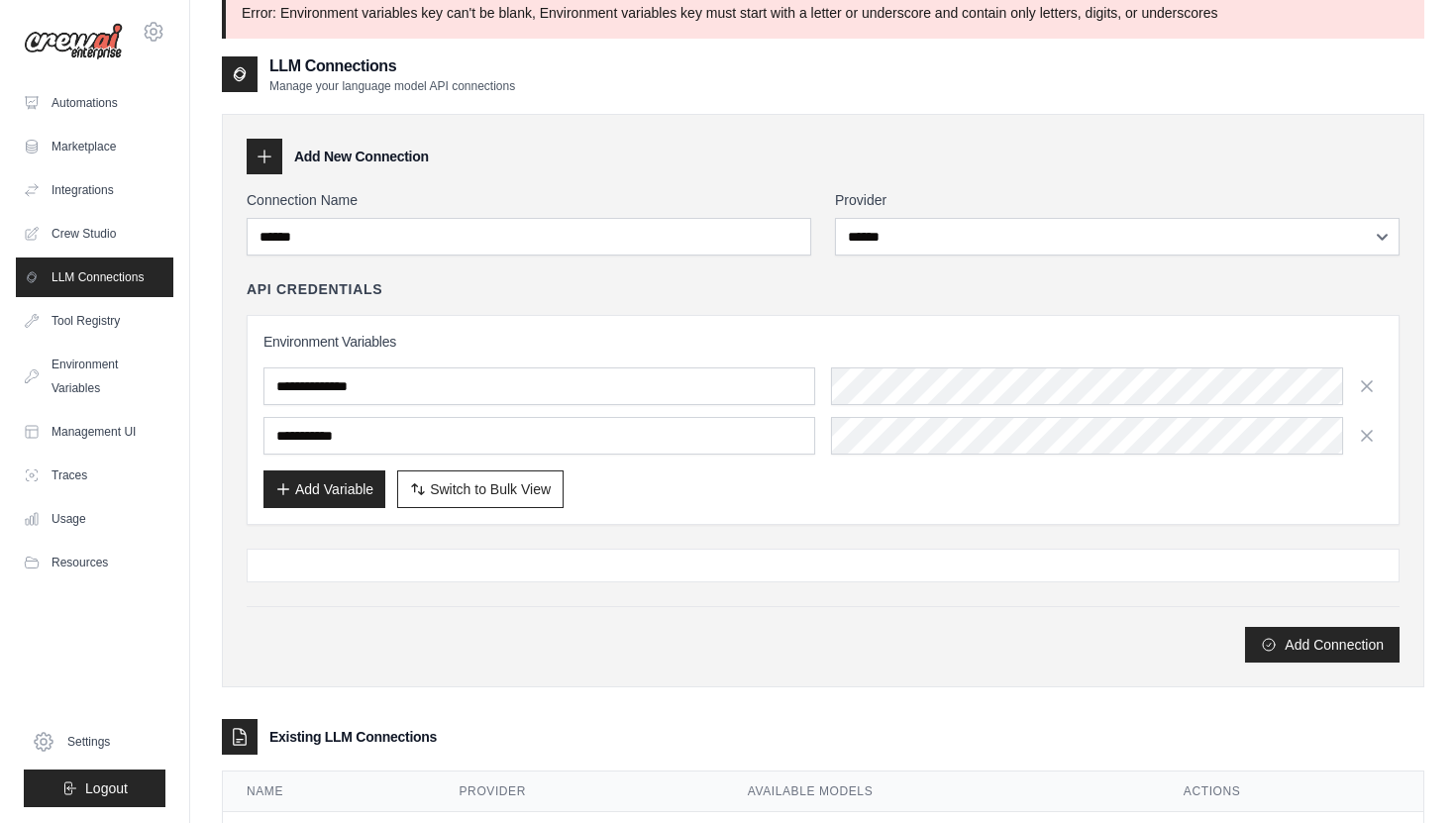 scroll, scrollTop: 0, scrollLeft: 0, axis: both 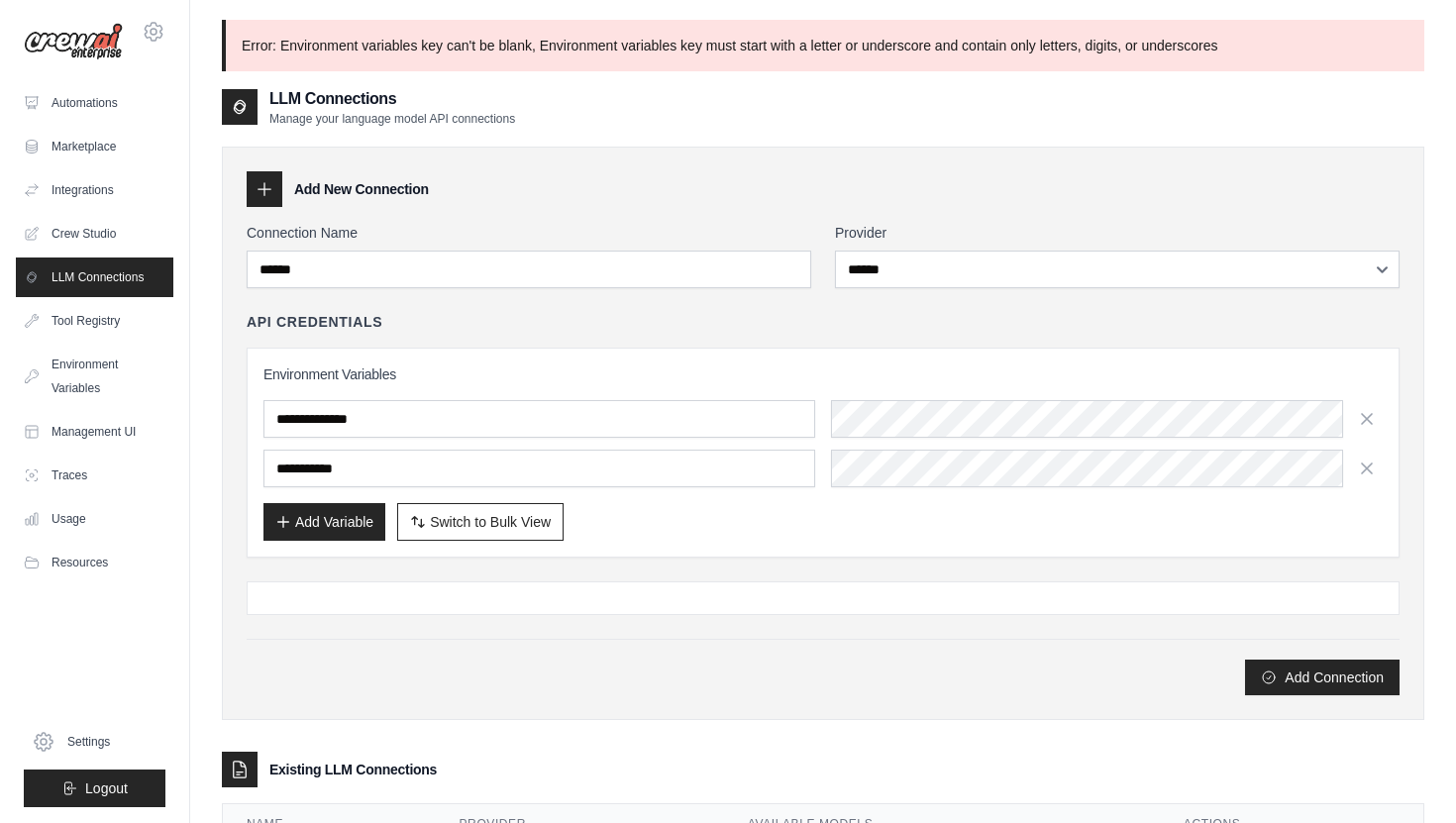 click 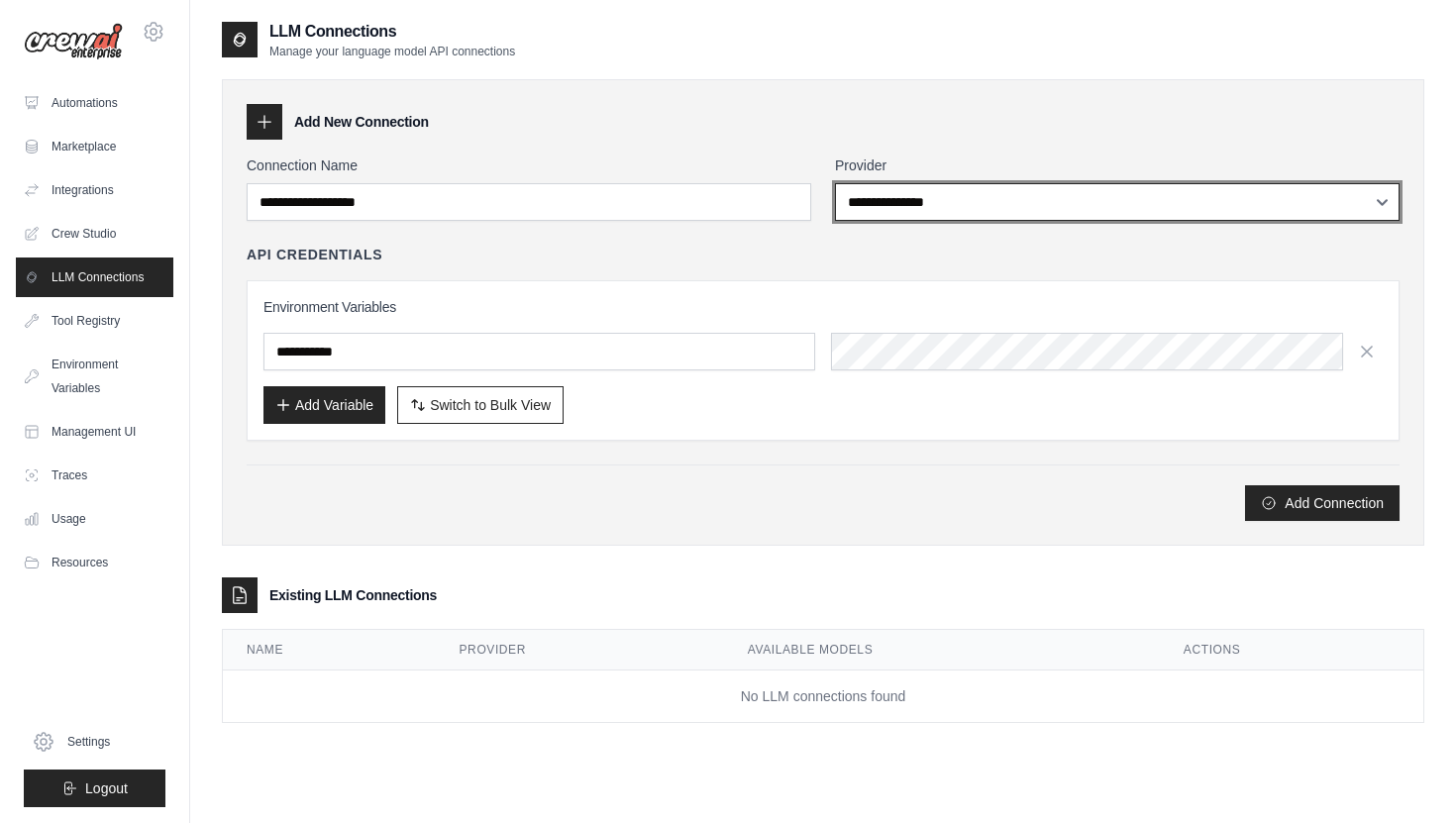 click on "**********" at bounding box center [1117, 202] 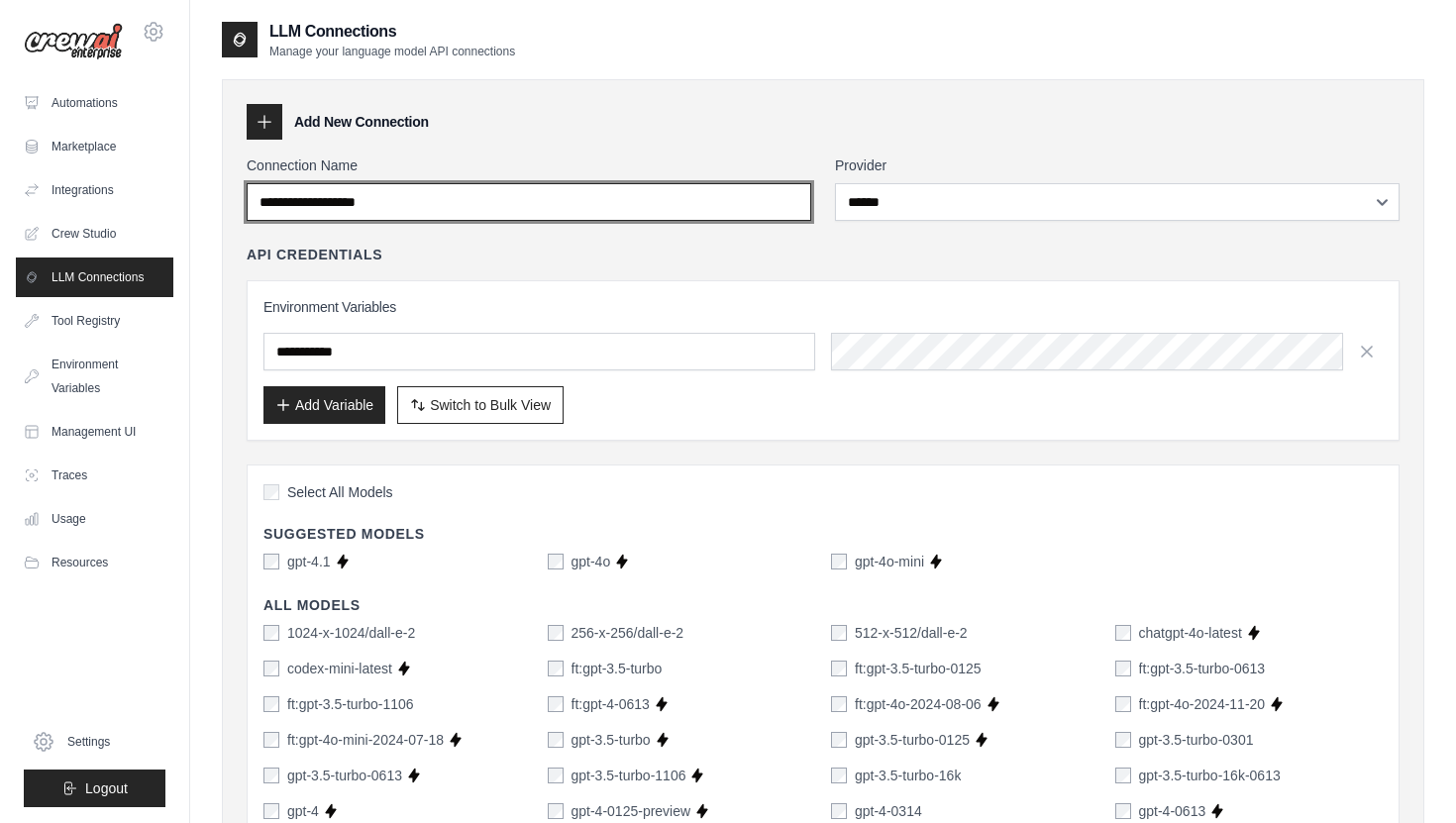 click on "Connection Name" at bounding box center (529, 202) 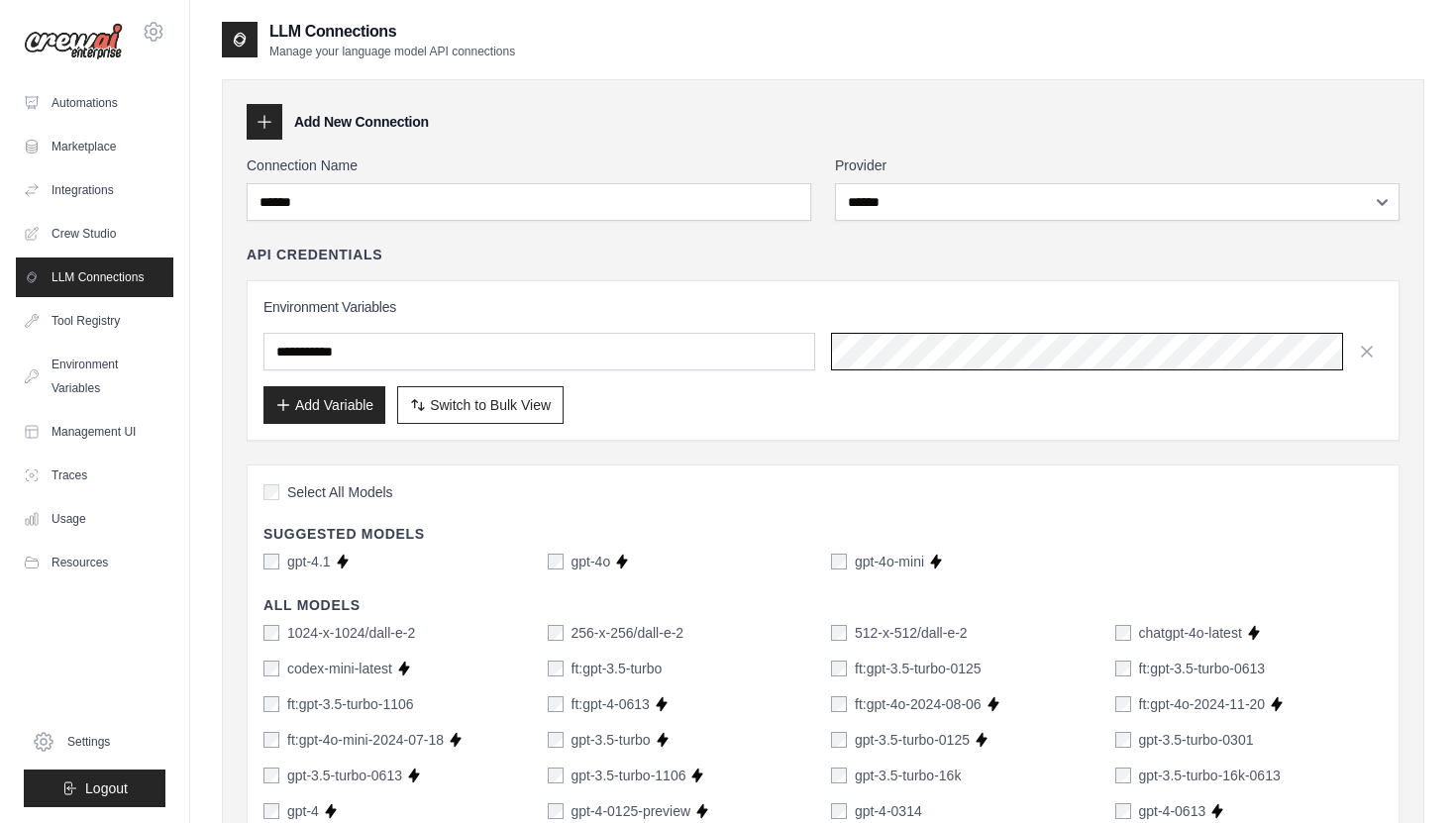 scroll, scrollTop: 0, scrollLeft: 883, axis: horizontal 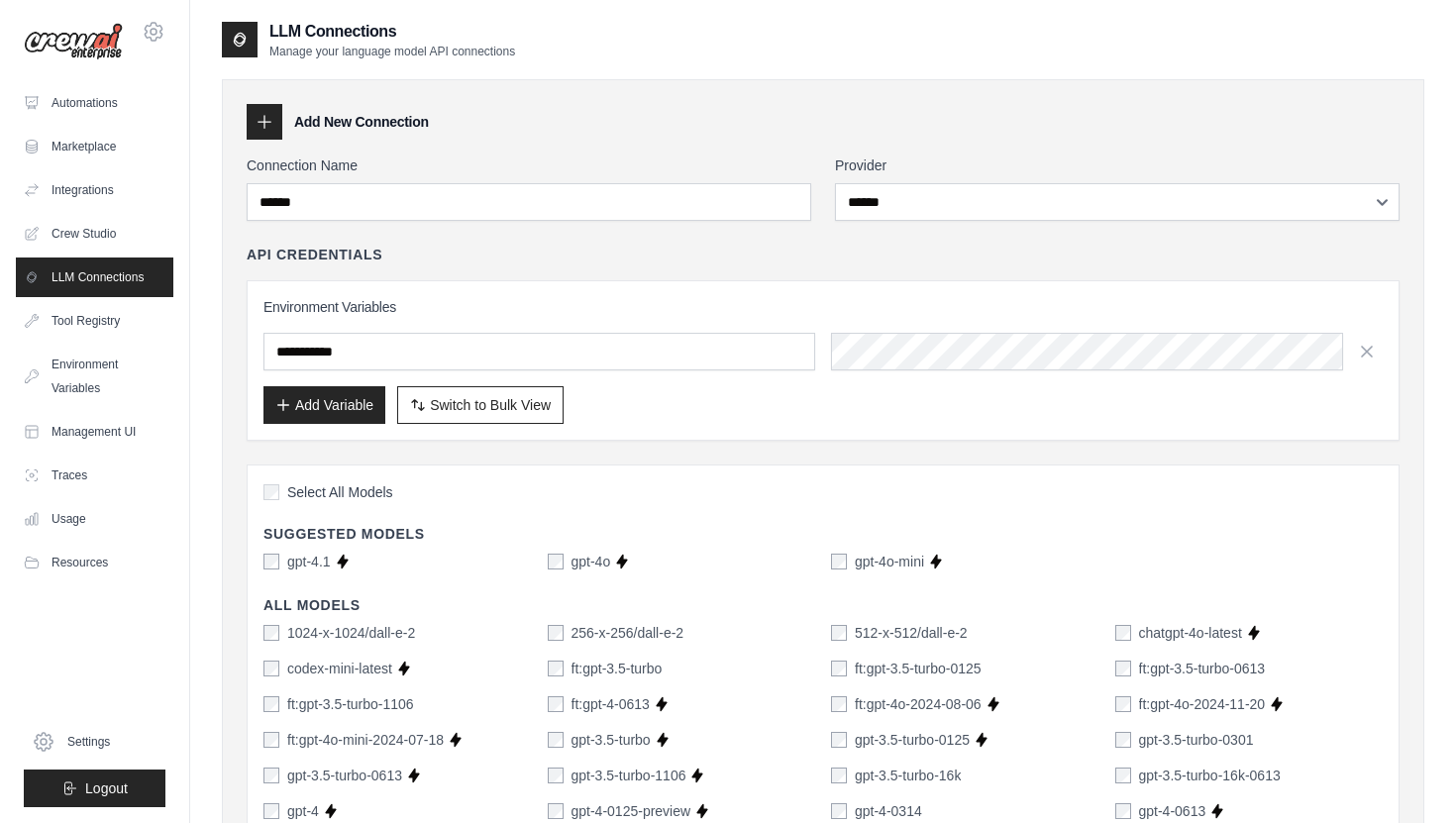 click on "Add Variable" at bounding box center [324, 405] 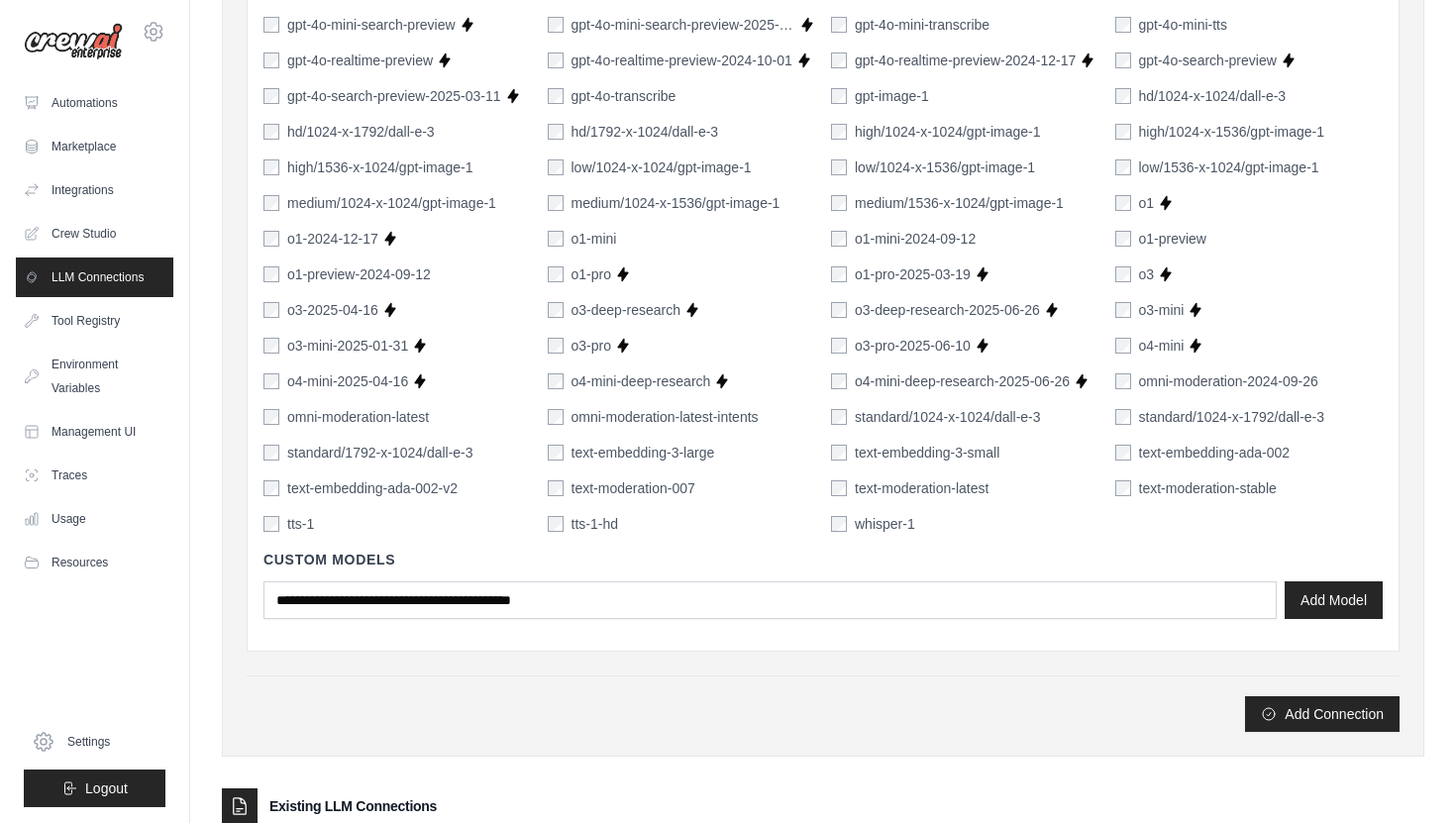 scroll, scrollTop: 1234, scrollLeft: 0, axis: vertical 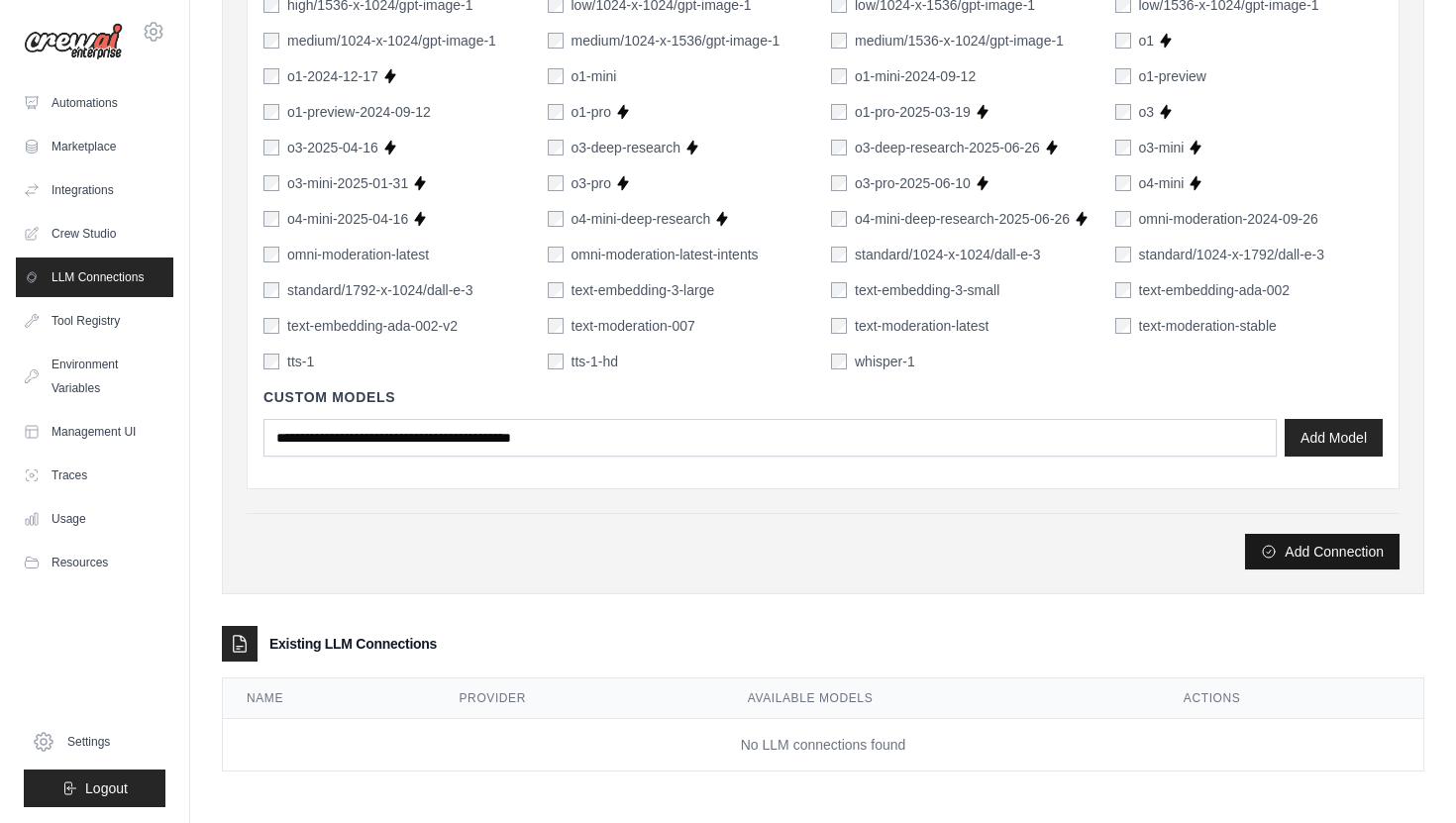 click on "Add Connection" at bounding box center (1322, 552) 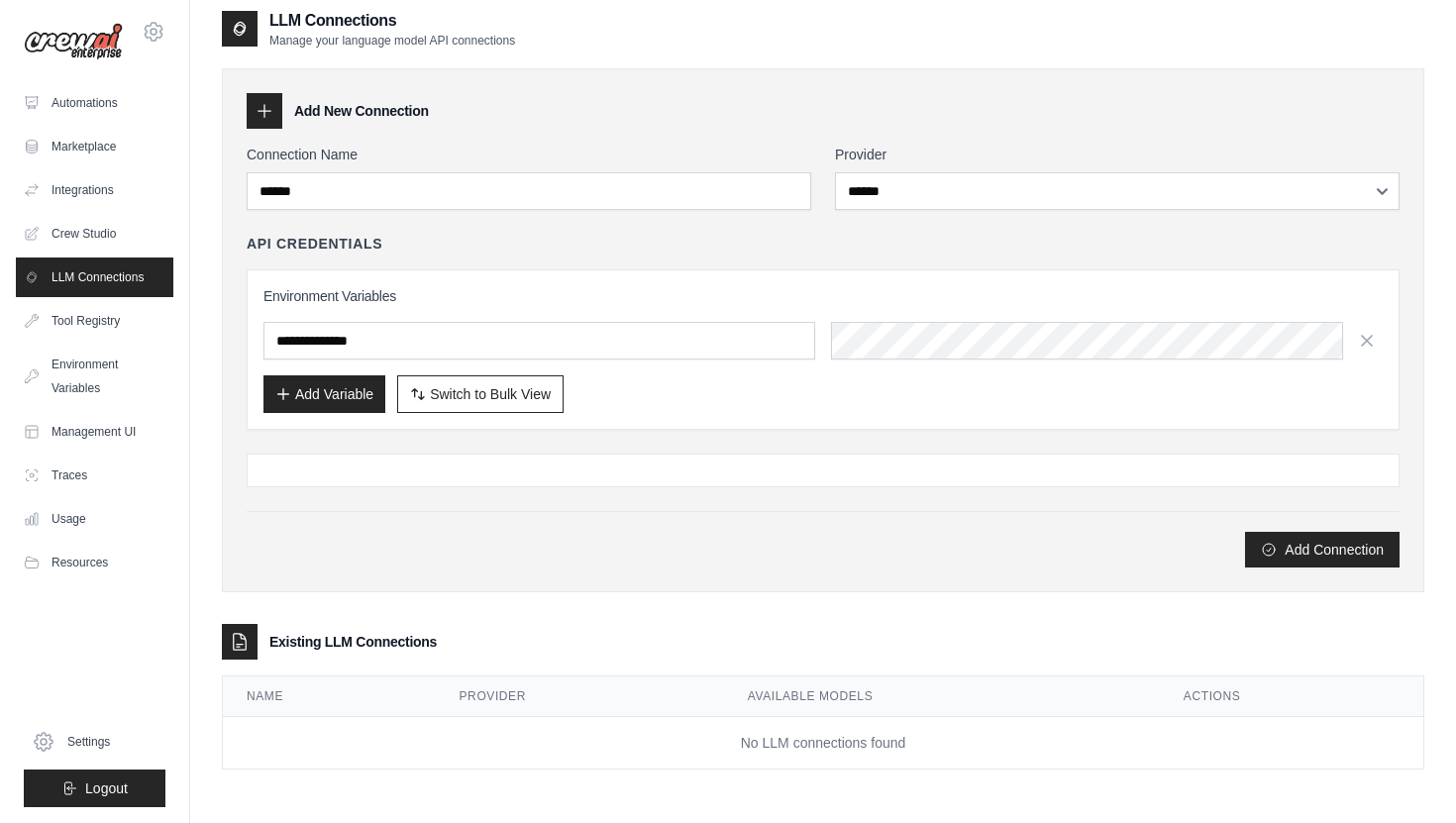 scroll, scrollTop: 0, scrollLeft: 0, axis: both 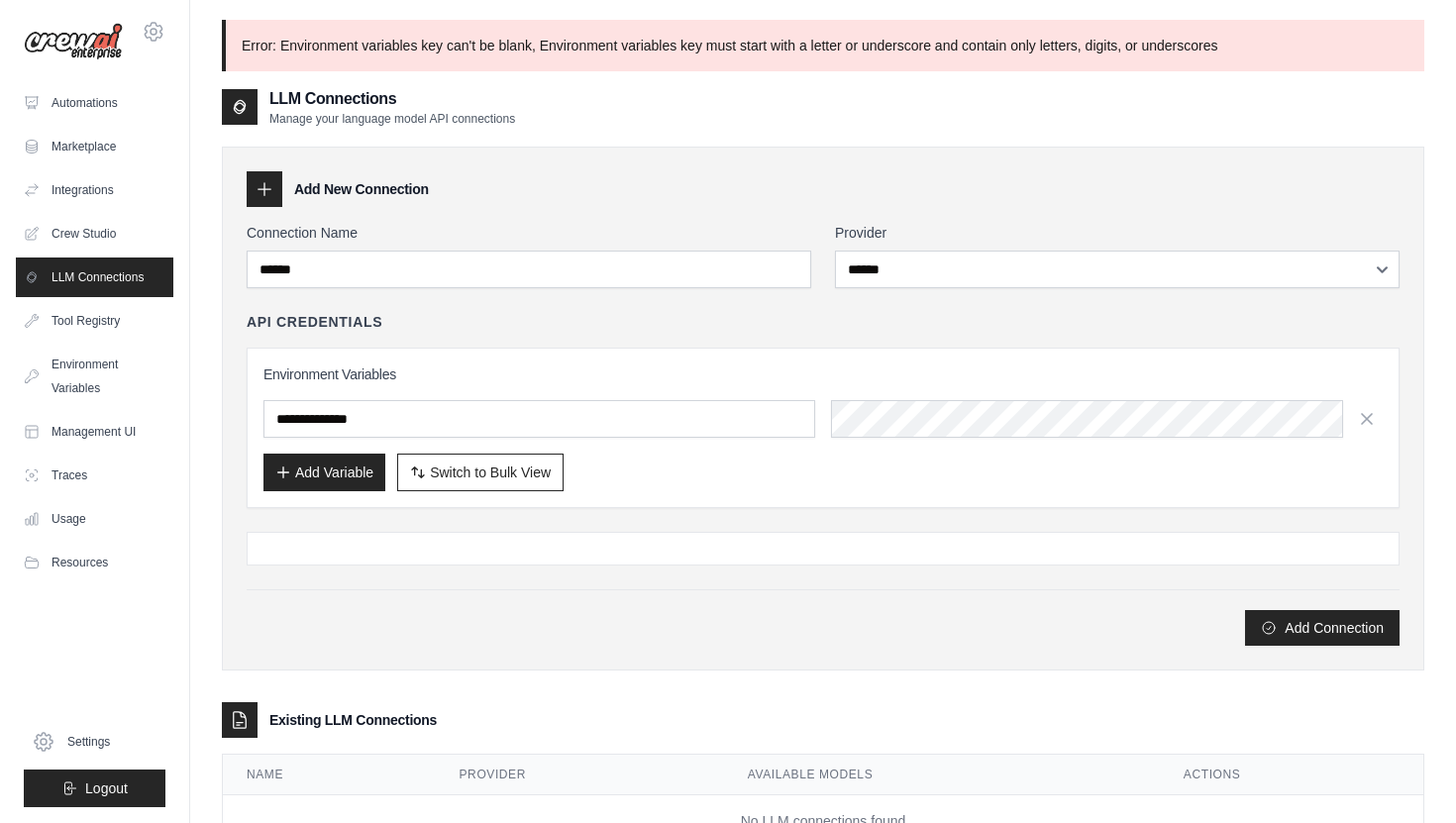 click on "LLM Connections" at bounding box center [94, 277] 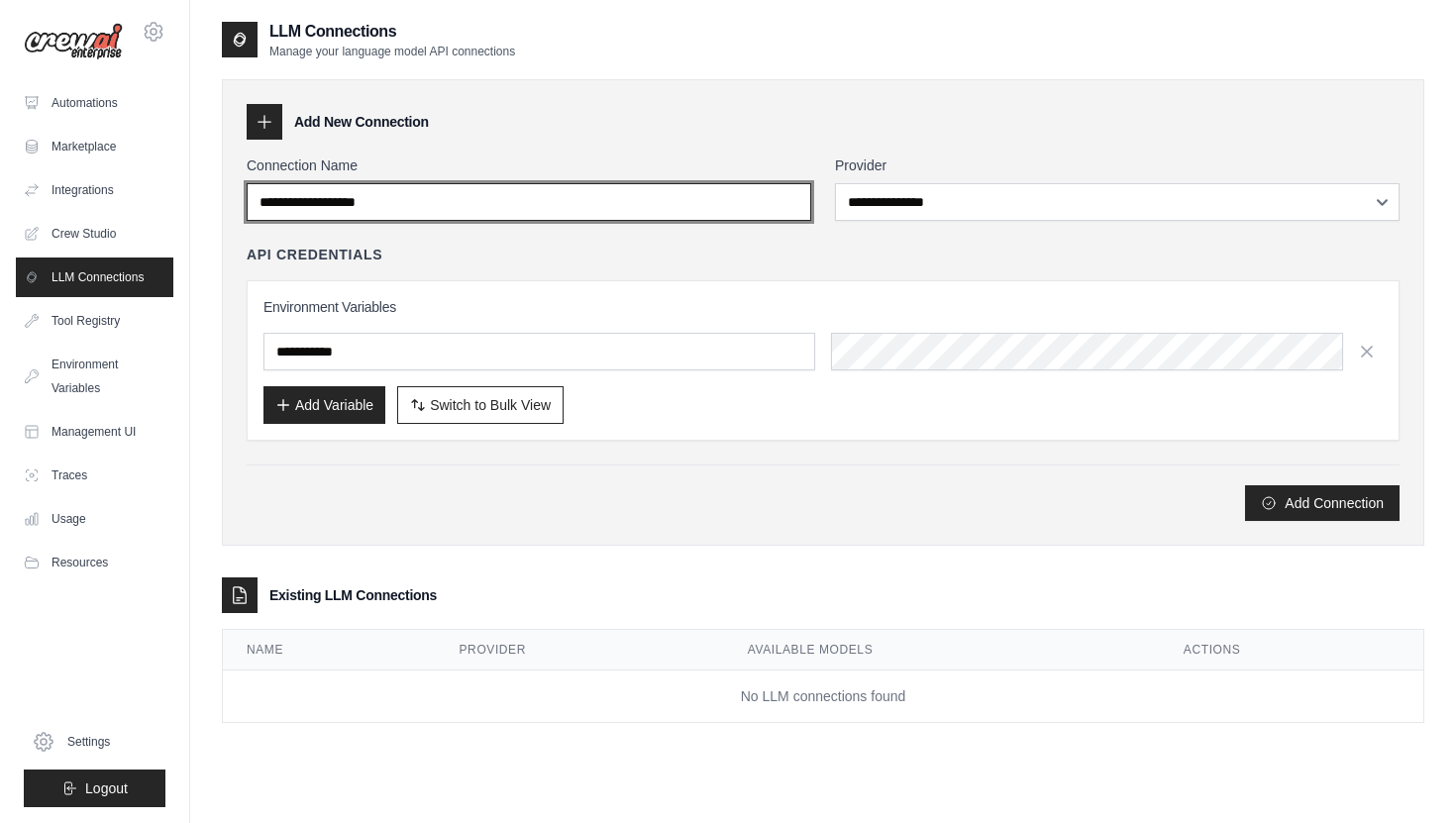 click on "Connection Name" at bounding box center [529, 202] 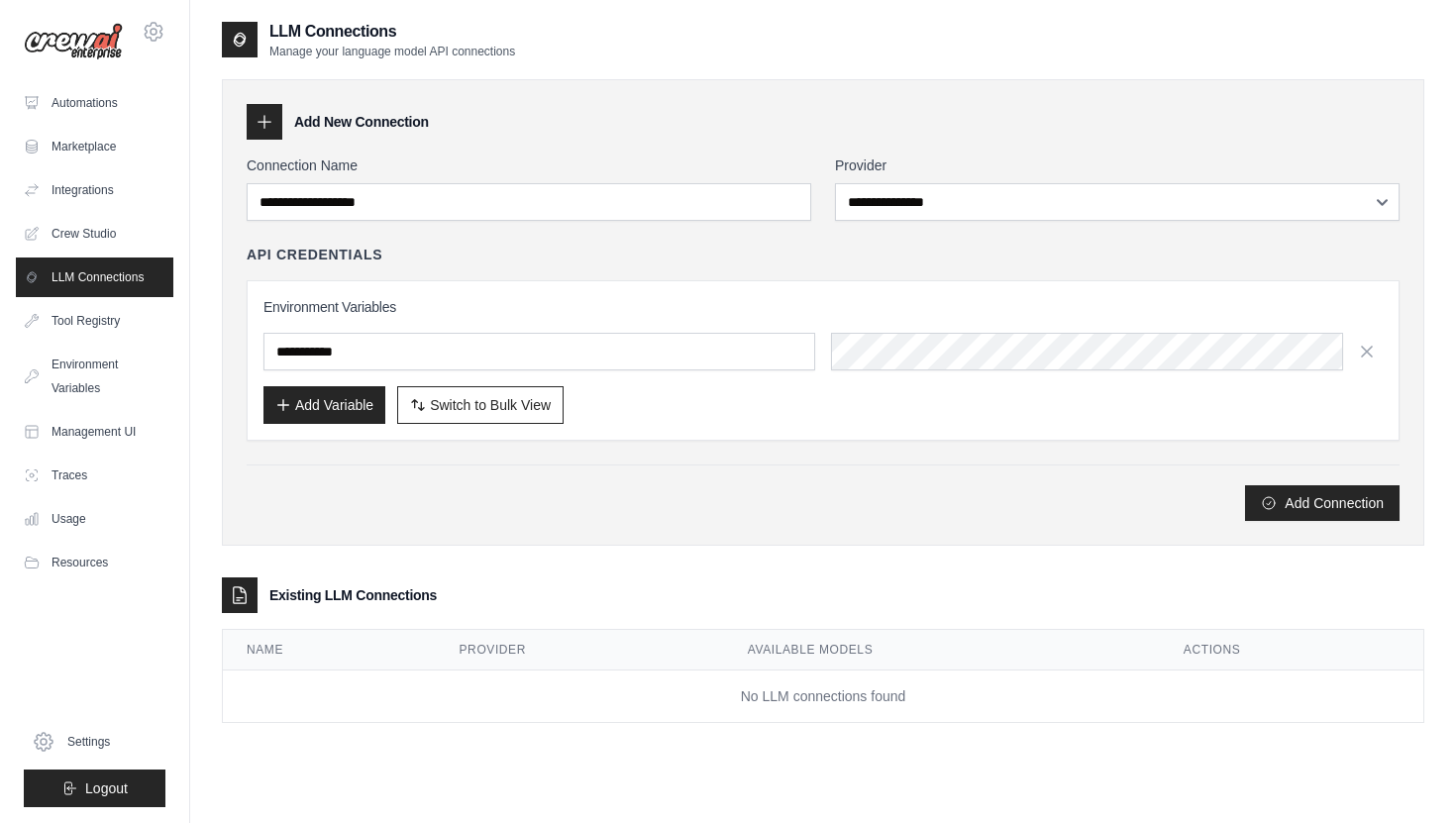 click on "API Credentials
Environment Variables
Add Variable
Switch to Bulk View
Switch to Table View" at bounding box center (823, 343) 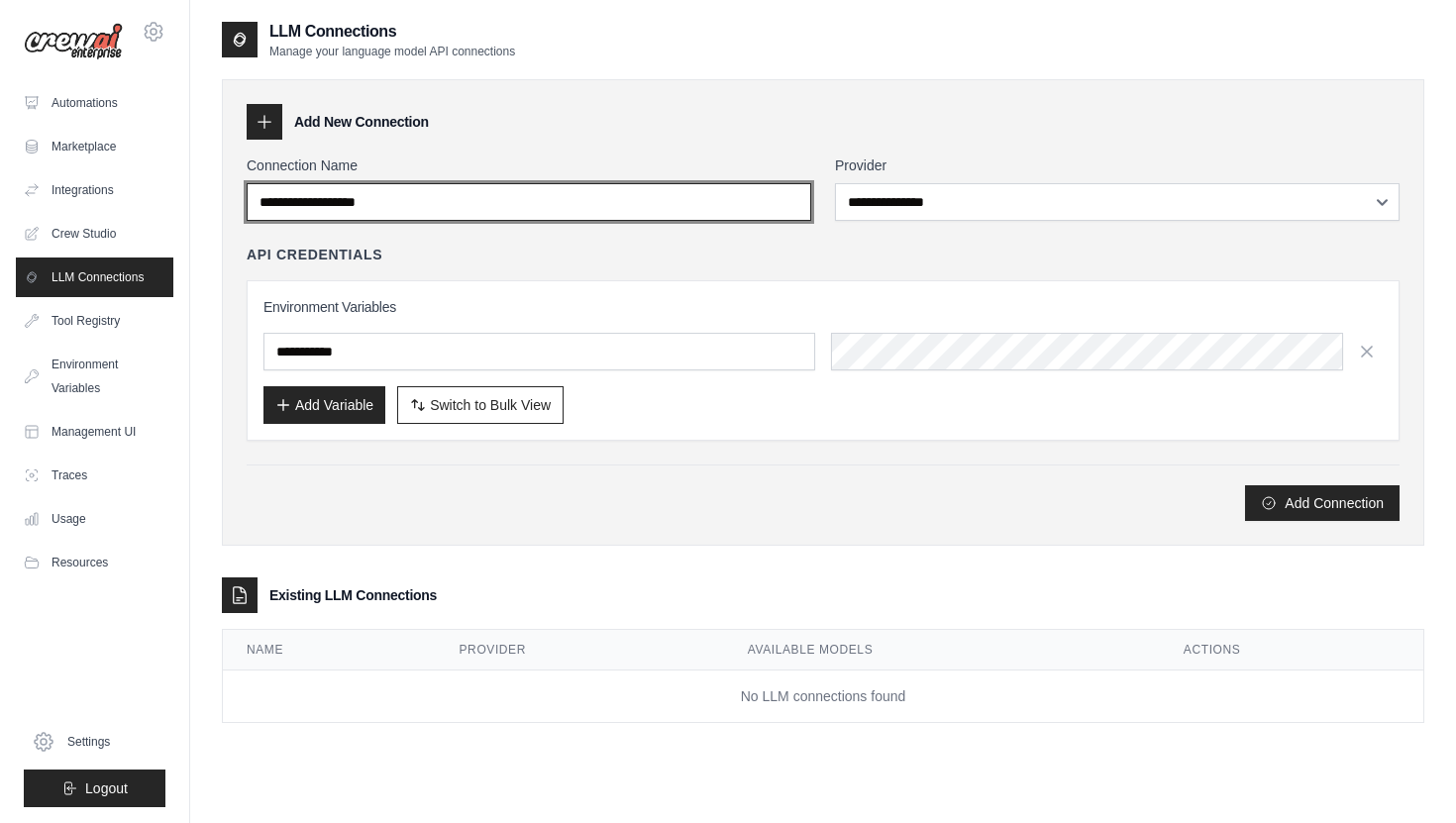 click on "Connection Name" at bounding box center [529, 202] 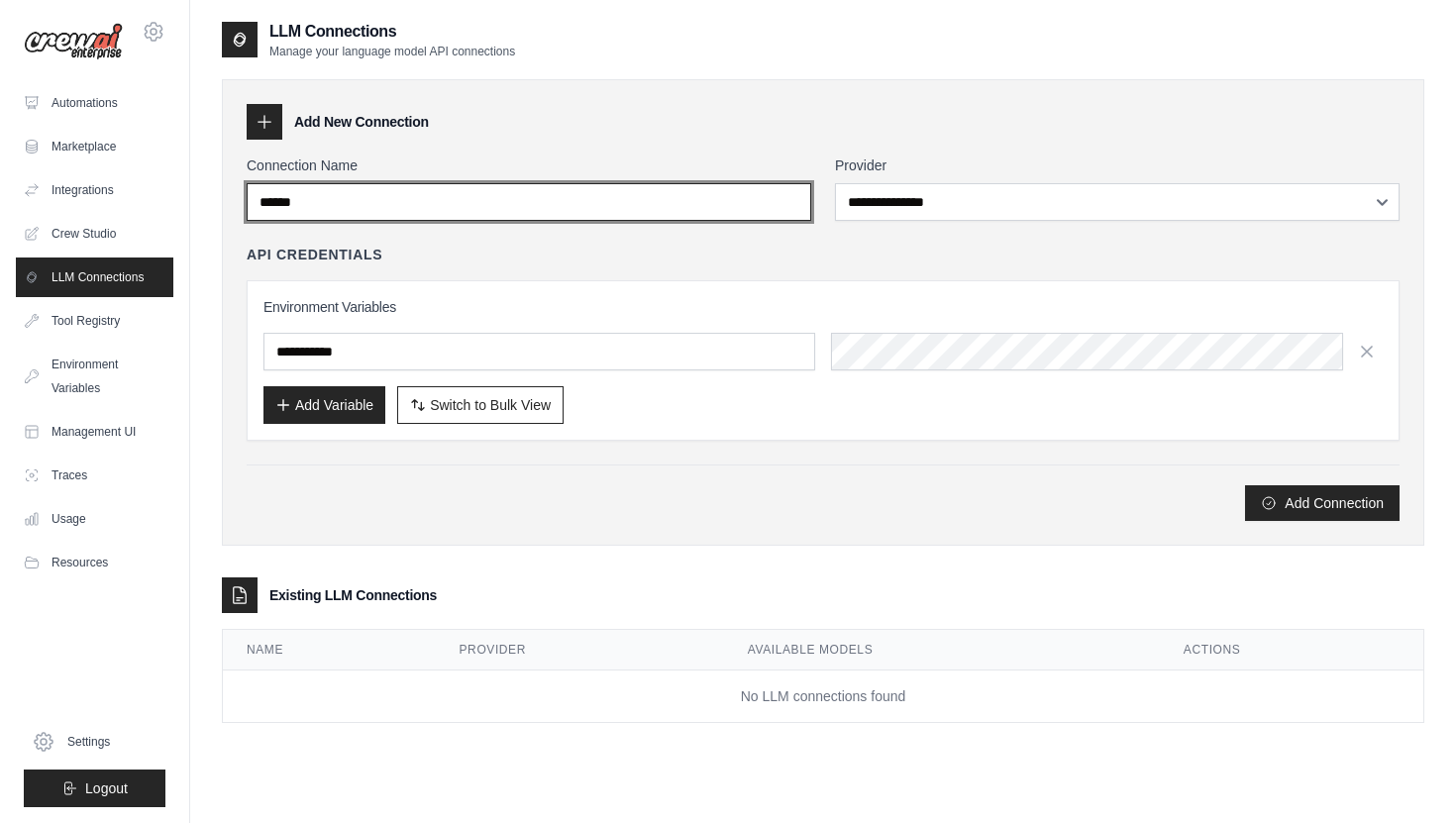 type on "******" 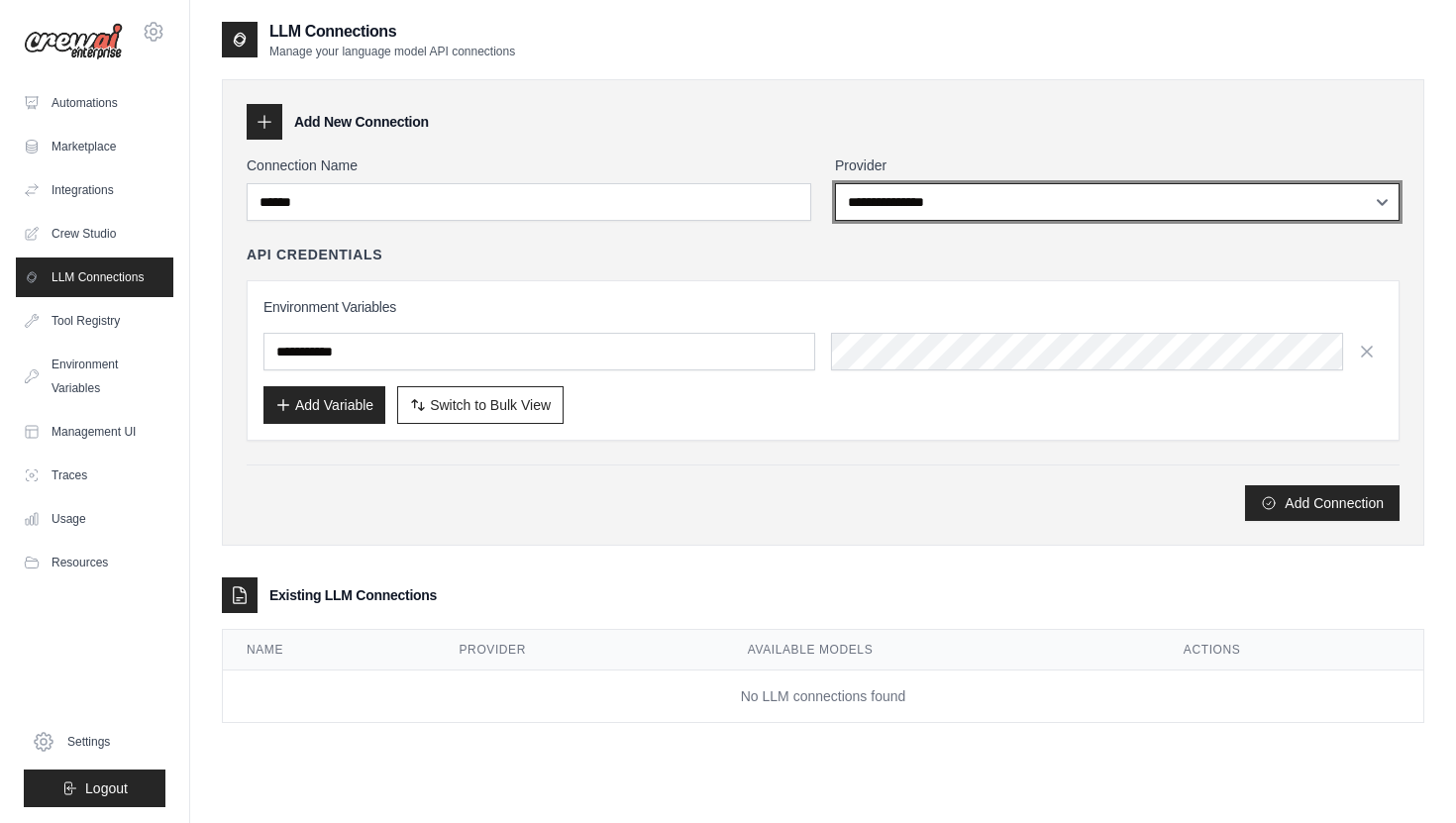 click on "**********" at bounding box center (1117, 202) 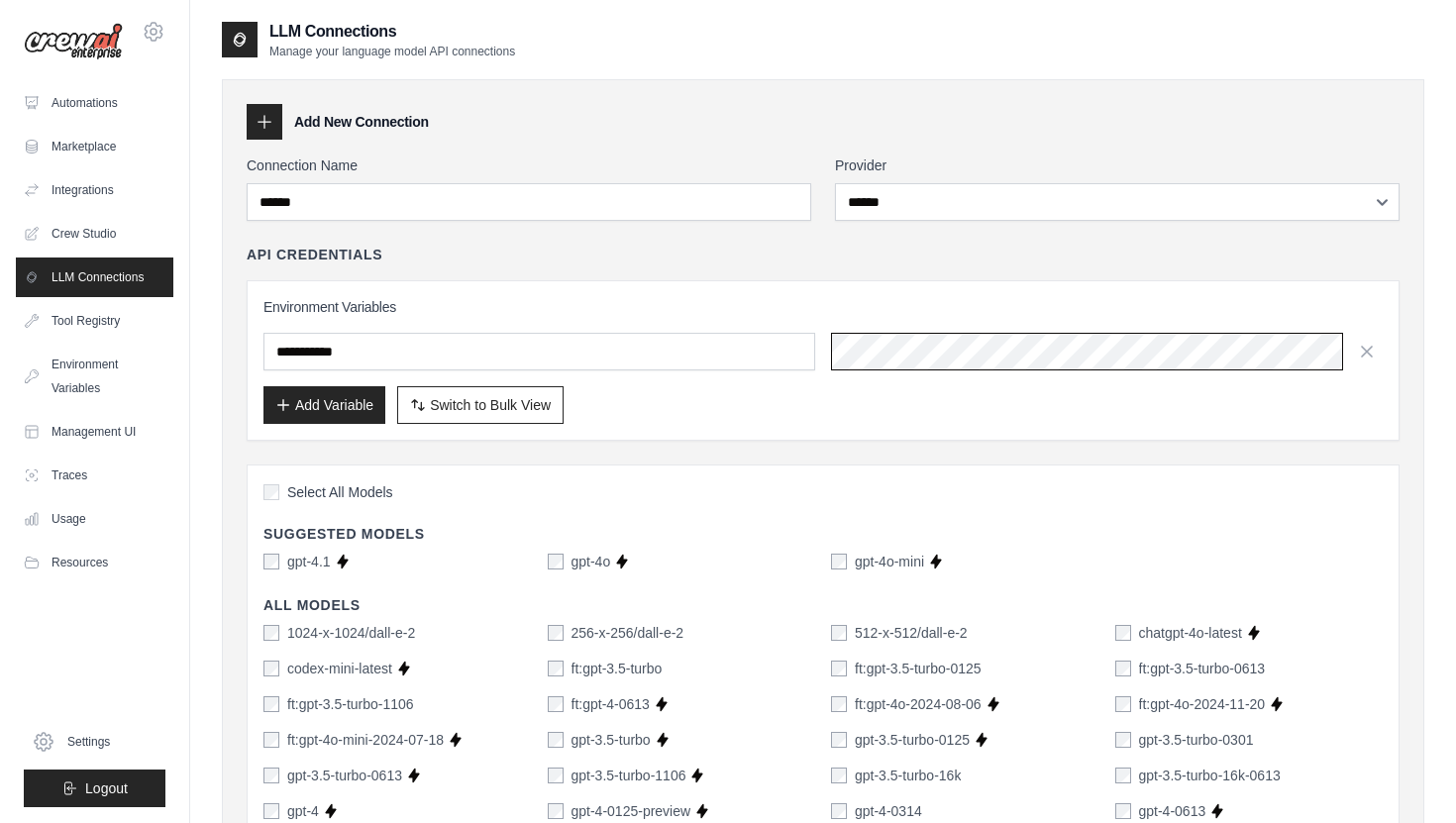 scroll, scrollTop: 0, scrollLeft: 883, axis: horizontal 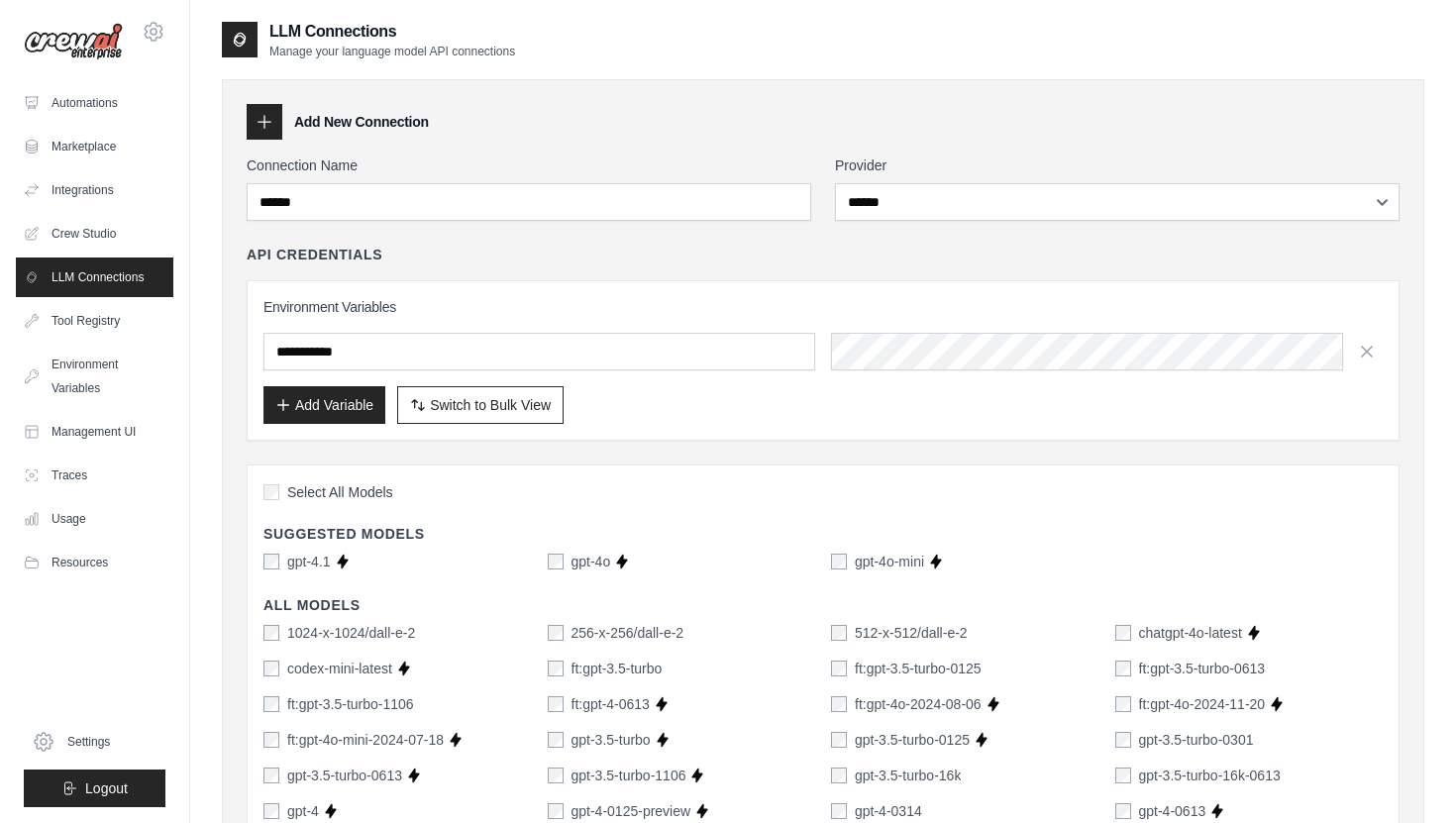 click on "Add Variable" at bounding box center [324, 405] 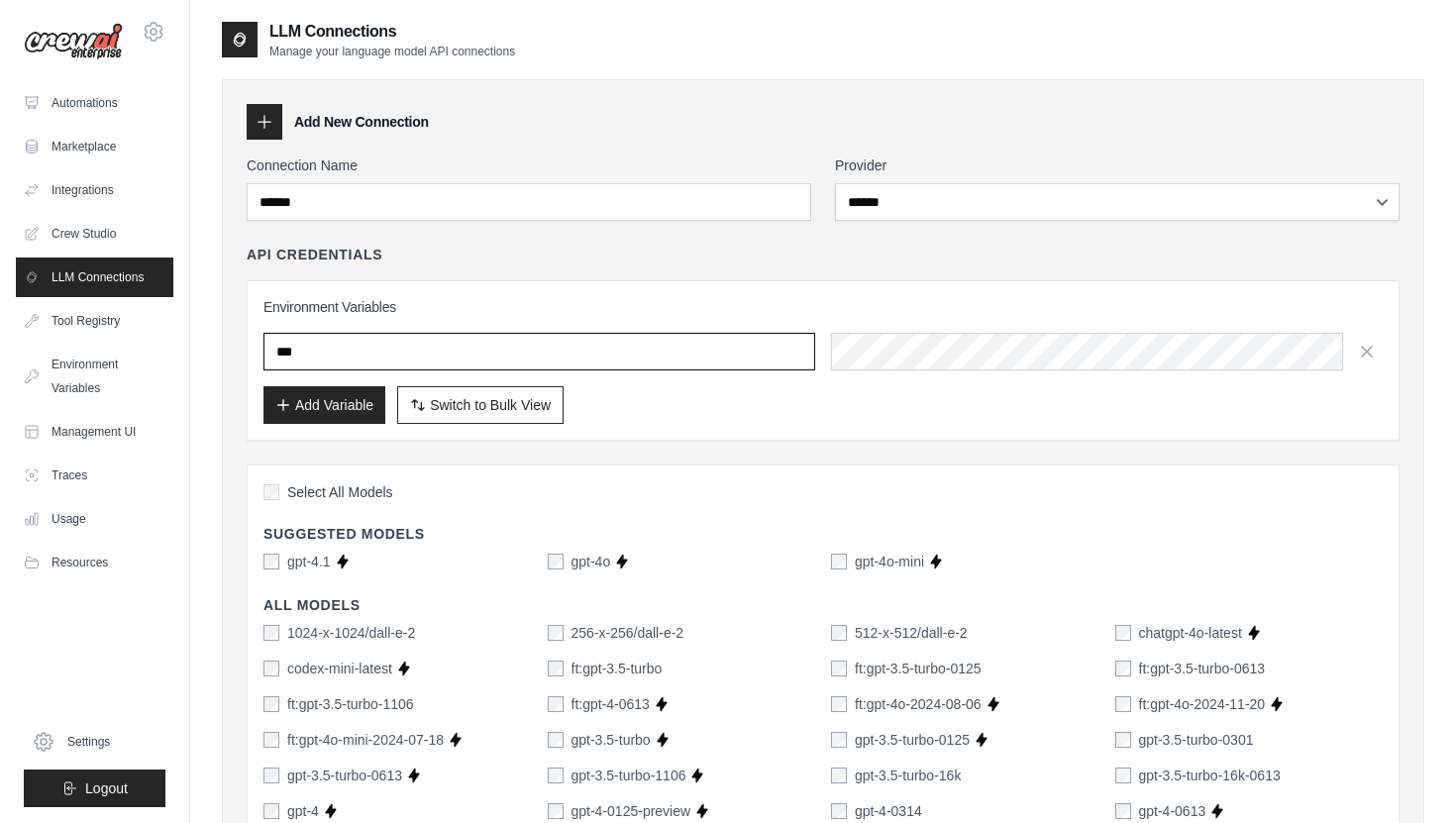 type on "***" 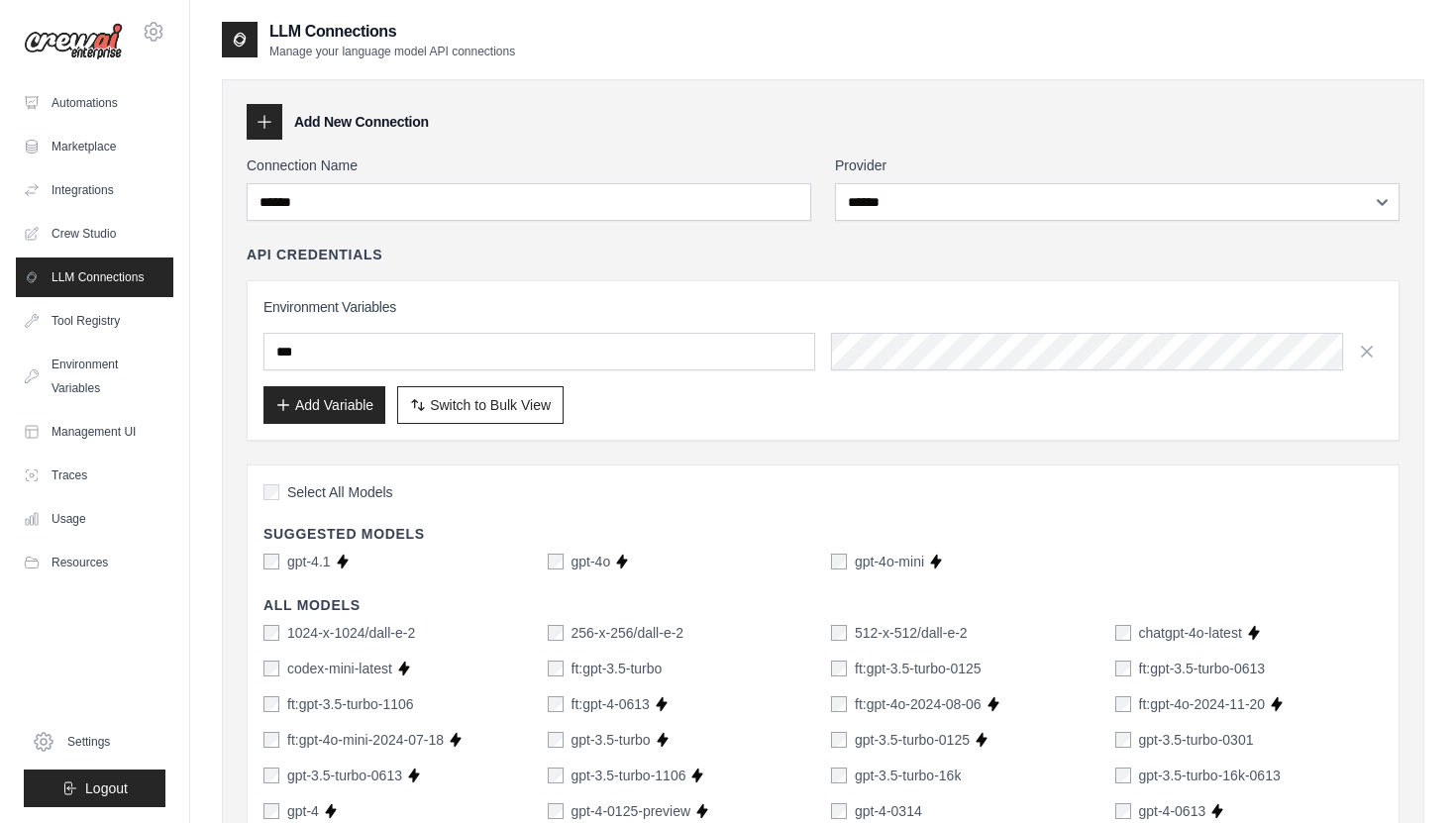 click on "Add Variable" at bounding box center (324, 405) 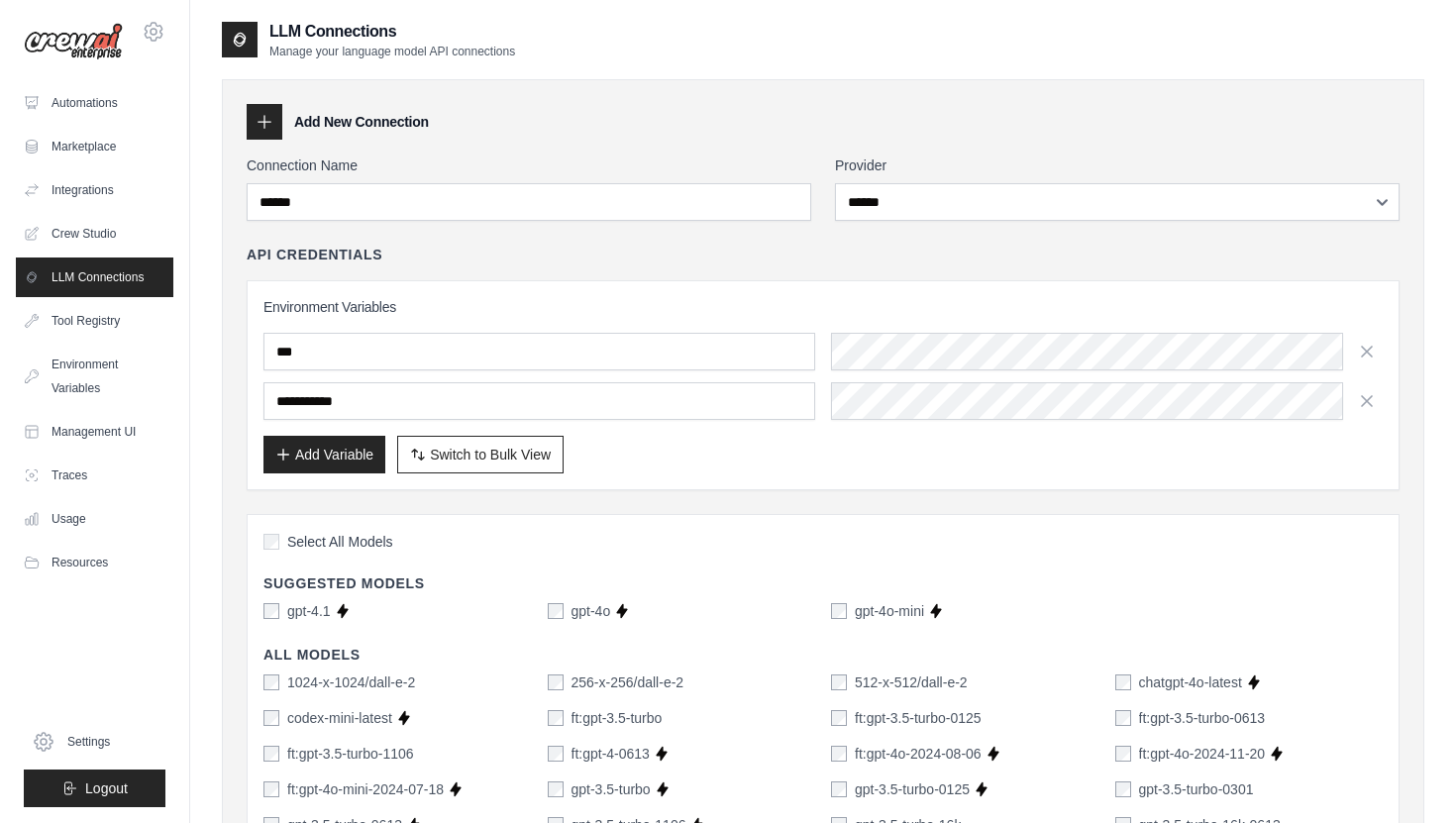 click on "Environment Variables
***
Add Variable
Switch to Bulk View
Switch to Table View" at bounding box center [823, 385] 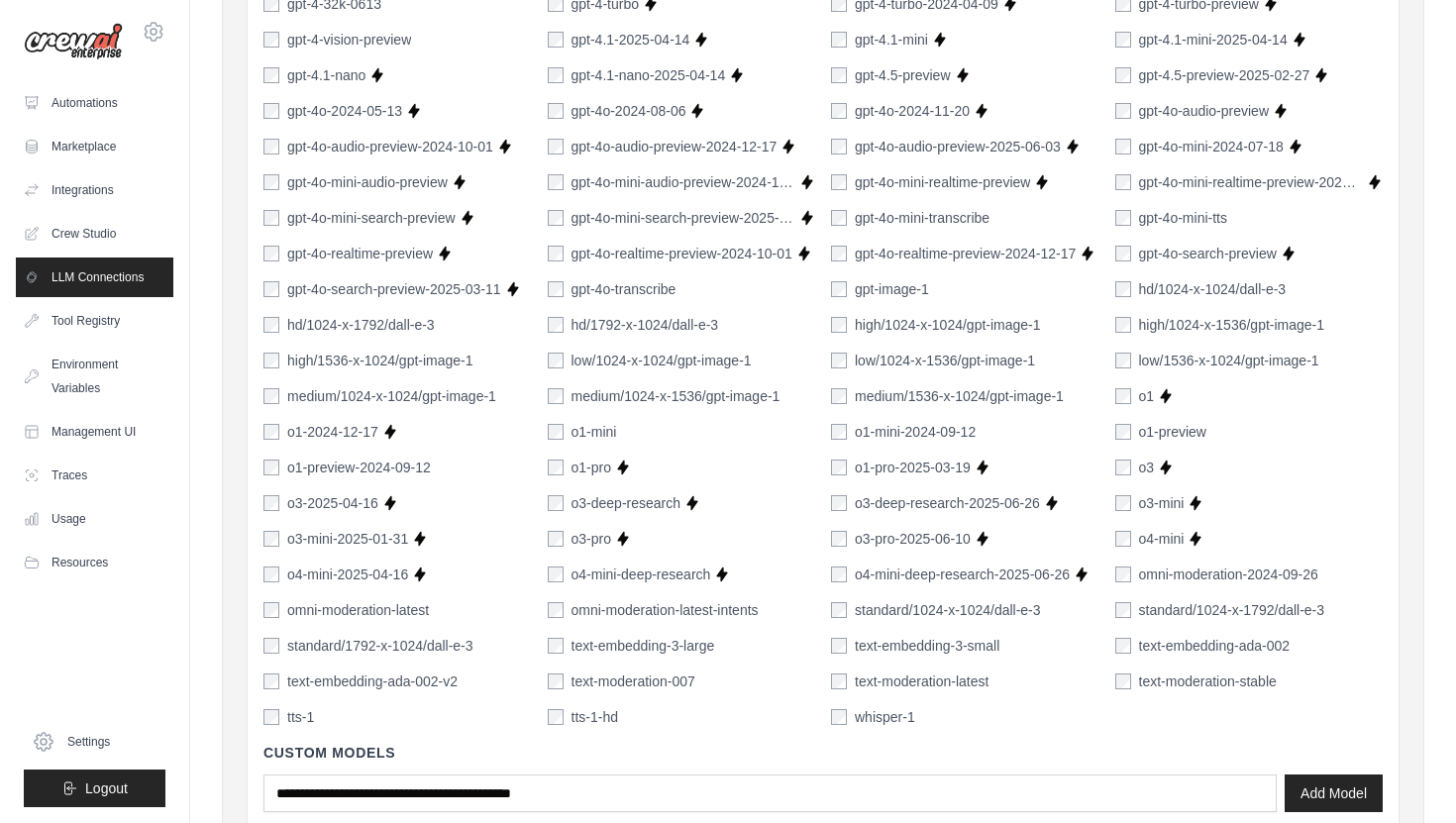 scroll, scrollTop: 1284, scrollLeft: 0, axis: vertical 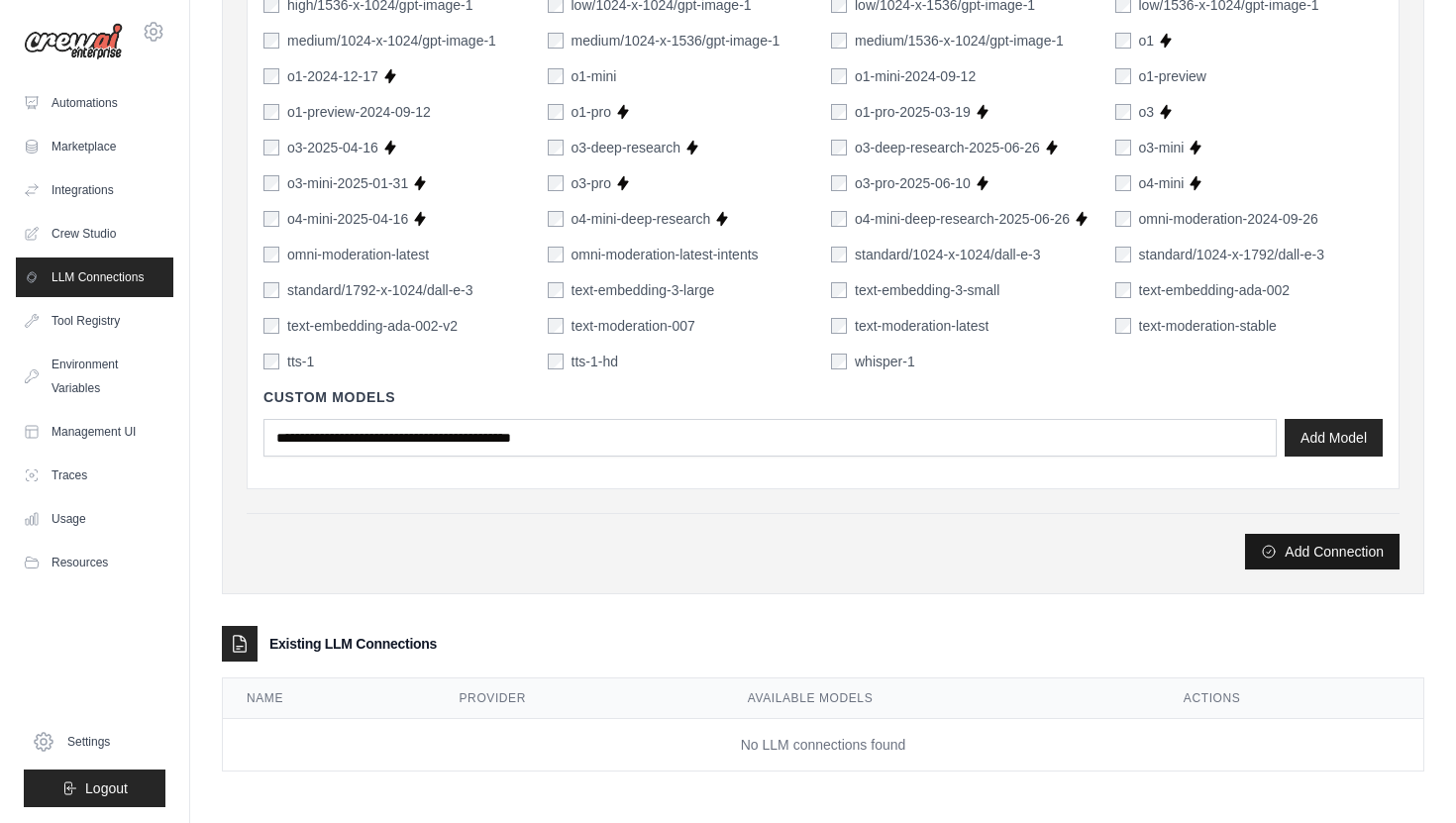 click on "Add Connection" at bounding box center [1322, 552] 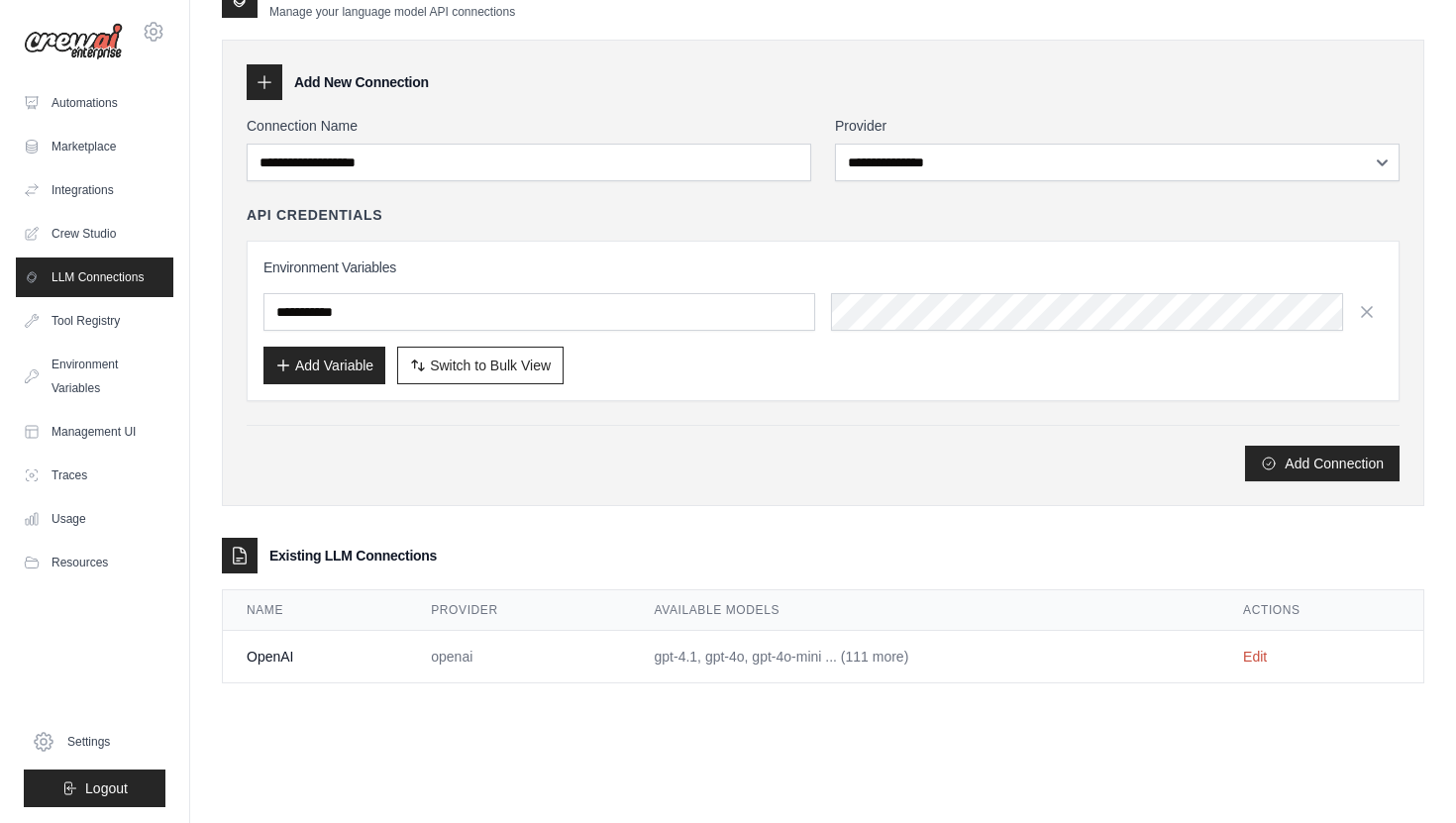 scroll, scrollTop: 0, scrollLeft: 0, axis: both 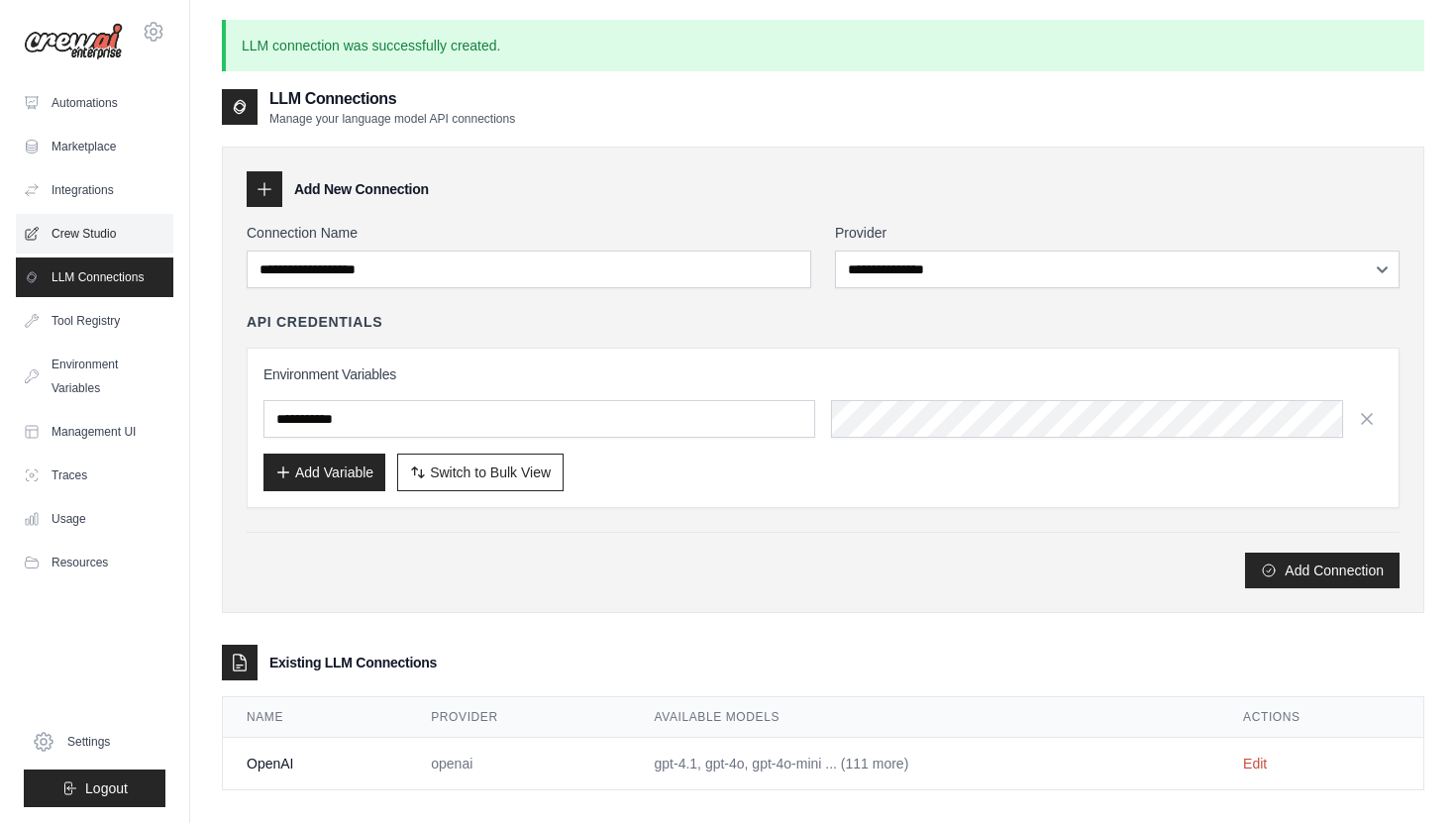 click on "Crew Studio" at bounding box center [94, 234] 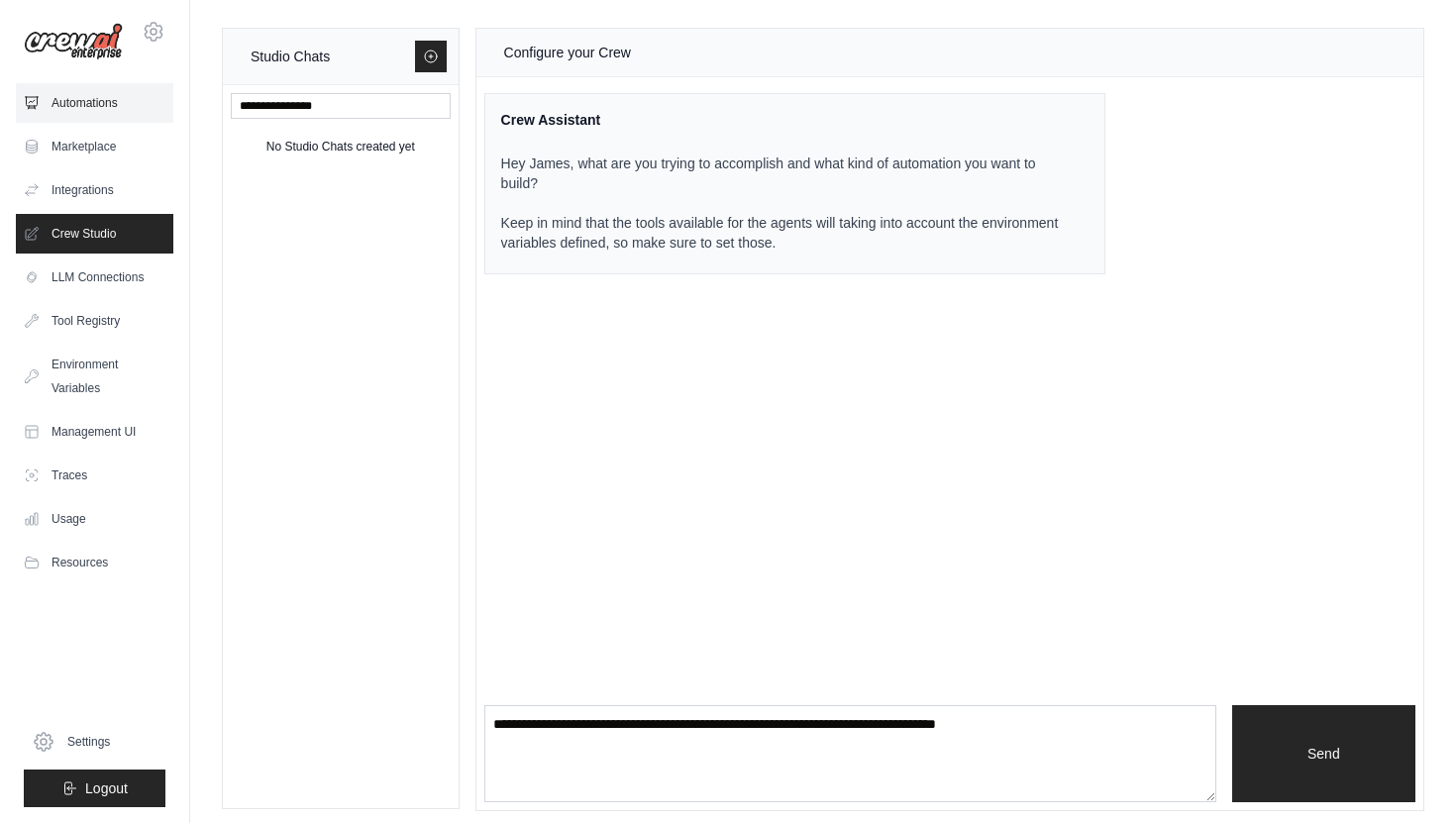 click on "Automations" at bounding box center [94, 103] 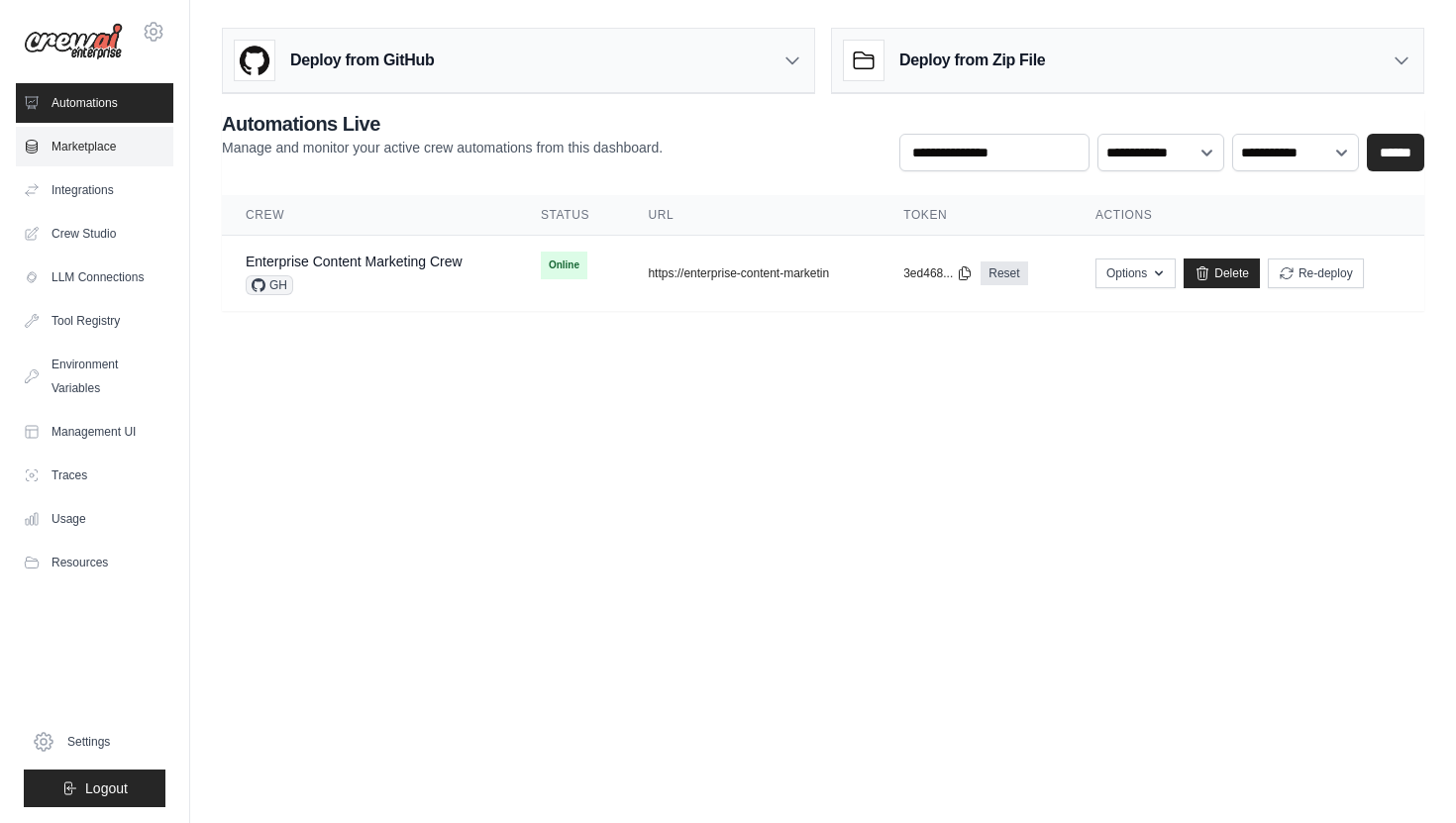 click on "Marketplace" at bounding box center (94, 147) 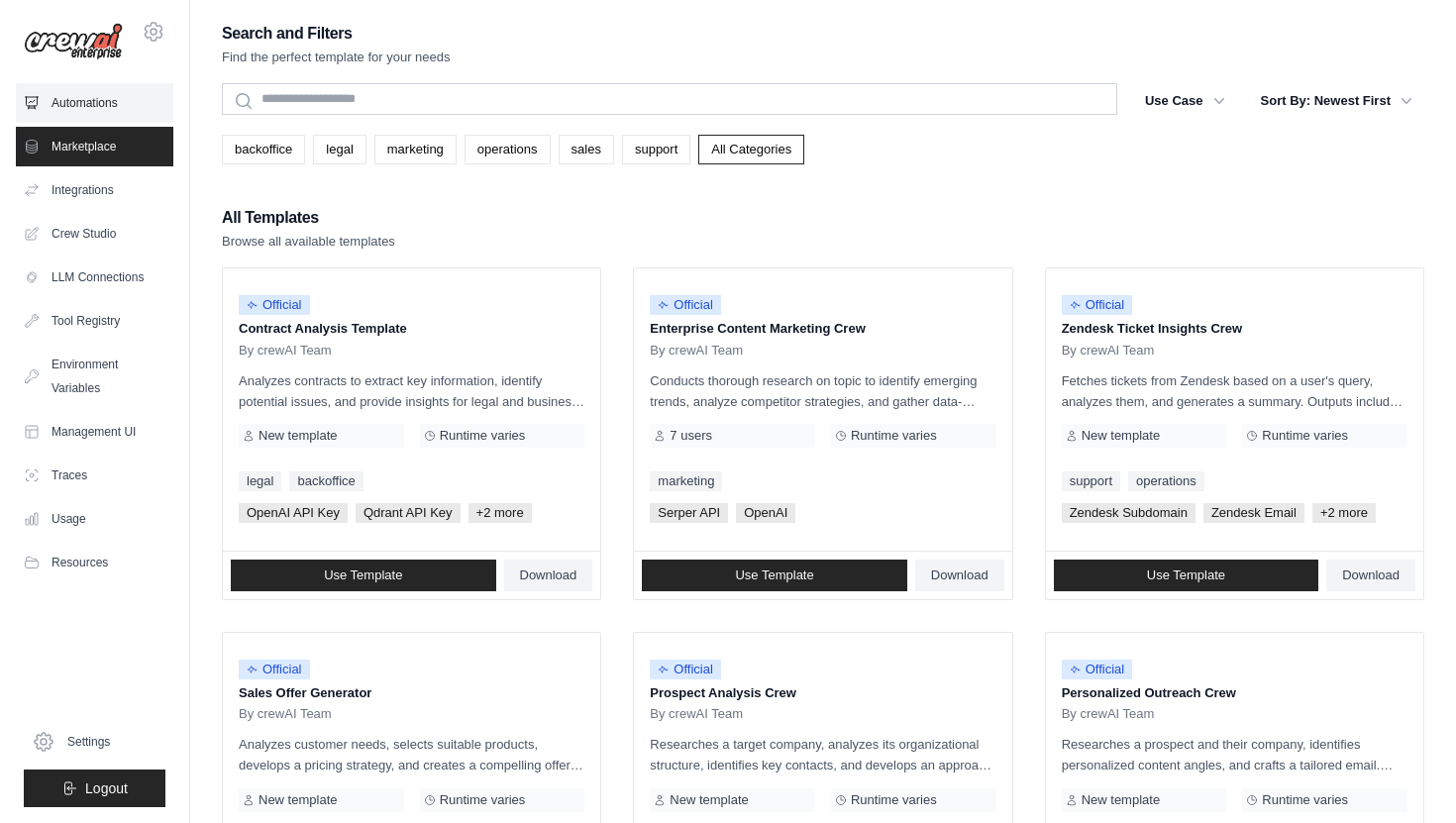 click on "Automations" at bounding box center (94, 103) 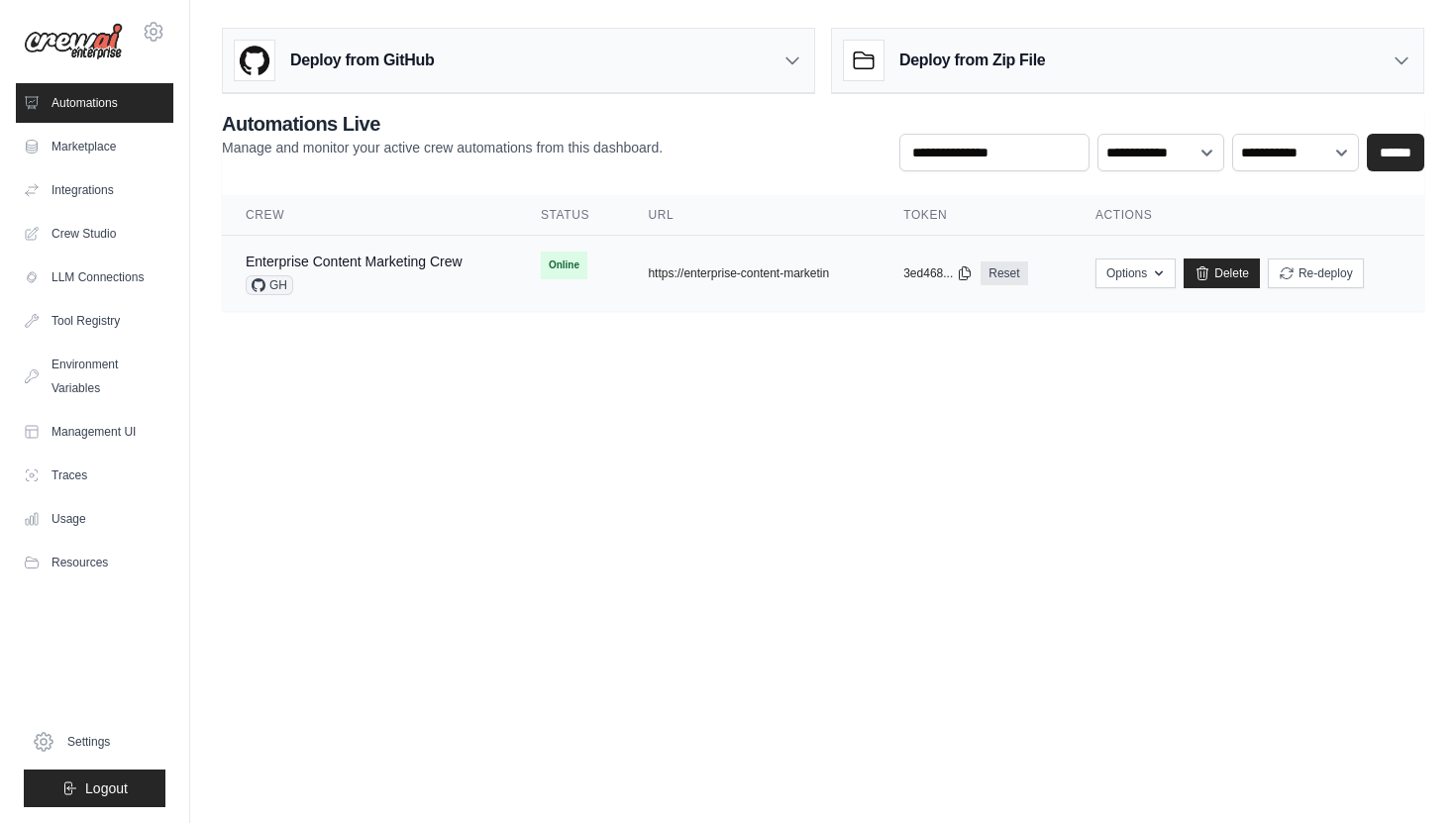 click on "GH" at bounding box center [354, 285] 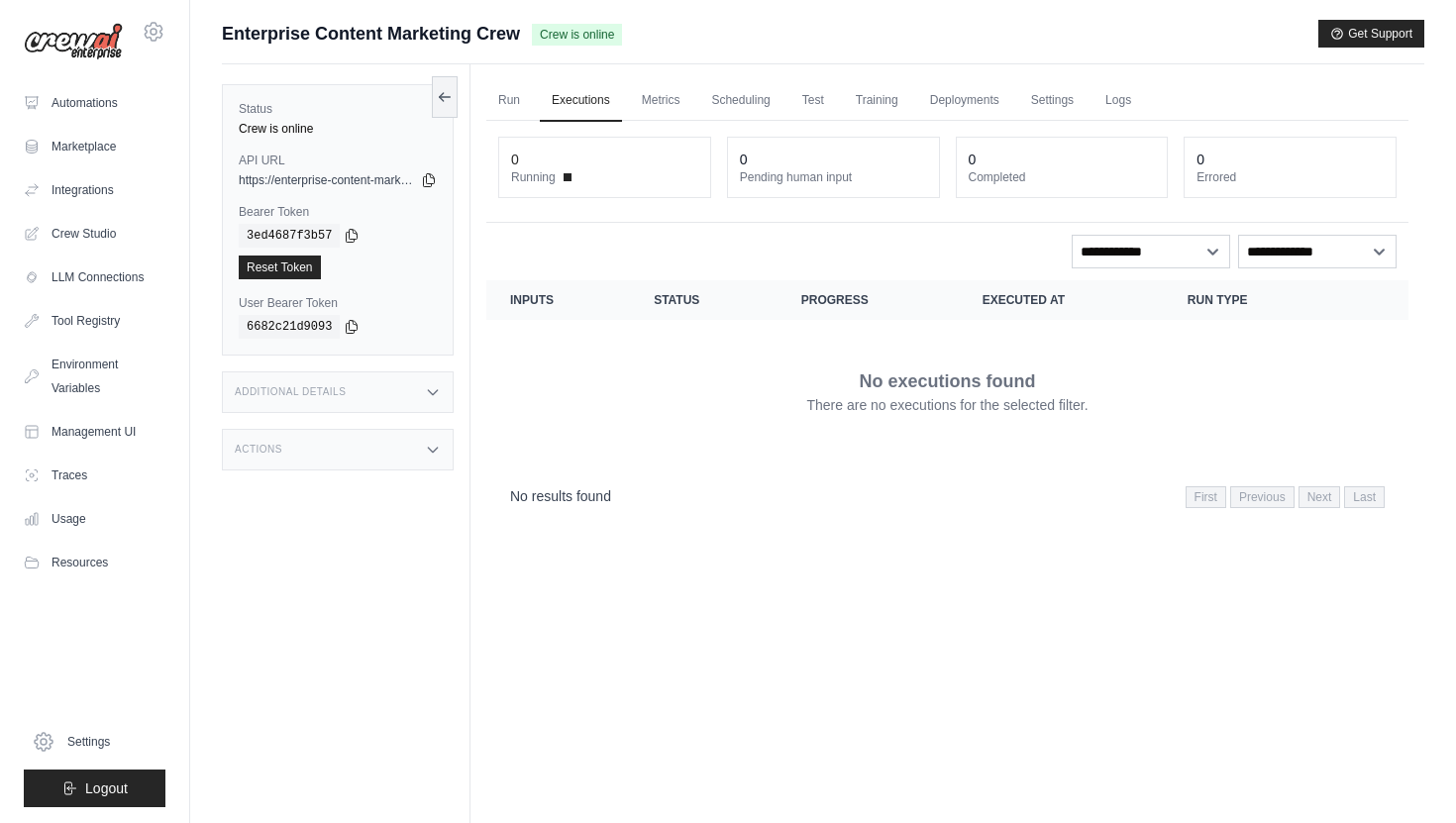 scroll, scrollTop: 0, scrollLeft: 0, axis: both 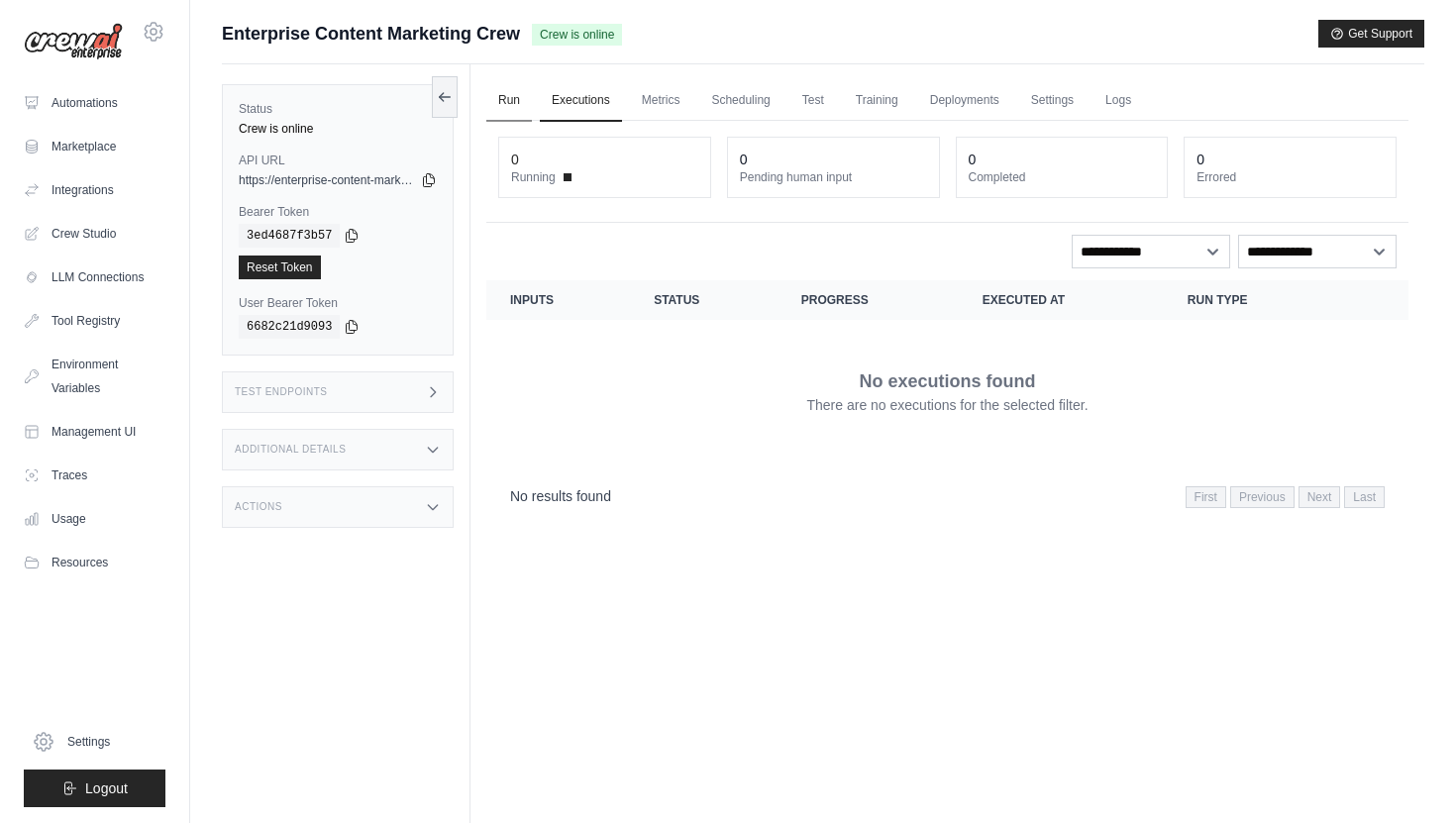 click on "Run" at bounding box center (509, 101) 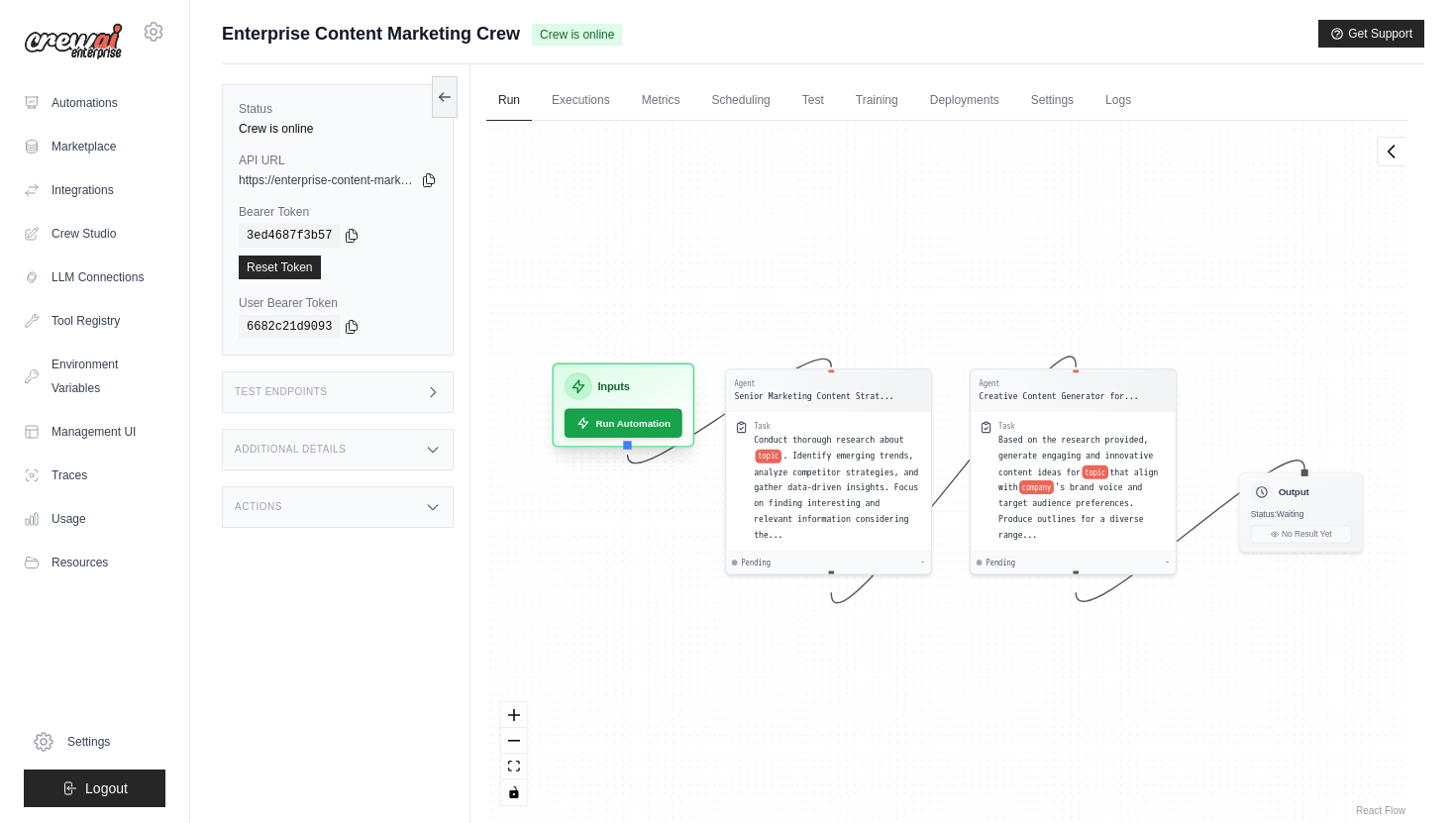 click on "Inputs" at bounding box center (623, 386) 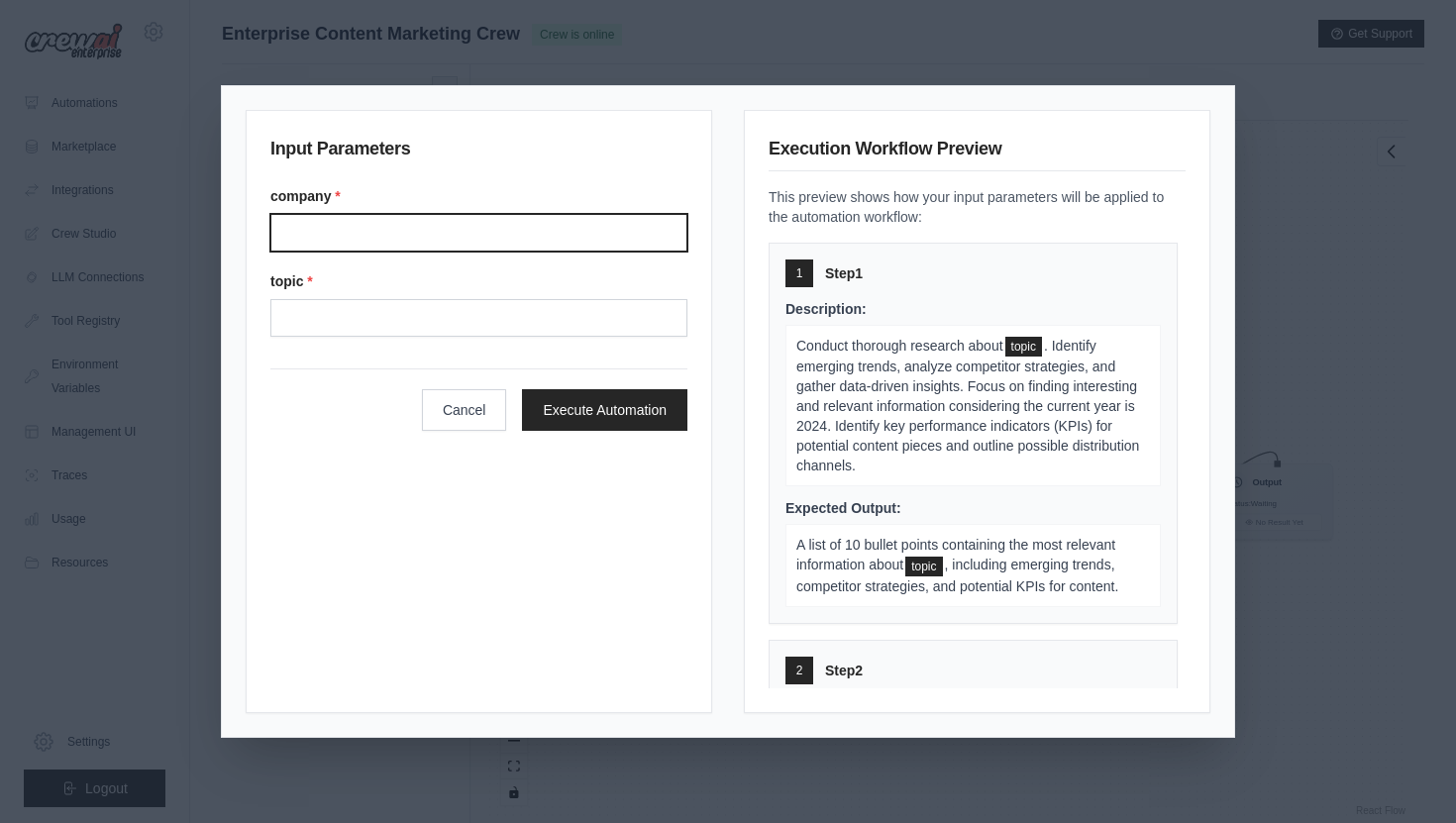 click on "Company" at bounding box center (478, 233) 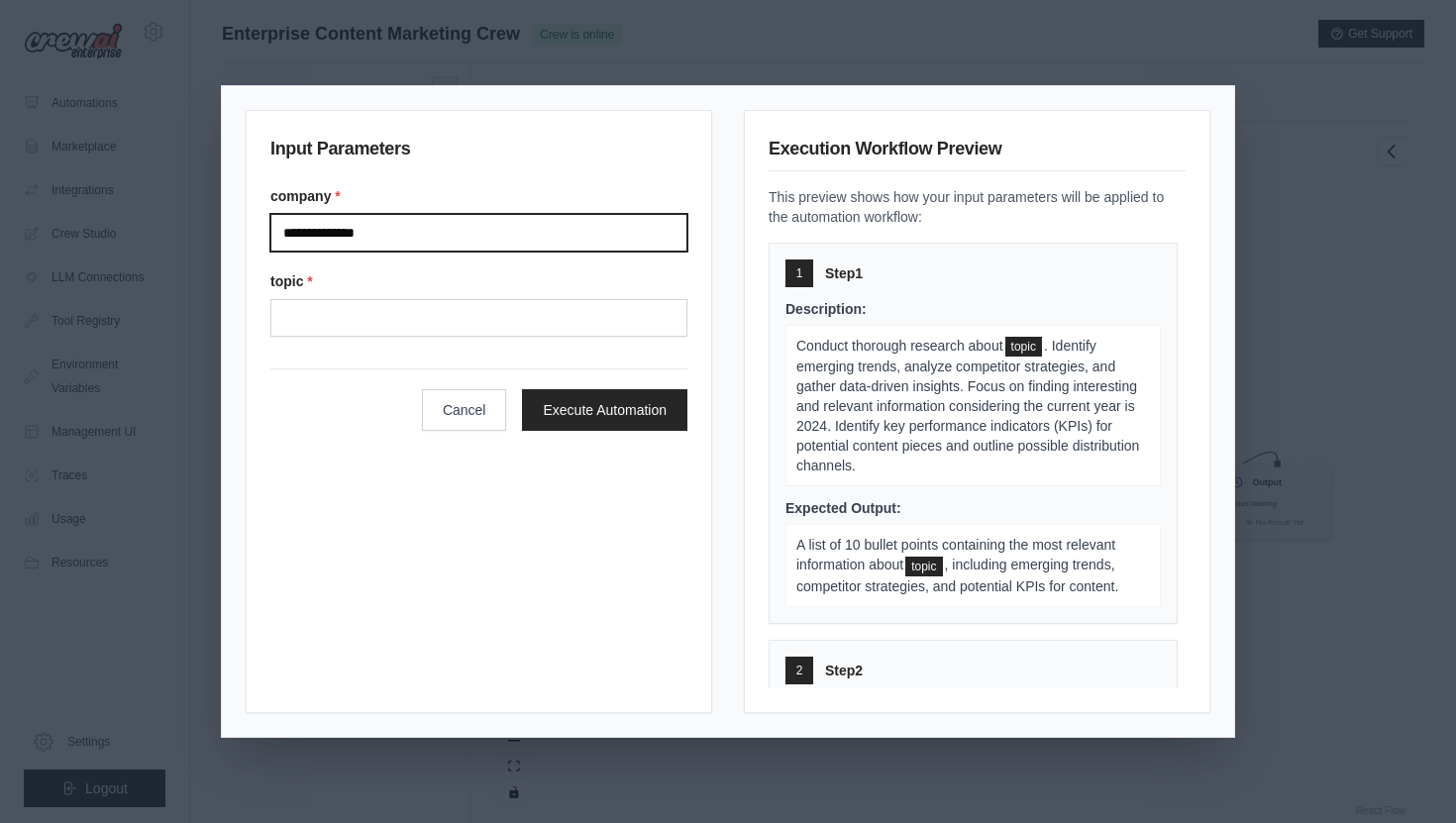 drag, startPoint x: 430, startPoint y: 237, endPoint x: 229, endPoint y: 229, distance: 201.15914 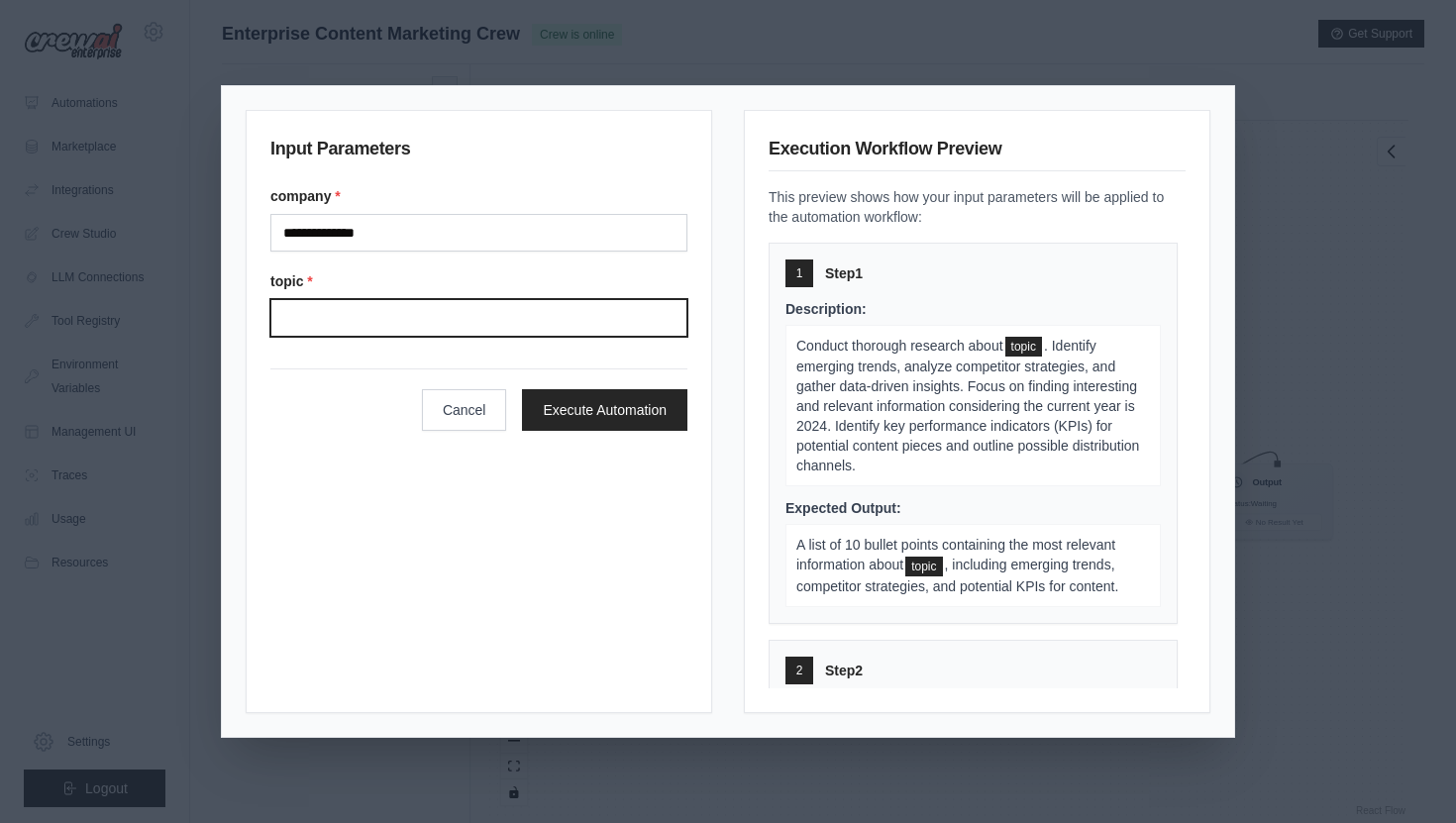 click on "Topic" at bounding box center (478, 318) 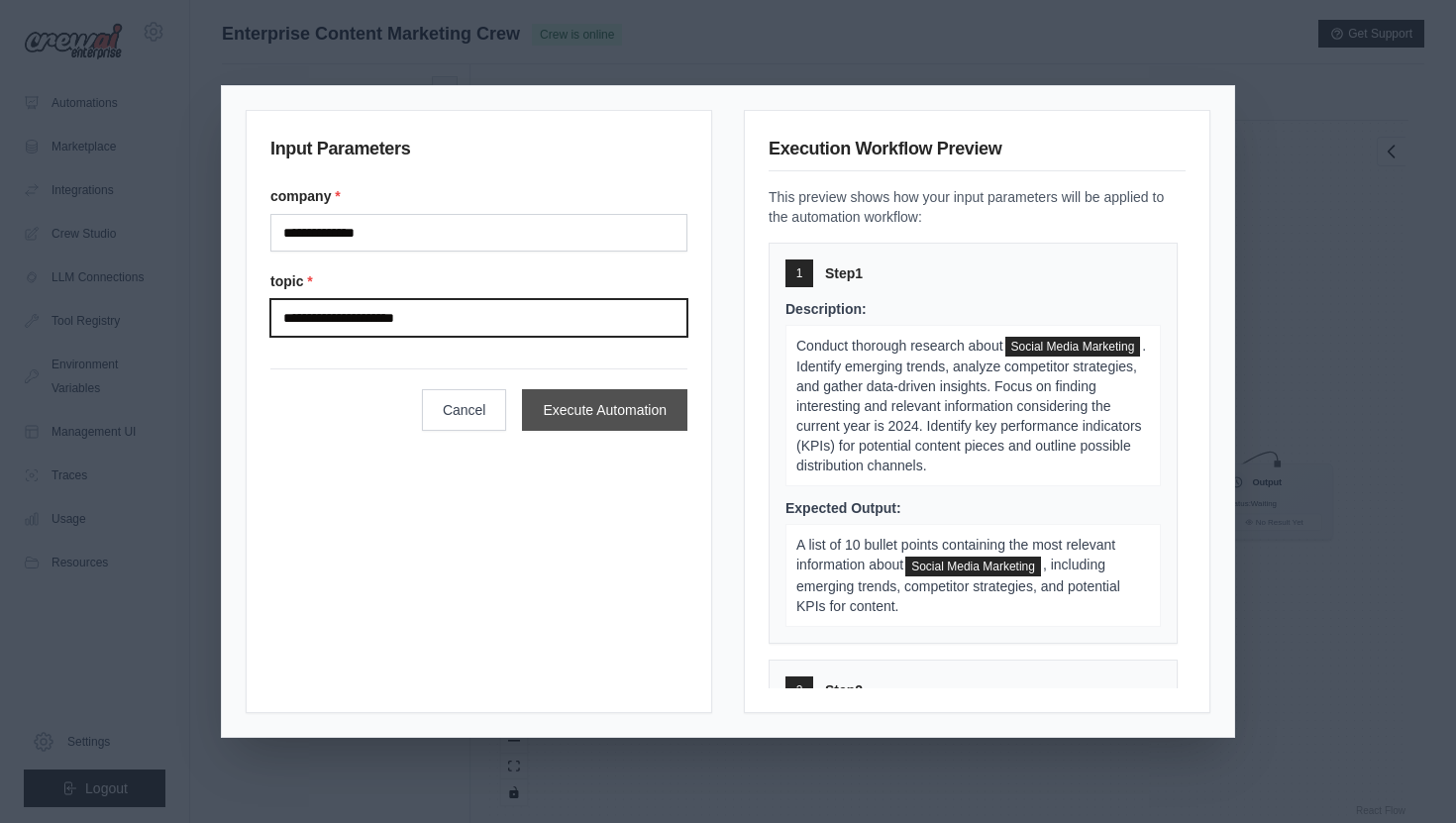 type on "**********" 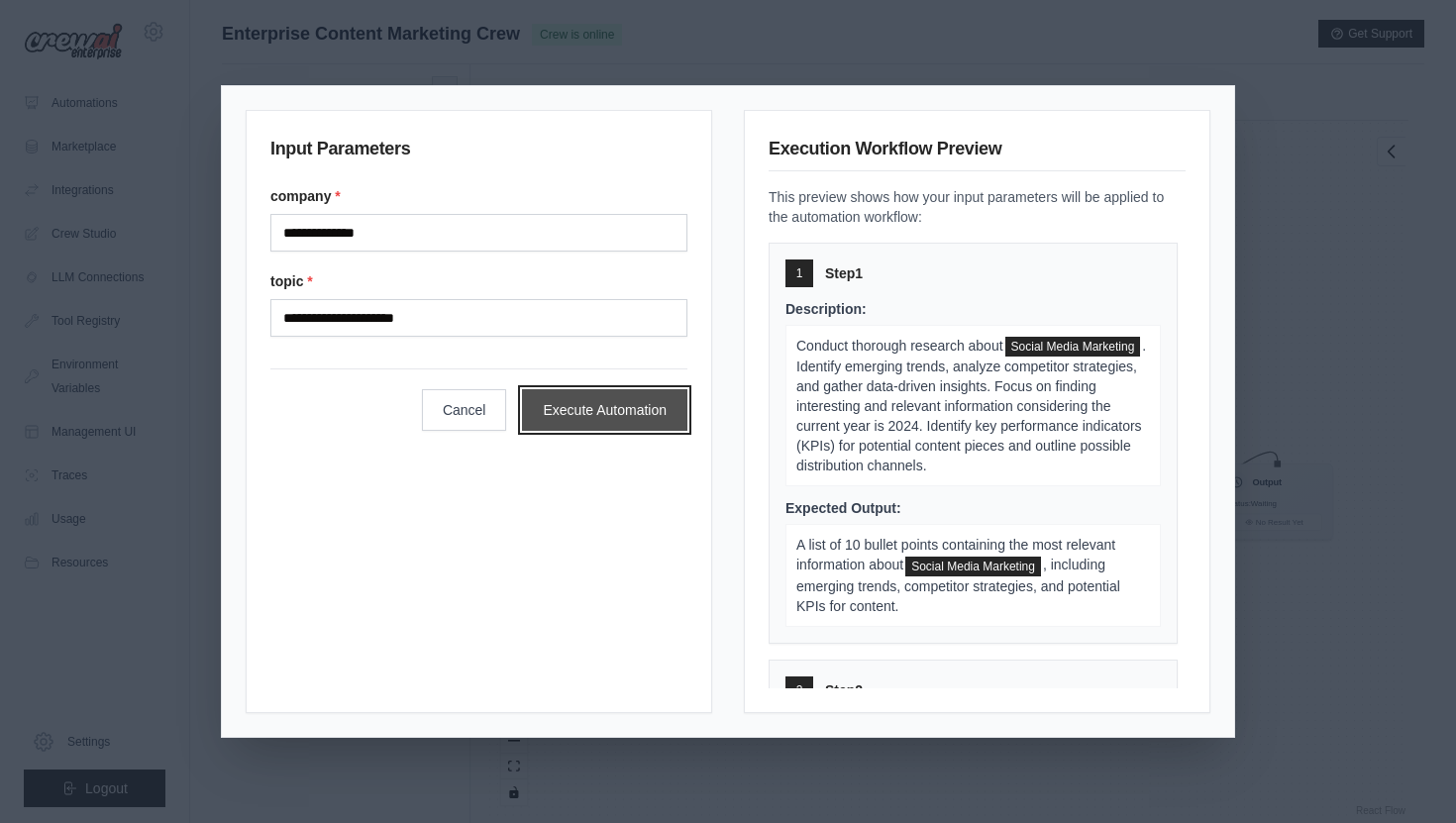 click on "Execute Automation" at bounding box center [604, 410] 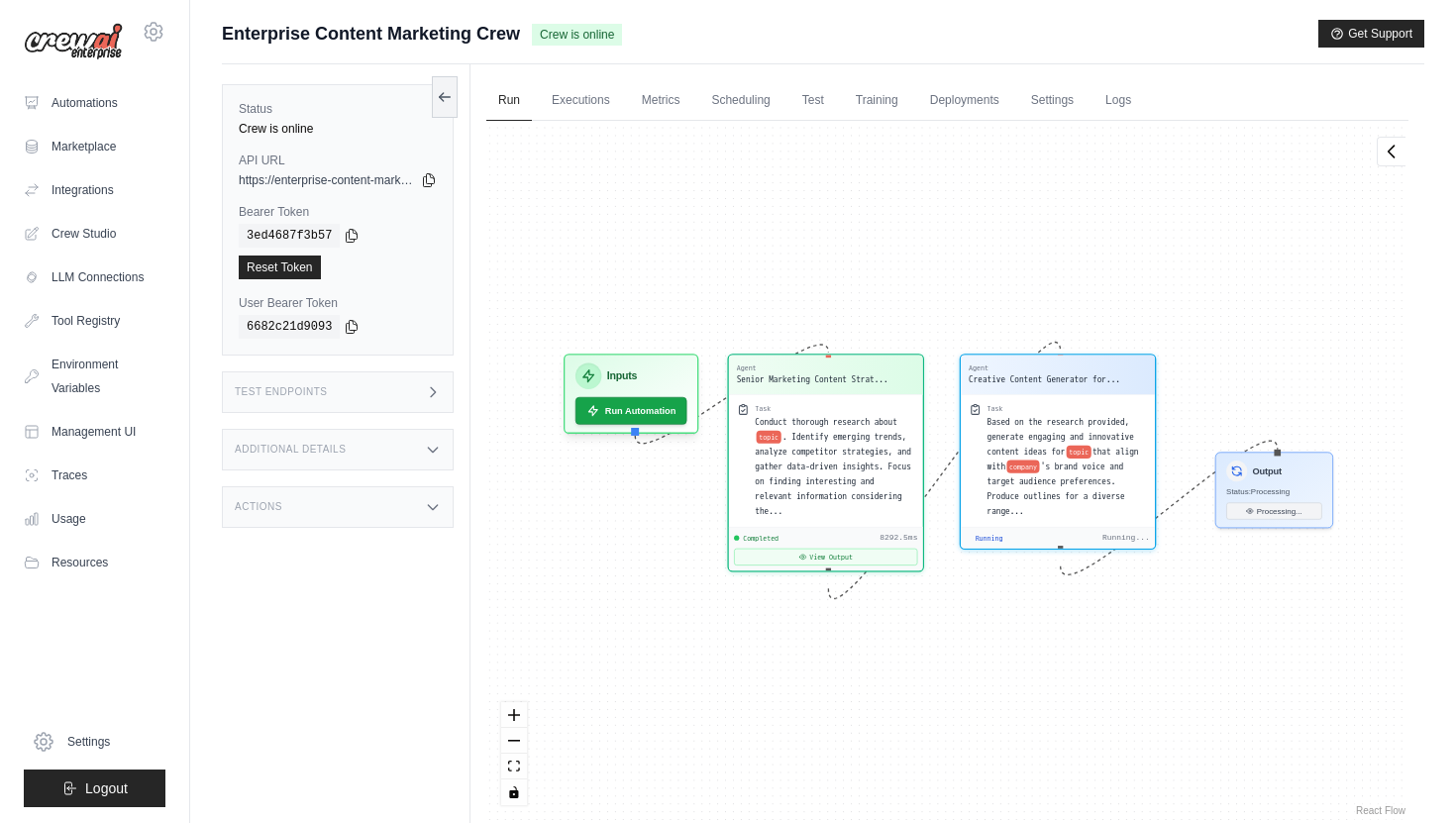 scroll, scrollTop: 10315, scrollLeft: 0, axis: vertical 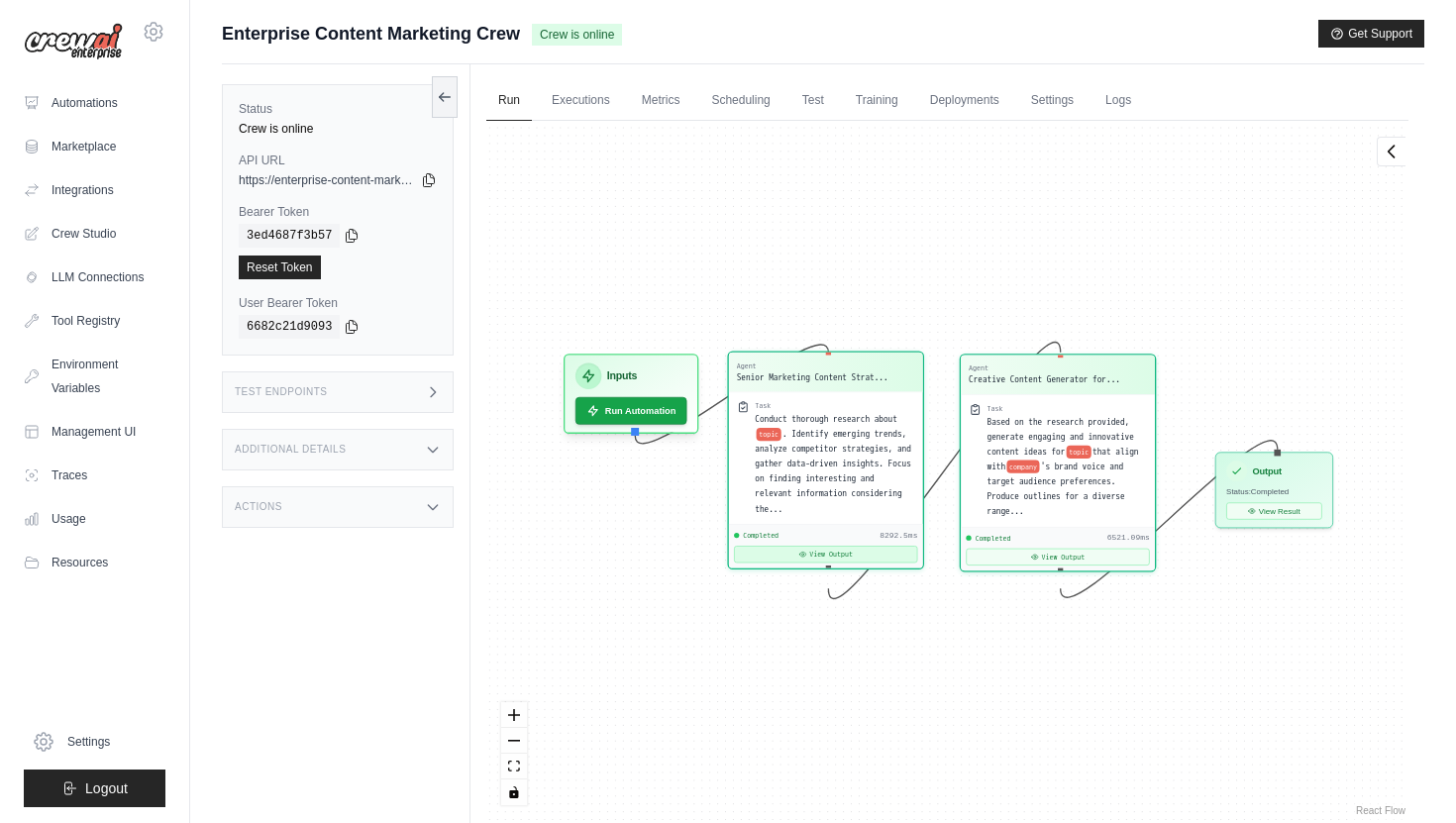 click on "View Output" at bounding box center (825, 554) 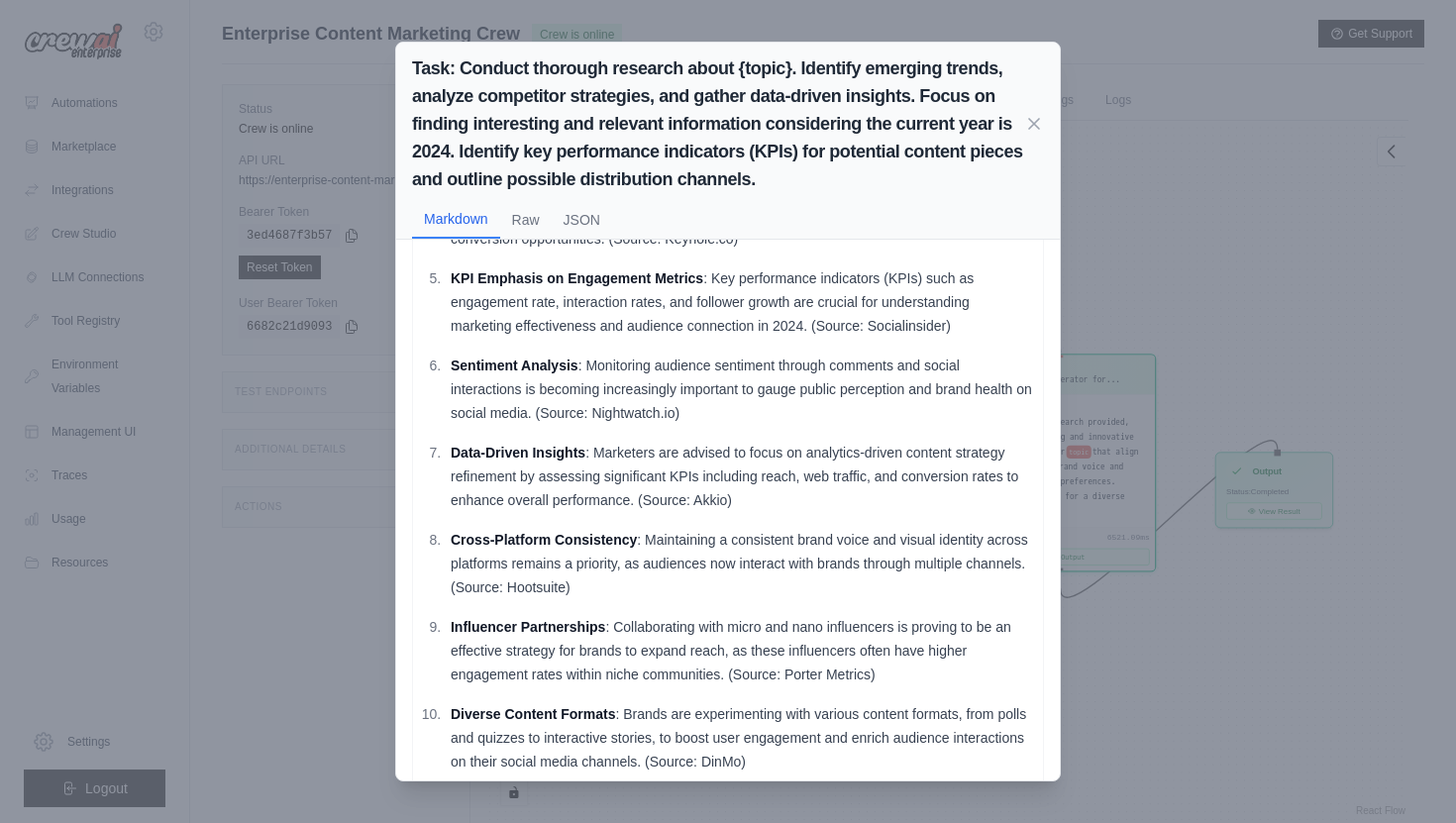 scroll, scrollTop: 387, scrollLeft: 0, axis: vertical 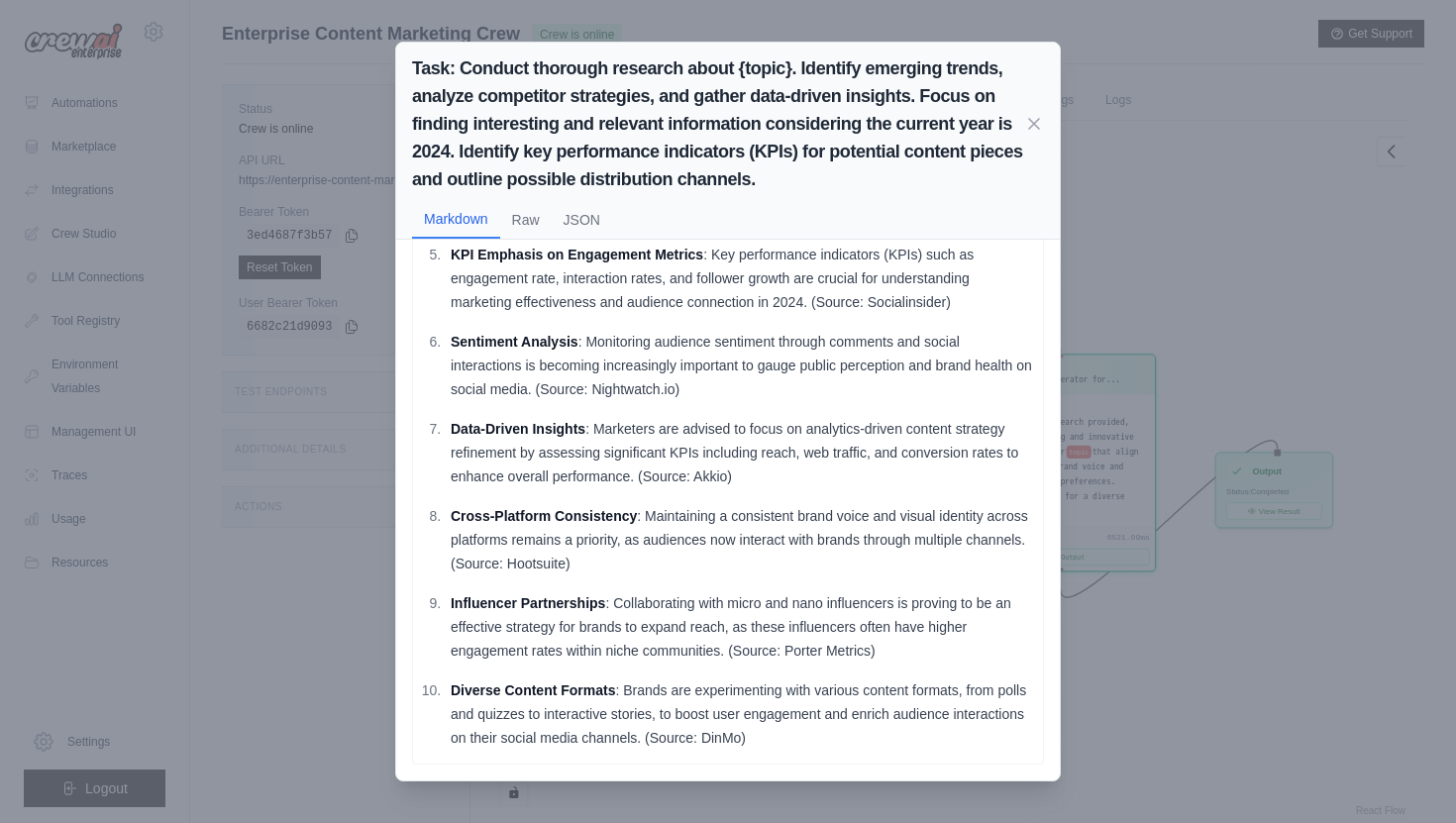 click on "Task: Conduct thorough research about {topic}. Identify emerging trends, analyze competitor strategies, and gather data-driven insights. Focus on finding interesting and relevant information considering the current year is 2024. Identify key performance indicators (KPIs) for potential content pieces and outline possible distribution channels.
Markdown Raw JSON
Emerging Trend - Short-Form Video Content : The popularity of platforms like TikTok and Instagram Reels is driving a surge in short, engaging video content as a key strategy for driving audience engagement in 2024. (Source: Quora)
Increased Focus on Authenticity : Brands are leveraging authentic engagement by connecting genuinely with their audience through live-streaming and behind-the-scenes content to build trust and community. (Source: Reddit)
AI and Automation
Social Commerce Expansion
KPI Emphasis on Engagement Metrics
Sentiment Analysis
Data-Driven Insights
Cross-Platform Consistency" at bounding box center (728, 411) 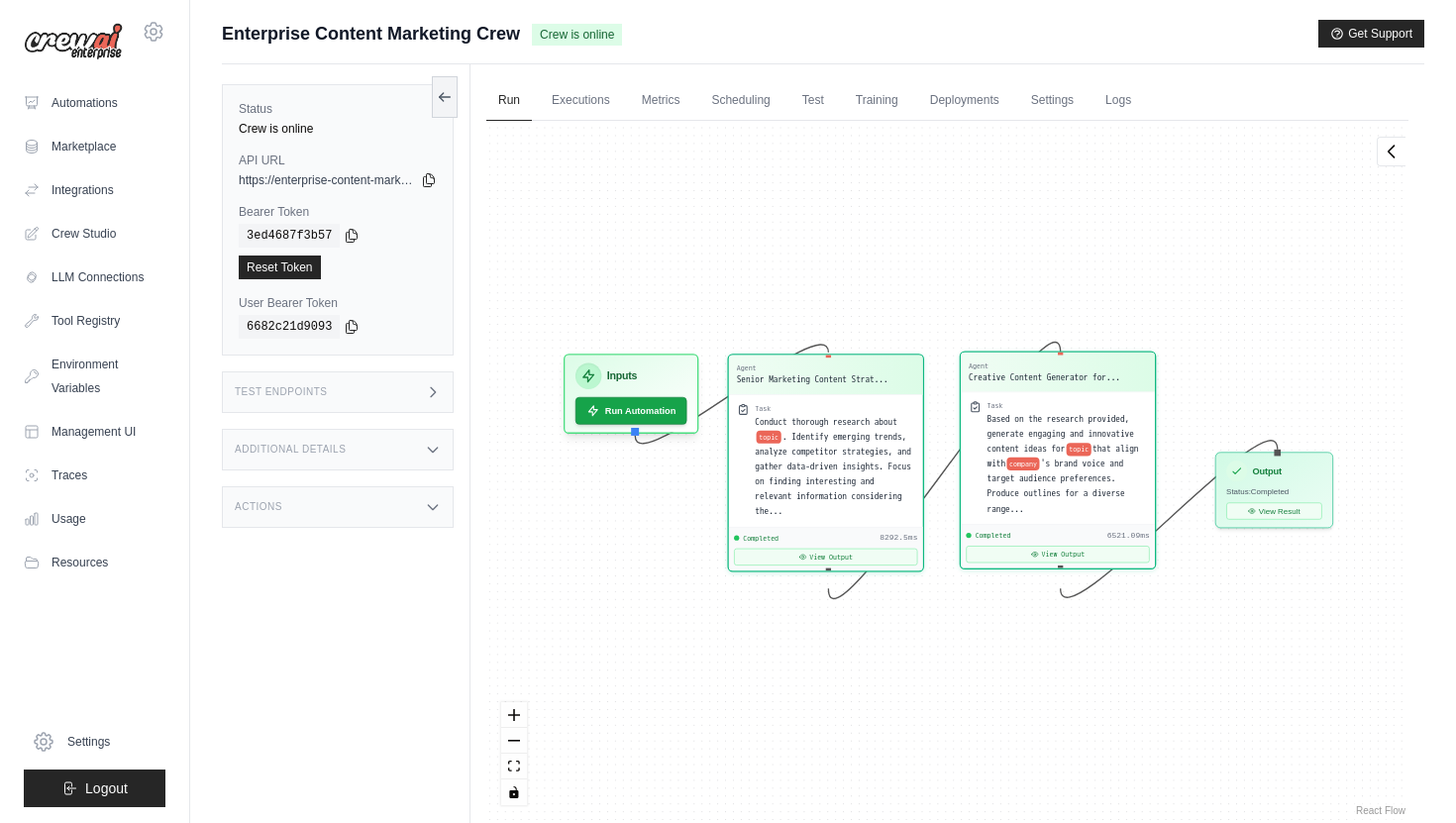 click on "Completed 6521.09ms View Output" at bounding box center [1058, 546] 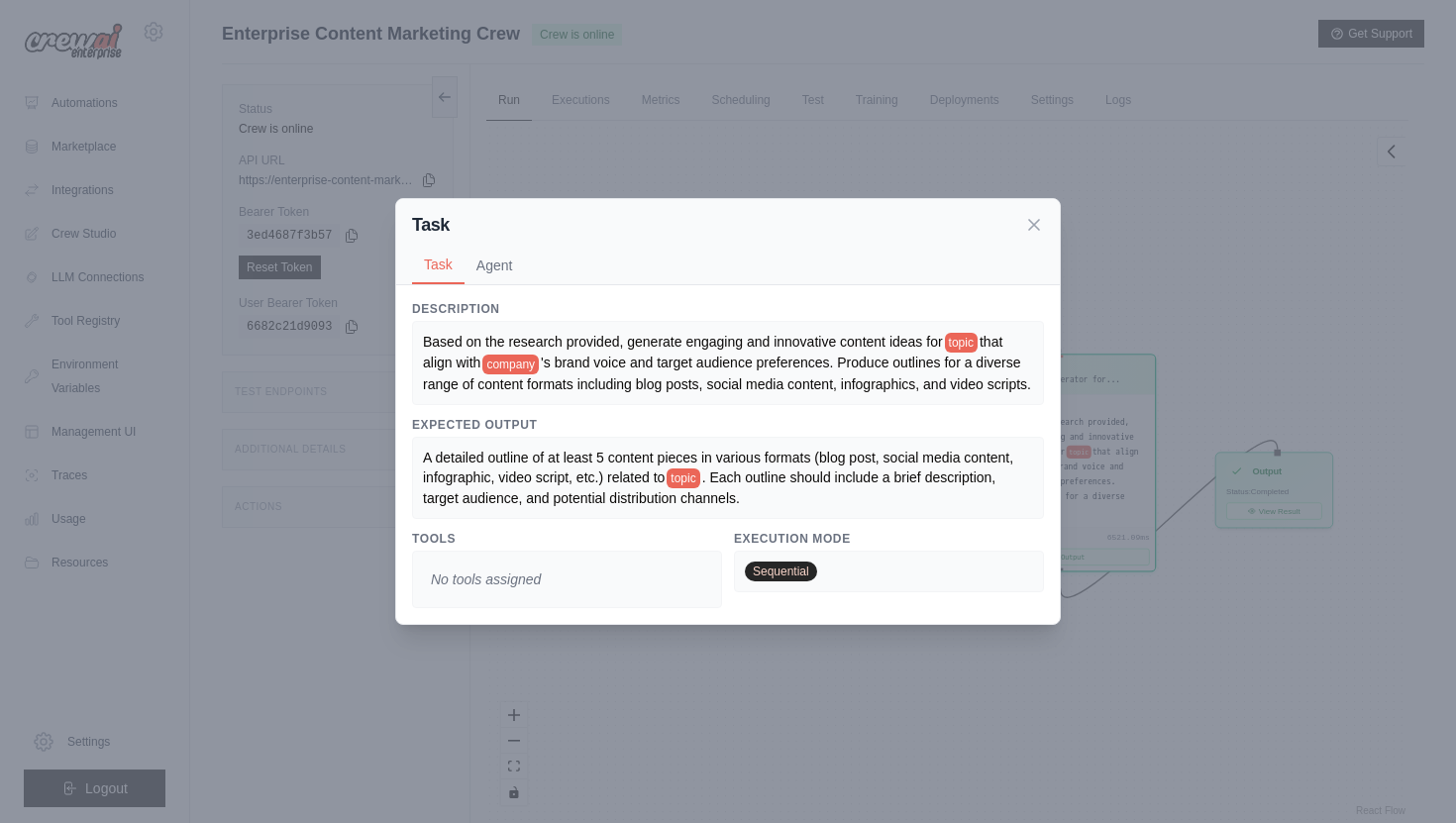 click on "Task Task Agent Description Based on the research provided, generate engaging and innovative content ideas for  topic  that align with  company 's brand voice and target audience preferences. Produce outlines for a diverse range of content formats including blog posts, social media content, infographics, and video scripts.
Expected Output A detailed outline of at least 5 content pieces in various formats (blog post, social media content, infographic, video script, etc.) related to  topic . Each outline should include a brief description, target audience, and potential distribution channels.
Tools No tools assigned Execution Mode Sequential Agent Creative Content Generator for  company
gpt-4o-mini Goal Generate engaging and innovative content ideas for  topic  that align with  company 's brand voice and target audience preferences. Produce a diverse range of content formats including blog posts, social media content, infographics, and video scripts.
Backstory" at bounding box center [728, 411] 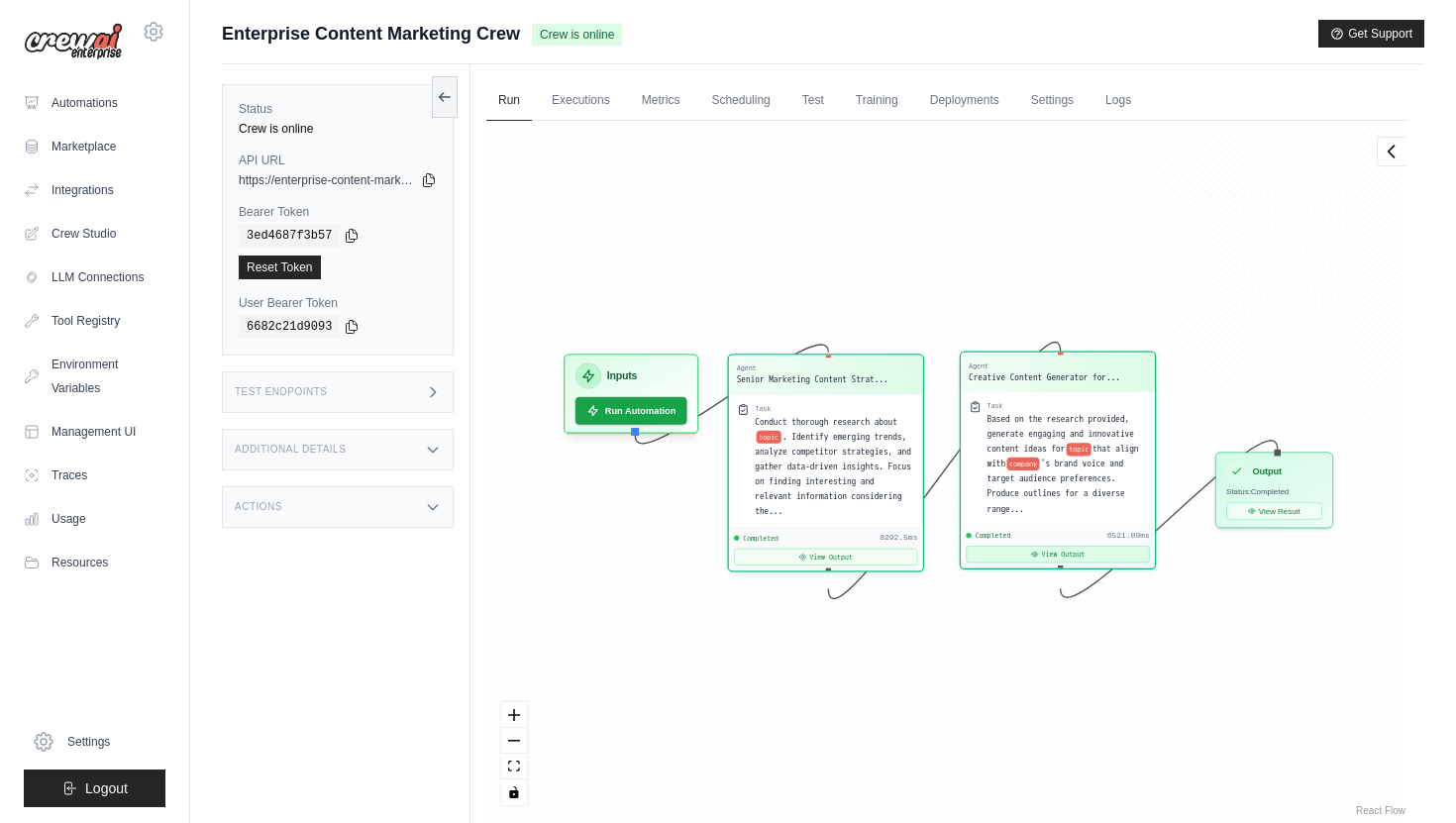 click on "View Output" at bounding box center [1057, 554] 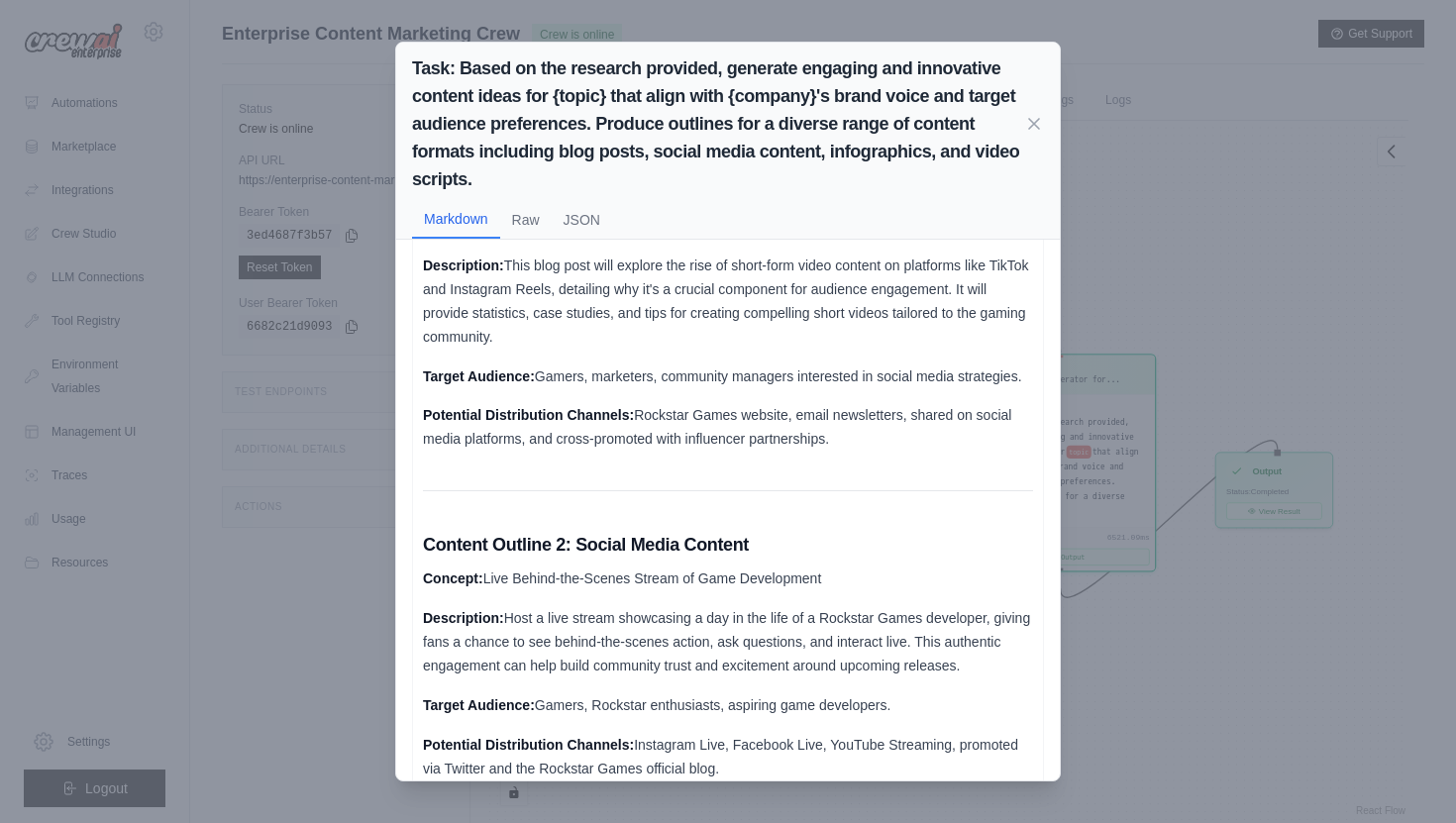scroll, scrollTop: 0, scrollLeft: 0, axis: both 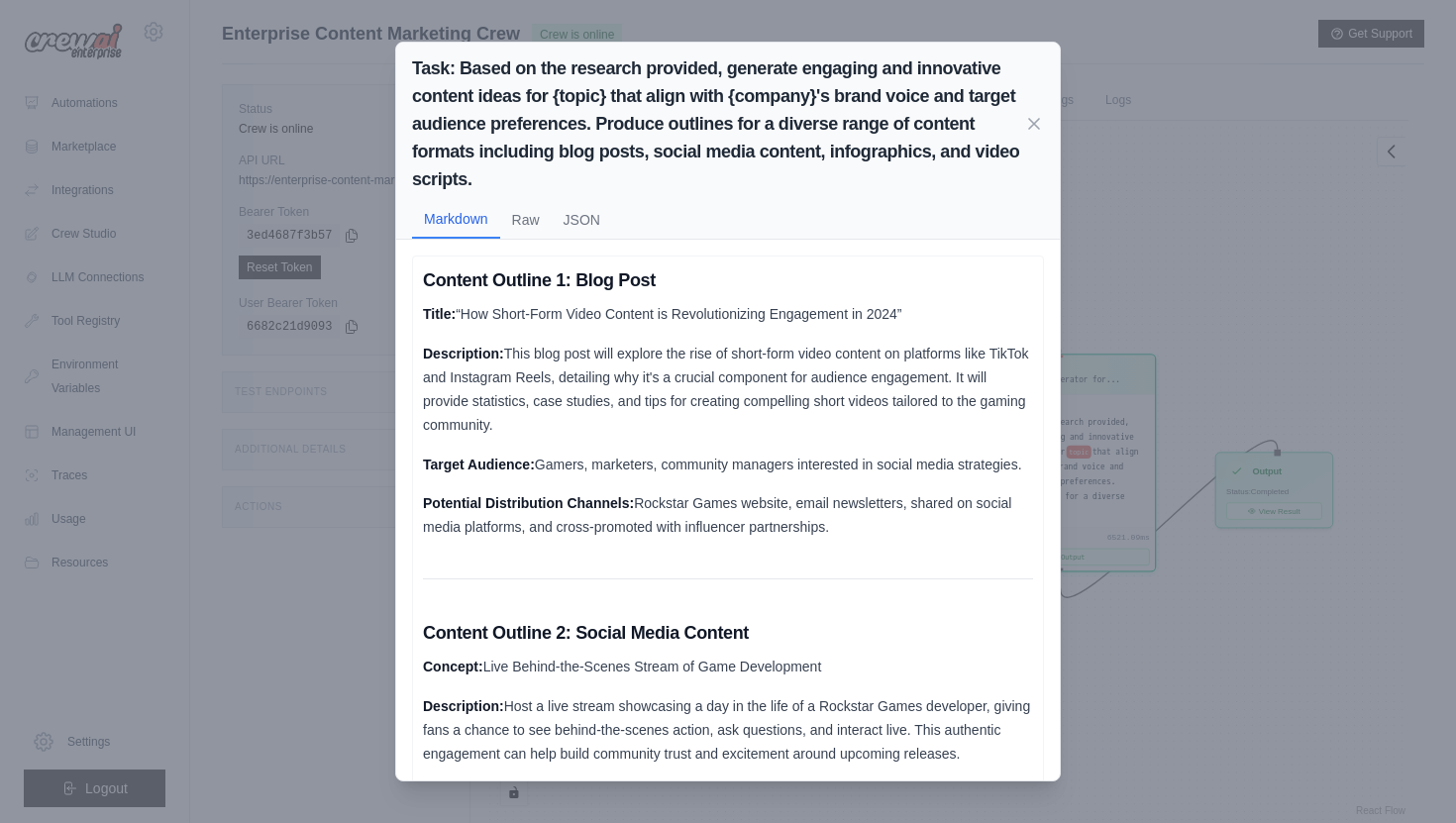 click on "Task: Based on the research provided, generate engaging and innovative content ideas for {topic} that align with {company}'s brand voice and target audience preferences. Produce outlines for a diverse range of content formats including blog posts, social media content, infographics, and video scripts.
Markdown Raw JSON Content Outline 1: Blog Post
Title:  “How Short-Form Video Content is Revolutionizing Engagement in 2024”
Description:  This blog post will explore the rise of short-form video content on platforms like TikTok and Instagram Reels, detailing why it's a crucial component for audience engagement. It will provide statistics, case studies, and tips for creating compelling short videos tailored to the gaming community.
Target Audience:  Gamers, marketers, community managers interested in social media strategies.
Potential Distribution Channels:  Rockstar Games website, email newsletters, shared on social media platforms, and cross-promoted with influencer partnerships.
Concept:" at bounding box center (728, 411) 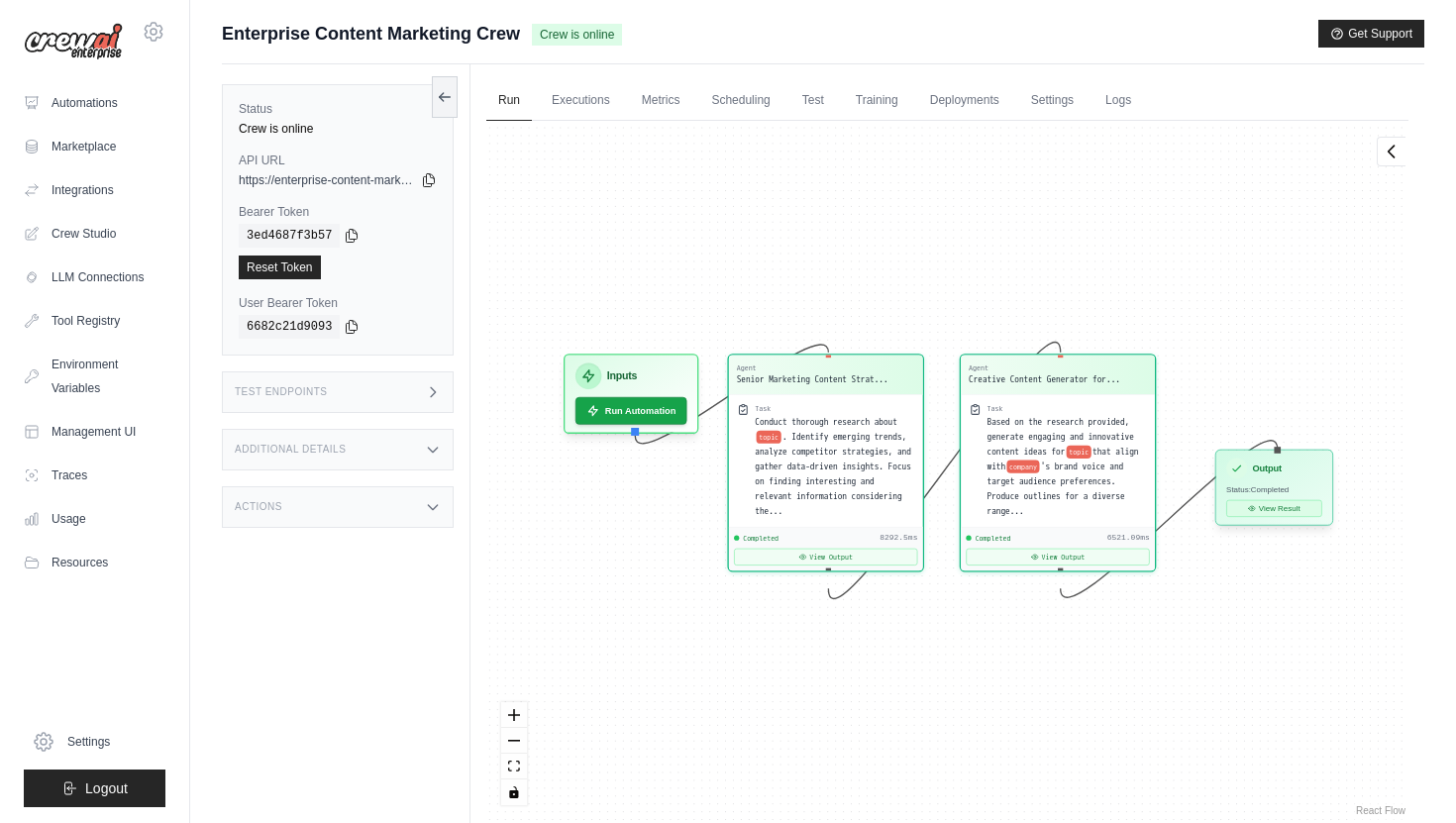 click on "View Result" at bounding box center (1274, 508) 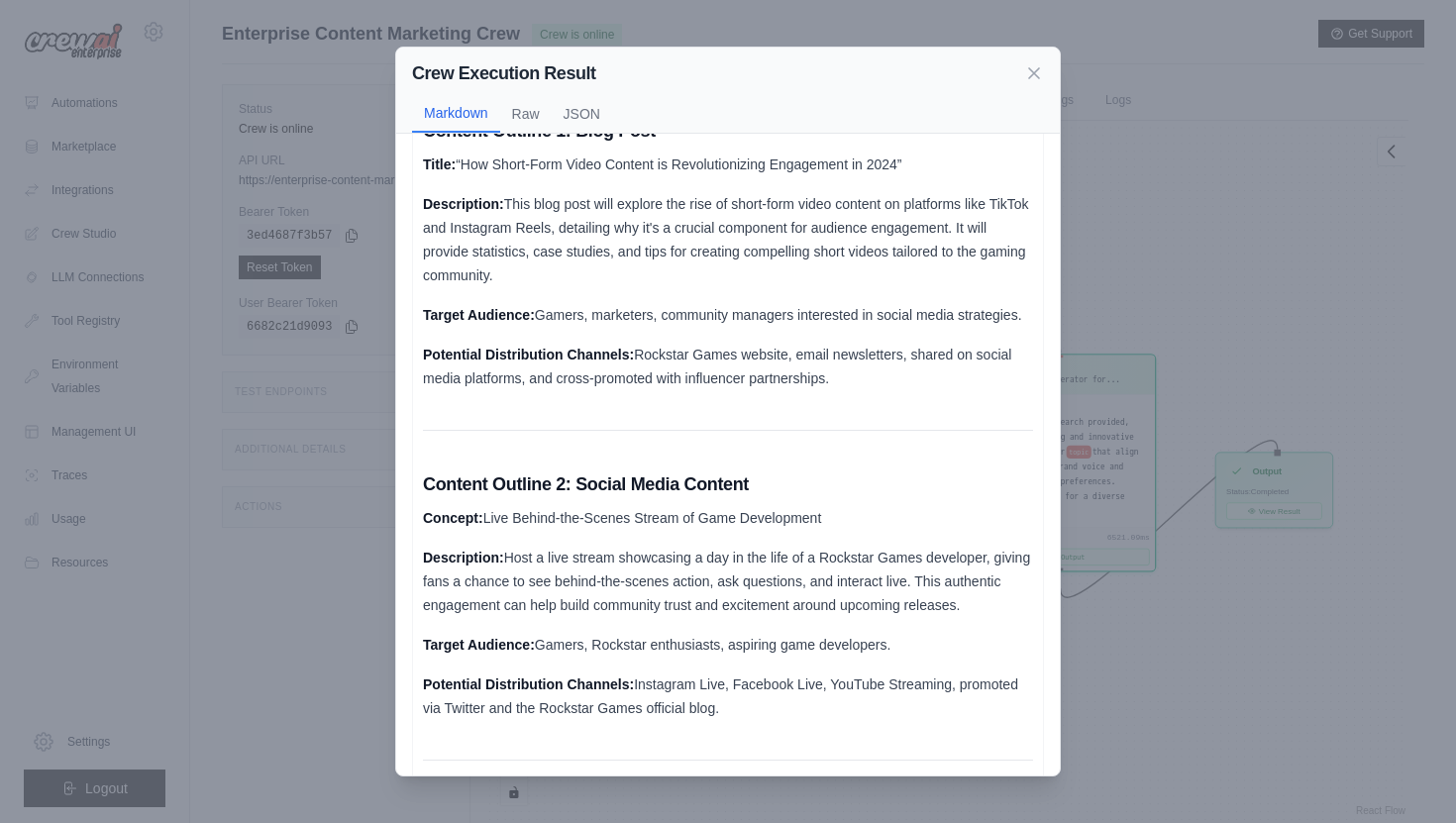 scroll, scrollTop: 48, scrollLeft: 0, axis: vertical 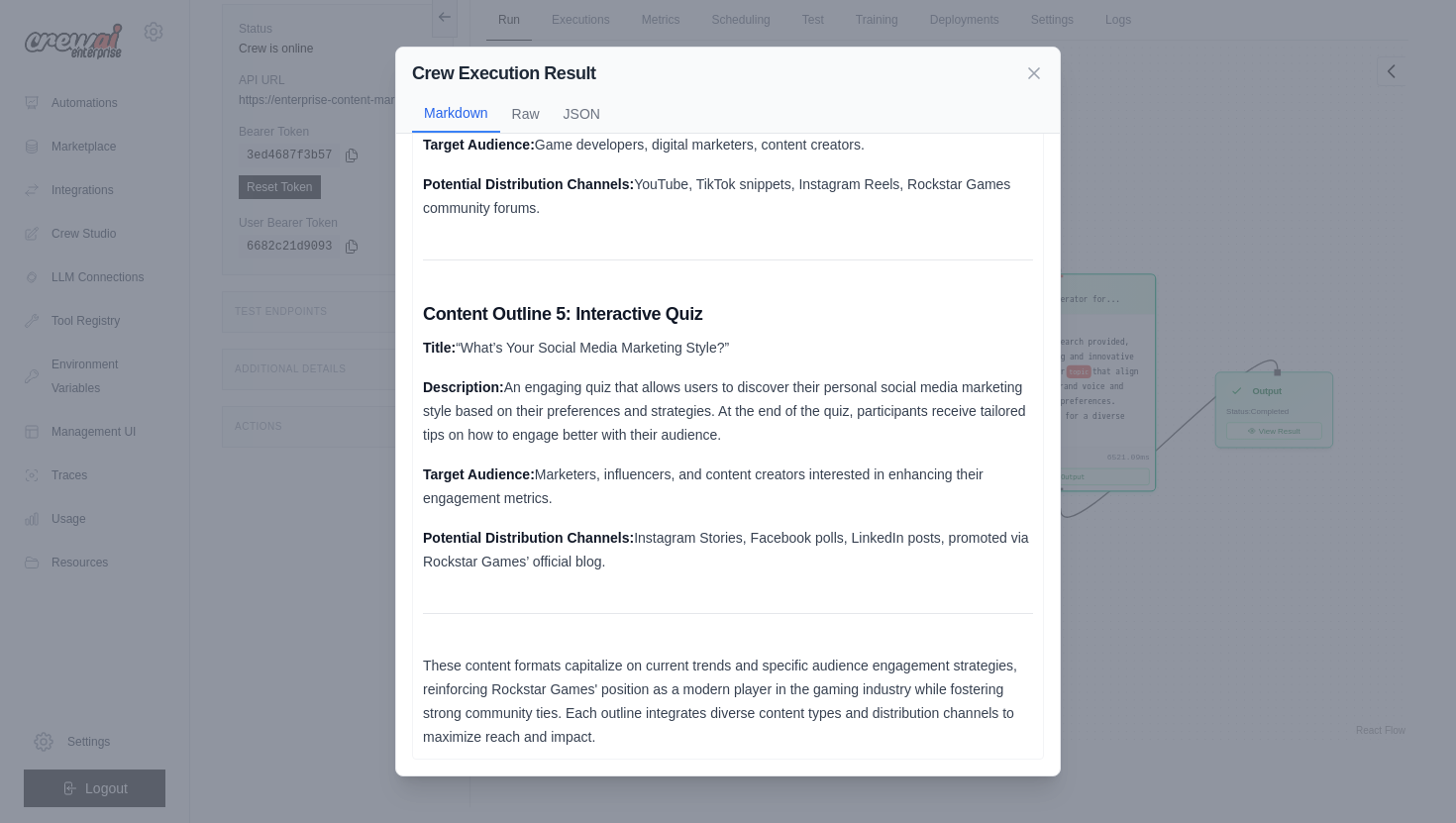 click on "Crew Execution Result Markdown Raw JSON Content Outline 1: Blog Post
Title:  “How Short-Form Video Content is Revolutionizing Engagement in 2024”
Description:  This blog post will explore the rise of short-form video content on platforms like TikTok and Instagram Reels, detailing why it's a crucial component for audience engagement. It will provide statistics, case studies, and tips for creating compelling short videos tailored to the gaming community.
Target Audience:  Gamers, marketers, community managers interested in social media strategies.
Potential Distribution Channels:  Rockstar Games website, email newsletters, shared on social media platforms, and cross-promoted with influencer partnerships.
Content Outline 2: Social Media Content
Concept:  Live Behind-the-Scenes Stream of Game Development
Description:
Target Audience:  Gamers, Rockstar enthusiasts, aspiring game developers.
Potential Distribution Channels:
Content Outline 3: Infographic
Title:
Description:" at bounding box center (728, 411) 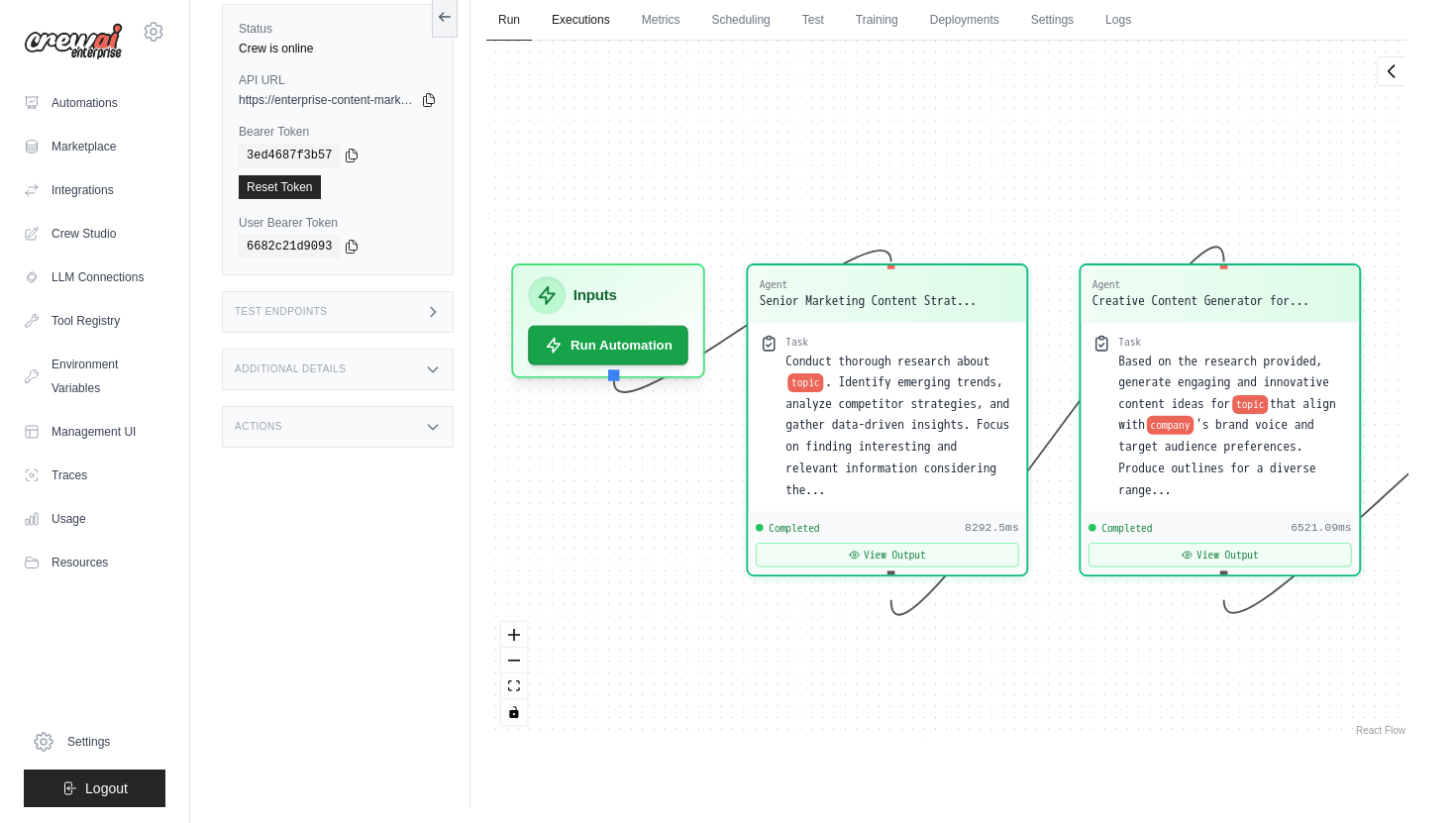 click on "Executions" at bounding box center (580, 21) 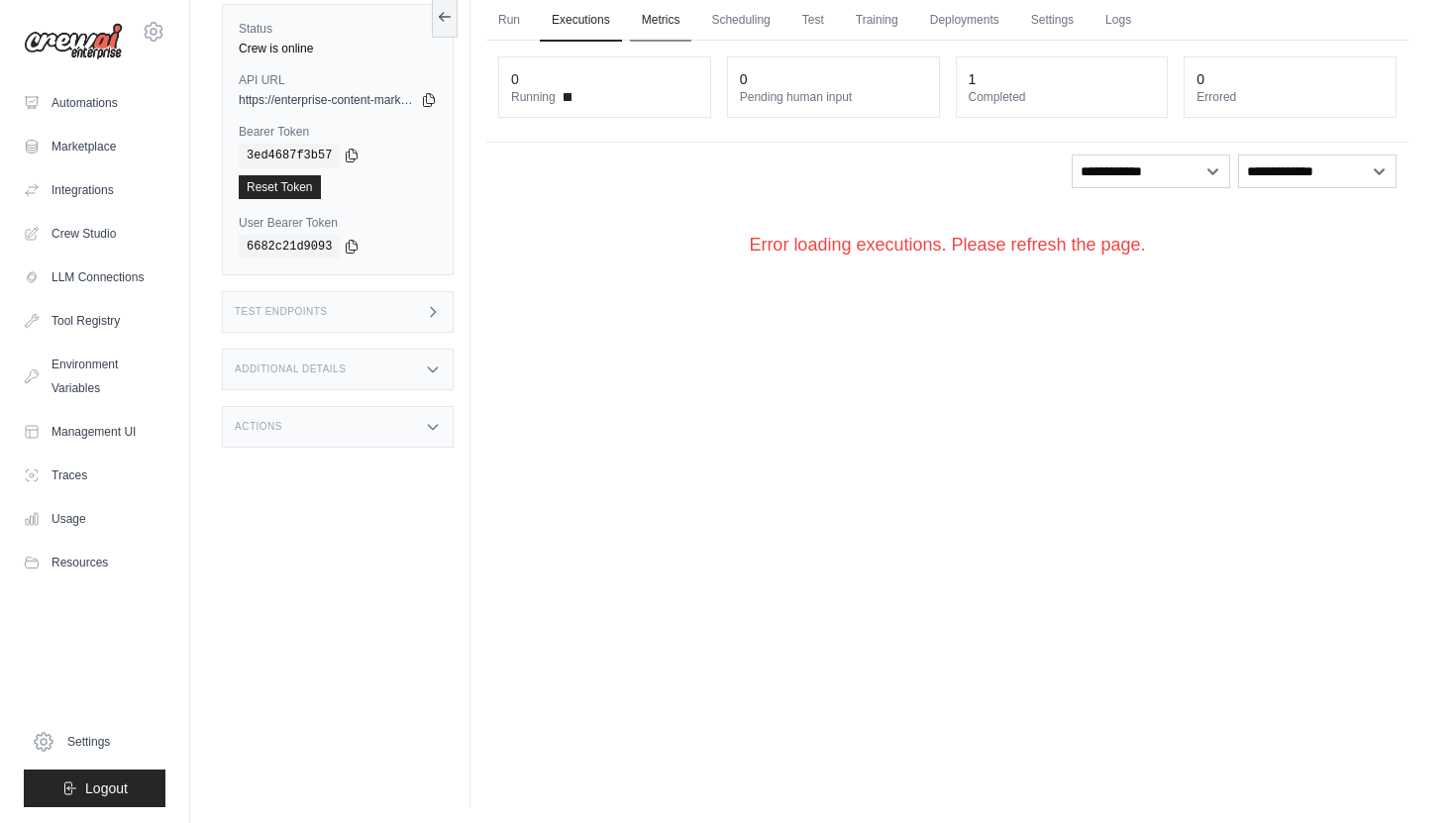 click on "Metrics" at bounding box center (661, 21) 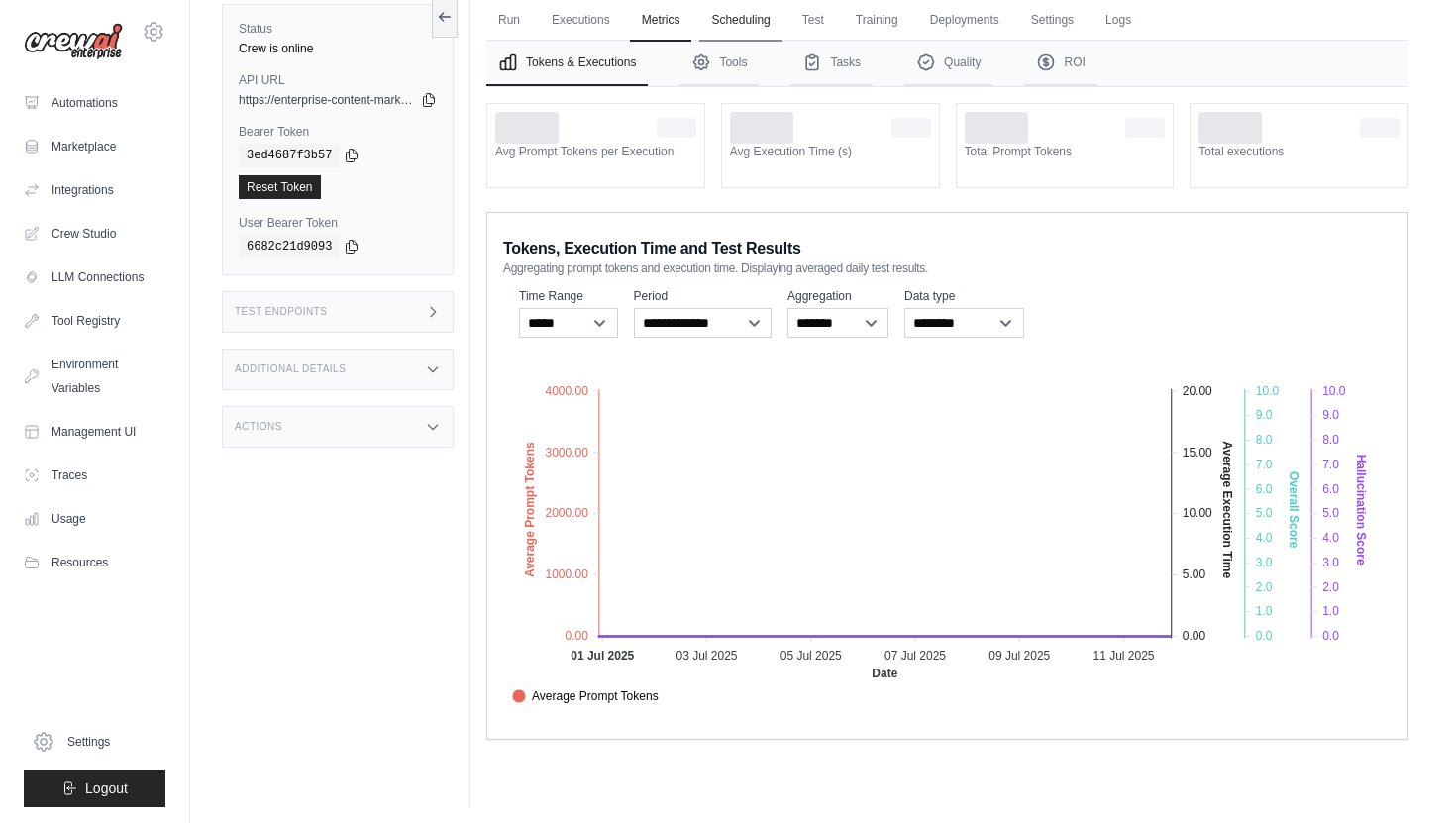 click on "Scheduling" at bounding box center (740, 21) 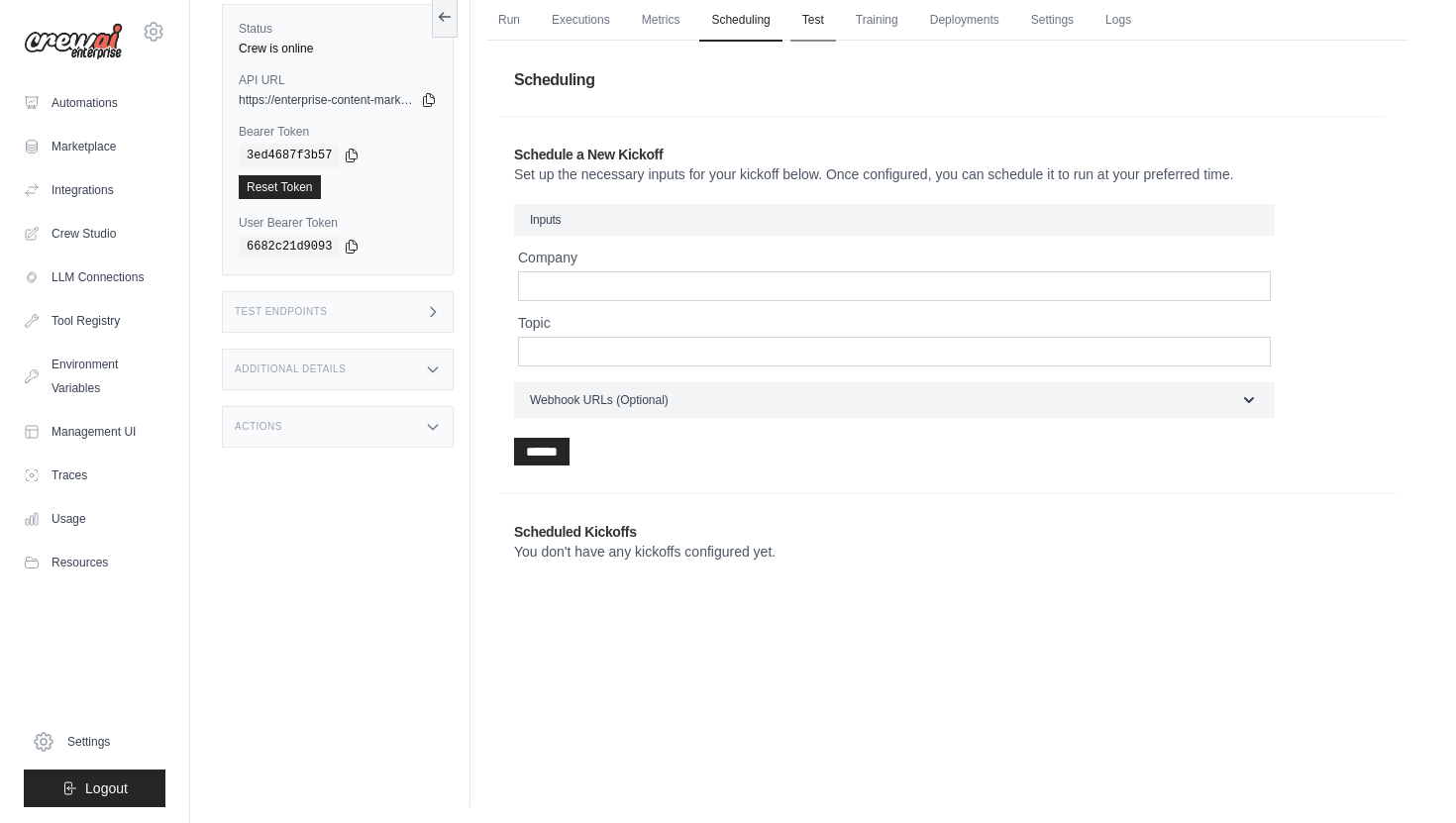 click on "Test" at bounding box center (813, 21) 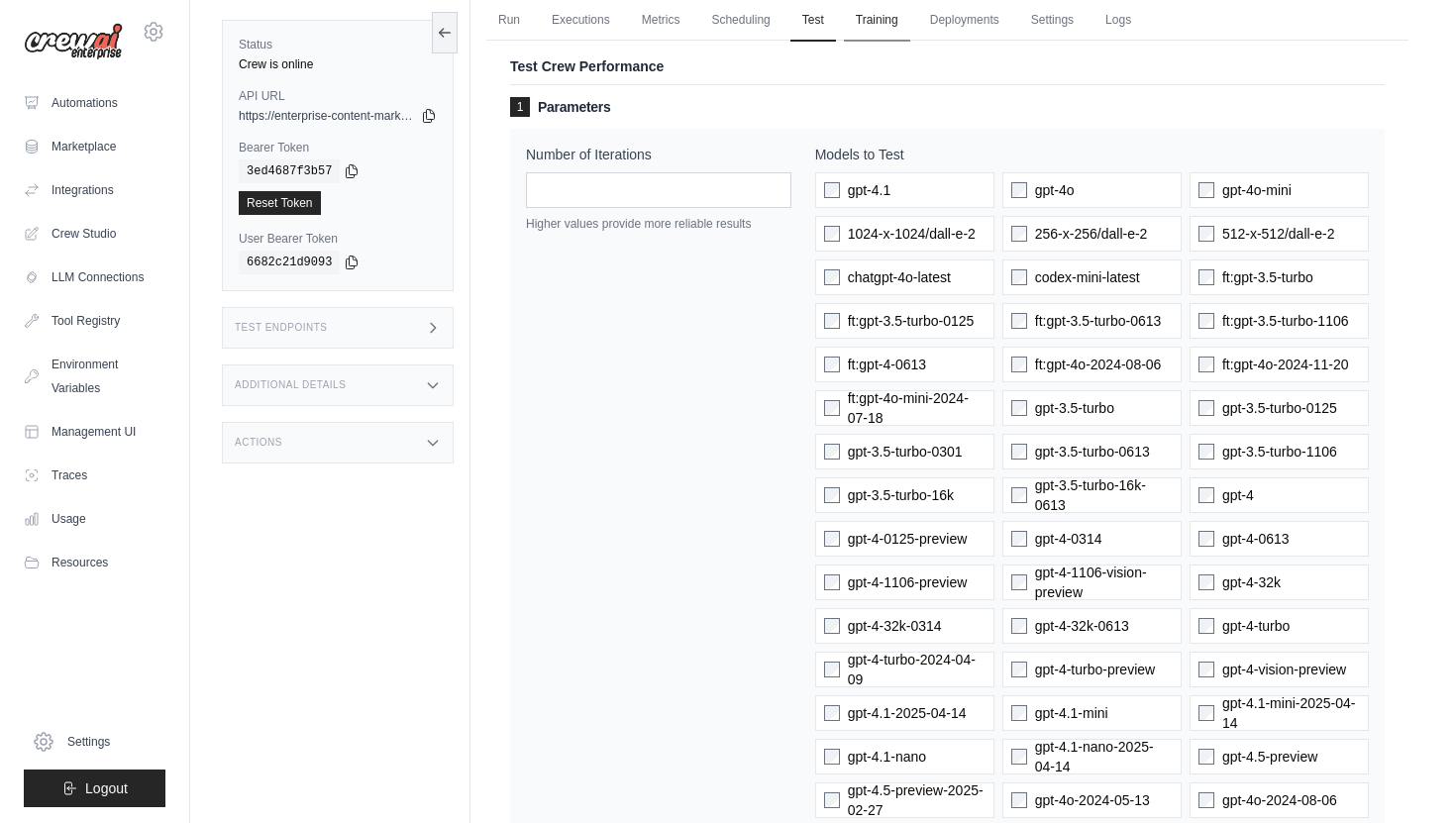 click on "Training" at bounding box center [877, 21] 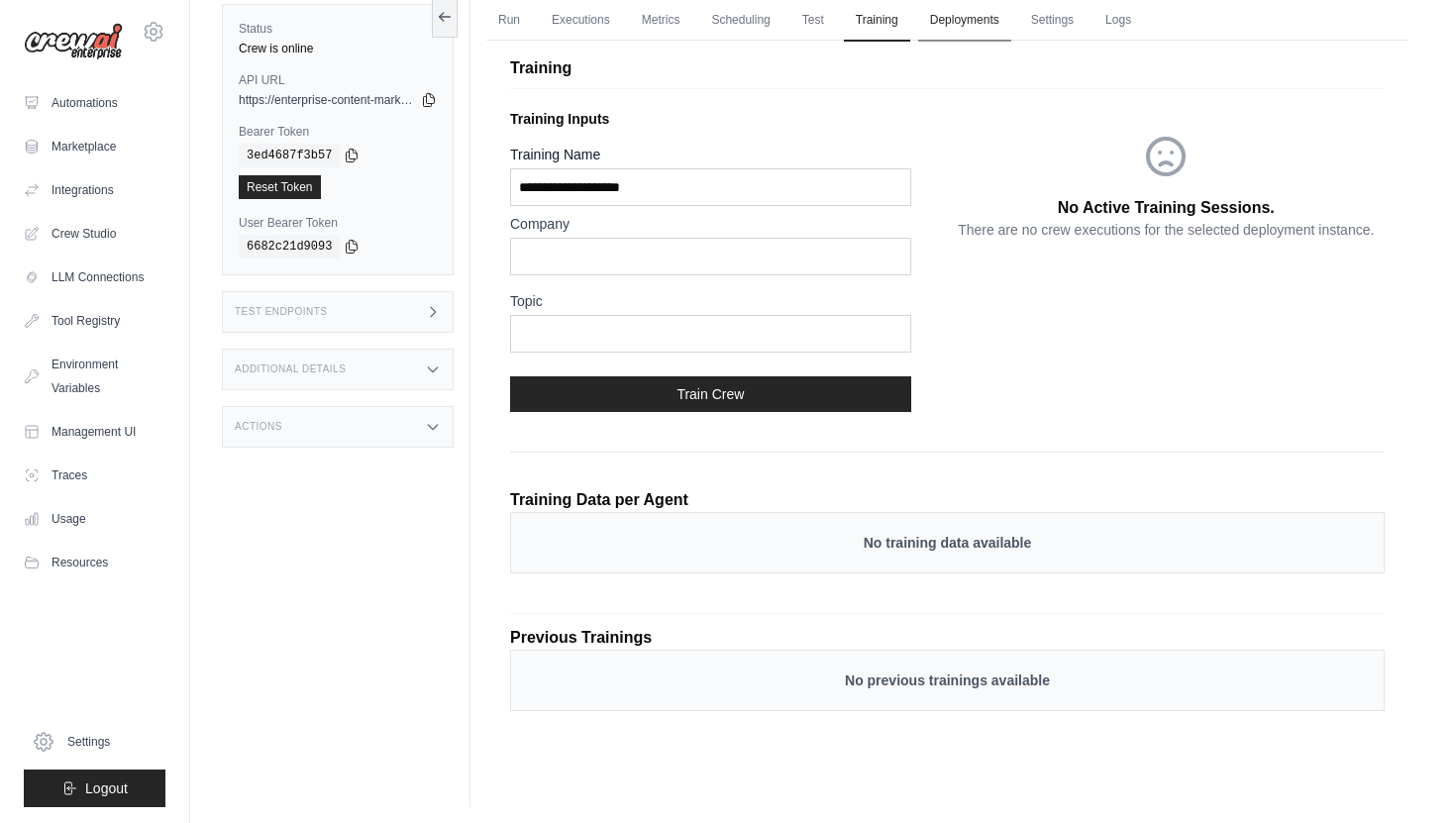click on "Deployments" at bounding box center (965, 21) 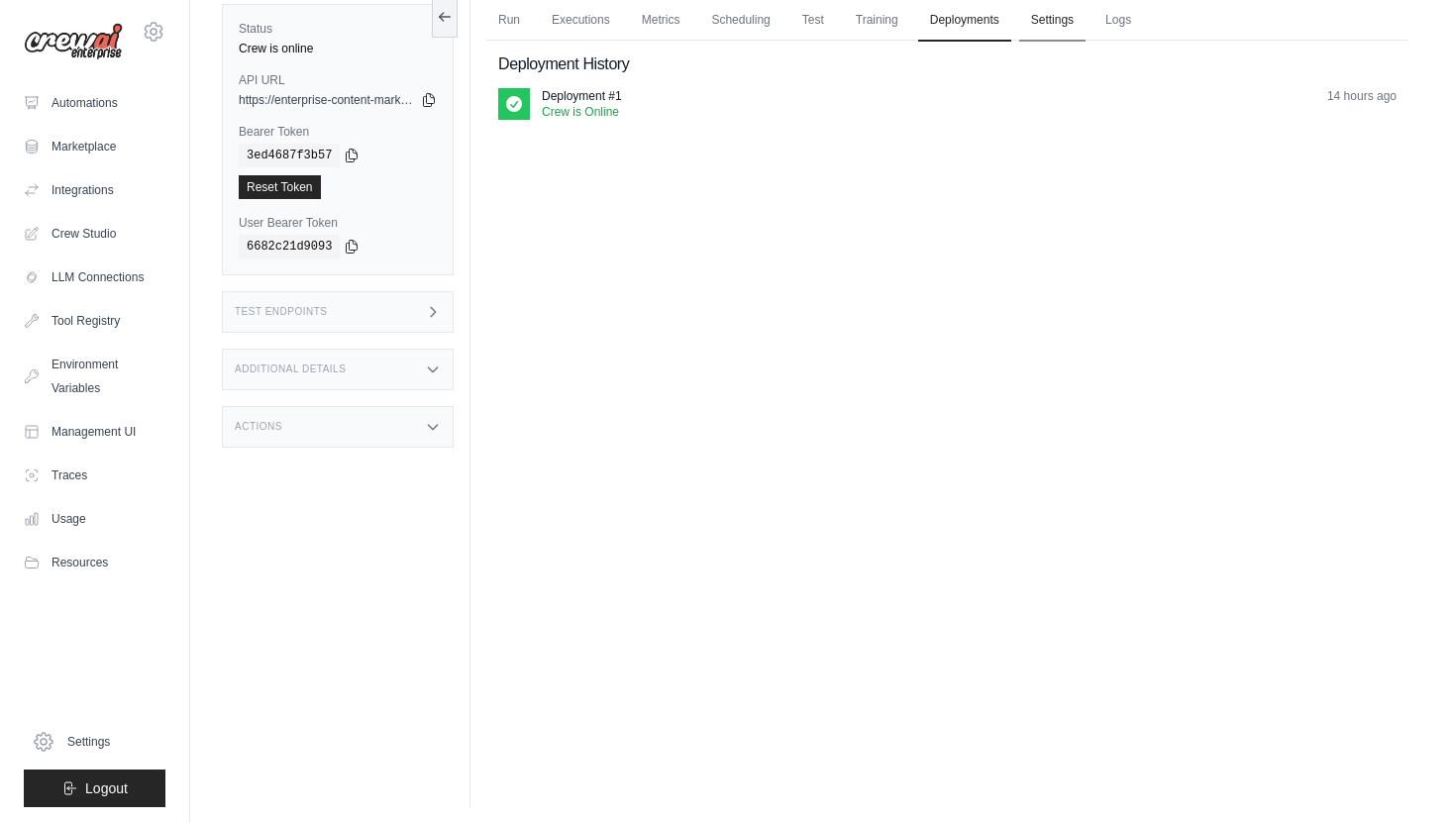 click on "Settings" at bounding box center [1052, 21] 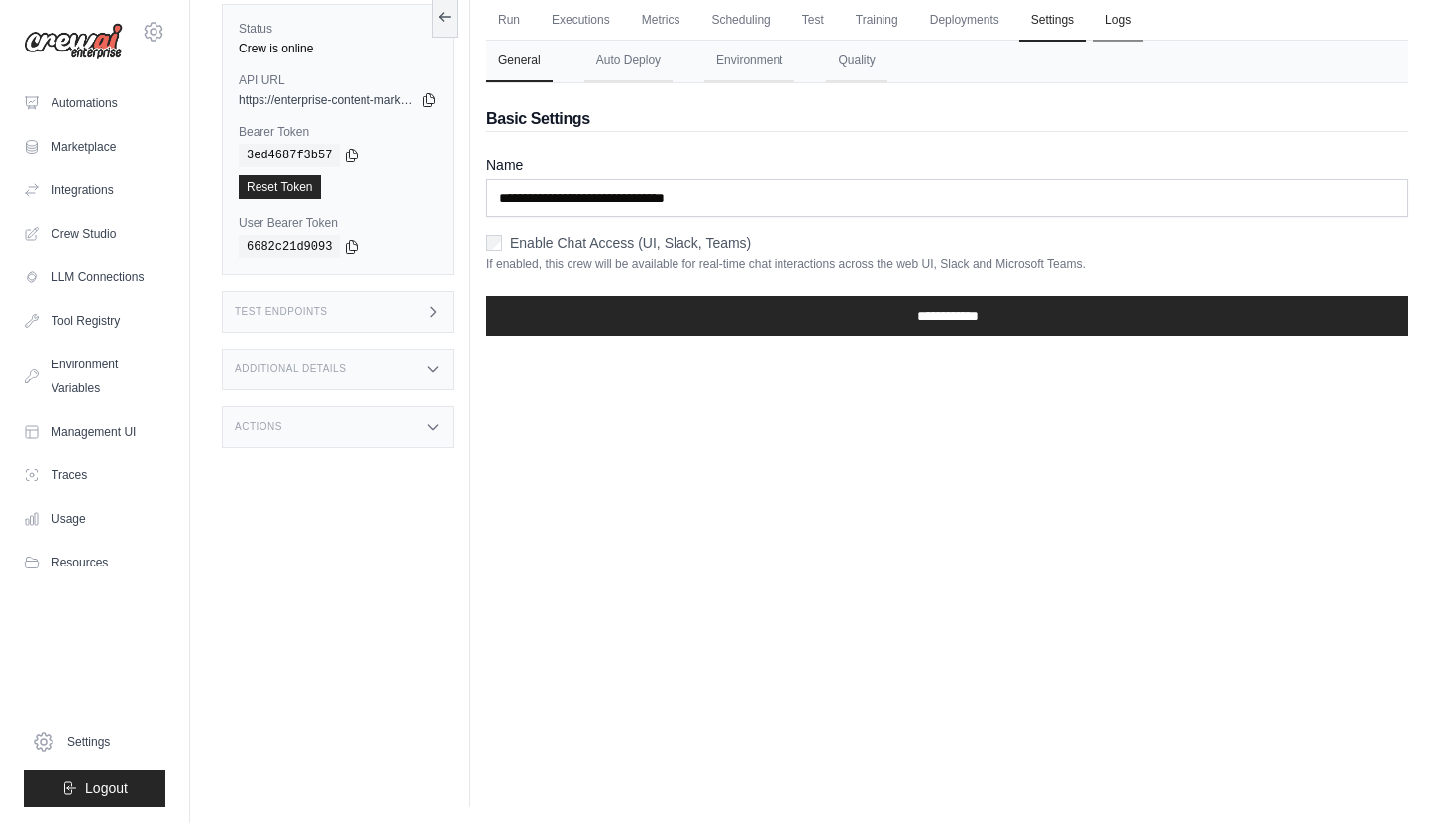 click on "Logs" at bounding box center [1118, 21] 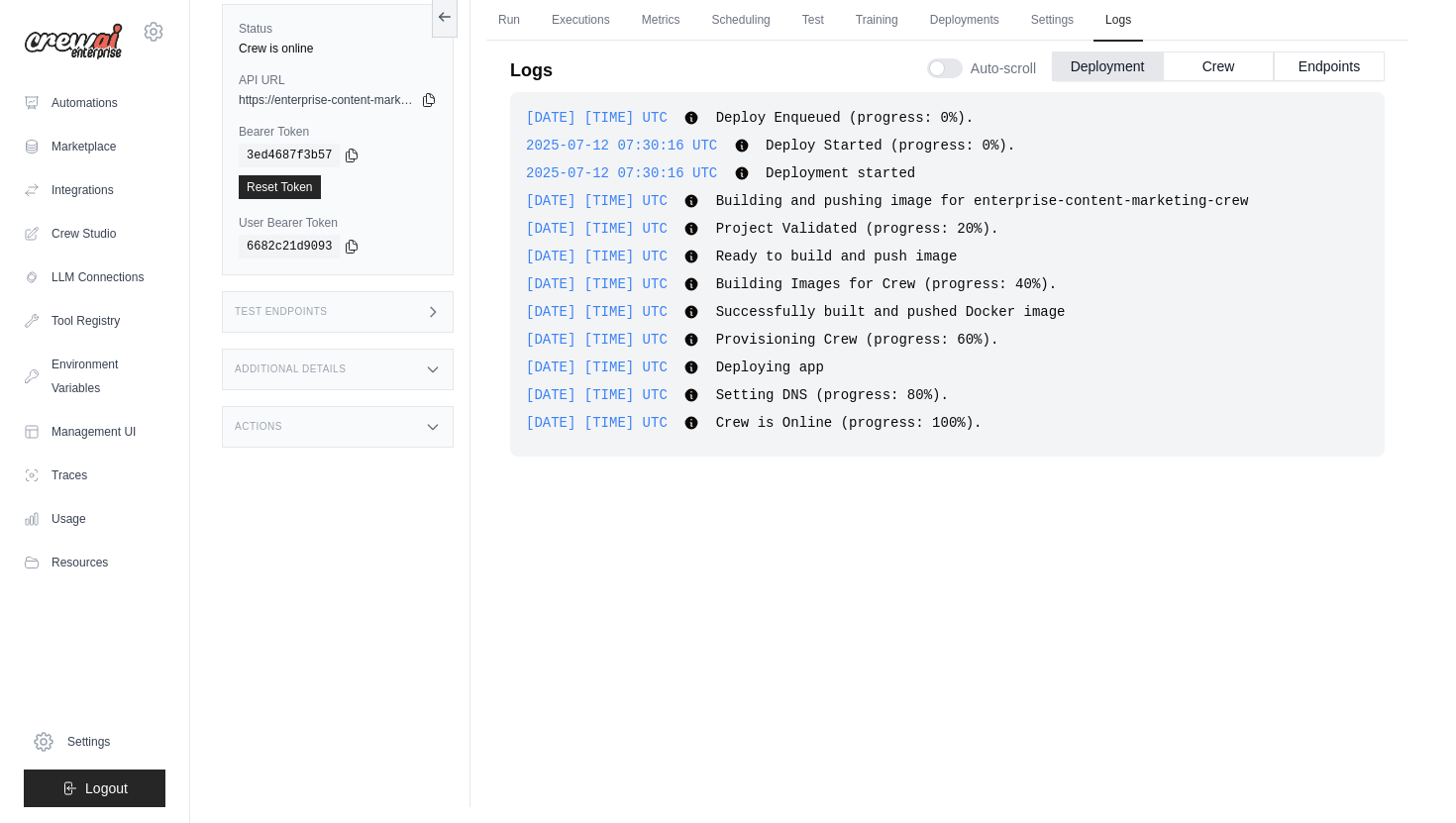 click on "Logs
Auto-scroll
Deployment
Crew
Endpoints" at bounding box center [947, 64] 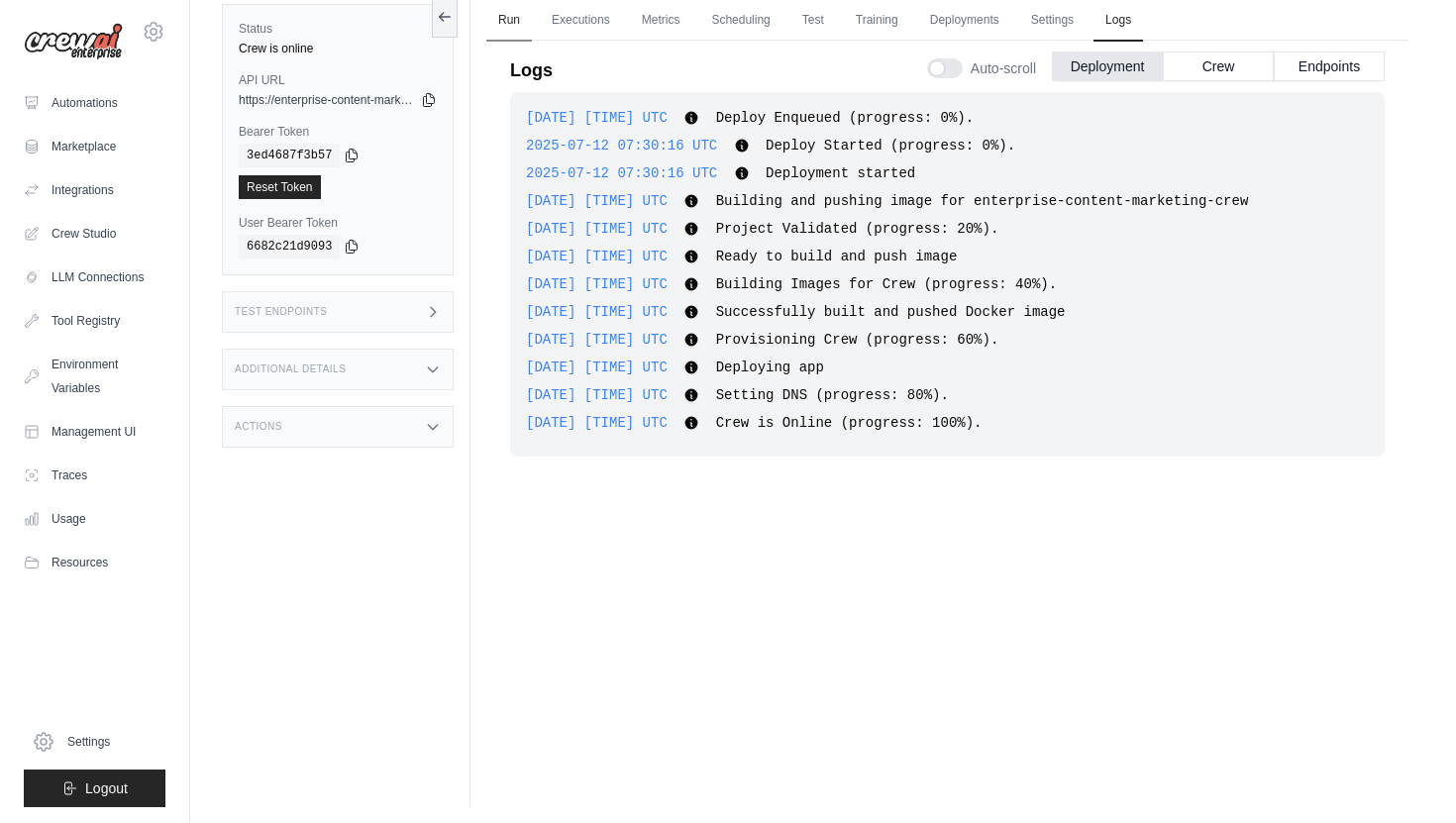 click on "Run" at bounding box center (509, 21) 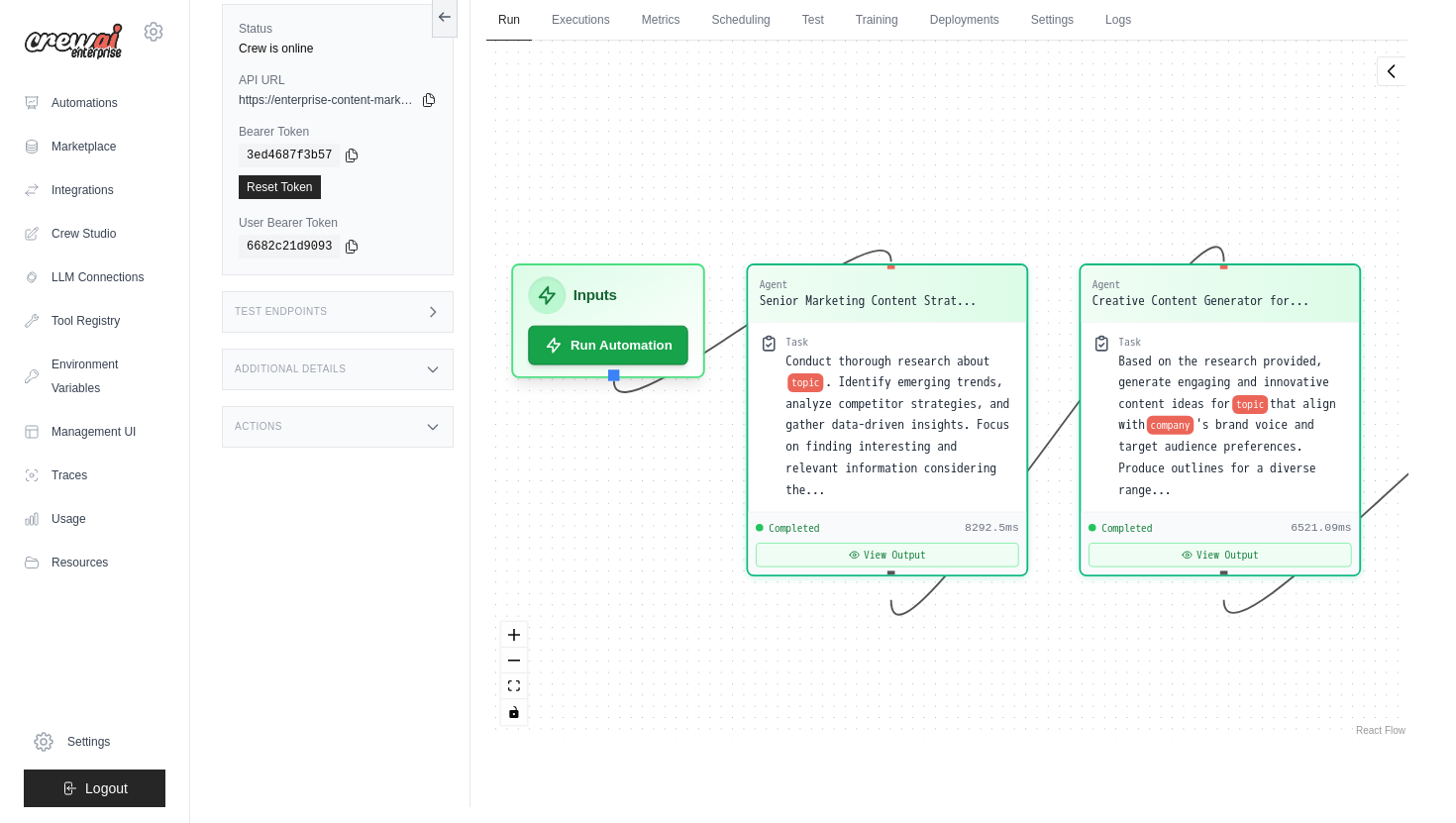 click 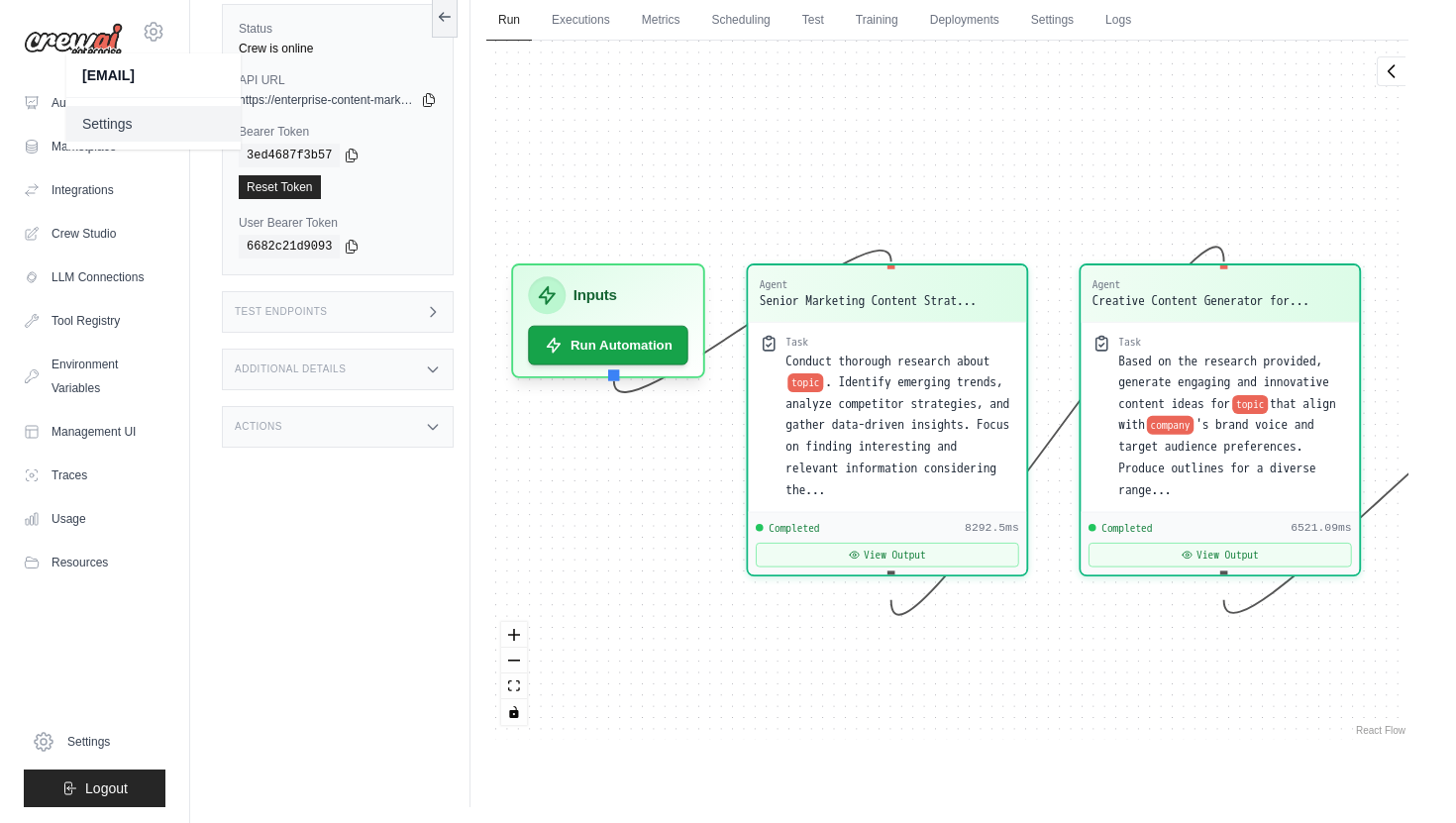 click on "Settings" at bounding box center (154, 124) 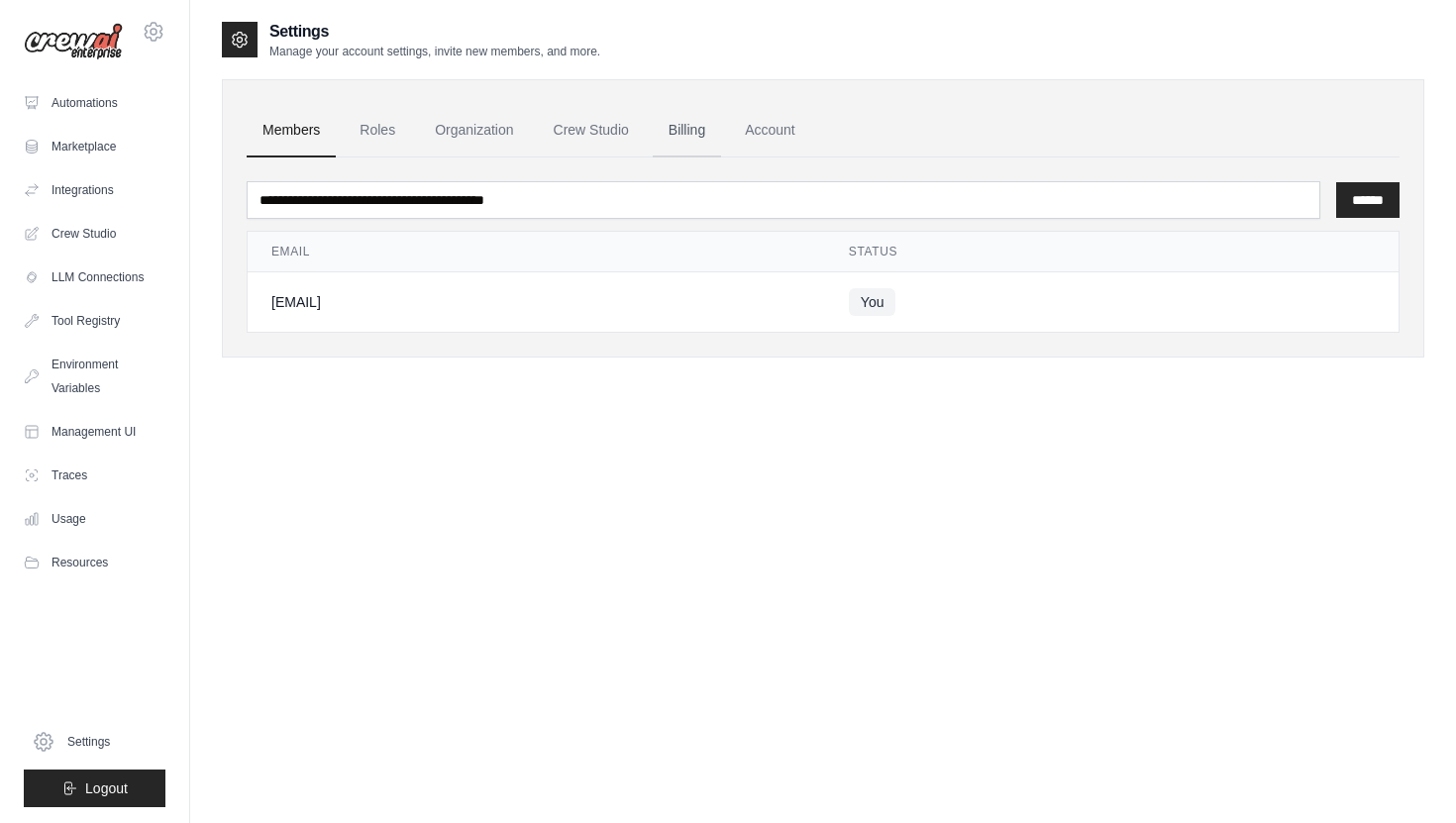 click on "Billing" at bounding box center (686, 131) 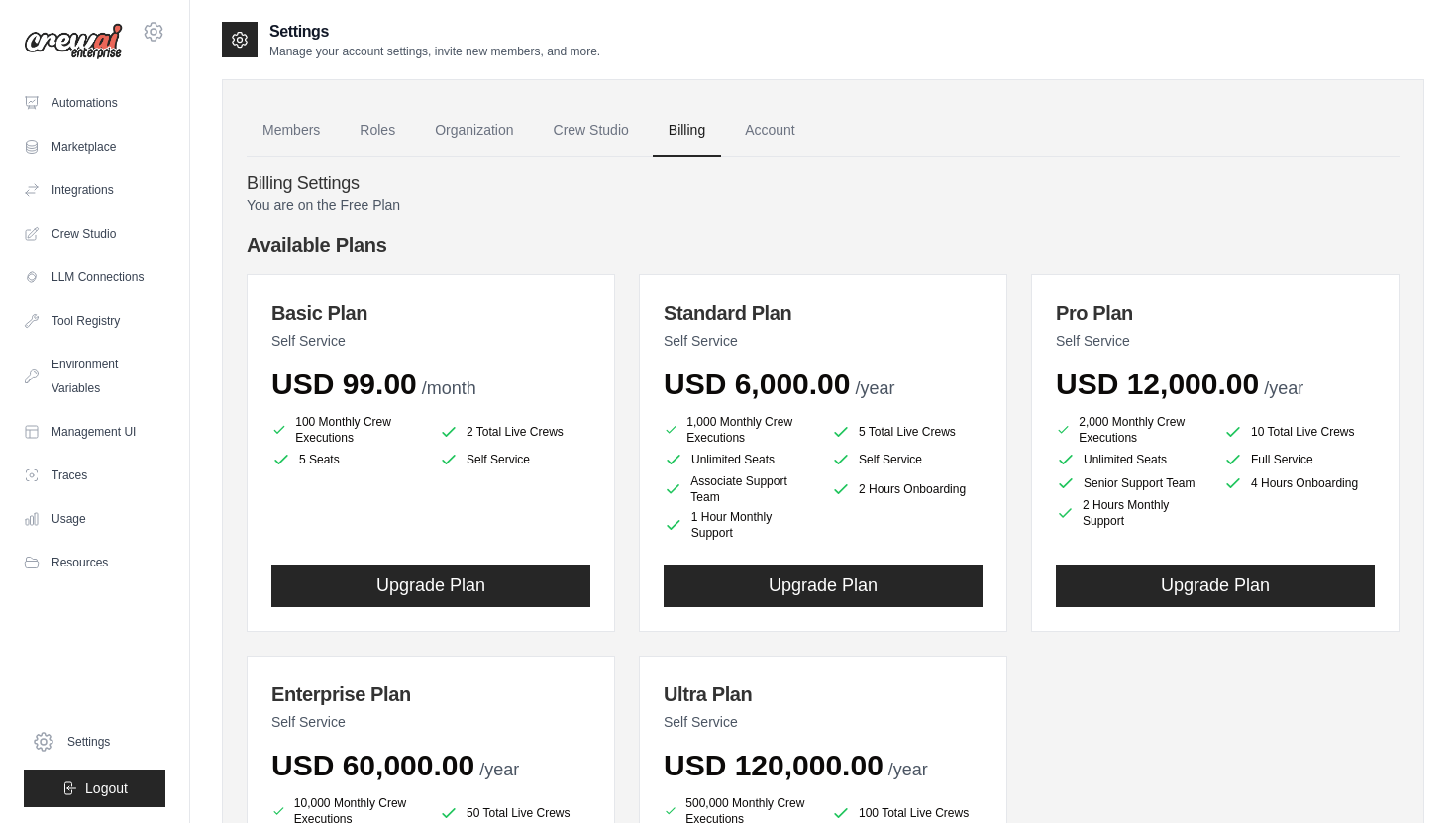 scroll, scrollTop: 0, scrollLeft: 0, axis: both 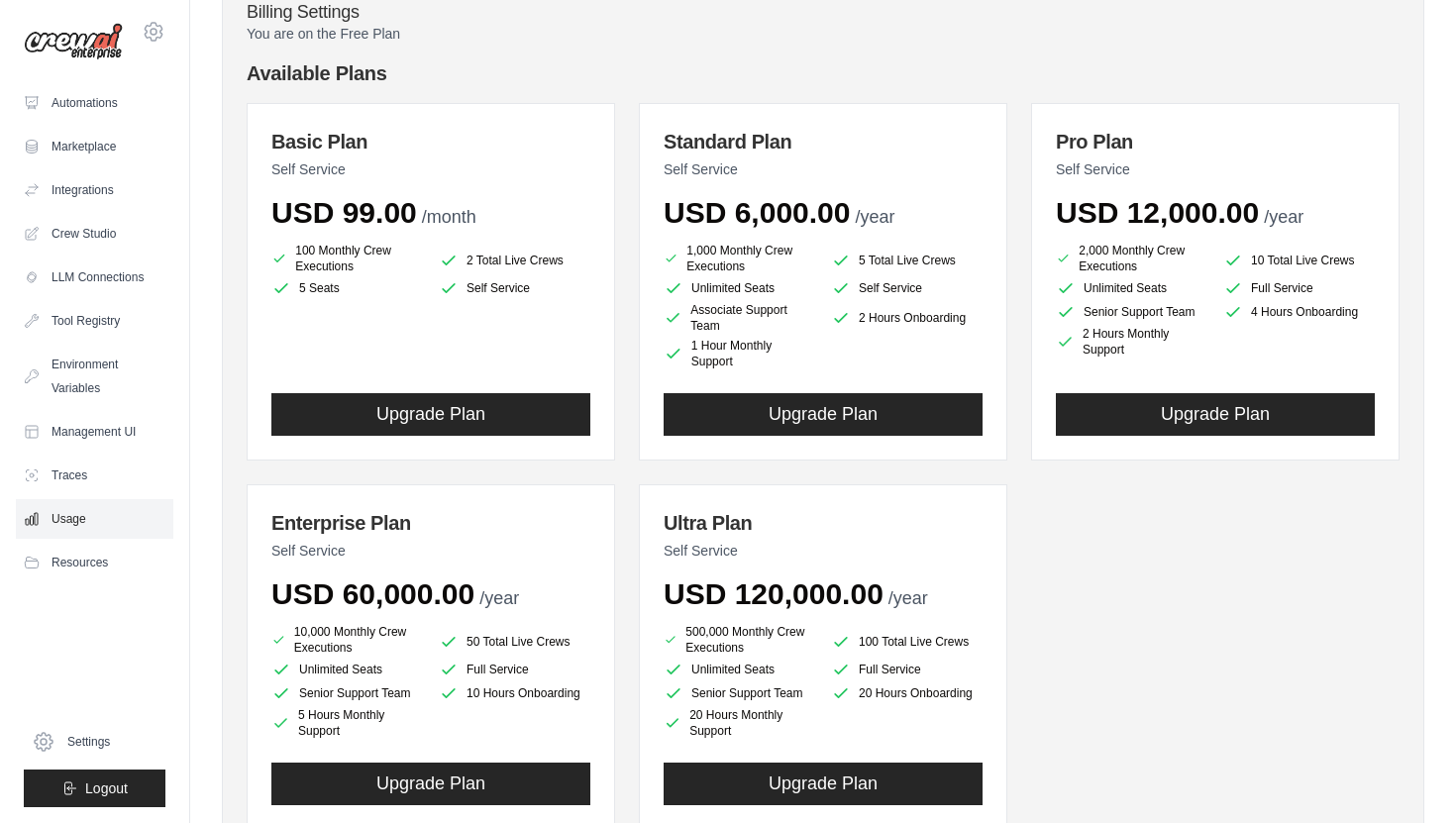 click on "Usage" at bounding box center (94, 519) 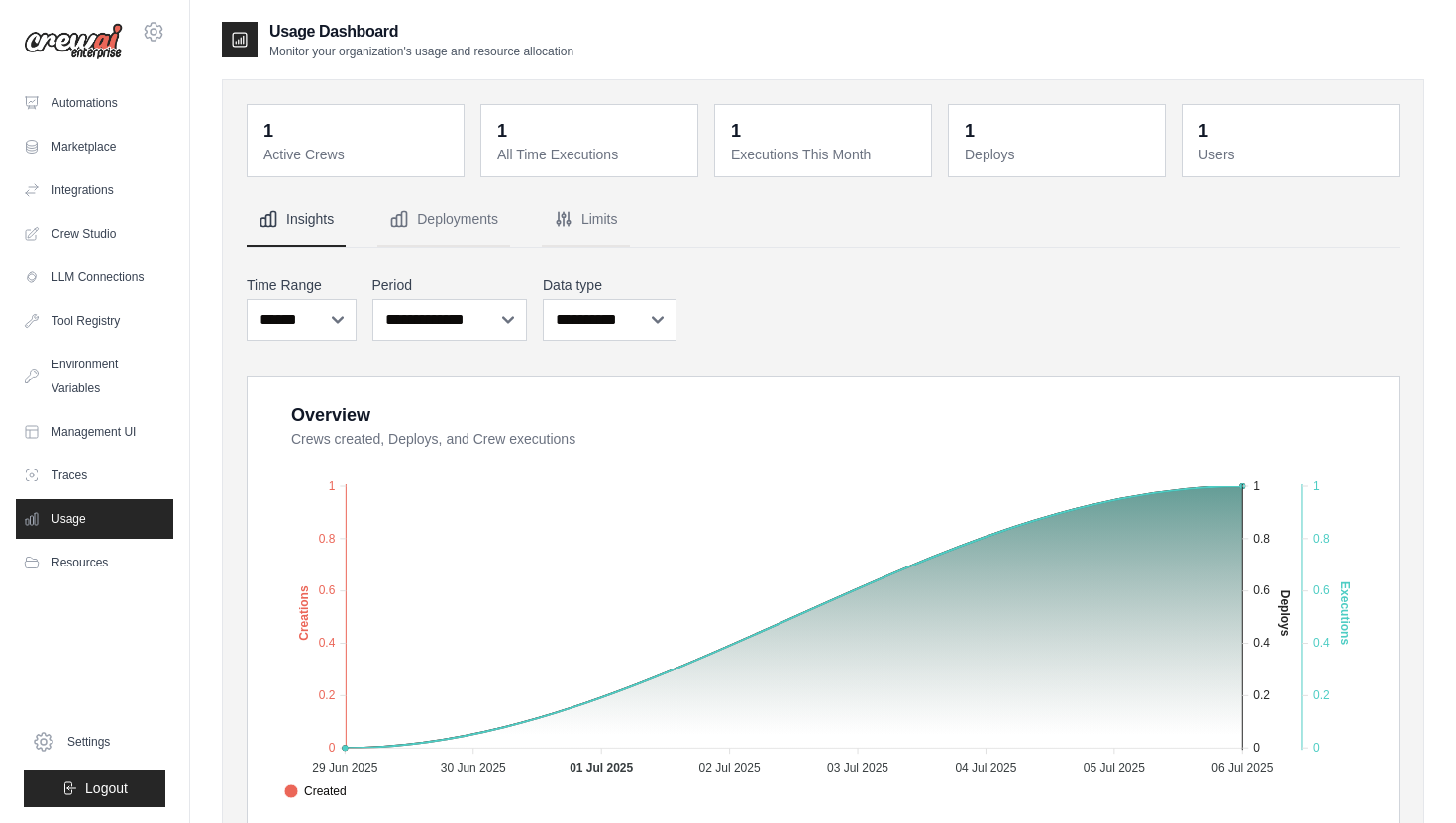 scroll, scrollTop: 14, scrollLeft: 0, axis: vertical 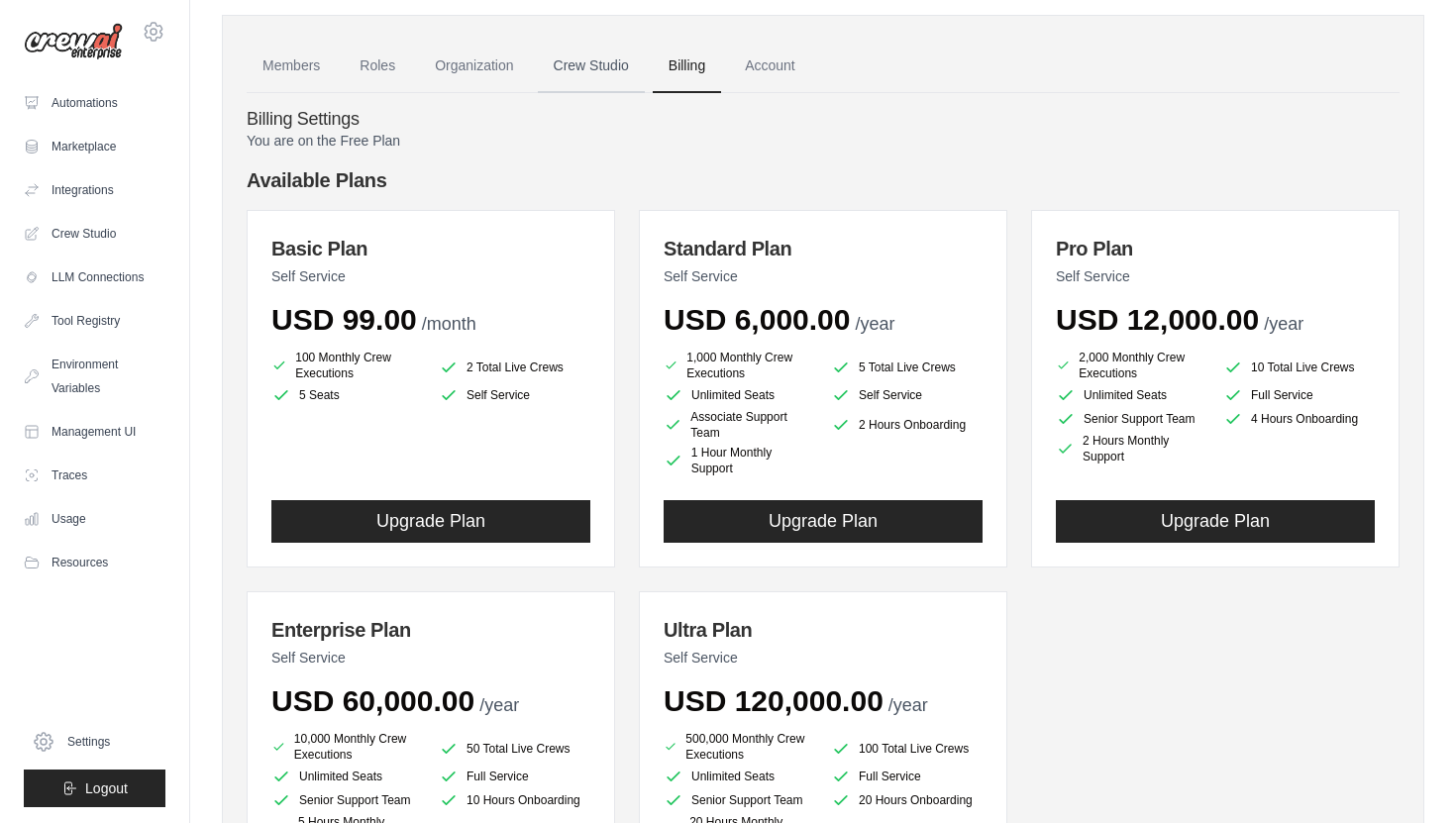 click on "Crew Studio" at bounding box center [591, 66] 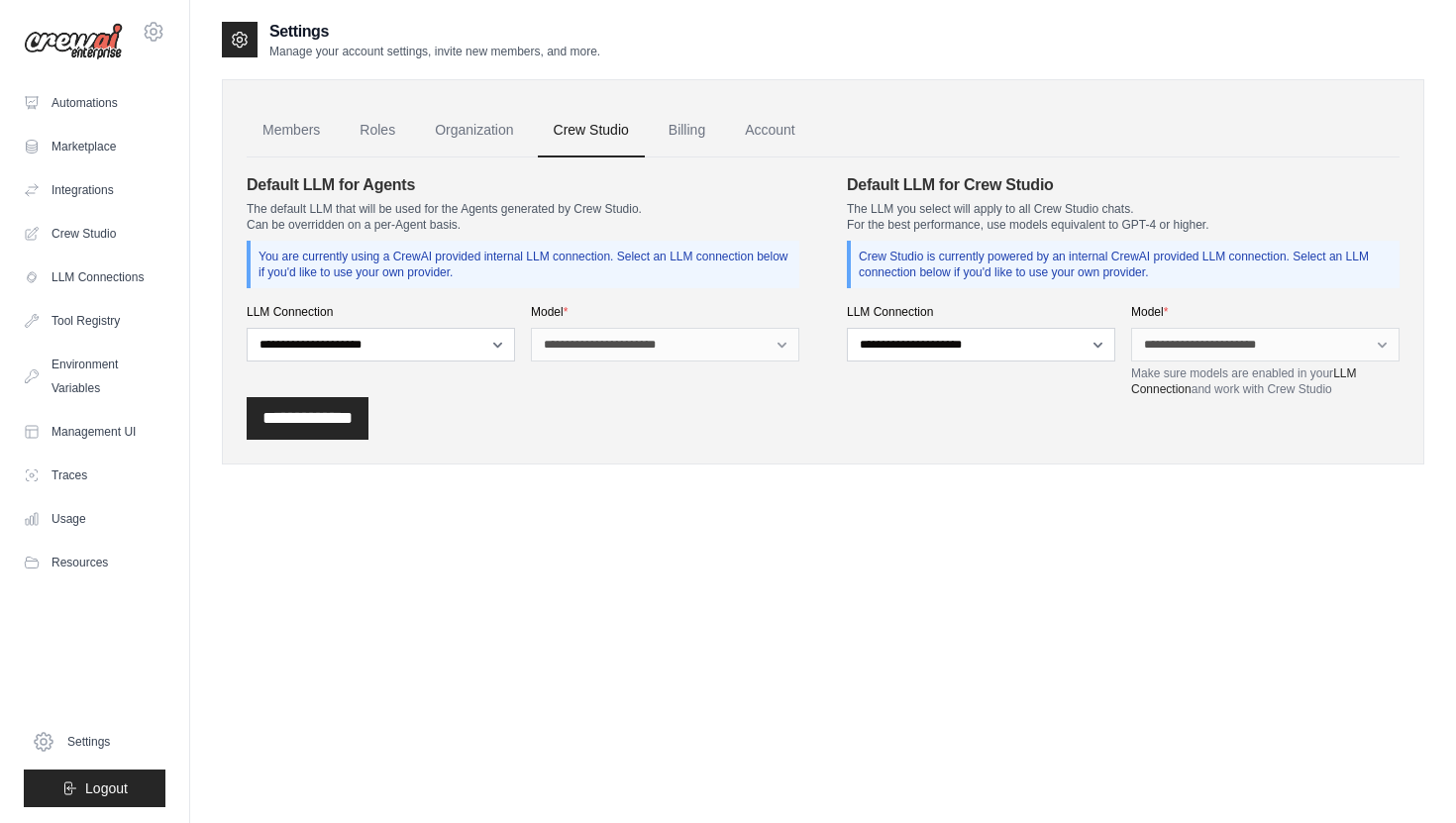 scroll, scrollTop: 0, scrollLeft: 0, axis: both 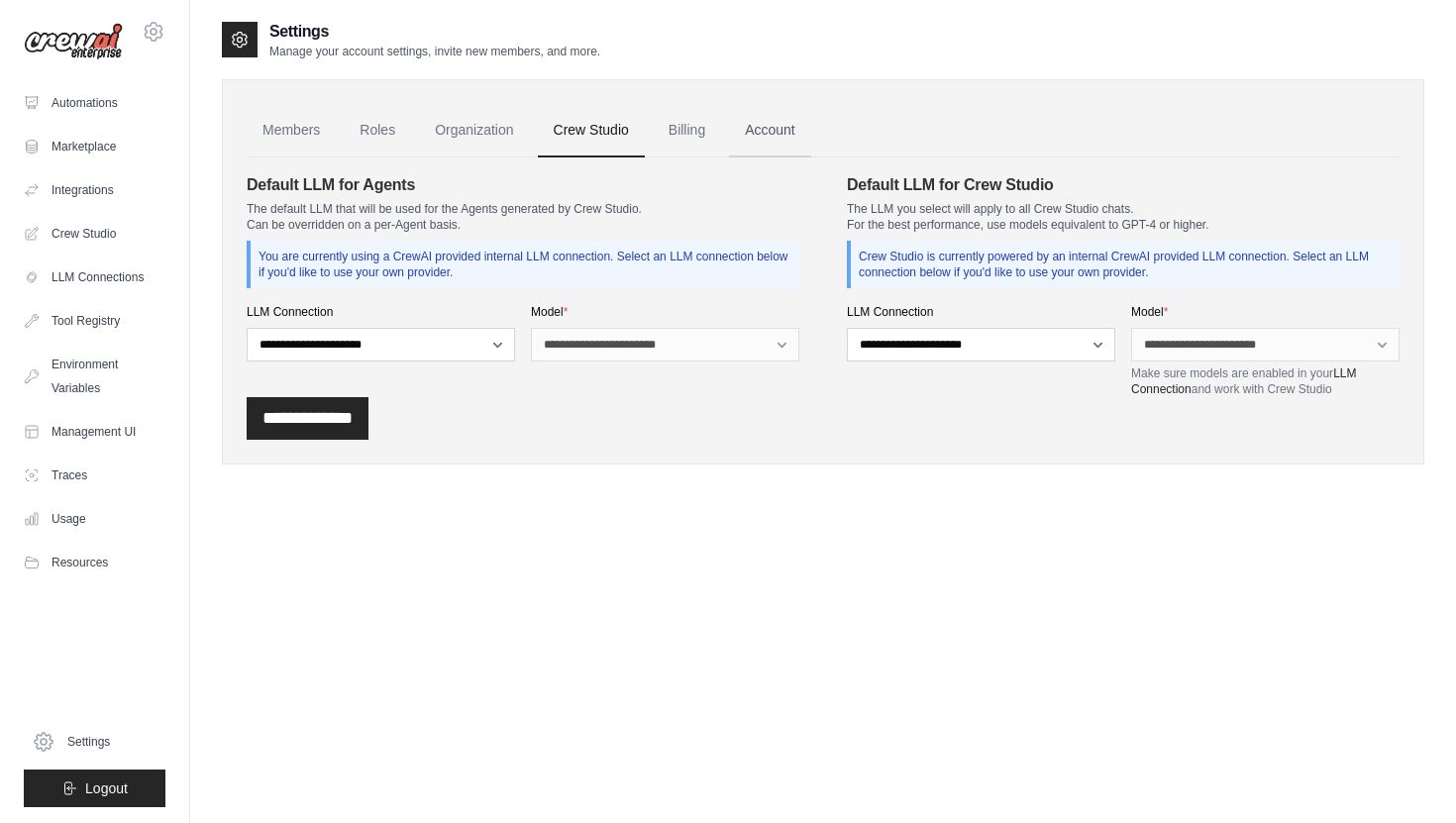 click on "Account" at bounding box center [770, 131] 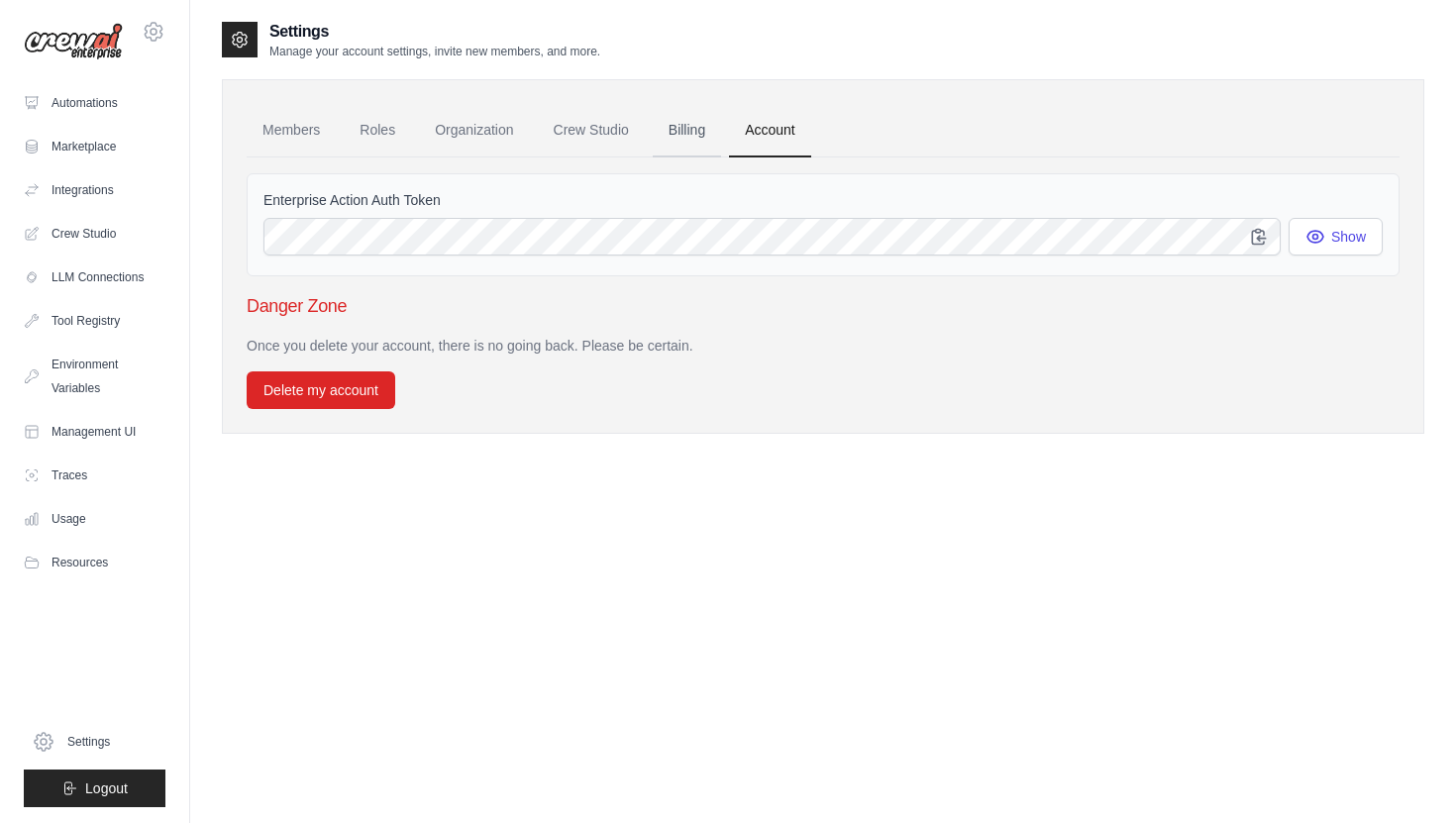 click on "Billing" at bounding box center (686, 131) 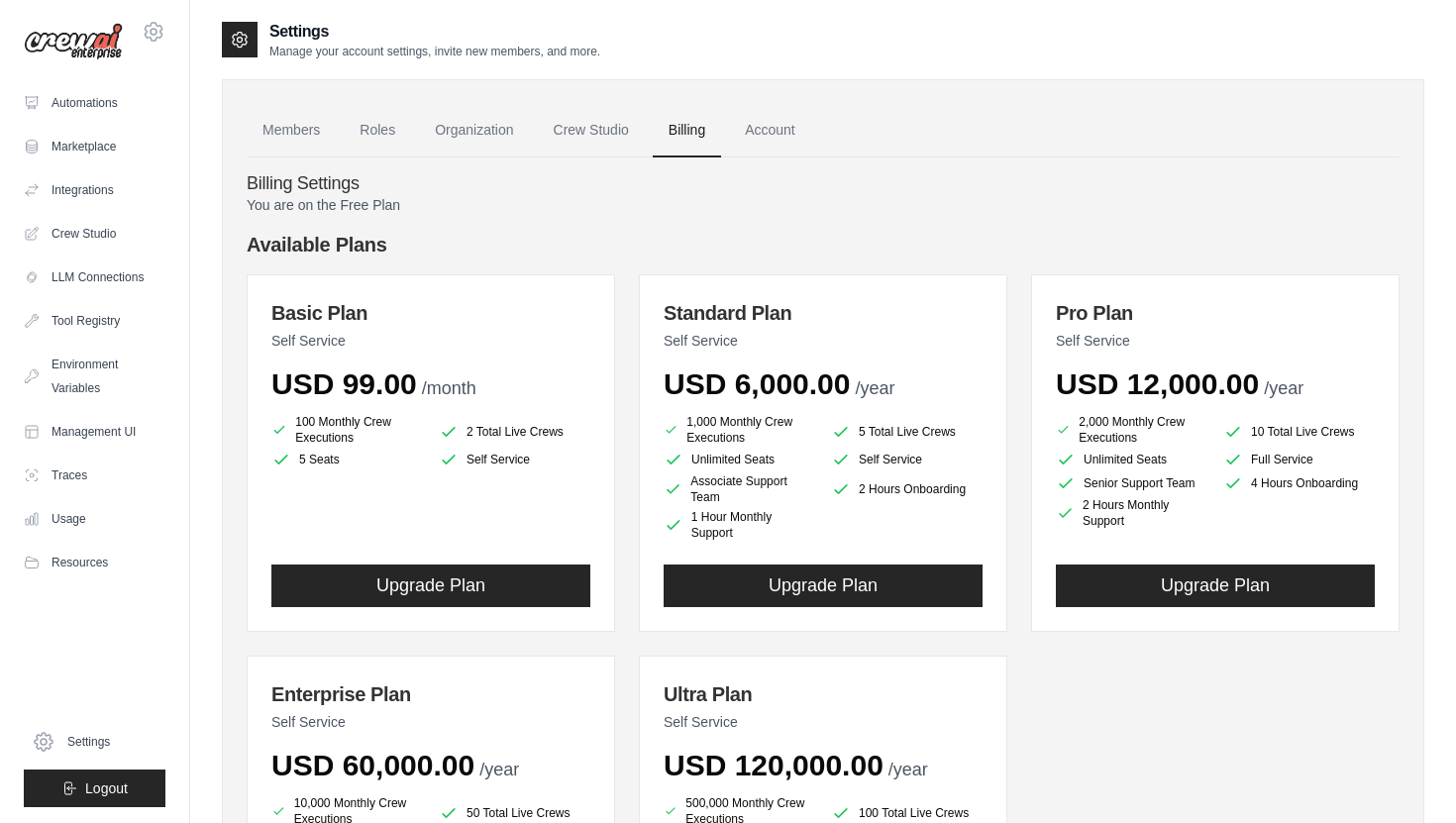 scroll, scrollTop: 0, scrollLeft: 0, axis: both 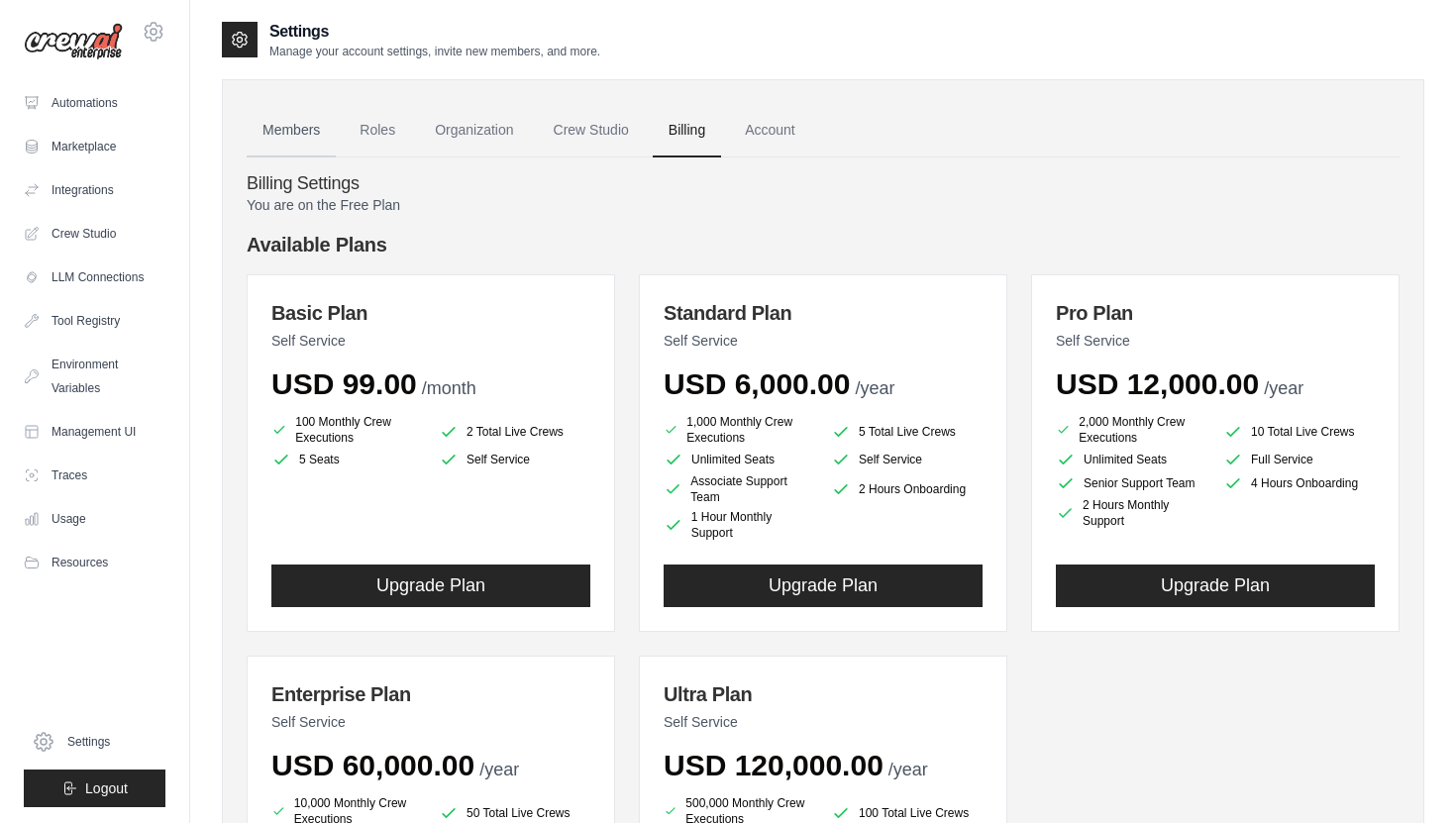 click on "Members" at bounding box center [291, 131] 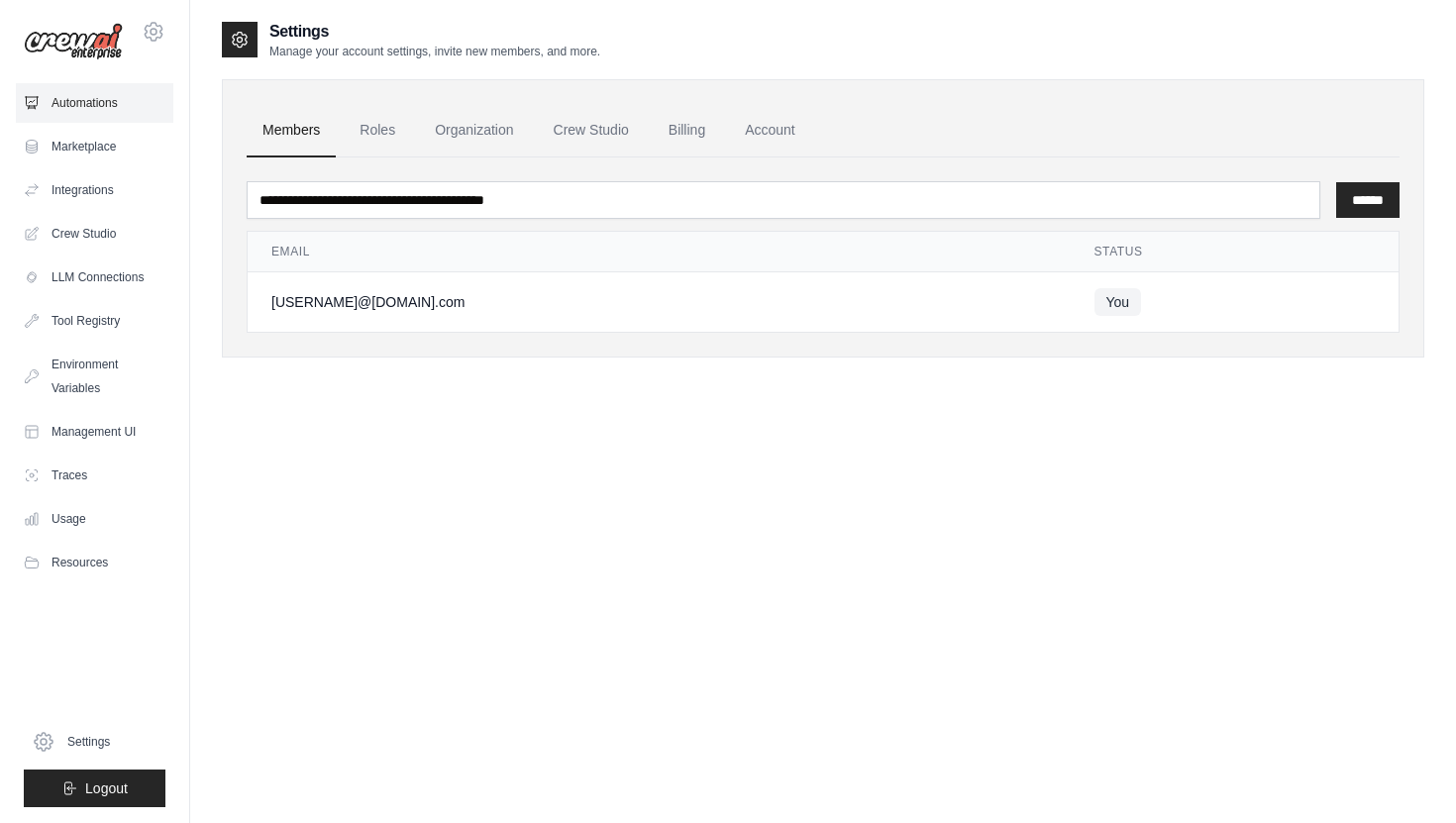 click on "Automations" at bounding box center [94, 103] 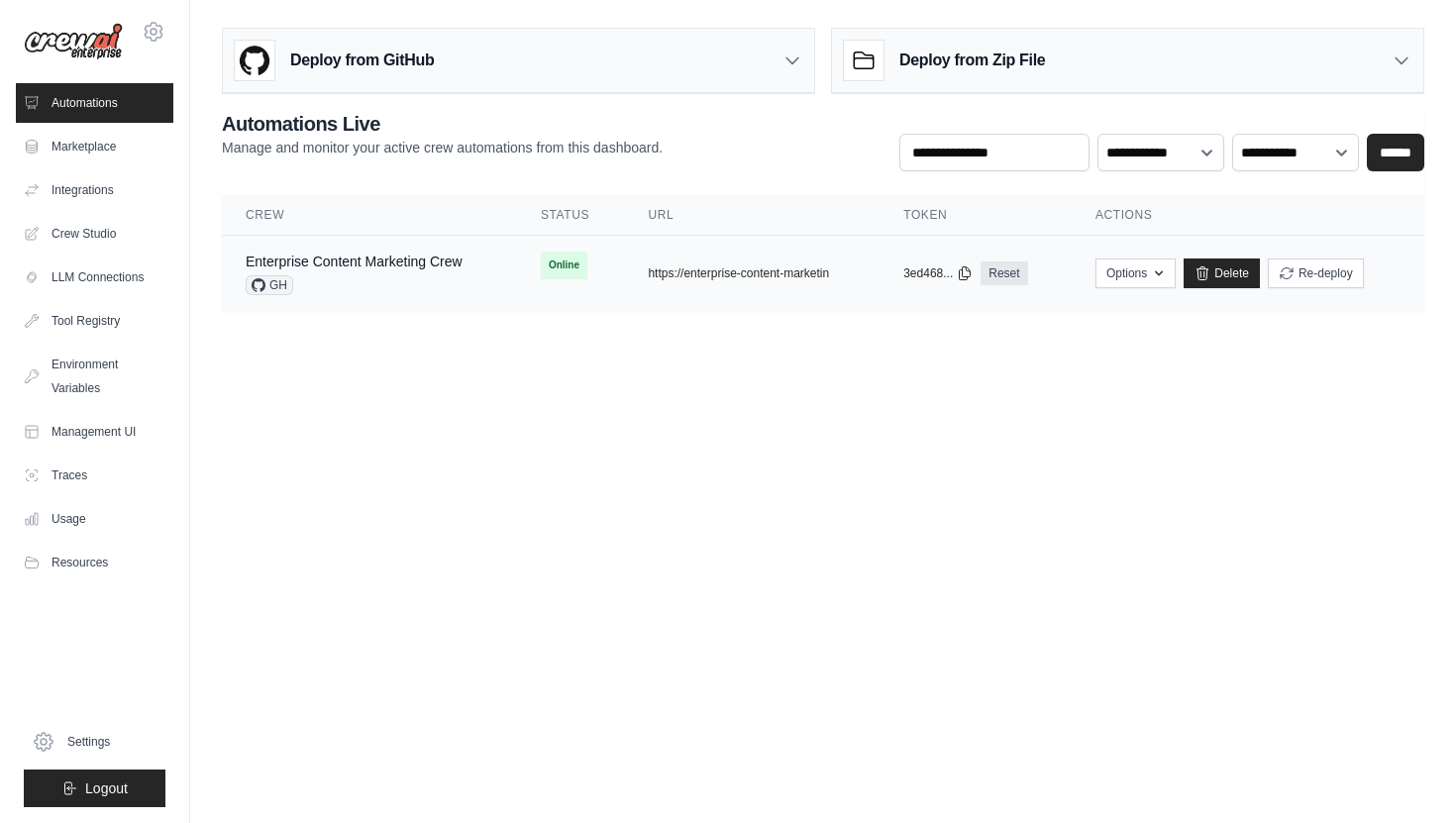 click on "Enterprise Content Marketing Crew" at bounding box center [354, 261] 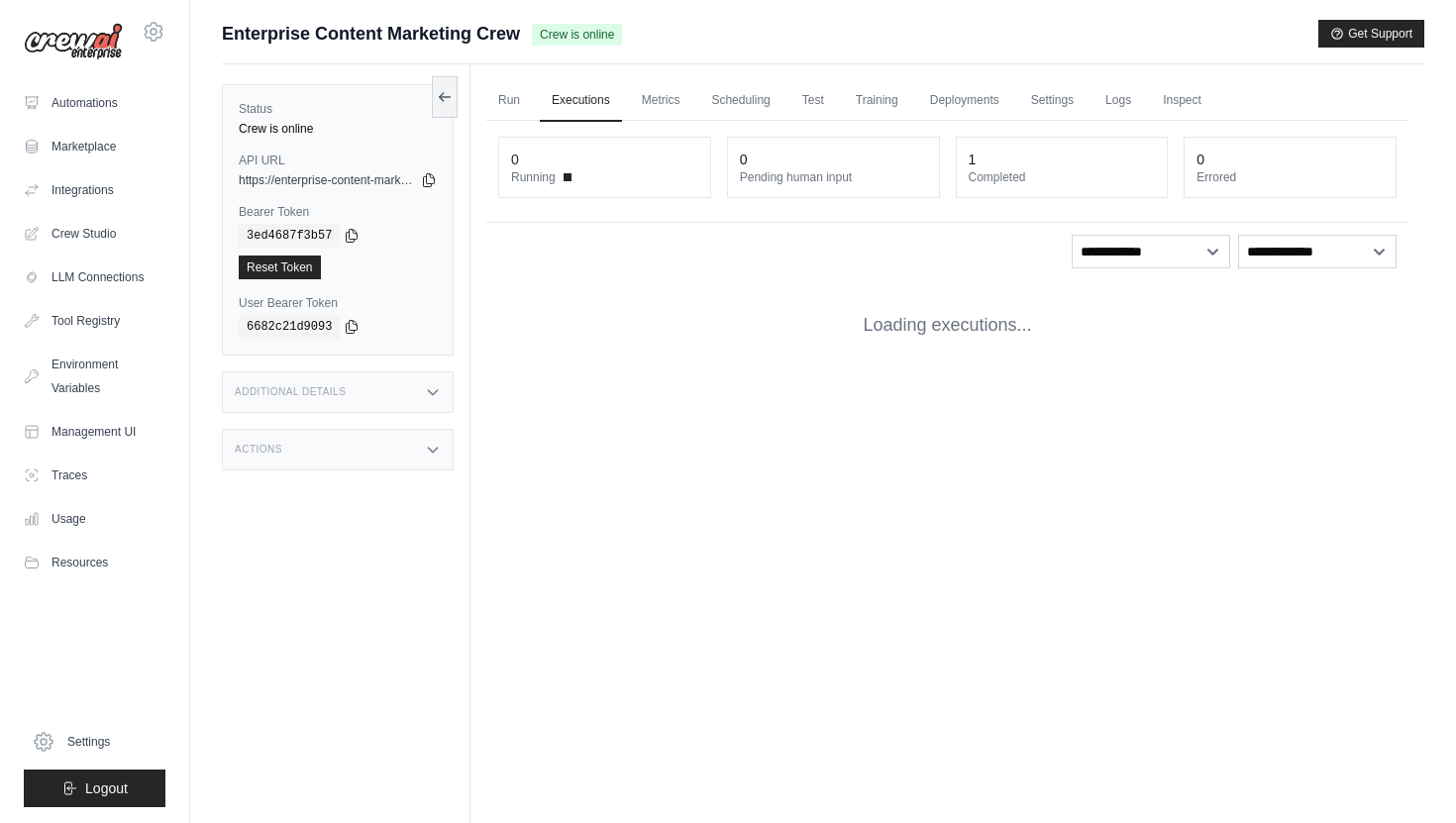 scroll, scrollTop: 0, scrollLeft: 0, axis: both 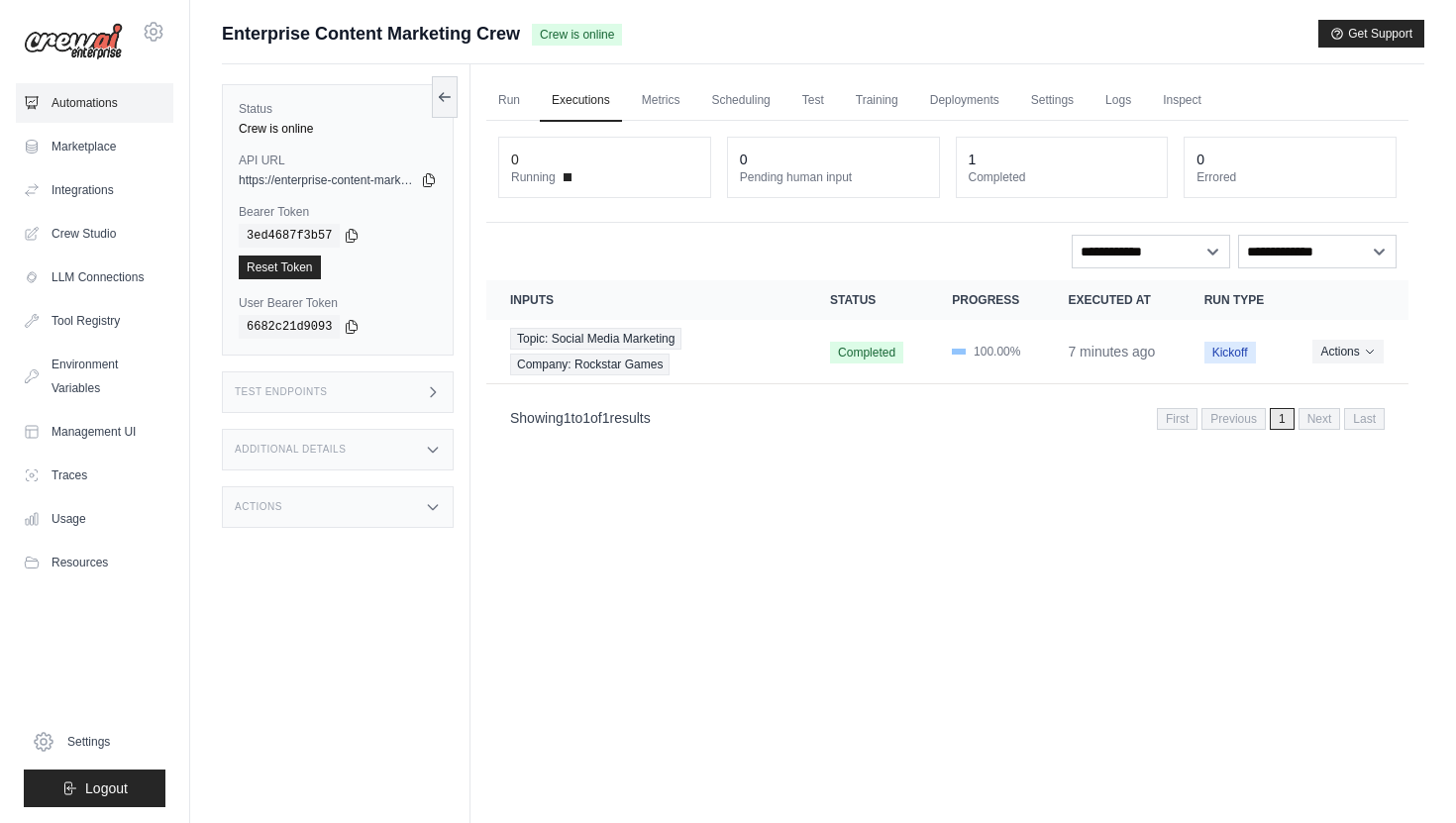 click on "Automations" at bounding box center [94, 103] 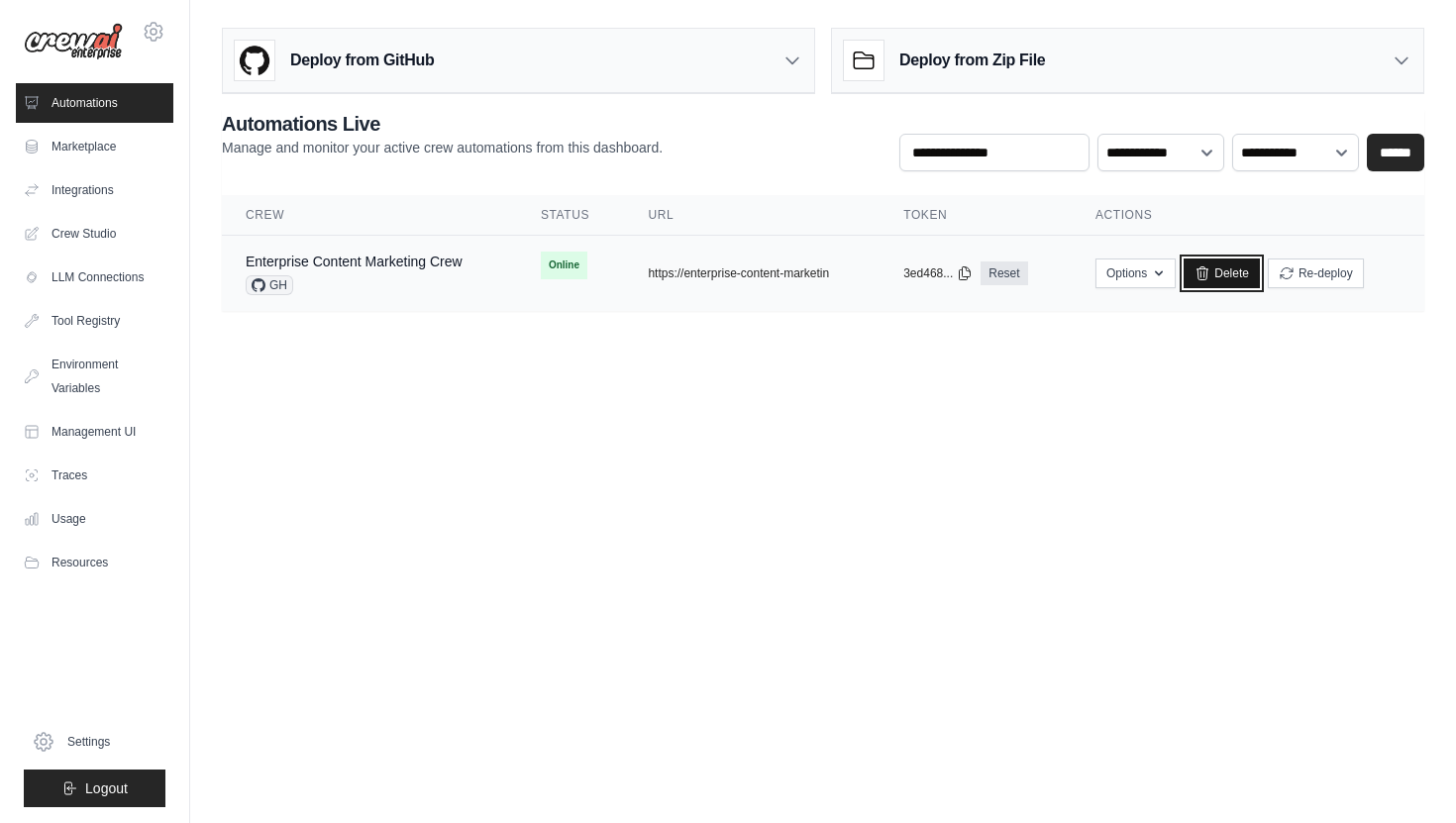 click on "Delete" at bounding box center [1221, 273] 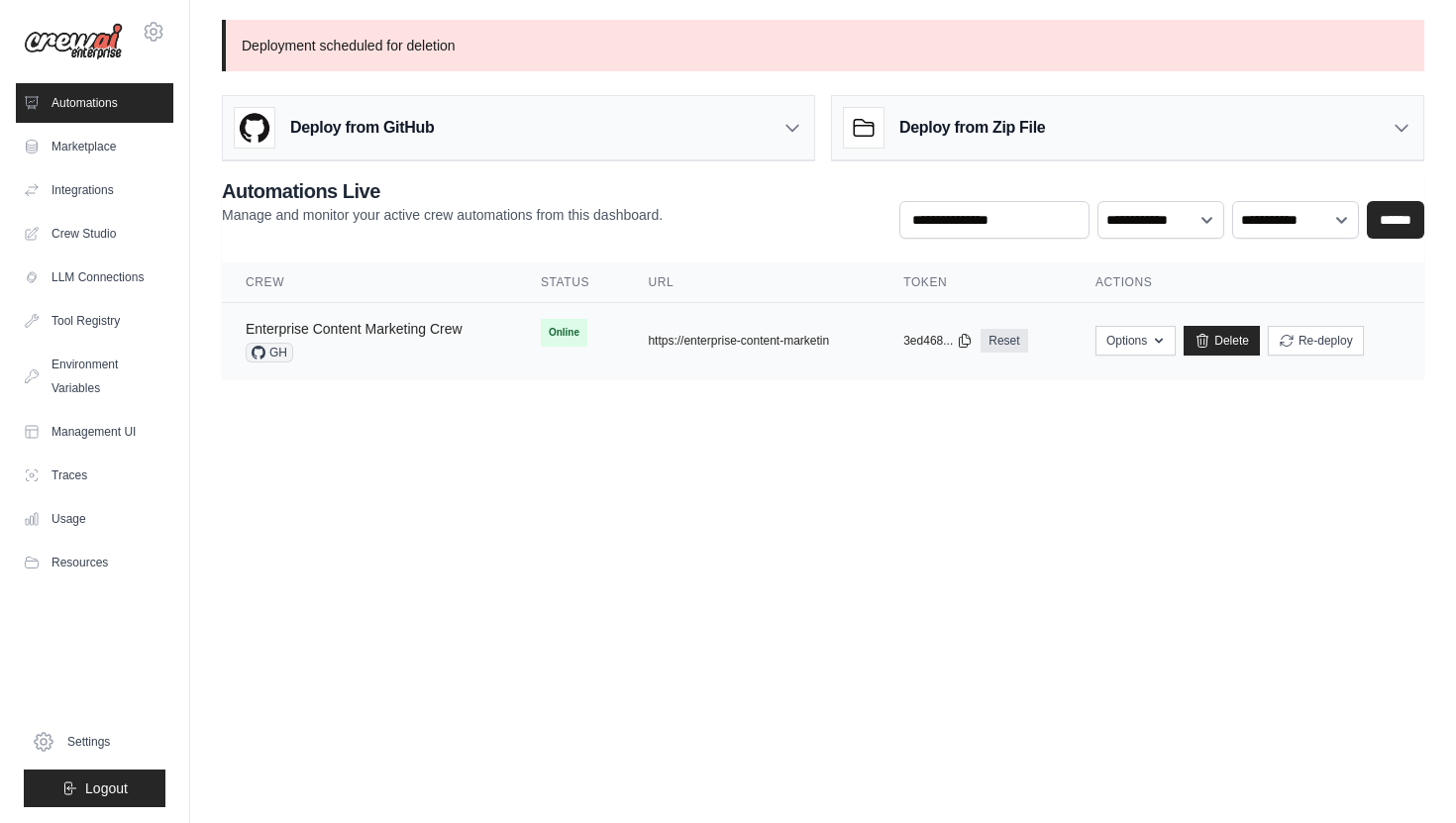 scroll, scrollTop: 0, scrollLeft: 0, axis: both 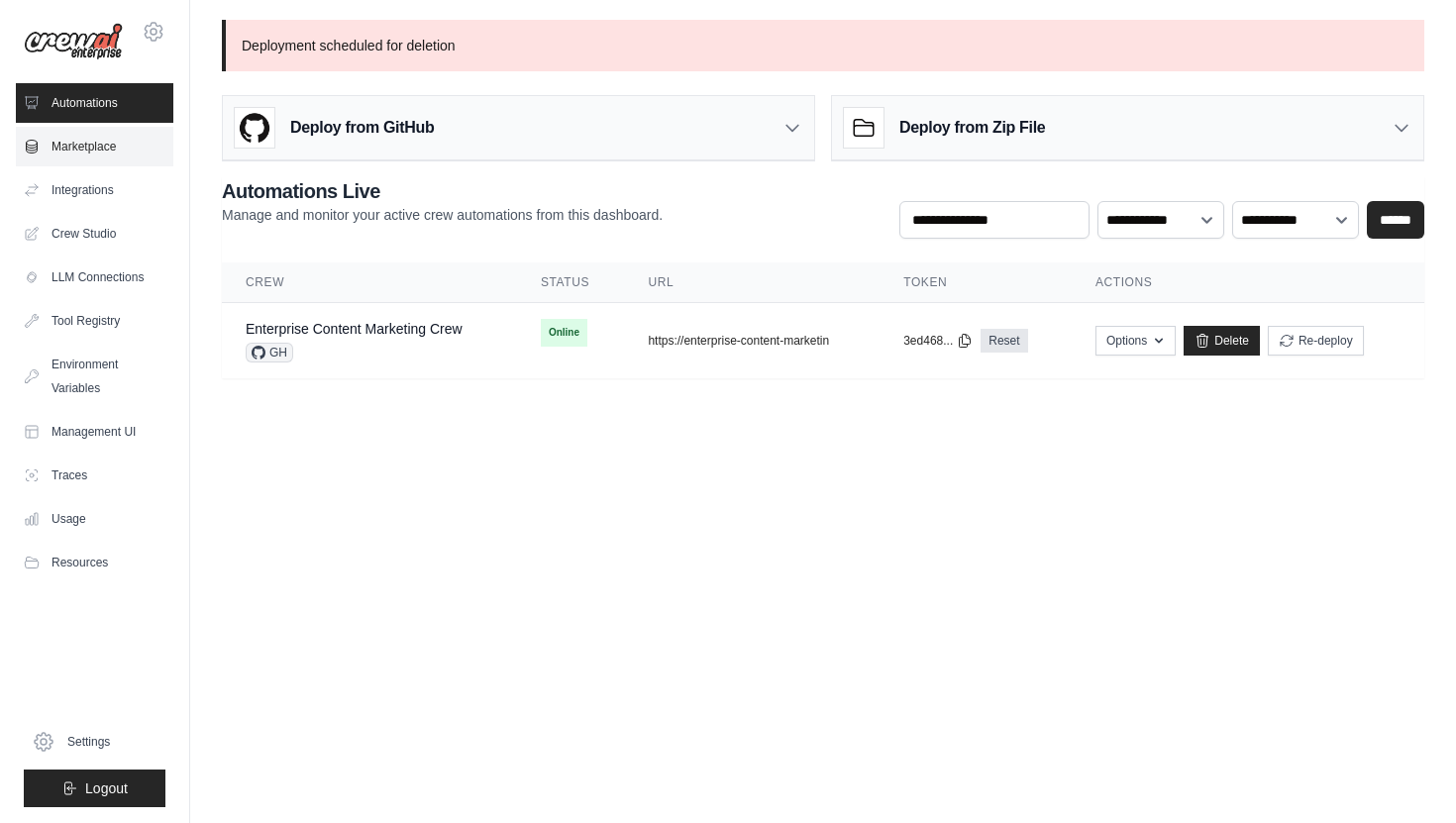 click on "Marketplace" at bounding box center [94, 147] 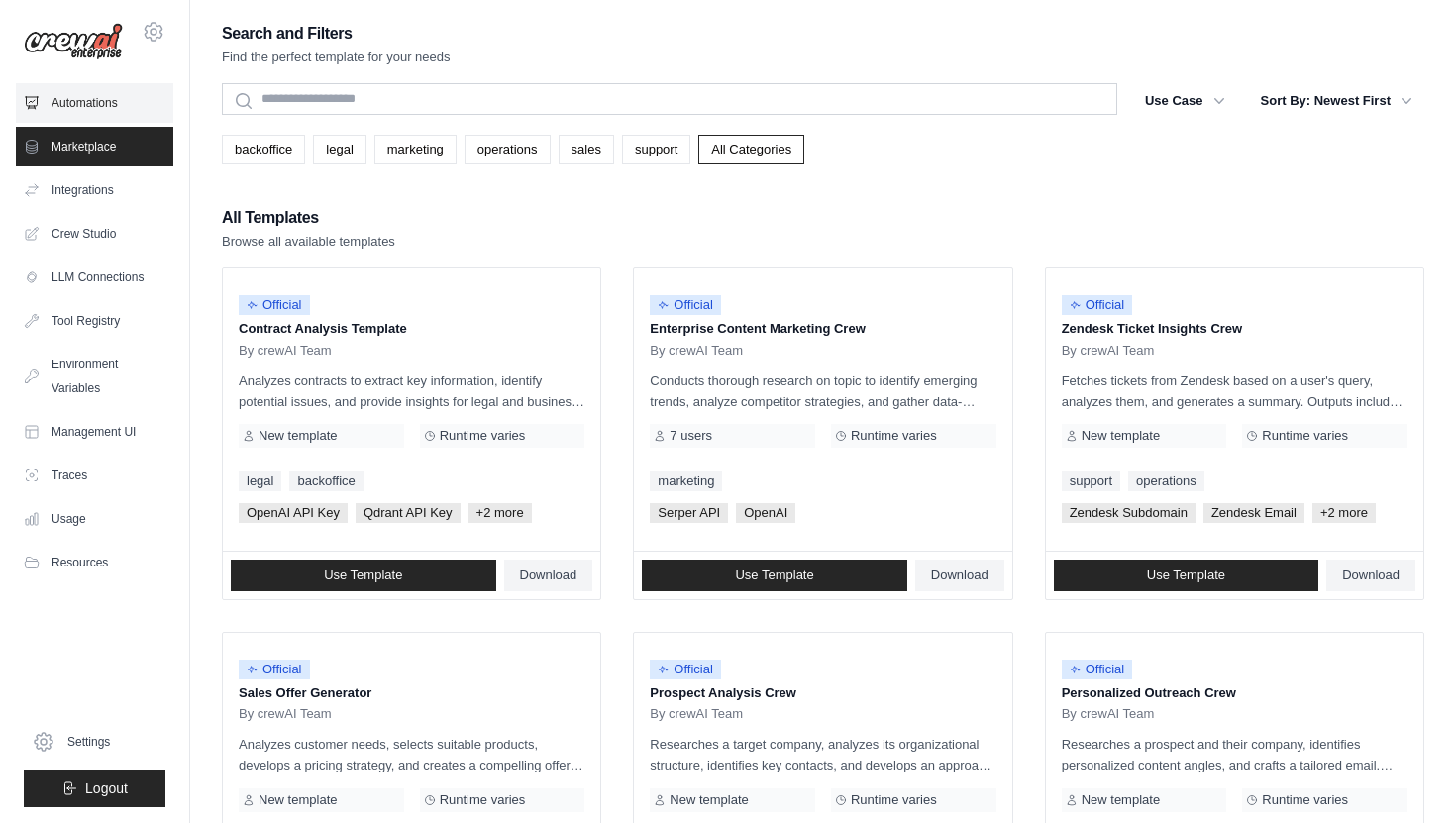 click on "Automations" at bounding box center [94, 103] 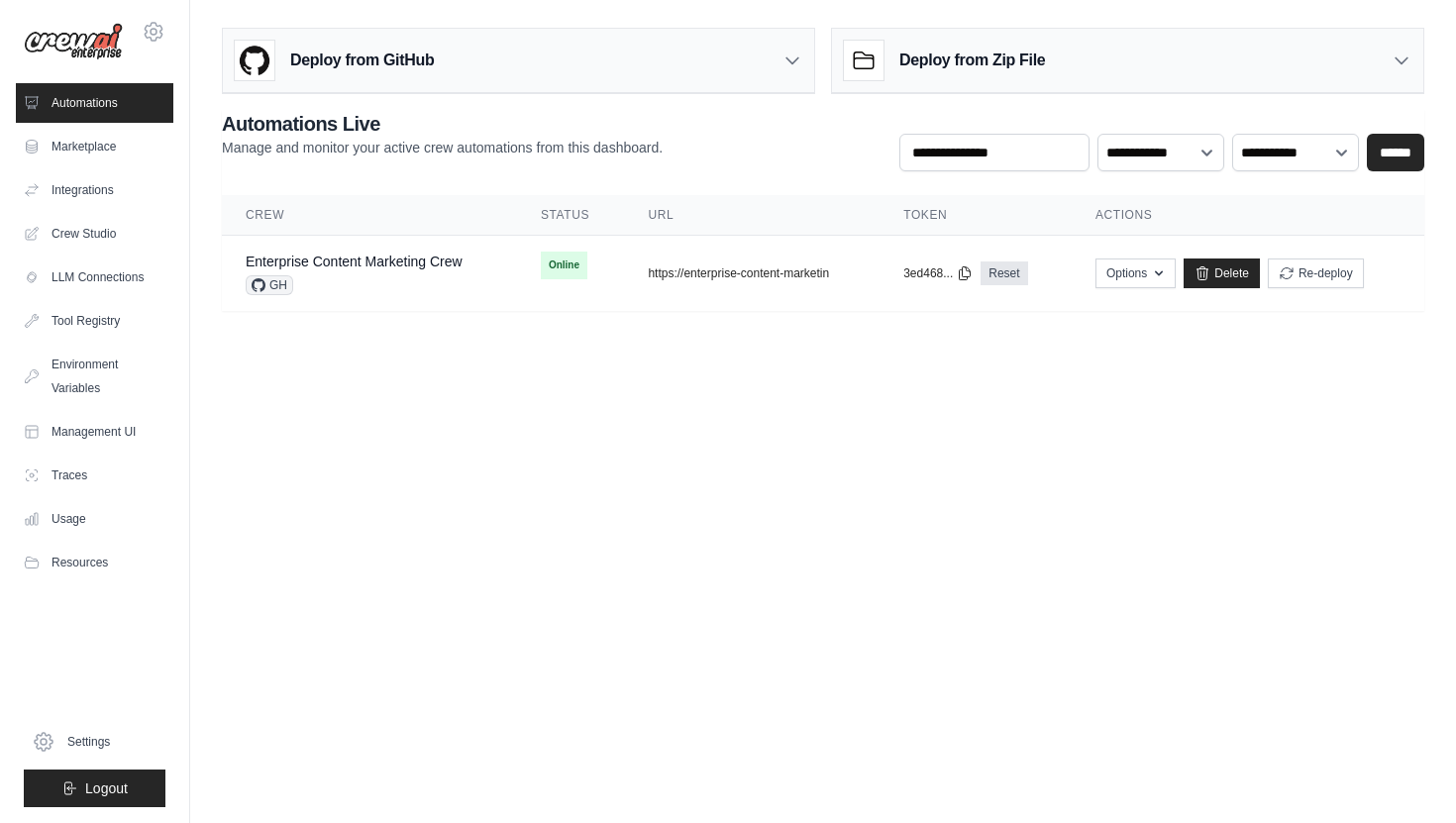 click 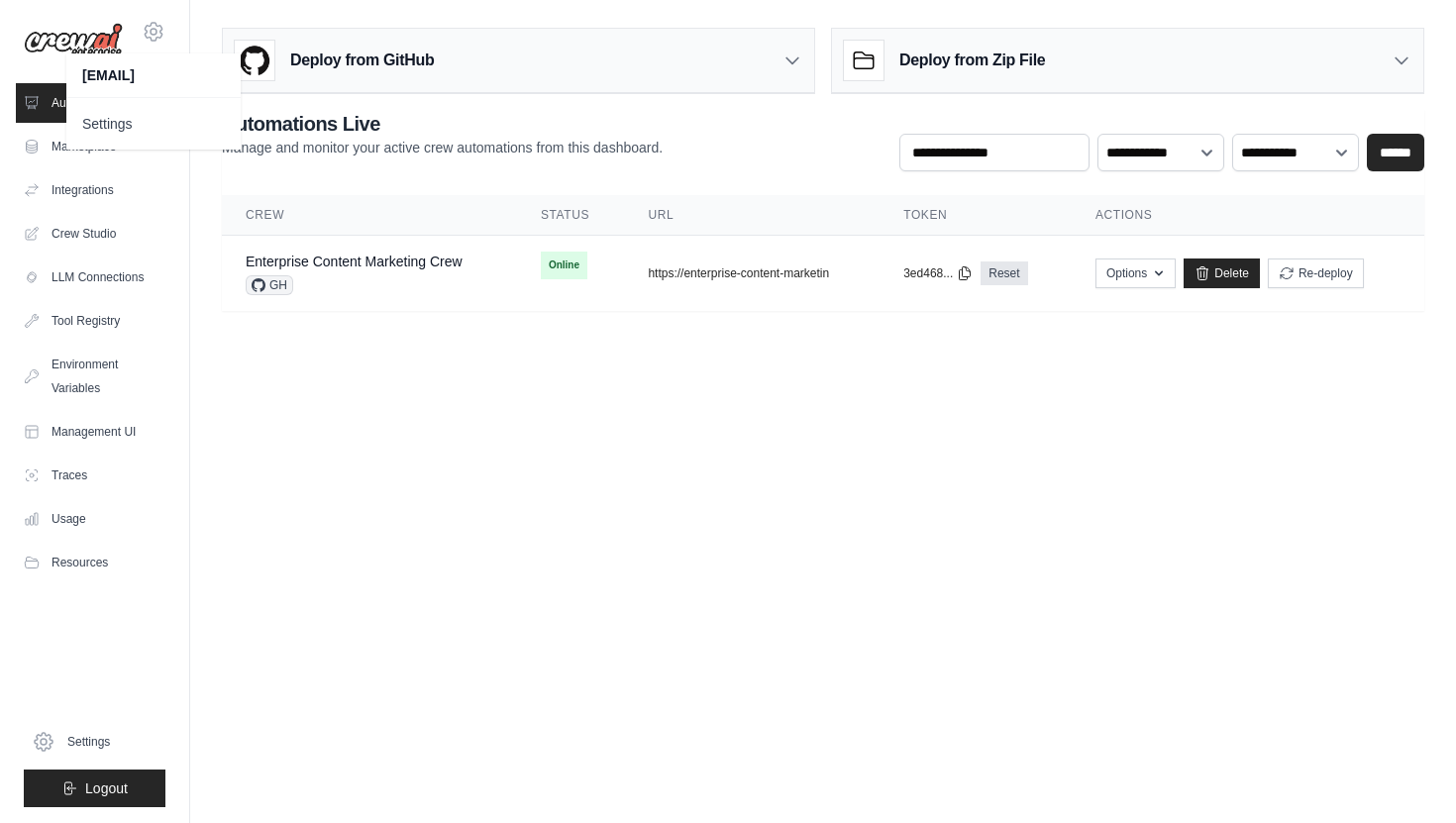 click 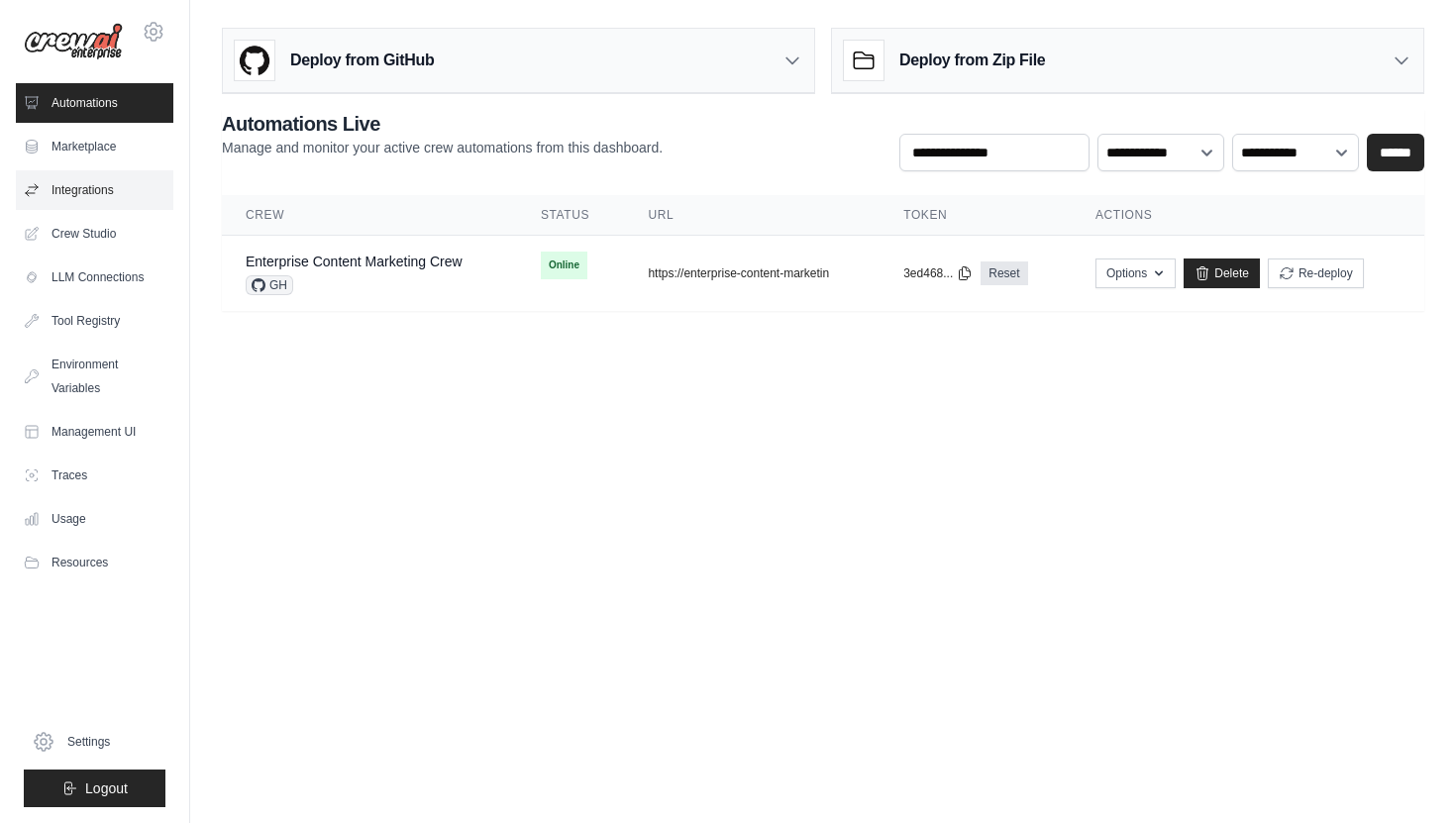 click on "Integrations" at bounding box center (94, 190) 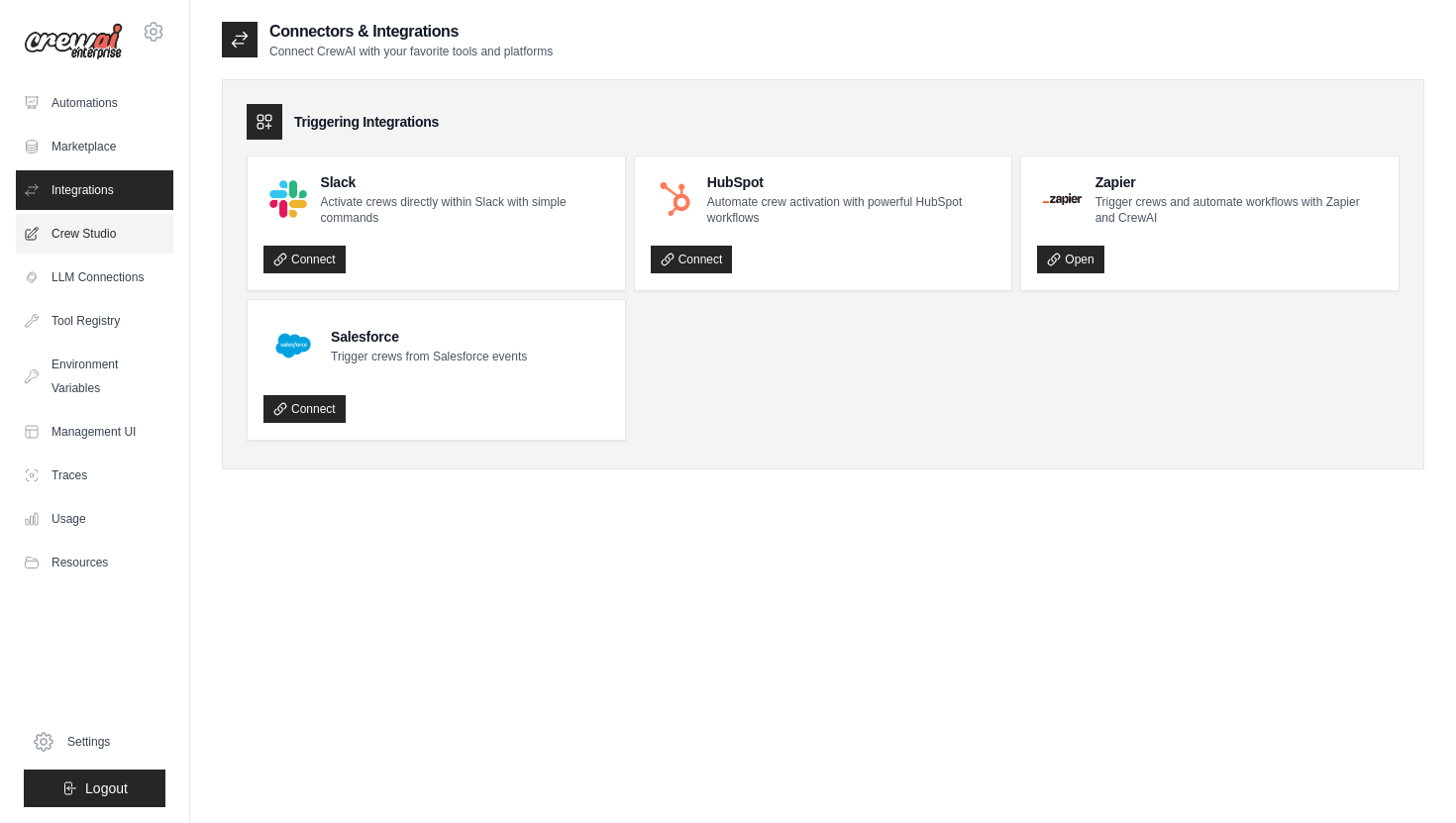 click on "Crew Studio" at bounding box center (94, 234) 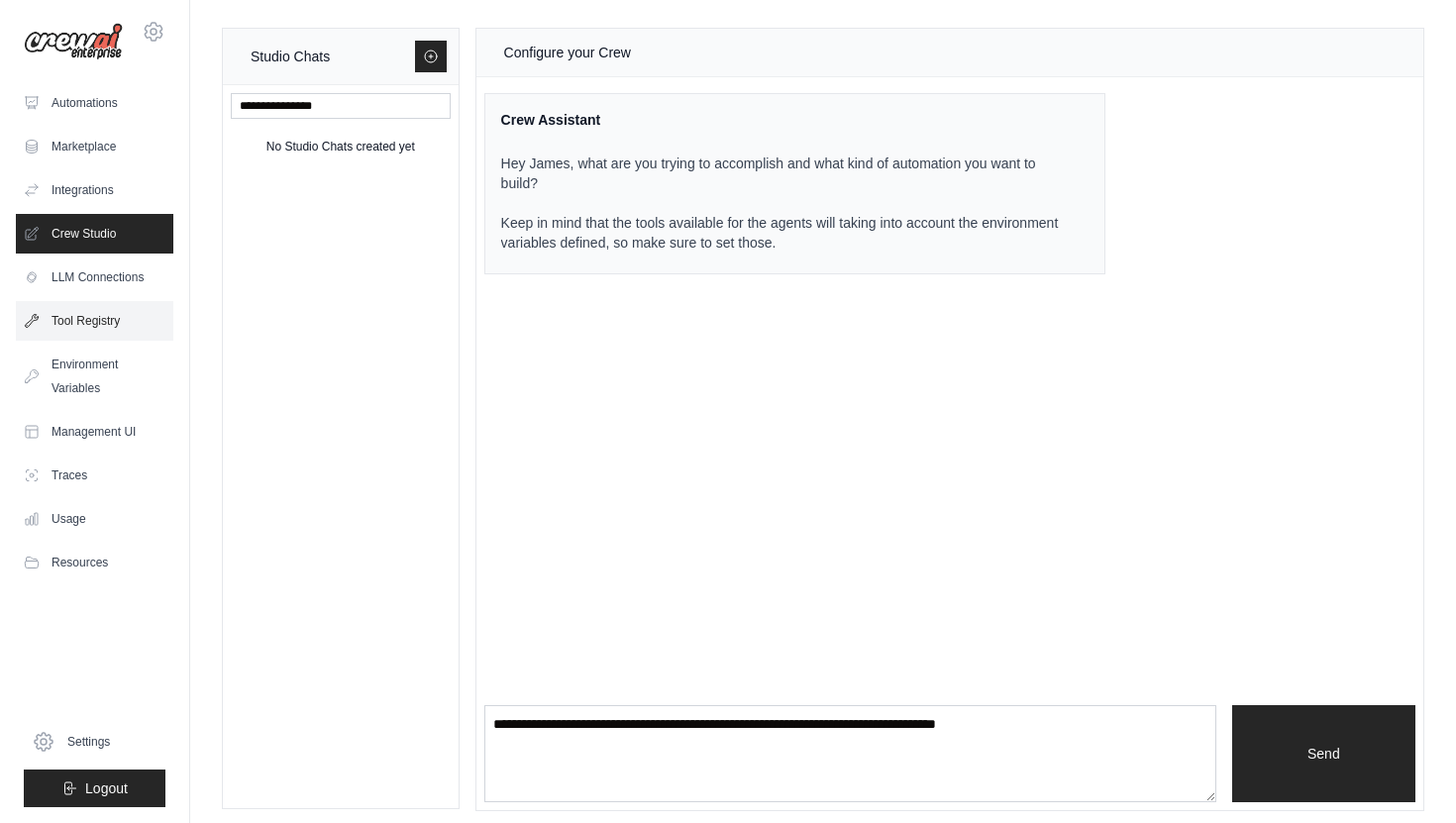 click on "Tool Registry" at bounding box center [94, 321] 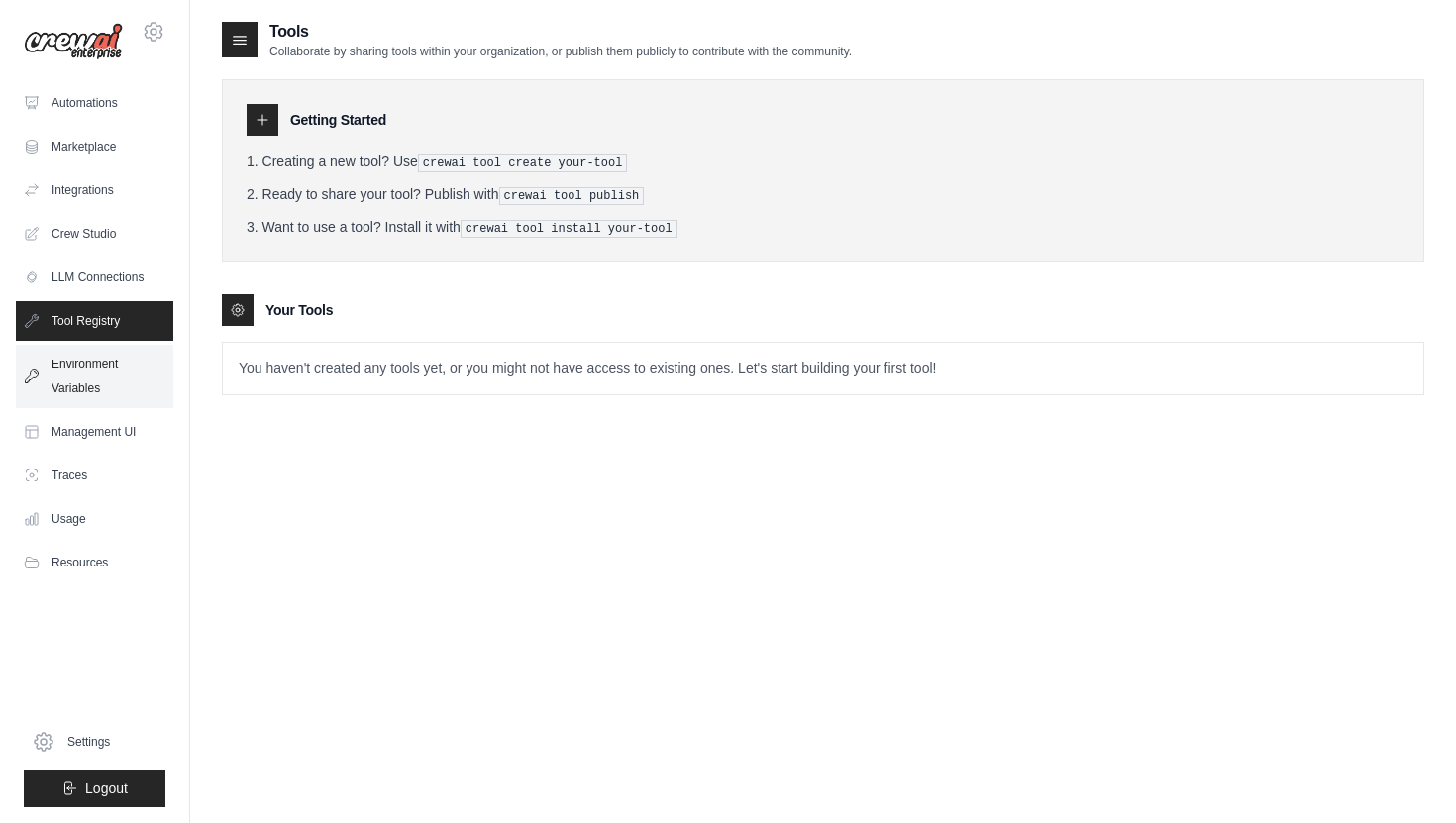 click on "Environment Variables" at bounding box center [94, 376] 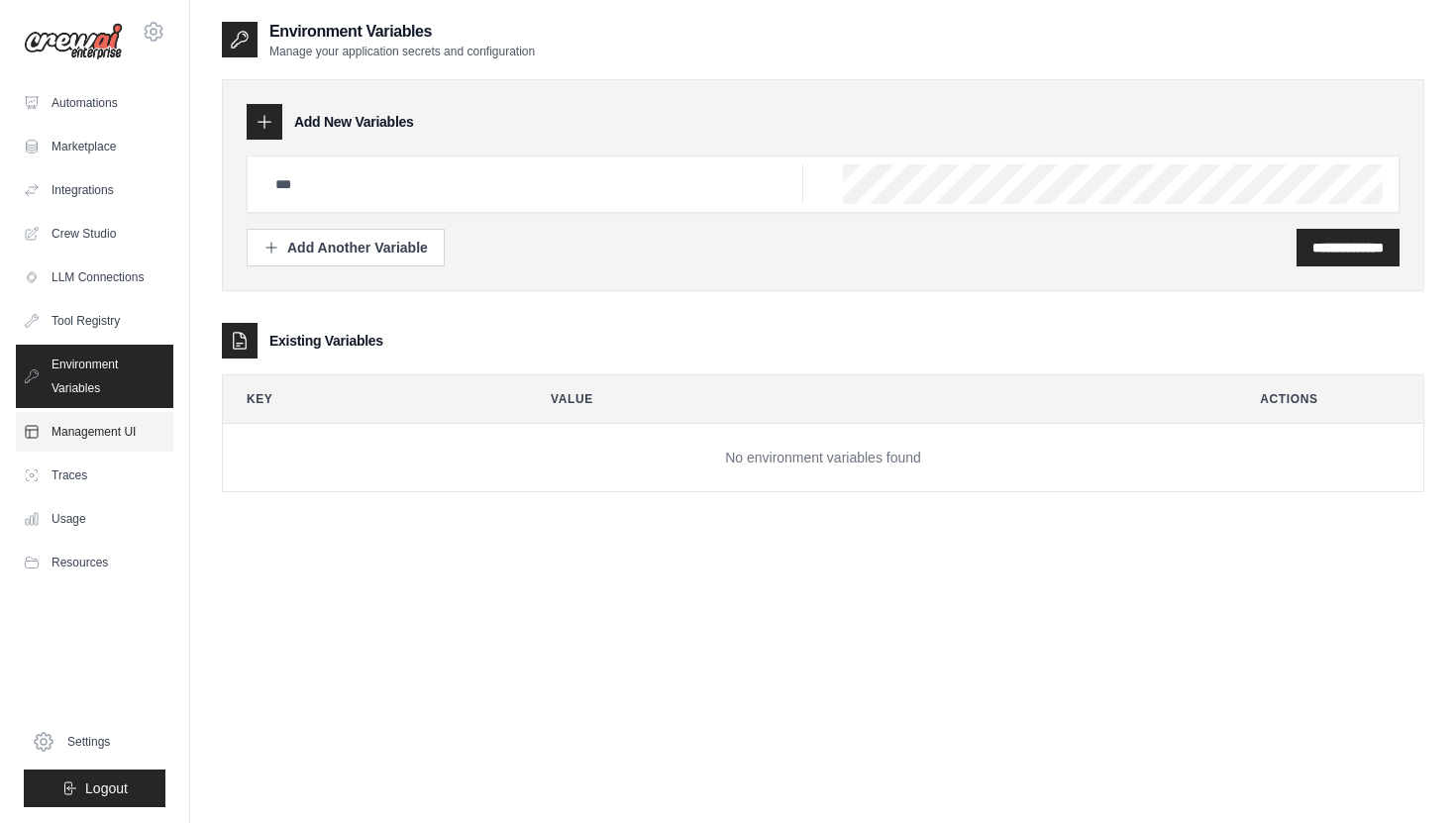 click on "Management UI" at bounding box center (94, 432) 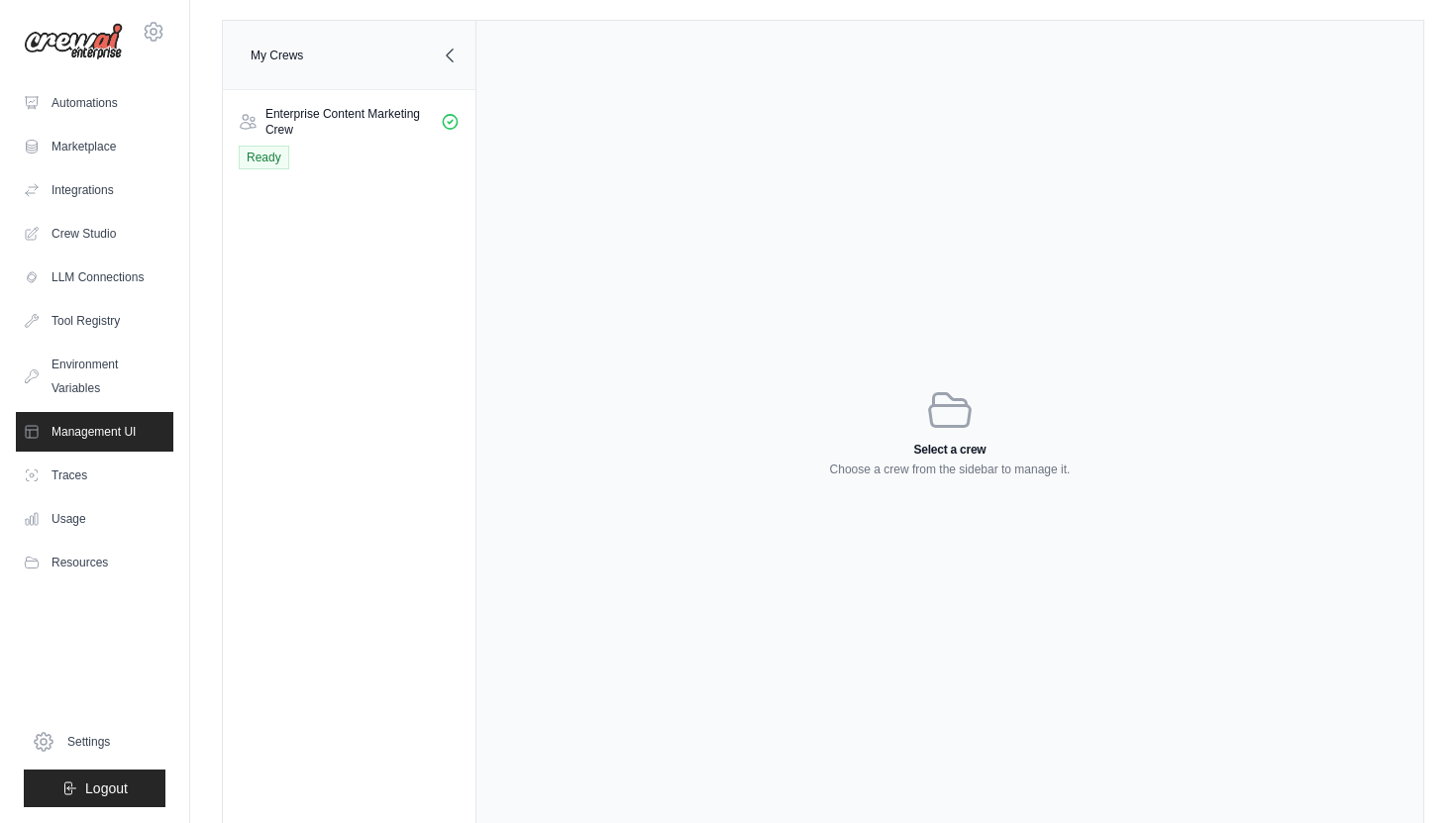 click 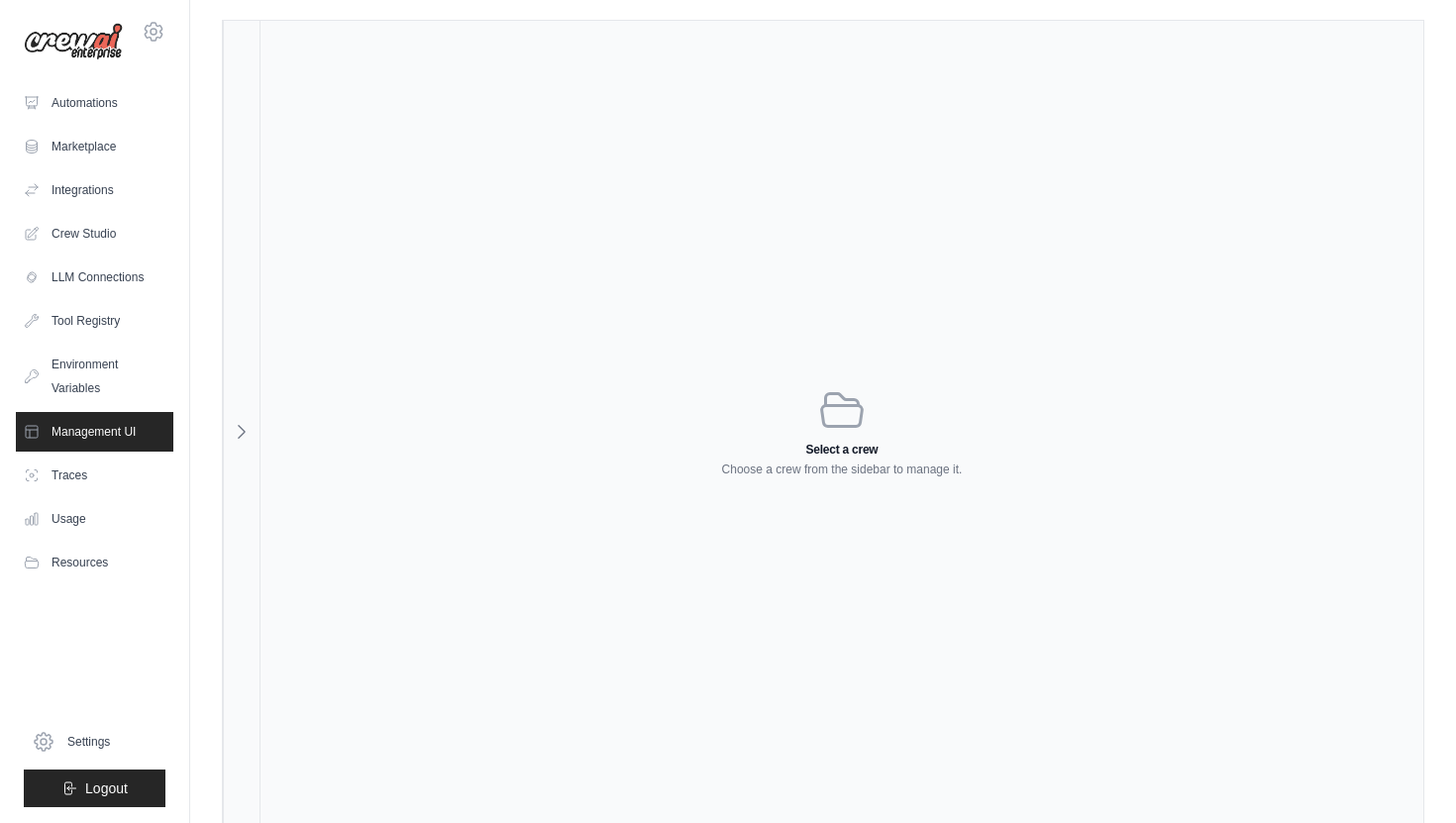 click 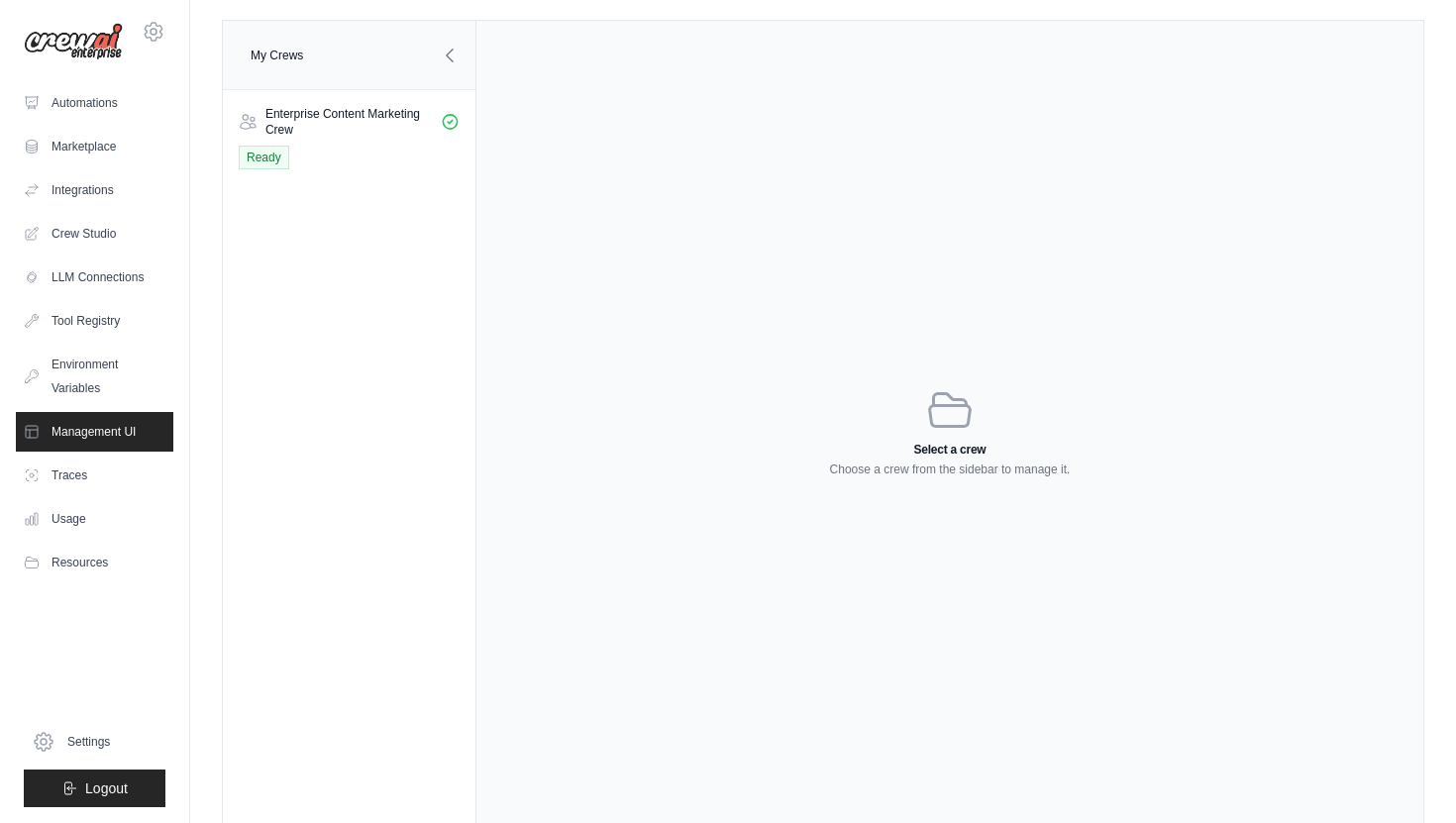 click on "My Crews
Enterprise Content Marketing Crew
Ready" at bounding box center (350, 431) 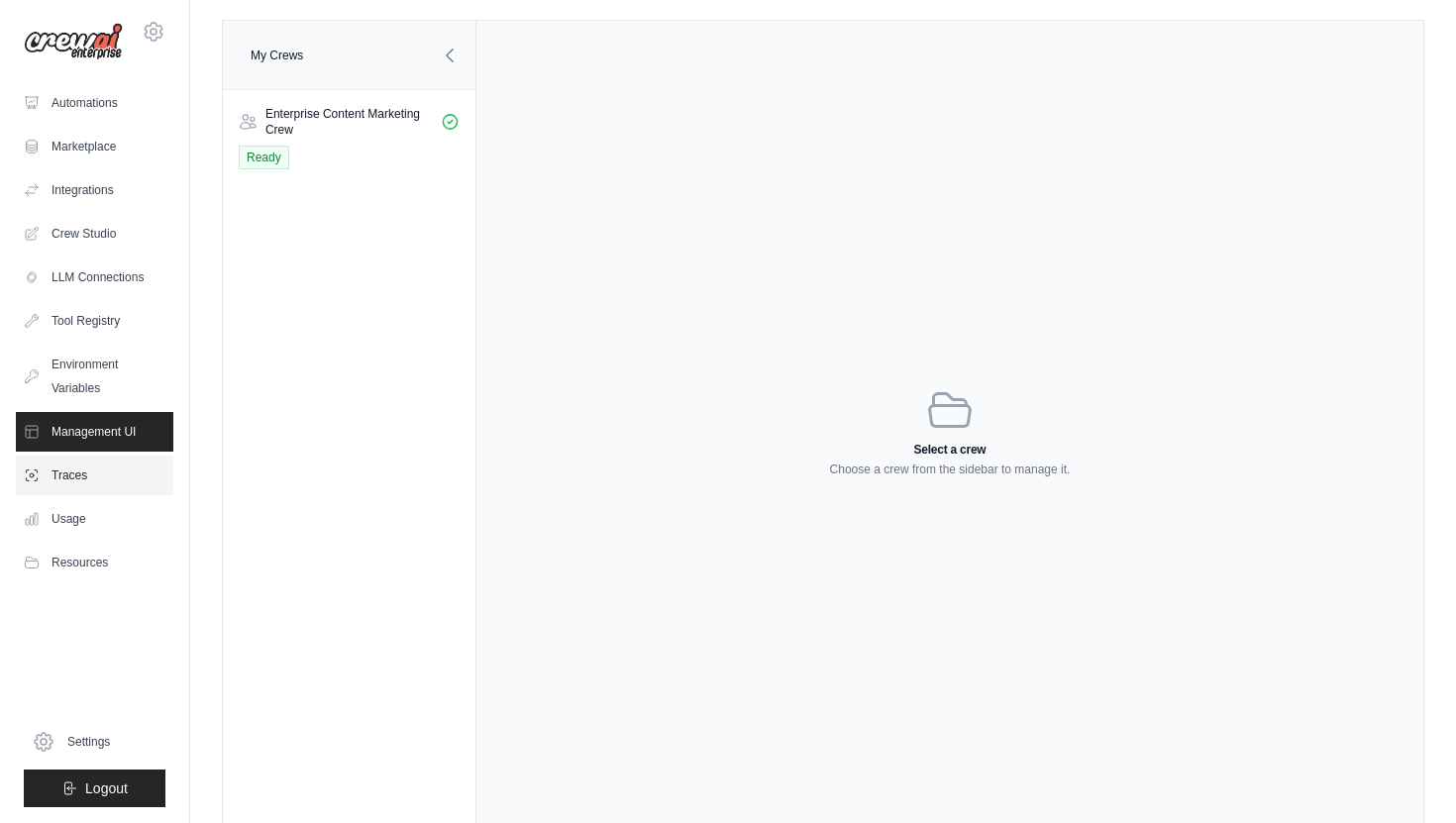 click on "Traces" at bounding box center [94, 475] 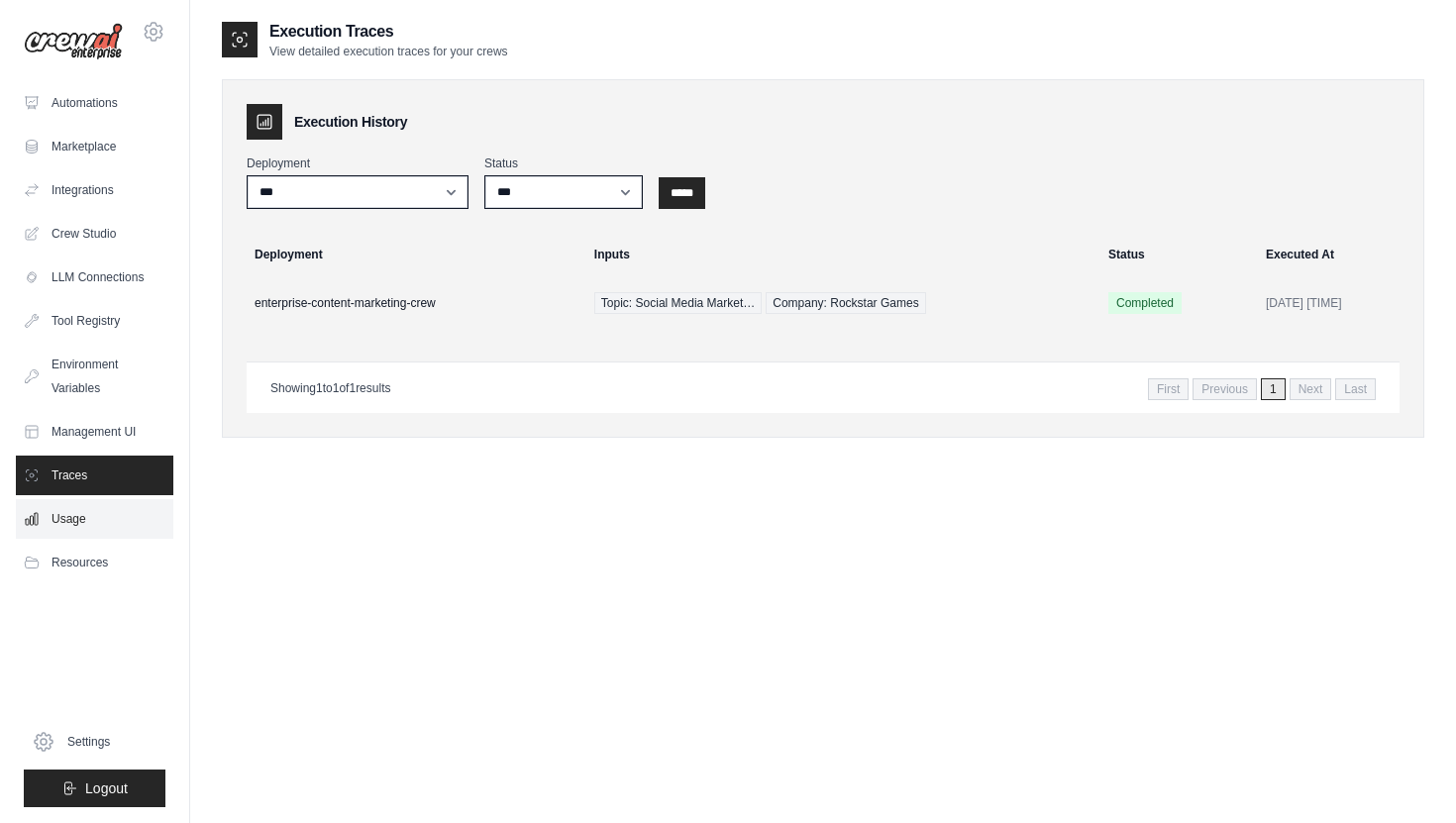 click on "Usage" at bounding box center [94, 519] 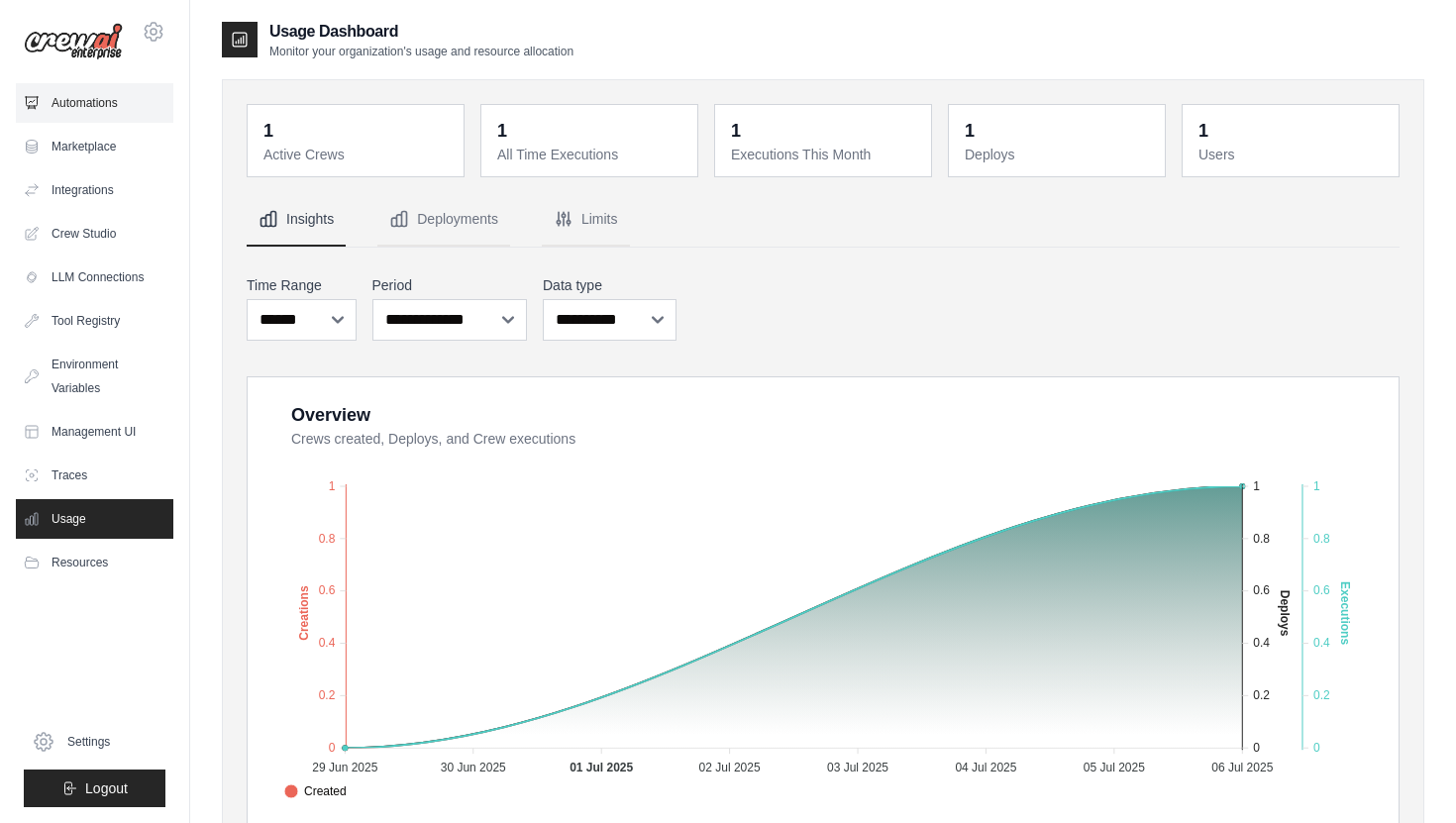 click on "Automations" at bounding box center [94, 103] 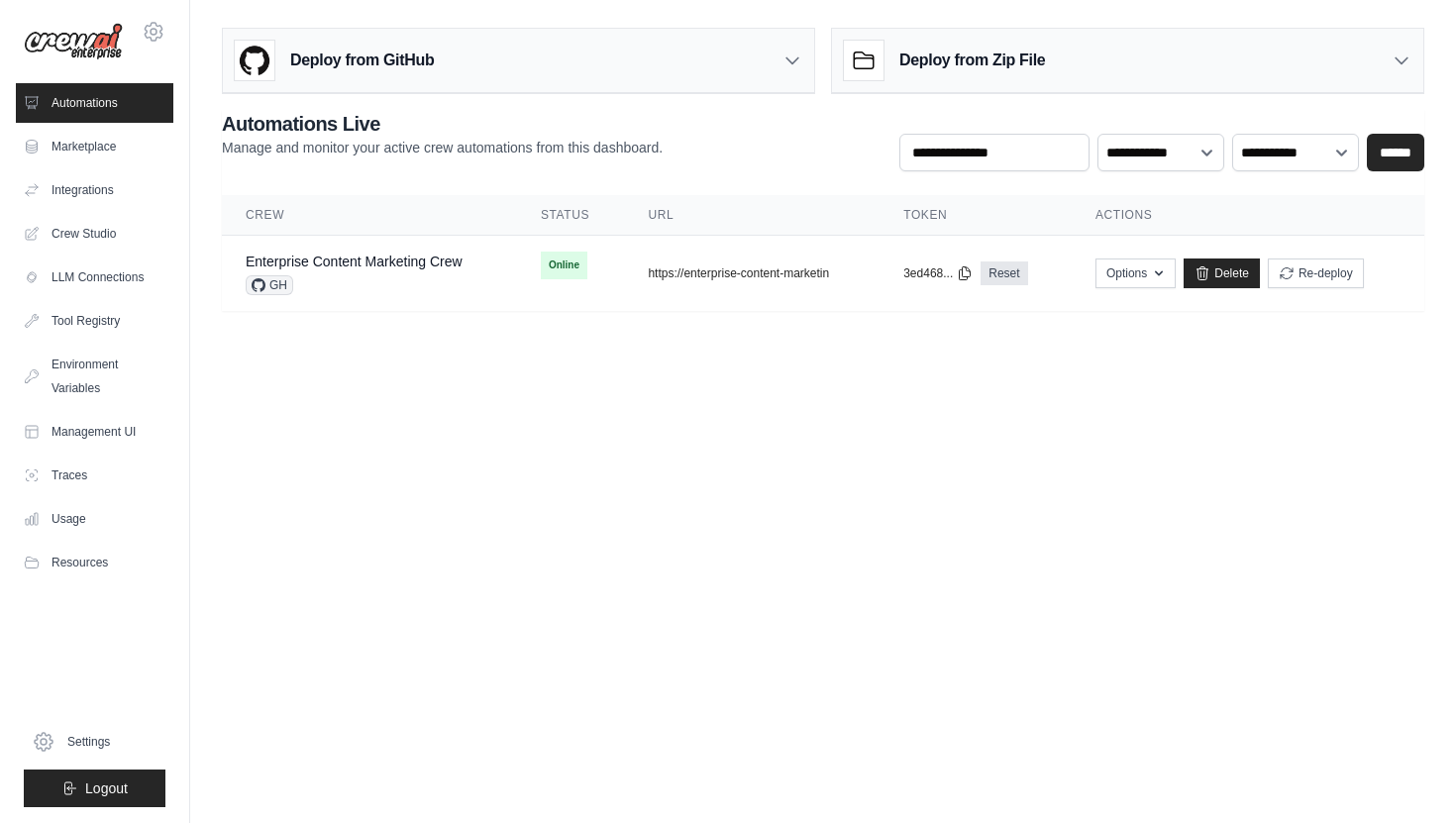 click on "Deploy from GitHub" at bounding box center [518, 60] 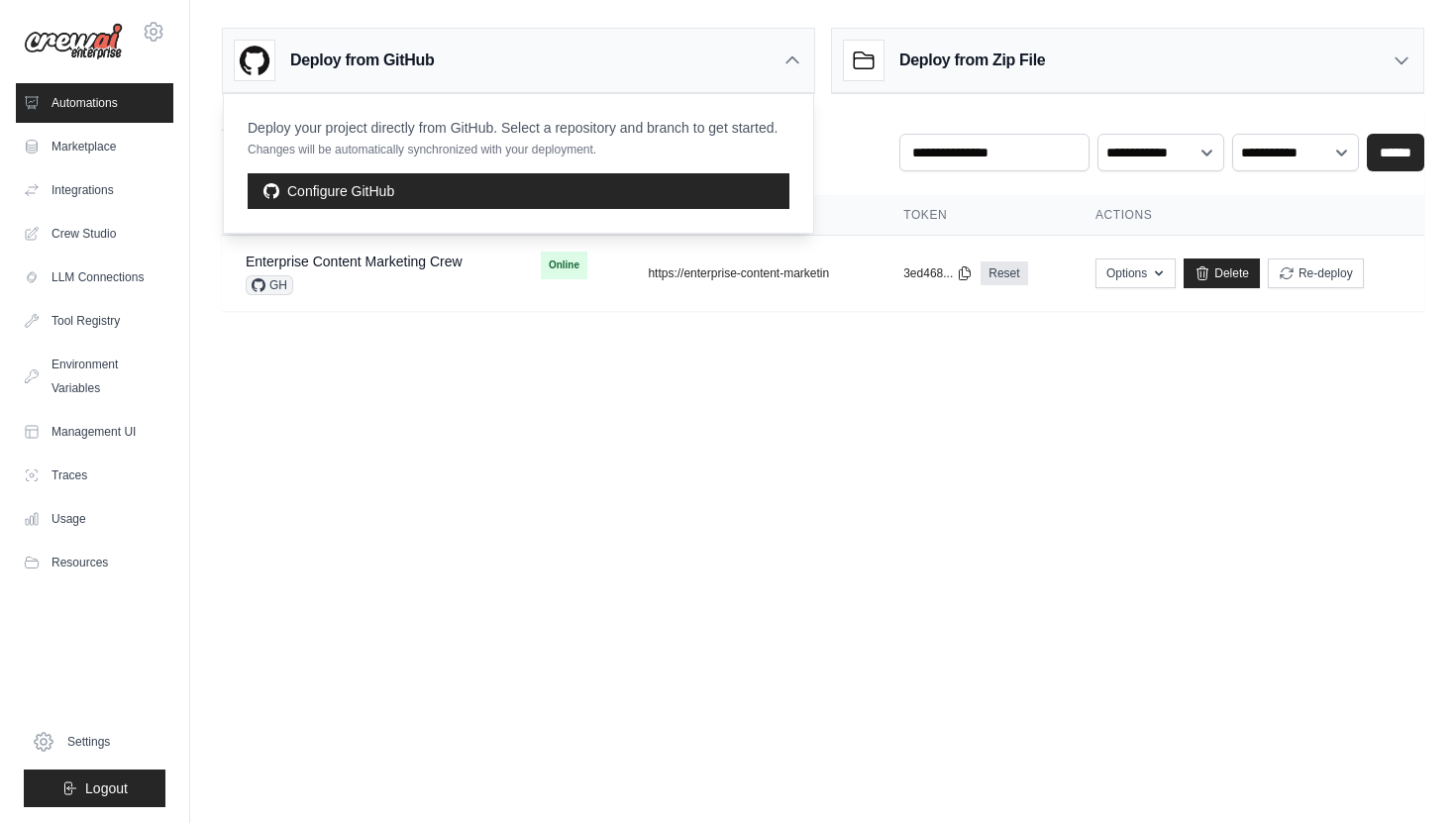 click on "Deploy from GitHub" at bounding box center (518, 60) 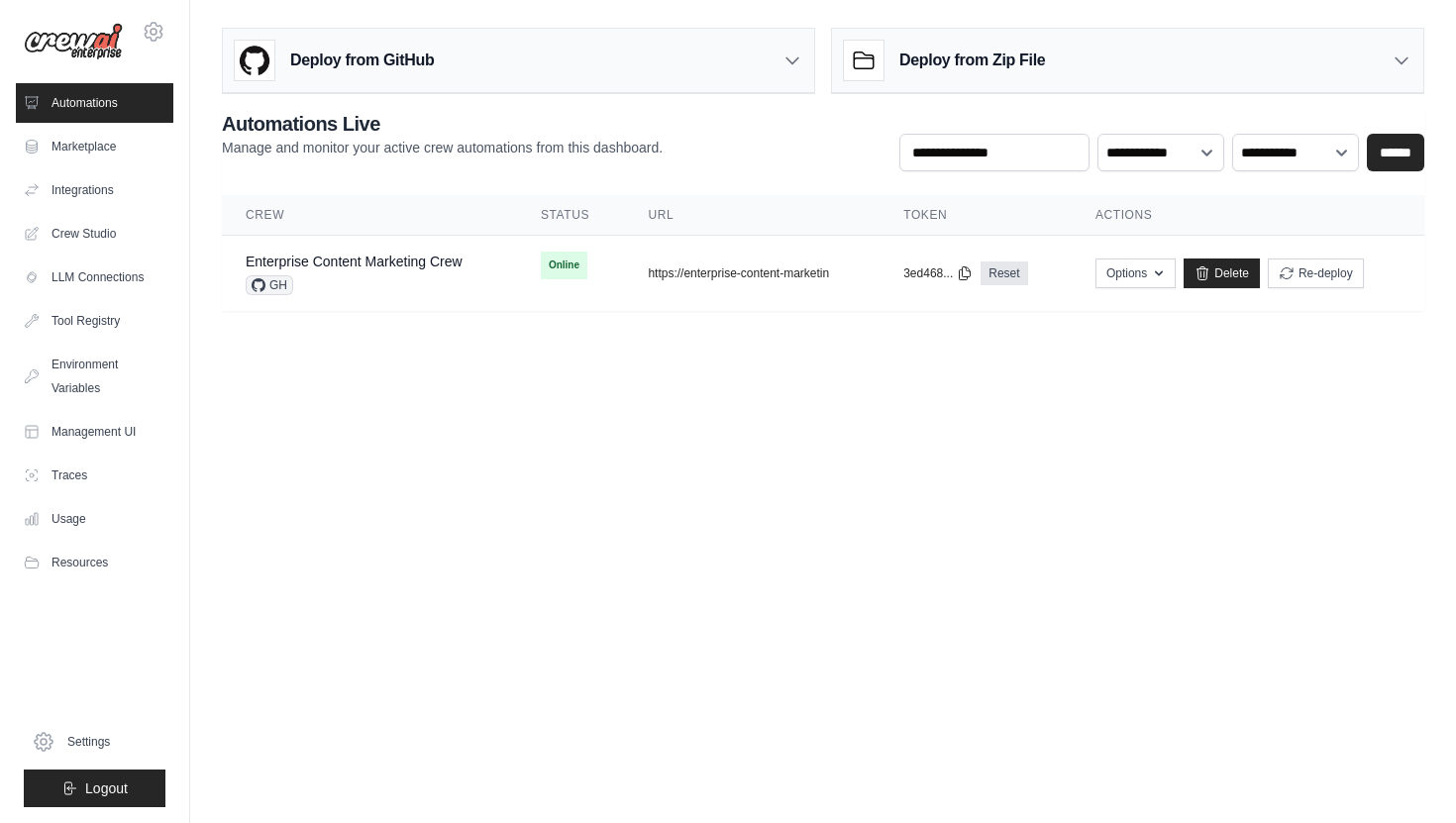 click on "Deploy from Zip File" at bounding box center [1127, 60] 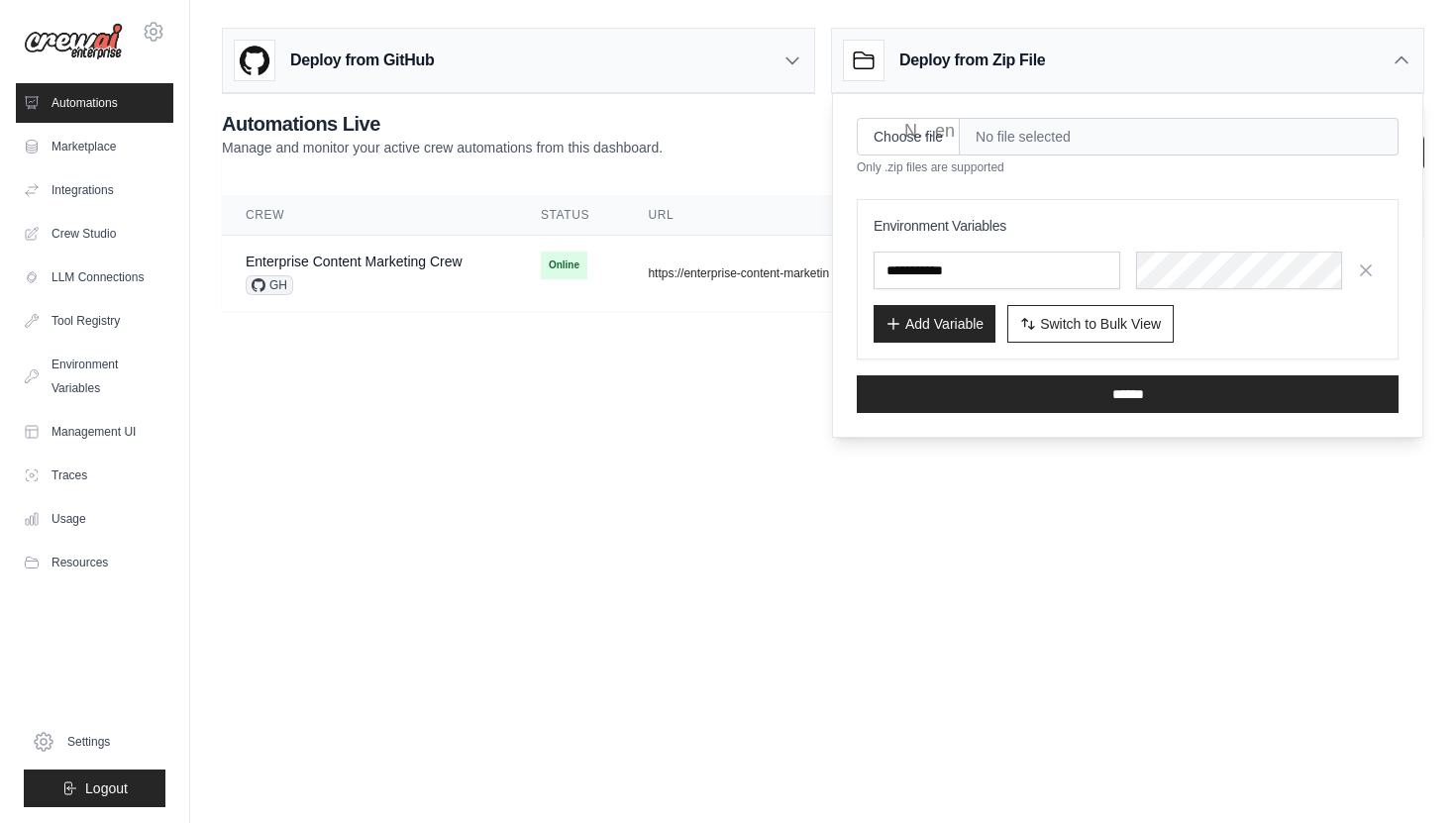 click on "Deploy from Zip File" at bounding box center [1127, 60] 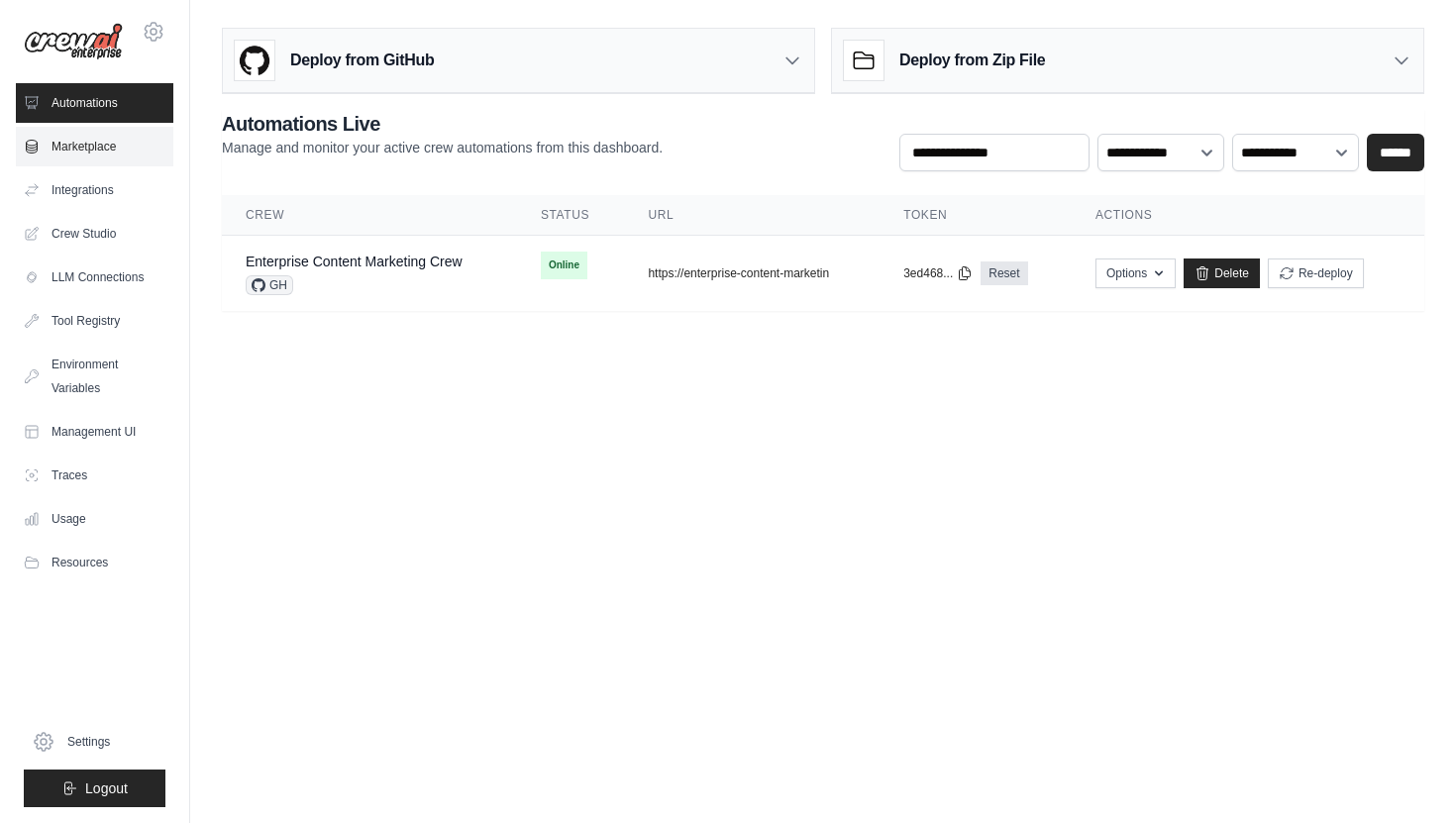 click on "Marketplace" at bounding box center (94, 147) 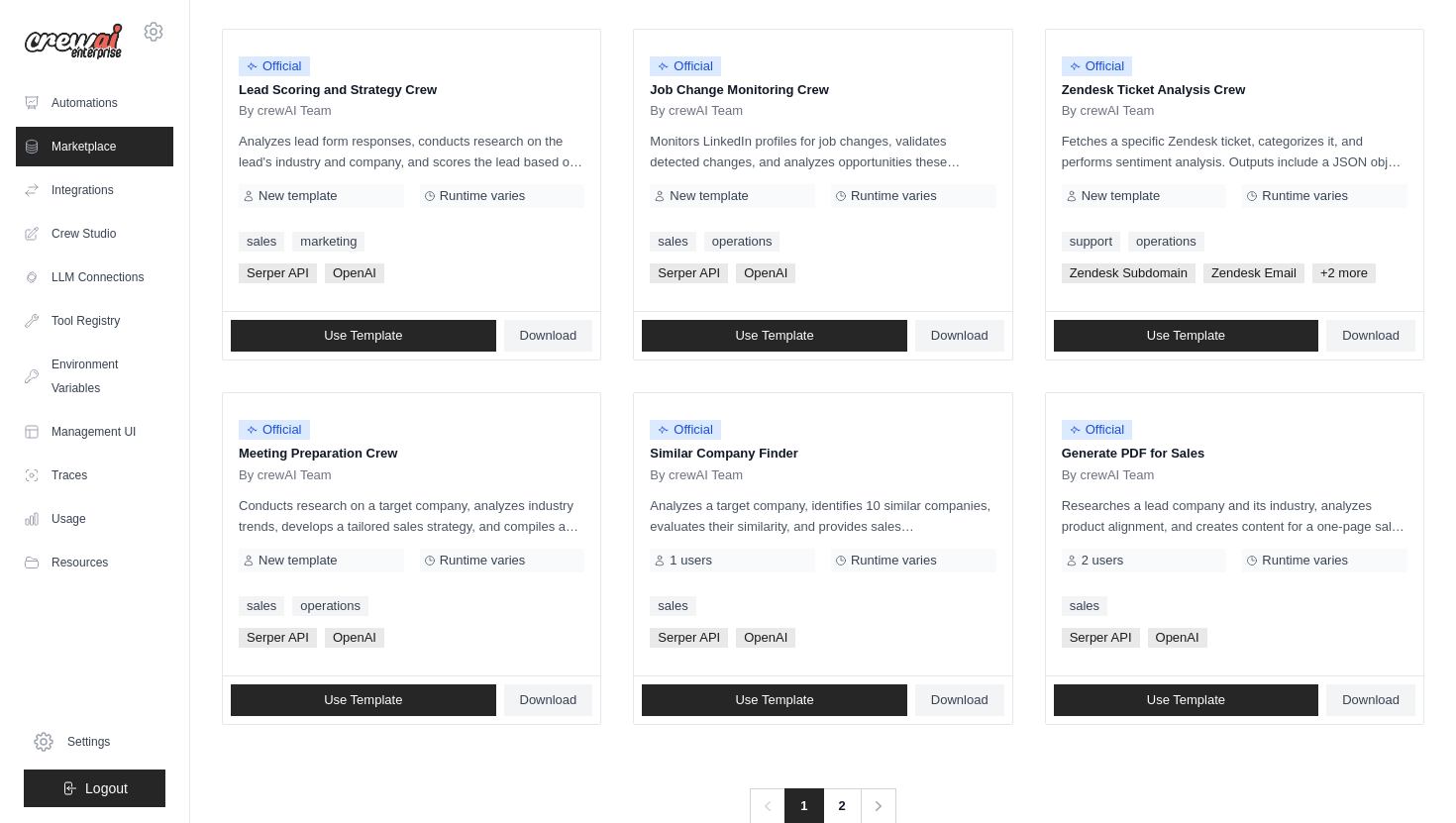 scroll, scrollTop: 1012, scrollLeft: 0, axis: vertical 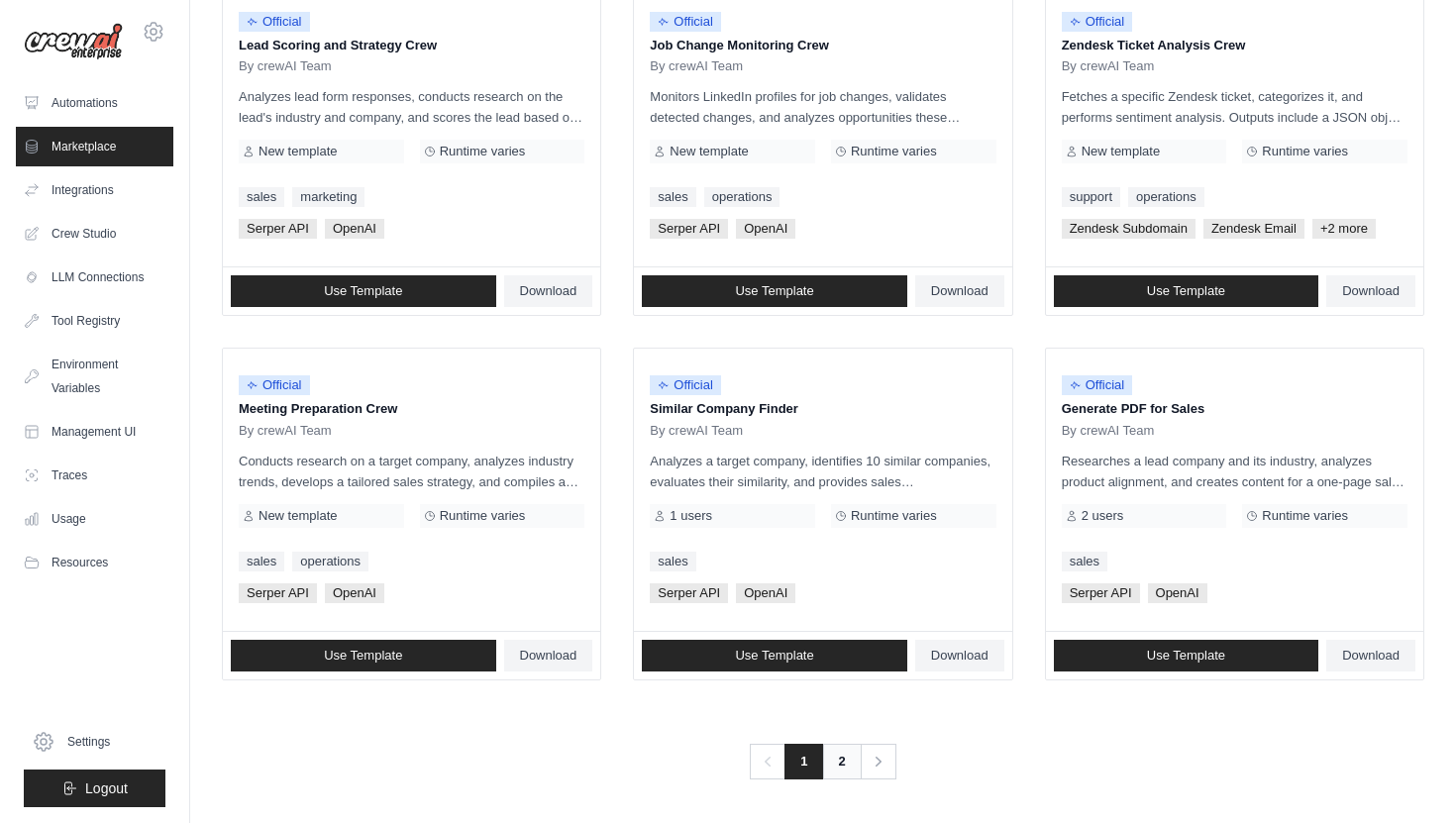 click on "2" at bounding box center [842, 762] 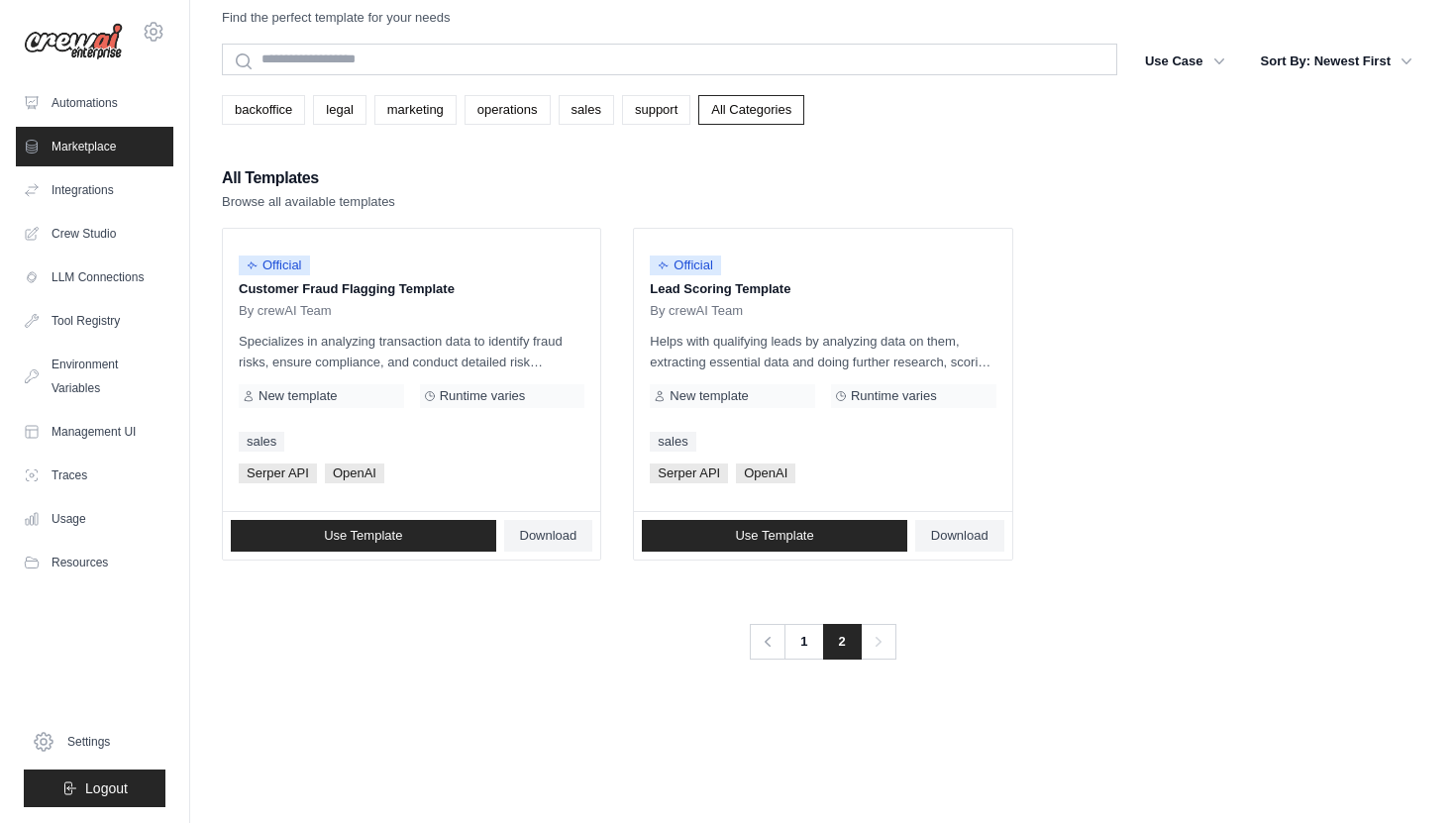scroll, scrollTop: 0, scrollLeft: 0, axis: both 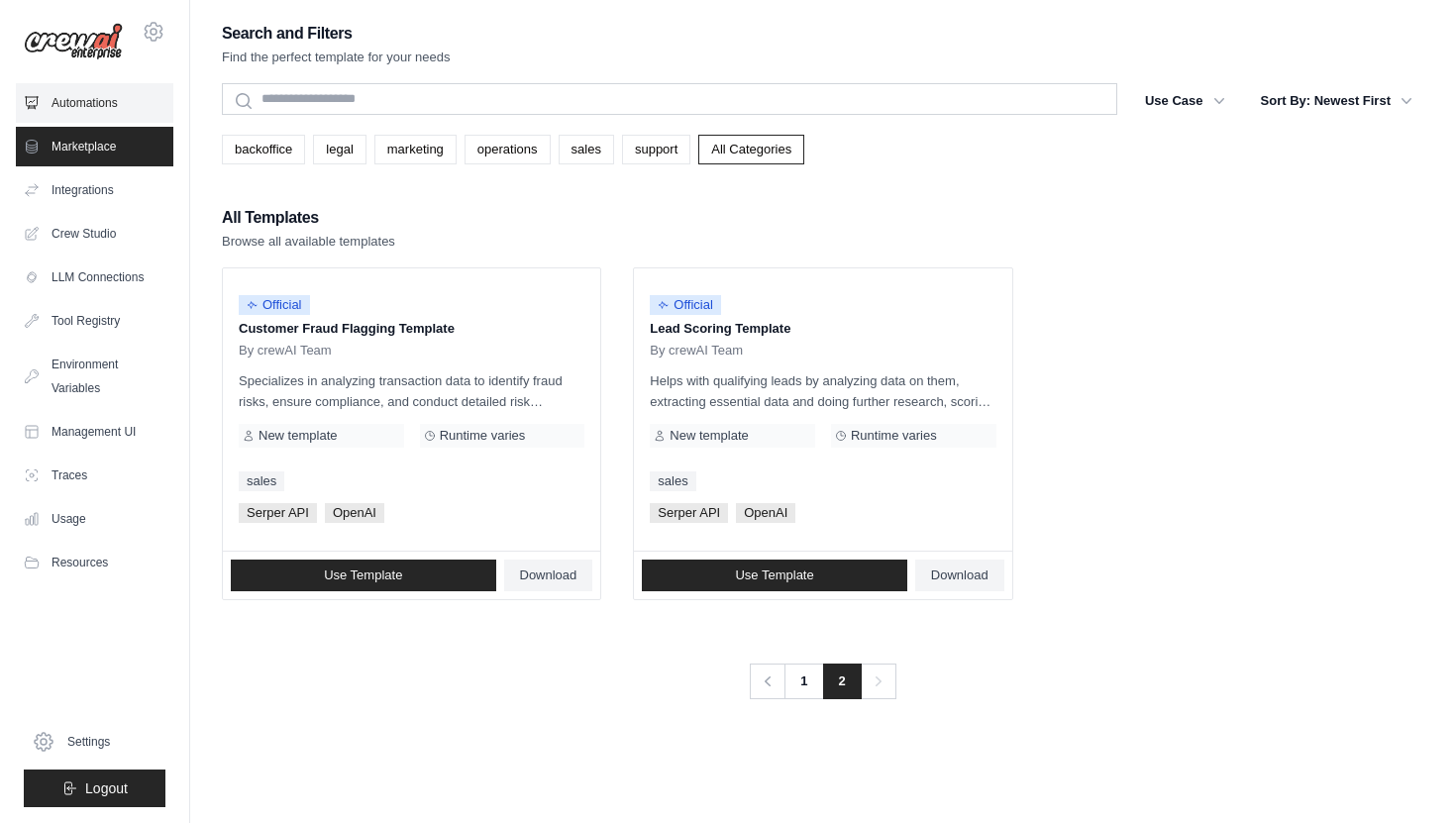 click on "Automations" at bounding box center [94, 103] 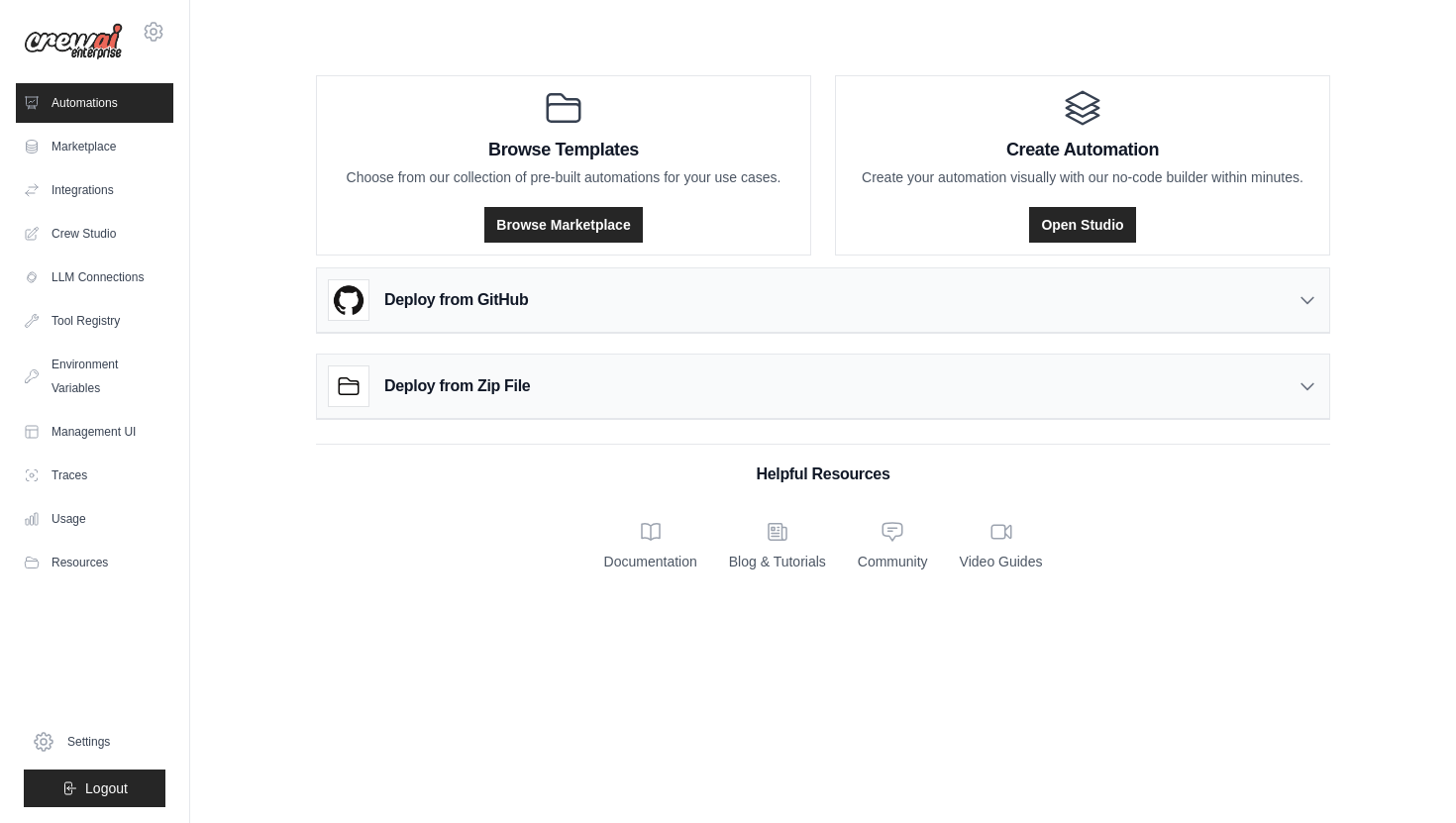click 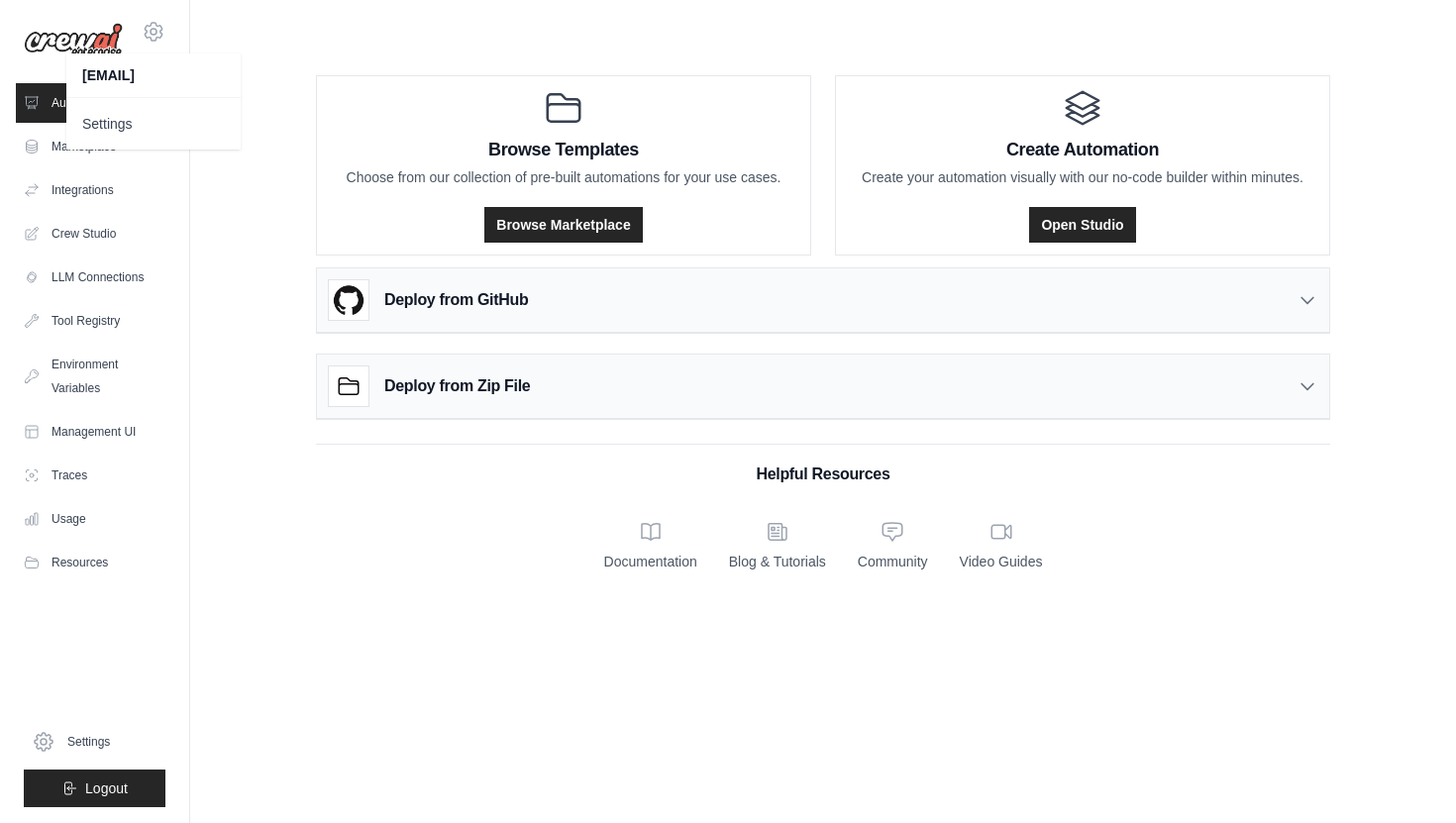 click 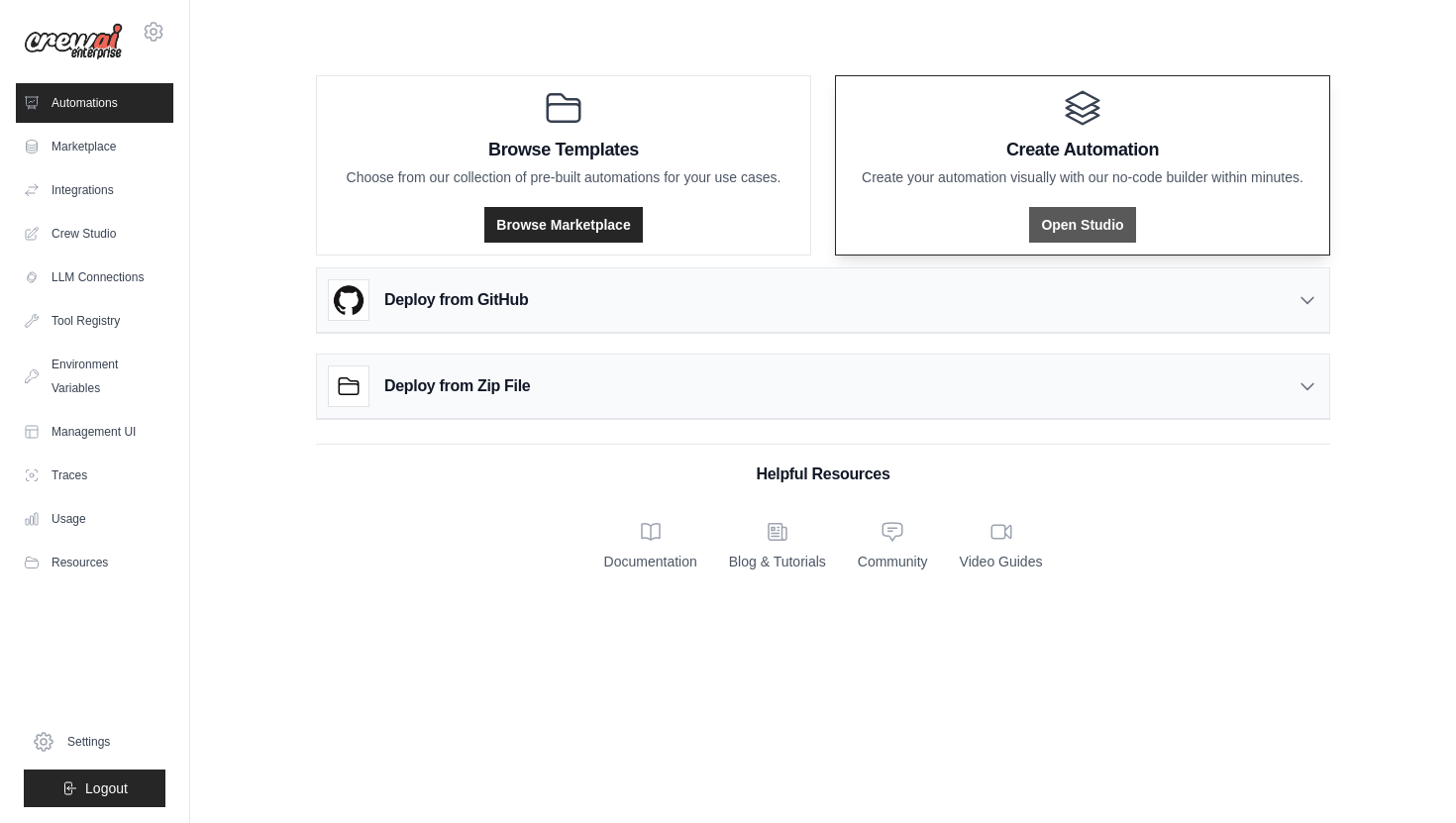 click on "Open Studio" at bounding box center [1082, 225] 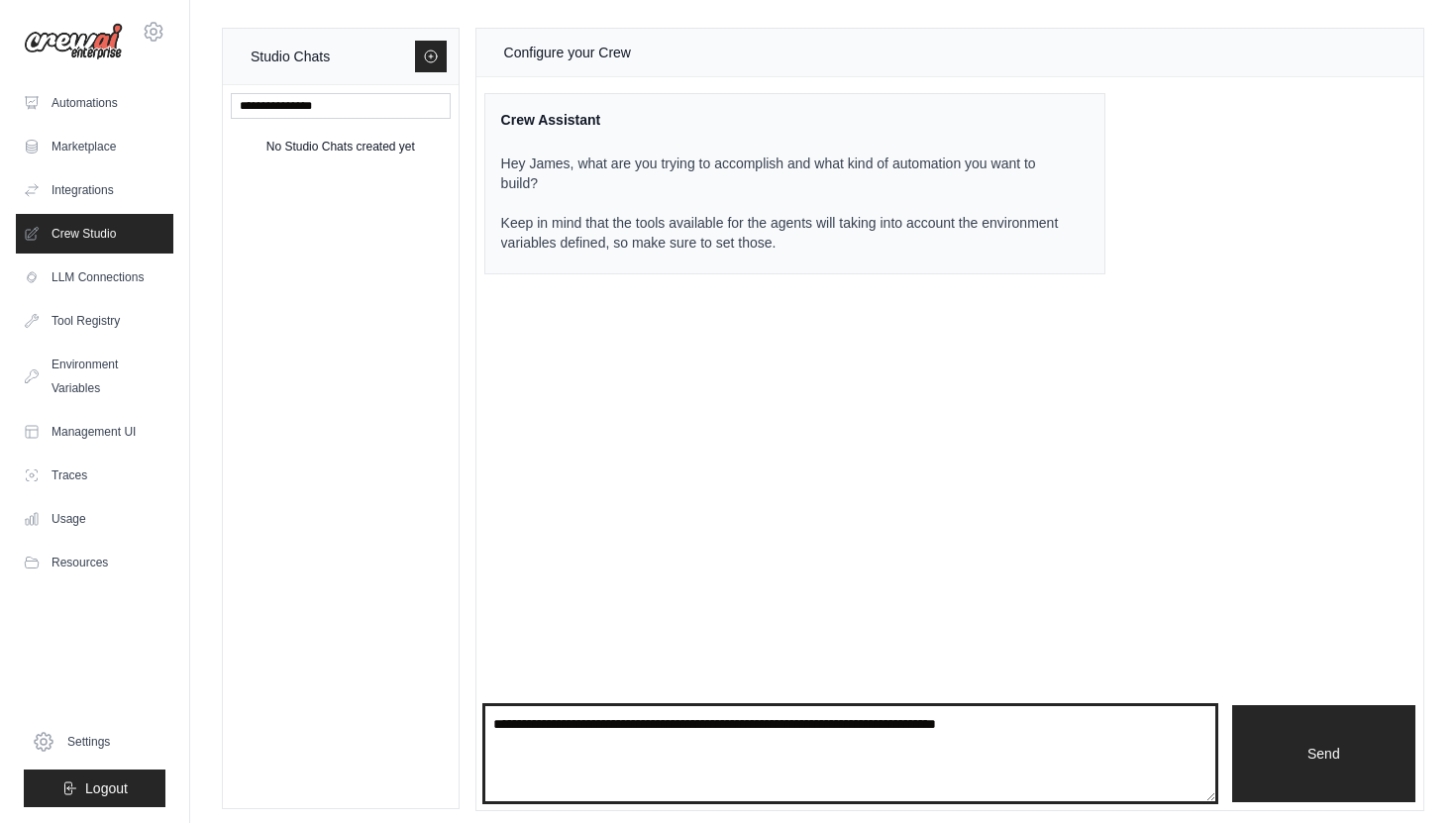 click at bounding box center [850, 754] 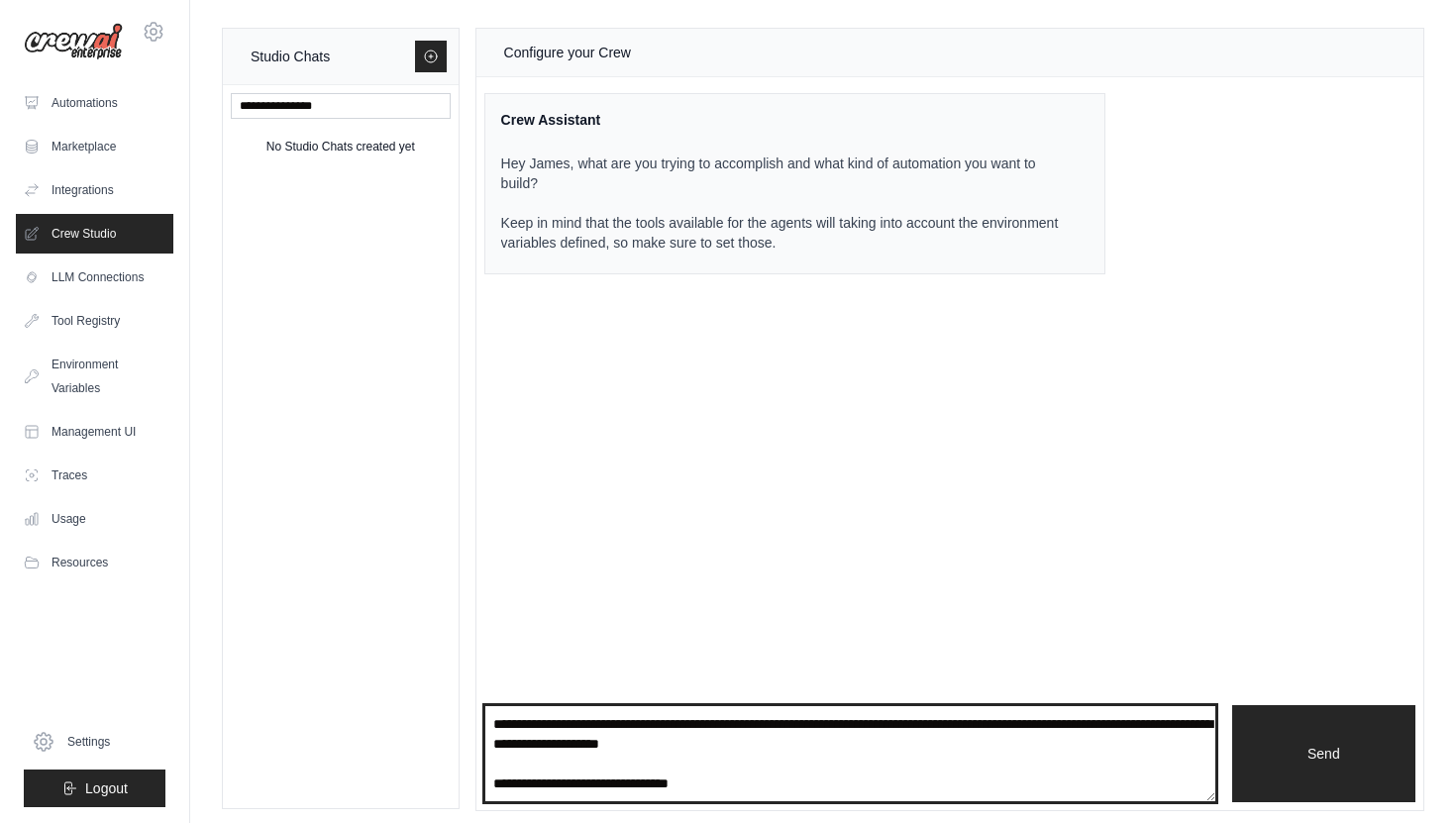 scroll, scrollTop: 1218, scrollLeft: 0, axis: vertical 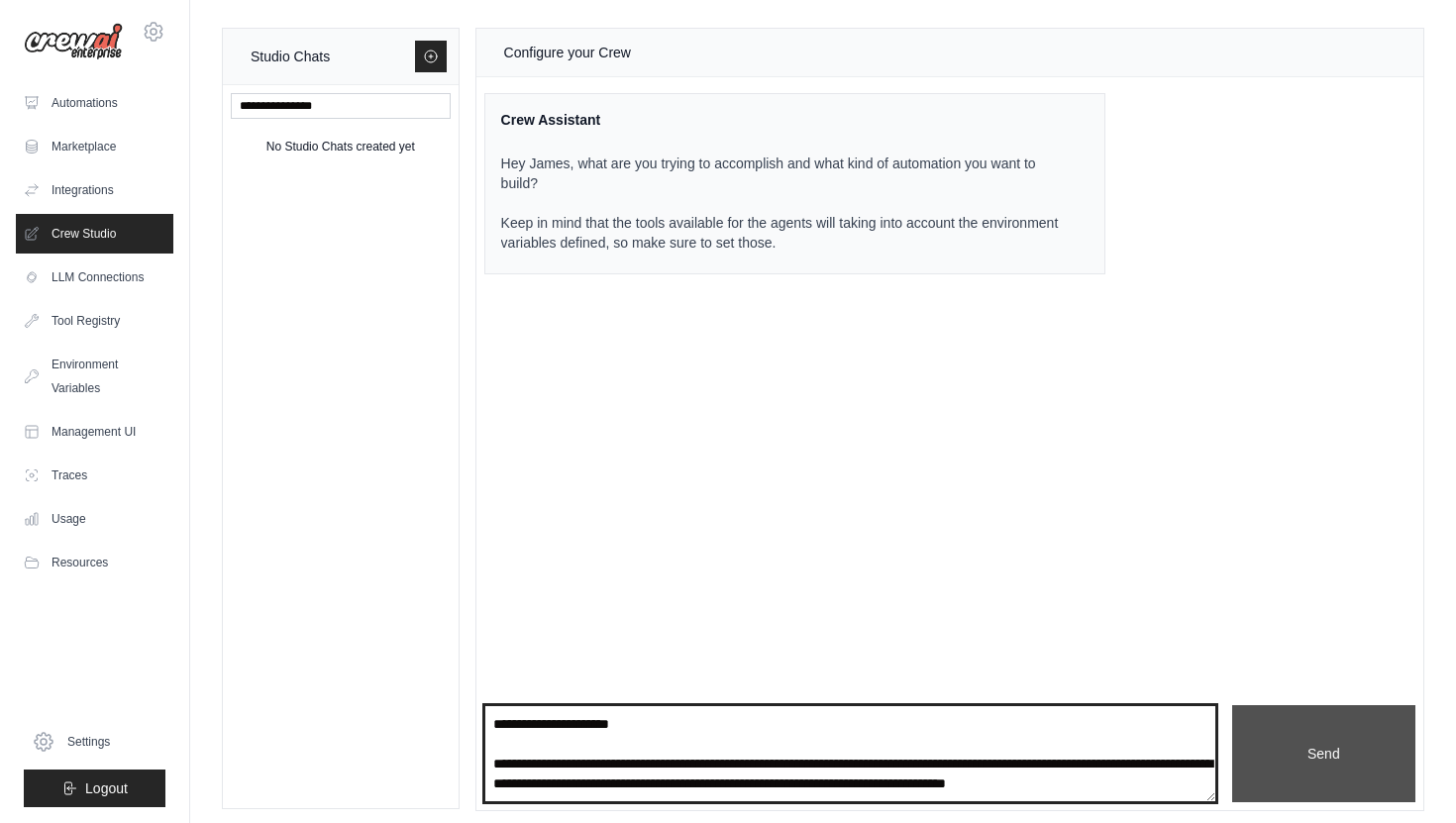 type on "**********" 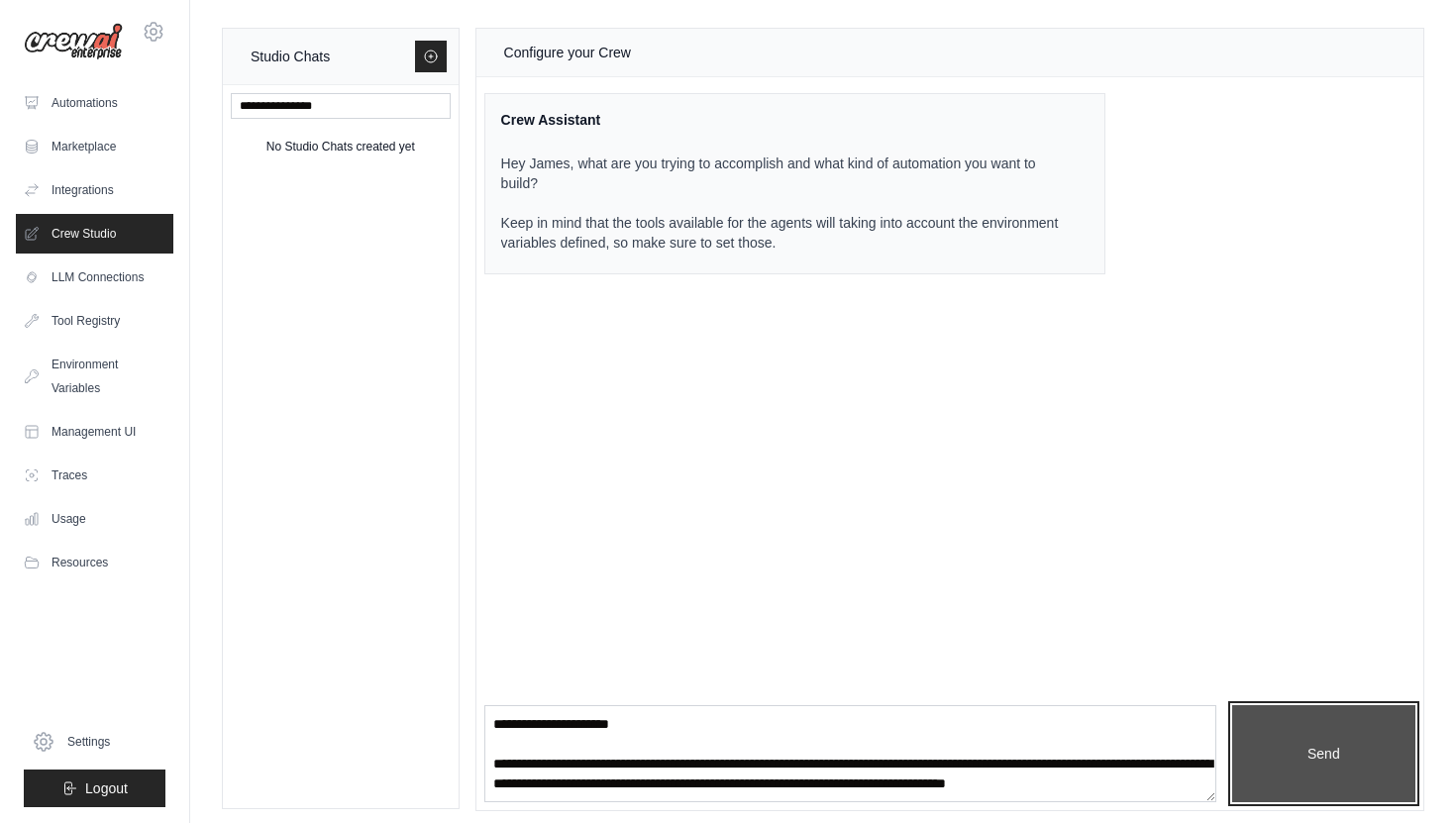 click on "Send" at bounding box center [1323, 754] 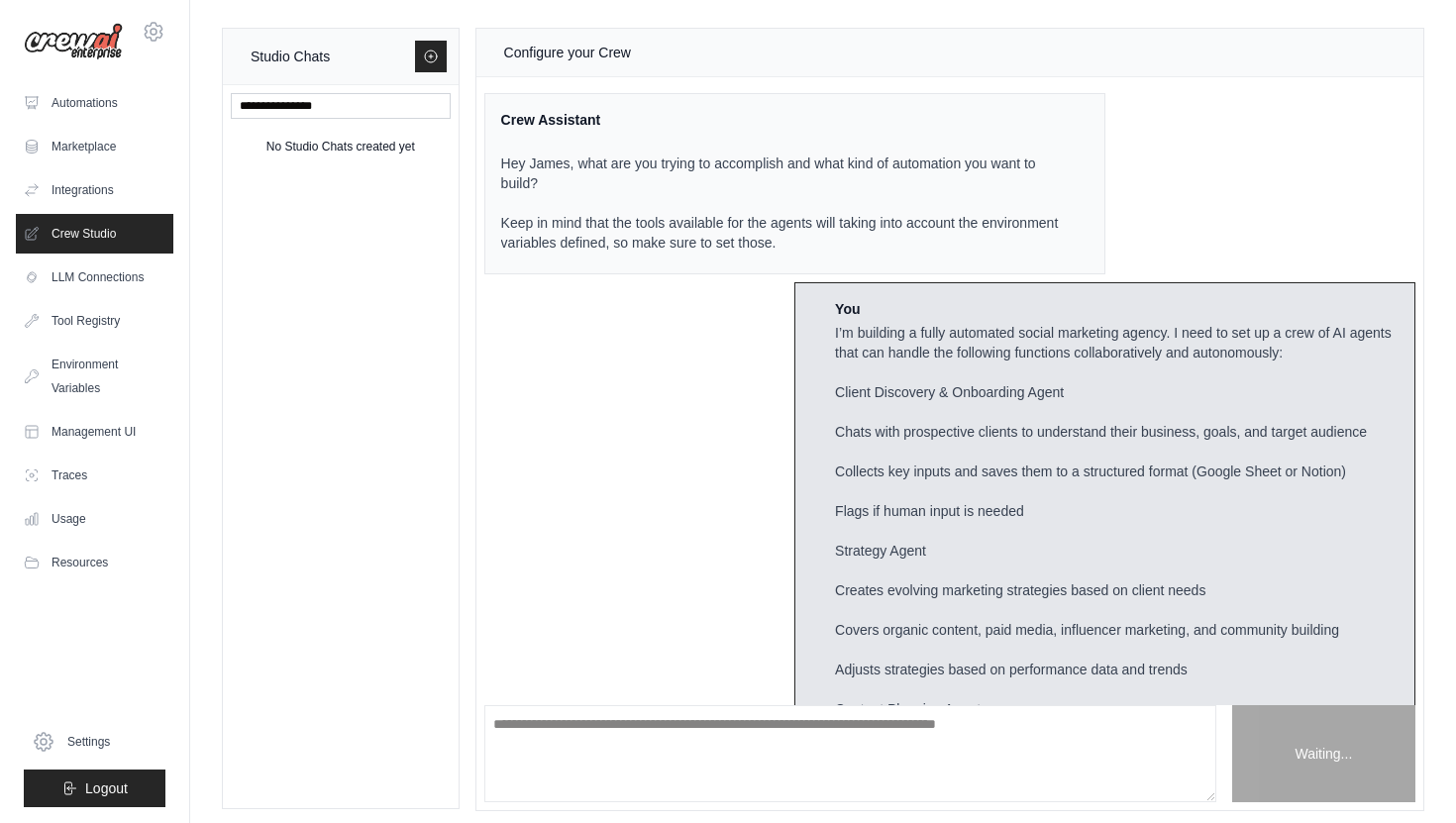 scroll, scrollTop: 0, scrollLeft: 0, axis: both 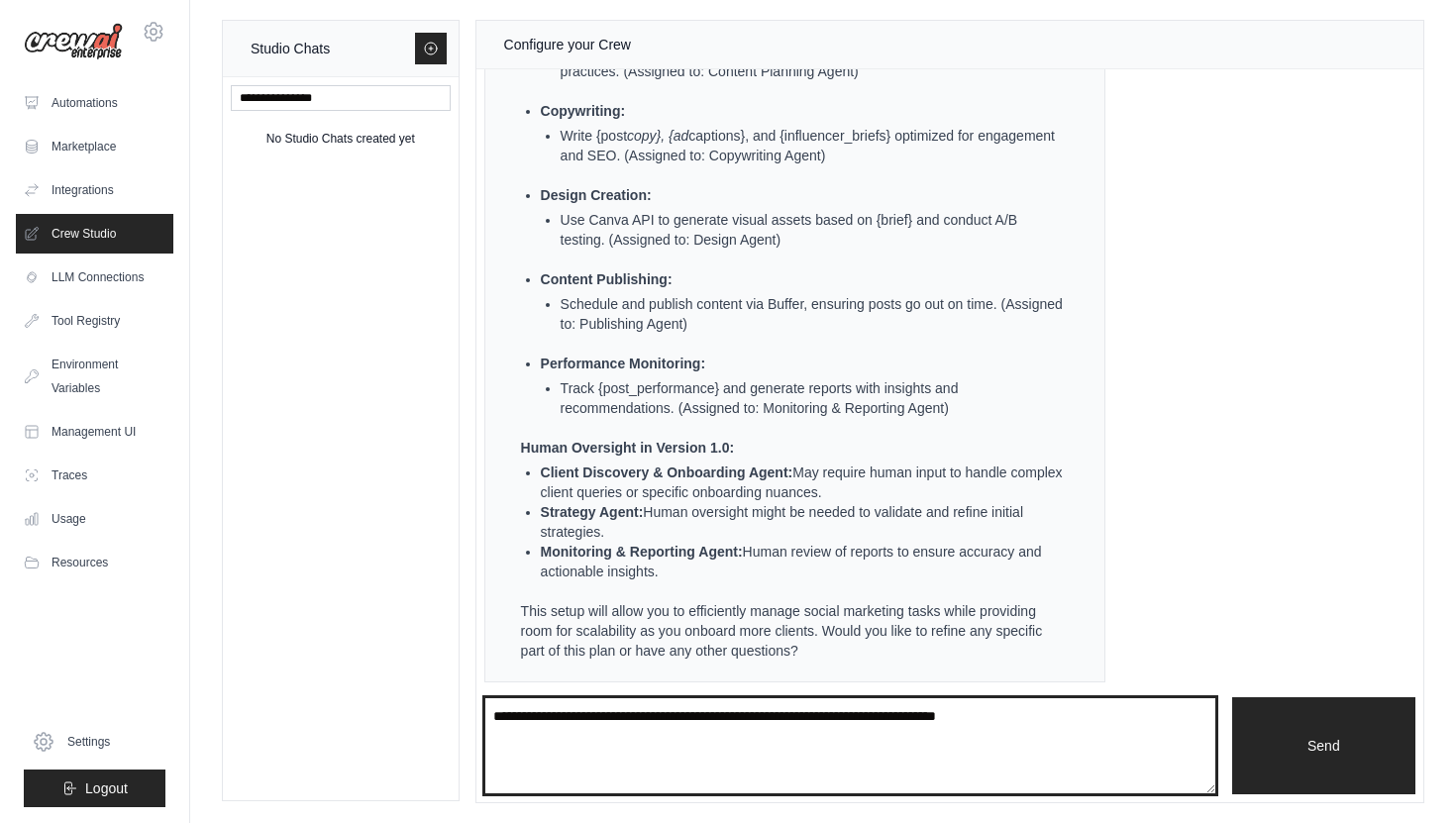 click at bounding box center [850, 746] 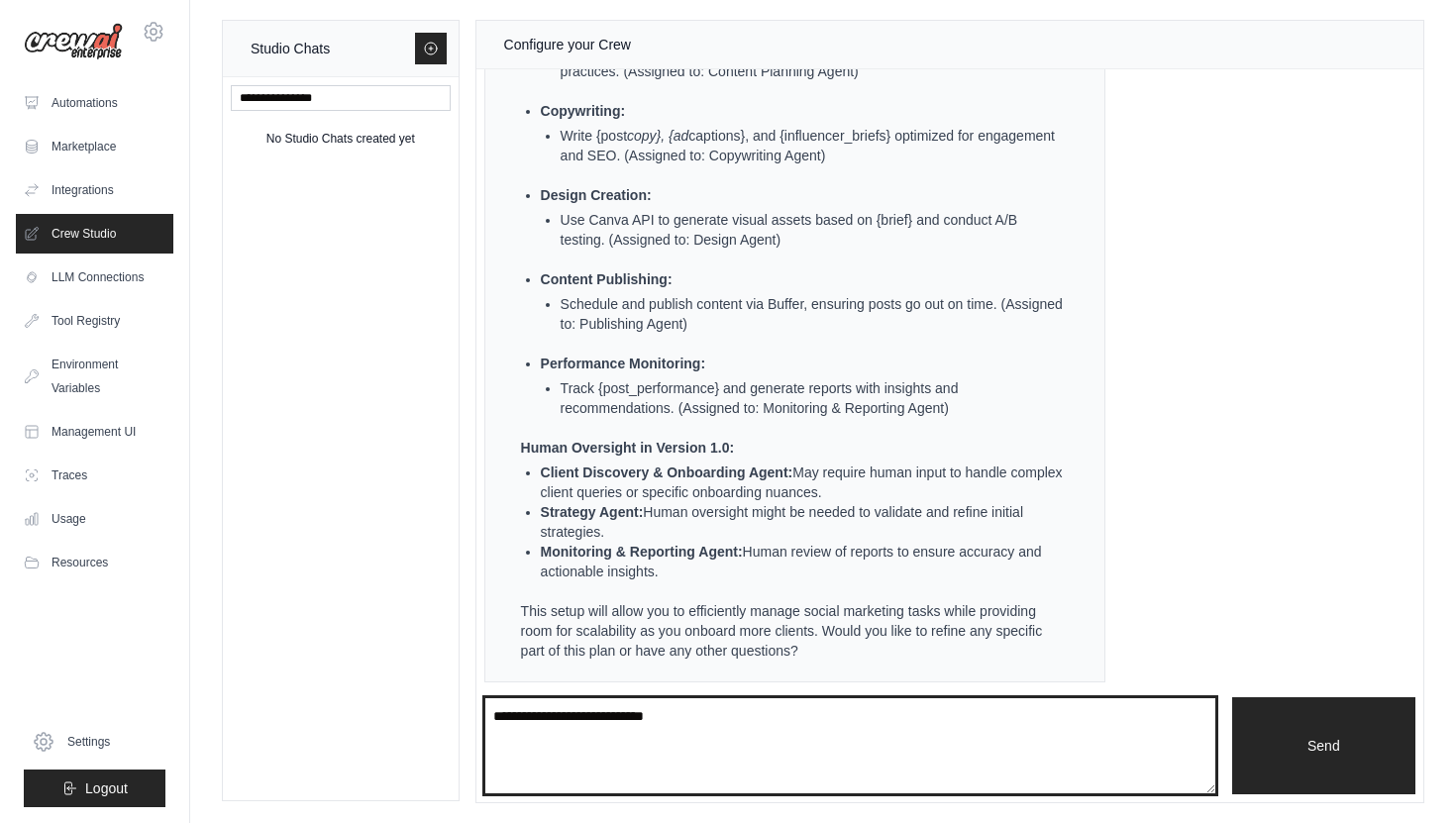type on "**********" 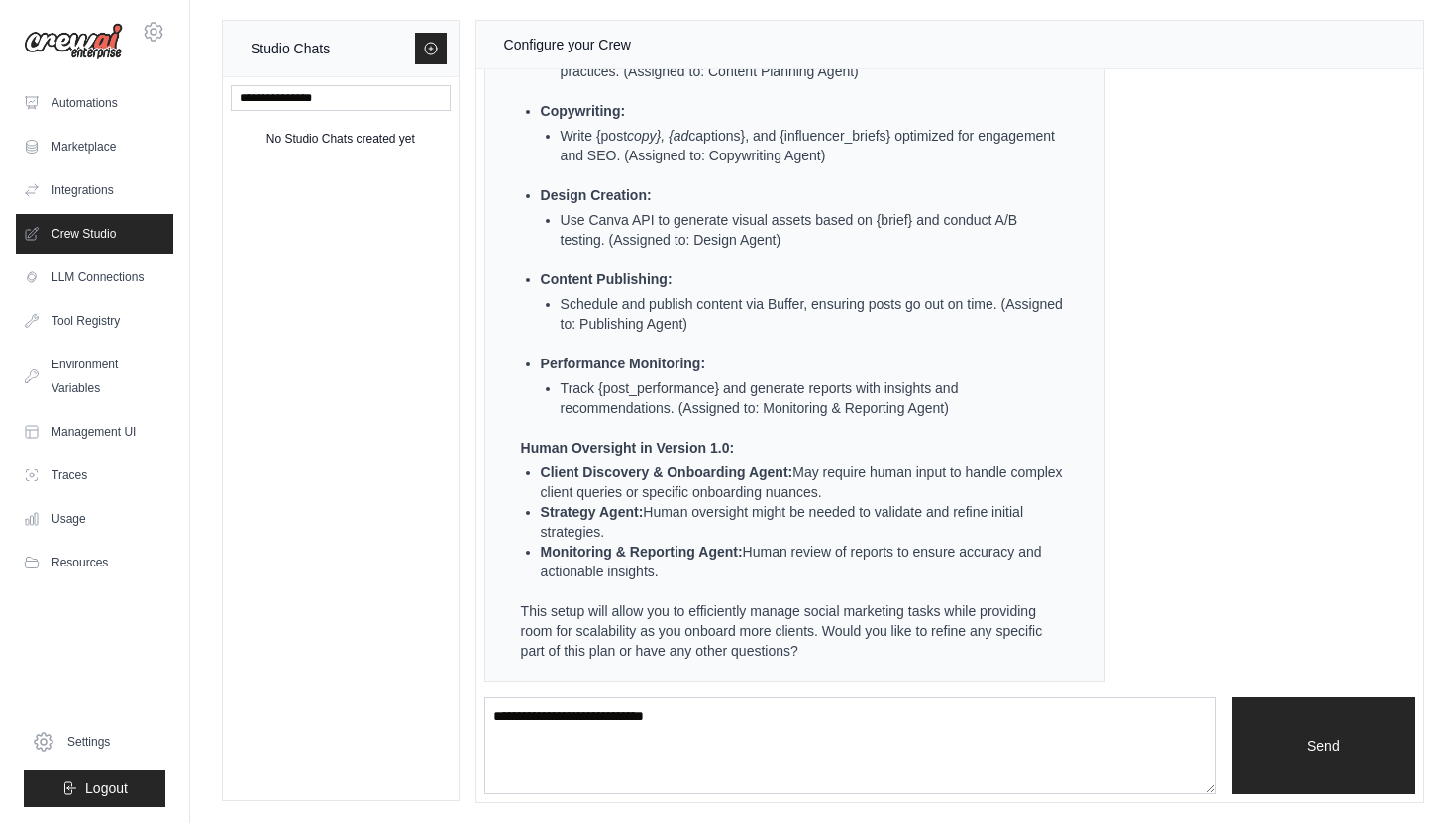 type 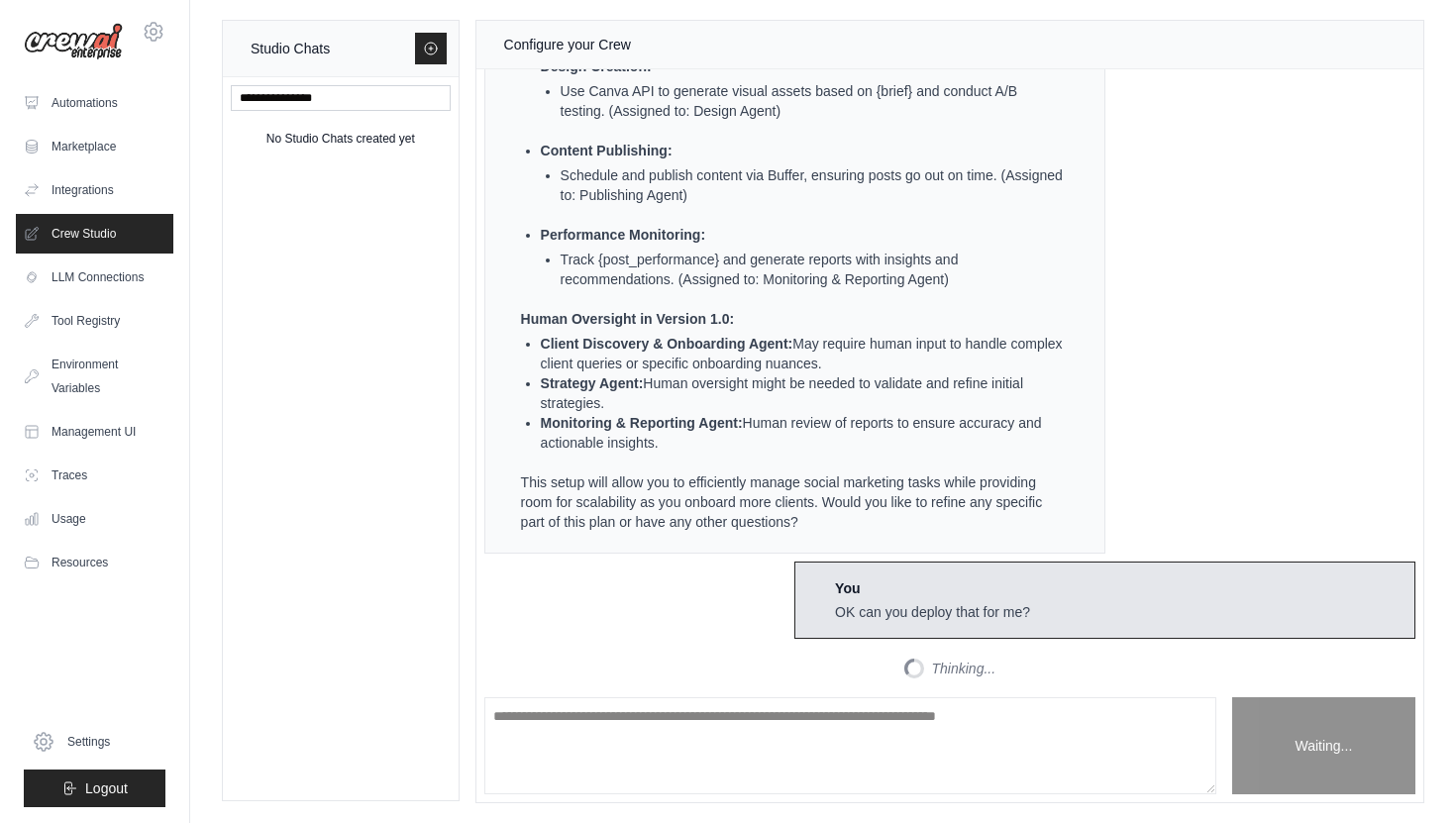 scroll, scrollTop: 3846, scrollLeft: 0, axis: vertical 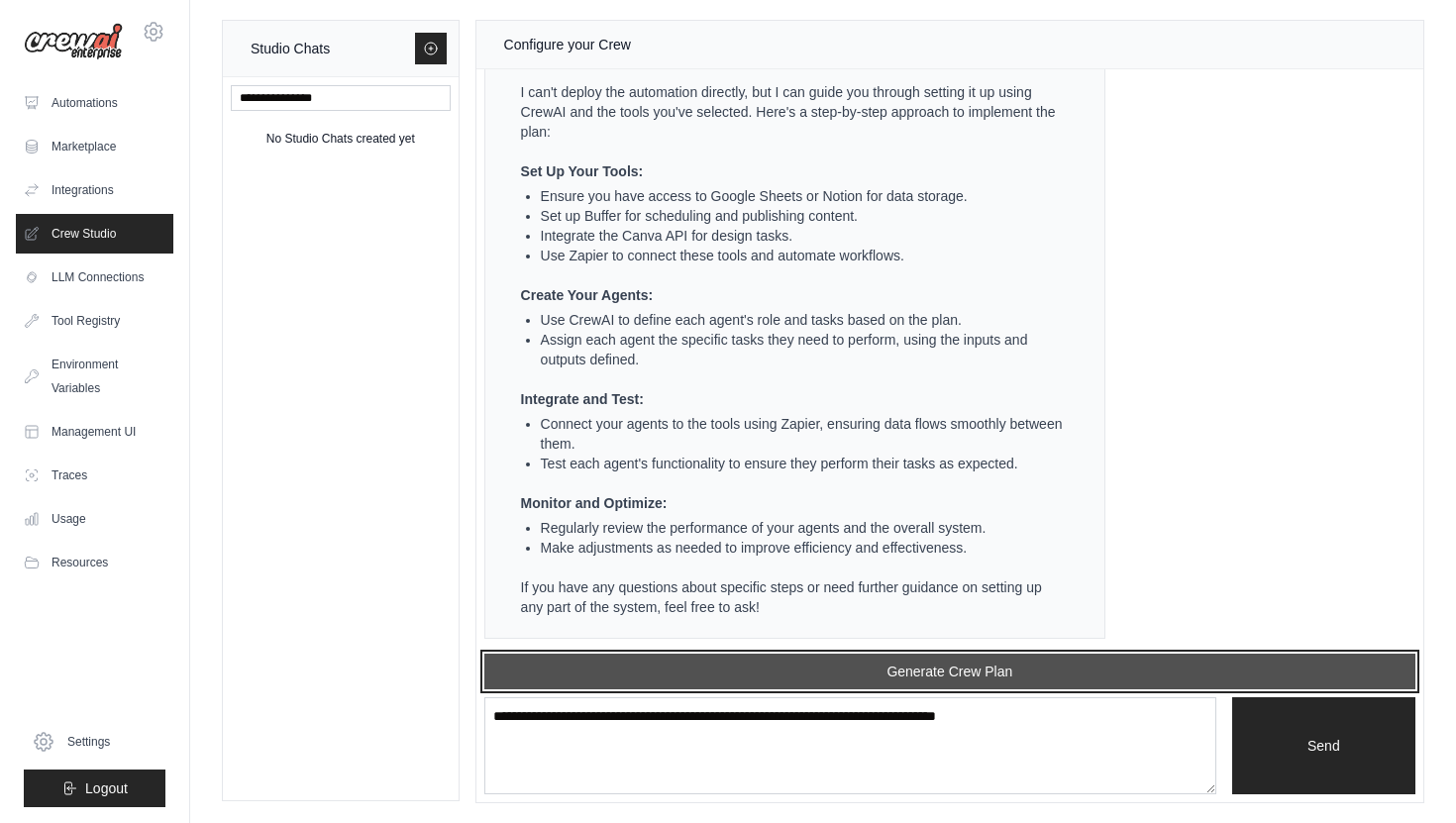 click on "Generate Crew Plan" at bounding box center [950, 671] 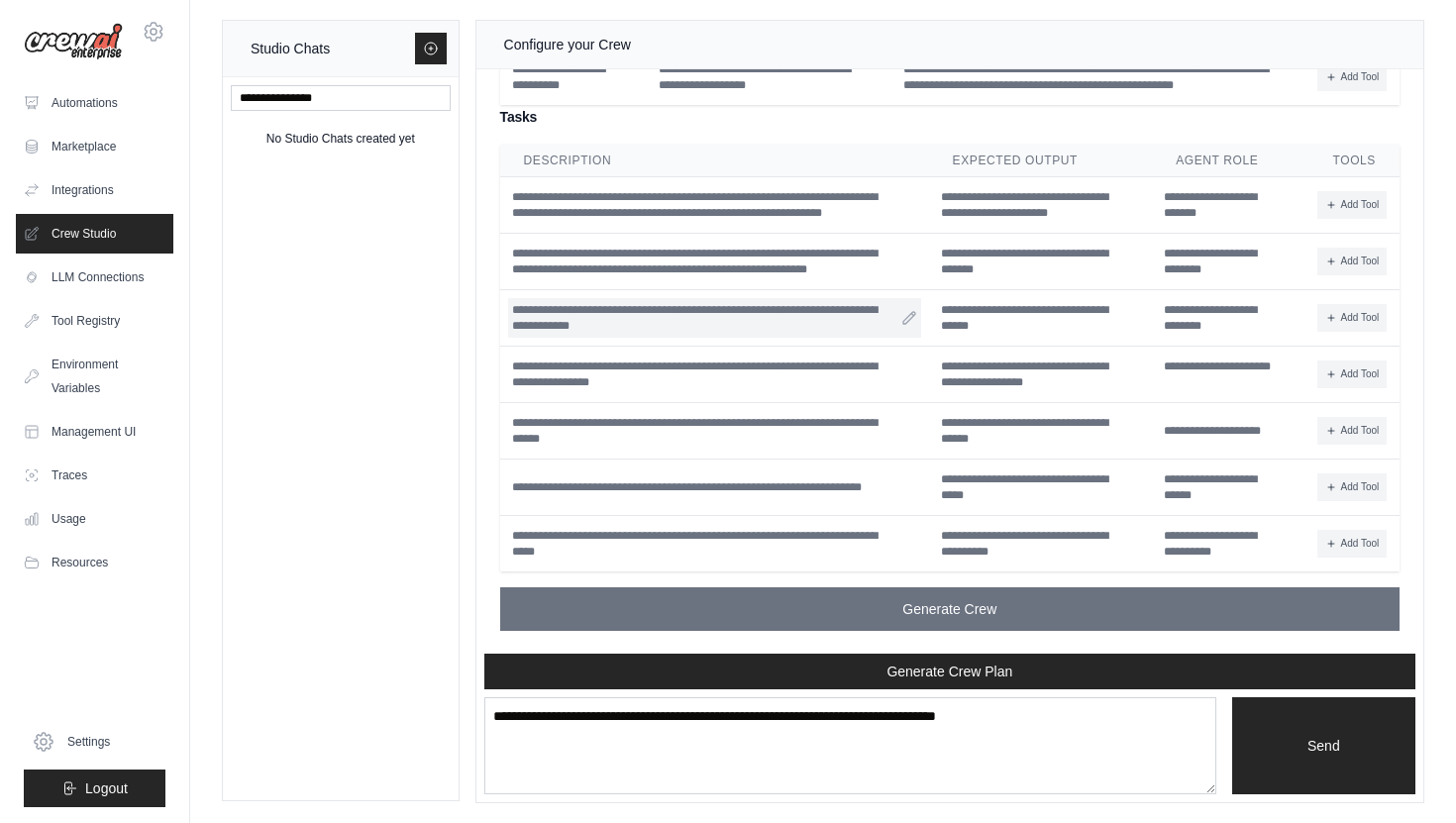 scroll, scrollTop: 5609, scrollLeft: 0, axis: vertical 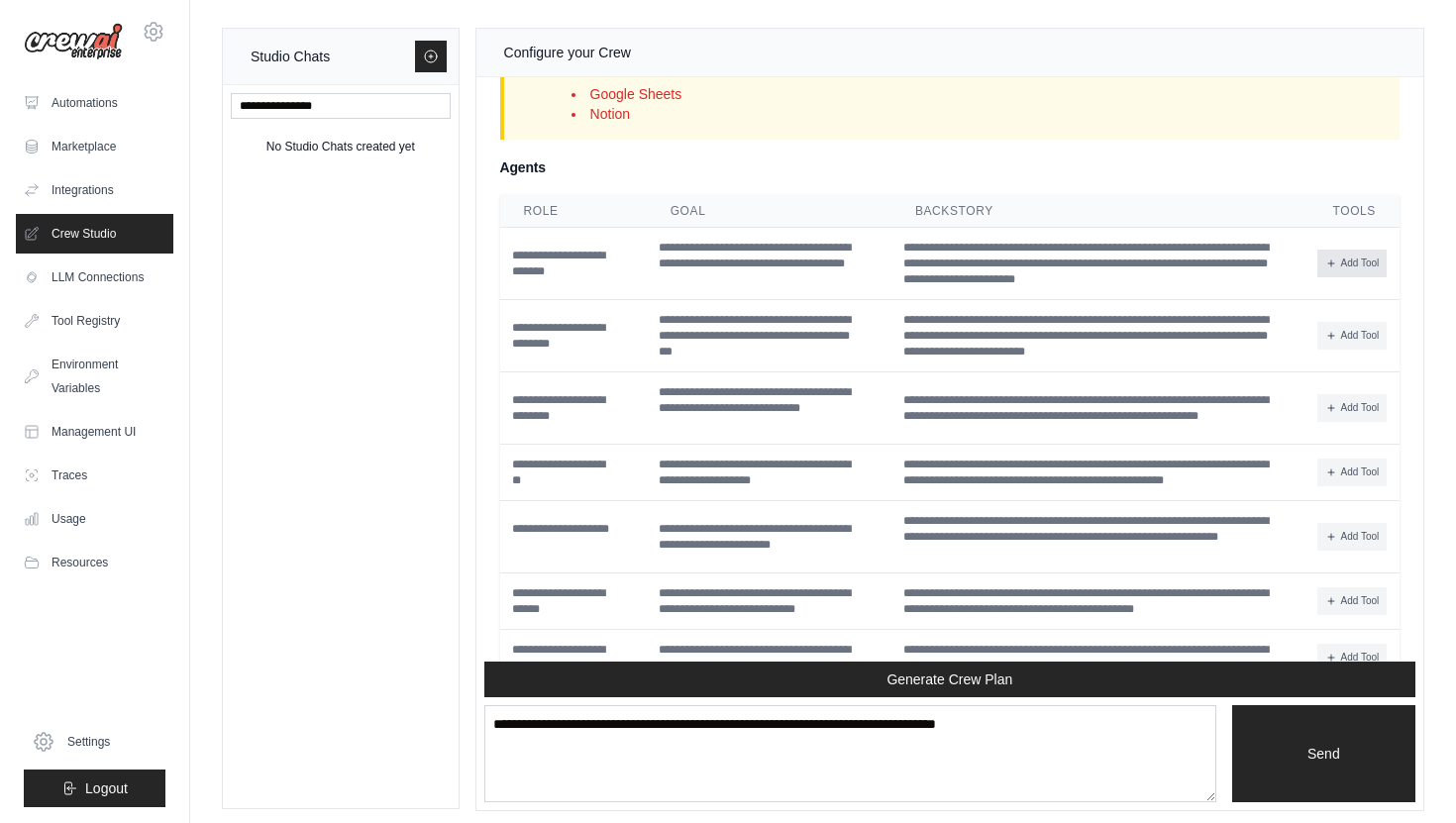 click on "Add Tool" at bounding box center [1352, 263] 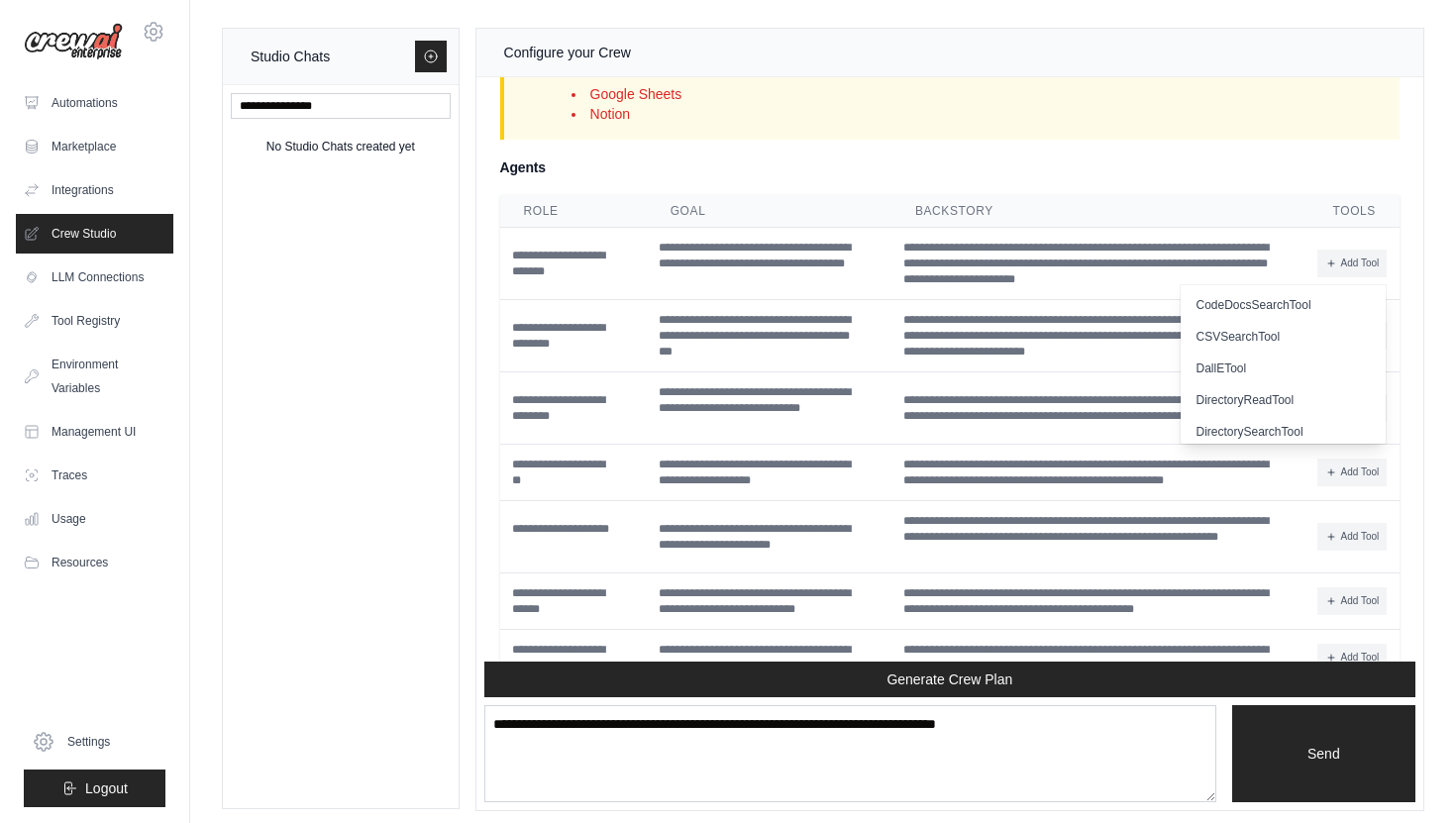 click on "Agents" at bounding box center (950, 167) 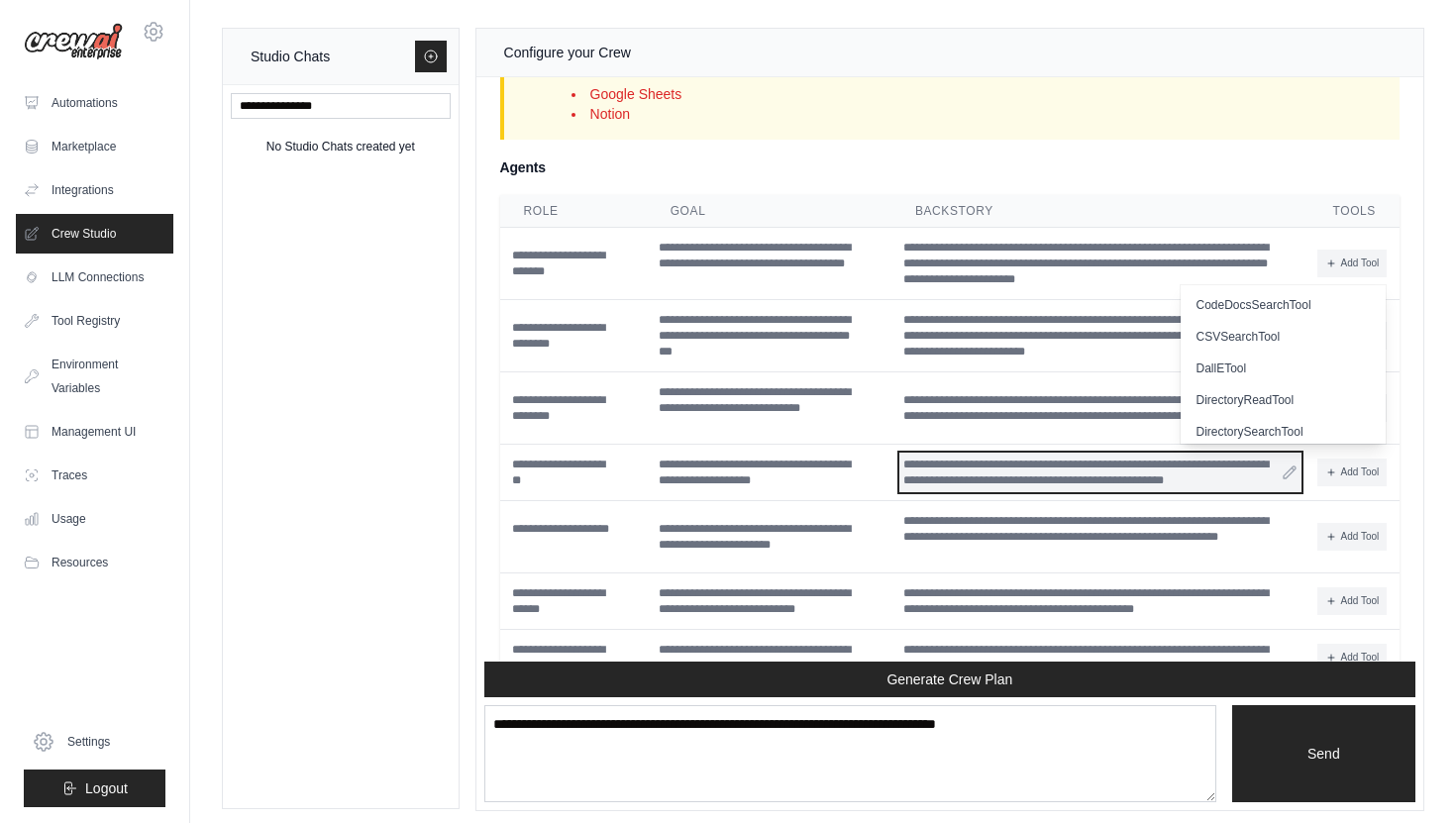 click on "**********" at bounding box center (1100, 472) 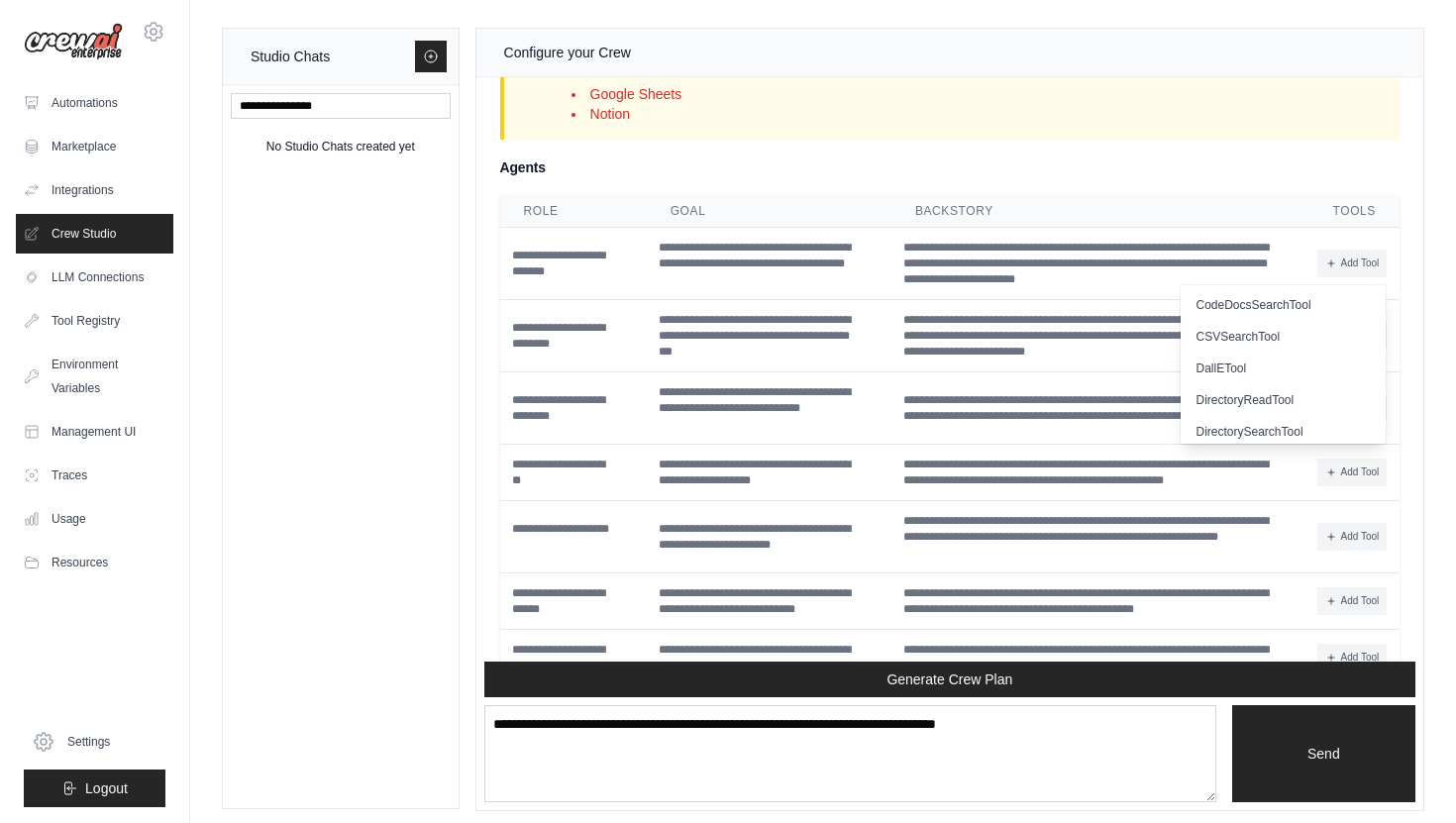 click on "Crew Assistant Hey James, what are you trying to accomplish and what kind of automation you want to build? Keep in mind that the tools available for the agents will taking into account the environment variables defined, so make sure to set those. You I’m building a fully automated social marketing agency. I need to set up a crew of AI agents that can handle the following functions collaboratively and autonomously: Client Discovery & Onboarding Agent Chats with prospective clients to understand their business, goals, and target audience Collects key inputs and saves them to a structured format (Google Sheet or Notion) Flags if human input is needed Strategy Agent Creates evolving marketing strategies based on client needs Covers organic content, paid media, influencer marketing, and community building Adjusts strategies based on performance data and trends Content Planning Agent Builds monthly campaign calendars Aligns posts with strategy and platform best practices (Instagram, TikTok, YouTube, X, etc.)" at bounding box center (950, 369) 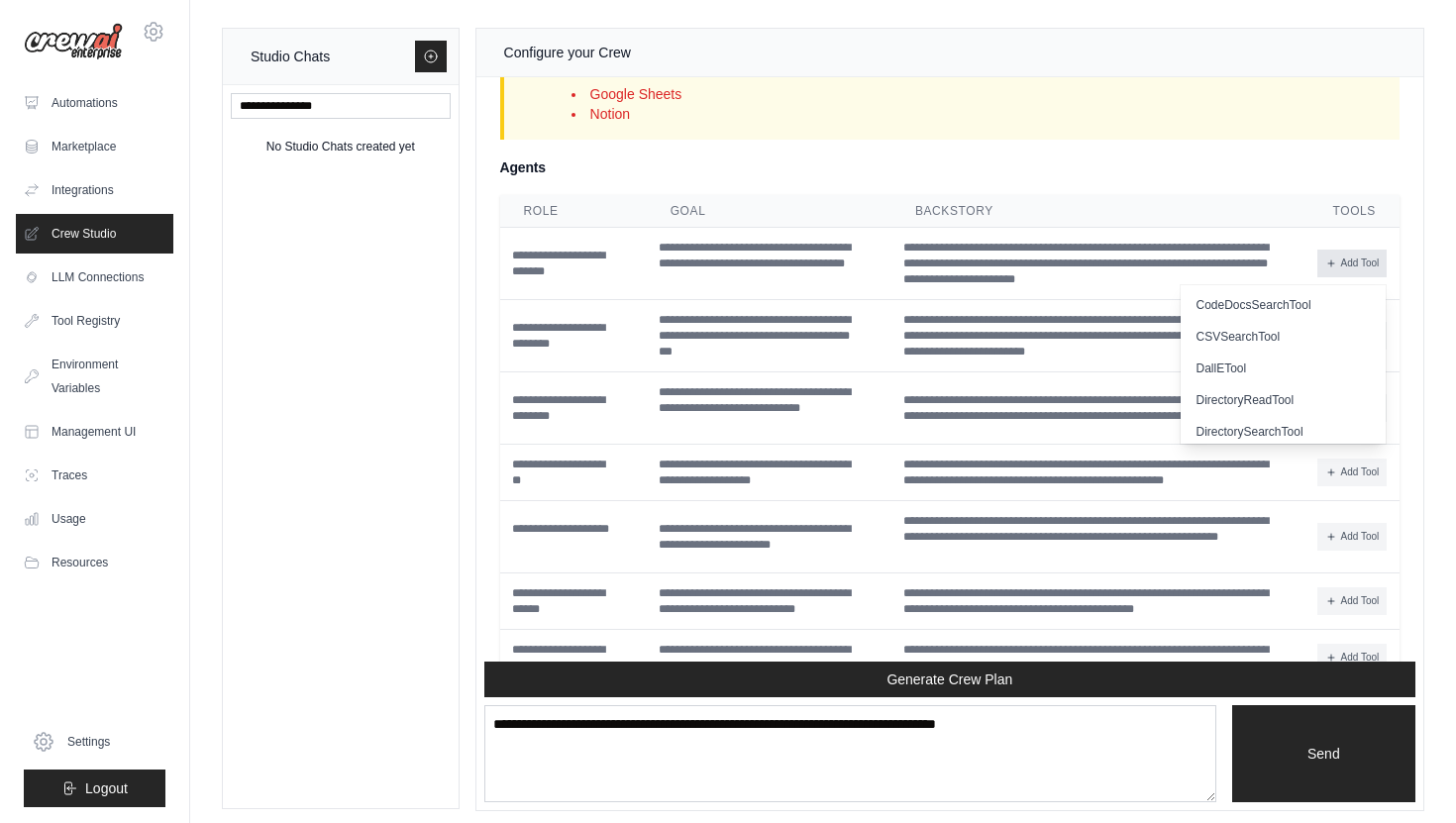 click on "Add Tool" at bounding box center (1352, 263) 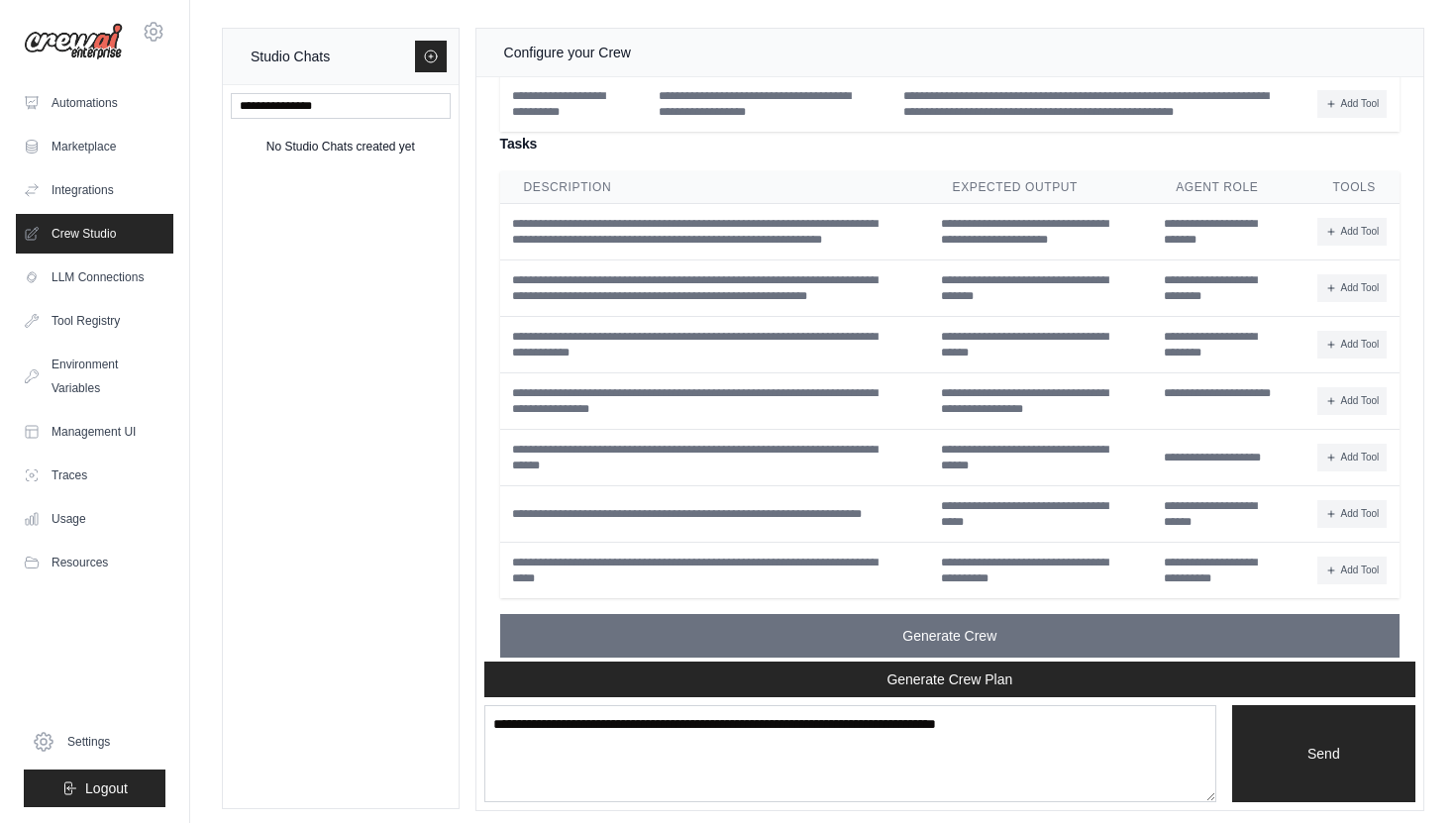 scroll, scrollTop: 5716, scrollLeft: 0, axis: vertical 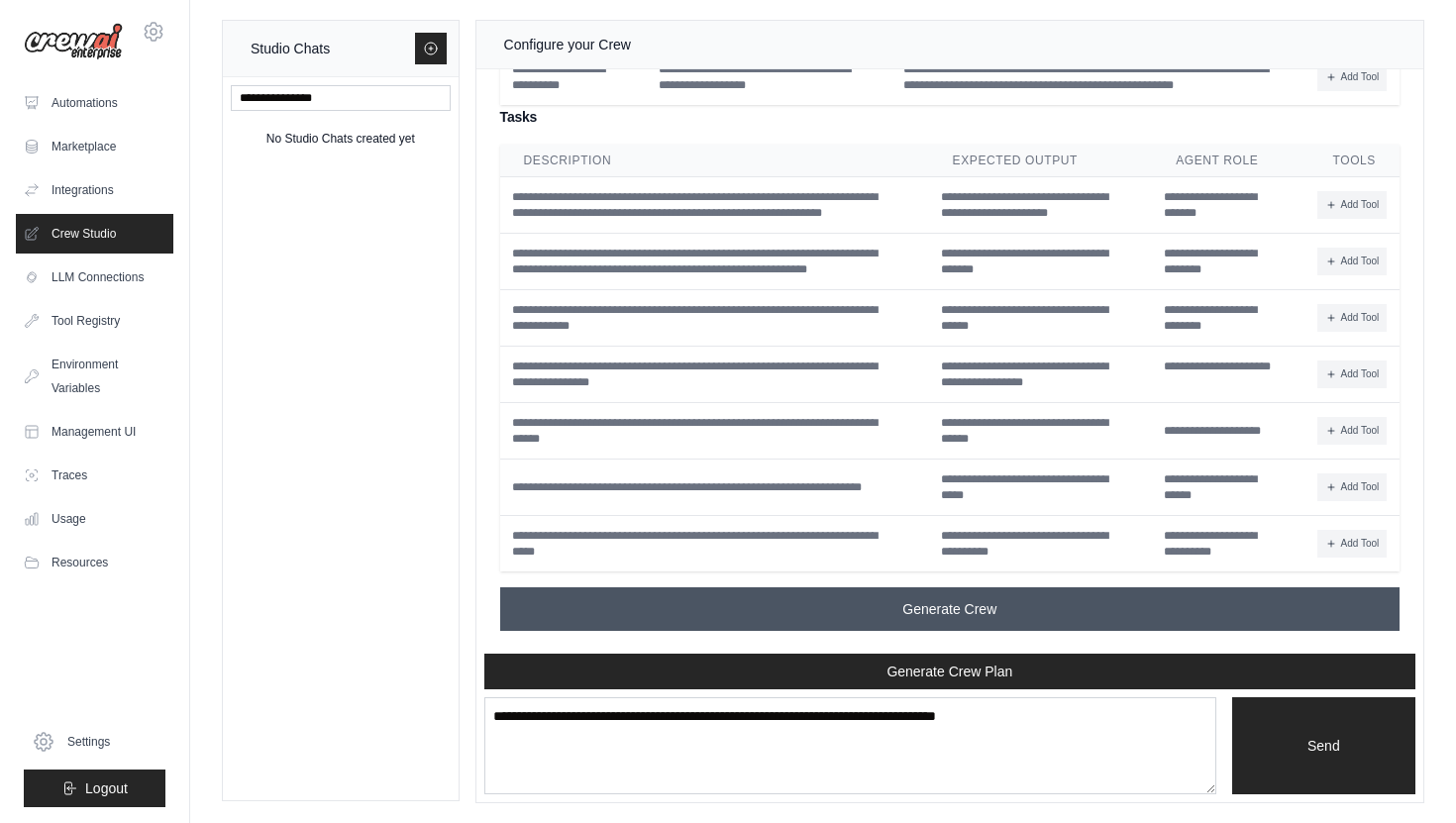 click on "Generate Crew" at bounding box center (950, 609) 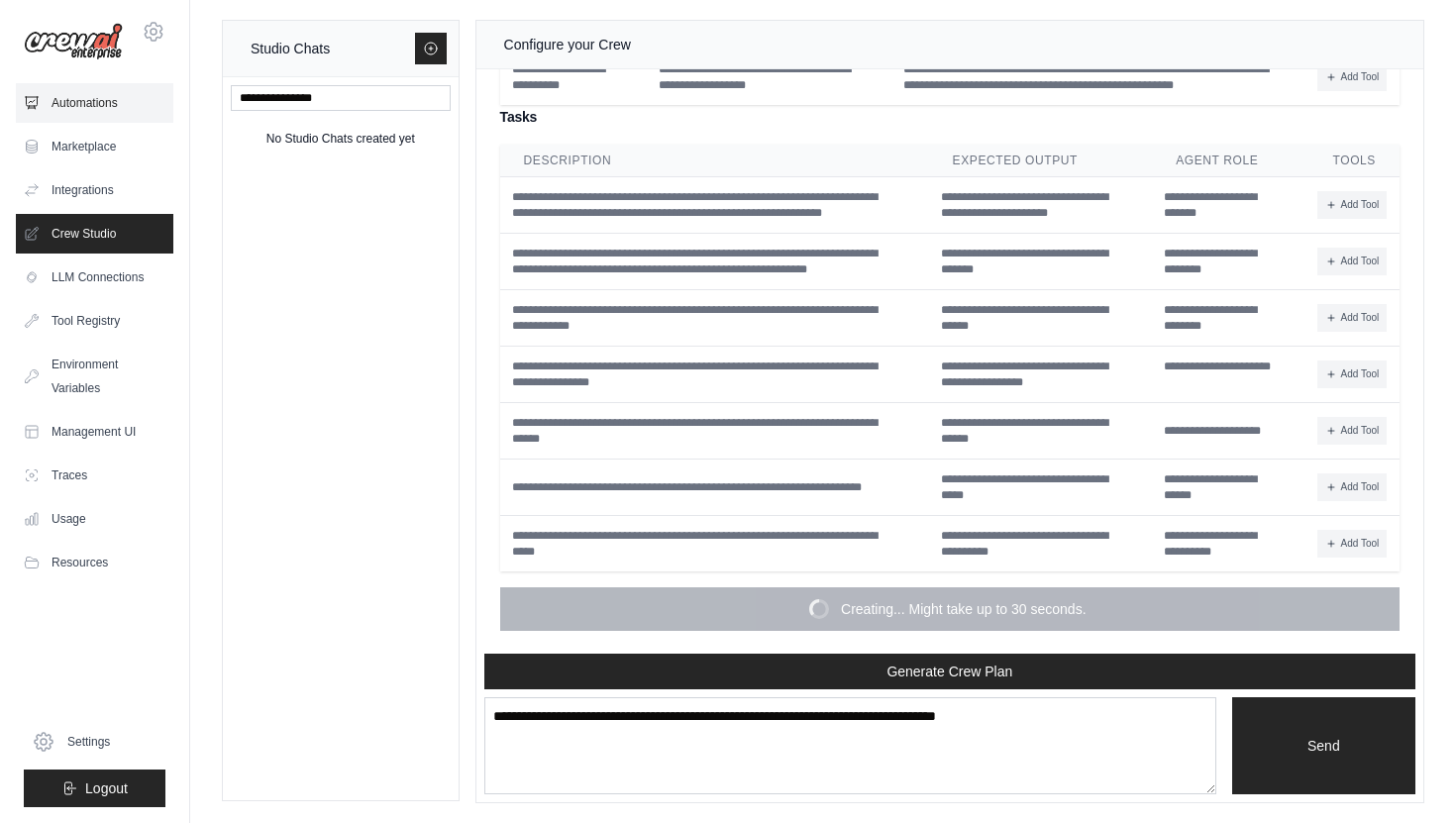 click on "Automations" at bounding box center [94, 103] 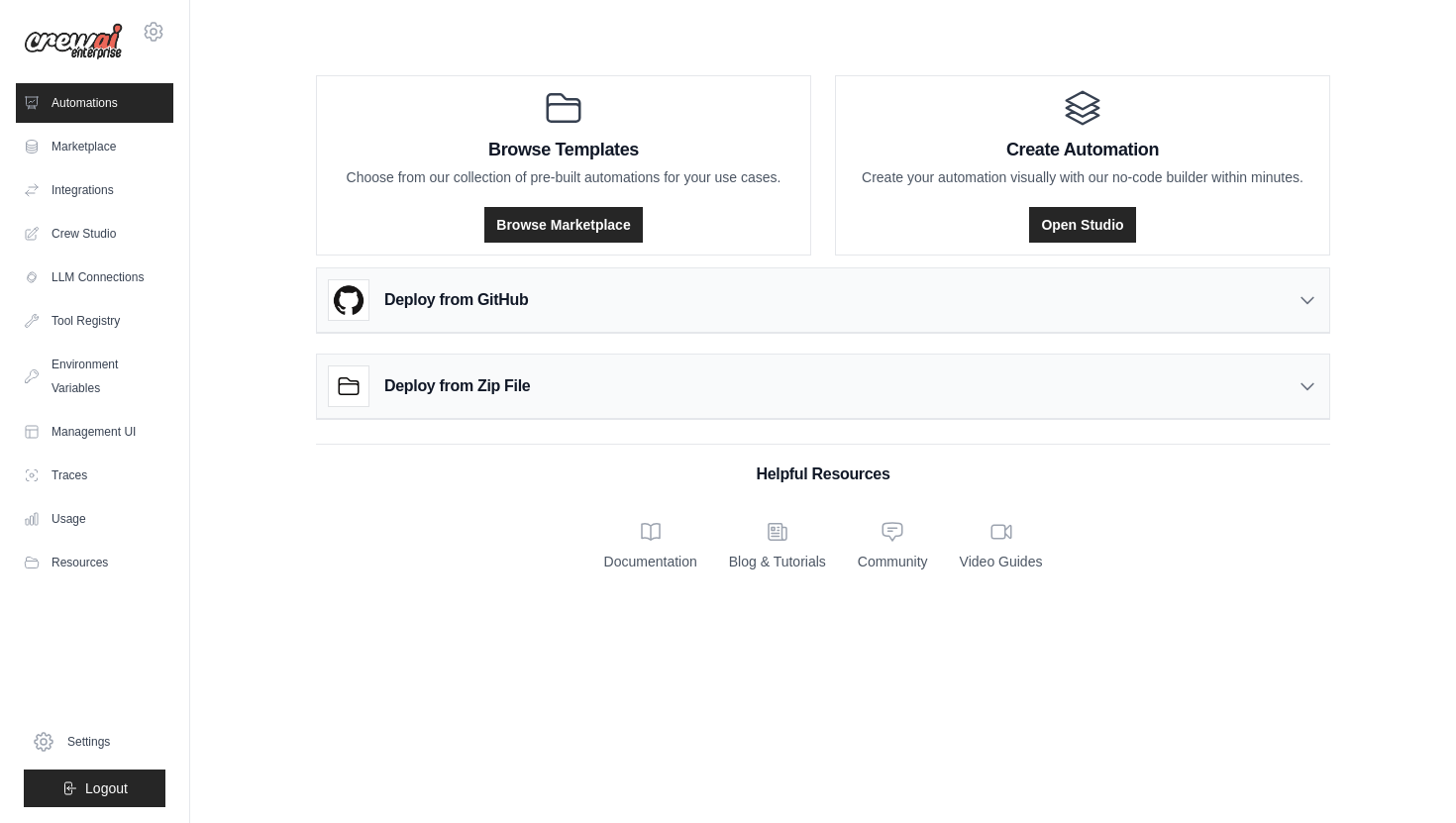 scroll, scrollTop: 0, scrollLeft: 0, axis: both 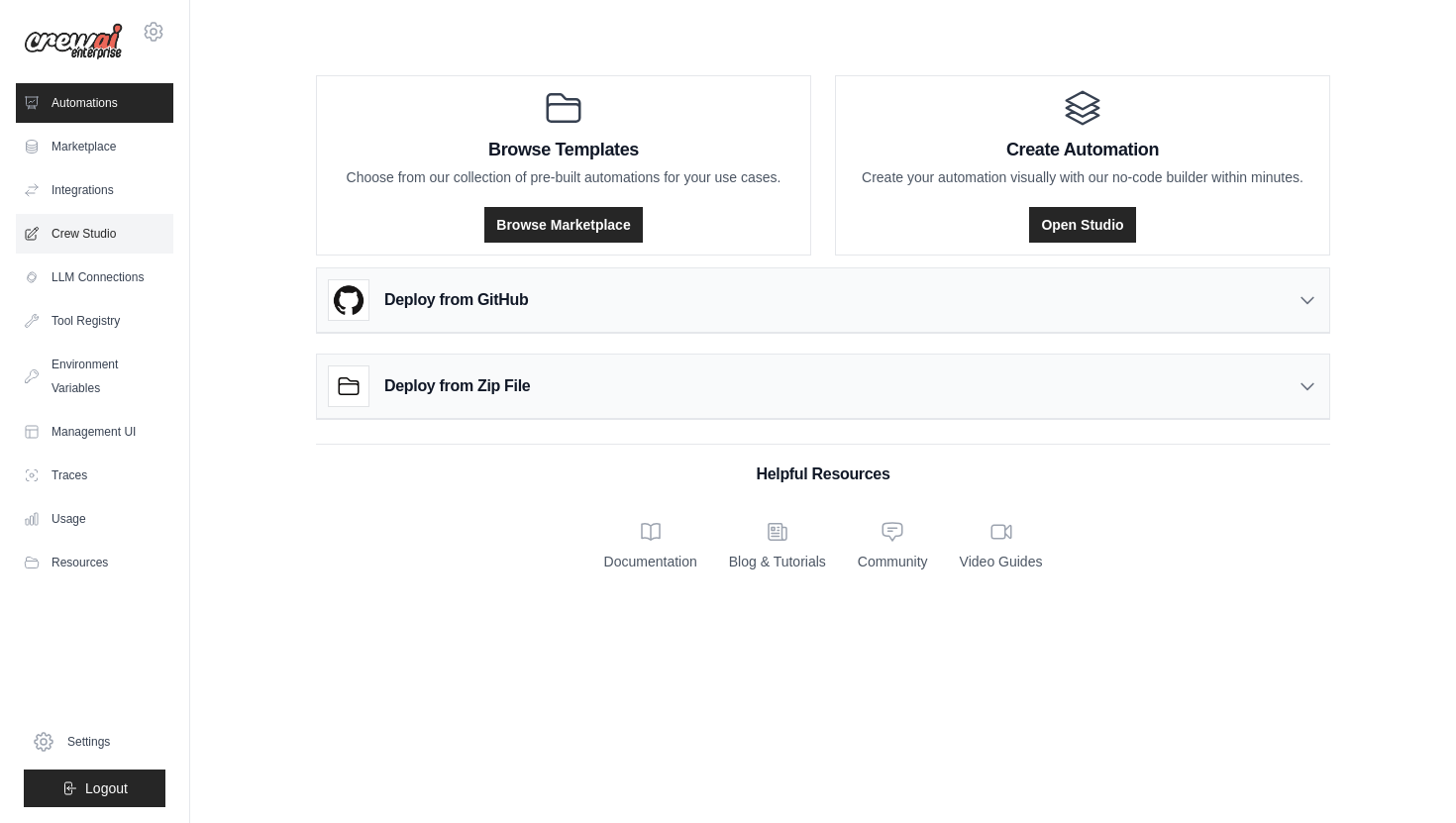 click on "Crew Studio" at bounding box center [94, 234] 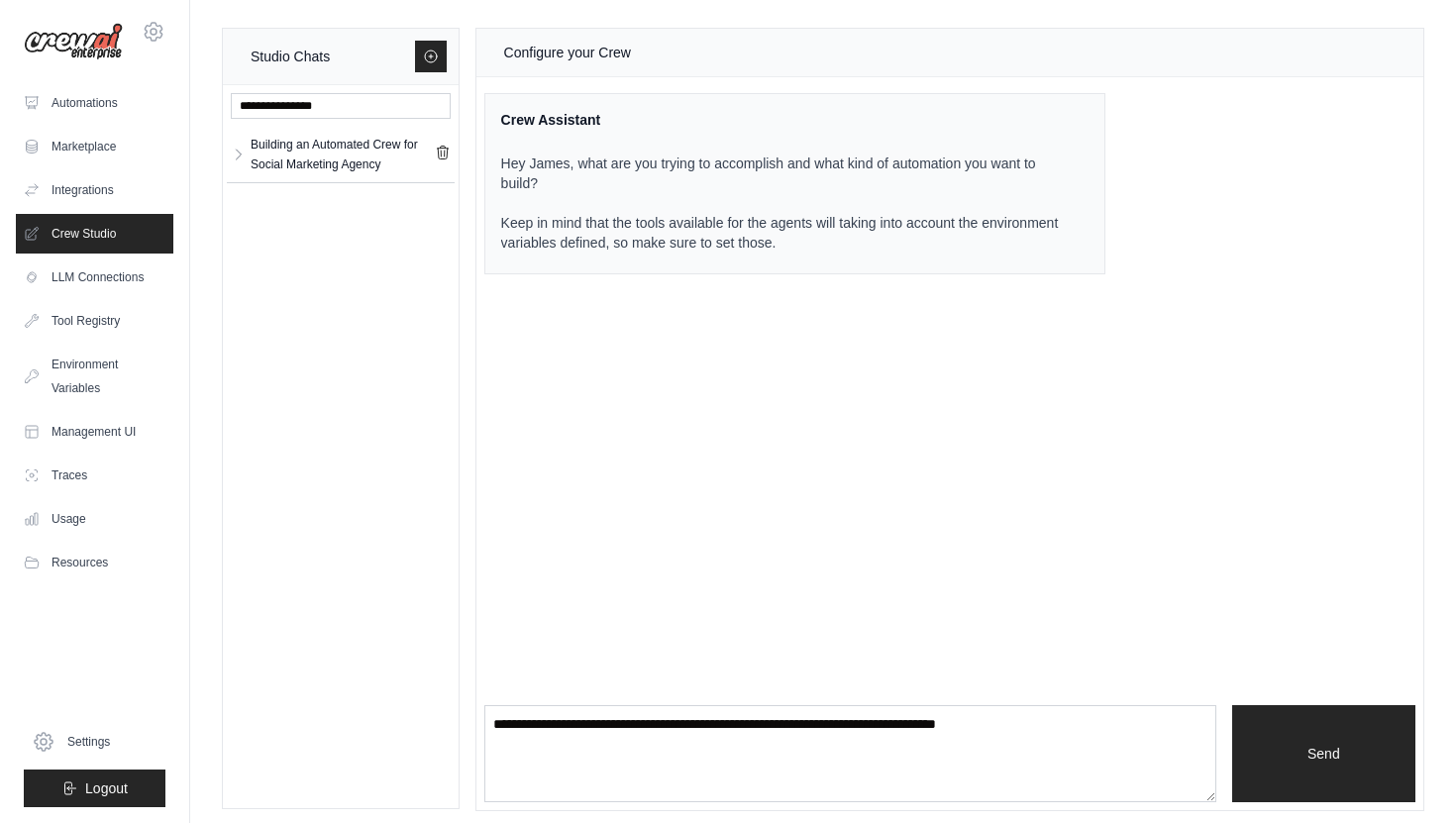 scroll, scrollTop: 8, scrollLeft: 0, axis: vertical 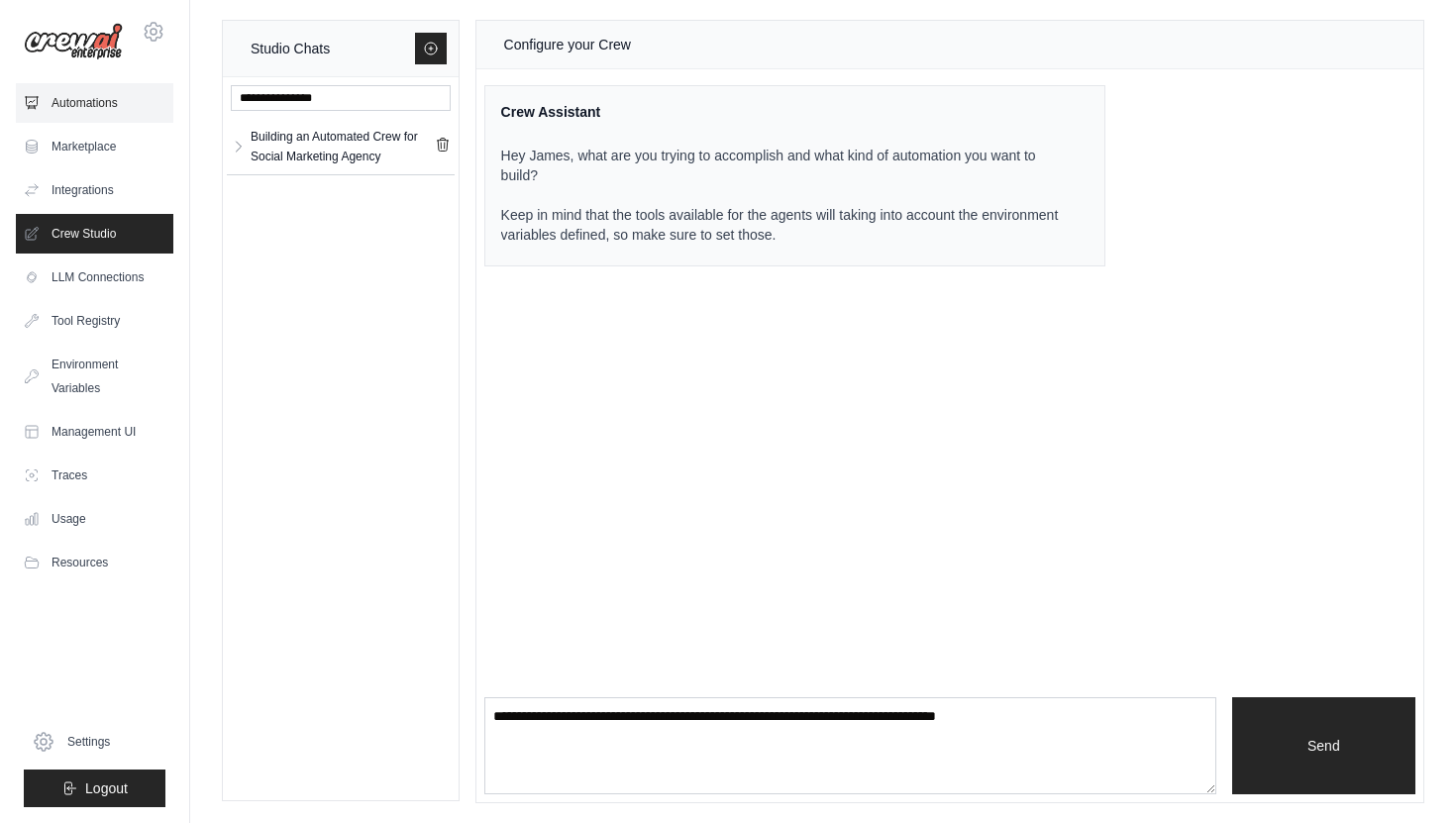 click on "Automations" at bounding box center [94, 103] 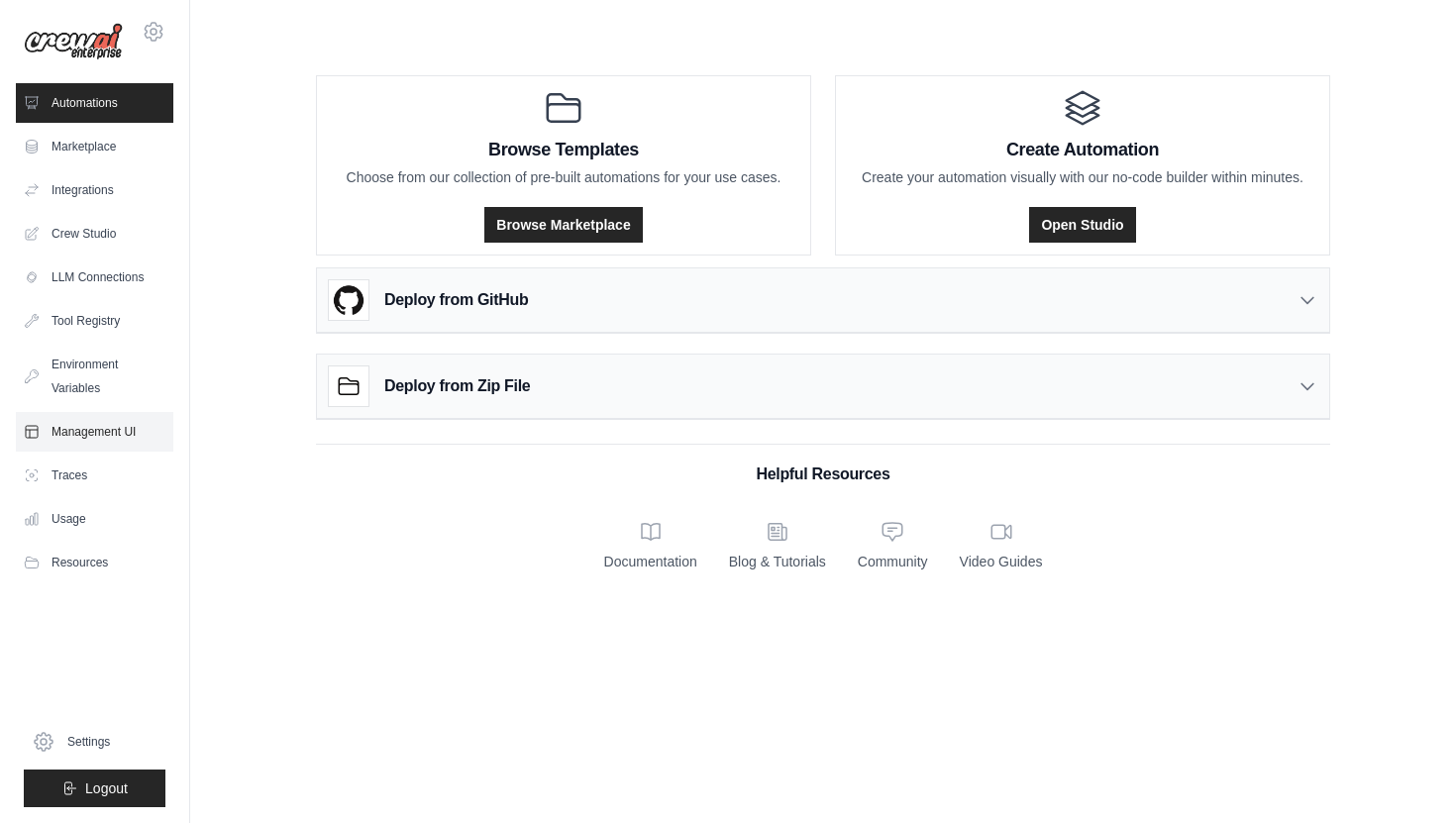click on "Management UI" at bounding box center (94, 432) 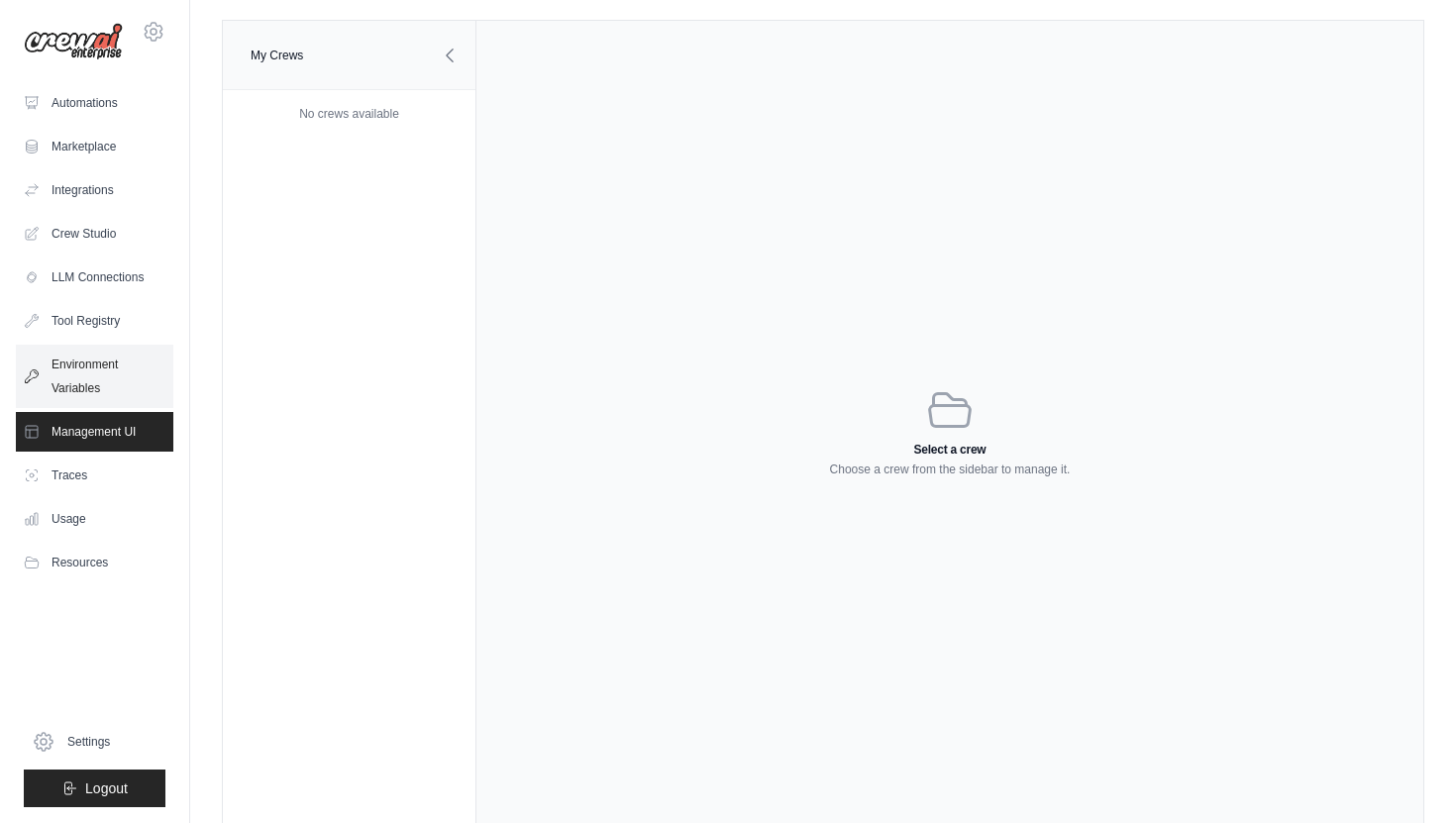 click on "Environment Variables" at bounding box center (94, 376) 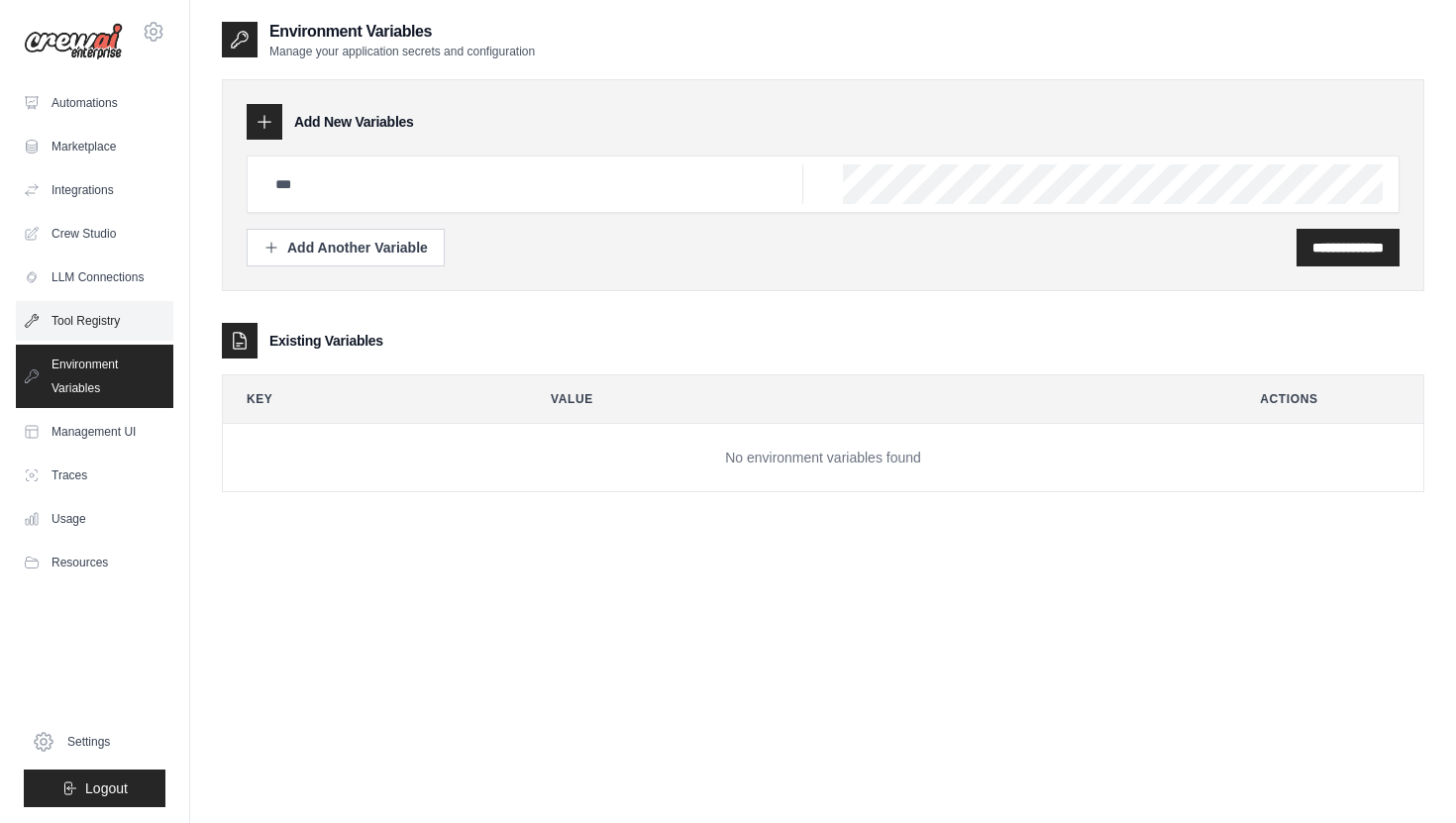 click on "Tool Registry" at bounding box center (94, 321) 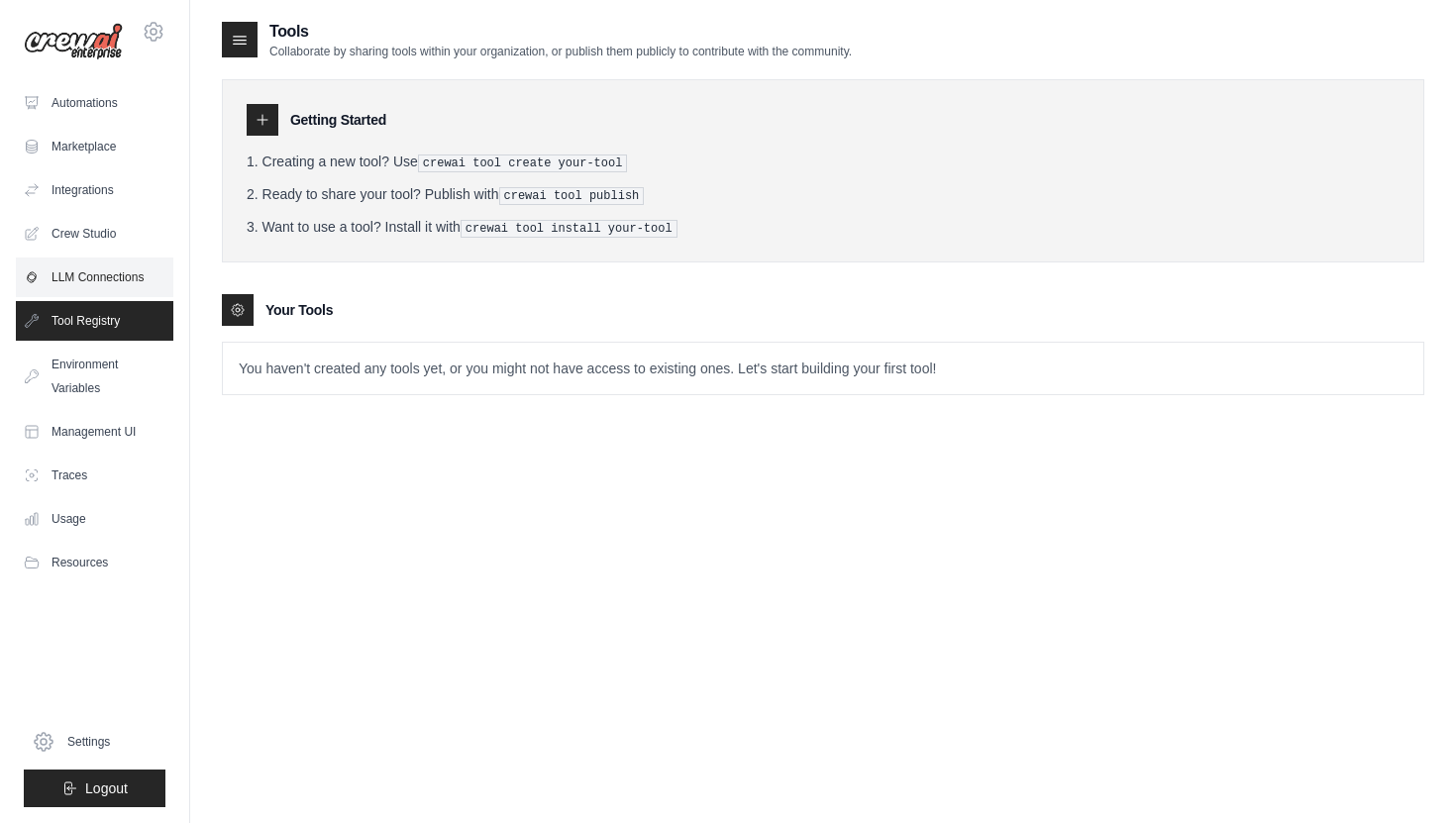 click on "LLM Connections" at bounding box center (94, 277) 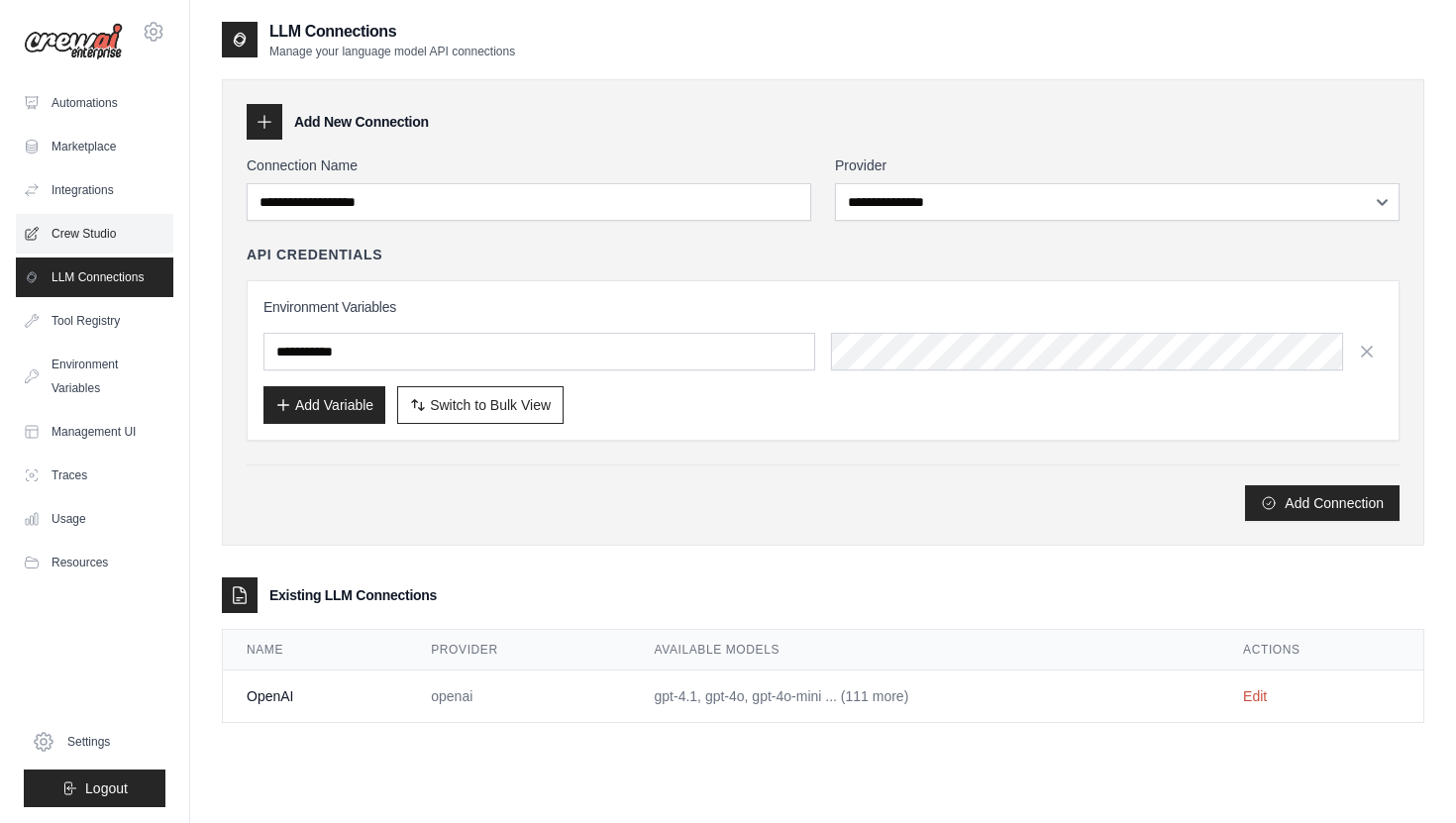 click on "Crew Studio" at bounding box center (94, 234) 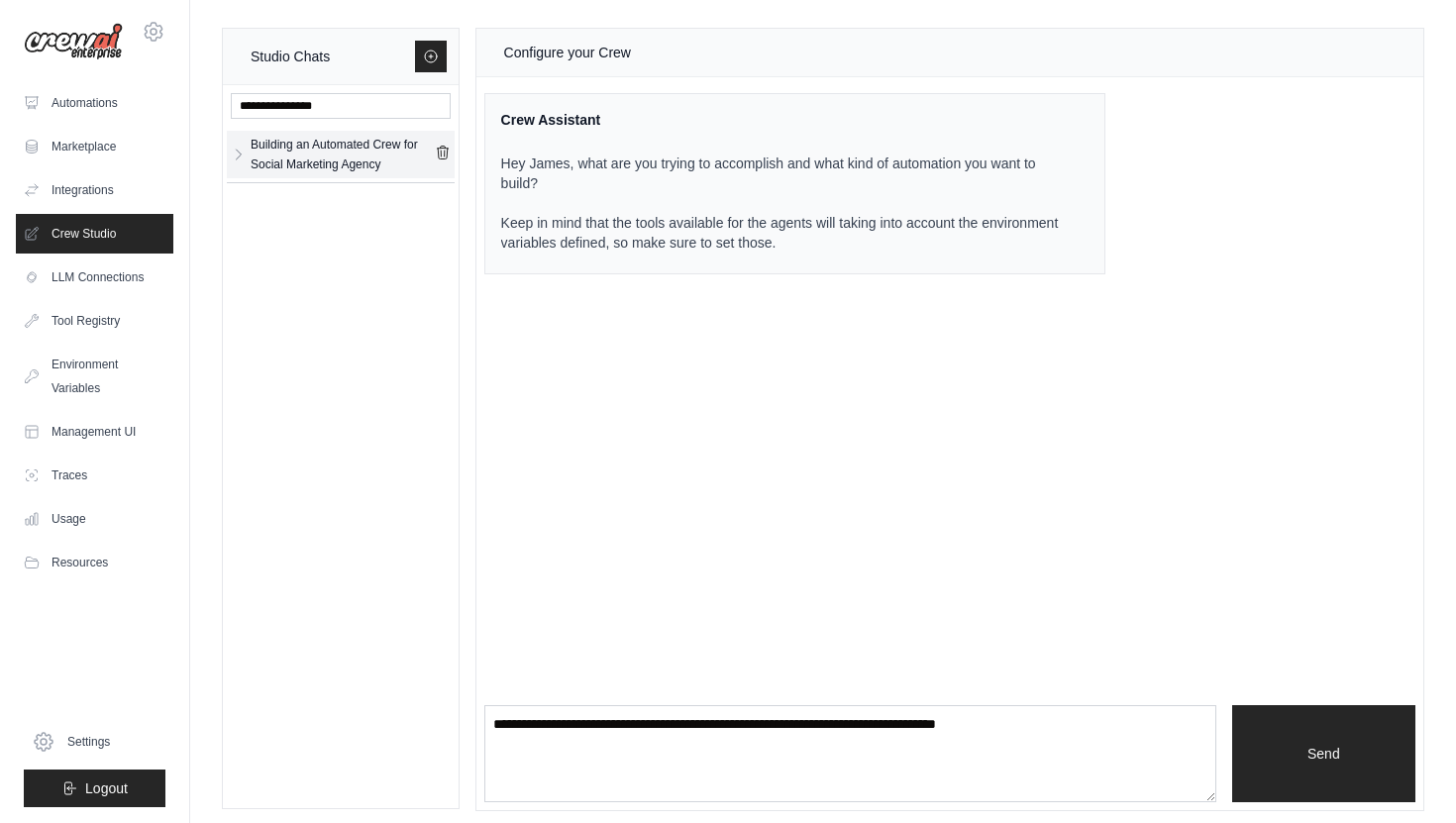 click on "Building an Automated Crew for Social Marketing Agency" at bounding box center (343, 154) 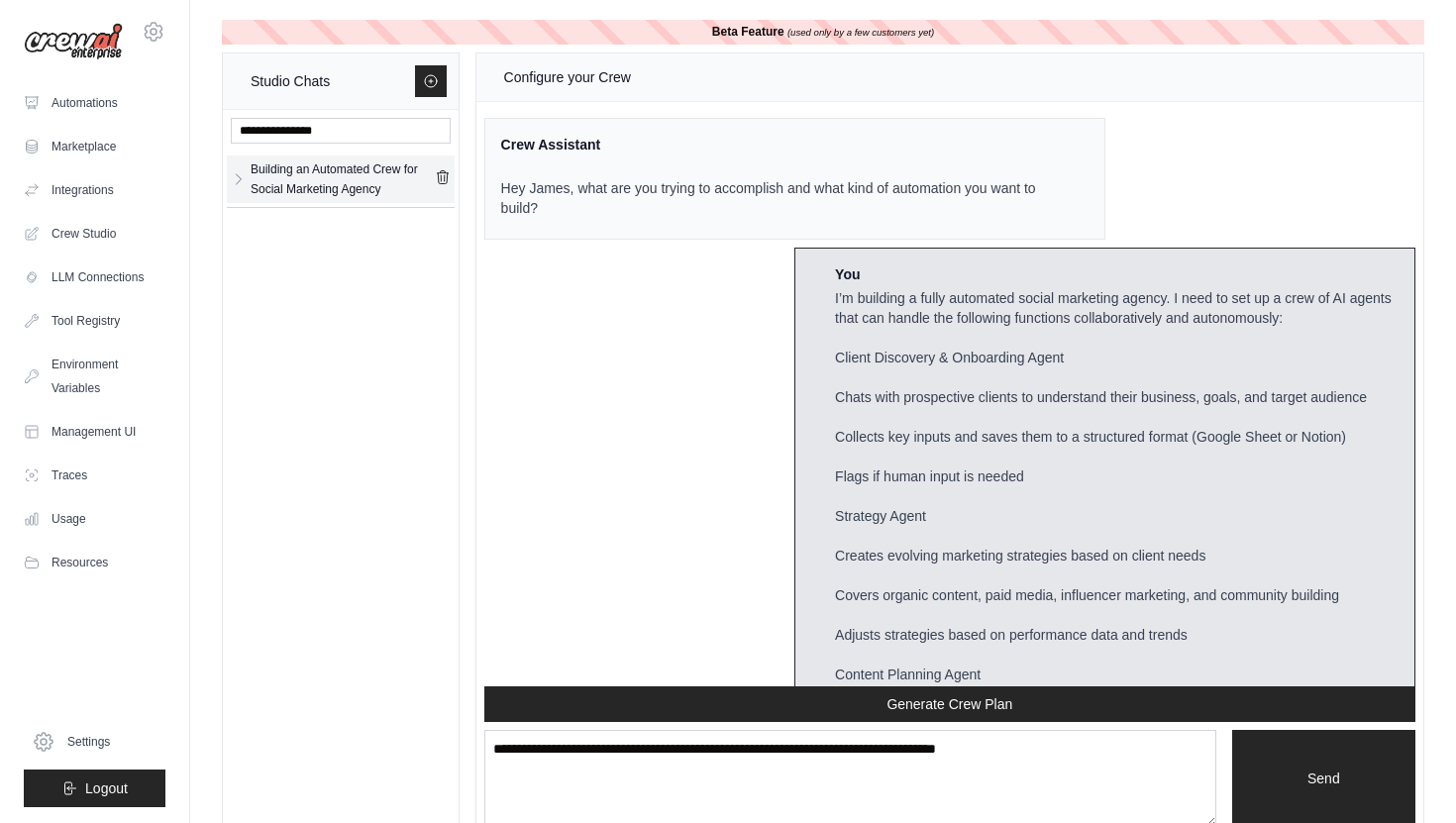 scroll, scrollTop: 5657, scrollLeft: 0, axis: vertical 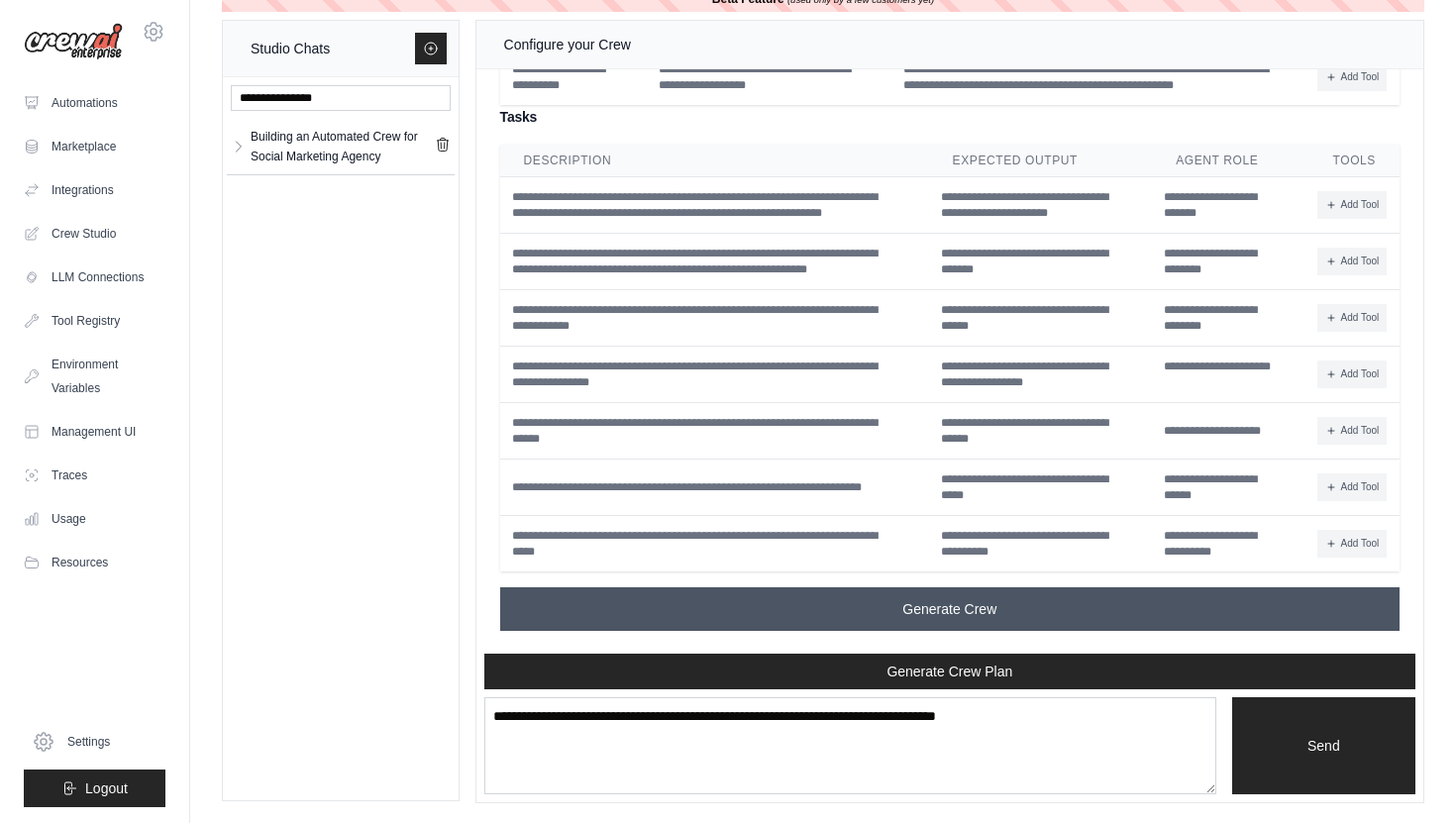 click on "Generate Crew" at bounding box center (950, 609) 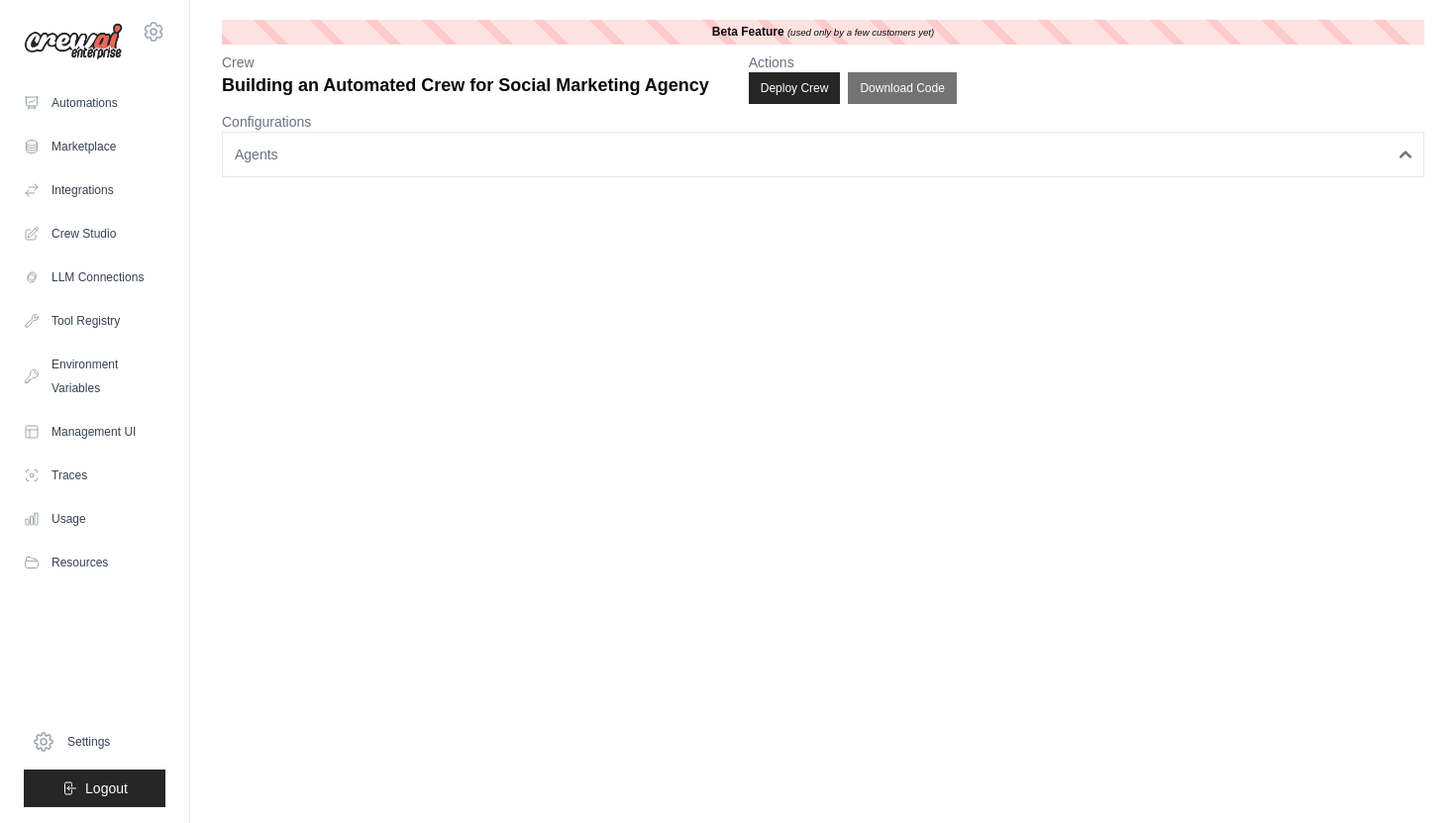 scroll, scrollTop: 0, scrollLeft: 0, axis: both 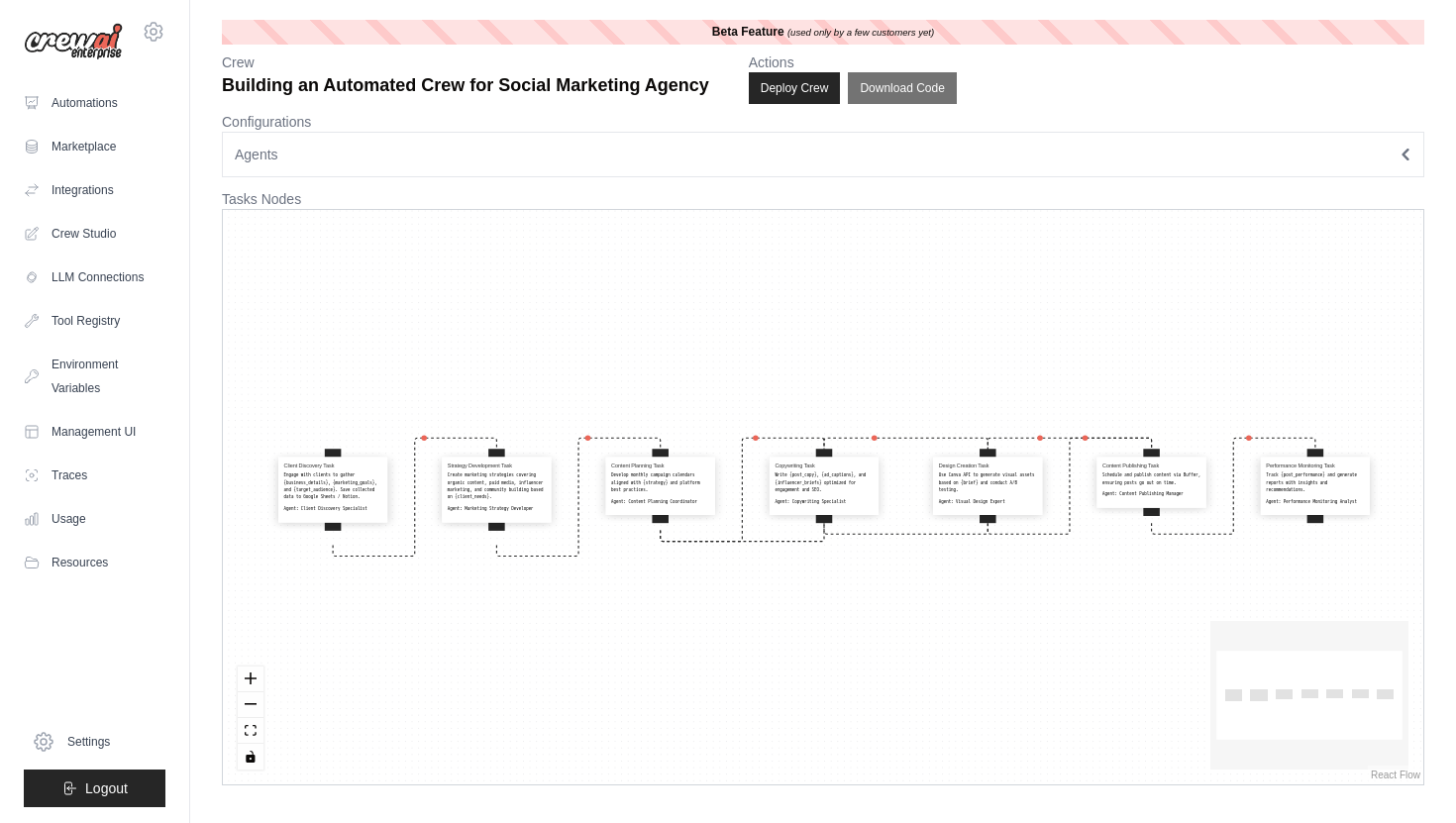 click on "Agents" at bounding box center [823, 154] 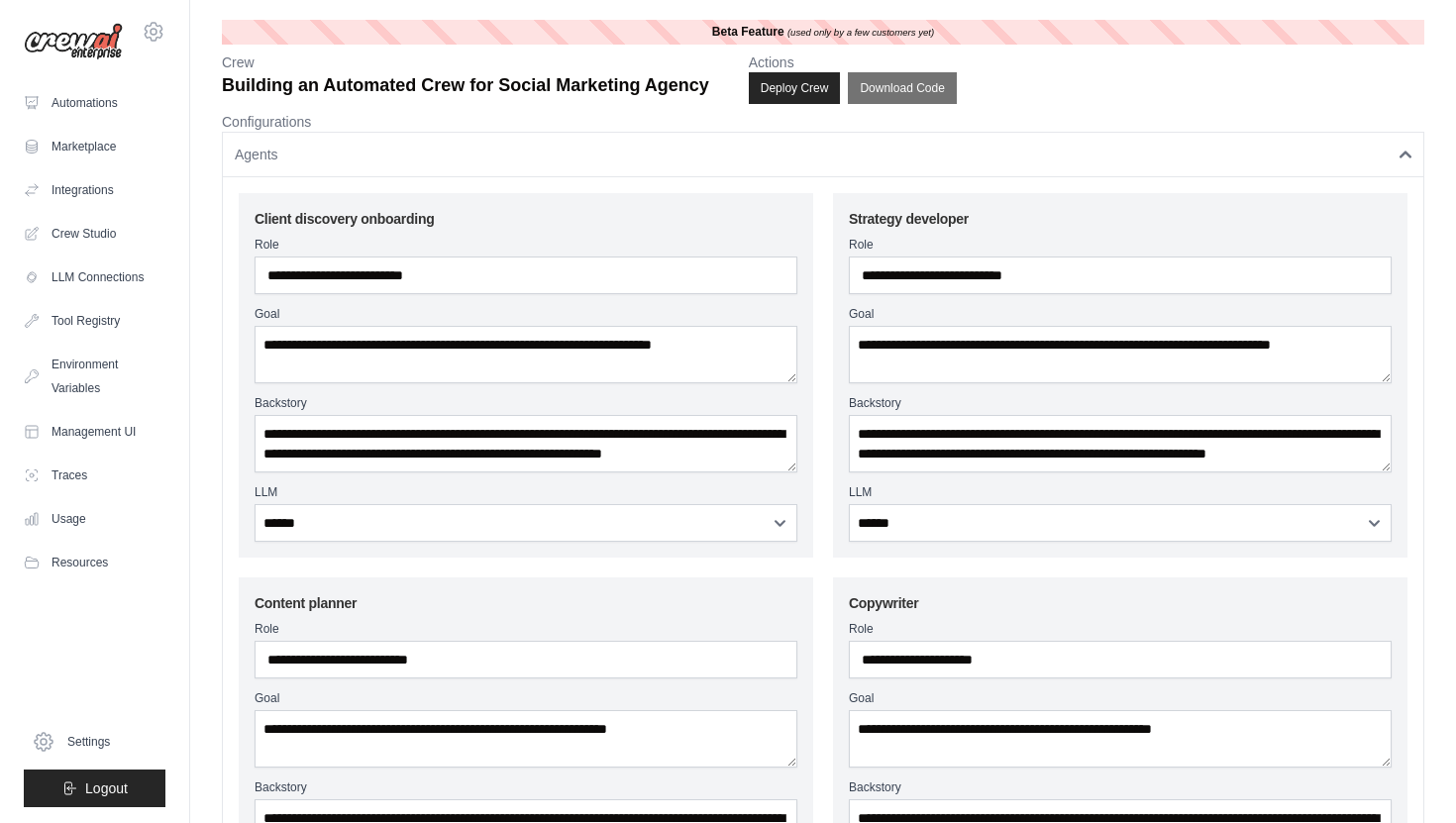 click on "Agents" at bounding box center [823, 154] 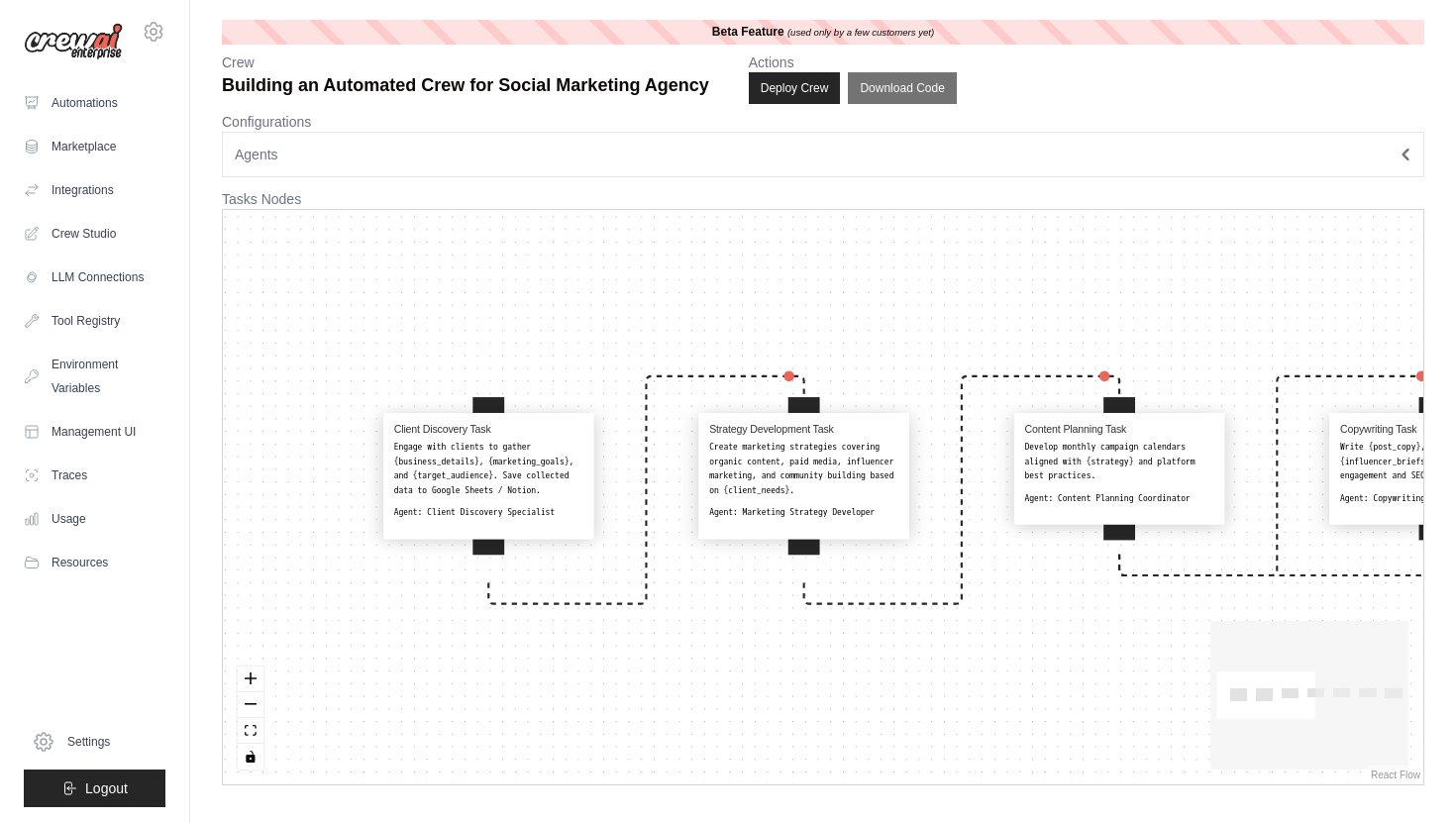 drag, startPoint x: 496, startPoint y: 364, endPoint x: 1121, endPoint y: 252, distance: 634.9559 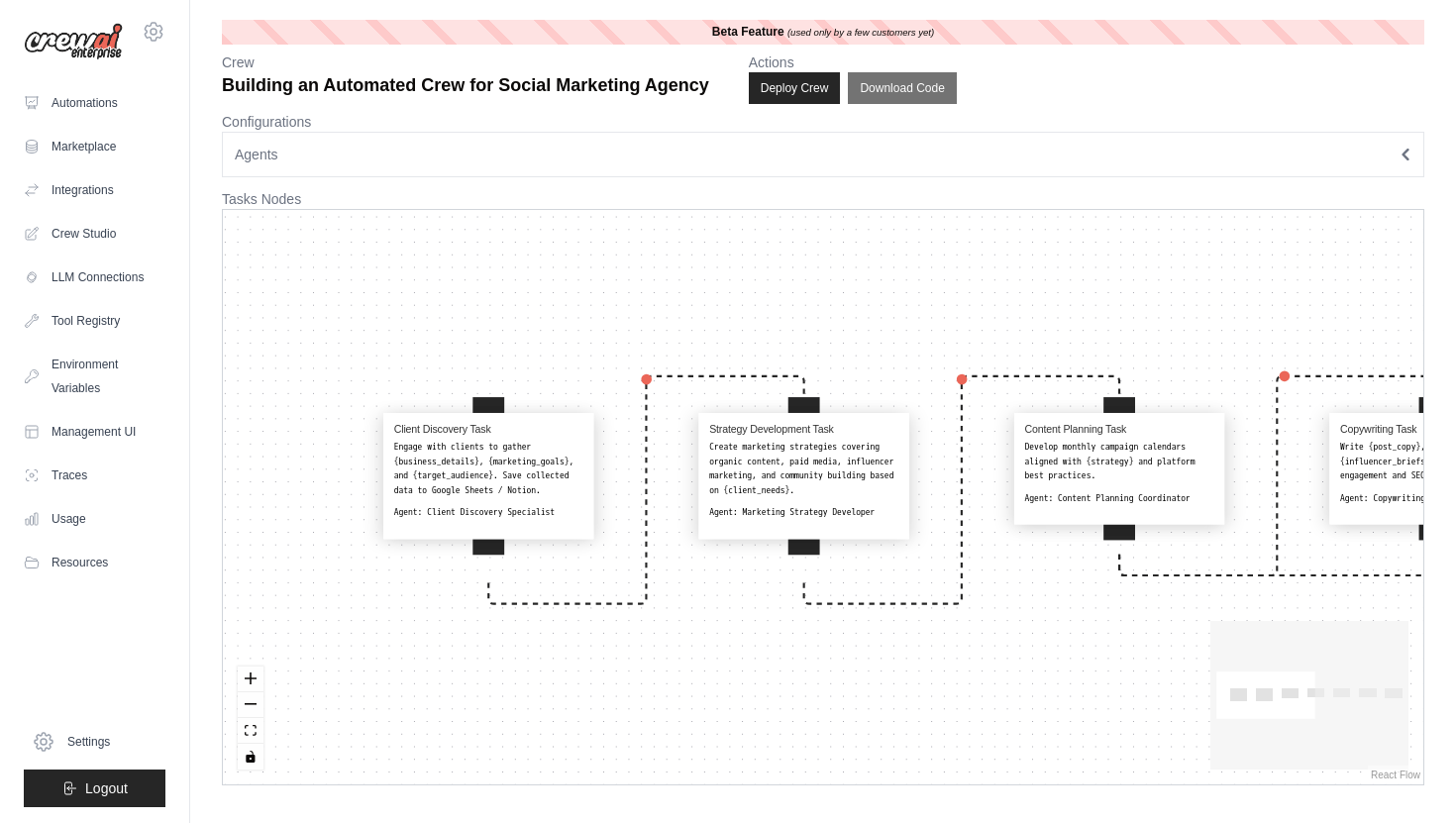 click on "Client Discovery Task Engage with clients to gather {business_details}, {marketing_goals}, and {target_audience}. Save collected data to Google Sheets / Notion. Agent:   Client Discovery Specialist Strategy Development Task Create marketing strategies covering organic content, paid media, influencer marketing, and community building based on {client_needs}. Agent:   Marketing Strategy Developer Content Planning Task Develop monthly campaign calendars aligned with {strategy} and platform best practices. Agent:   Content Planning Coordinator Copywriting Task Write {post_copy}, {ad_captions}, and {influencer_briefs} optimized for engagement and SEO. Agent:   Copywriting Specialist Design Creation Task Use Canva API to generate visual assets based on {brief} and conduct A/B testing. Agent:   Visual Design Expert Content Publishing Task Schedule and publish content via Buffer, ensuring posts go out on time. Agent:   Content Publishing Manager Performance Monitoring Task Agent:   Performance Monitoring Analyst" at bounding box center (823, 497) 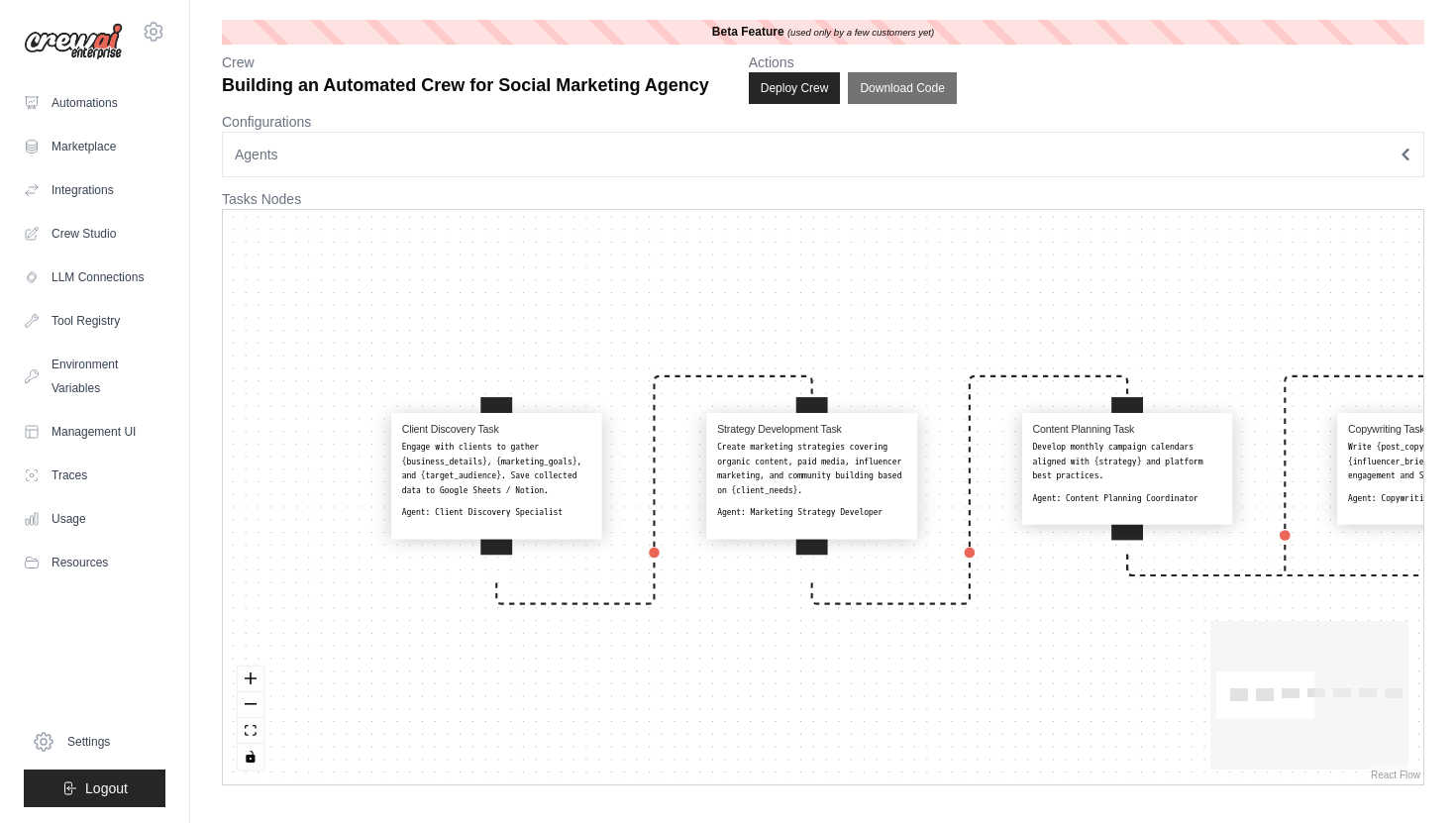 click on "Engage with clients to gather {business_details}, {marketing_goals}, and {target_audience}. Save collected data to Google Sheets / Notion." at bounding box center (496, 468) 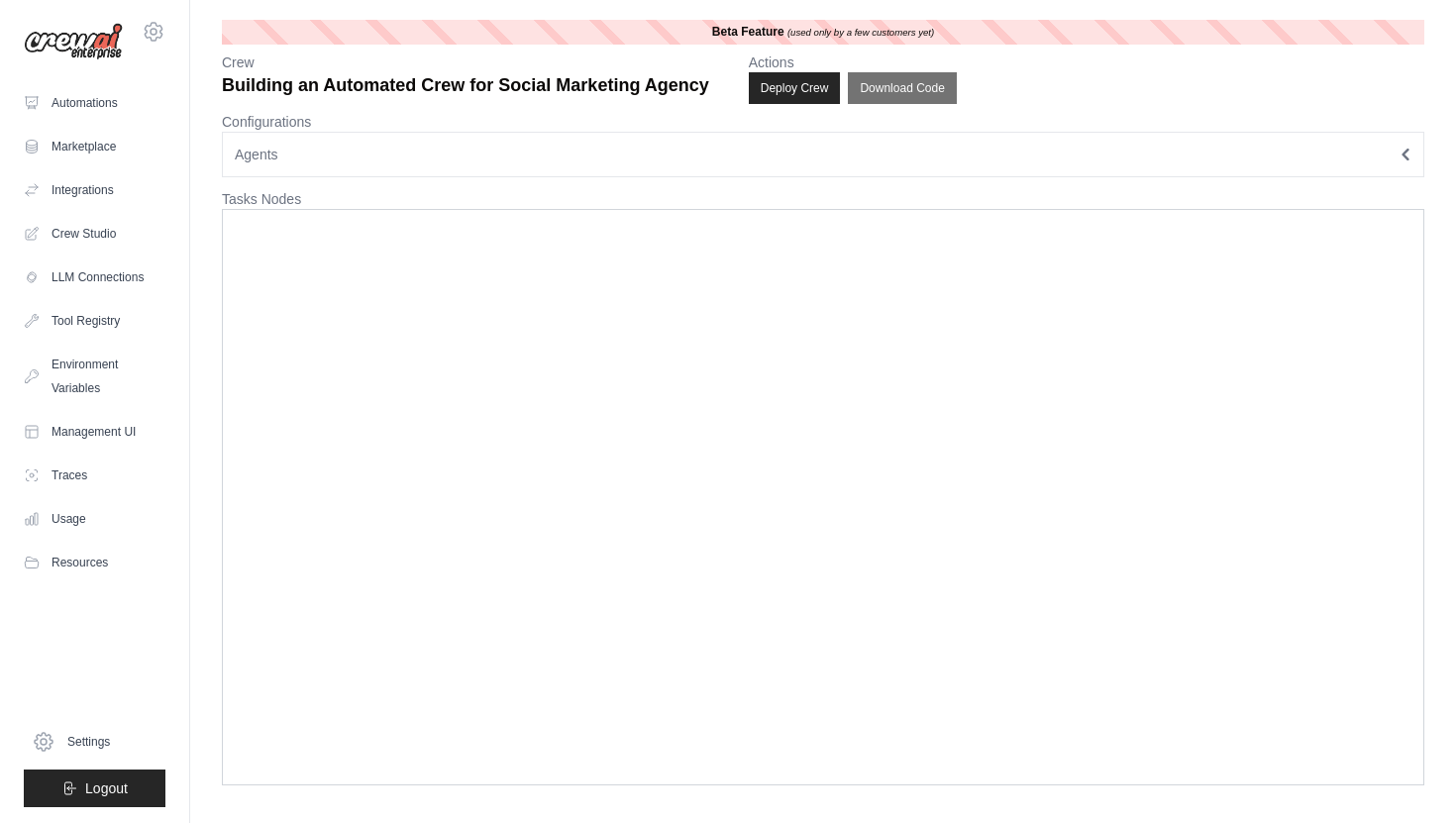 click at bounding box center [823, 497] 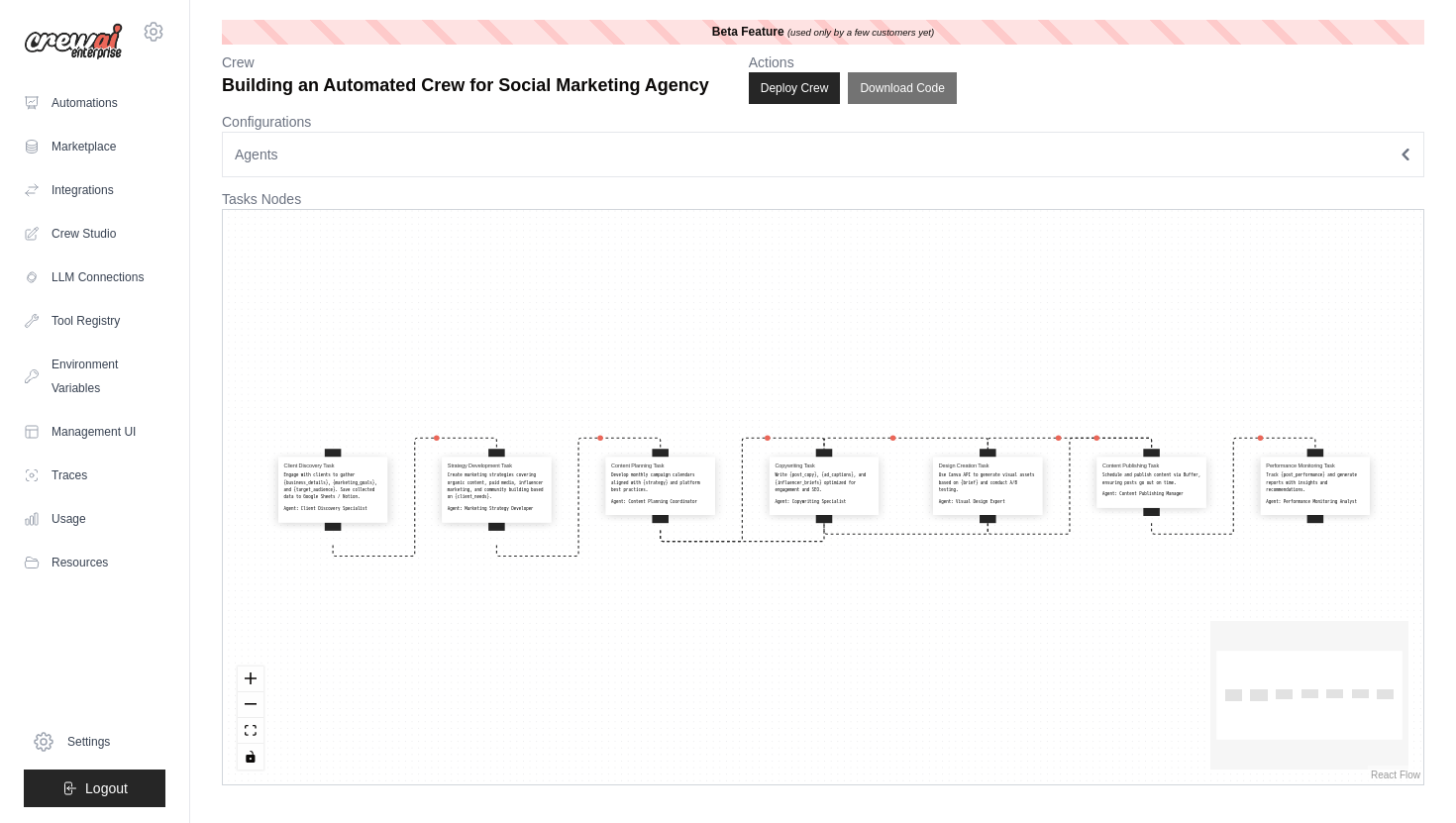 scroll, scrollTop: 0, scrollLeft: 0, axis: both 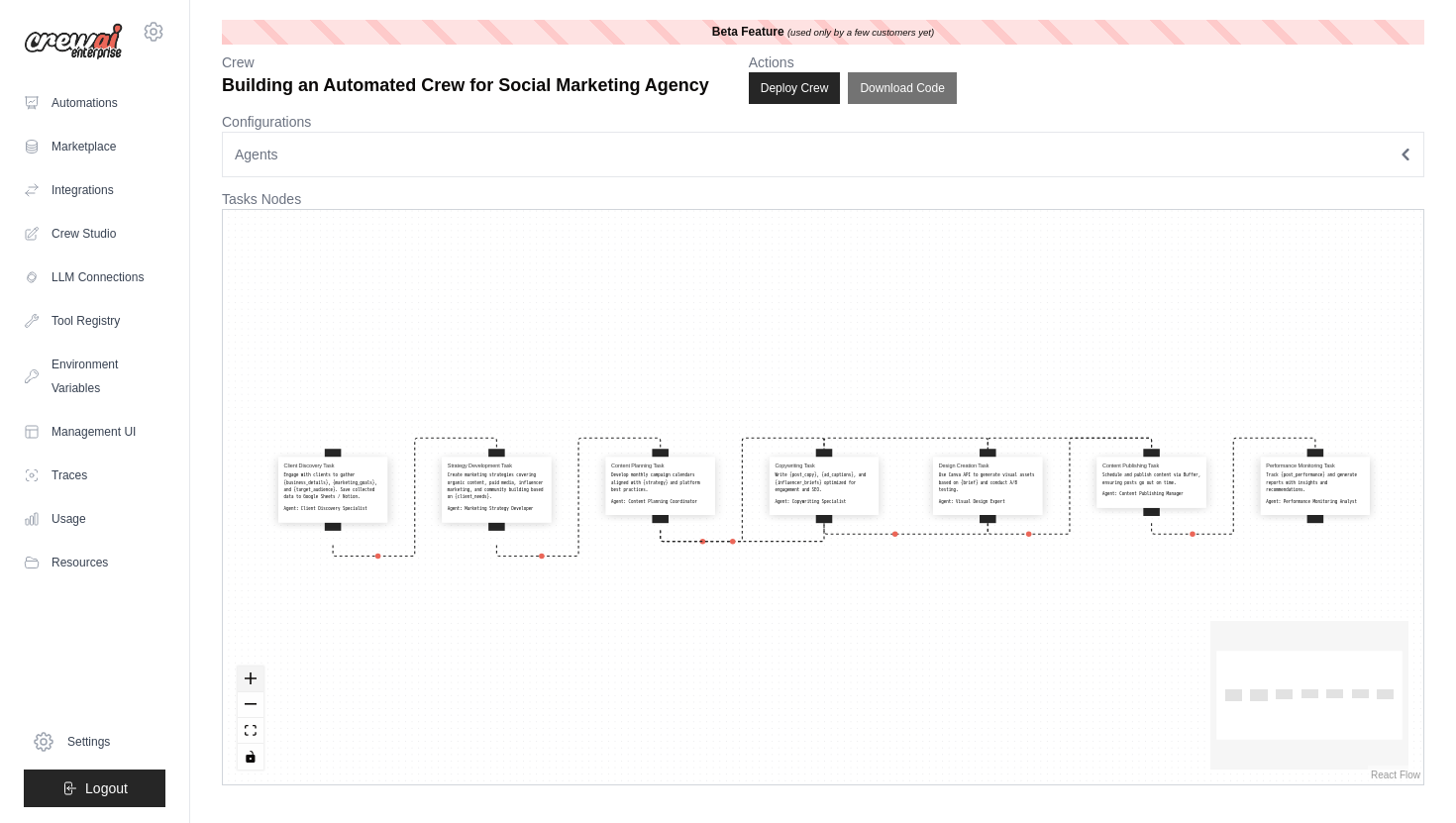 click 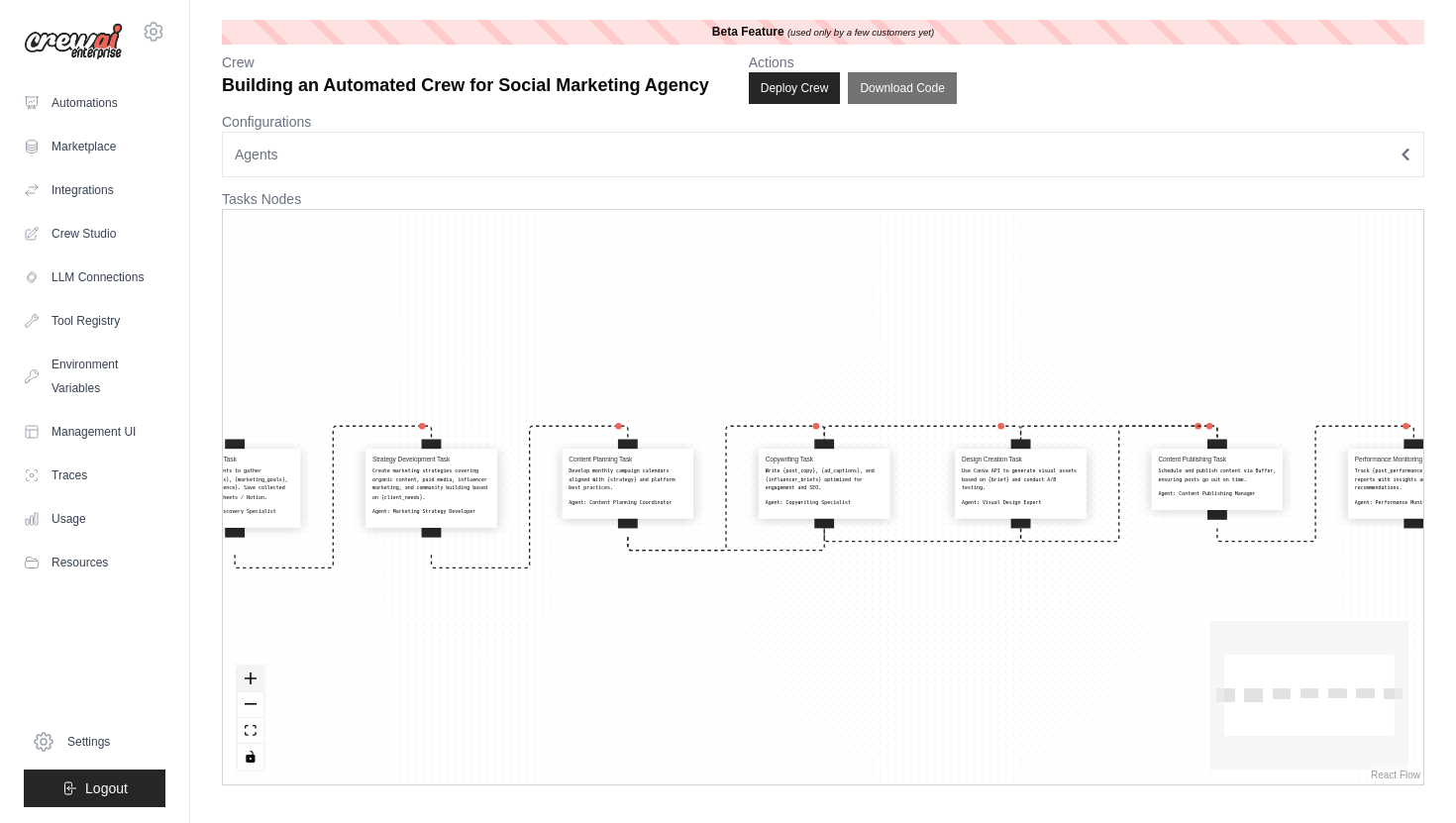 click 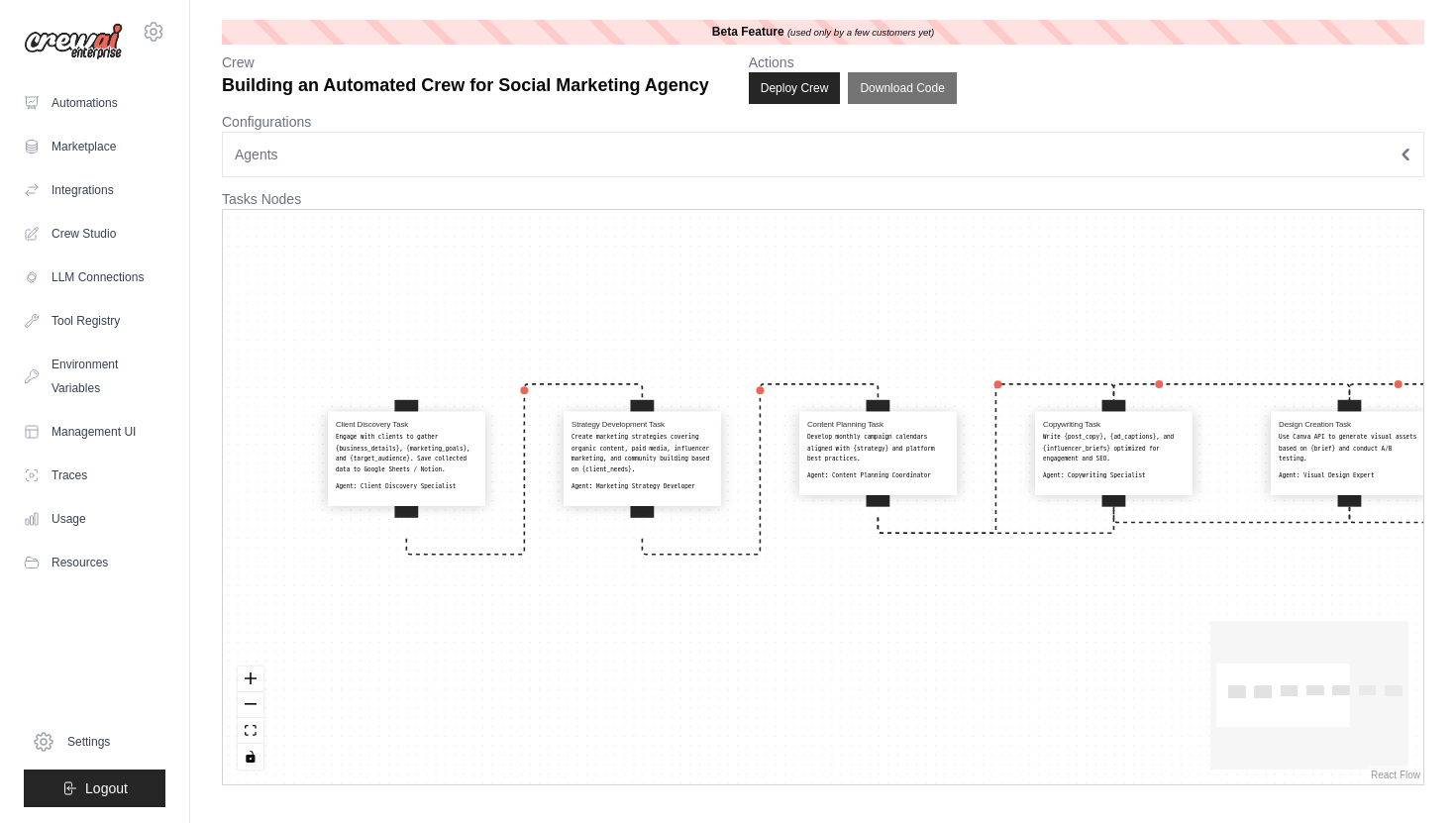 drag, startPoint x: 335, startPoint y: 617, endPoint x: 643, endPoint y: 563, distance: 312.6979 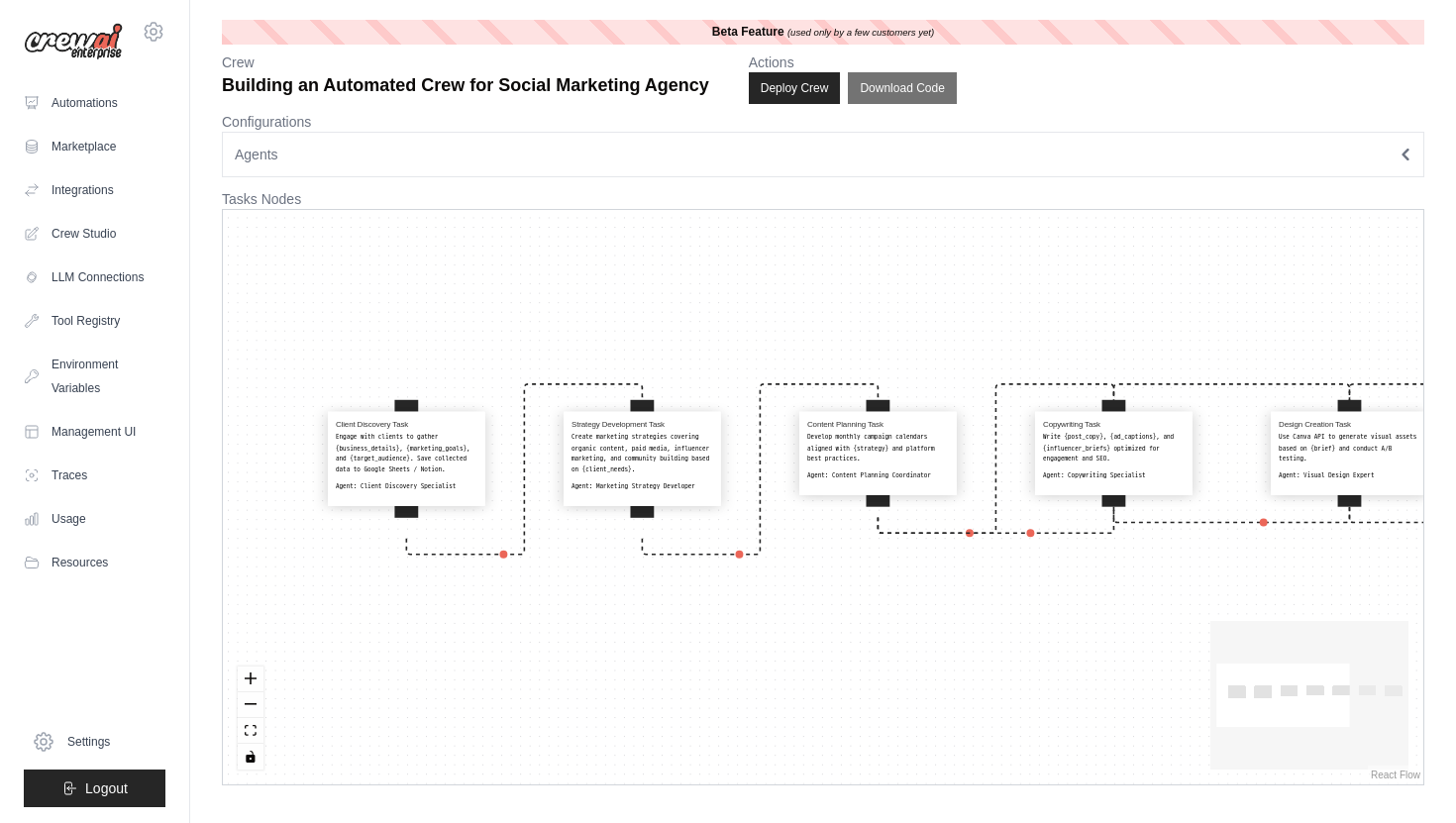 click on "Client Discovery Task Engage with clients to gather {business_details}, {marketing_goals}, and {target_audience}. Save collected data to Google Sheets / Notion. Agent:   Client Discovery Specialist Strategy Development Task Create marketing strategies covering organic content, paid media, influencer marketing, and community building based on {client_needs}. Agent:   Marketing Strategy Developer Content Planning Task Develop monthly campaign calendars aligned with {strategy} and platform best practices. Agent:   Content Planning Coordinator Copywriting Task Write {post_copy}, {ad_captions}, and {influencer_briefs} optimized for engagement and SEO. Agent:   Copywriting Specialist Design Creation Task Use Canva API to generate visual assets based on {brief} and conduct A/B testing. Agent:   Visual Design Expert Content Publishing Task Schedule and publish content via Buffer, ensuring posts go out on time. Agent:   Content Publishing Manager Performance Monitoring Task Agent:   Performance Monitoring Analyst" at bounding box center [823, 497] 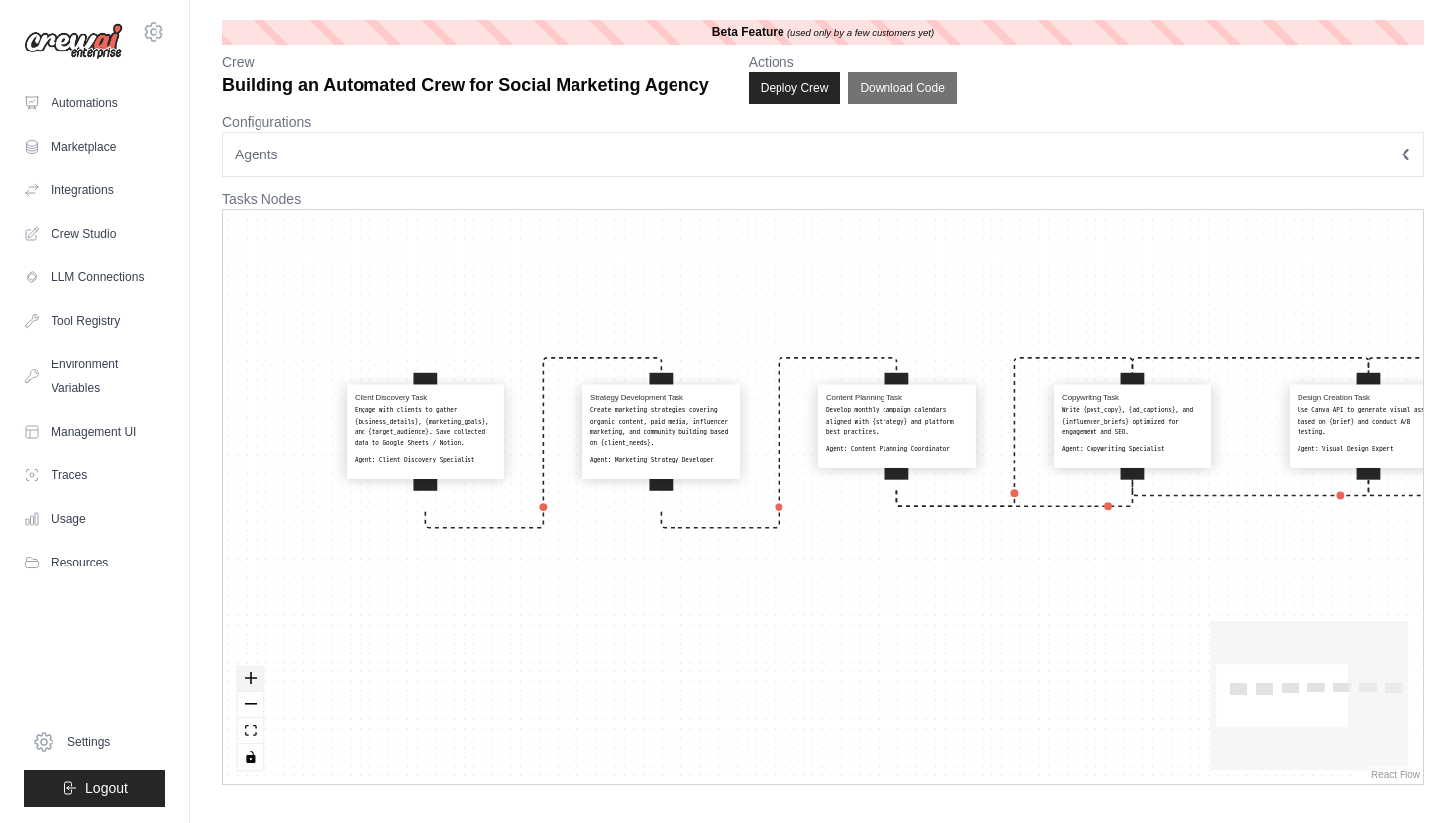 click 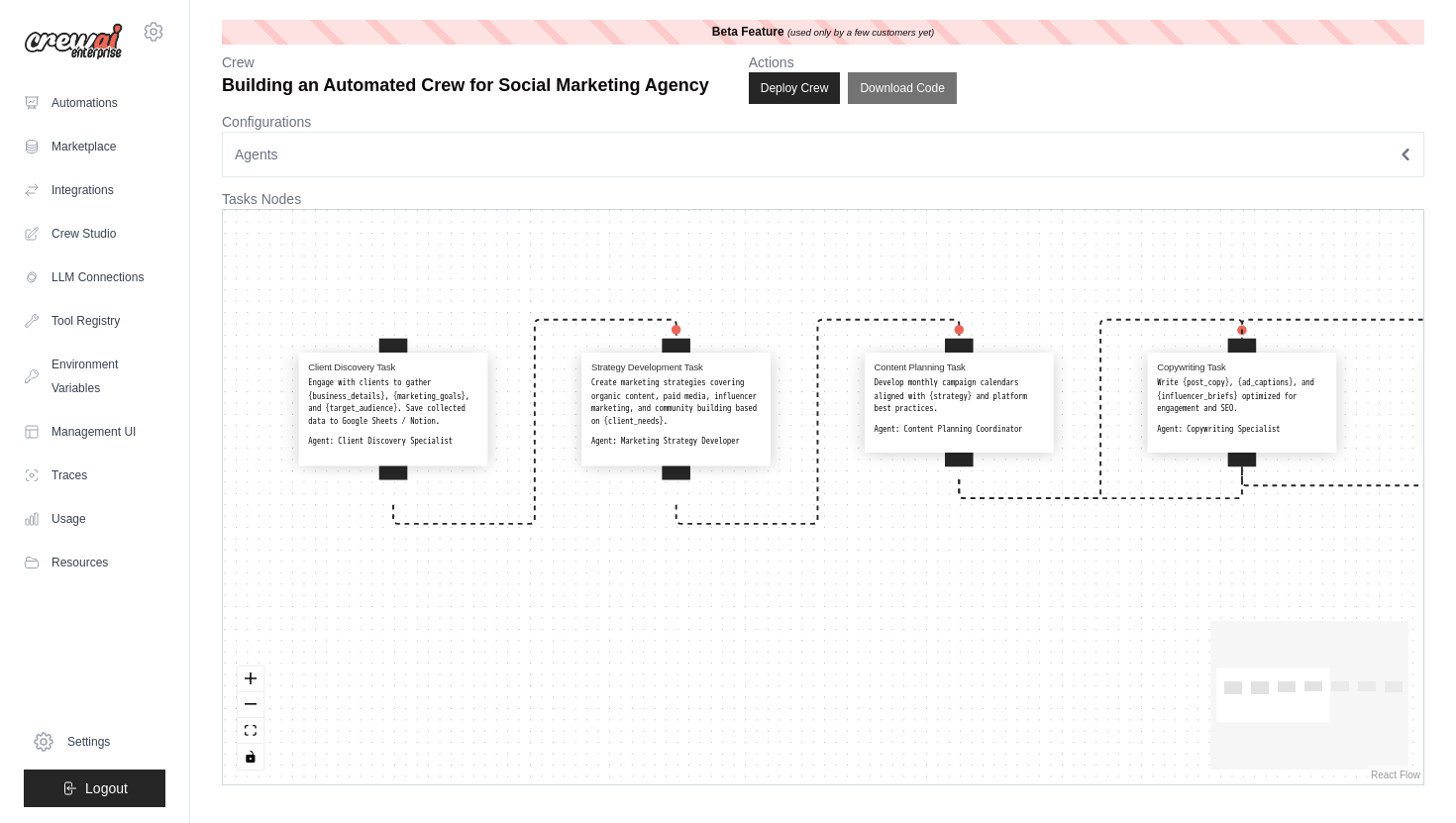 drag, startPoint x: 393, startPoint y: 622, endPoint x: 445, endPoint y: 611, distance: 53.15073 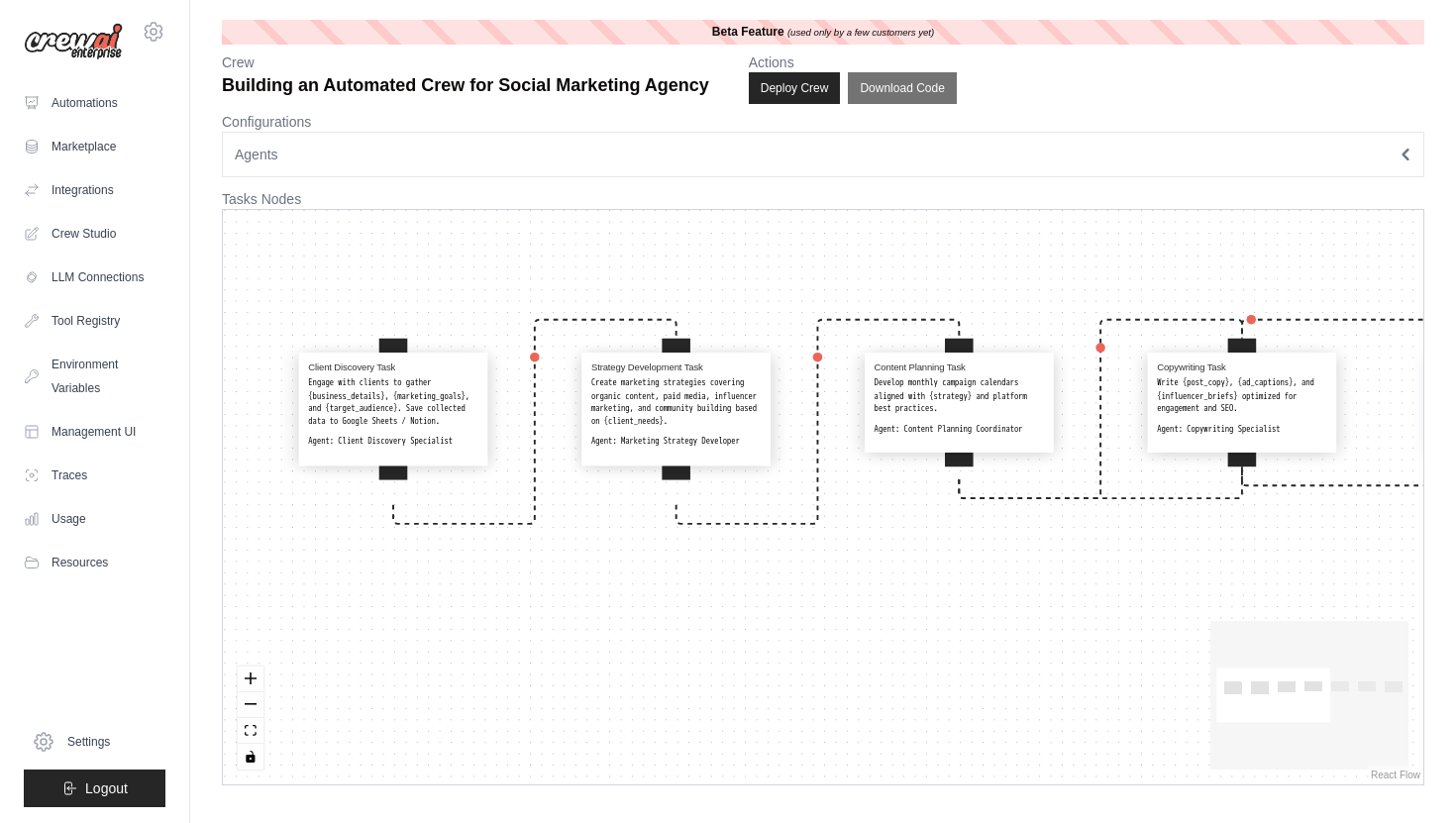 click on "Client Discovery Task Engage with clients to gather {business_details}, {marketing_goals}, and {target_audience}. Save collected data to Google Sheets / Notion. Agent:   Client Discovery Specialist Strategy Development Task Create marketing strategies covering organic content, paid media, influencer marketing, and community building based on {client_needs}. Agent:   Marketing Strategy Developer Content Planning Task Develop monthly campaign calendars aligned with {strategy} and platform best practices. Agent:   Content Planning Coordinator Copywriting Task Write {post_copy}, {ad_captions}, and {influencer_briefs} optimized for engagement and SEO. Agent:   Copywriting Specialist Design Creation Task Use Canva API to generate visual assets based on {brief} and conduct A/B testing. Agent:   Visual Design Expert Content Publishing Task Schedule and publish content via Buffer, ensuring posts go out on time. Agent:   Content Publishing Manager Performance Monitoring Task Agent:   Performance Monitoring Analyst" at bounding box center [823, 497] 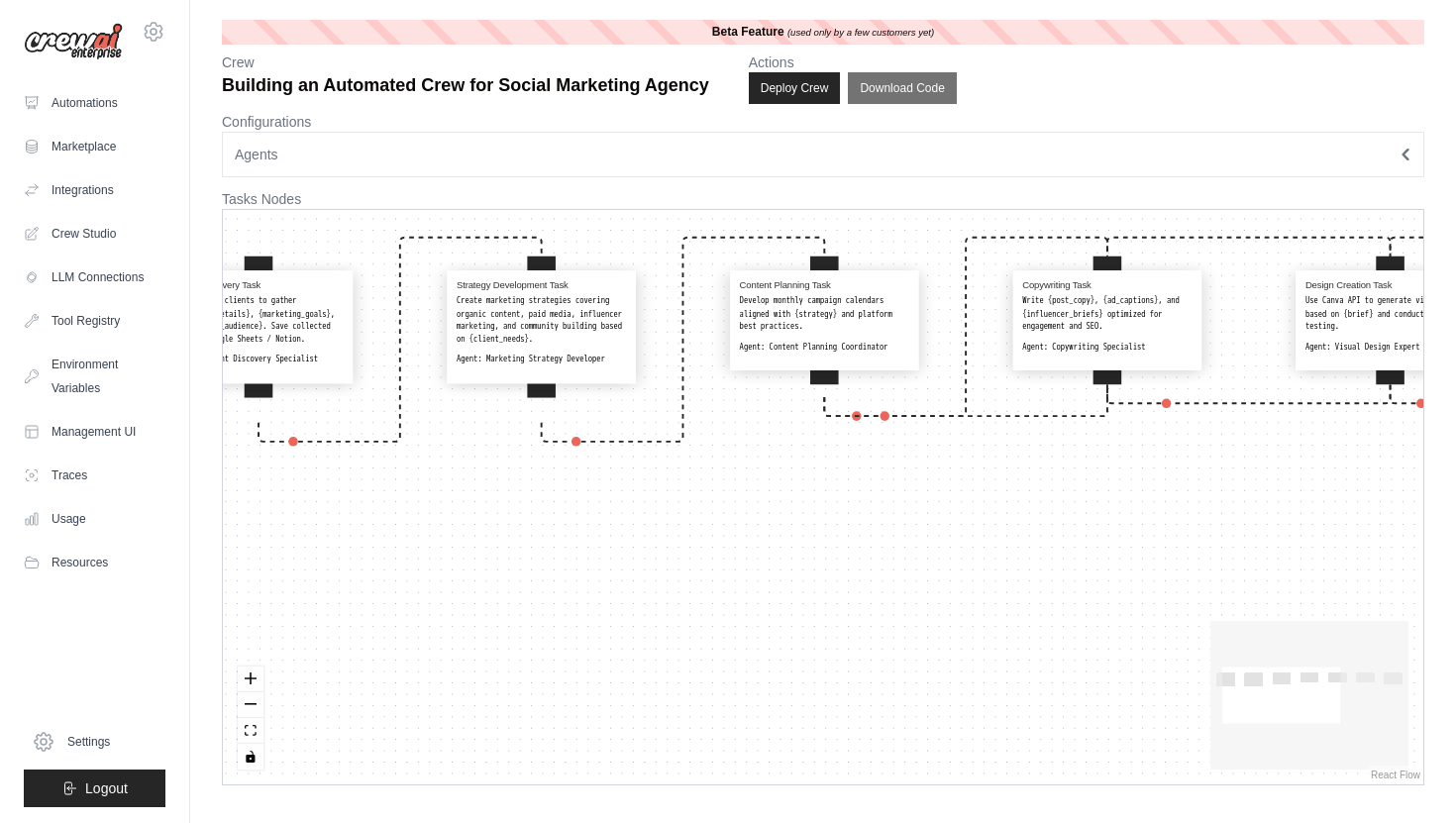 drag, startPoint x: 568, startPoint y: 600, endPoint x: 410, endPoint y: 509, distance: 182.33211 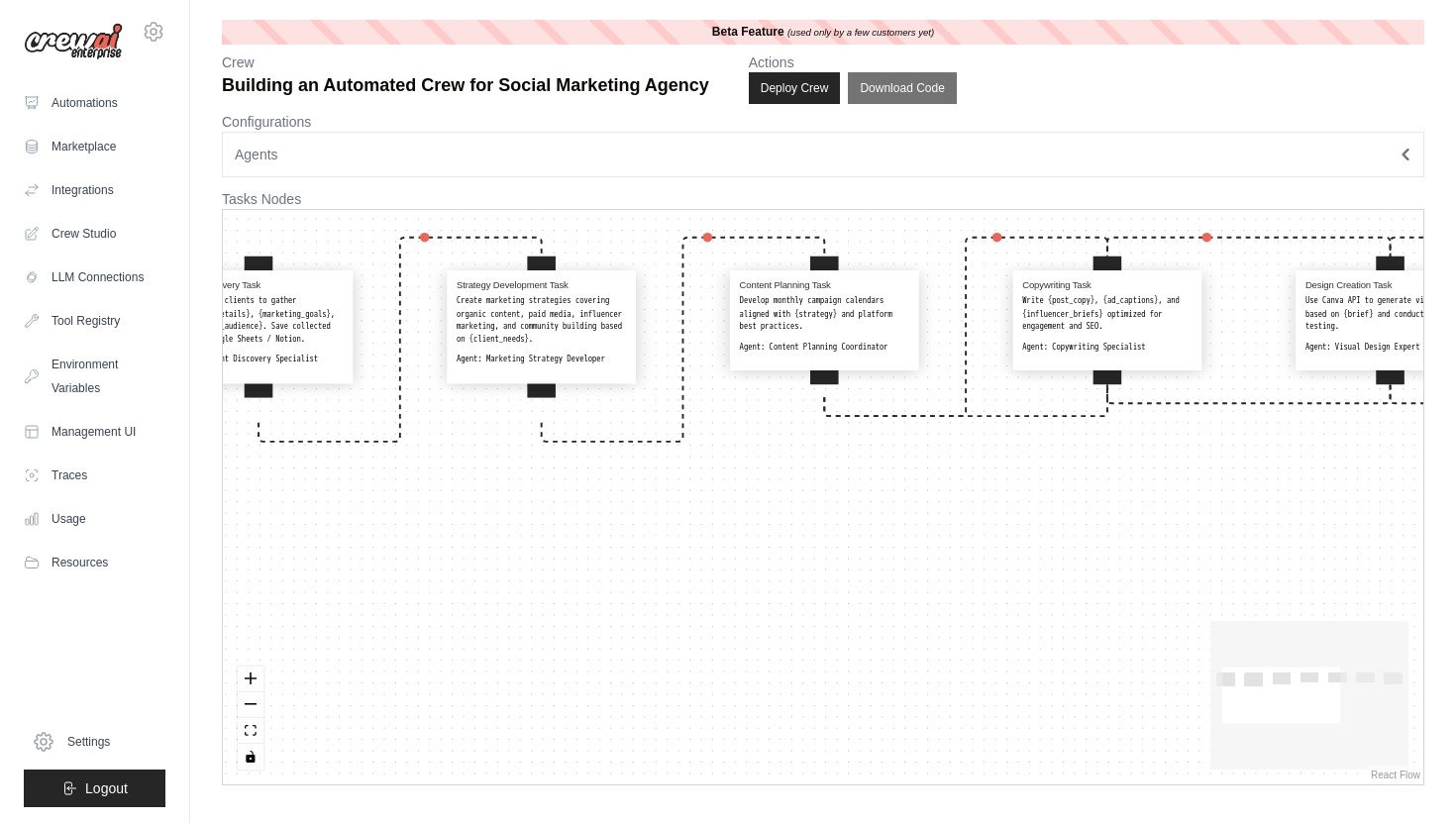 click on "Client Discovery Task Engage with clients to gather {business_details}, {marketing_goals}, and {target_audience}. Save collected data to Google Sheets / Notion. Agent:   Client Discovery Specialist Strategy Development Task Create marketing strategies covering organic content, paid media, influencer marketing, and community building based on {client_needs}. Agent:   Marketing Strategy Developer Content Planning Task Develop monthly campaign calendars aligned with {strategy} and platform best practices. Agent:   Content Planning Coordinator Copywriting Task Write {post_copy}, {ad_captions}, and {influencer_briefs} optimized for engagement and SEO. Agent:   Copywriting Specialist Design Creation Task Use Canva API to generate visual assets based on {brief} and conduct A/B testing. Agent:   Visual Design Expert Content Publishing Task Schedule and publish content via Buffer, ensuring posts go out on time. Agent:   Content Publishing Manager Performance Monitoring Task Agent:   Performance Monitoring Analyst" at bounding box center (823, 497) 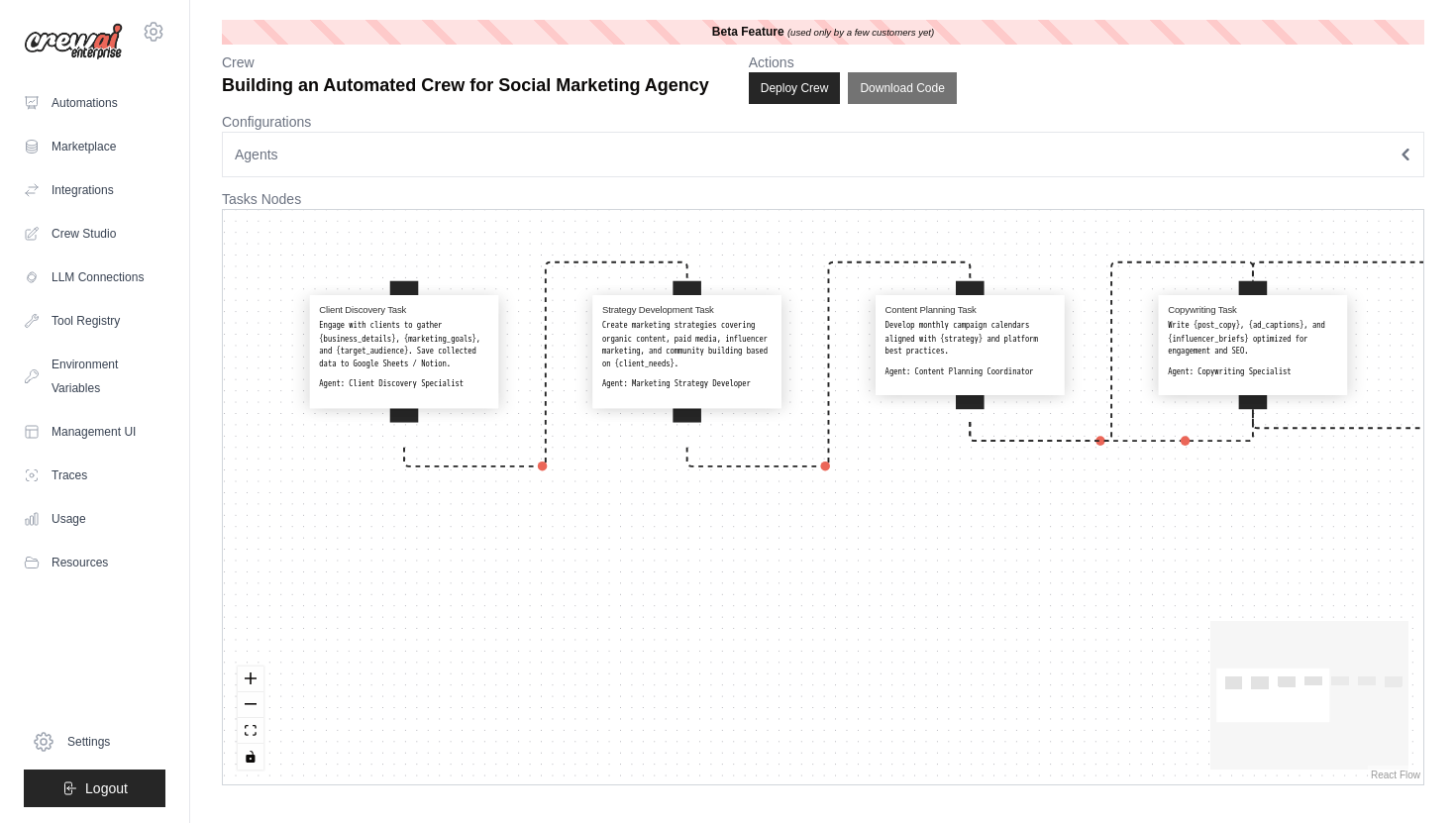 drag, startPoint x: 503, startPoint y: 544, endPoint x: 682, endPoint y: 579, distance: 182.3897 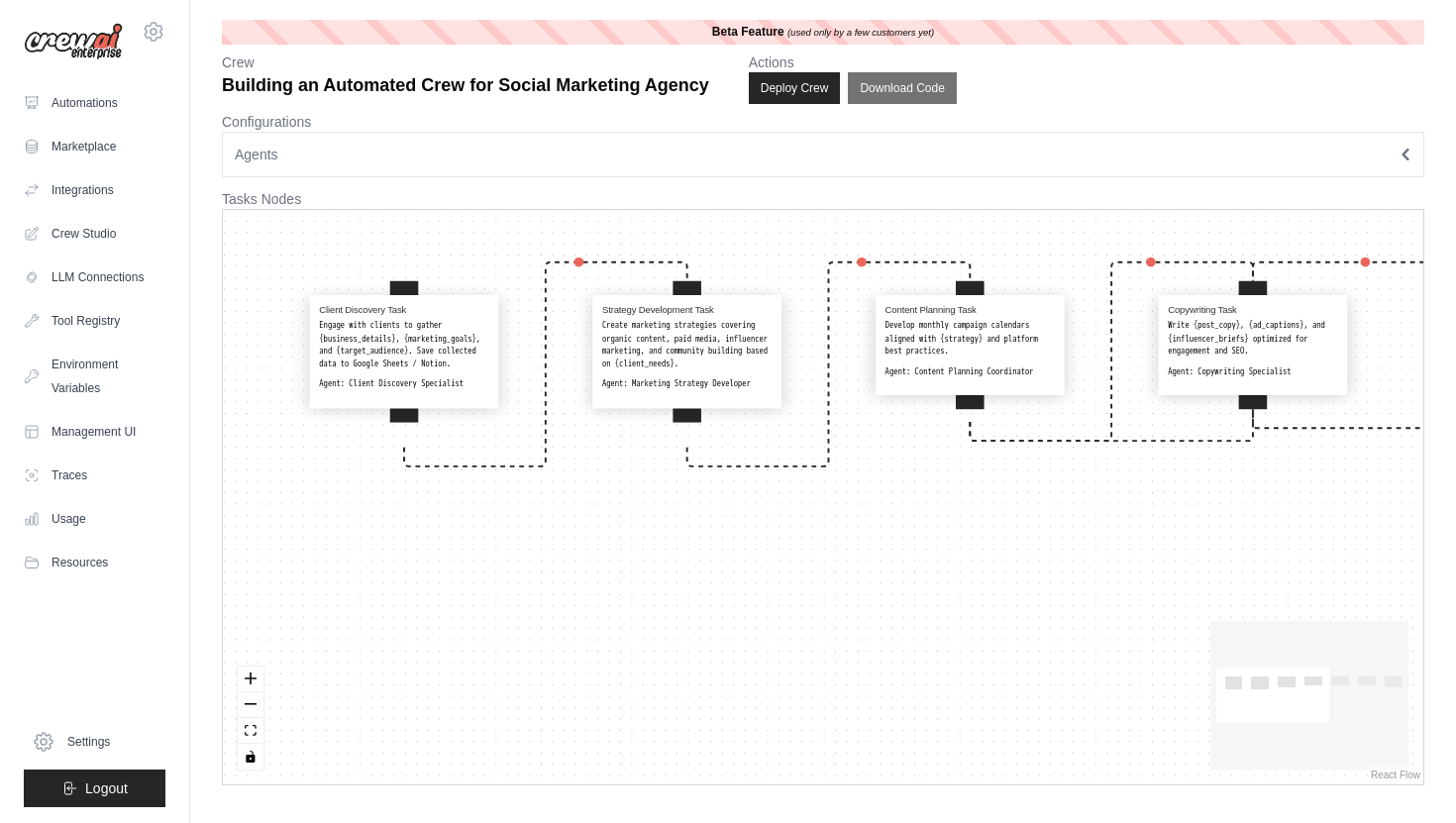 click on "Client Discovery Task Engage with clients to gather {business_details}, {marketing_goals}, and {target_audience}. Save collected data to Google Sheets / Notion. Agent:   Client Discovery Specialist Strategy Development Task Create marketing strategies covering organic content, paid media, influencer marketing, and community building based on {client_needs}. Agent:   Marketing Strategy Developer Content Planning Task Develop monthly campaign calendars aligned with {strategy} and platform best practices. Agent:   Content Planning Coordinator Copywriting Task Write {post_copy}, {ad_captions}, and {influencer_briefs} optimized for engagement and SEO. Agent:   Copywriting Specialist Design Creation Task Use Canva API to generate visual assets based on {brief} and conduct A/B testing. Agent:   Visual Design Expert Content Publishing Task Schedule and publish content via Buffer, ensuring posts go out on time. Agent:   Content Publishing Manager Performance Monitoring Task Agent:   Performance Monitoring Analyst" at bounding box center (823, 497) 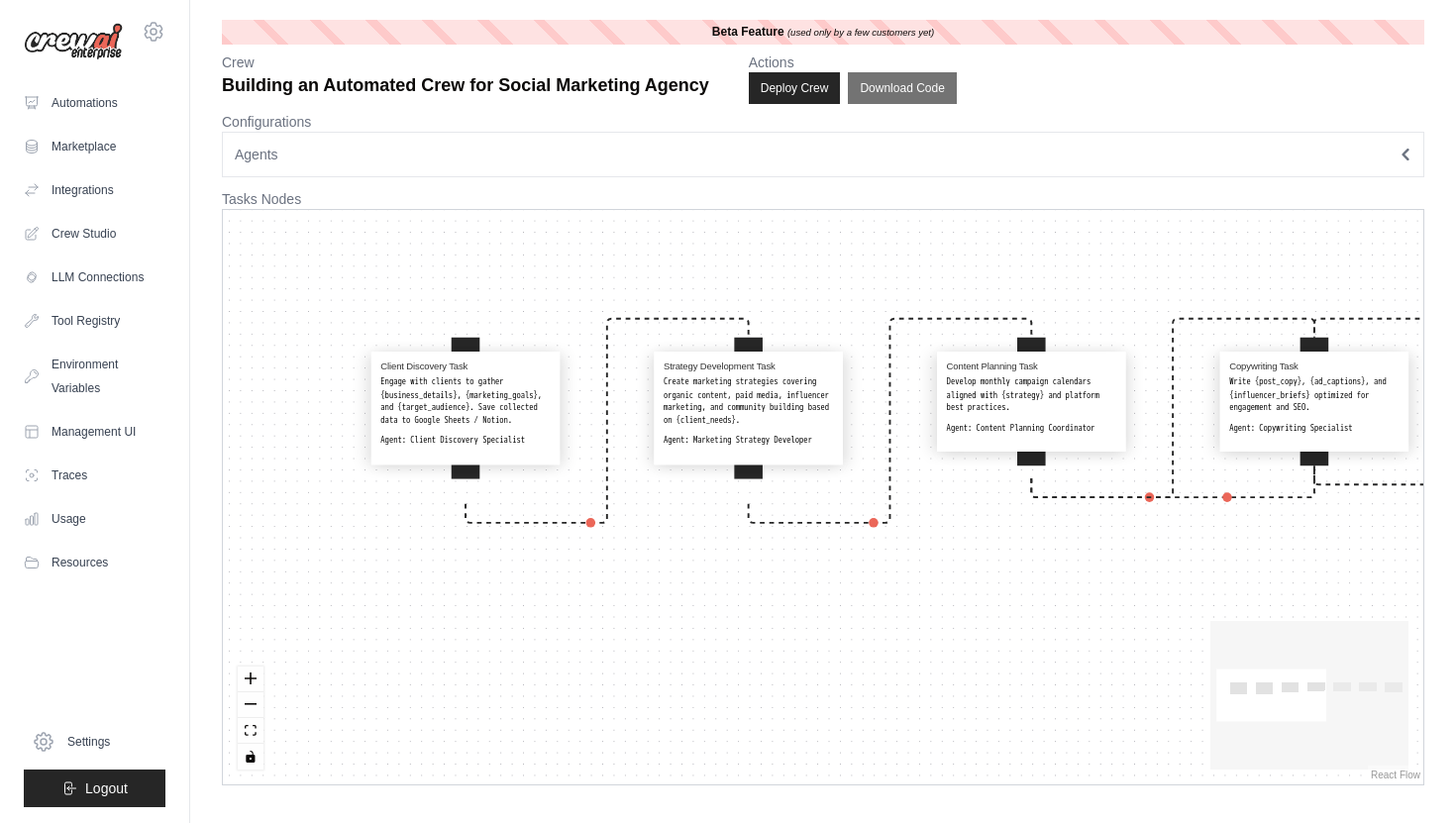 drag, startPoint x: 682, startPoint y: 579, endPoint x: 729, endPoint y: 635, distance: 73.109507 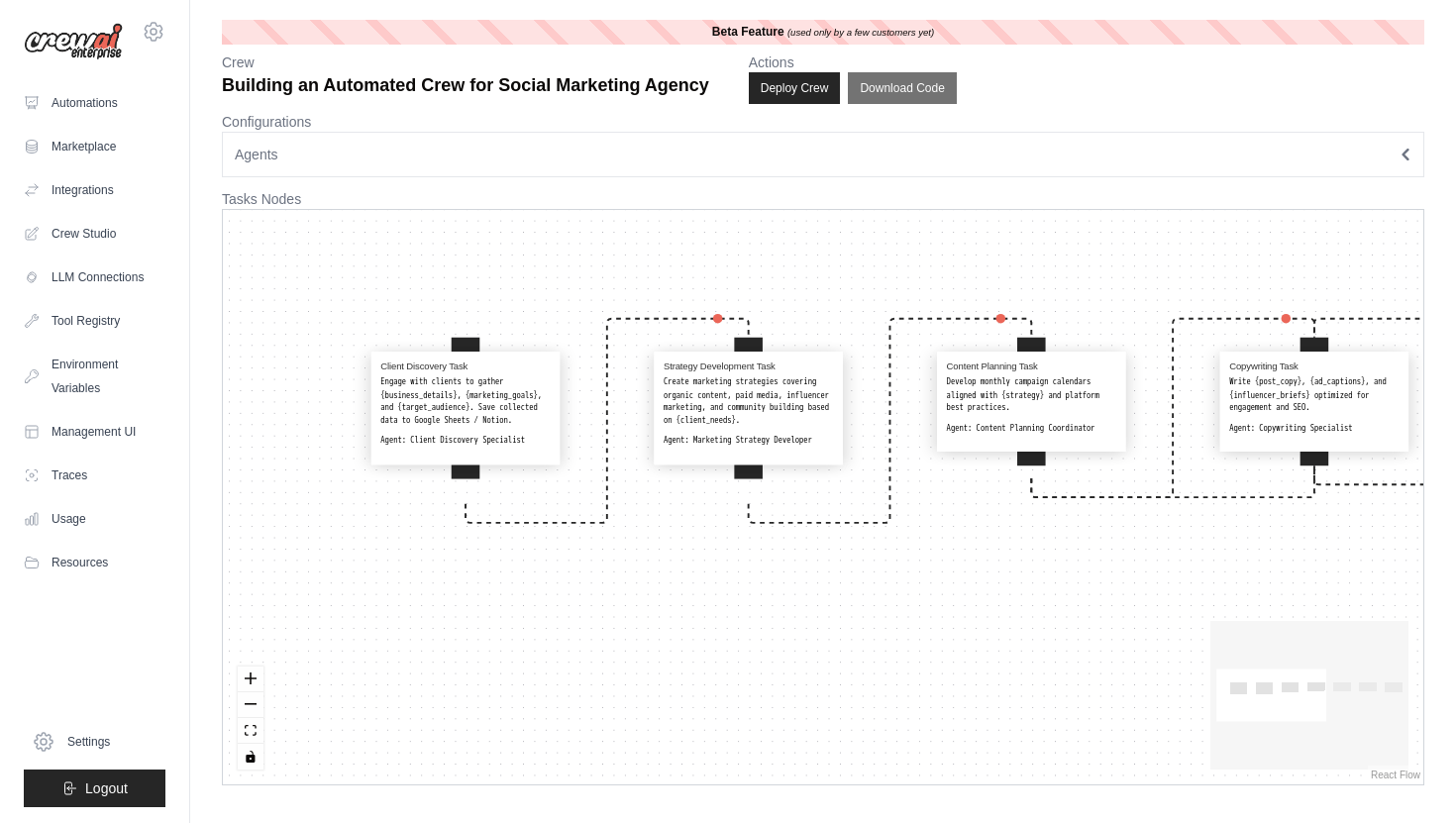 click on "Client Discovery Task Engage with clients to gather {business_details}, {marketing_goals}, and {target_audience}. Save collected data to Google Sheets / Notion. Agent:   Client Discovery Specialist Strategy Development Task Create marketing strategies covering organic content, paid media, influencer marketing, and community building based on {client_needs}. Agent:   Marketing Strategy Developer Content Planning Task Develop monthly campaign calendars aligned with {strategy} and platform best practices. Agent:   Content Planning Coordinator Copywriting Task Write {post_copy}, {ad_captions}, and {influencer_briefs} optimized for engagement and SEO. Agent:   Copywriting Specialist Design Creation Task Use Canva API to generate visual assets based on {brief} and conduct A/B testing. Agent:   Visual Design Expert Content Publishing Task Schedule and publish content via Buffer, ensuring posts go out on time. Agent:   Content Publishing Manager Performance Monitoring Task Agent:   Performance Monitoring Analyst" at bounding box center (823, 497) 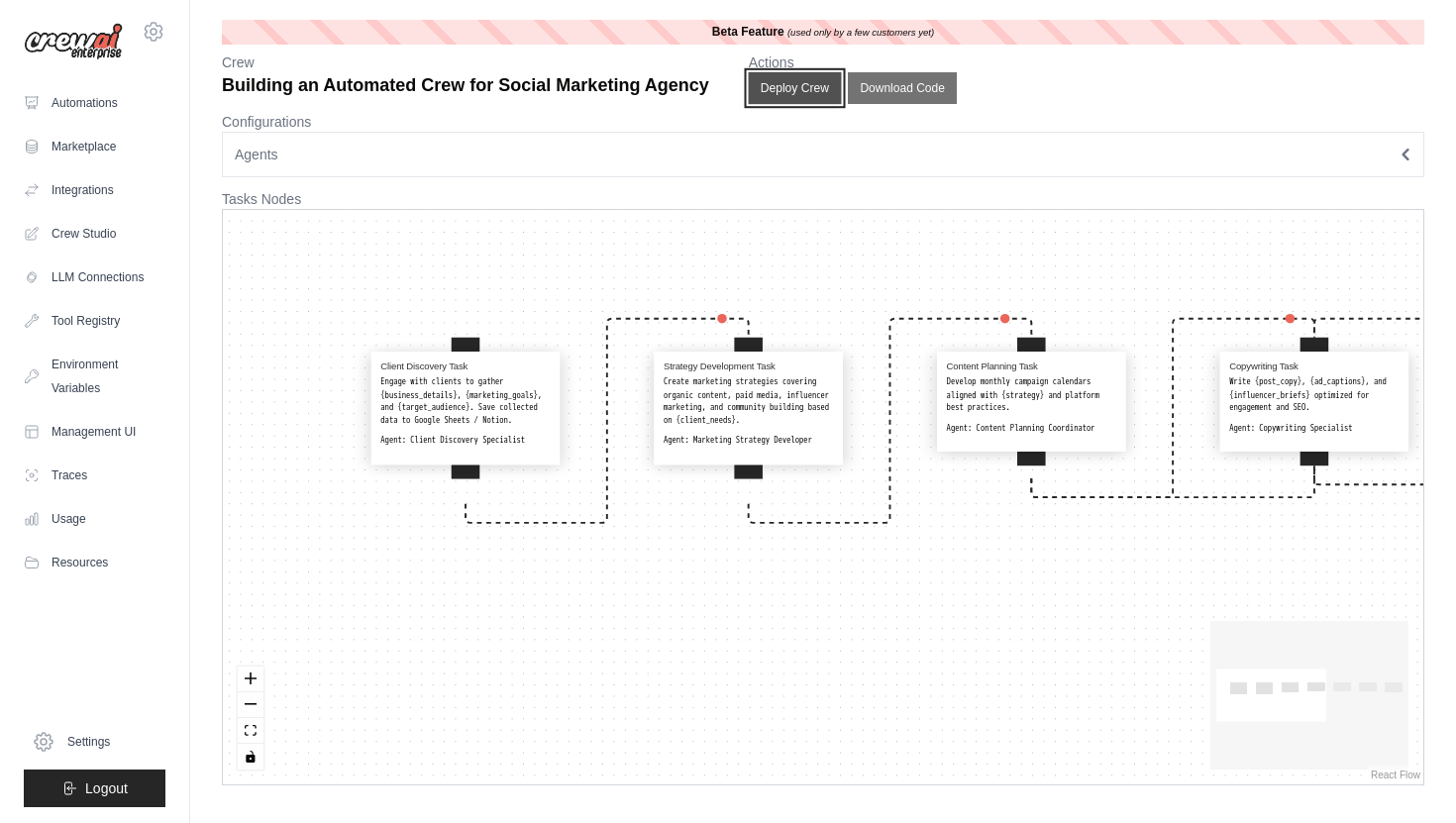 click on "Deploy Crew" at bounding box center [794, 88] 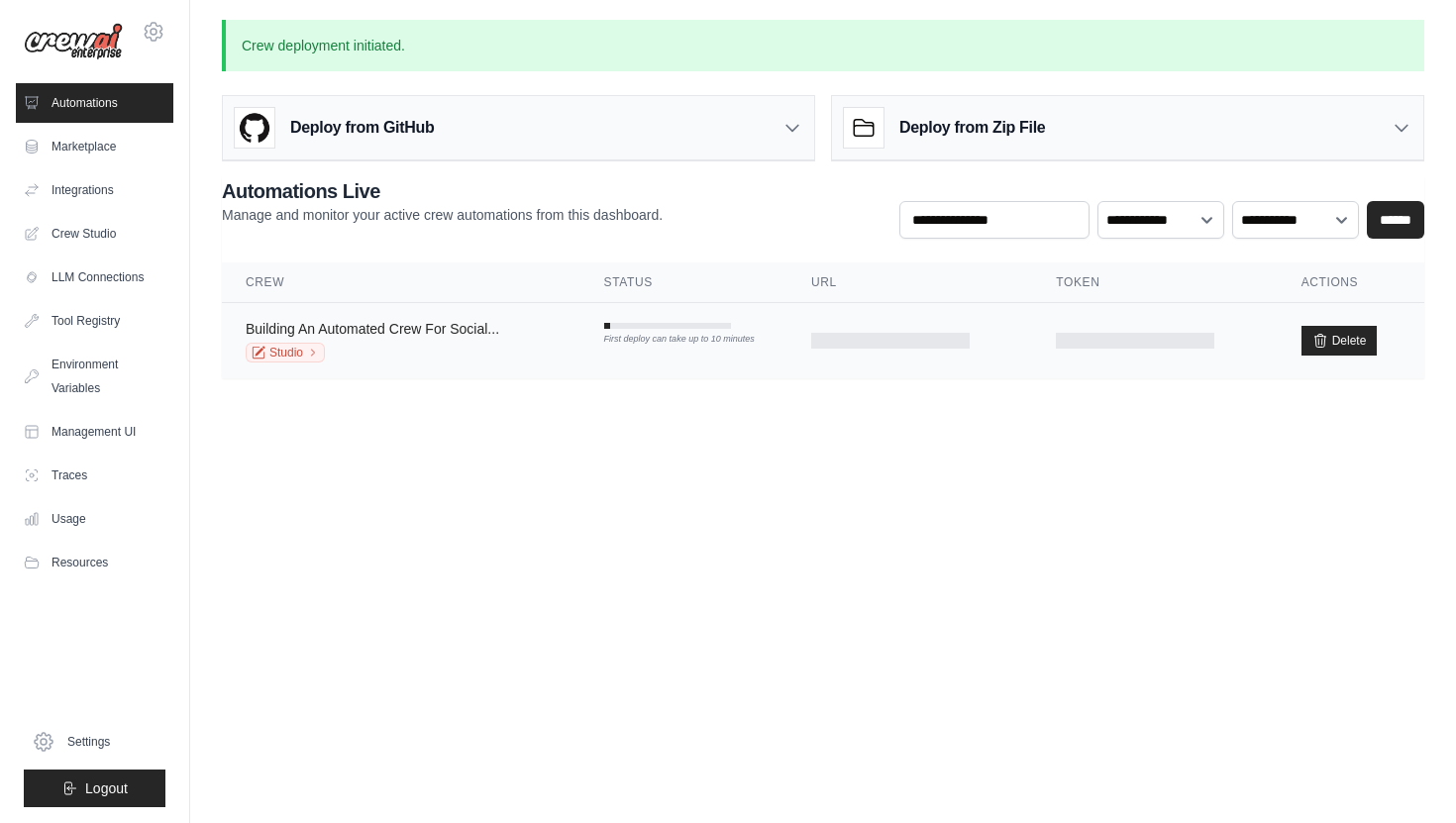 click on "Building An Automated Crew For Social..." at bounding box center [372, 329] 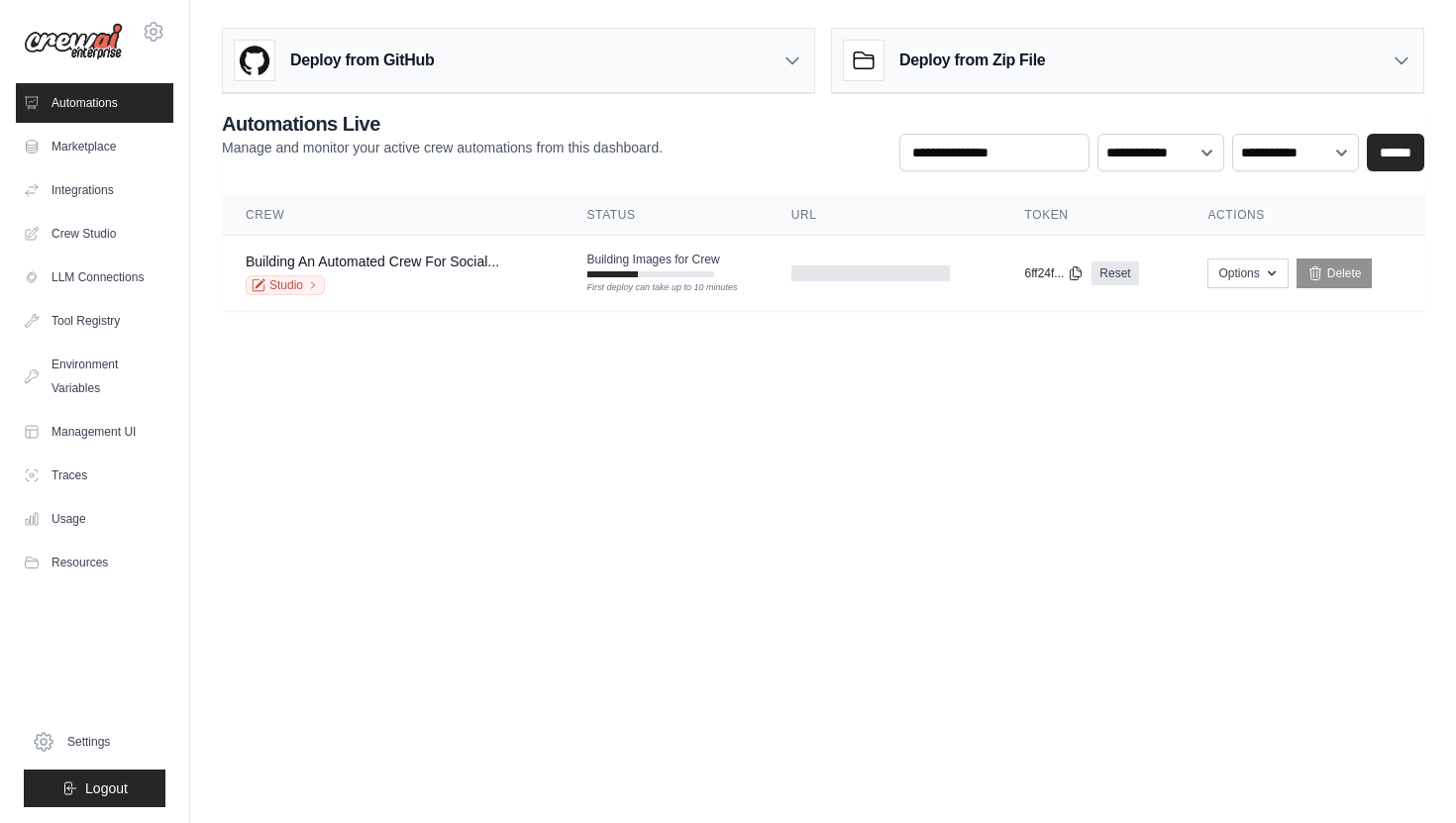 scroll, scrollTop: 0, scrollLeft: 0, axis: both 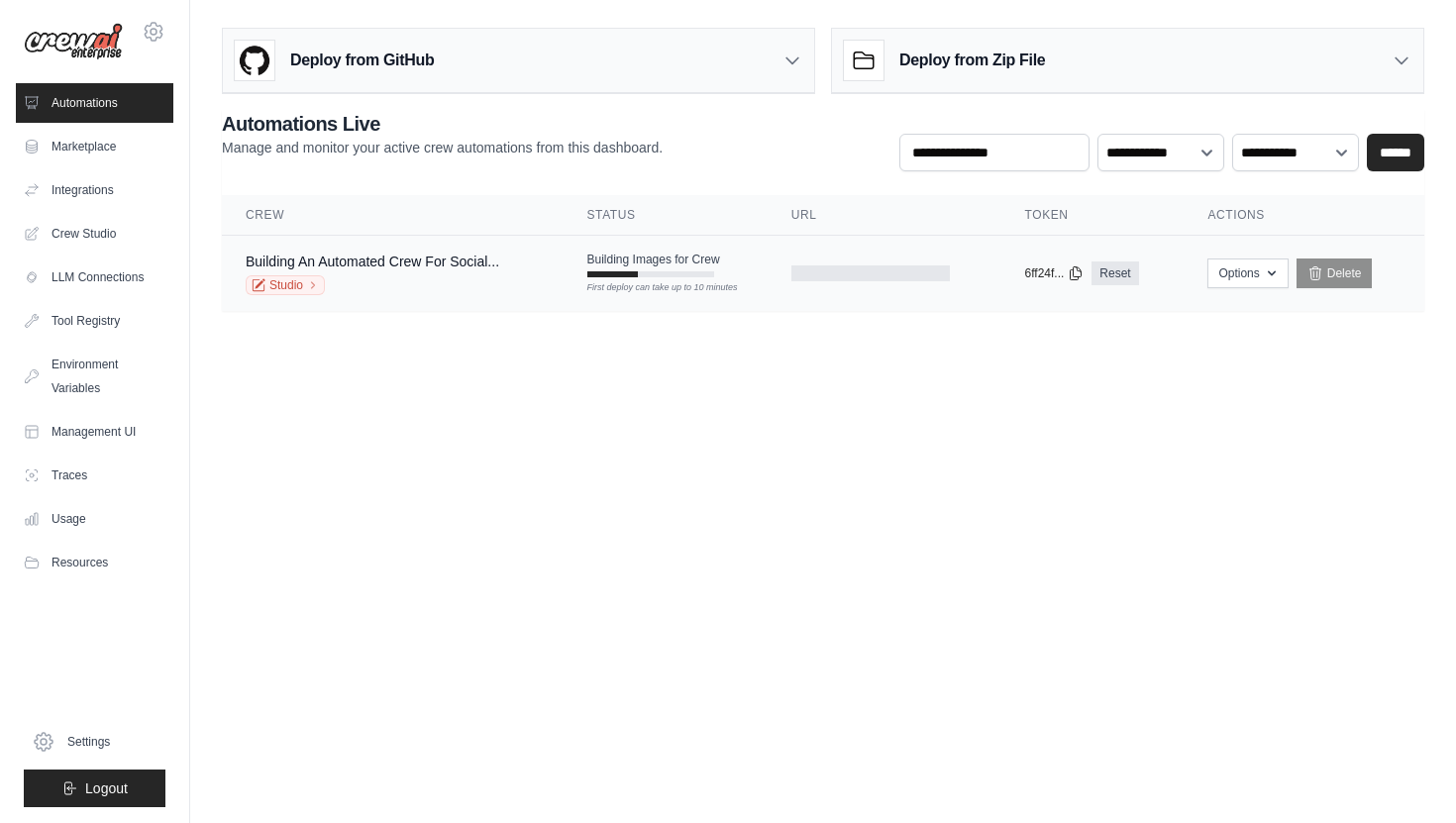 click on "Building An Automated Crew For Social...
Studio" at bounding box center (392, 273) 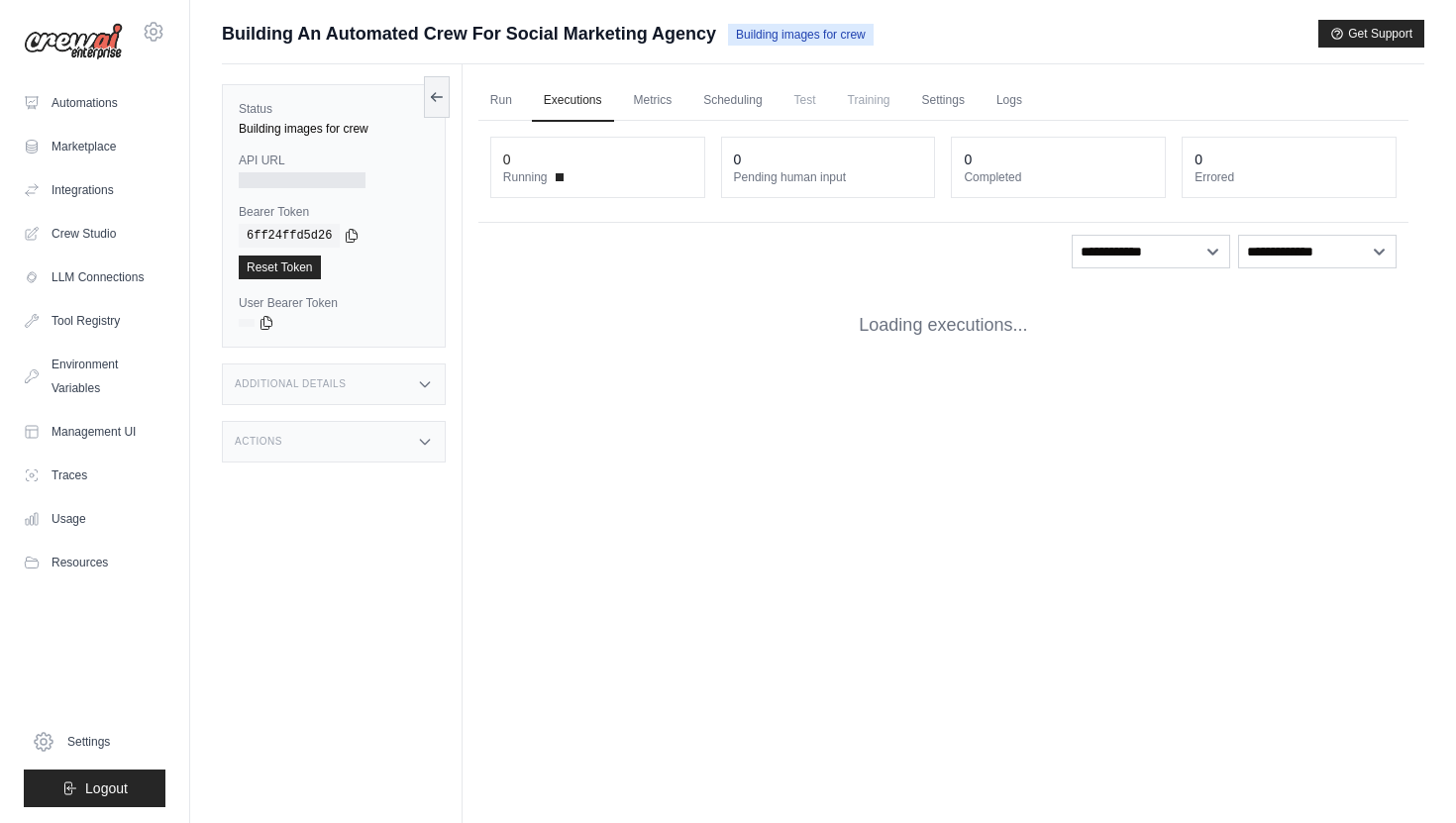 scroll, scrollTop: 0, scrollLeft: 0, axis: both 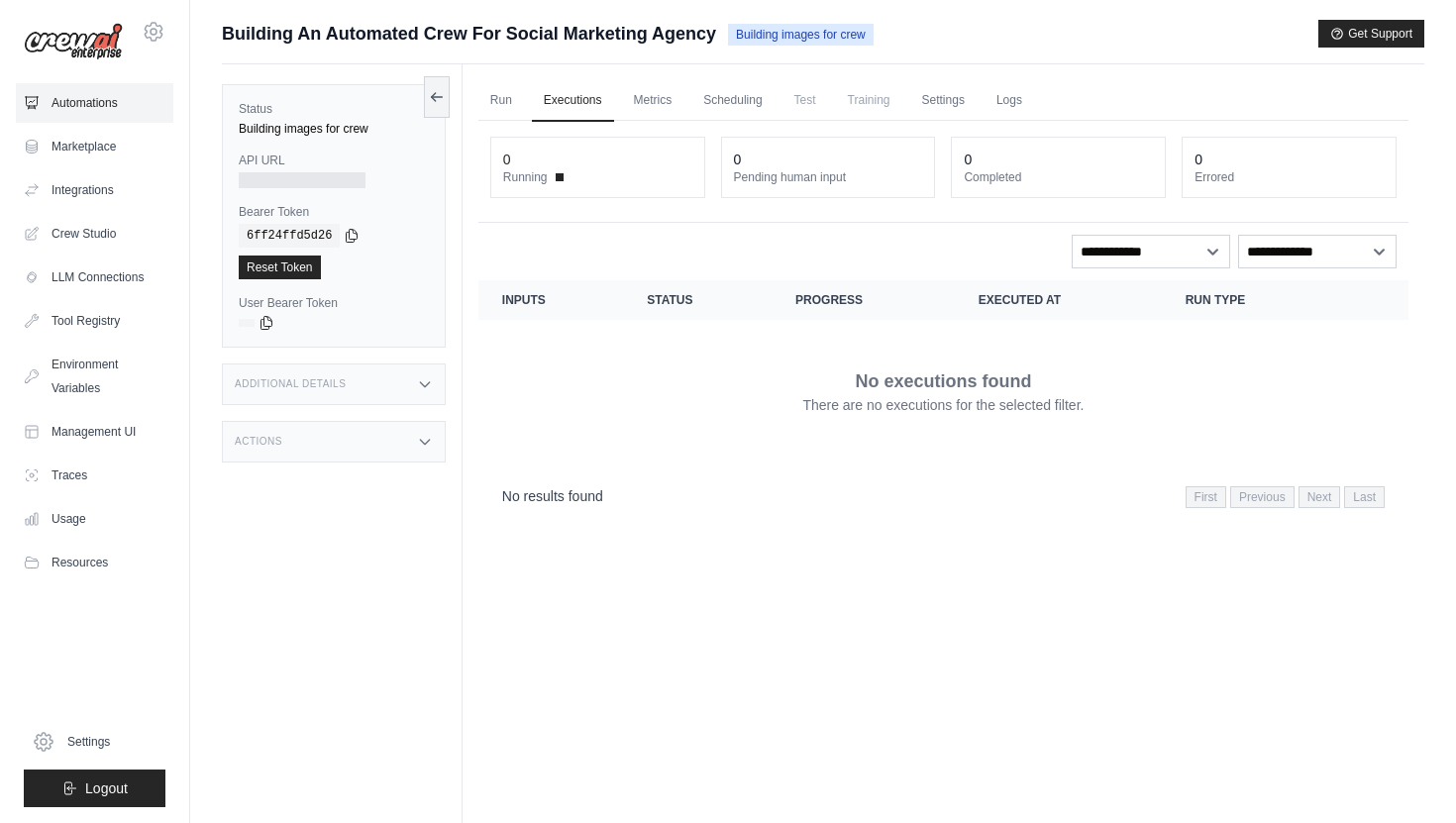 click on "Automations" at bounding box center (94, 103) 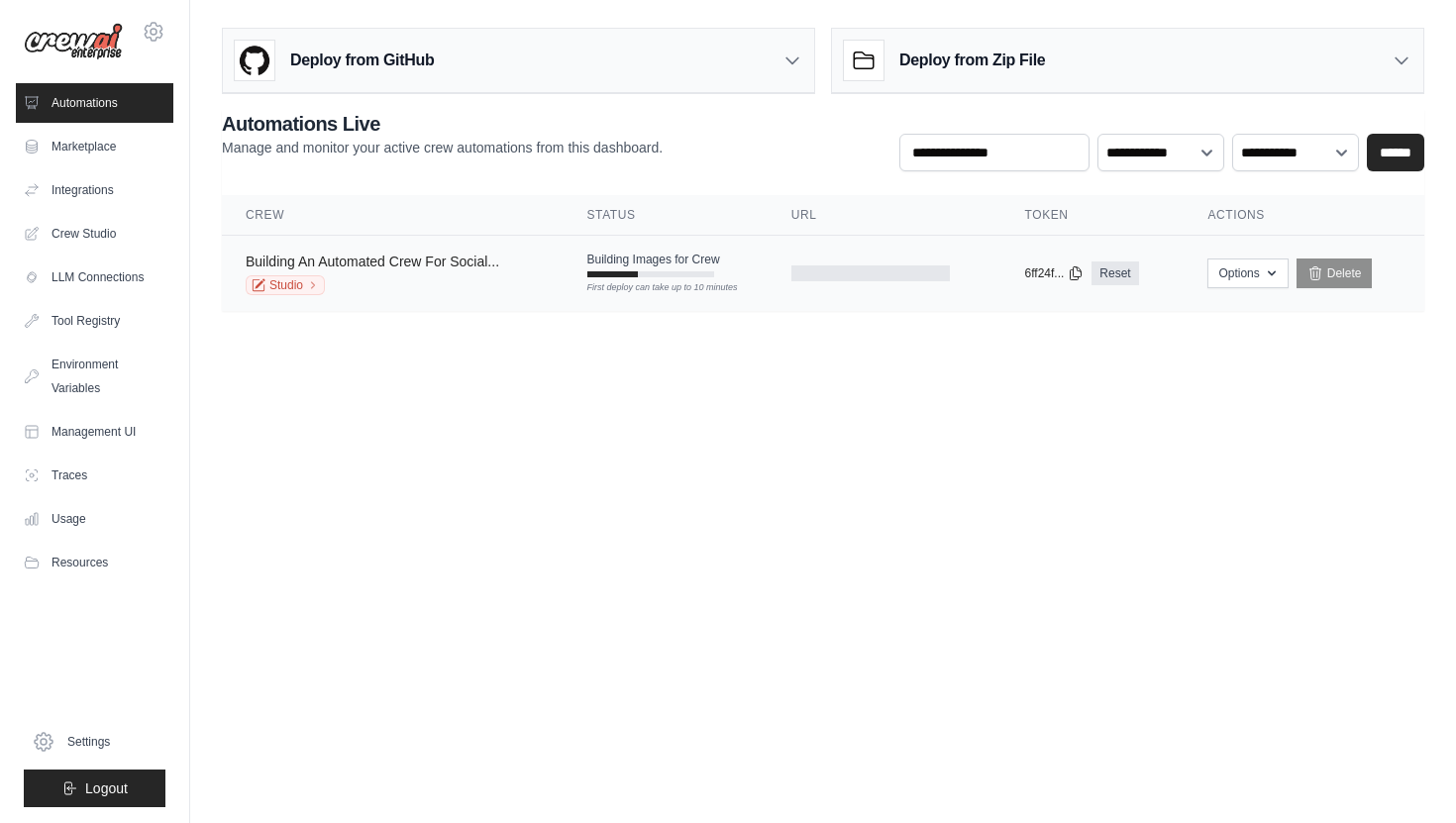 click on "Building An Automated Crew For Social..." at bounding box center (372, 261) 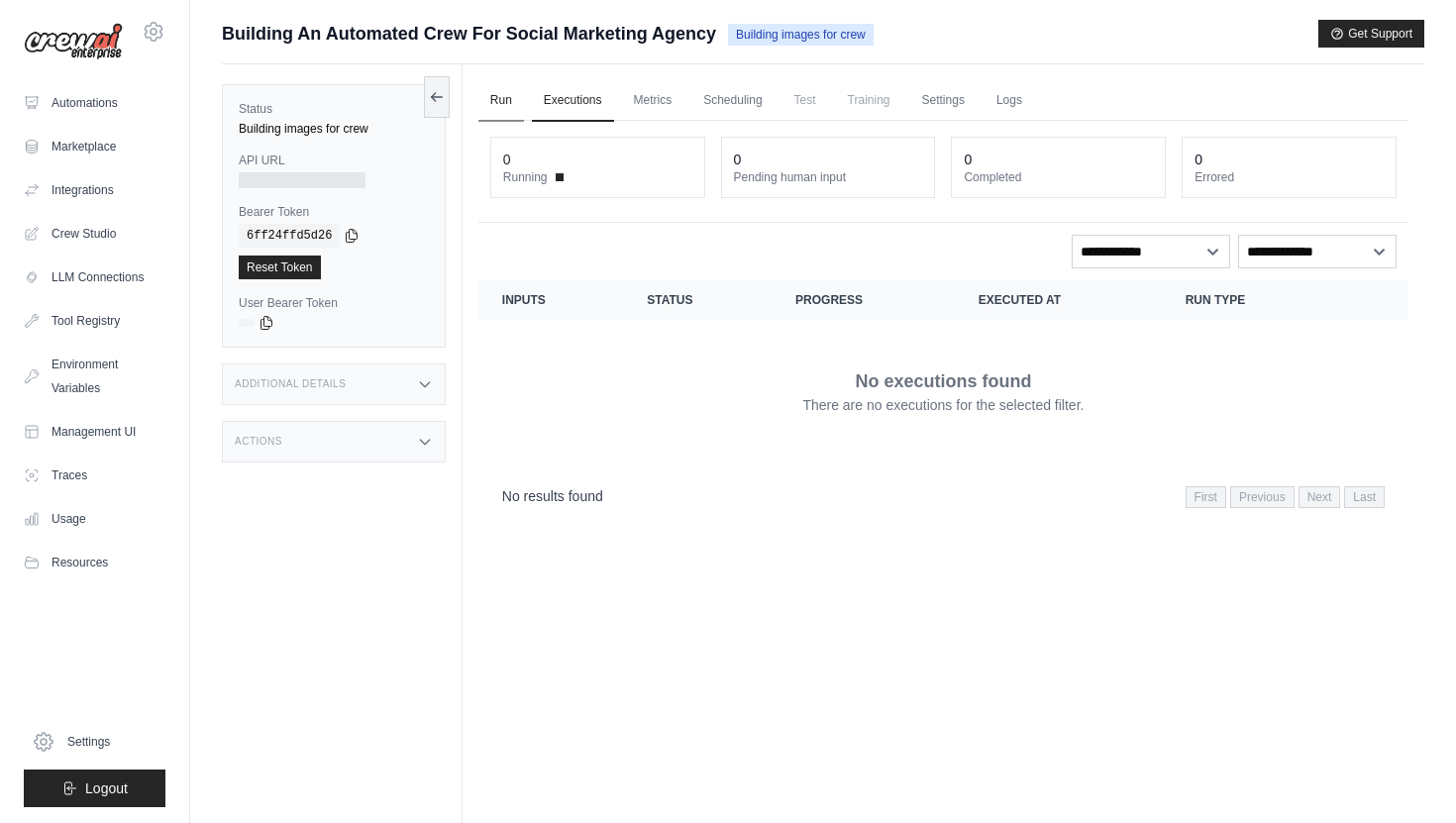 click on "Run" at bounding box center [501, 101] 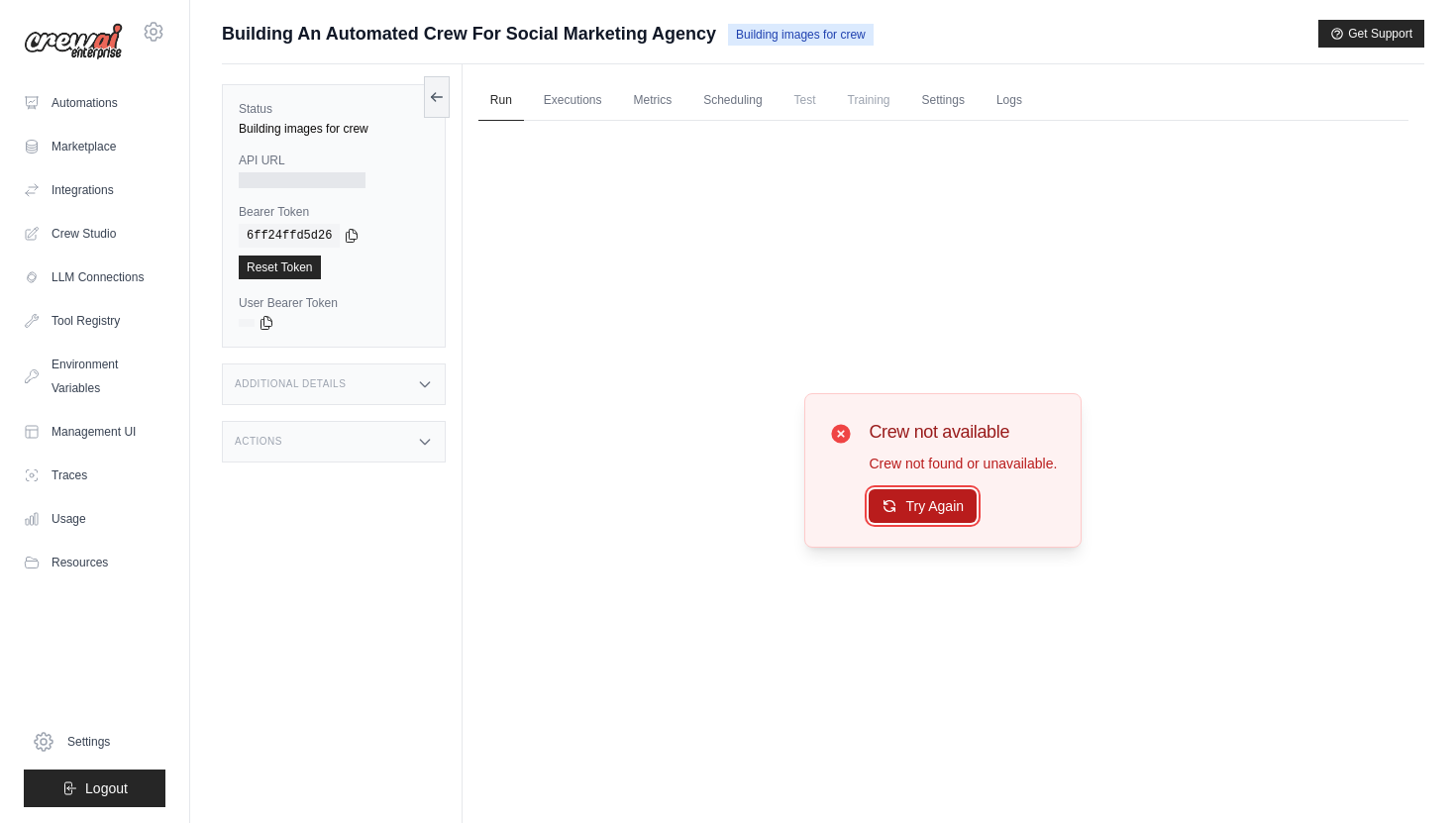 click on "Try Again" at bounding box center [922, 506] 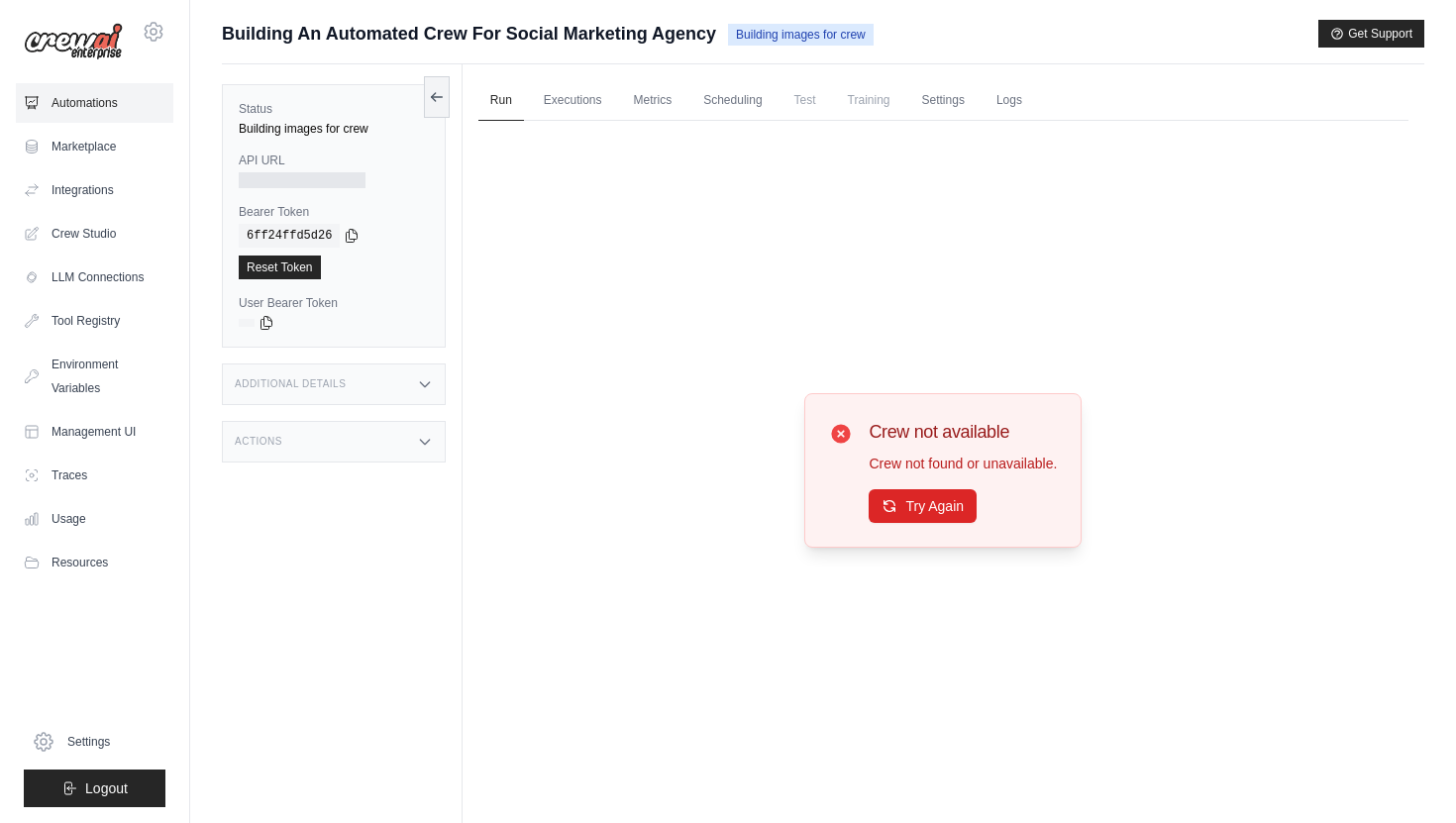 click on "Automations" at bounding box center (94, 103) 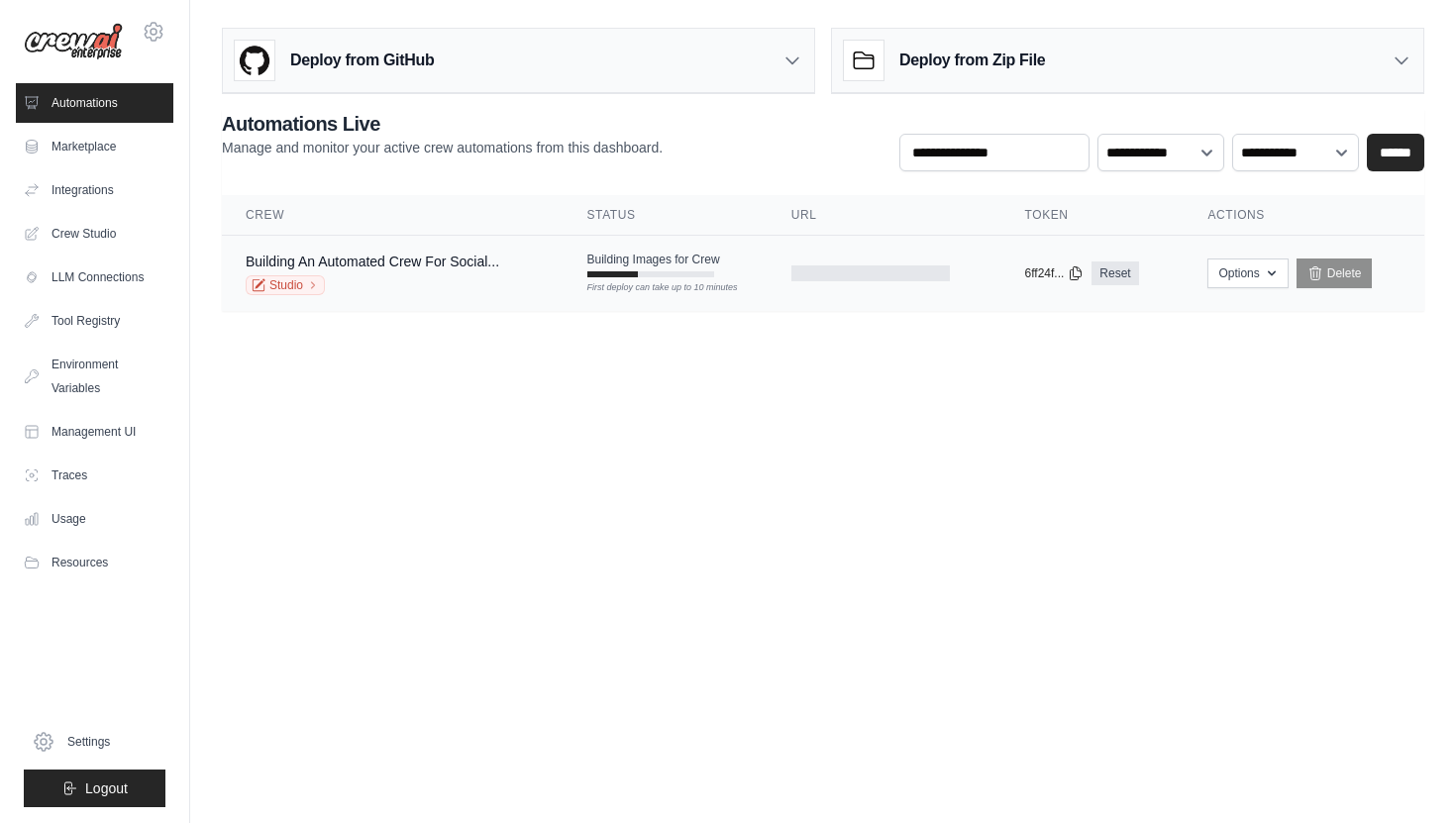 click on "Studio" at bounding box center [372, 285] 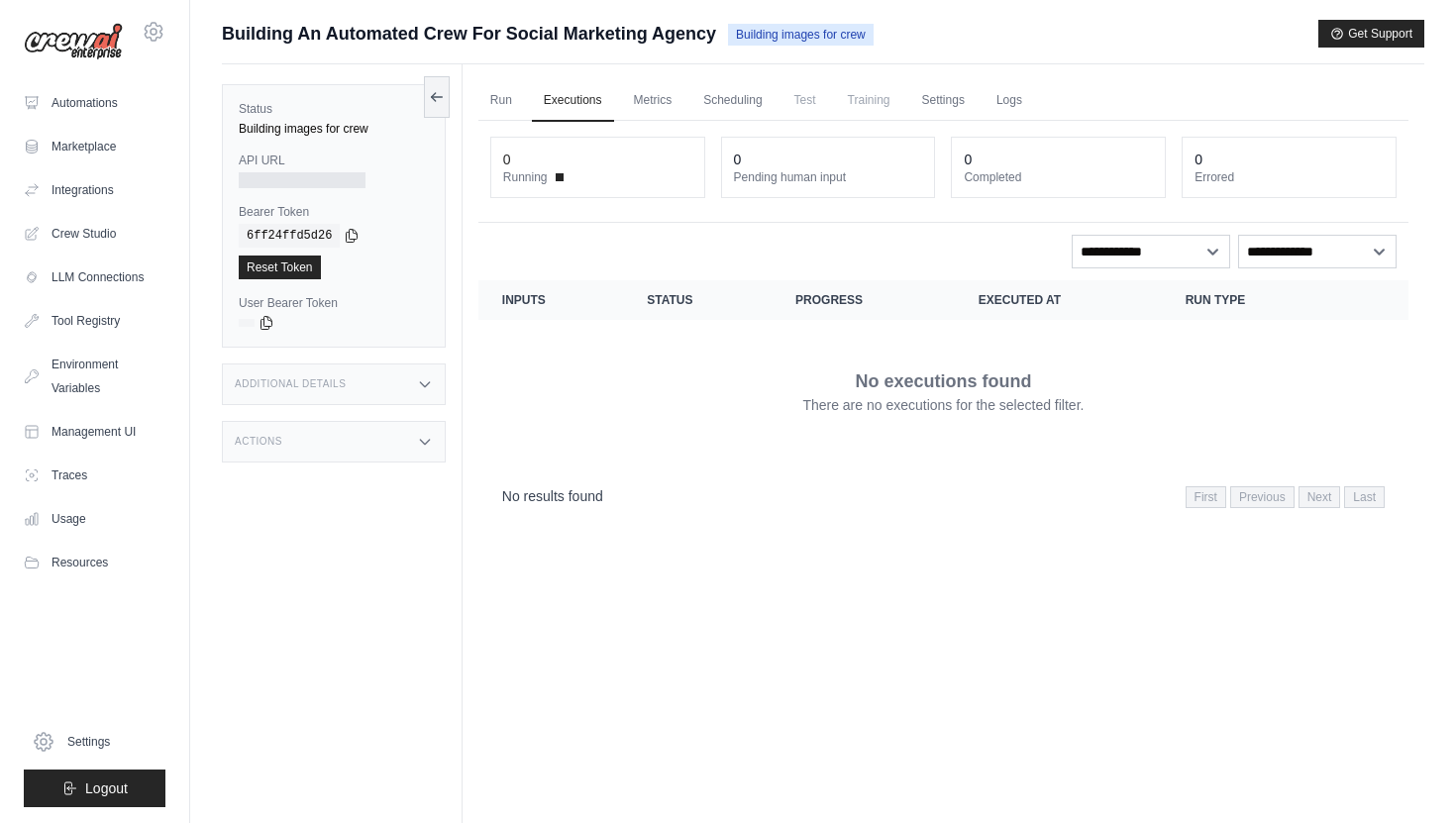 scroll, scrollTop: 0, scrollLeft: 0, axis: both 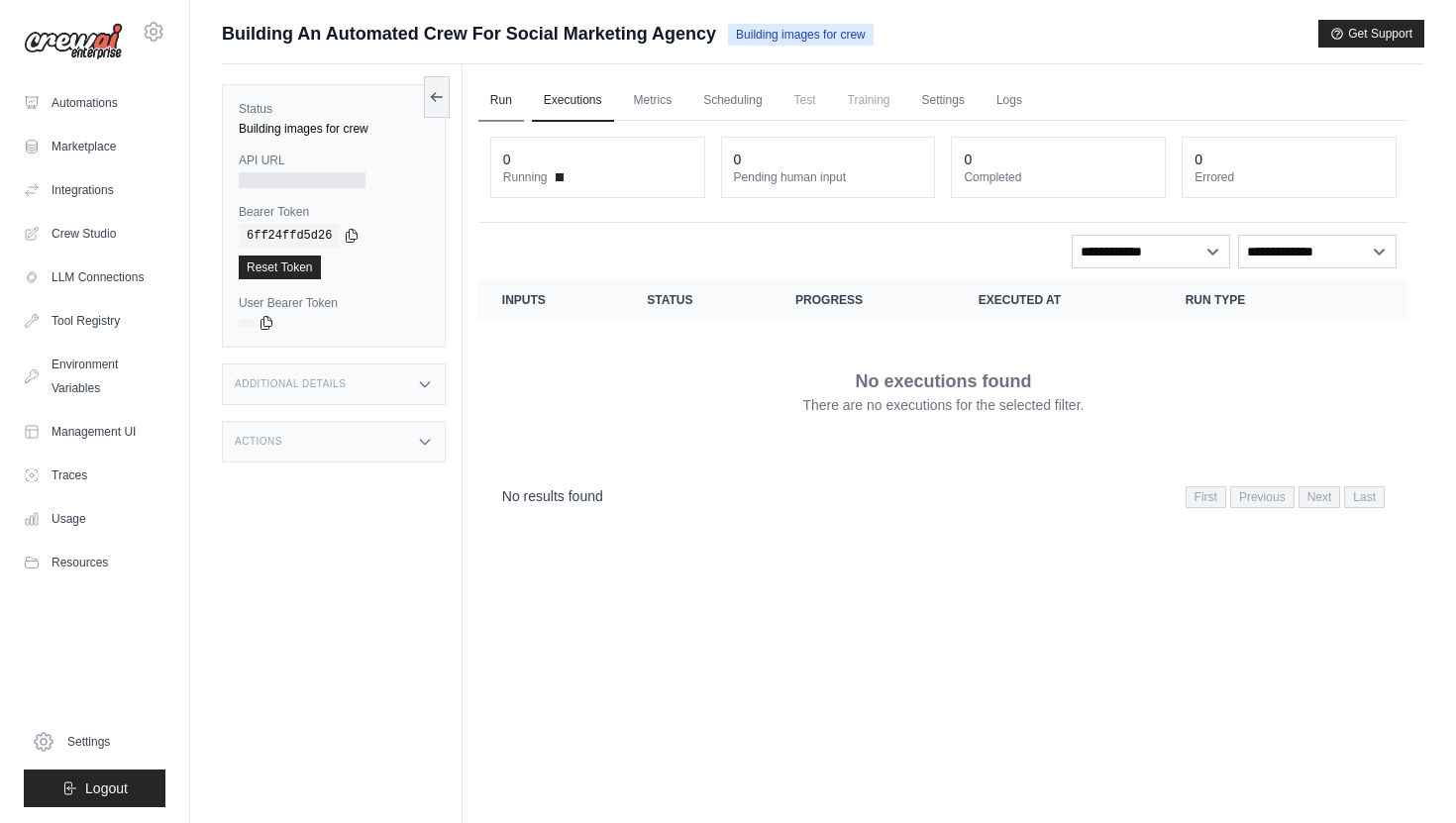 click on "Run" at bounding box center [501, 101] 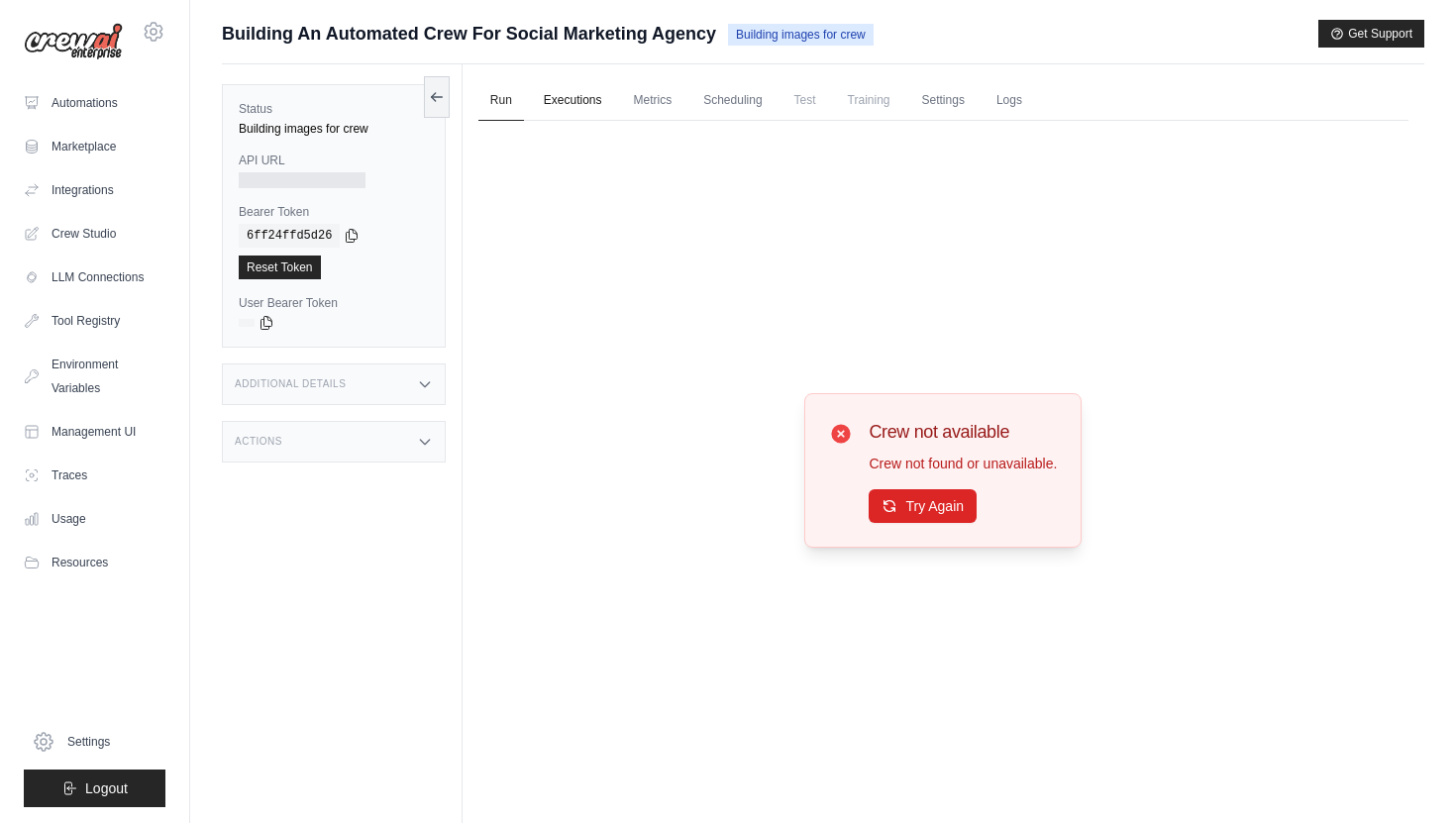 click on "Executions" at bounding box center [572, 101] 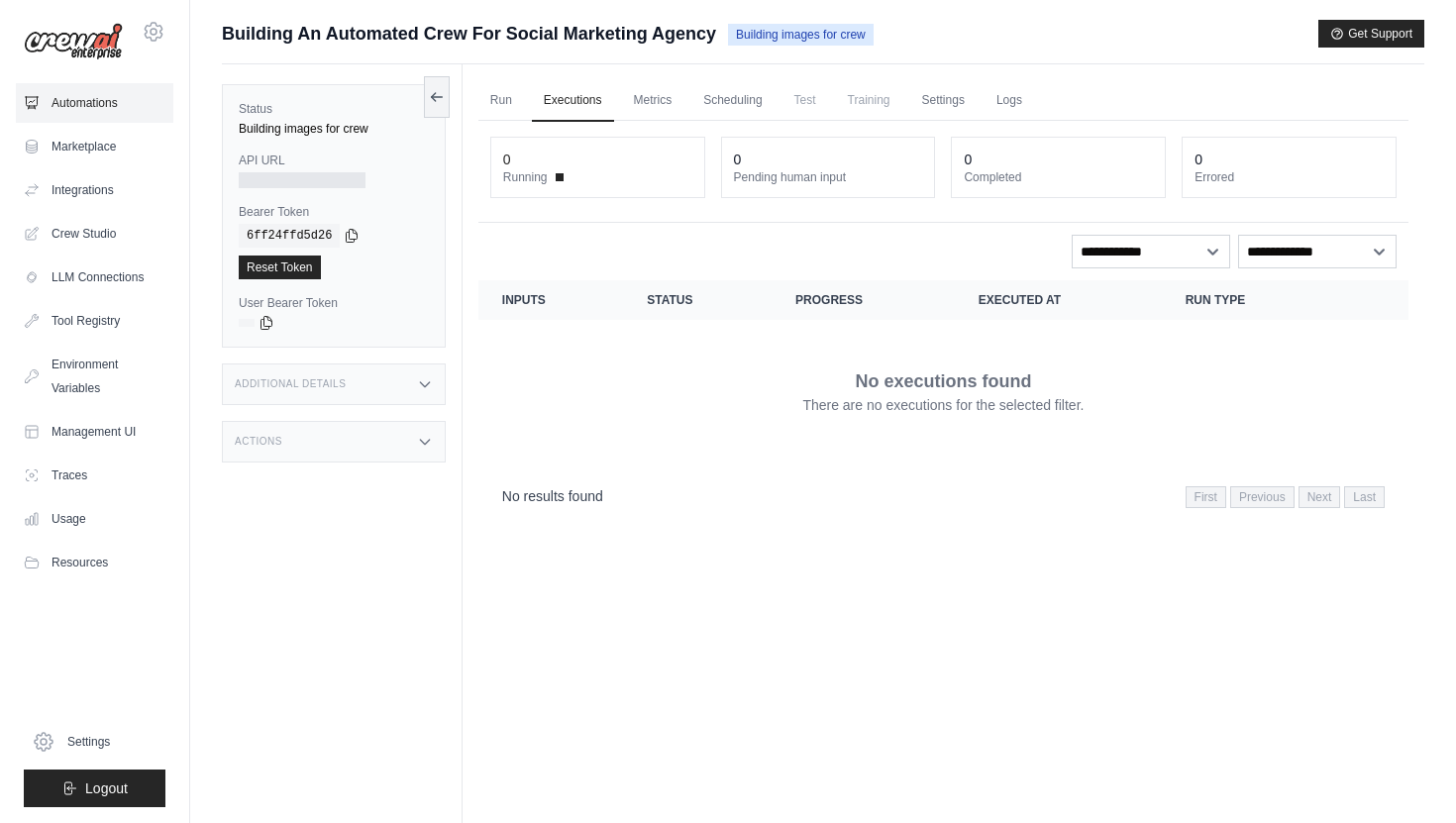 click on "Automations" at bounding box center (94, 103) 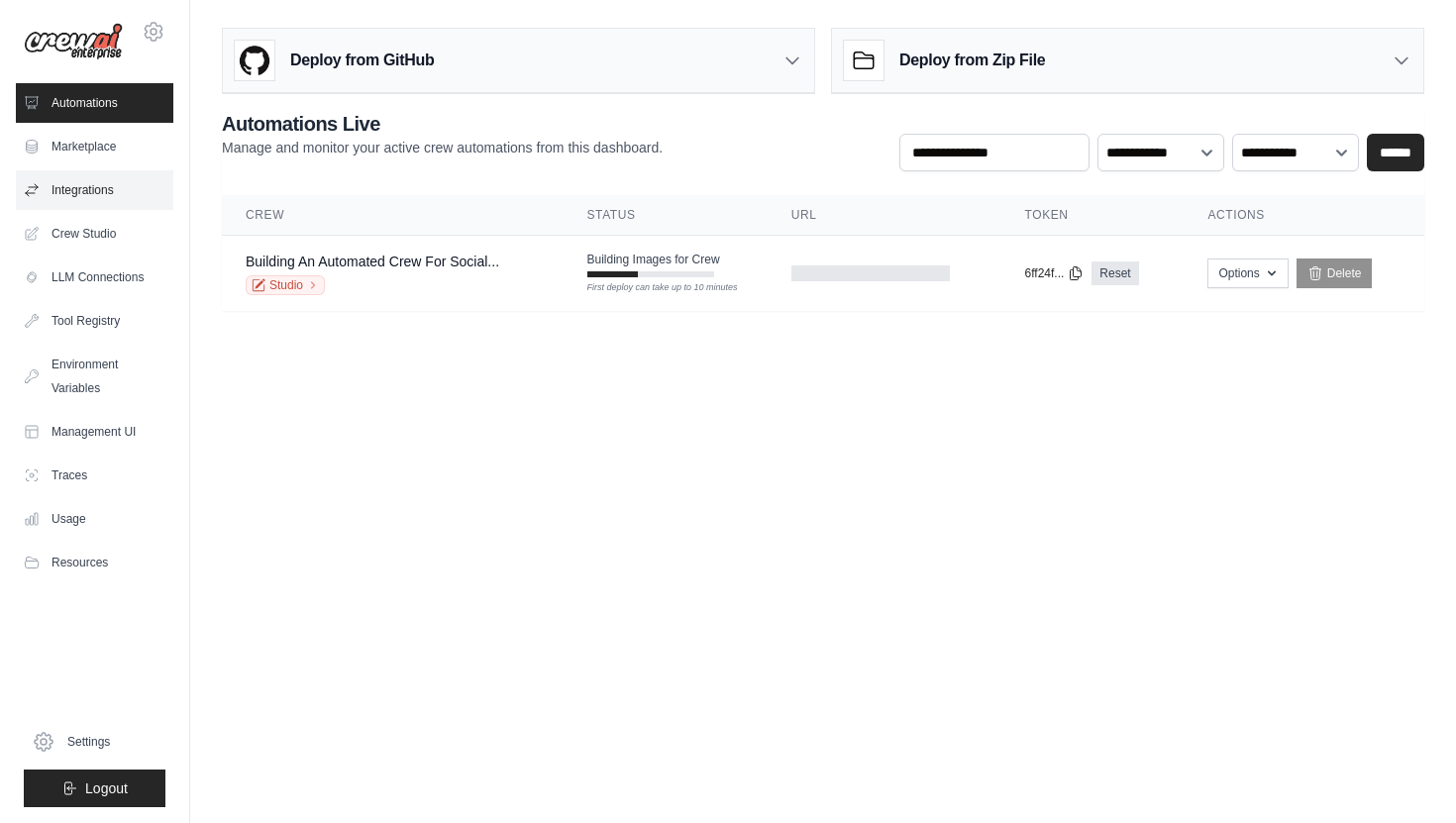 click on "Integrations" at bounding box center (94, 190) 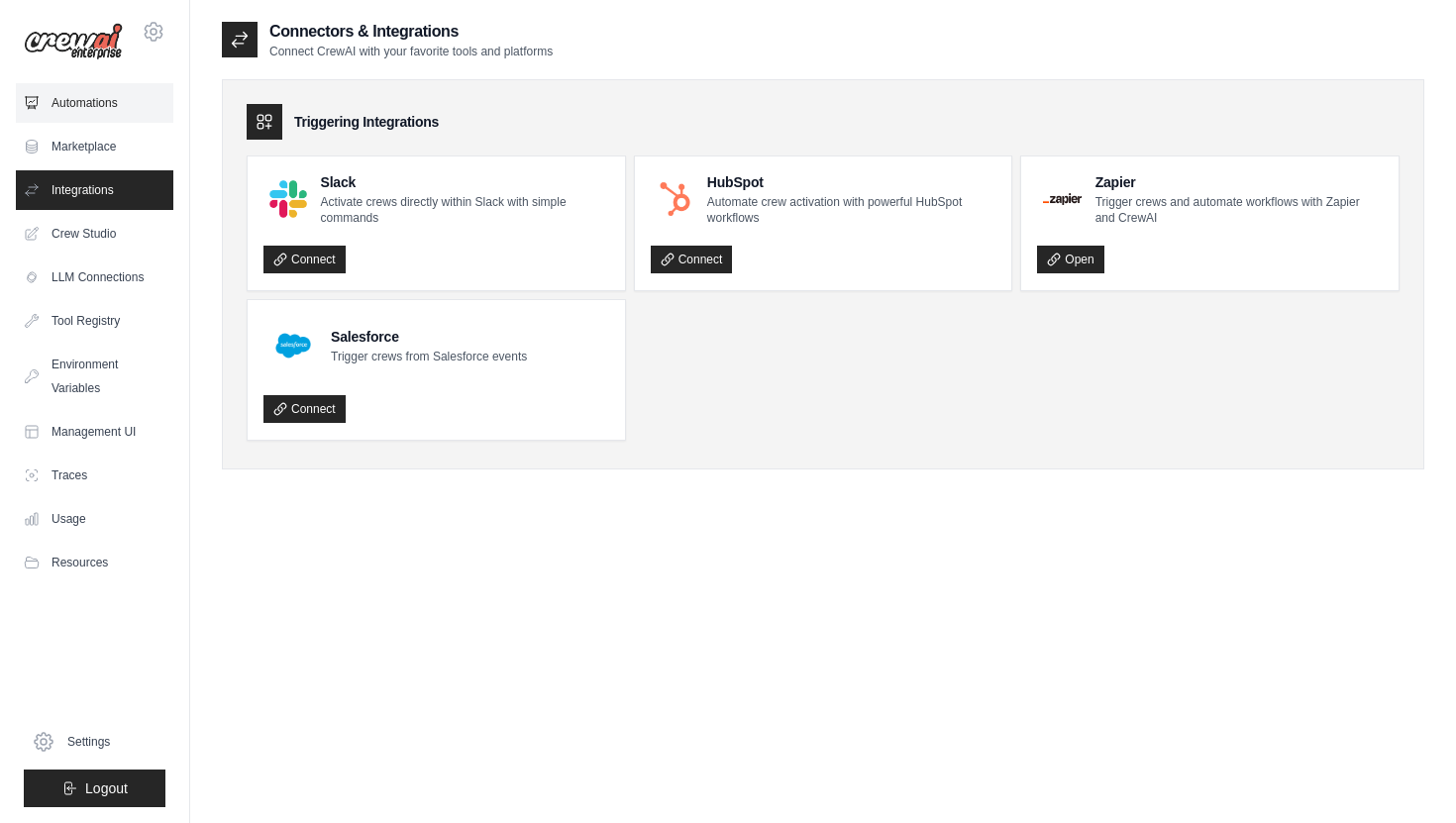 click on "Automations" at bounding box center [94, 103] 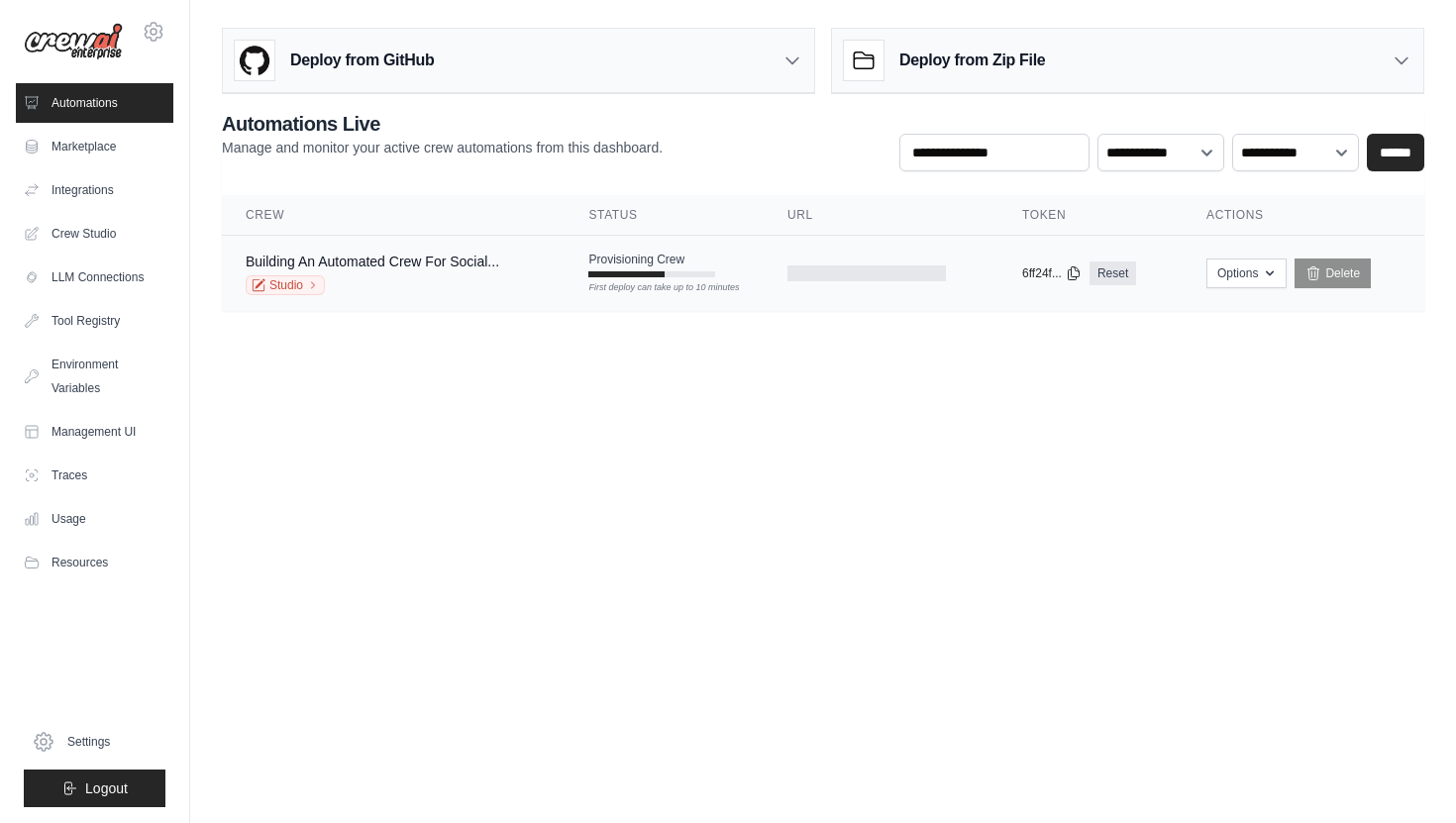click on "Building An Automated Crew For Social...
Studio" at bounding box center [393, 273] 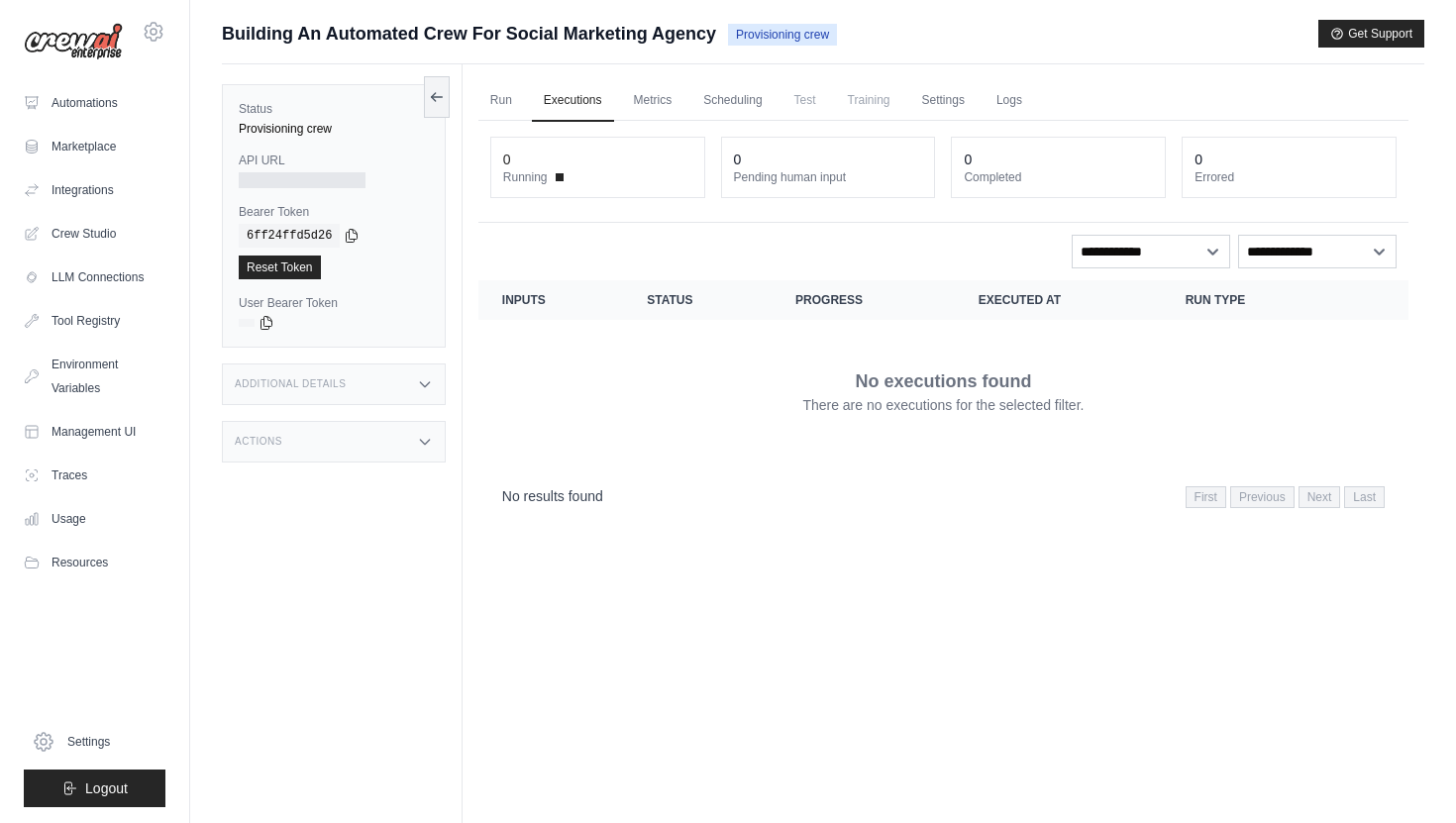scroll, scrollTop: 0, scrollLeft: 0, axis: both 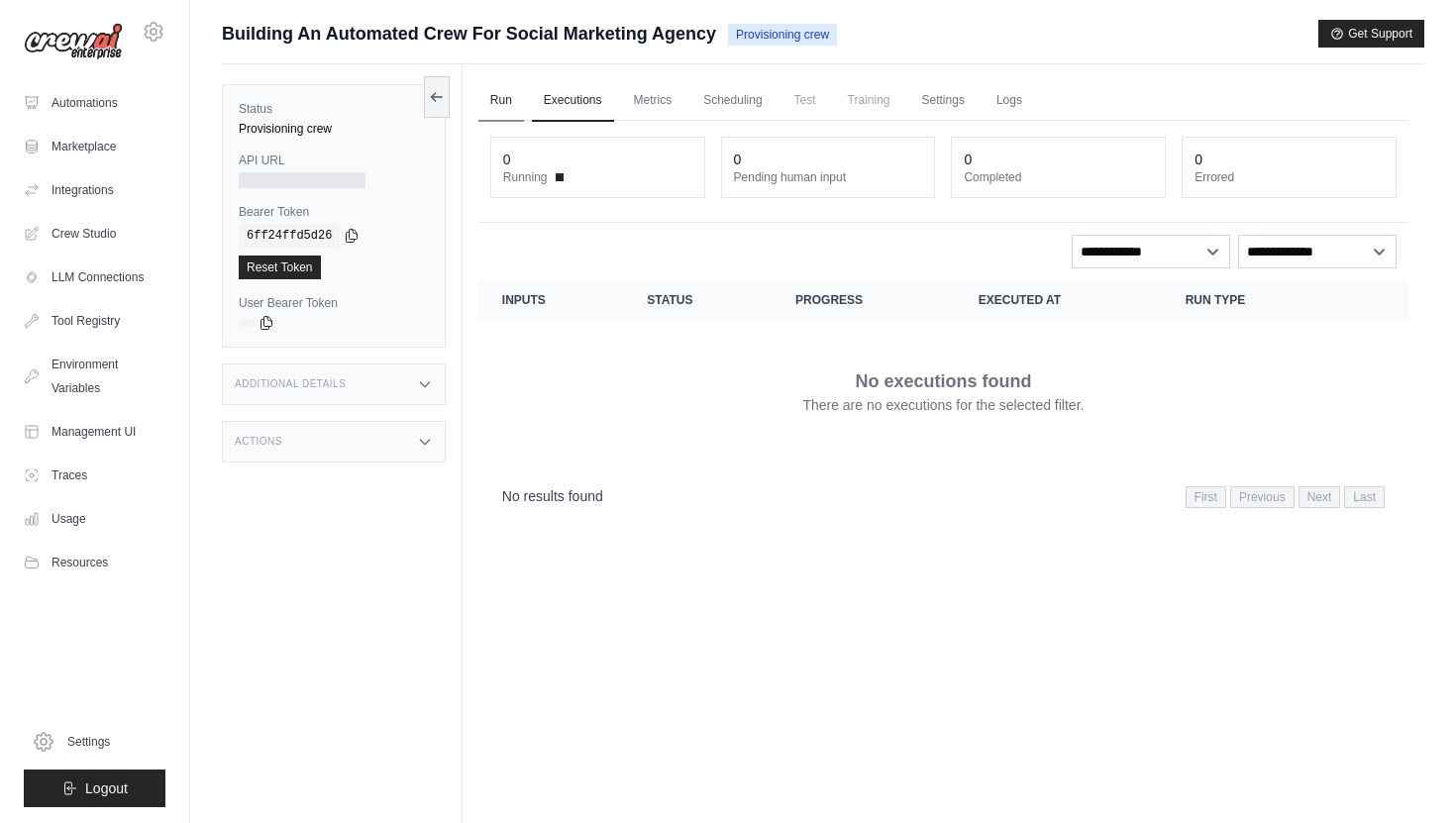 click on "Run" at bounding box center [501, 101] 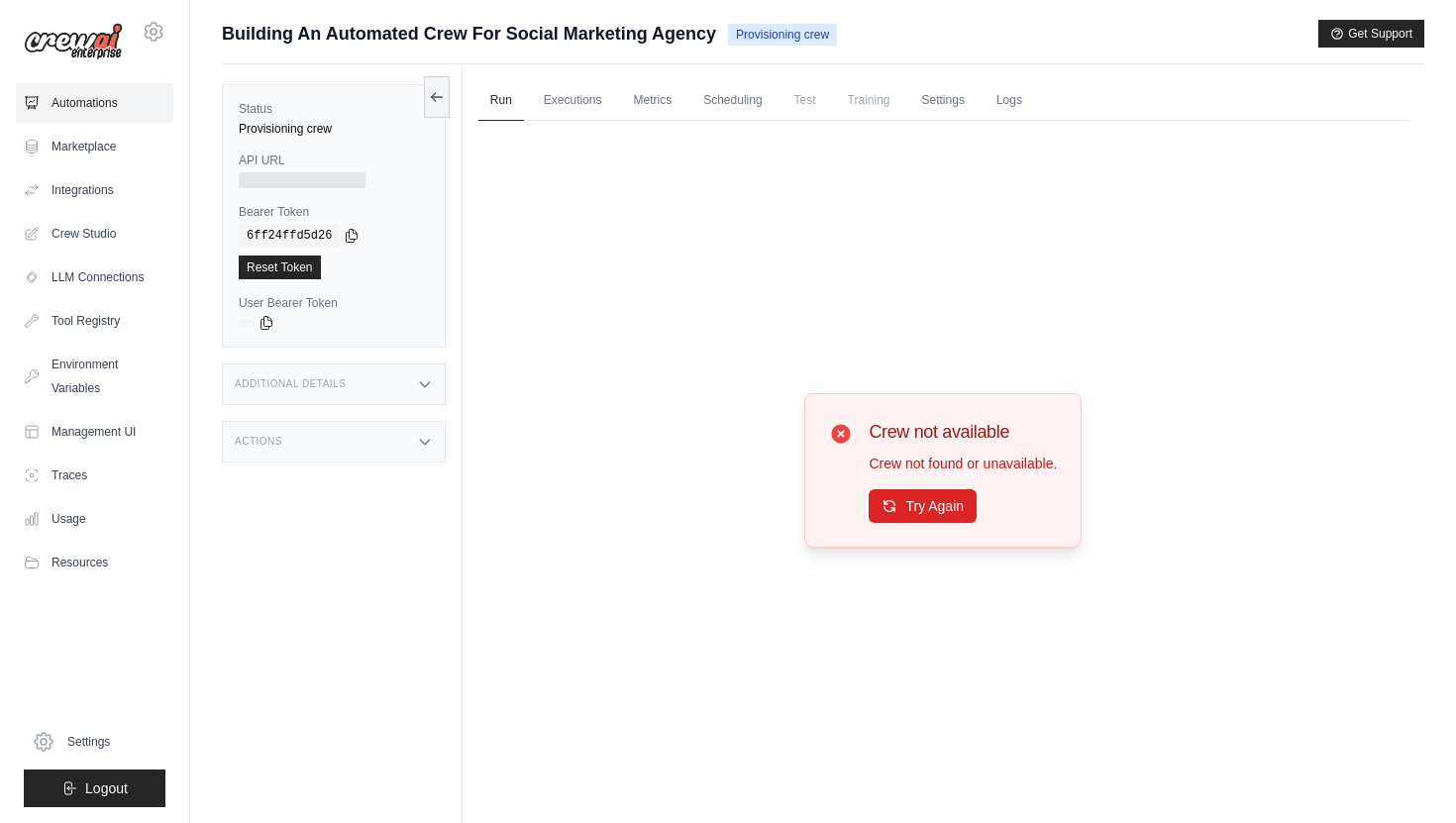 click on "Automations" at bounding box center [94, 103] 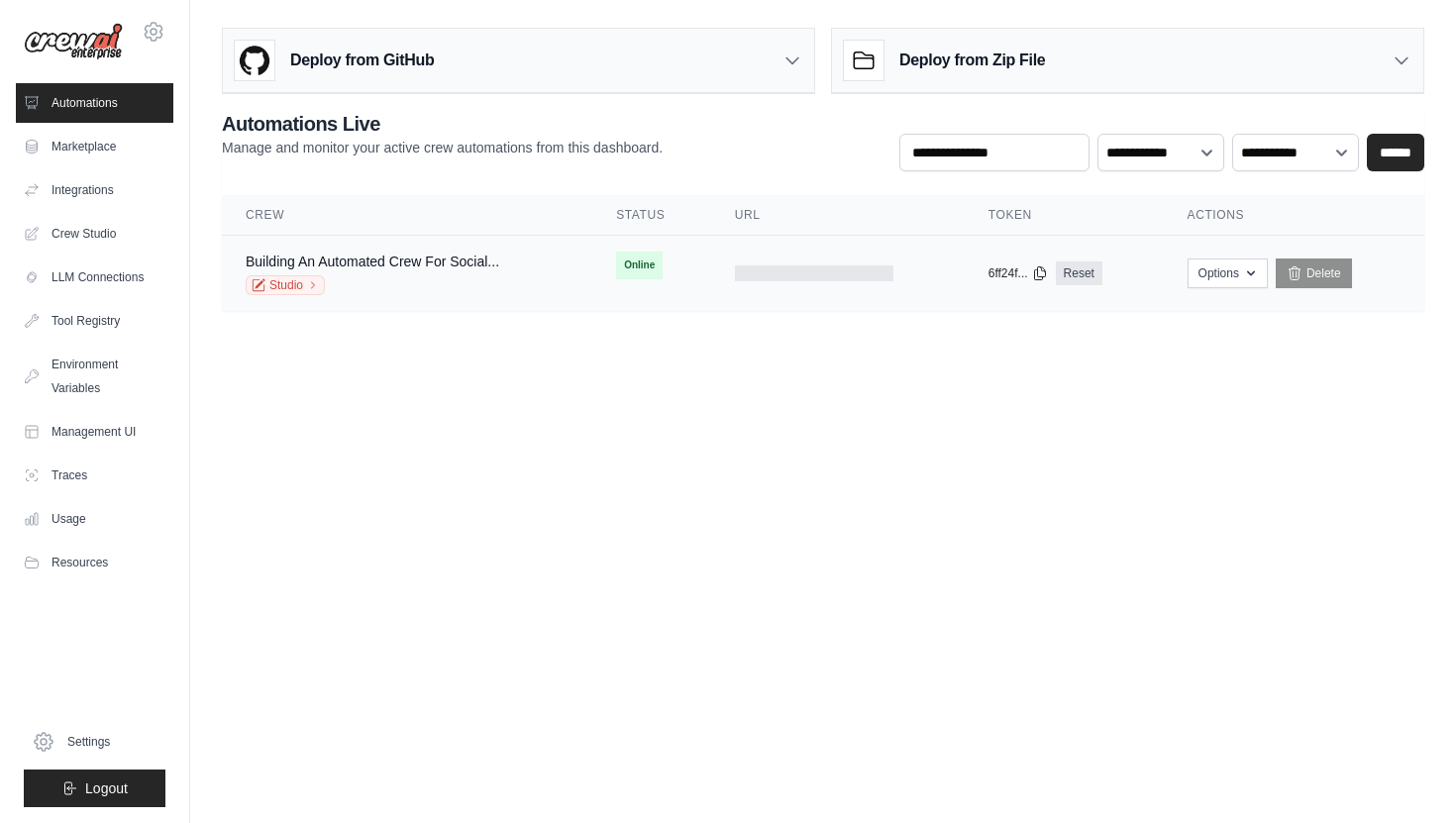click on "Studio" at bounding box center (372, 285) 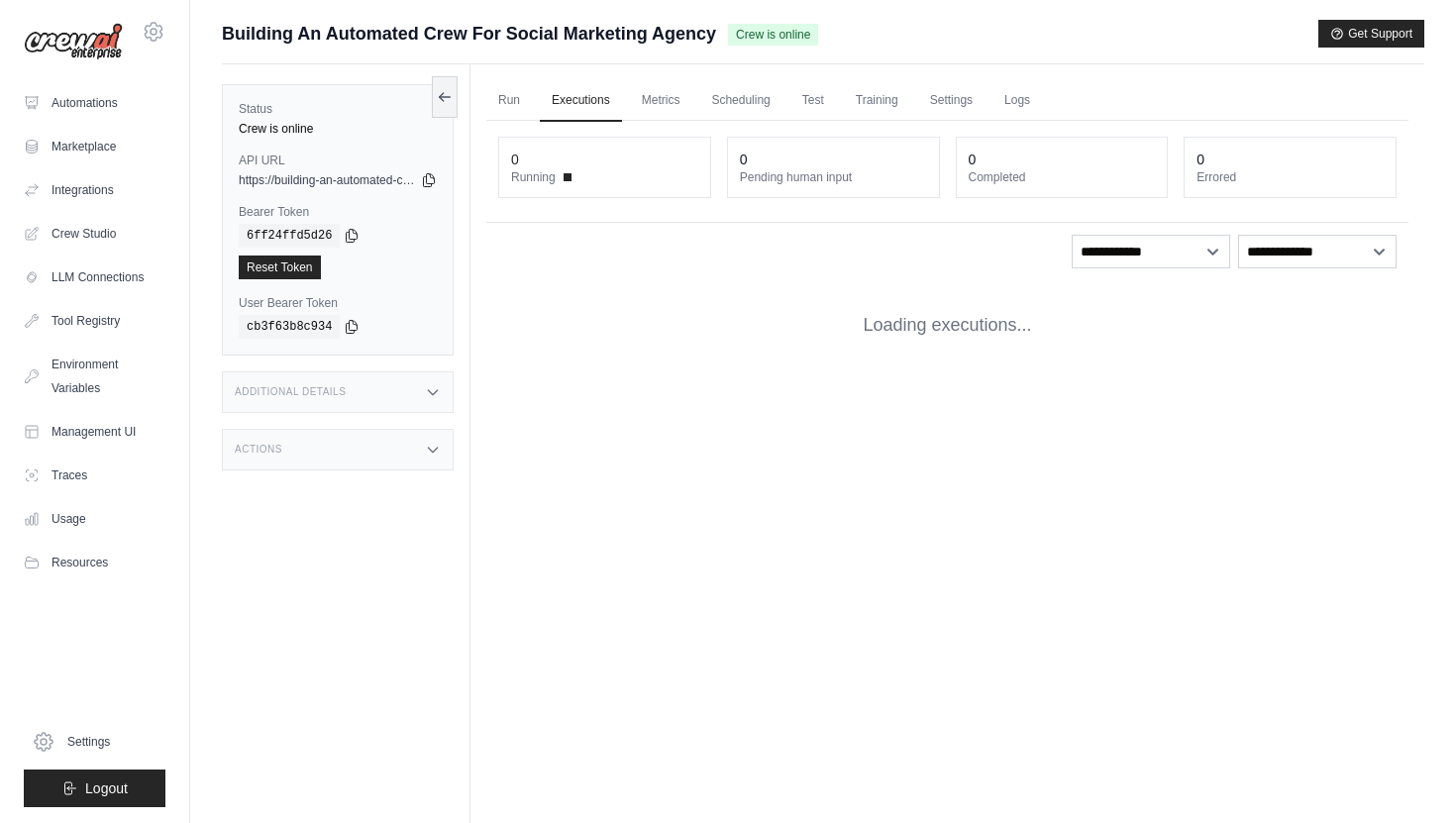 scroll, scrollTop: 0, scrollLeft: 0, axis: both 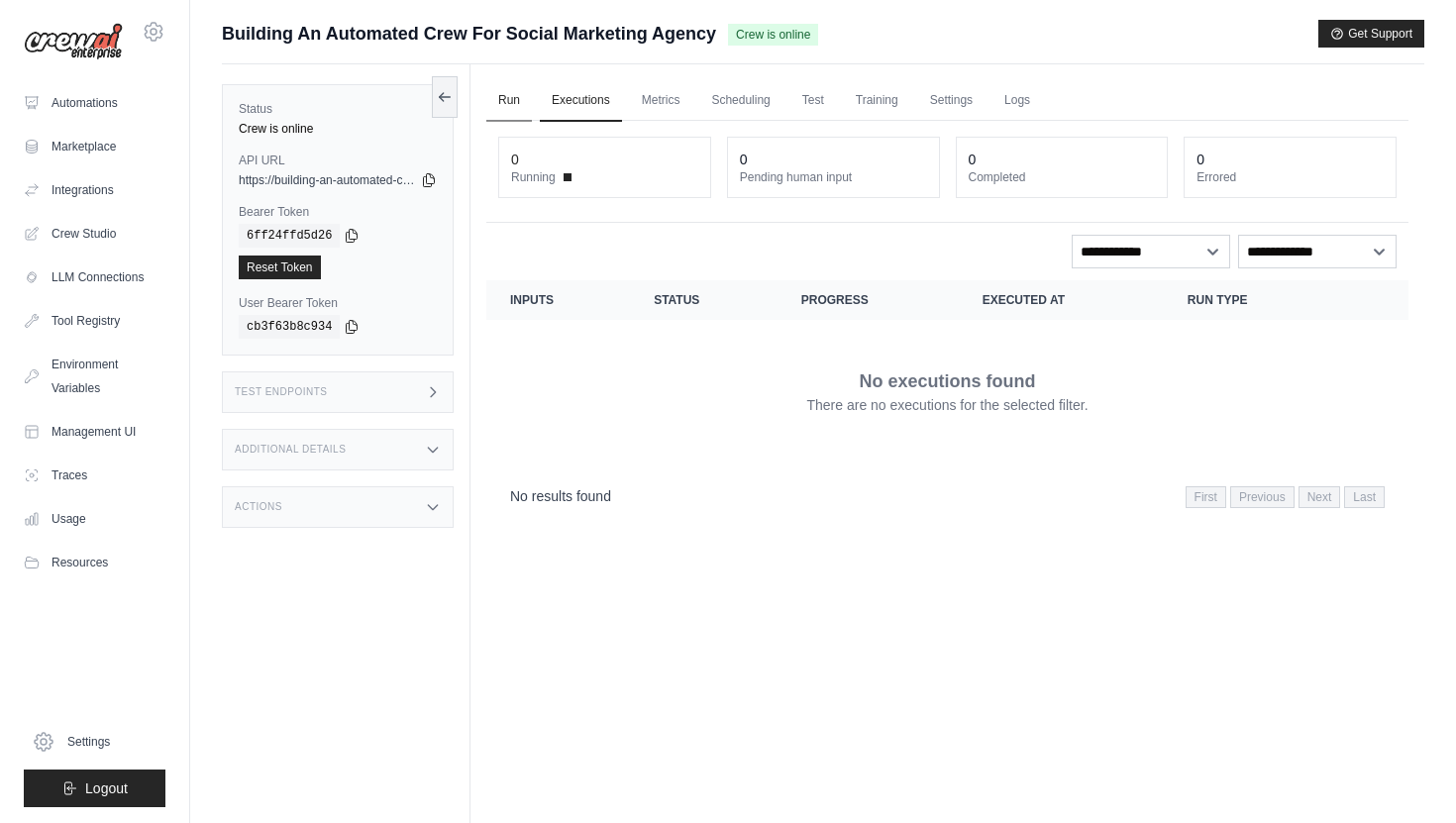click on "Run" at bounding box center [509, 101] 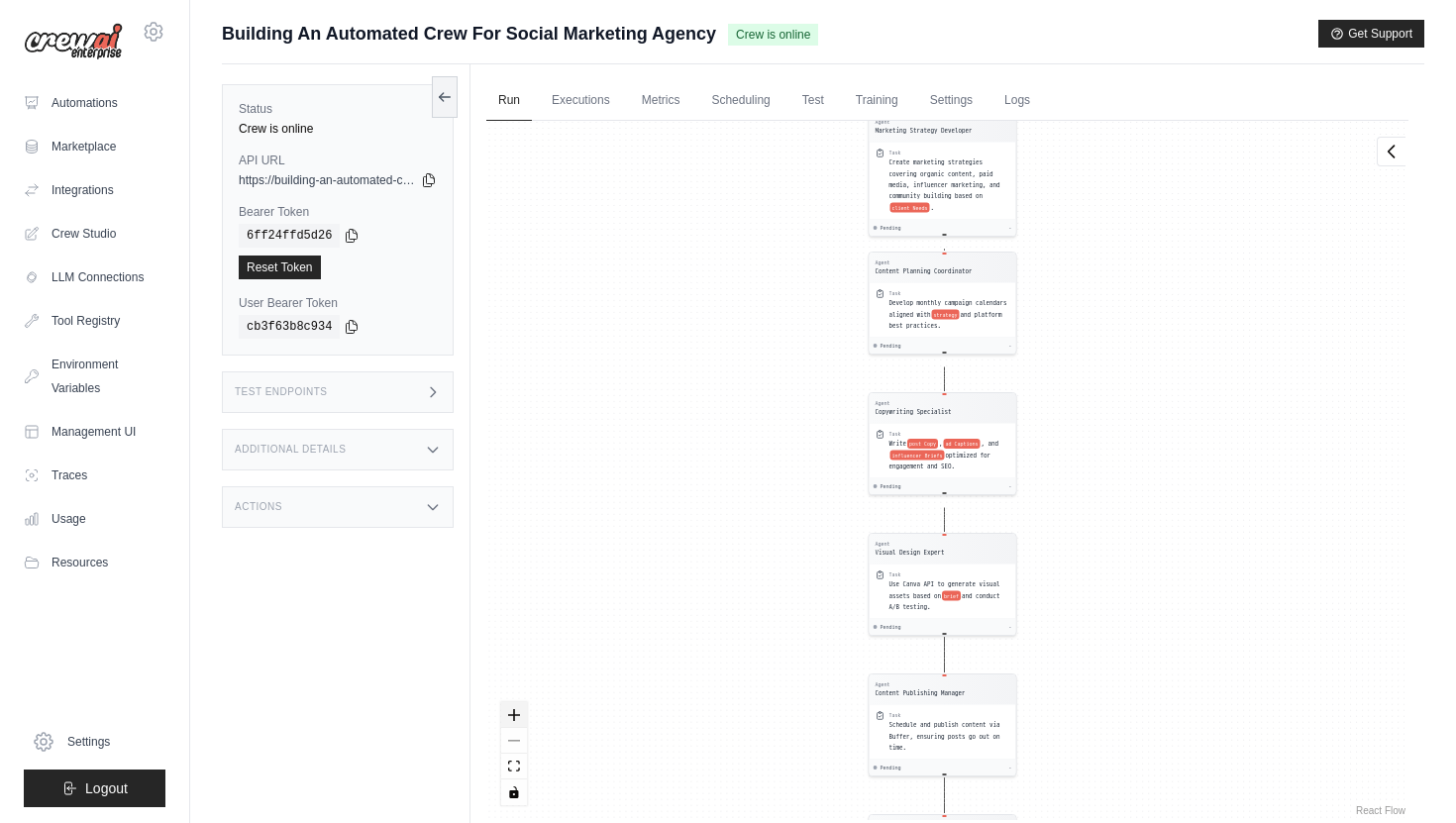click 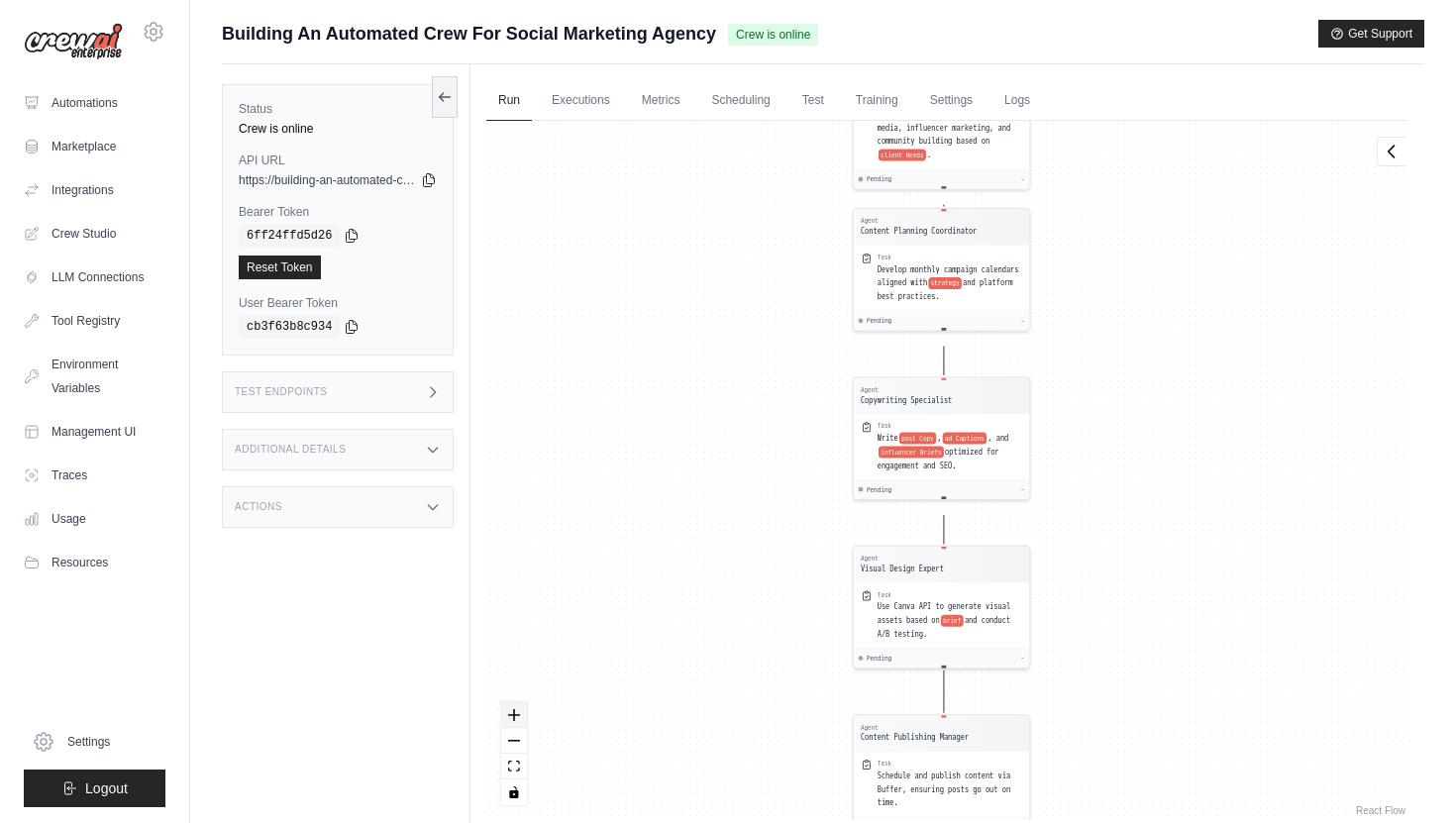 click 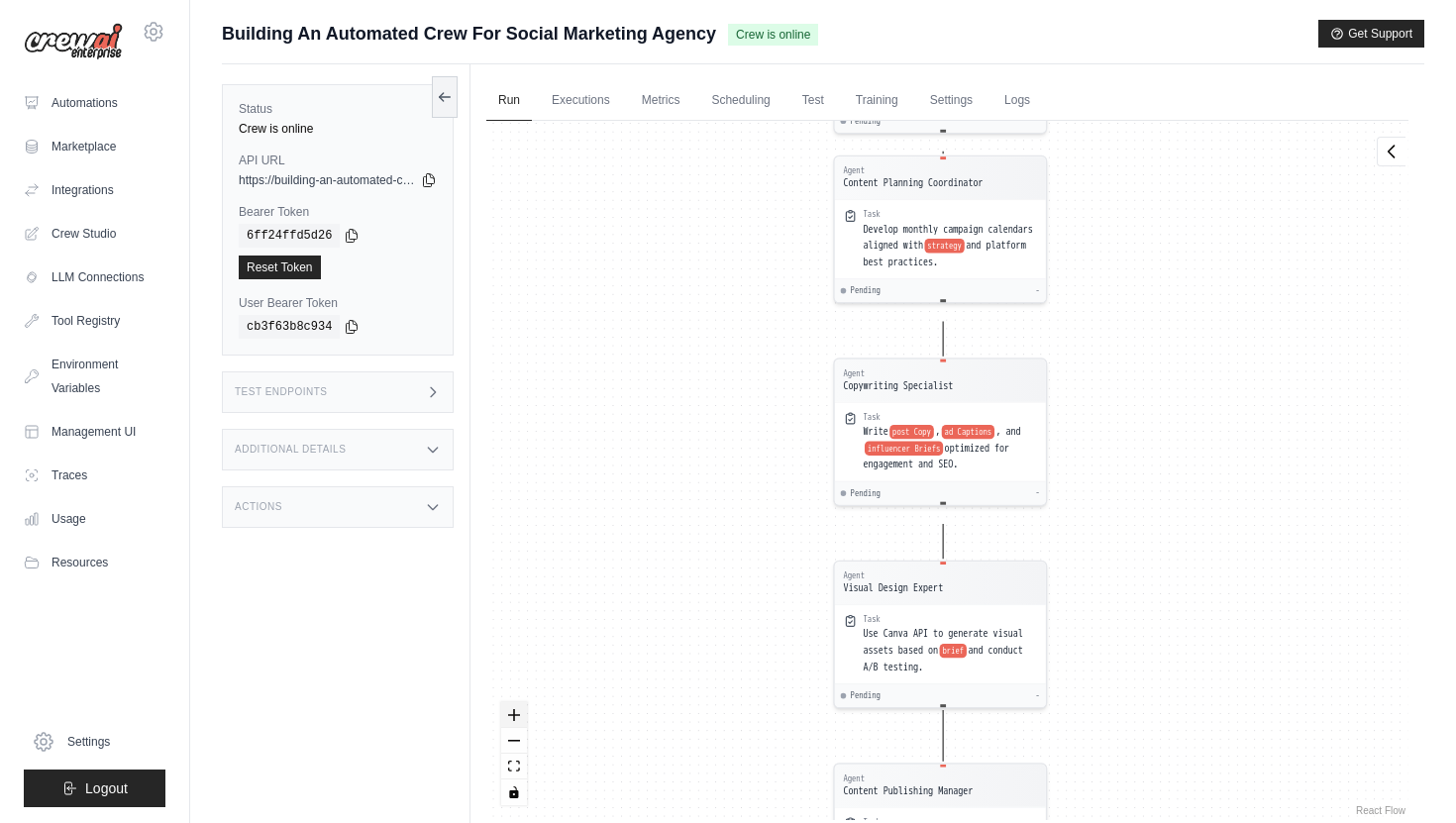 click 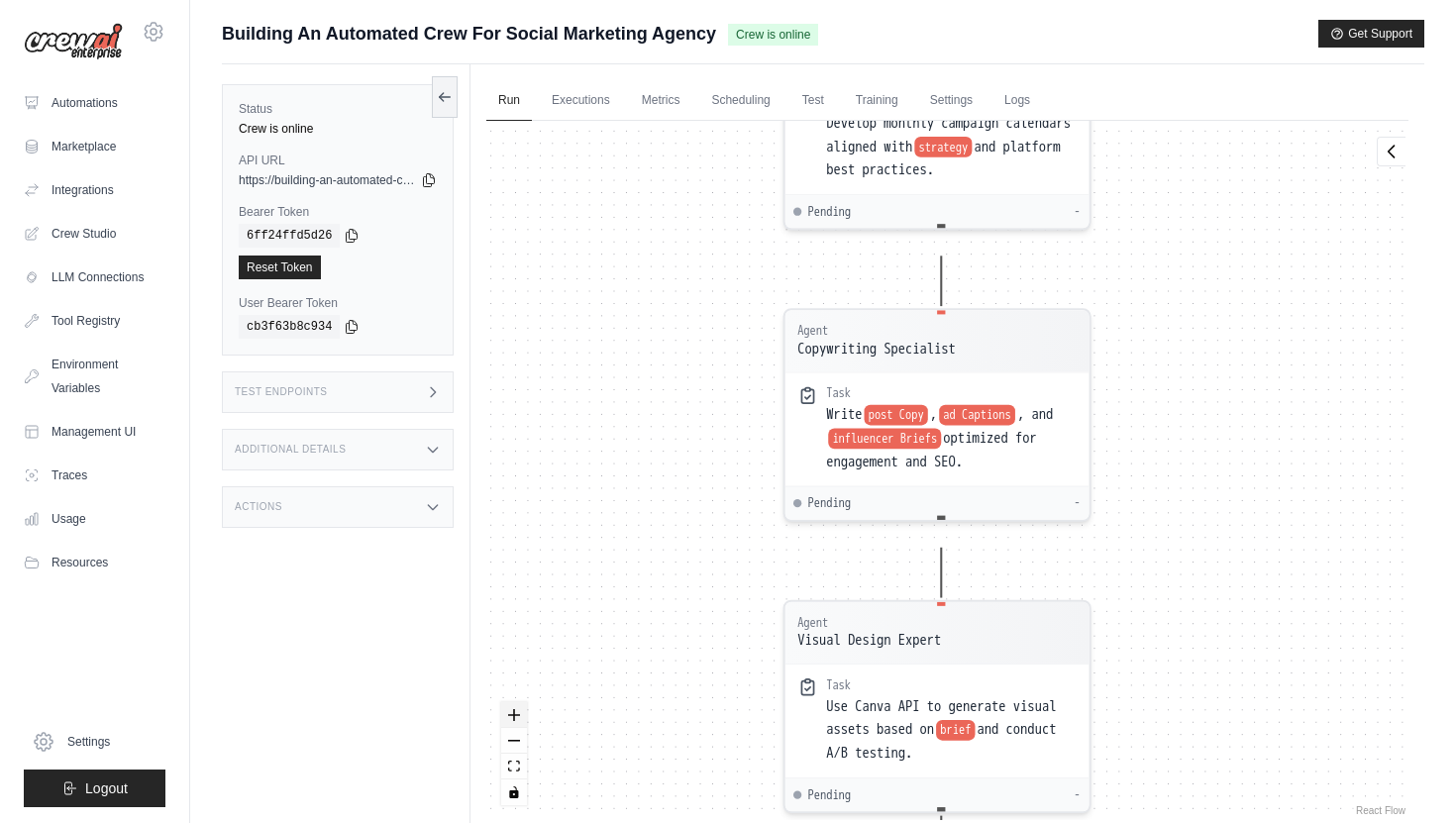 click 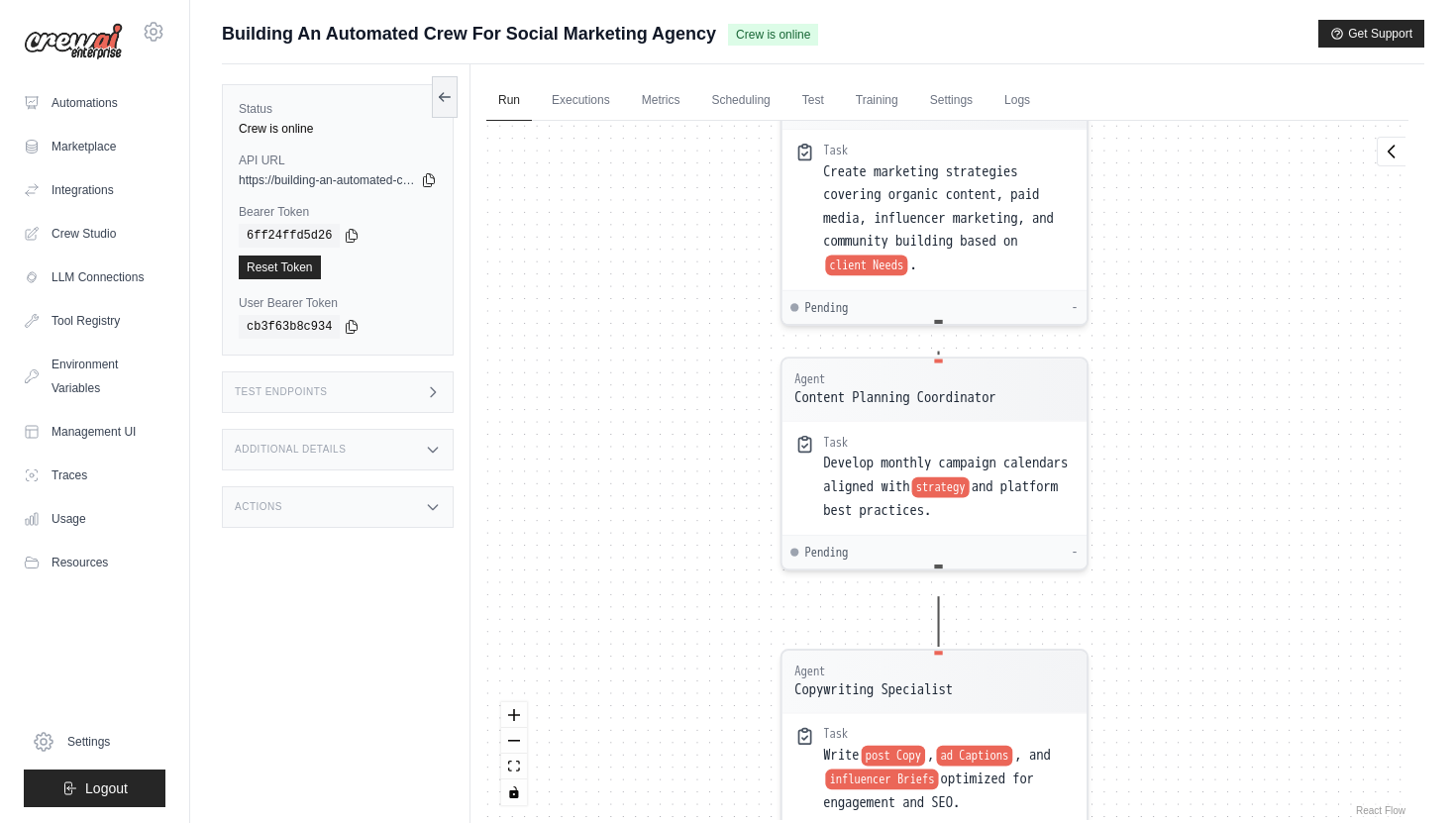 drag, startPoint x: 616, startPoint y: 298, endPoint x: 667, endPoint y: 661, distance: 366.5651 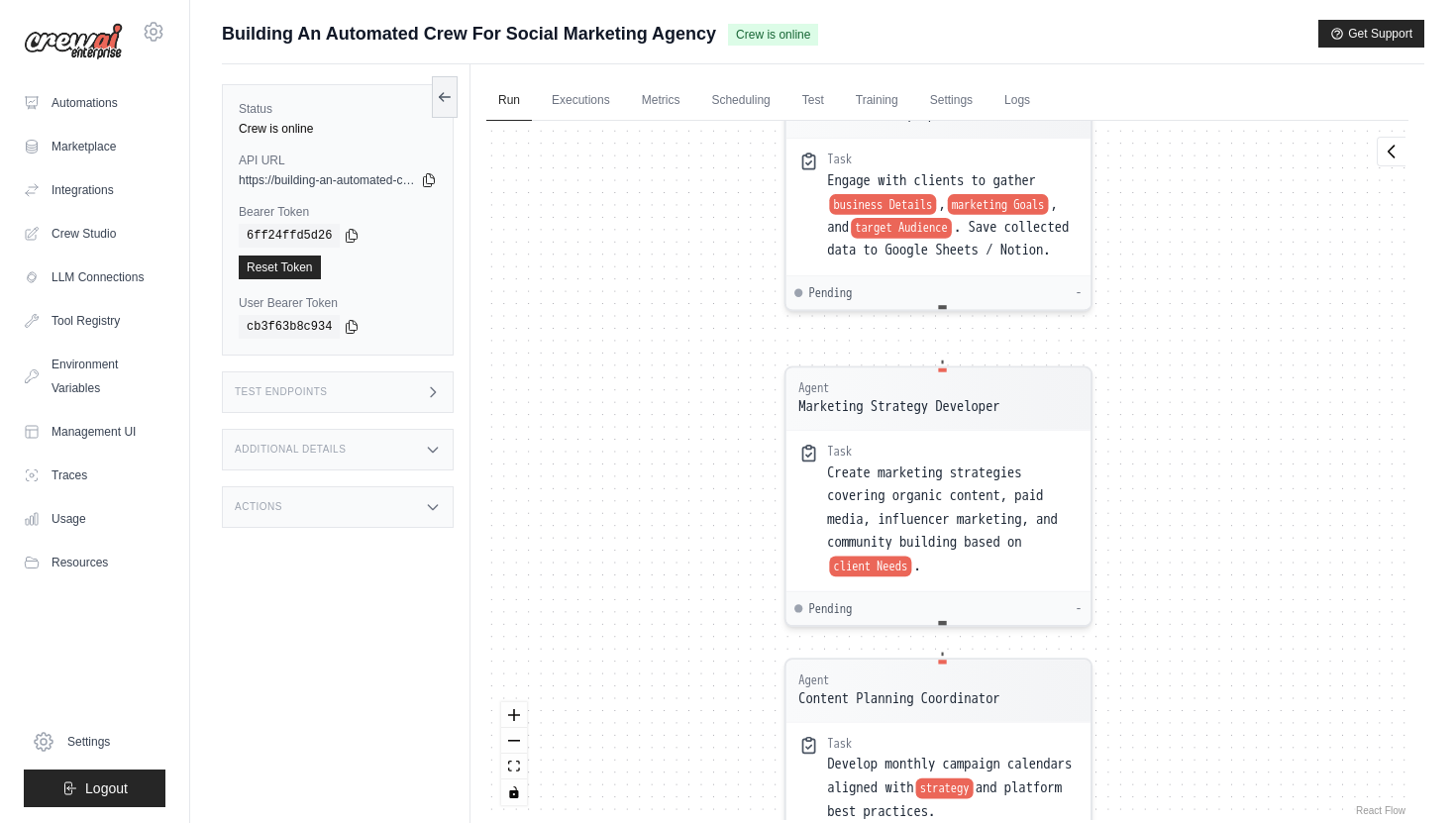 drag, startPoint x: 711, startPoint y: 346, endPoint x: 715, endPoint y: 701, distance: 355.02253 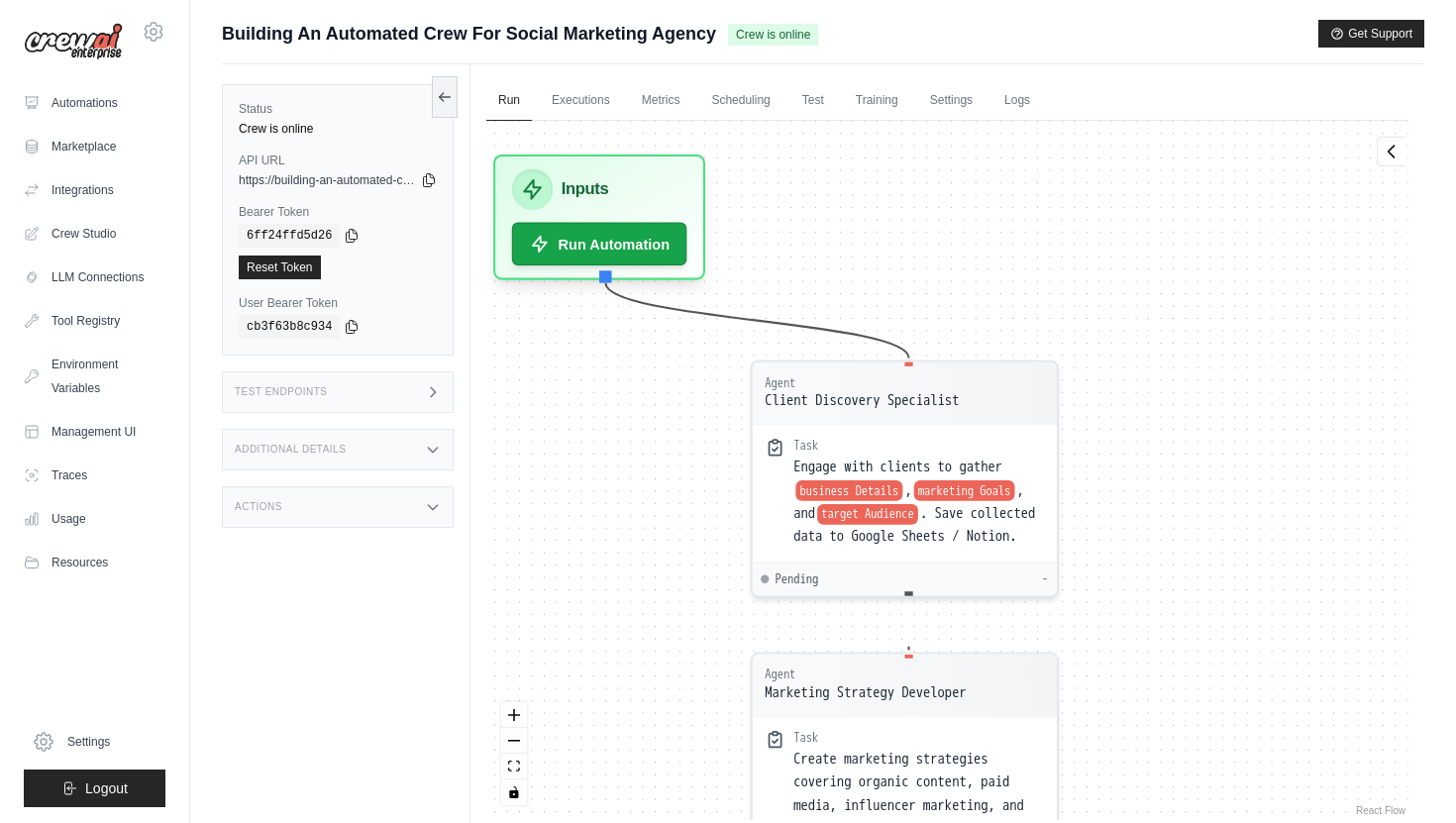 drag, startPoint x: 730, startPoint y: 368, endPoint x: 696, endPoint y: 600, distance: 234.47814 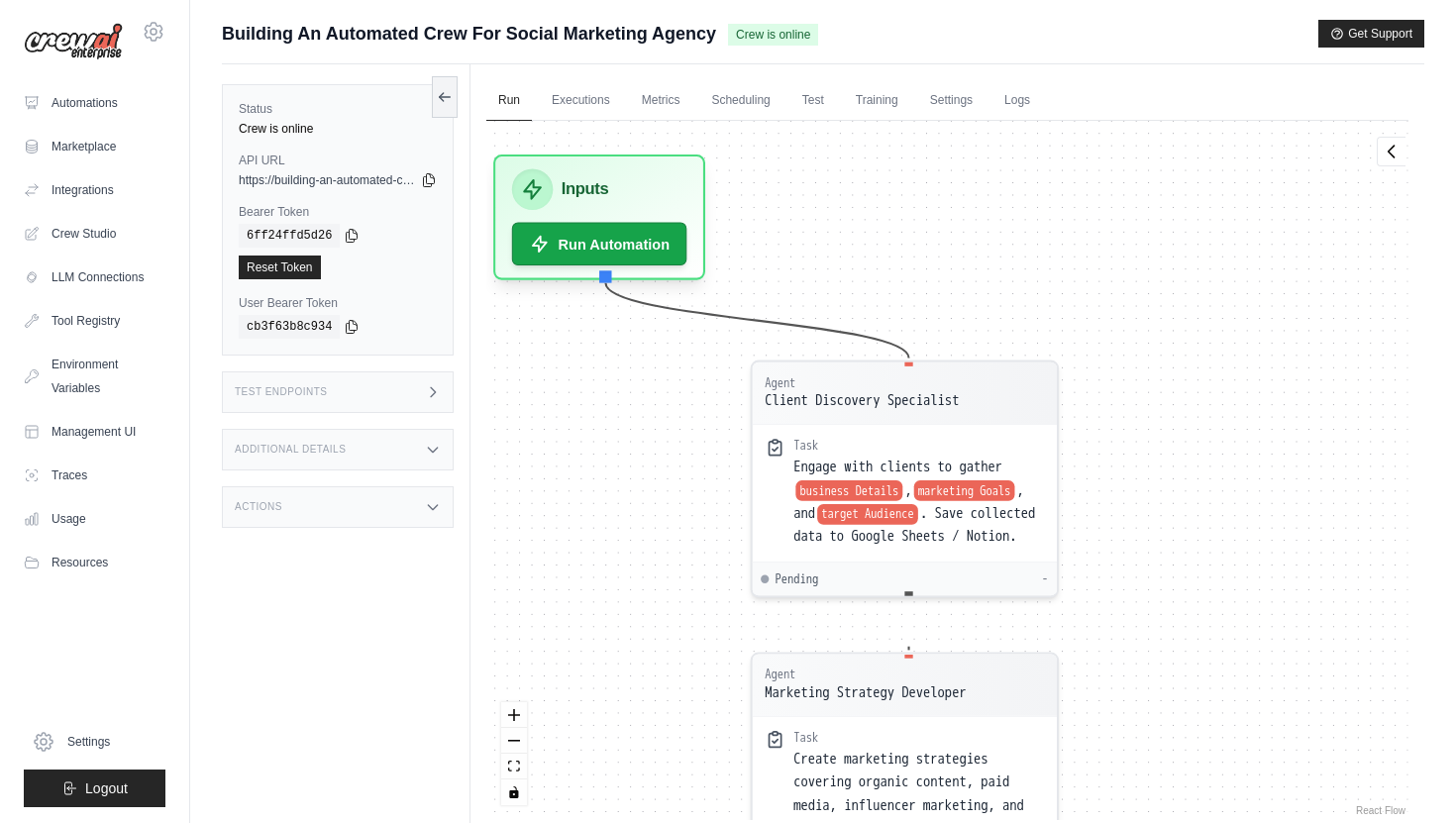 click on "Agent Client Discovery Specialist Task Engage with clients to gather  business Details ,  marketing Goals , and  target Audience . Save collected data to Google Sheets / Notion. Pending - Agent Marketing Strategy Developer Task Create marketing strategies covering organic content, paid media, influencer marketing, and community building based on  client Needs . Pending - Agent Content Planning Coordinator Task Develop monthly campaign calendars aligned with  strategy  and platform best practices. Pending - Agent Copywriting Specialist Task Write  post Copy ,  ad Captions , and  influencer Briefs  optimized for engagement and SEO. Pending - Agent Visual Design Expert Task Use Canva API to generate visual assets based on  brief  and conduct A/B testing. Pending - Agent Content Publishing Manager Task Schedule and publish content via Buffer, ensuring posts go out on time. Pending - Agent Performance Monitoring Analyst Task Track  post Performance  and generate reports with insights and recommendations. Pending -" at bounding box center [947, 470] 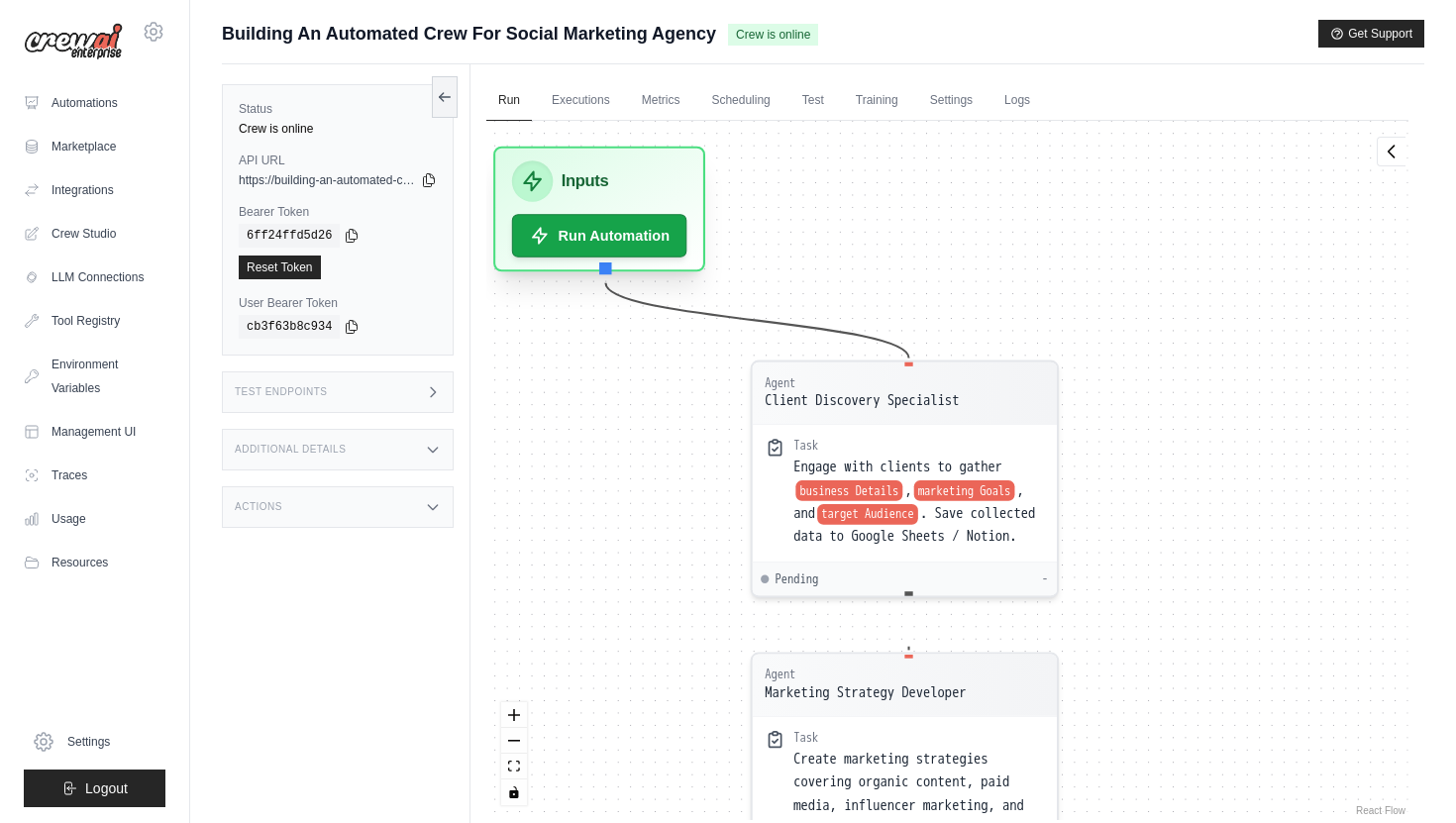 click on "Inputs" at bounding box center (585, 181) 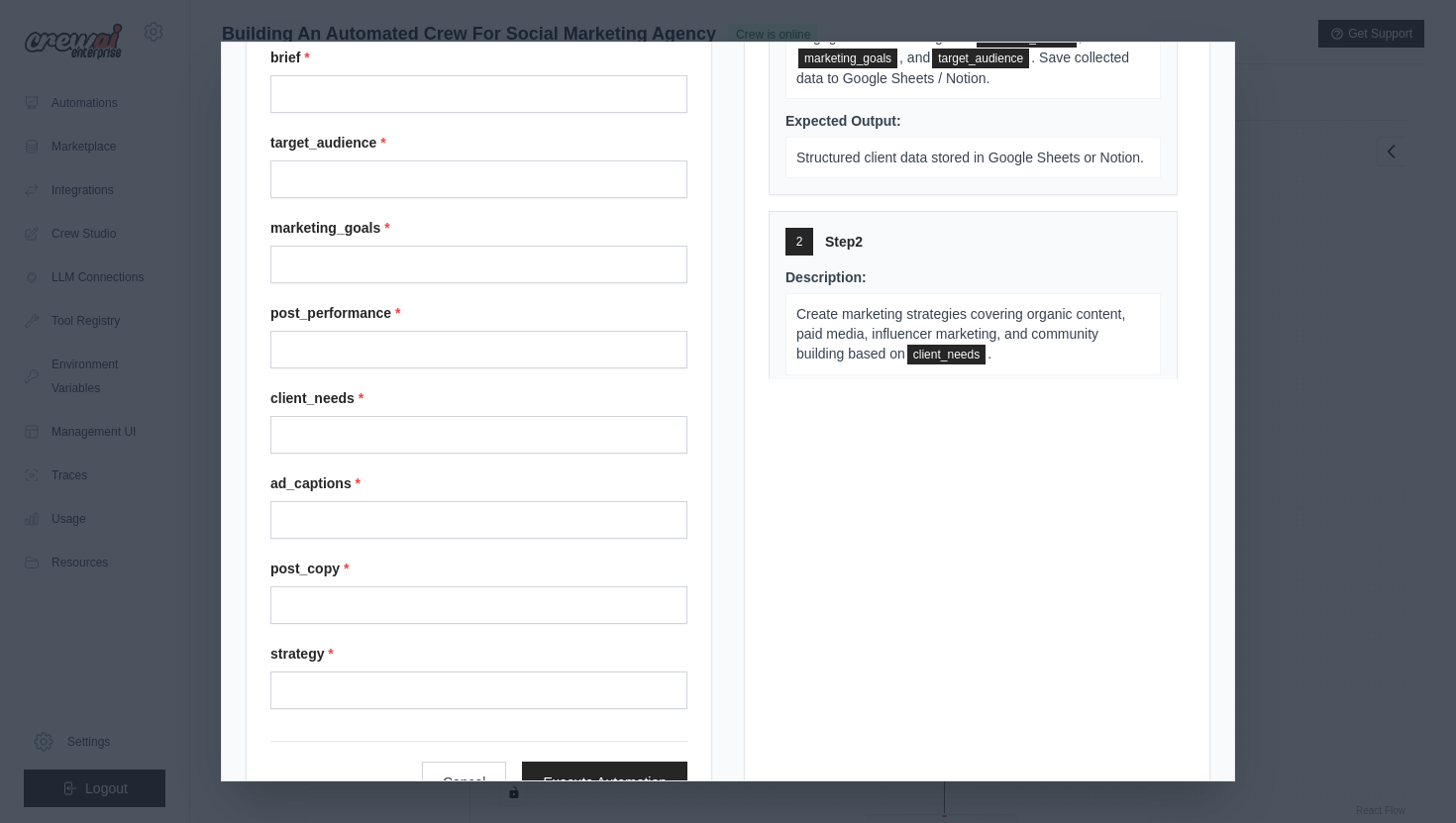 scroll, scrollTop: 336, scrollLeft: 0, axis: vertical 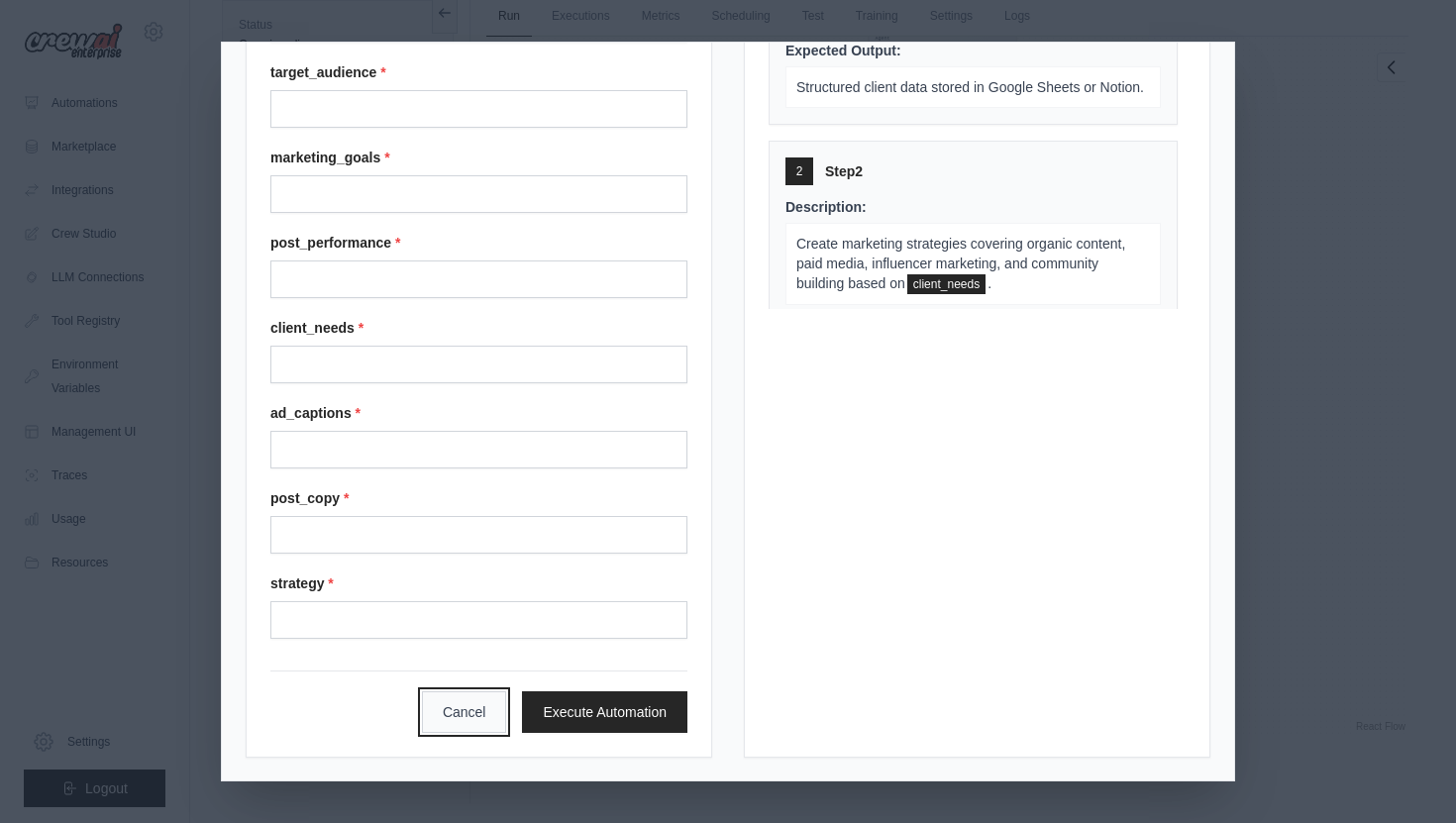 click on "Cancel" at bounding box center [465, 712] 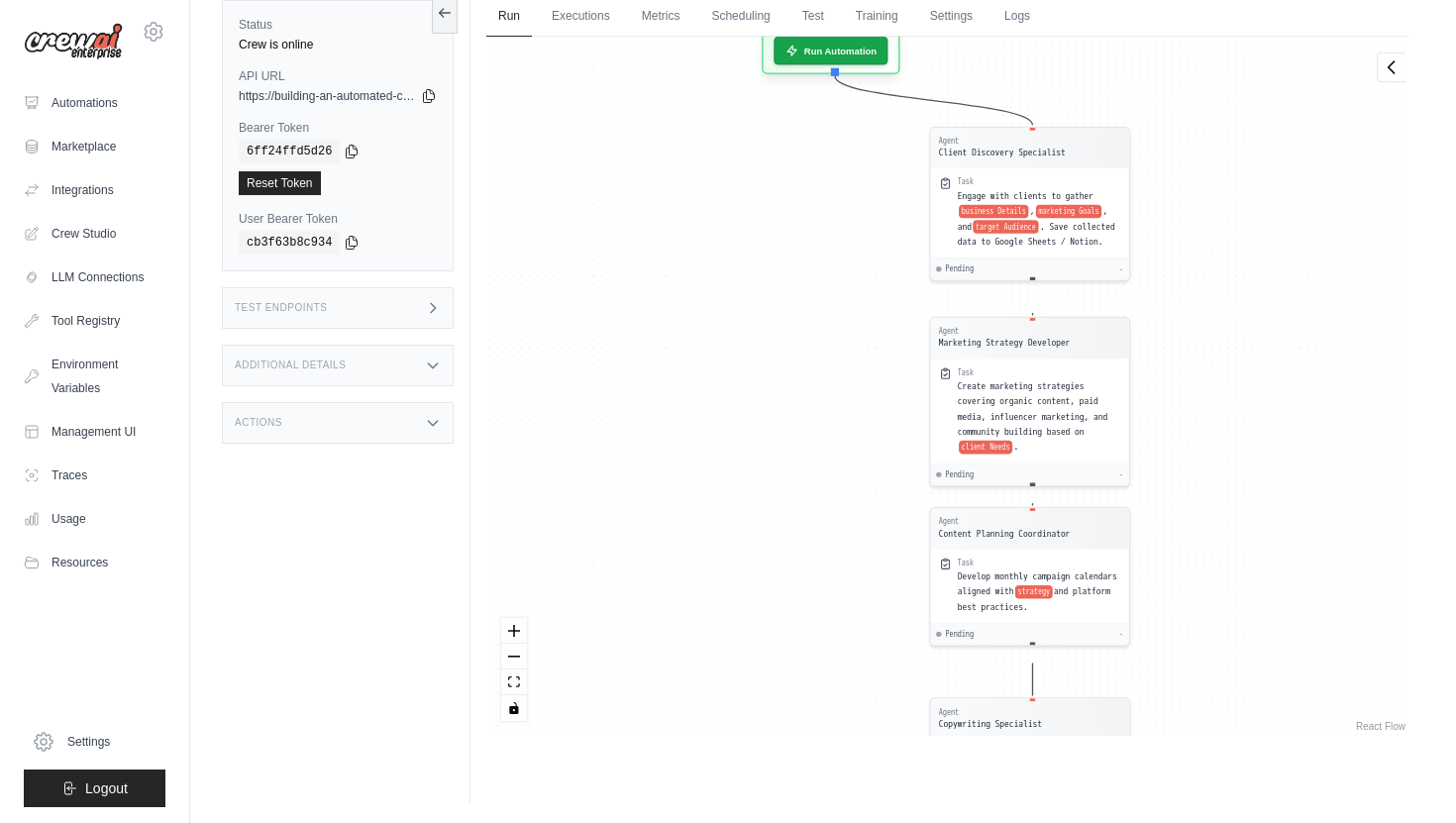 drag, startPoint x: 758, startPoint y: 147, endPoint x: 766, endPoint y: 531, distance: 384.08332 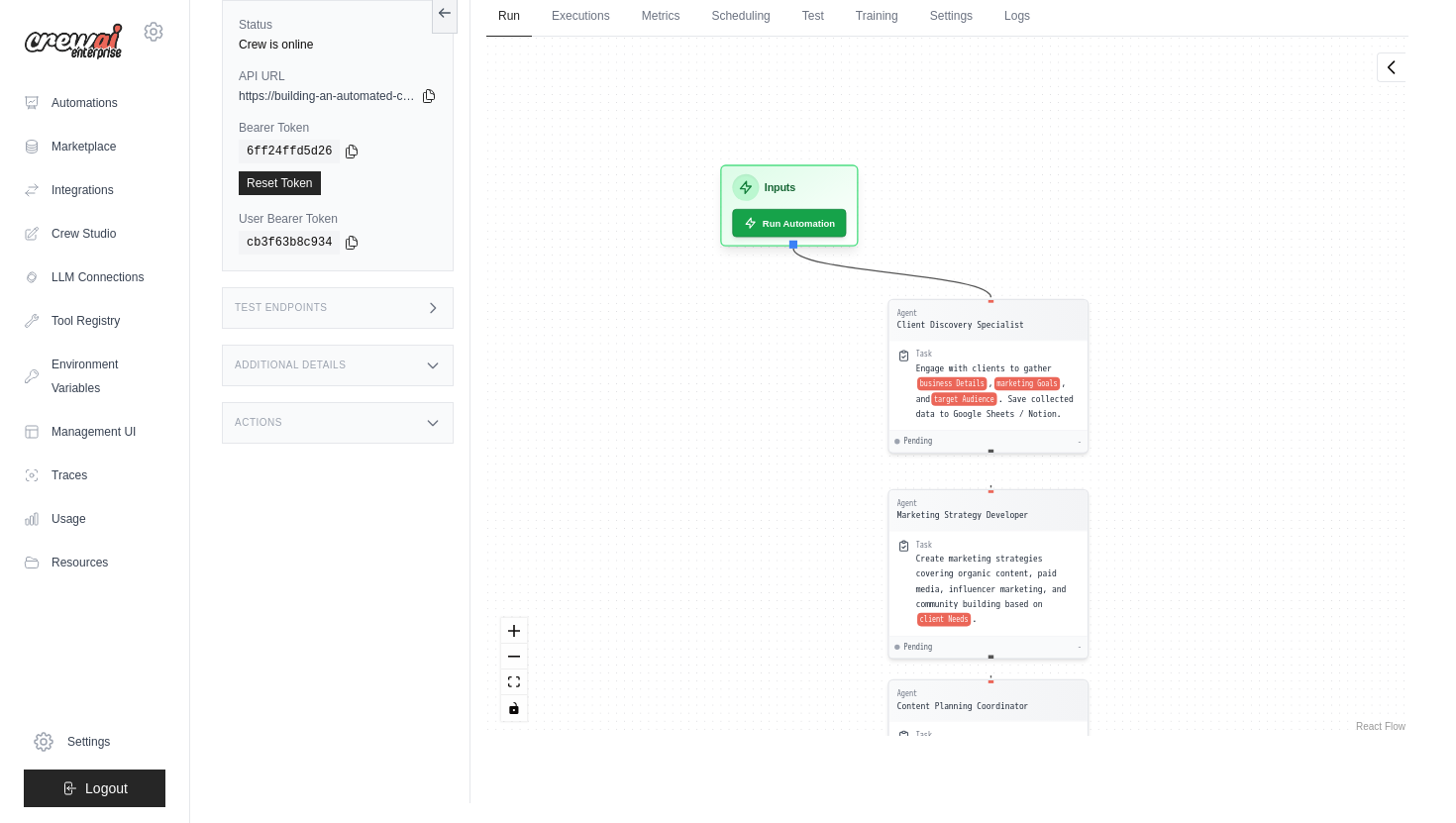 drag, startPoint x: 824, startPoint y: 327, endPoint x: 782, endPoint y: 499, distance: 177.05366 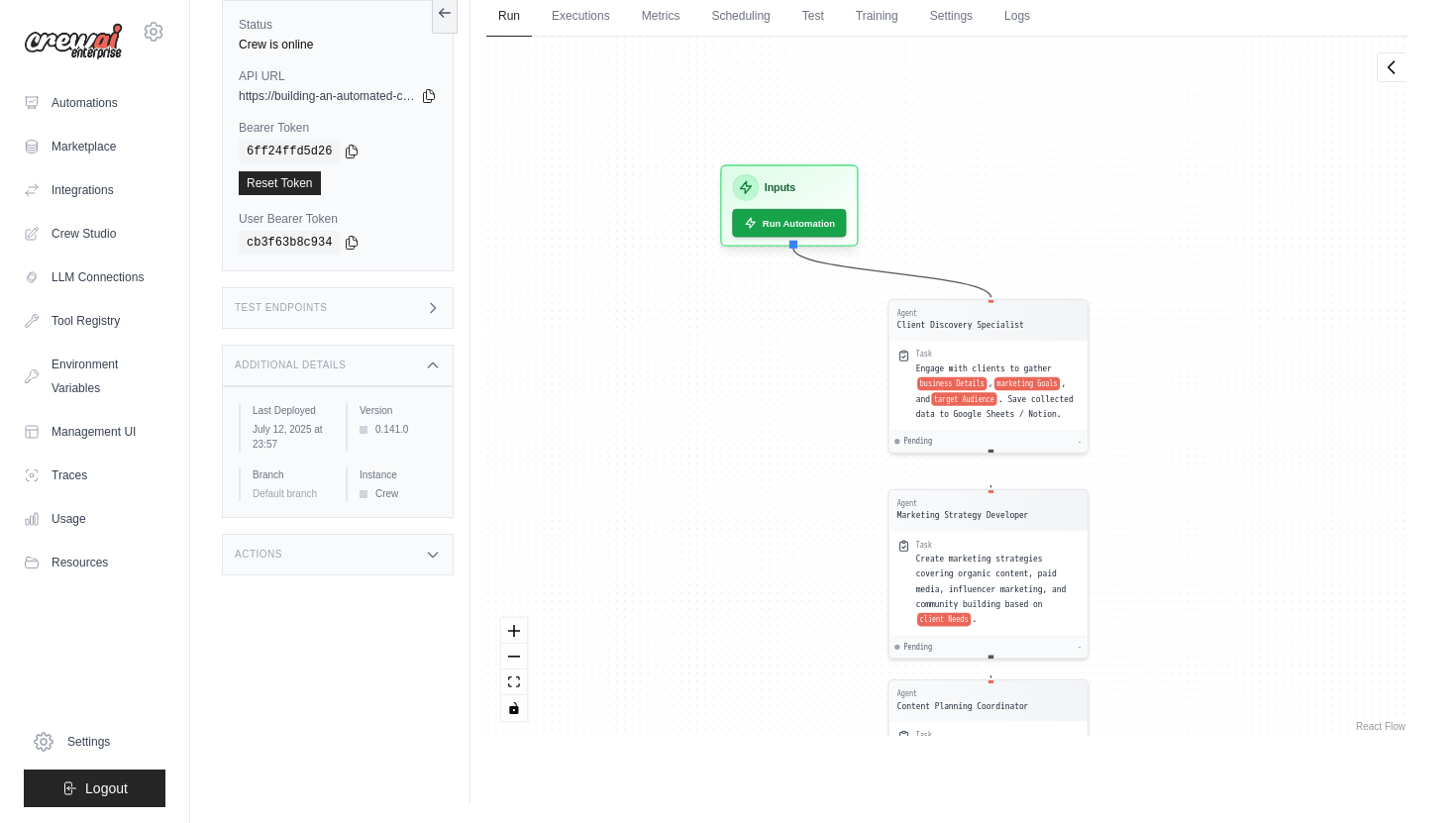 click 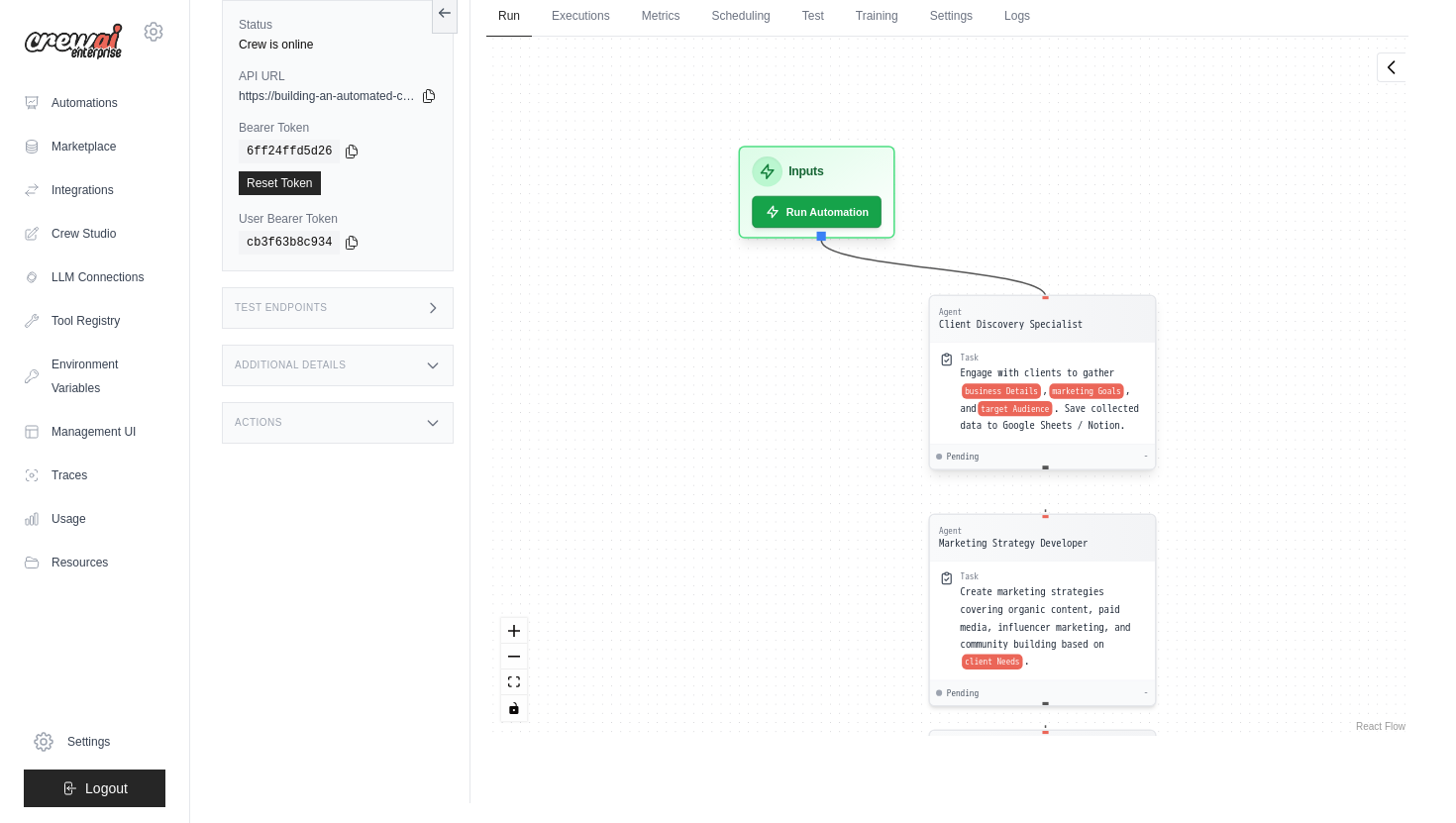 click on "Client Discovery Specialist" at bounding box center [1010, 325] 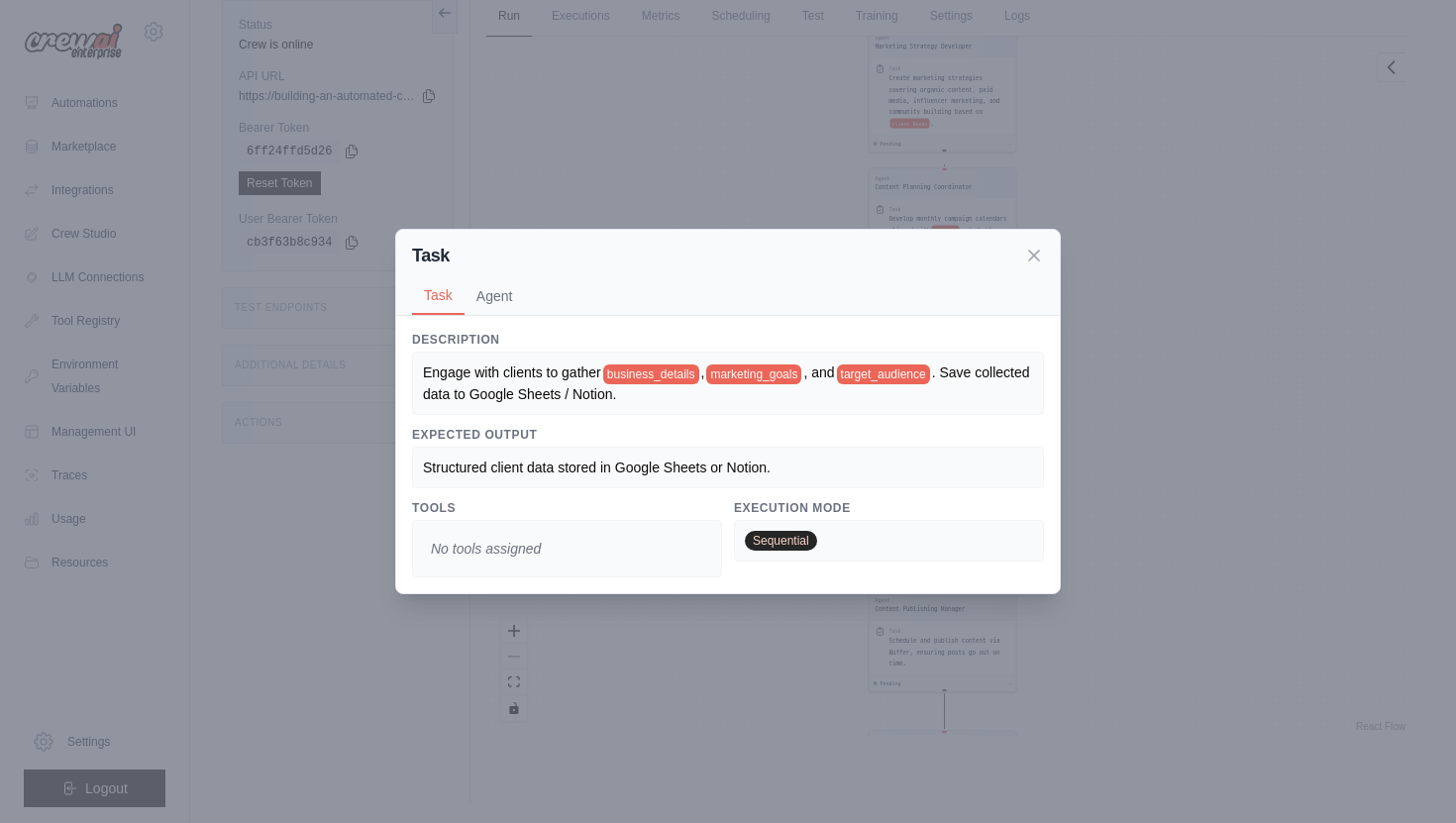 click on "business_details" at bounding box center (651, 374) 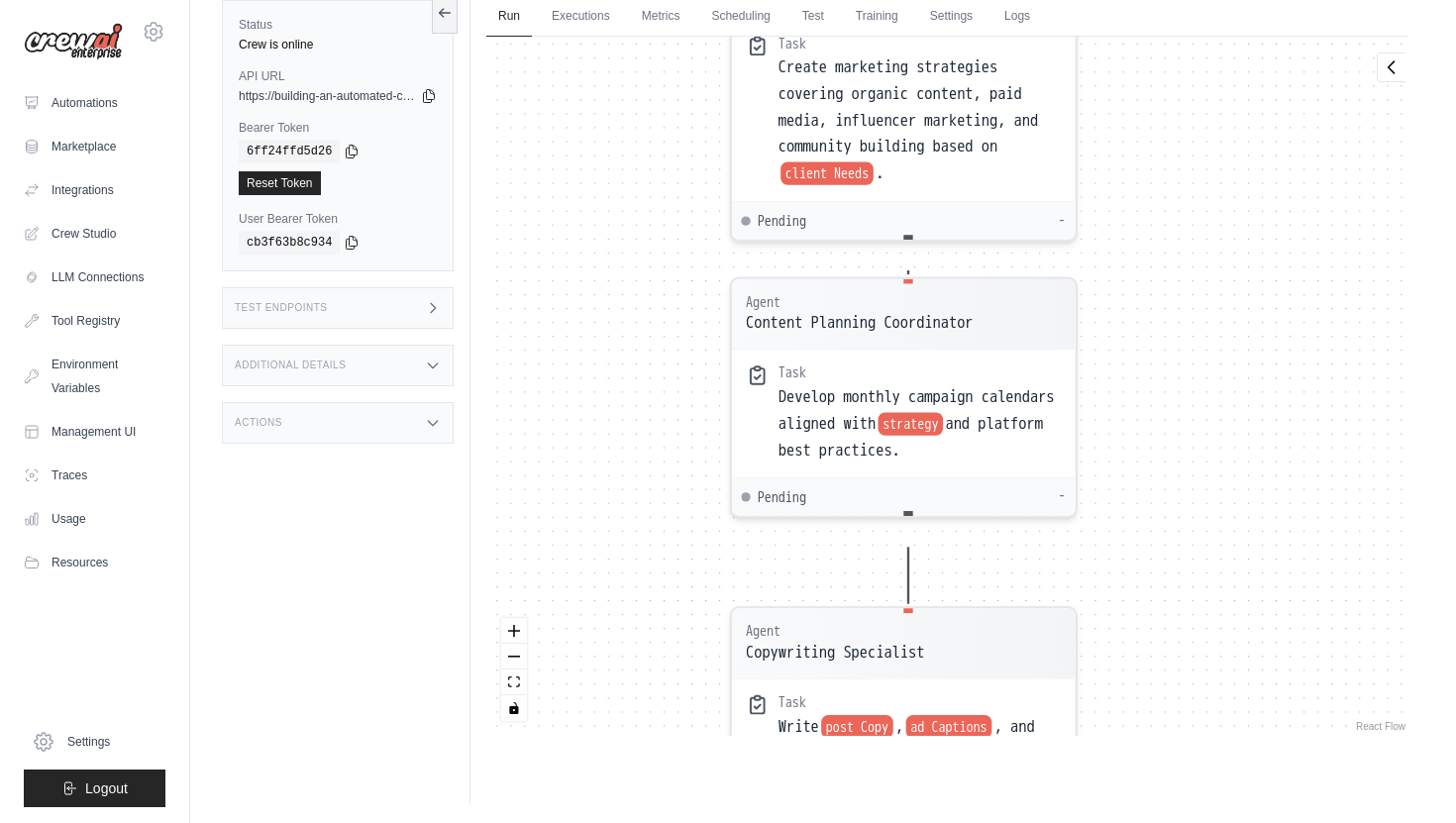 drag, startPoint x: 1114, startPoint y: 197, endPoint x: 1151, endPoint y: 516, distance: 321.1386 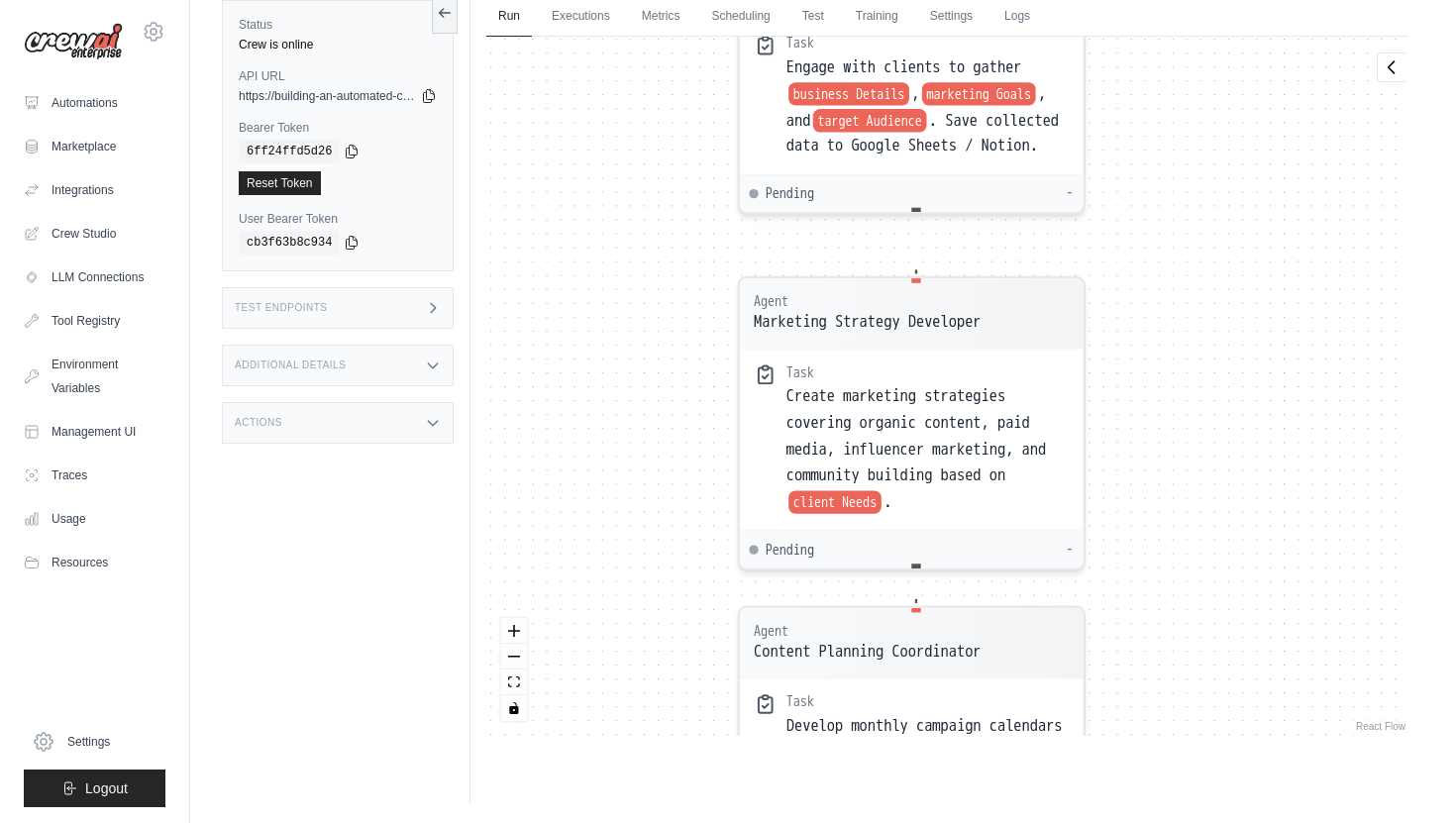 drag, startPoint x: 1186, startPoint y: 248, endPoint x: 1194, endPoint y: 576, distance: 328.09755 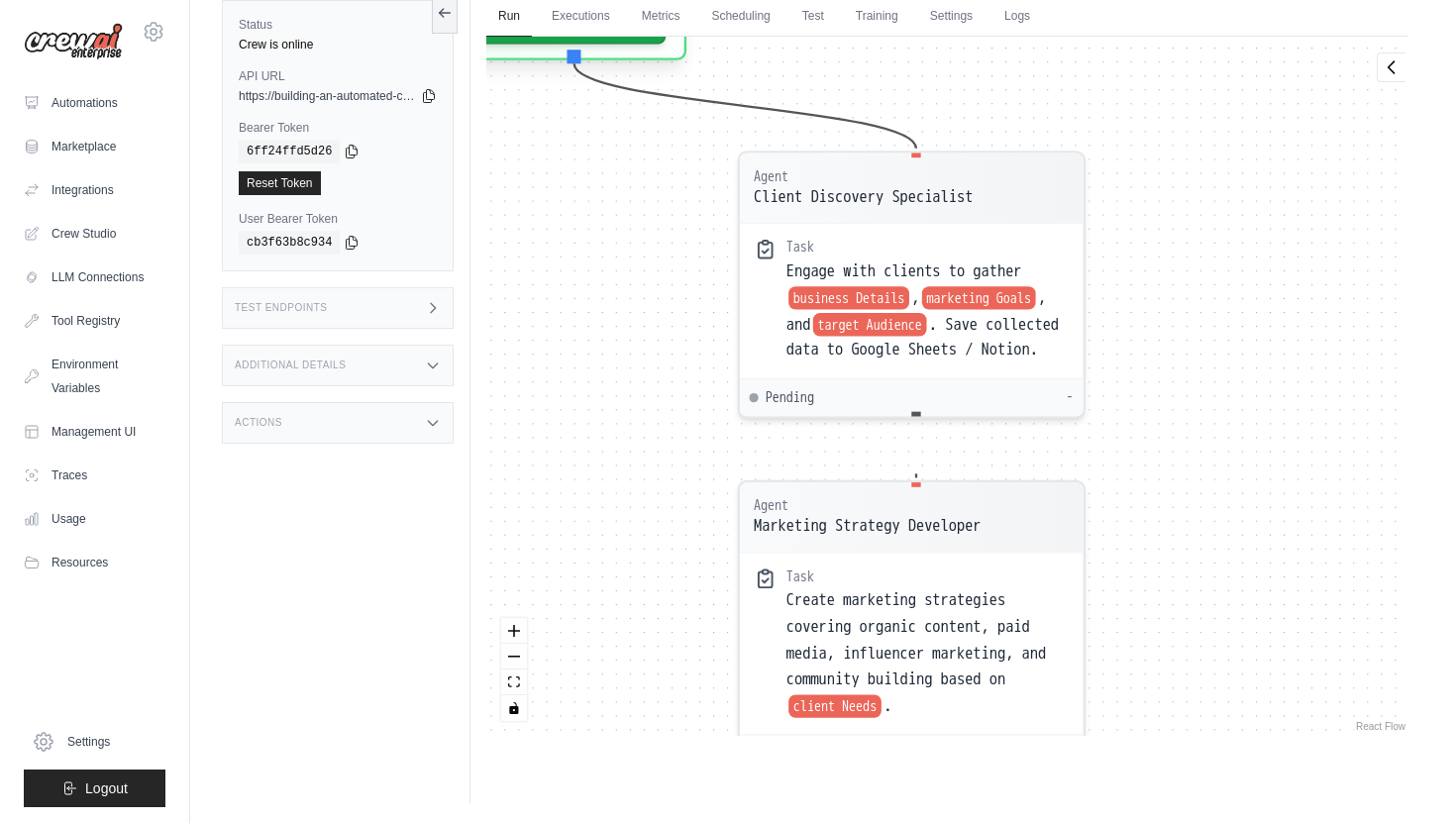 drag, startPoint x: 1197, startPoint y: 287, endPoint x: 1197, endPoint y: 491, distance: 204 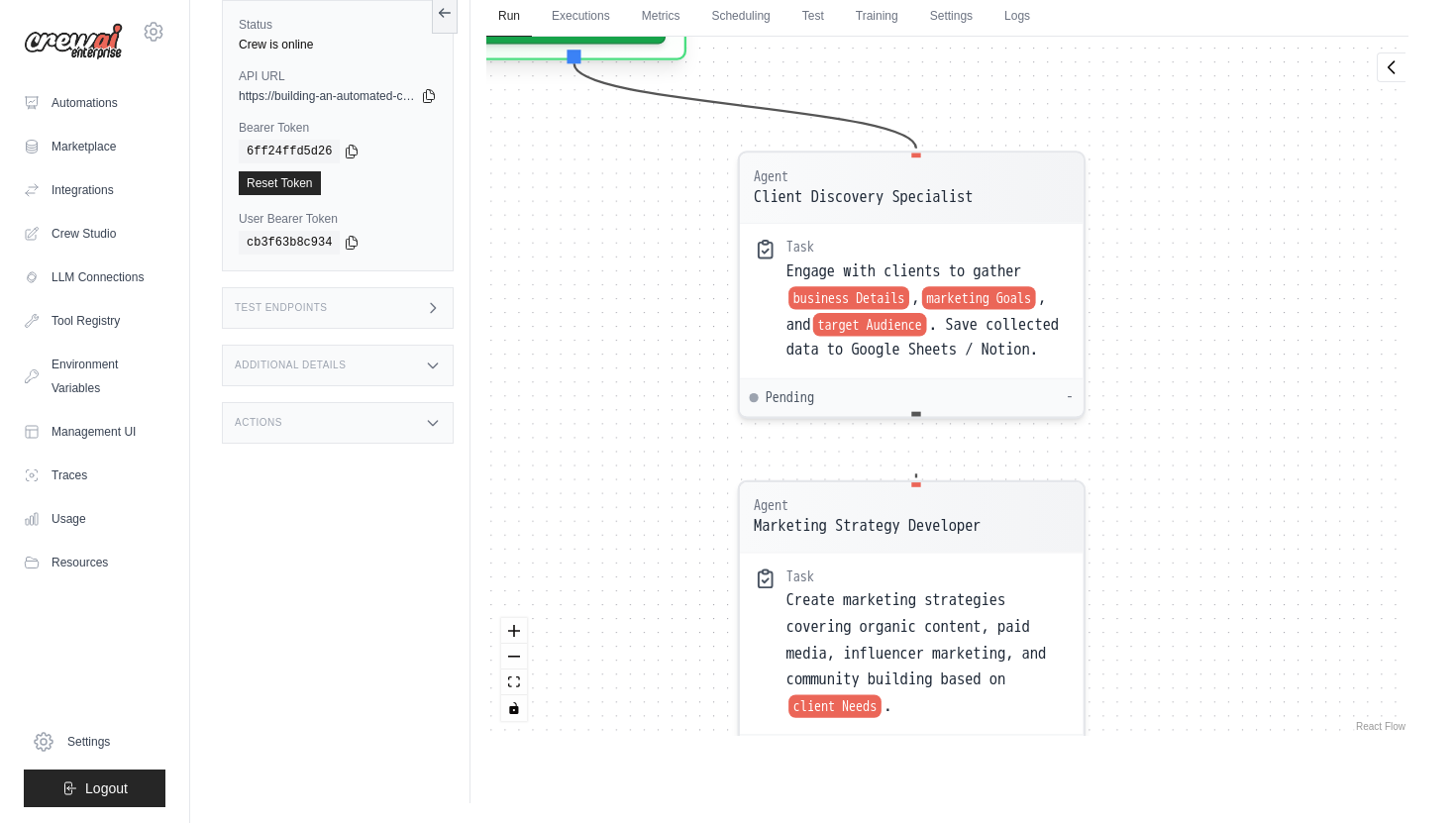 click on "Agent Client Discovery Specialist Task Engage with clients to gather  business Details ,  marketing Goals , and  target Audience . Save collected data to Google Sheets / Notion. Pending - Agent Marketing Strategy Developer Task Create marketing strategies covering organic content, paid media, influencer marketing, and community building based on  client Needs . Pending - Agent Content Planning Coordinator Task Develop monthly campaign calendars aligned with  strategy  and platform best practices. Pending - Agent Copywriting Specialist Task Write  post Copy ,  ad Captions , and  influencer Briefs  optimized for engagement and SEO. Pending - Agent Visual Design Expert Task Use Canva API to generate visual assets based on  brief  and conduct A/B testing. Pending - Agent Content Publishing Manager Task Schedule and publish content via Buffer, ensuring posts go out on time. Pending - Agent Performance Monitoring Analyst Task Track  post Performance  and generate reports with insights and recommendations. Pending -" at bounding box center [947, 386] 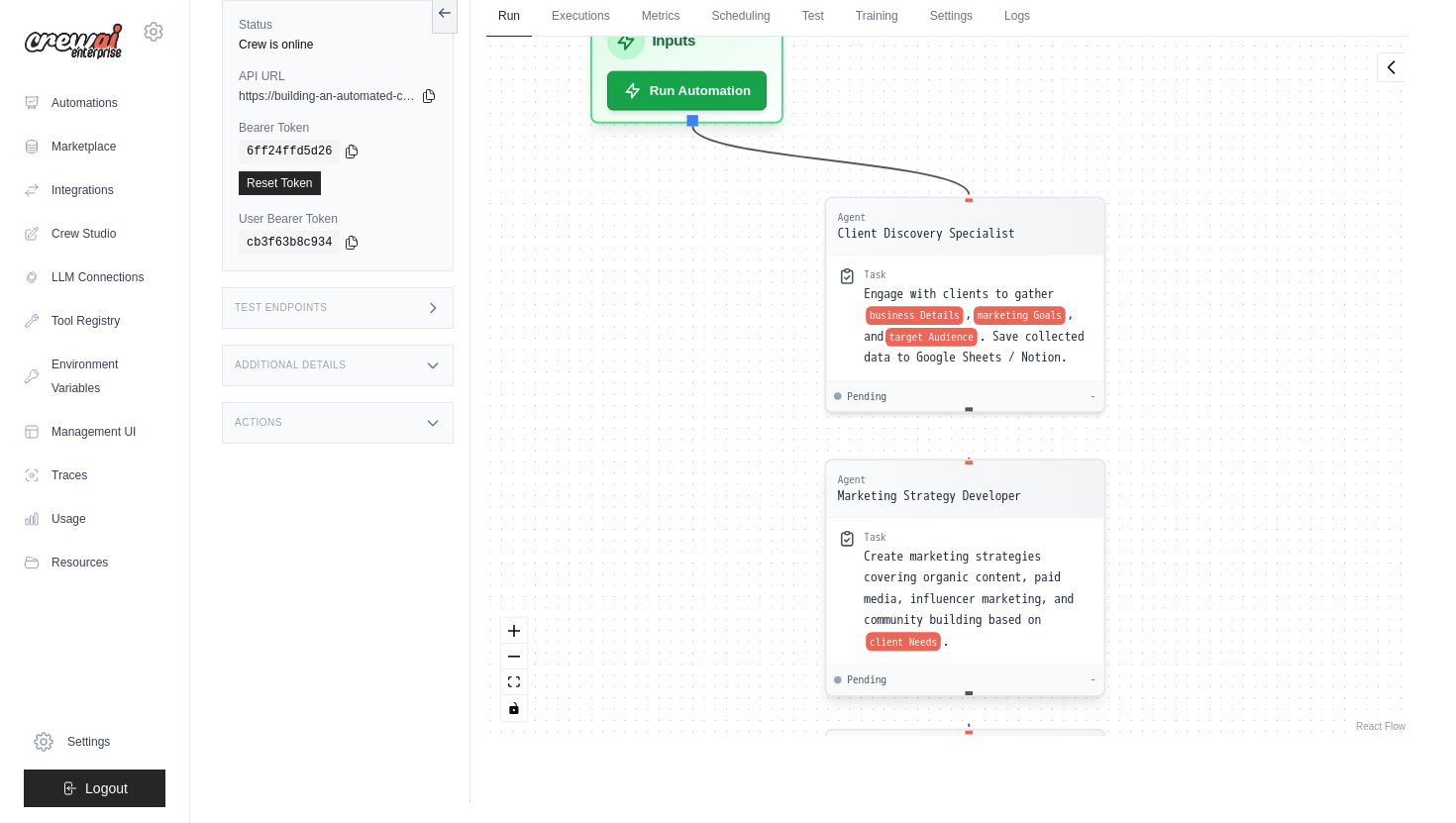 click on "Create marketing strategies covering organic content, paid media, influencer marketing, and community building based on  client Needs ." at bounding box center [978, 599] 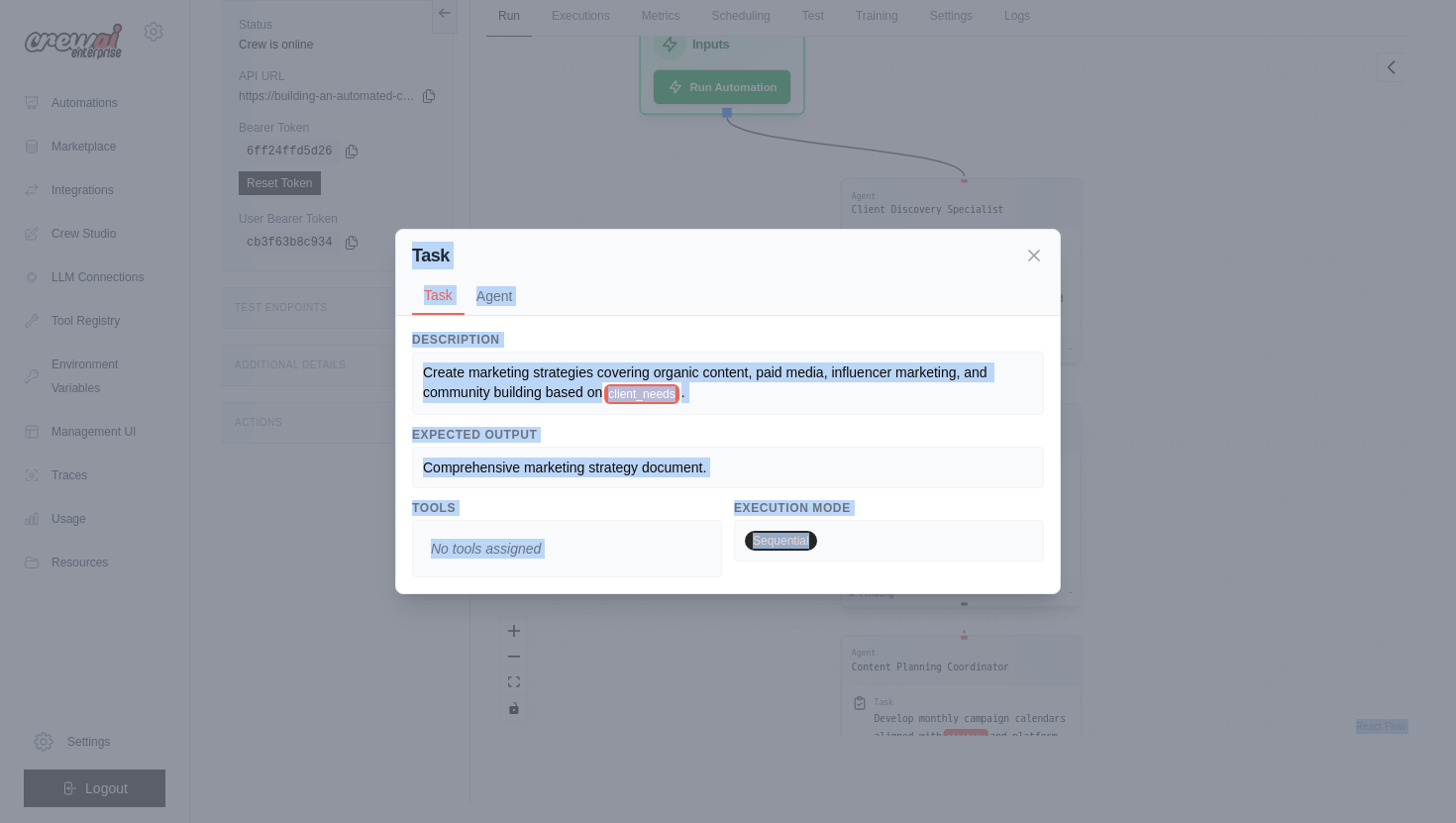 click on "Task Task Agent Description Create marketing strategies covering organic content, paid media, influencer marketing, and community building based on  client_needs . Expected Output Comprehensive marketing strategy document. Tools No tools assigned Execution Mode Sequential Agent Marketing Strategy Developer gpt-4o Goal Develop and refine marketing strategies based on client needs and performance data. Backstory With a deep understanding of marketing trends and client objectives, you craft strategies that cover organic content, paid media, influencer marketing, and community building." at bounding box center (728, 411) 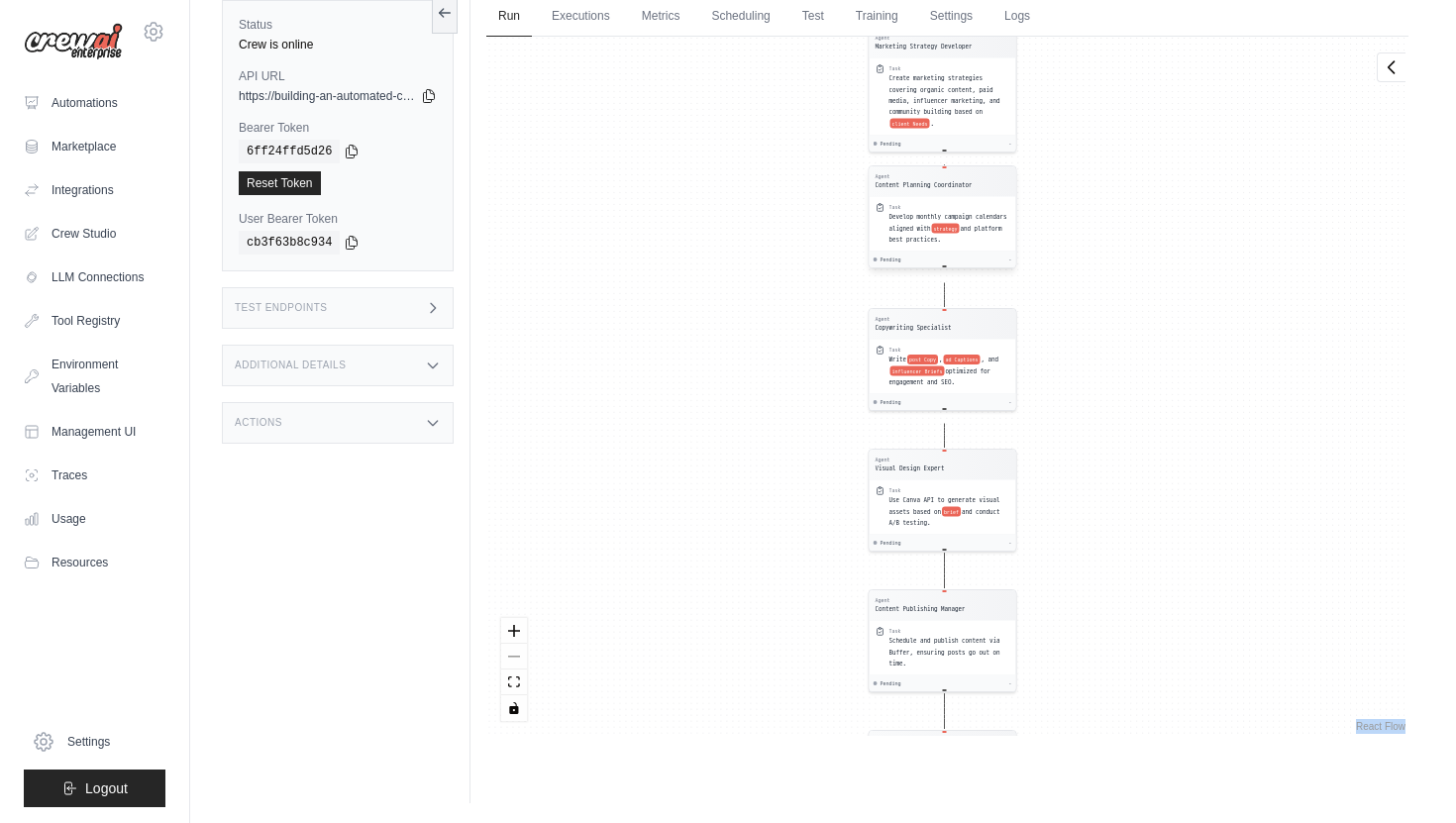 click on "Develop monthly campaign calendars aligned with  strategy  and platform best practices." at bounding box center [950, 229] 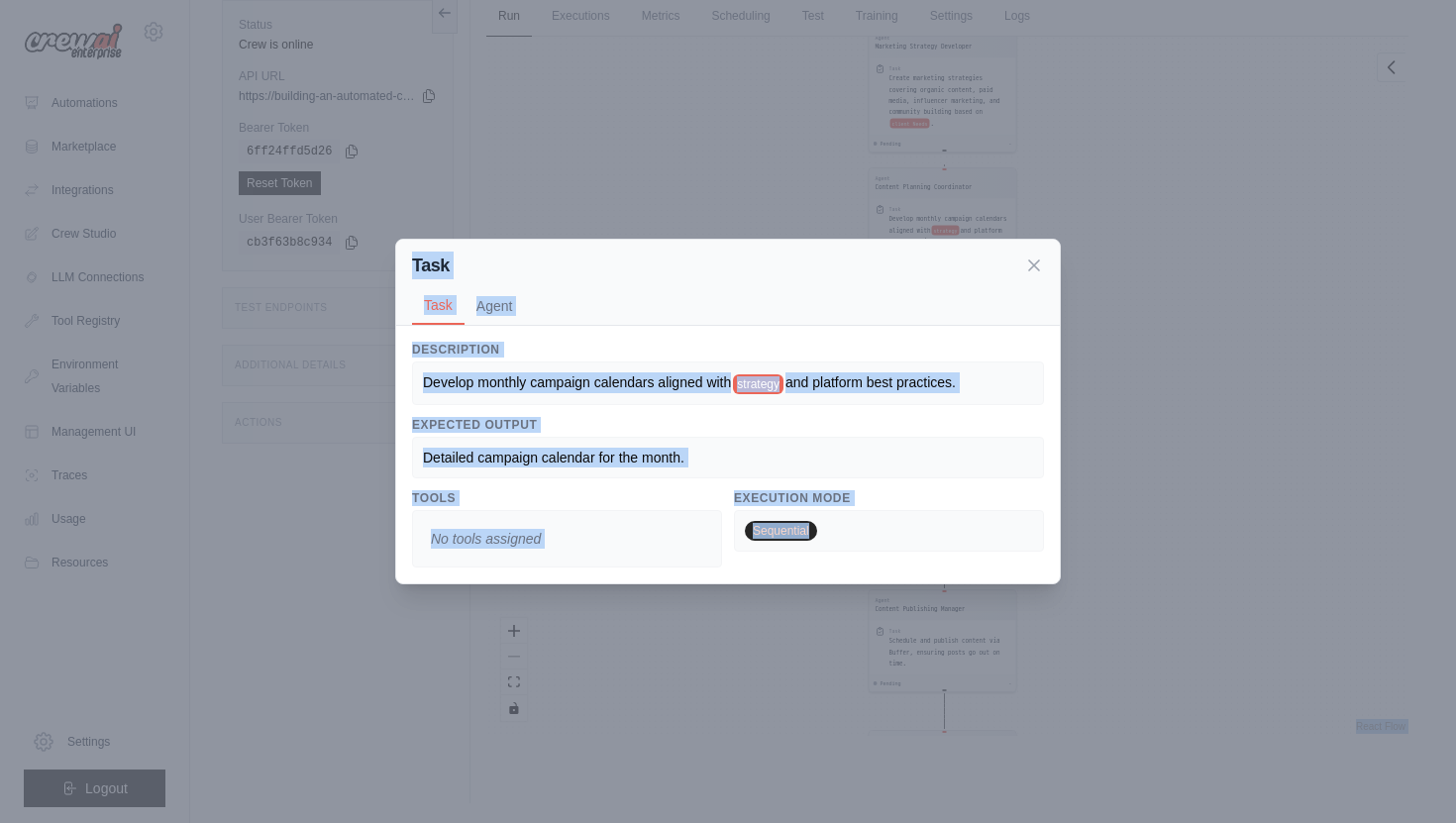 click on "Task Task Agent Description Develop monthly campaign calendars aligned with  strategy  and platform best practices. Expected Output Detailed campaign calendar for the month. Tools No tools assigned Execution Mode Sequential Agent Content Planning Coordinator gpt-4o Goal Create campaign calendars and coordinate with copy and design agents. Backstory As a Content Planning Coordinator, you align marketing strategies with platform best practices to develop effective campaign calendars." at bounding box center (728, 411) 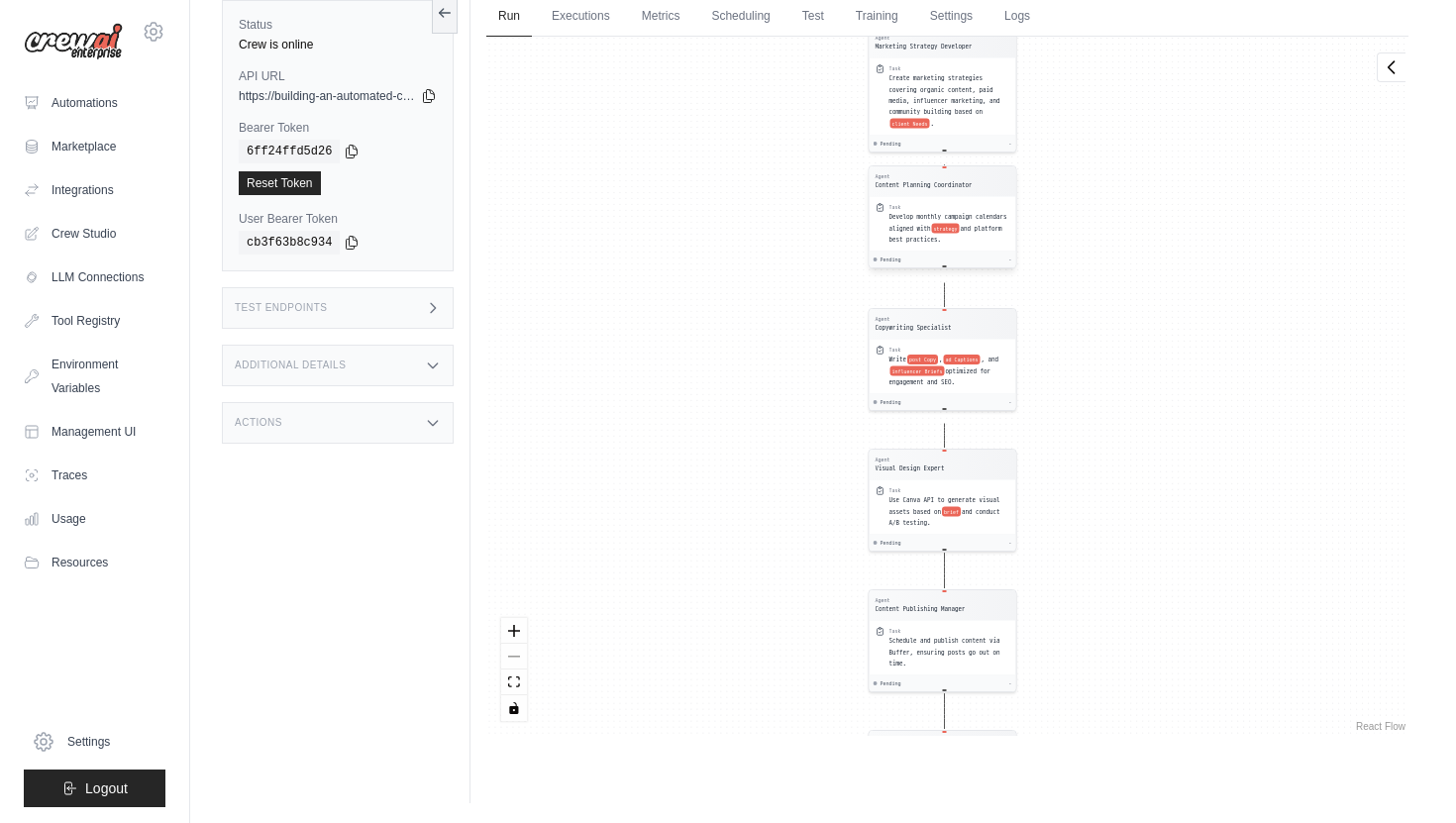 click on "Develop monthly campaign calendars aligned with  strategy  and platform best practices." at bounding box center [950, 229] 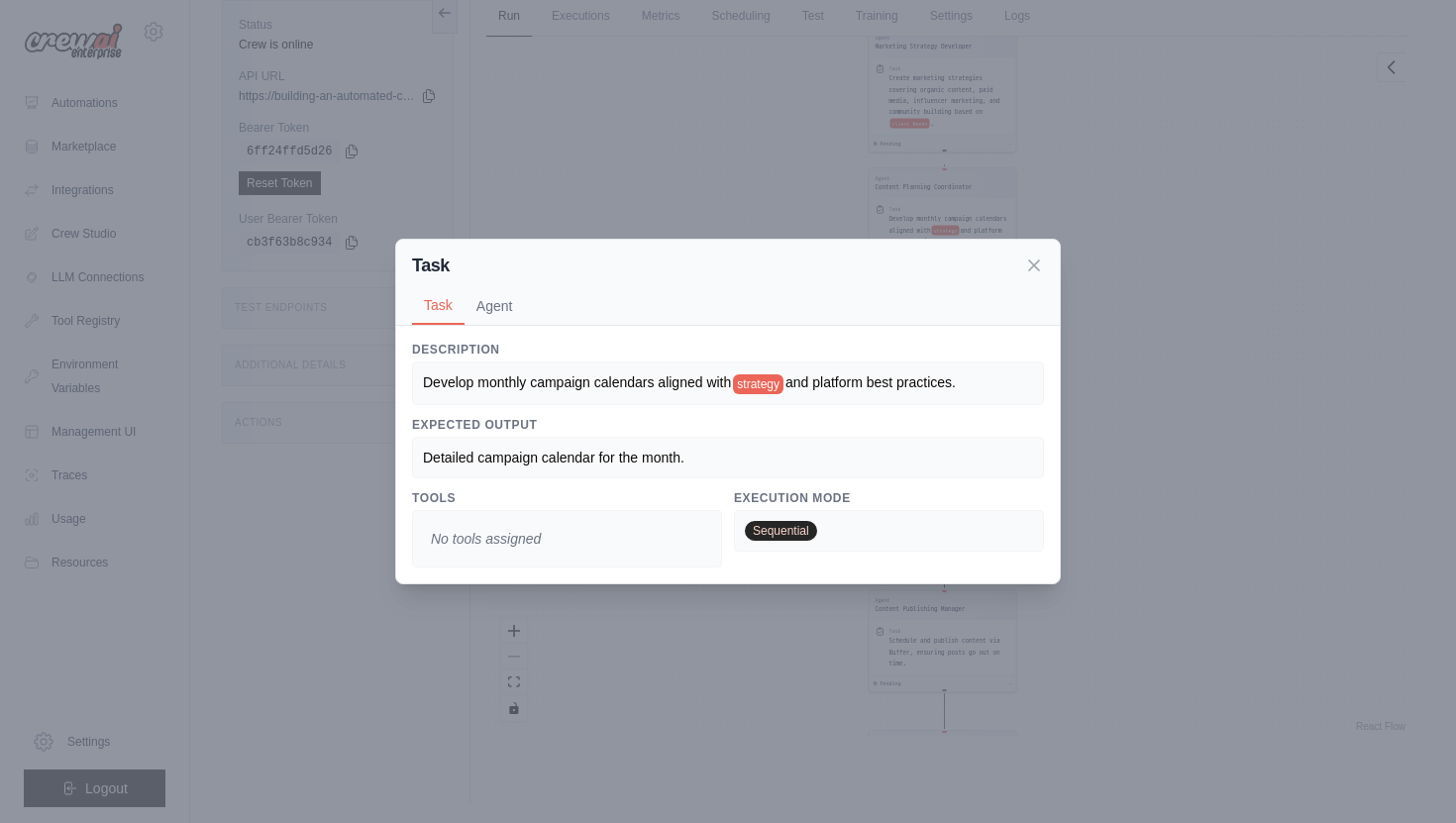click on "Sequential" at bounding box center (780, 531) 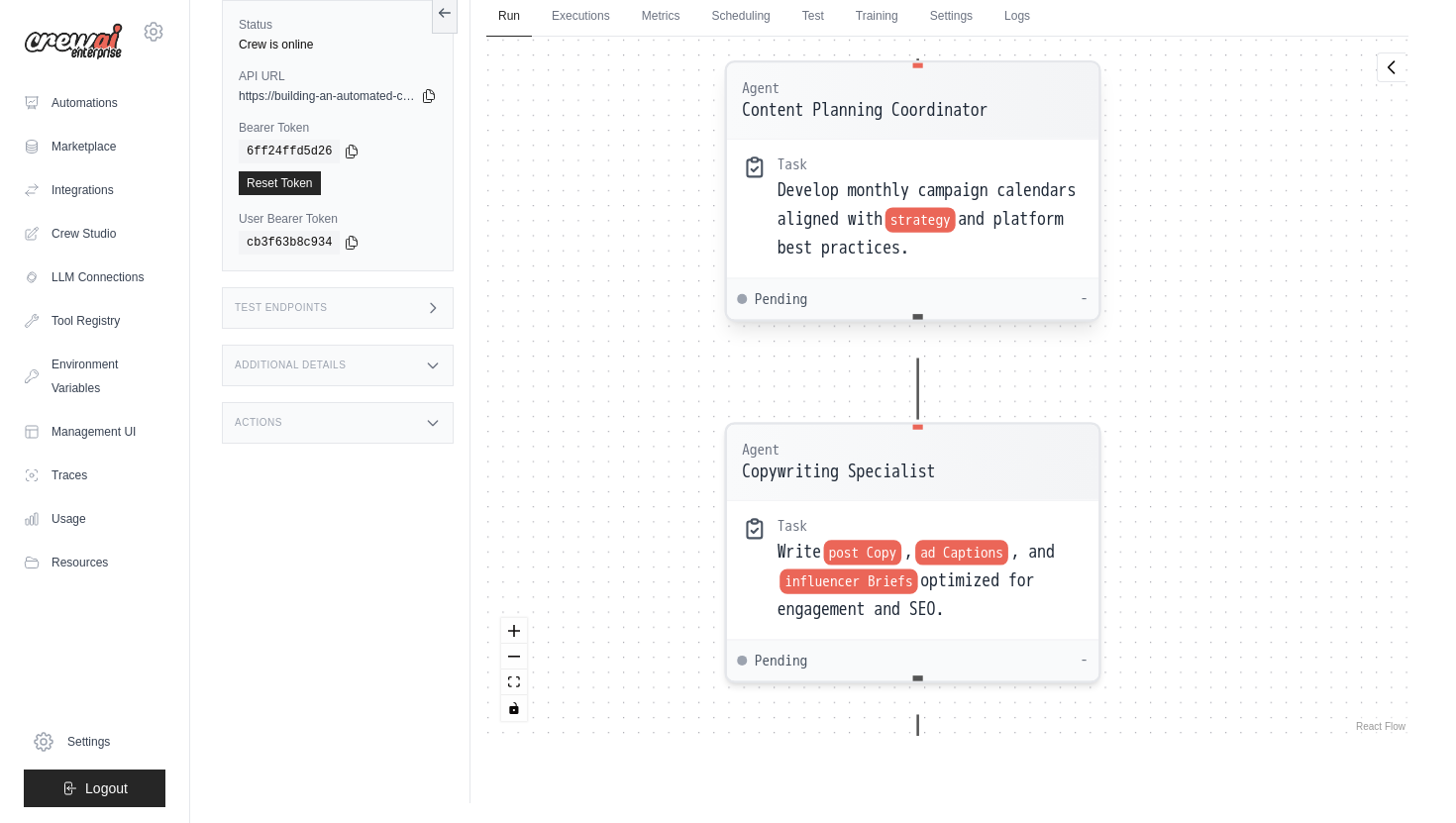 click on "Develop monthly campaign calendars aligned with" at bounding box center [927, 204] 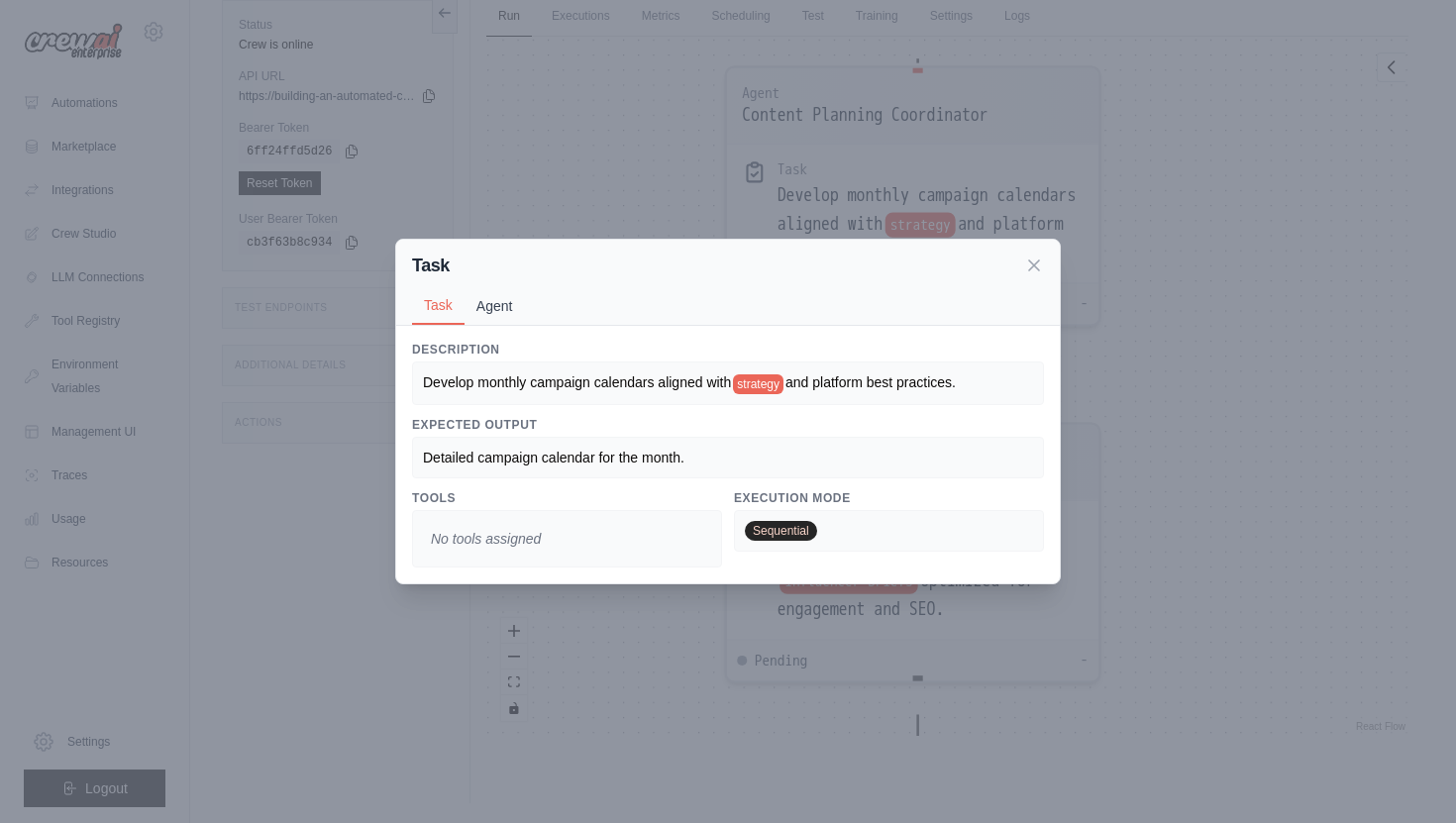 click on "Agent" at bounding box center [494, 306] 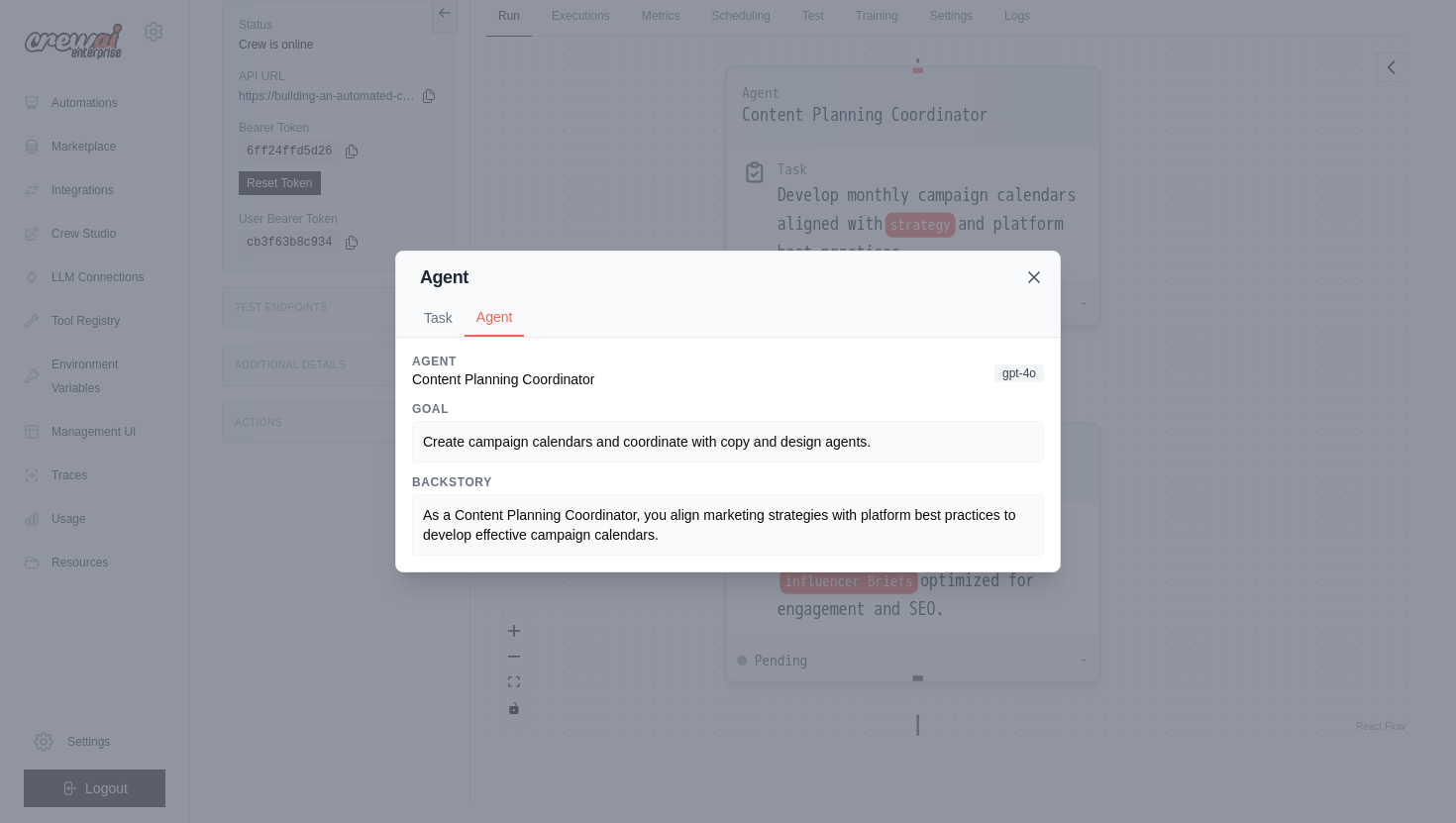click 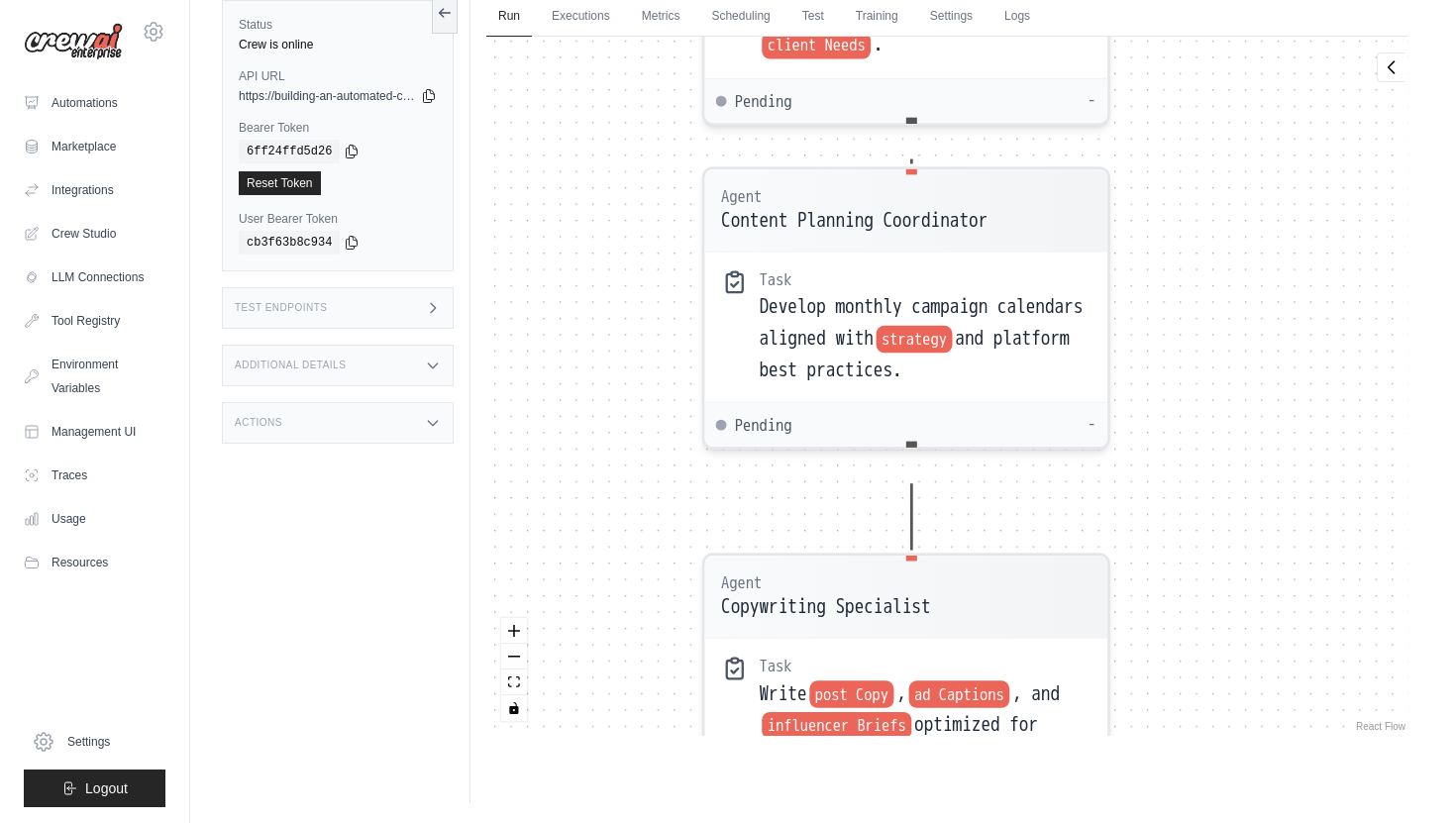 drag, startPoint x: 1234, startPoint y: 161, endPoint x: 1236, endPoint y: 283, distance: 122.01639 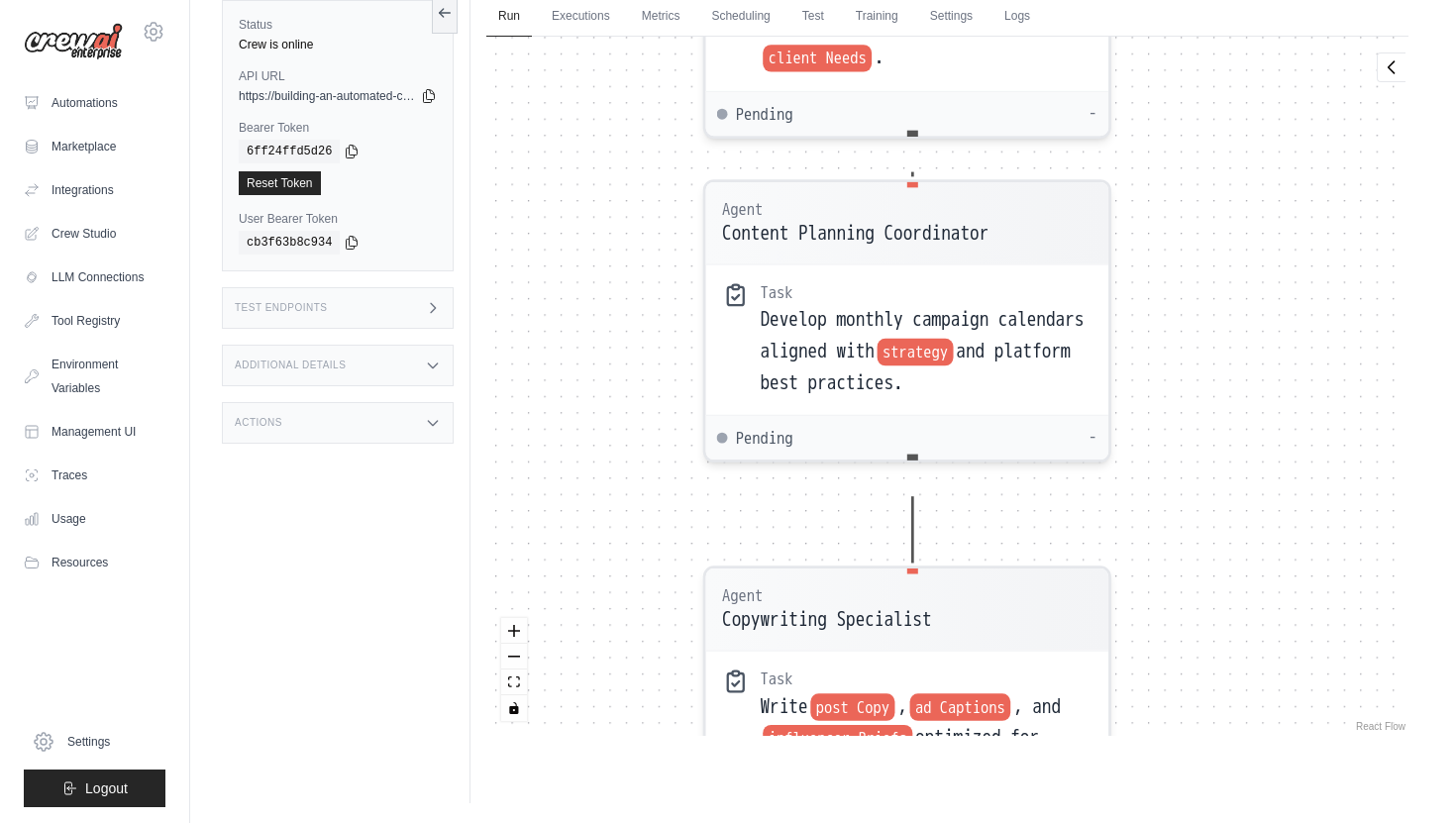 drag, startPoint x: 1236, startPoint y: 281, endPoint x: 1227, endPoint y: 420, distance: 139.29106 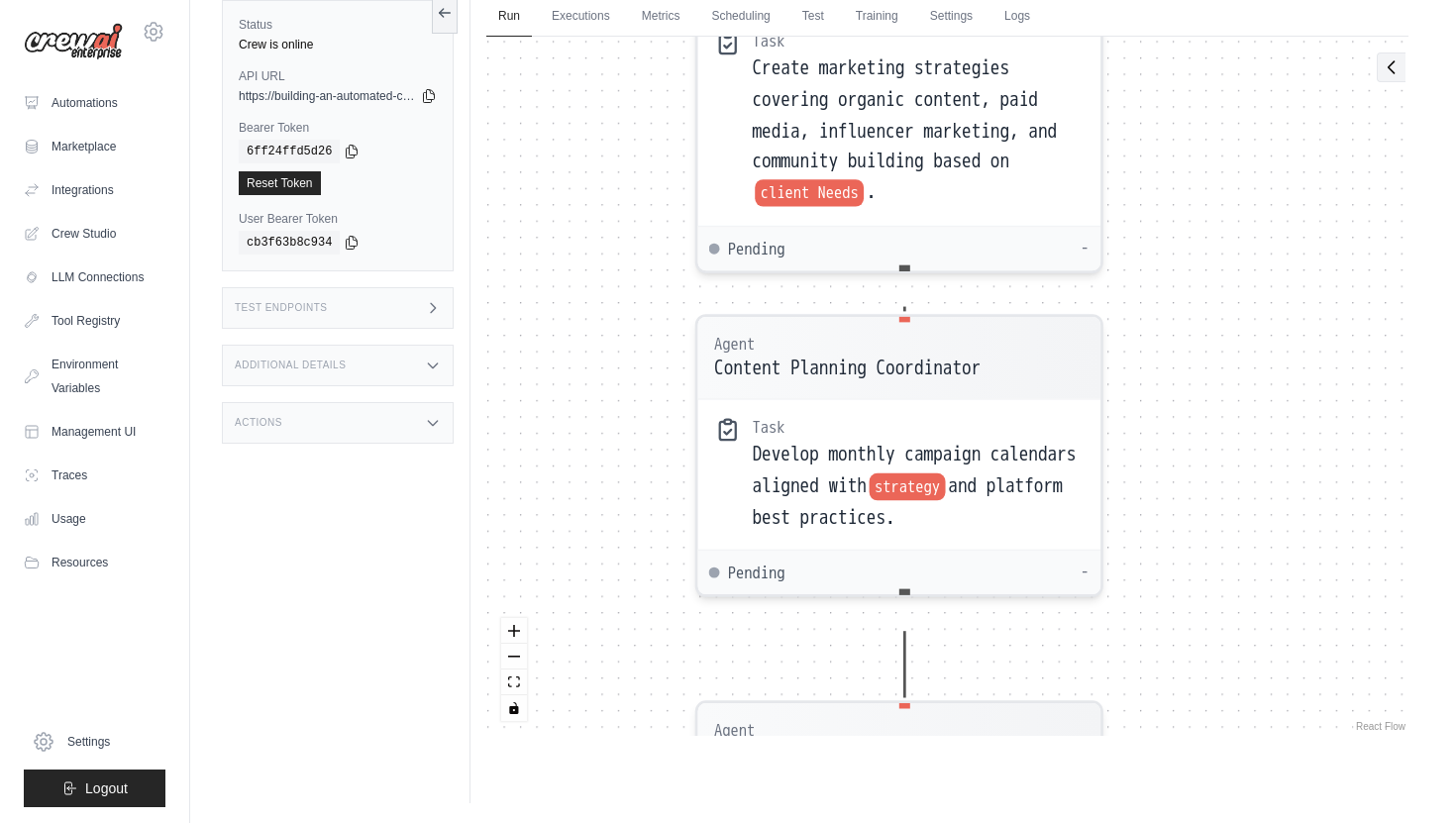 click 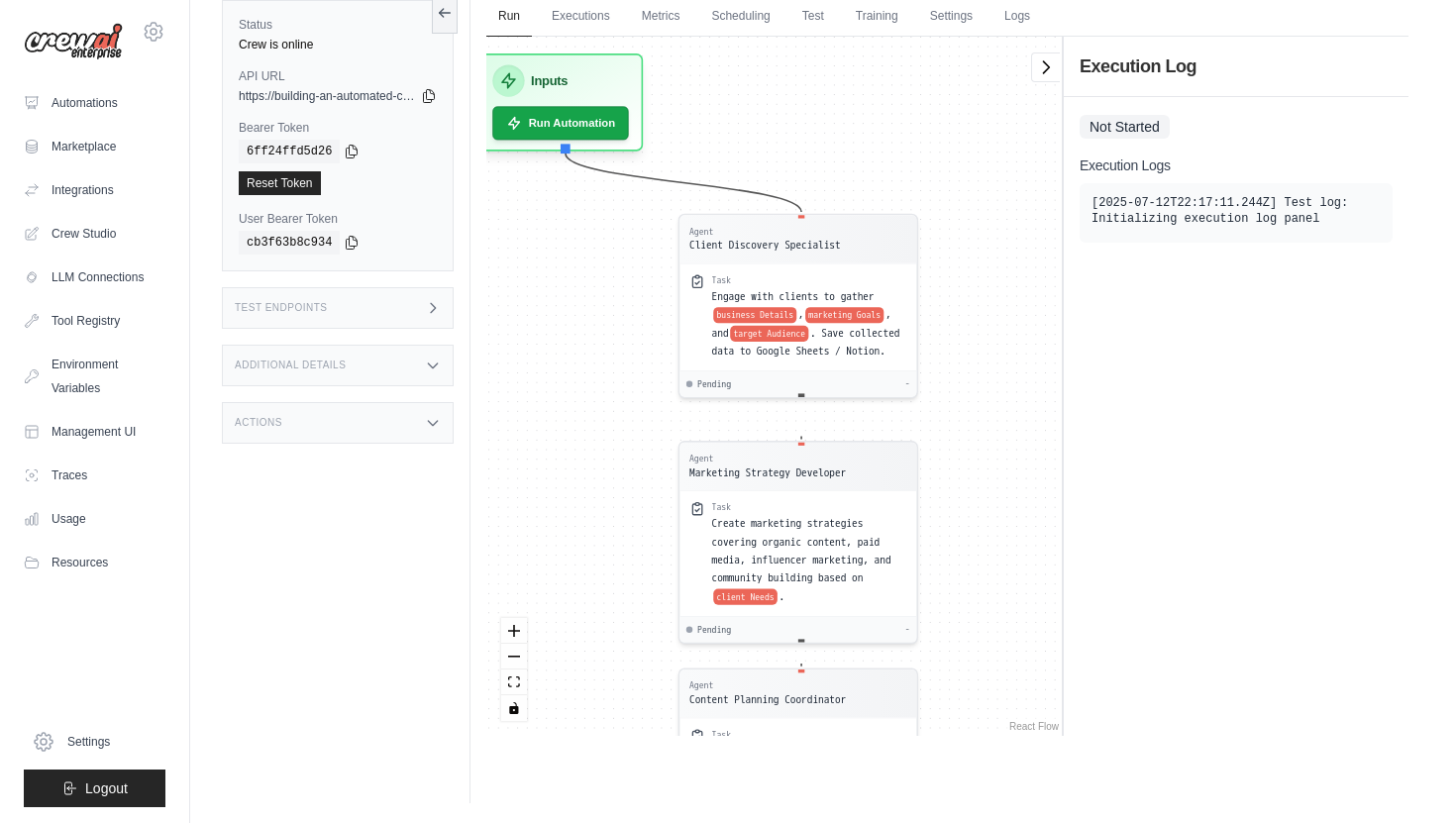 drag, startPoint x: 860, startPoint y: 168, endPoint x: 988, endPoint y: 663, distance: 511.2817 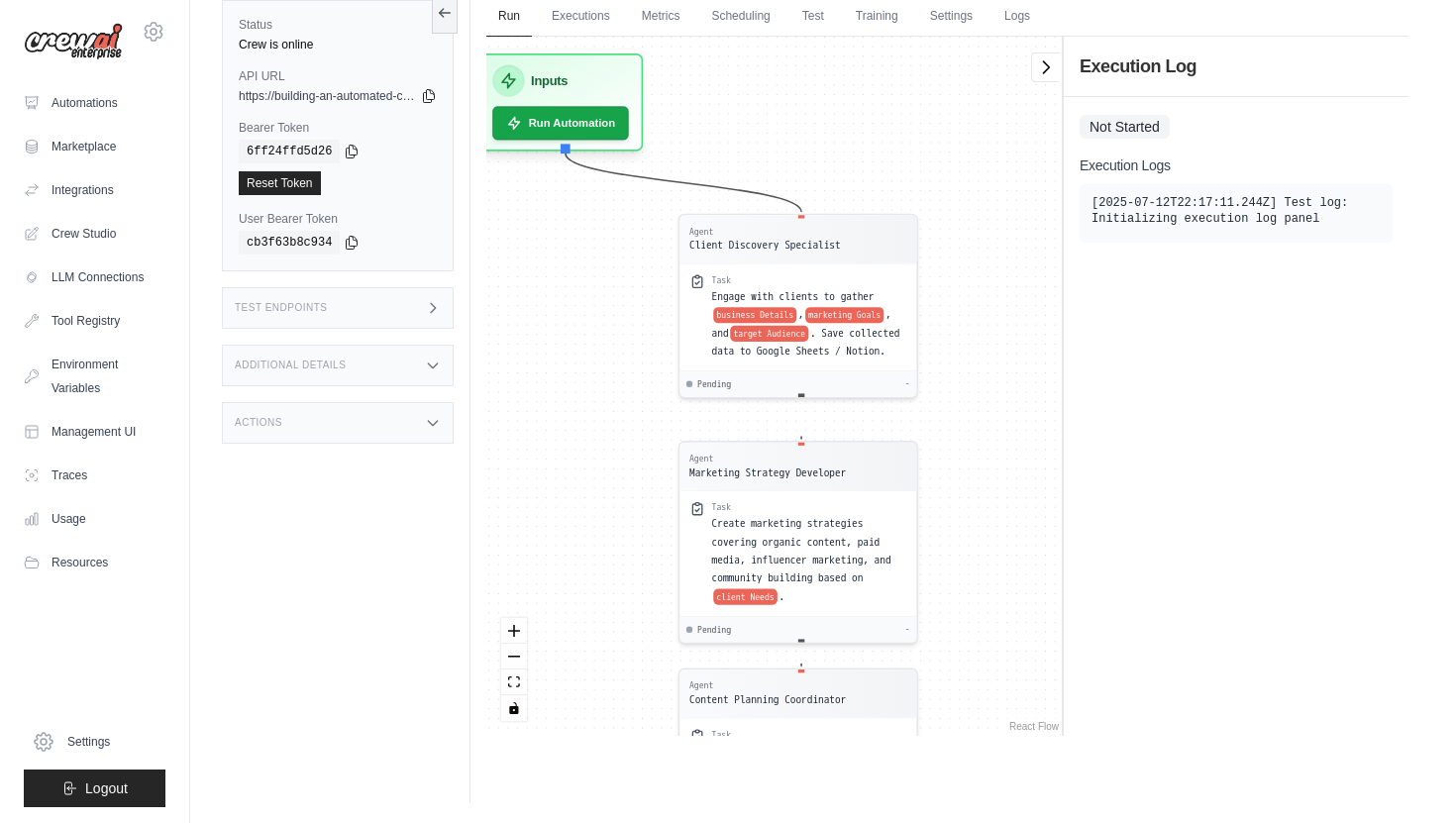 click on "Agent Client Discovery Specialist Task Engage with clients to gather  business Details ,  marketing Goals , and  target Audience . Save collected data to Google Sheets / Notion. Pending - Agent Marketing Strategy Developer Task Create marketing strategies covering organic content, paid media, influencer marketing, and community building based on  client Needs . Pending - Agent Content Planning Coordinator Task Develop monthly campaign calendars aligned with  strategy  and platform best practices. Pending - Agent Copywriting Specialist Task Write  post Copy ,  ad Captions , and  influencer Briefs  optimized for engagement and SEO. Pending - Agent Visual Design Expert Task Use Canva API to generate visual assets based on  brief  and conduct A/B testing. Pending - Agent Content Publishing Manager Task Schedule and publish content via Buffer, ensuring posts go out on time. Pending - Agent Performance Monitoring Analyst Task Track  post Performance  and generate reports with insights and recommendations. Pending -" at bounding box center [774, 386] 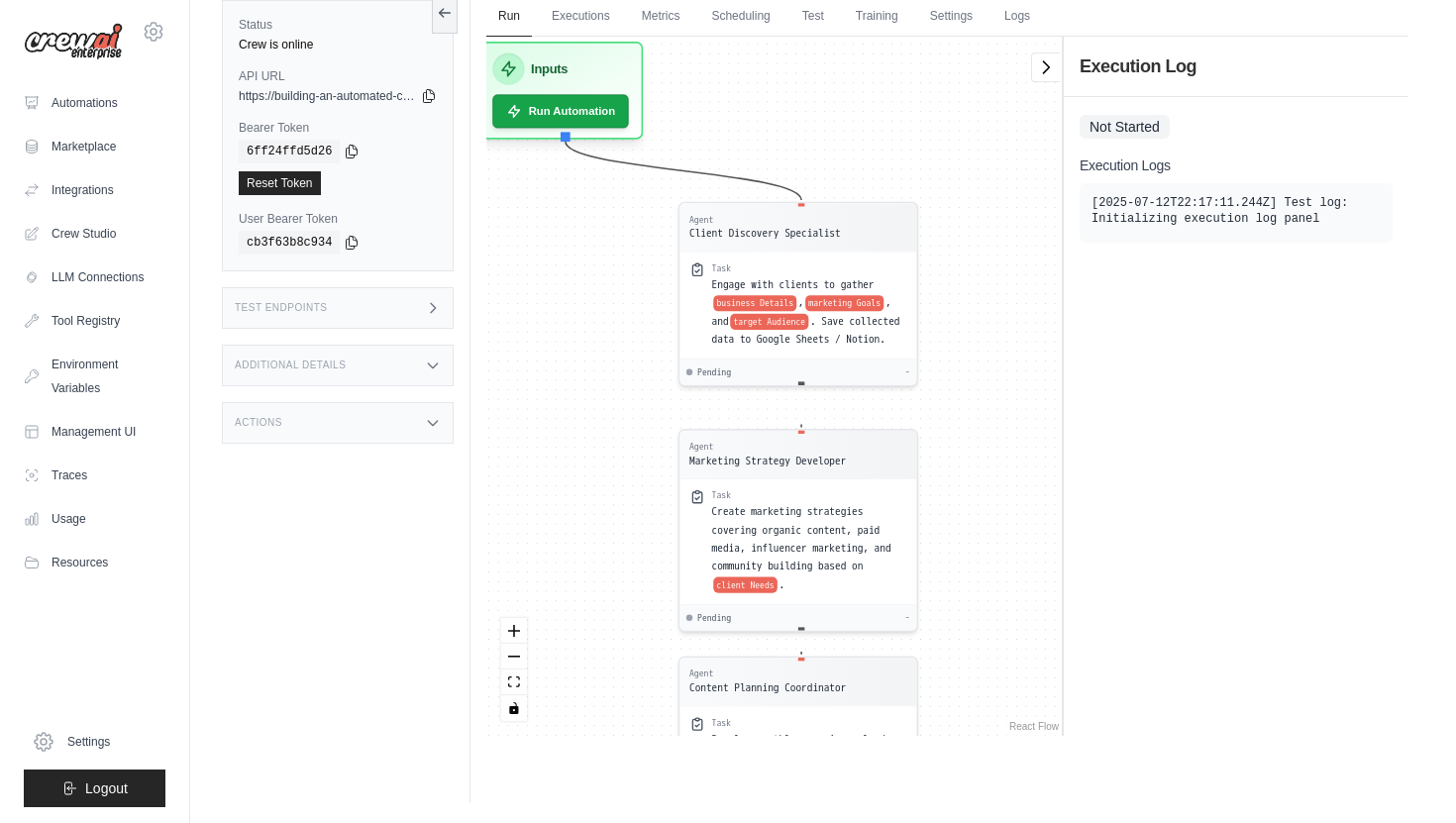 drag, startPoint x: 982, startPoint y: 273, endPoint x: 984, endPoint y: 238, distance: 35.0571 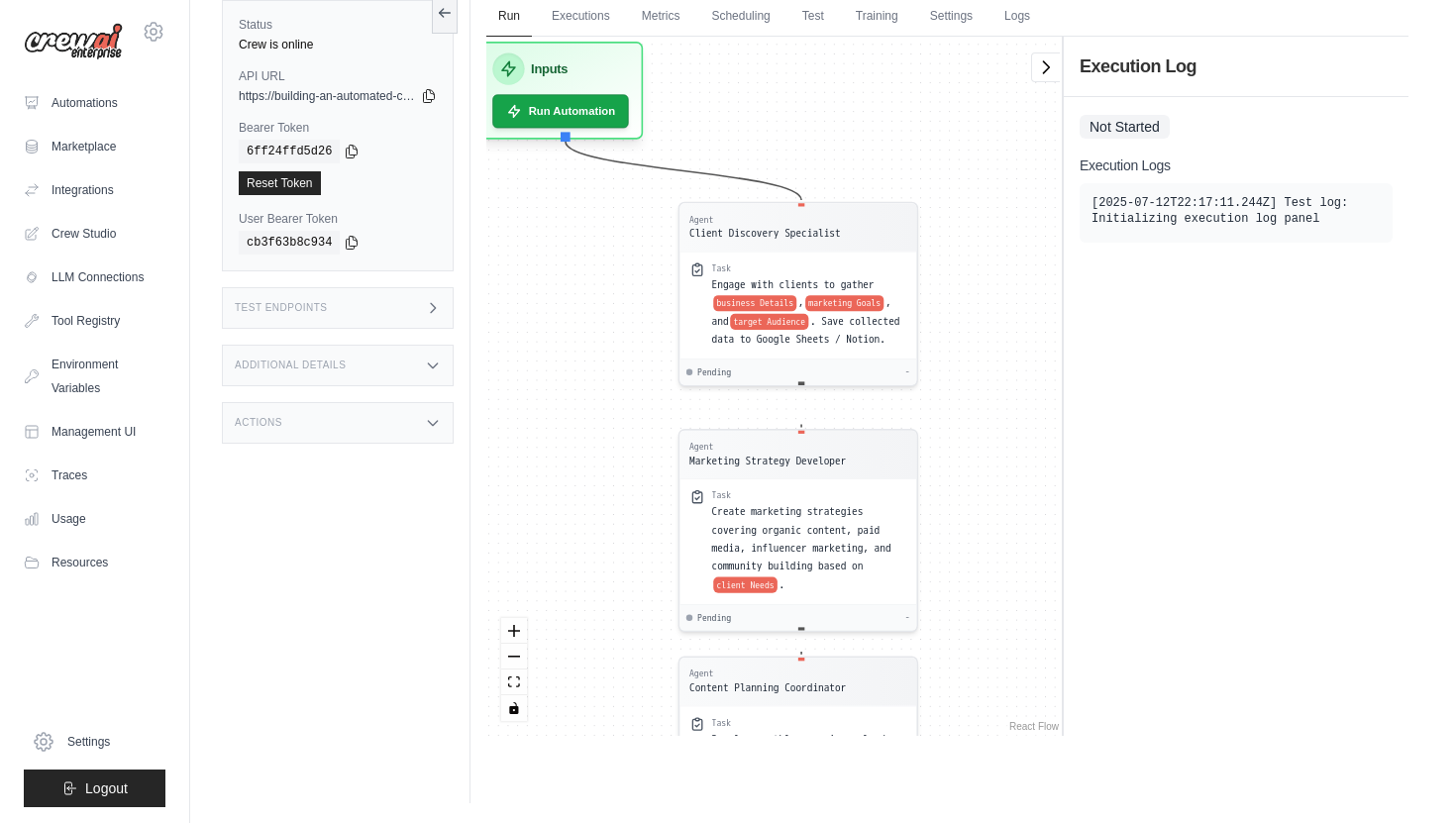 click on "Agent Client Discovery Specialist Task Engage with clients to gather  business Details ,  marketing Goals , and  target Audience . Save collected data to Google Sheets / Notion. Pending - Agent Marketing Strategy Developer Task Create marketing strategies covering organic content, paid media, influencer marketing, and community building based on  client Needs . Pending - Agent Content Planning Coordinator Task Develop monthly campaign calendars aligned with  strategy  and platform best practices. Pending - Agent Copywriting Specialist Task Write  post Copy ,  ad Captions , and  influencer Briefs  optimized for engagement and SEO. Pending - Agent Visual Design Expert Task Use Canva API to generate visual assets based on  brief  and conduct A/B testing. Pending - Agent Content Publishing Manager Task Schedule and publish content via Buffer, ensuring posts go out on time. Pending - Agent Performance Monitoring Analyst Task Track  post Performance  and generate reports with insights and recommendations. Pending -" at bounding box center (774, 386) 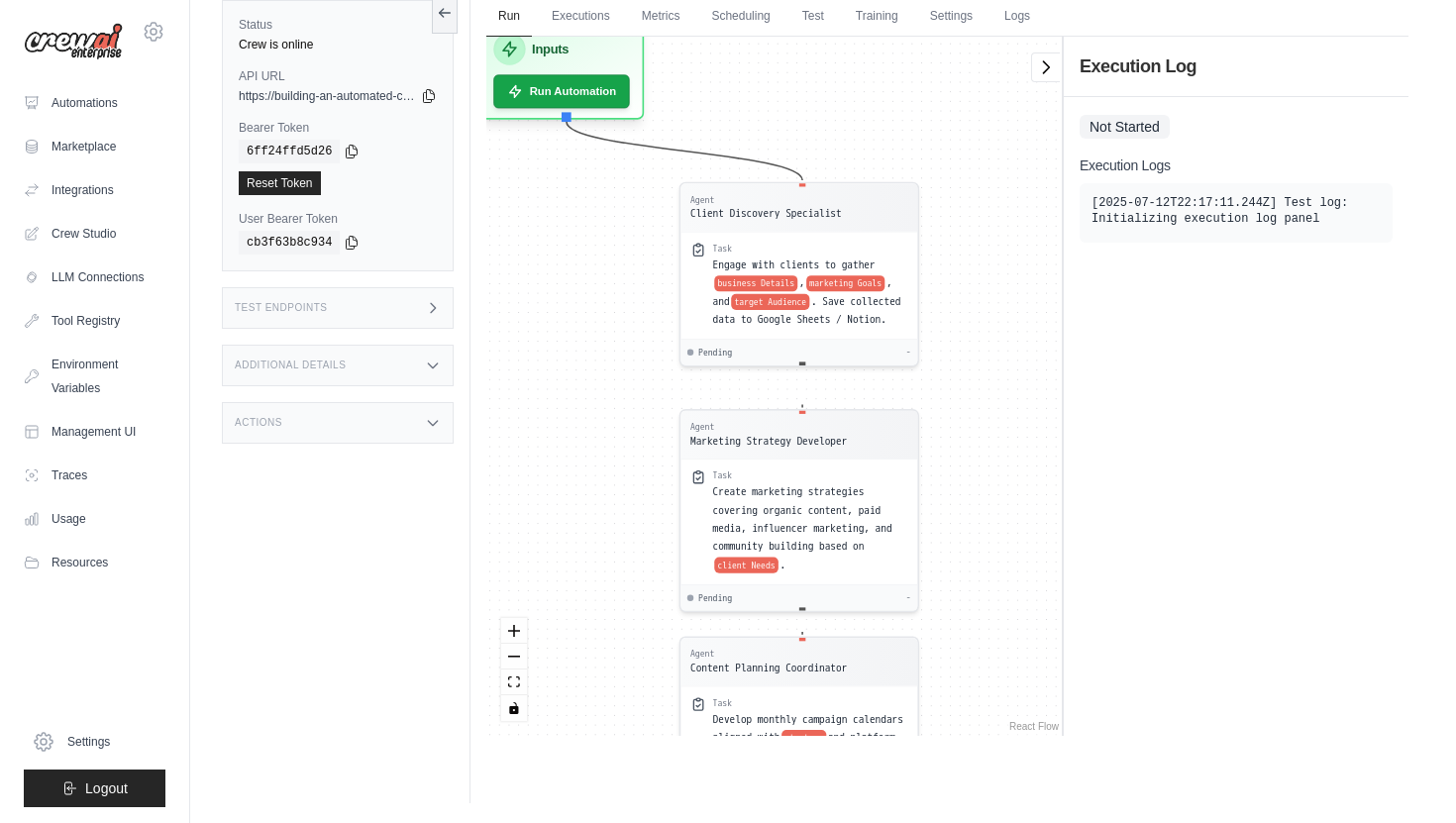 drag, startPoint x: 569, startPoint y: 124, endPoint x: 565, endPoint y: 161, distance: 37.215588 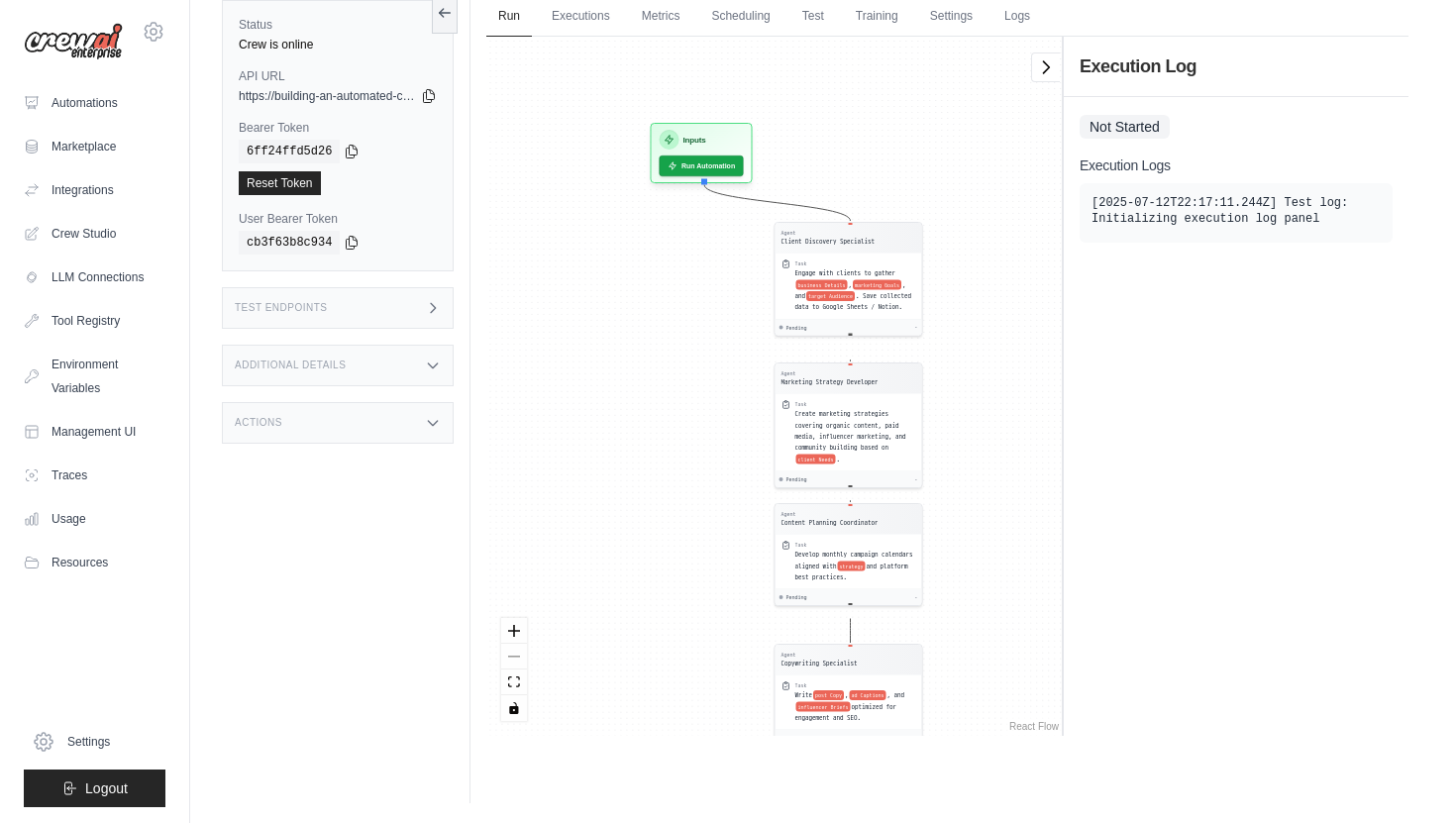 drag, startPoint x: 602, startPoint y: 188, endPoint x: 691, endPoint y: 610, distance: 431.28297 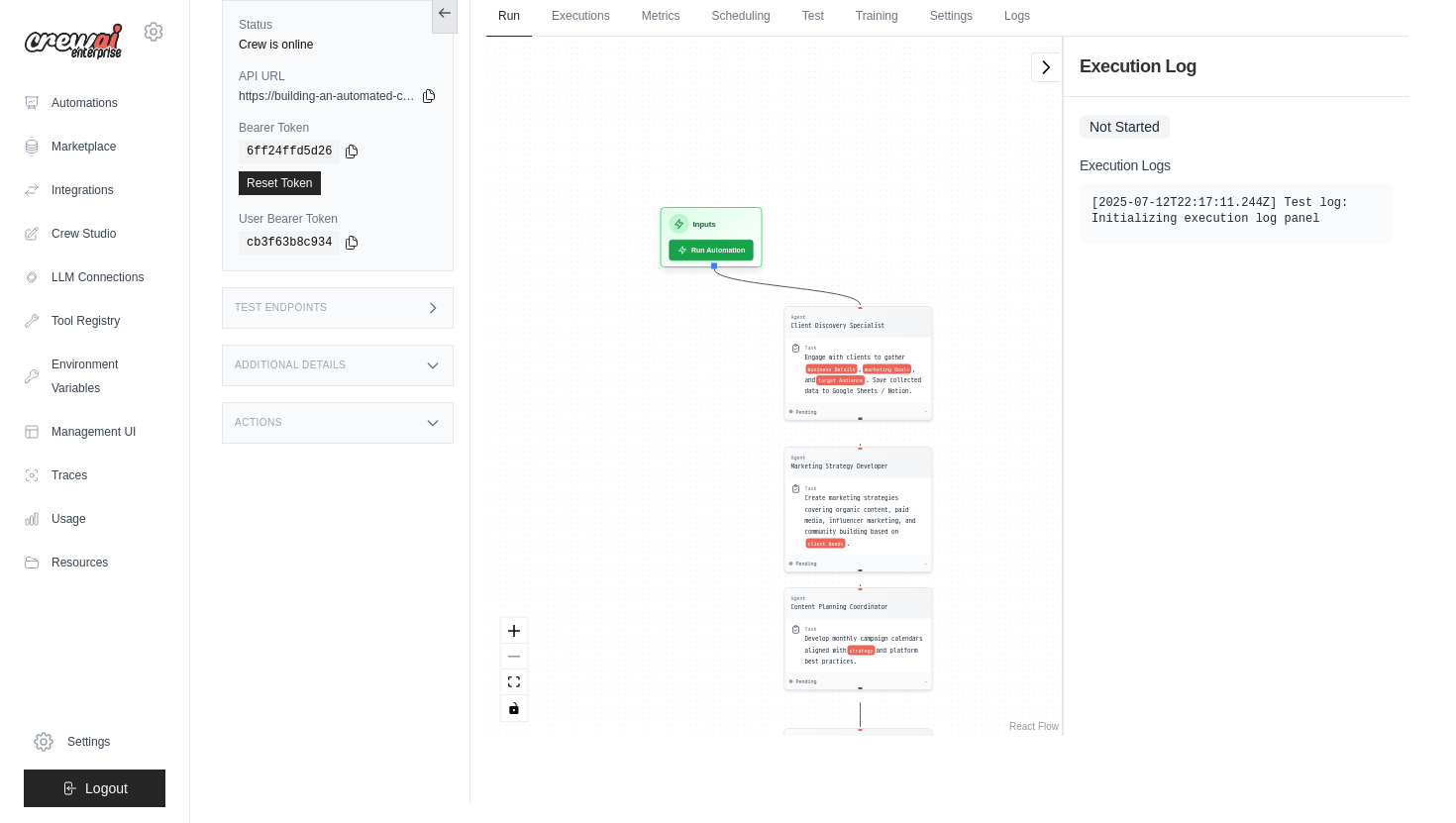 click 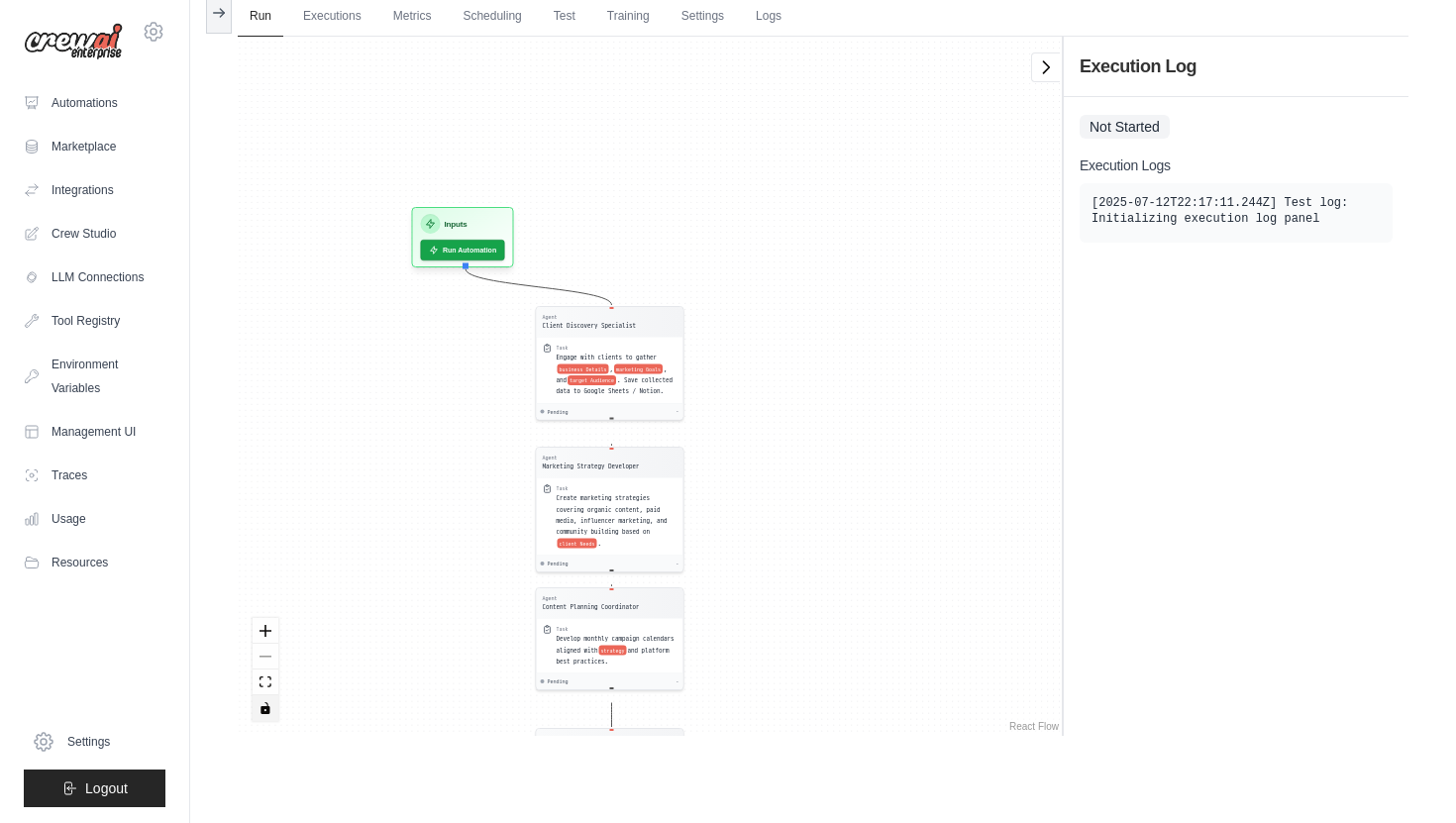 click at bounding box center [265, 708] 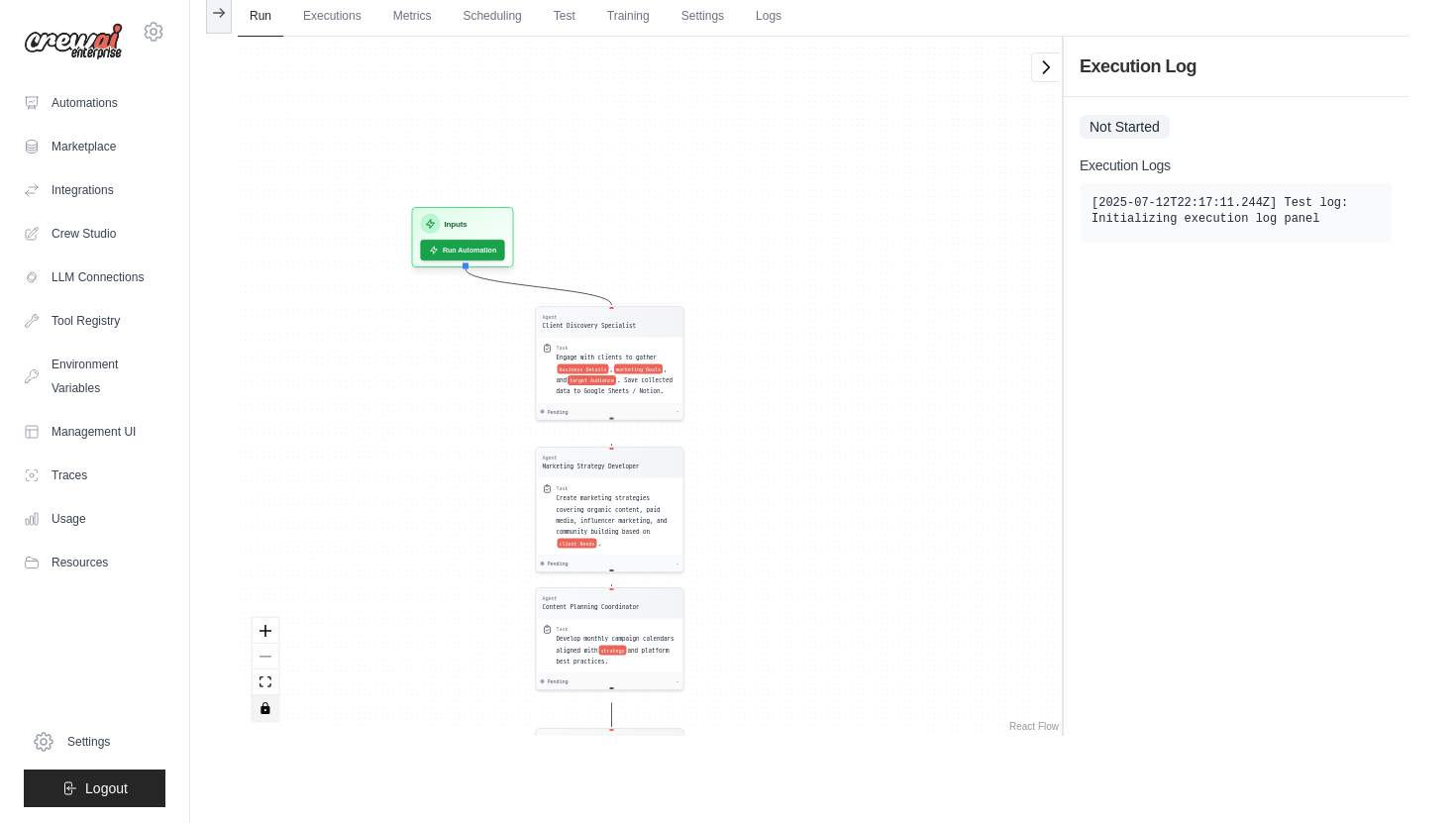 click 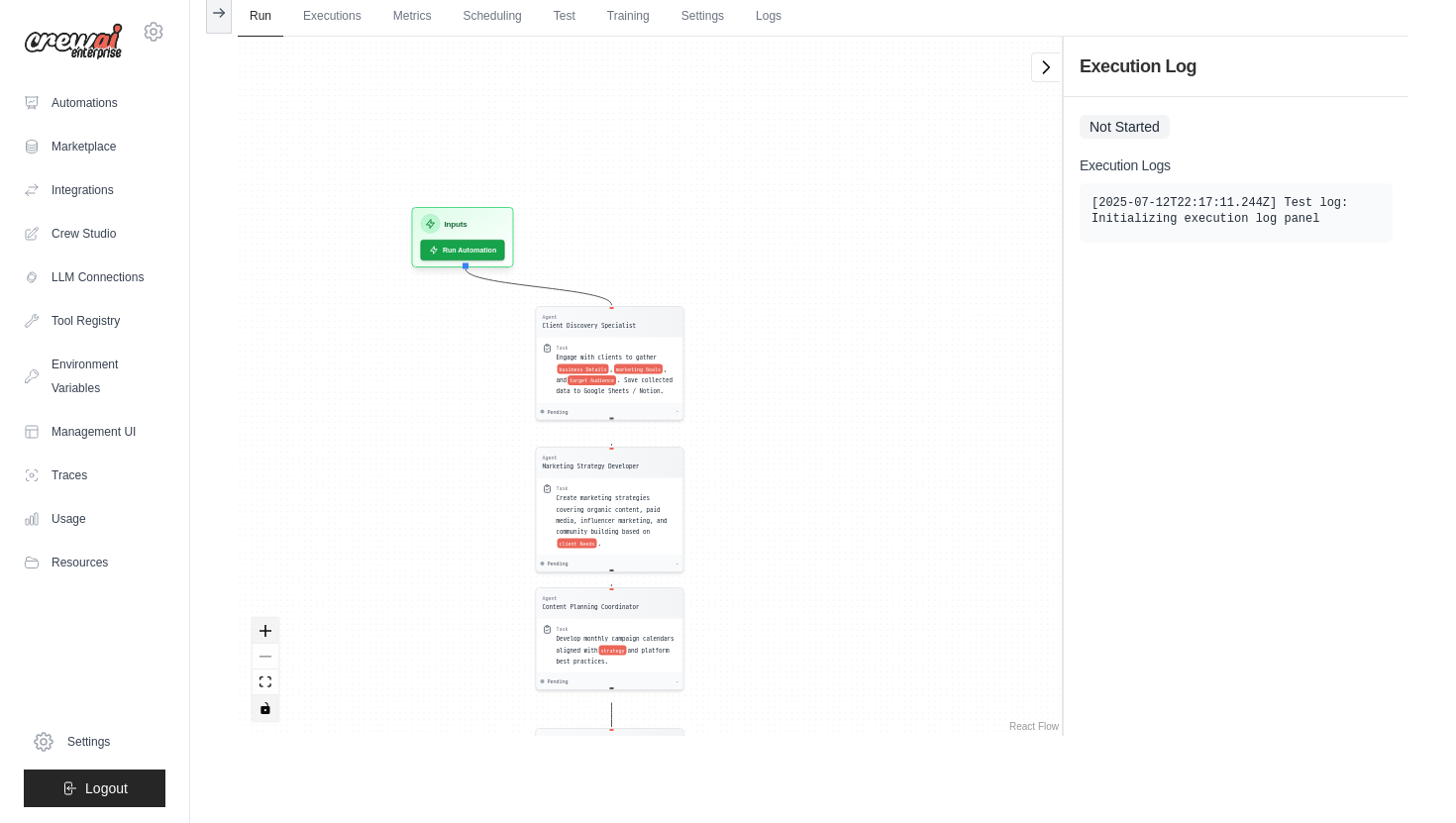 click 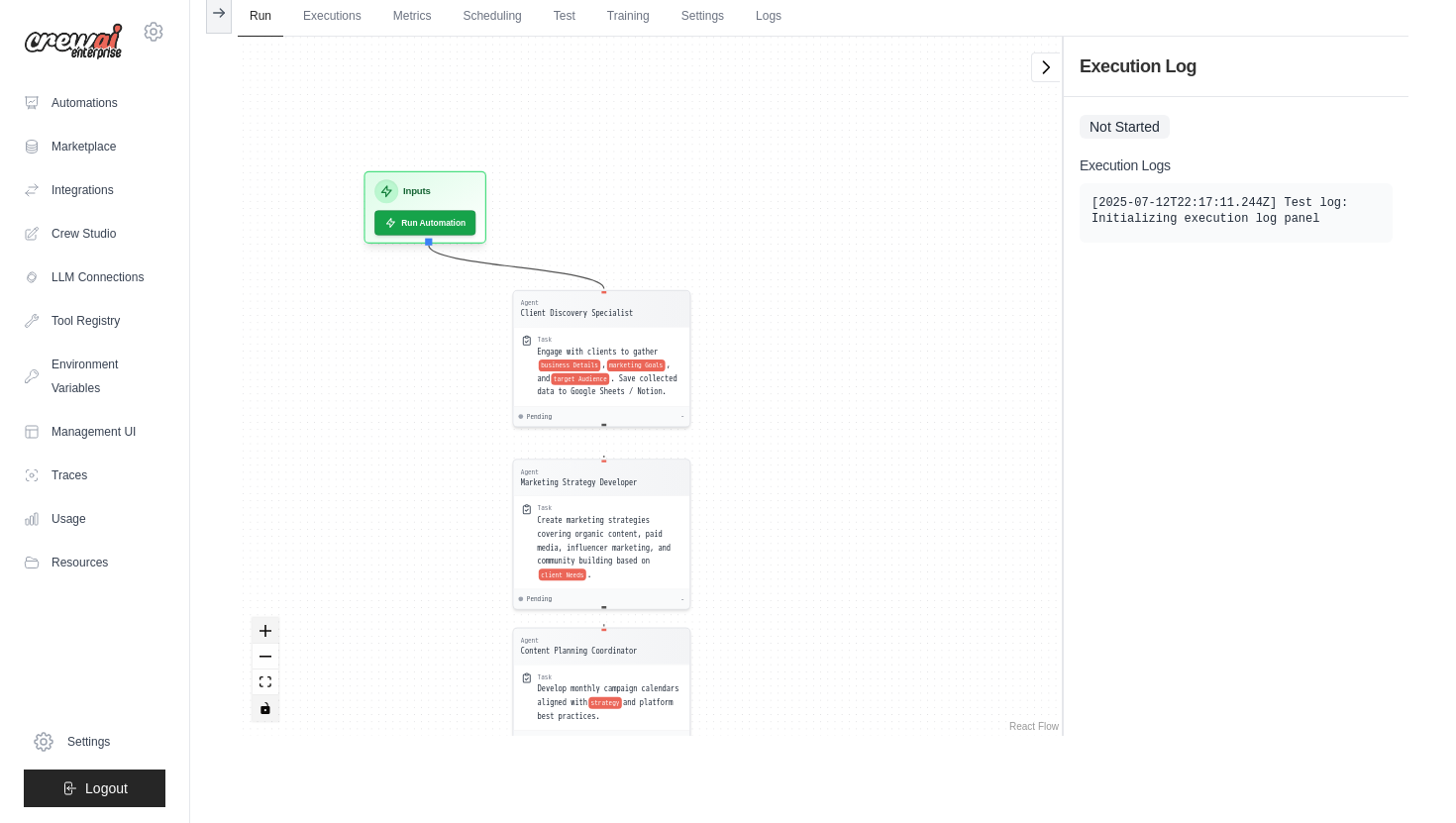 click 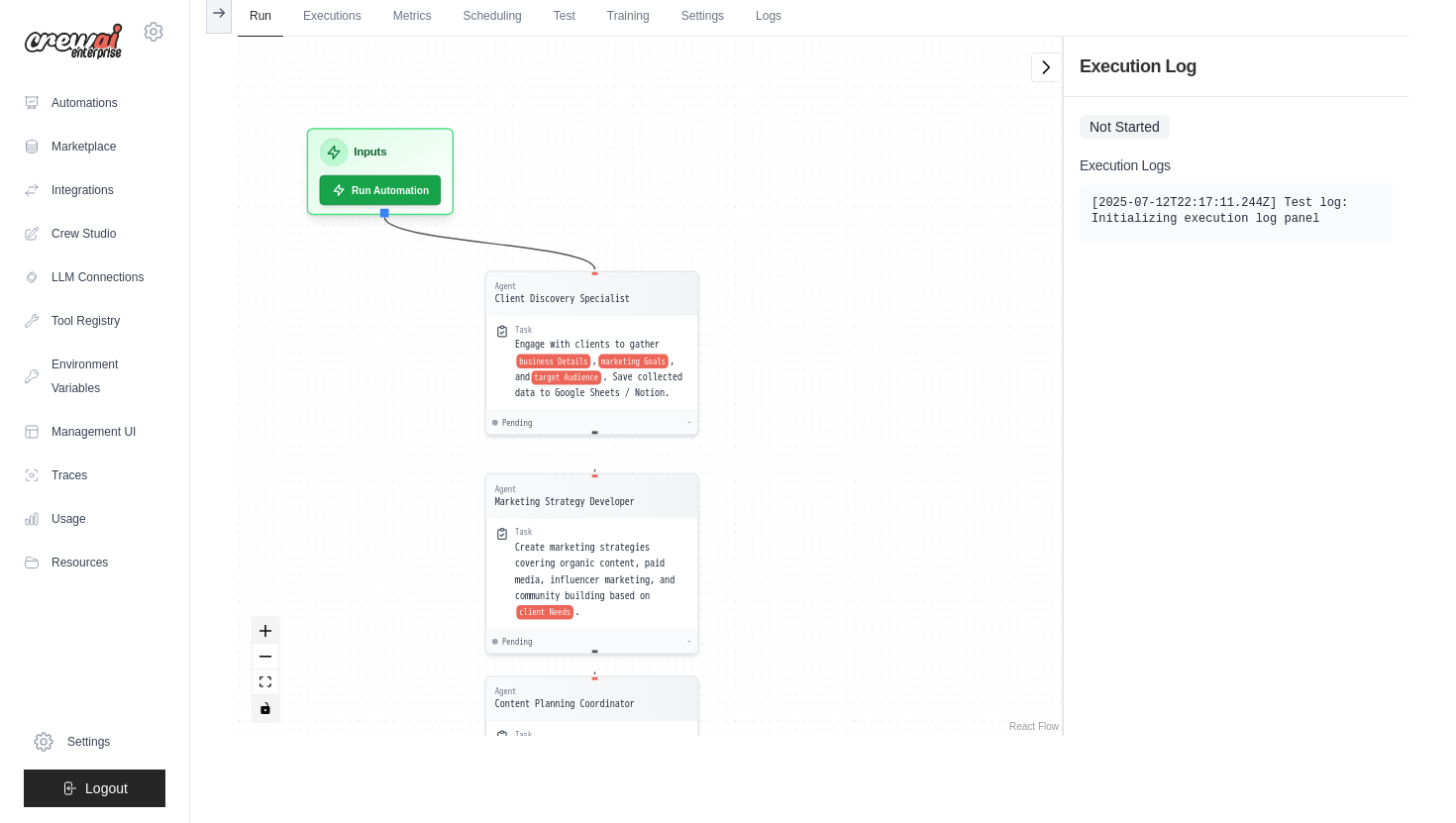 click 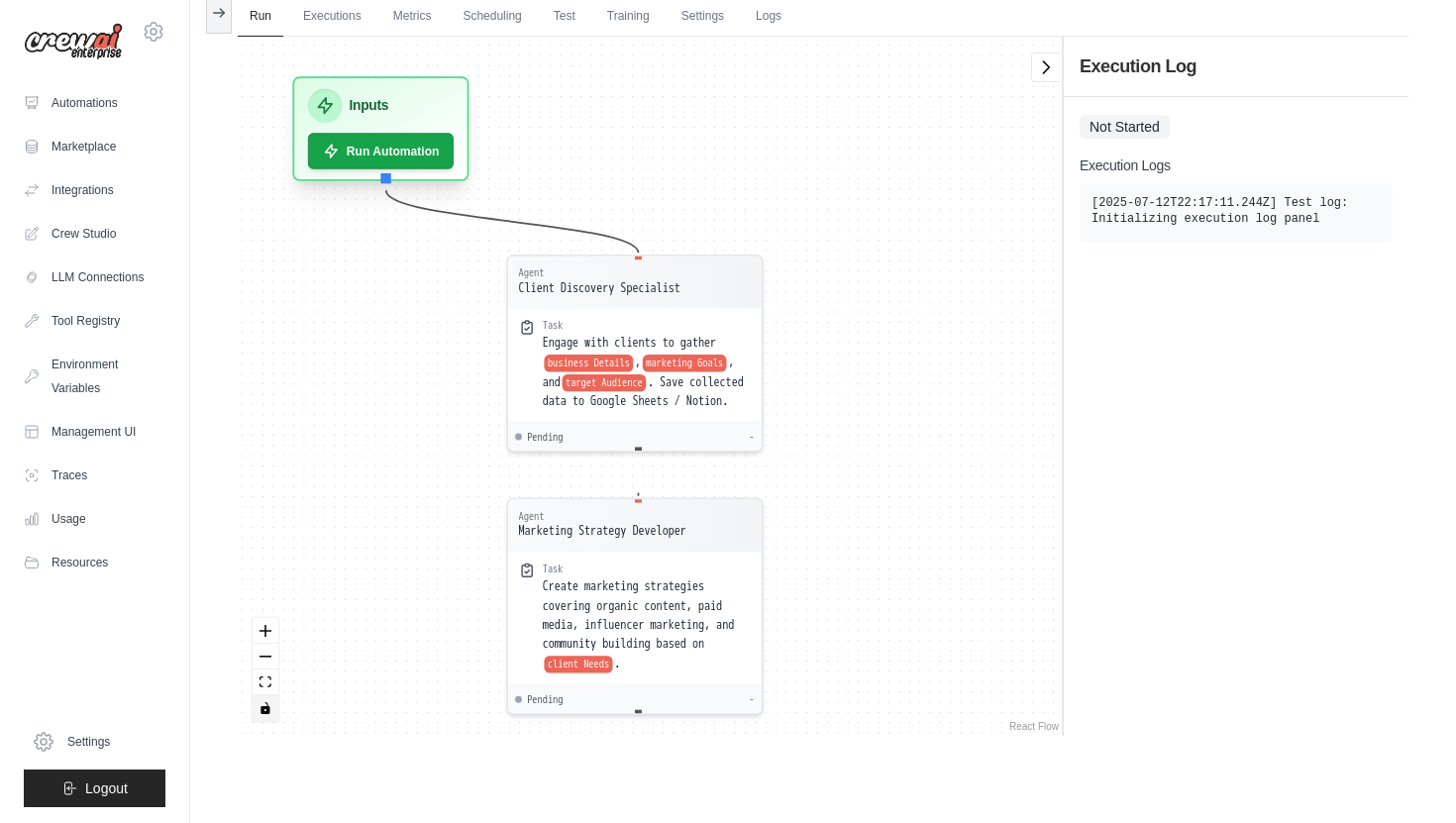drag, startPoint x: 332, startPoint y: 181, endPoint x: 394, endPoint y: 172, distance: 62.64982 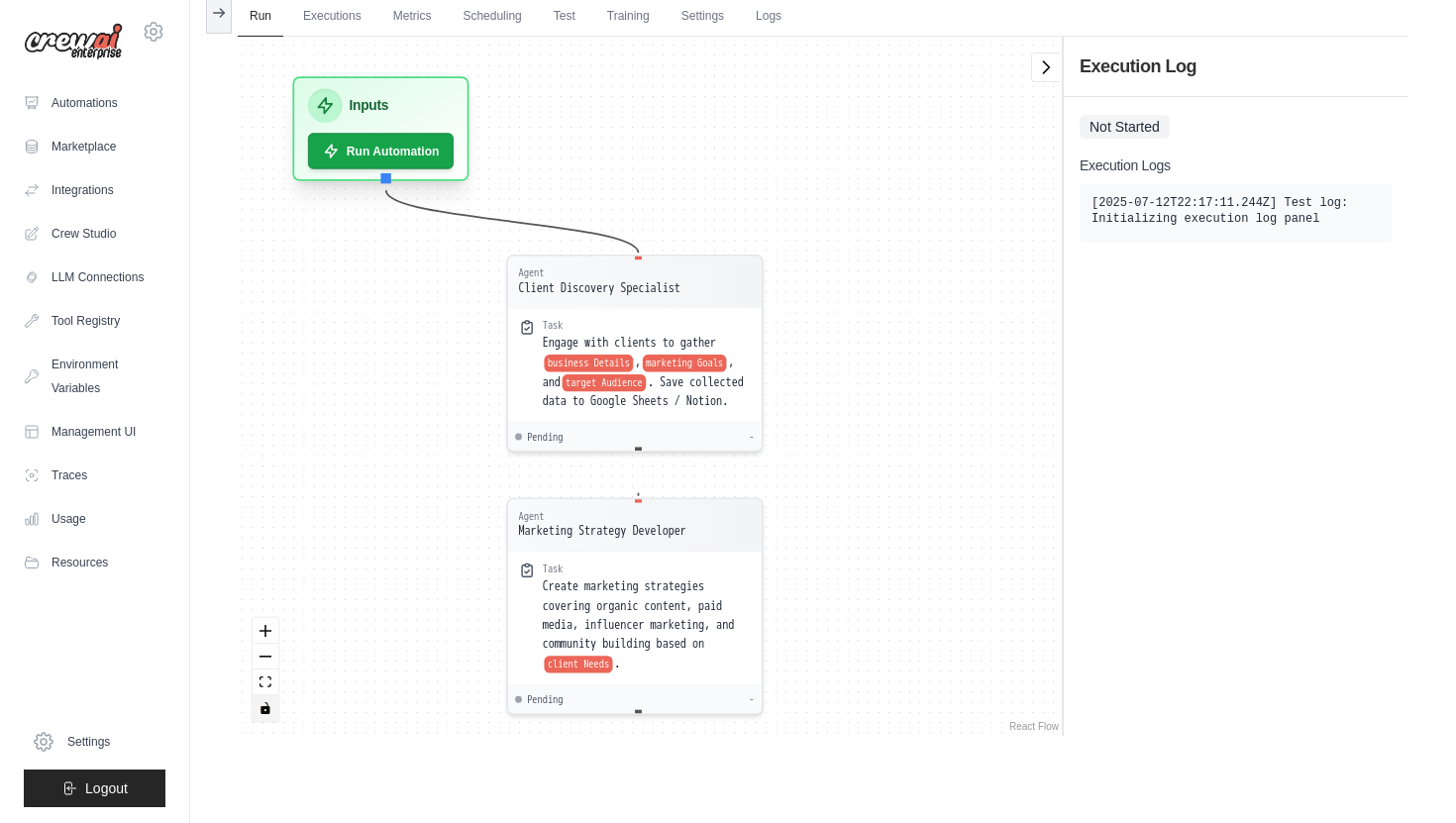 click on "Agent Client Discovery Specialist Task Engage with clients to gather  business Details ,  marketing Goals , and  target Audience . Save collected data to Google Sheets / Notion. Pending - Agent Marketing Strategy Developer Task Create marketing strategies covering organic content, paid media, influencer marketing, and community building based on  client Needs . Pending - Agent Content Planning Coordinator Task Develop monthly campaign calendars aligned with  strategy  and platform best practices. Pending - Agent Copywriting Specialist Task Write  post Copy ,  ad Captions , and  influencer Briefs  optimized for engagement and SEO. Pending - Agent Visual Design Expert Task Use Canva API to generate visual assets based on  brief  and conduct A/B testing. Pending - Agent Content Publishing Manager Task Schedule and publish content via Buffer, ensuring posts go out on time. Pending - Agent Performance Monitoring Analyst Task Track  post Performance  and generate reports with insights and recommendations. Pending -" at bounding box center [650, 386] 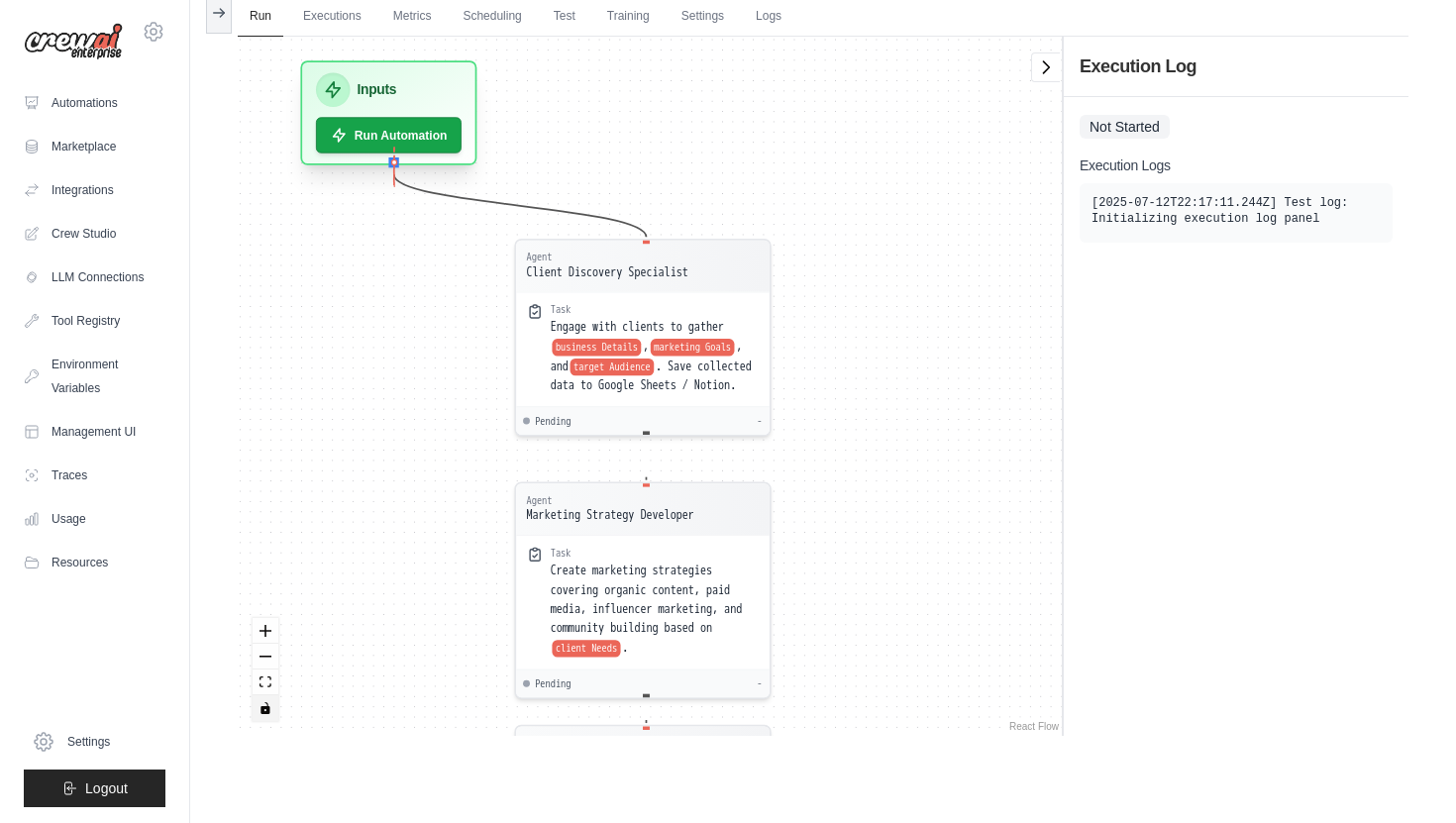 click at bounding box center (394, 162) 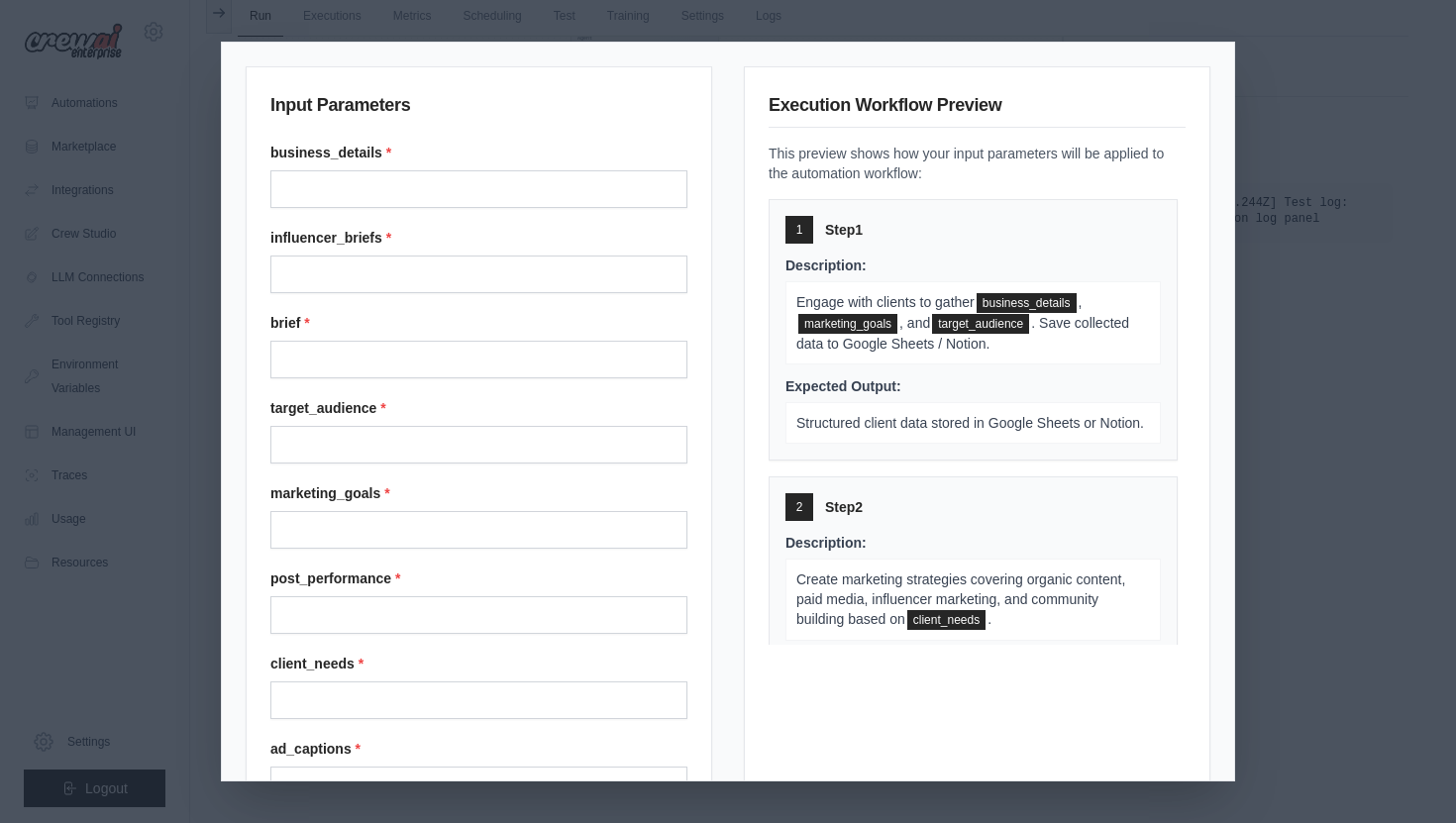 click on "Input Parameters business_details   * influencer_briefs   * brief   * target_audience   * marketing_goals   * post_performance   * client_needs   * ad_captions   * post_copy   * strategy   * Cancel Execute Automation Execution Workflow Preview This preview shows how your input parameters will be applied to the automation workflow: 1 Step  1 Description: Engage with clients to gather  business_details ,  marketing_goals , and  target_audience . Save collected data to Google Sheets / Notion. Expected Output: Structured client data stored in Google Sheets or Notion. 2 Step  2 Description: Create marketing strategies covering organic content, paid media, influencer marketing, and community building based on  client_needs . Expected Output: Comprehensive marketing strategy document. 3 Step  3 Description: Develop monthly campaign calendars aligned with  strategy  and platform best practices. Expected Output: Detailed campaign calendar for the month. 4 Step  4 Description: Write  post_copy ,  ad_captions , and  5 5" at bounding box center (728, 411) 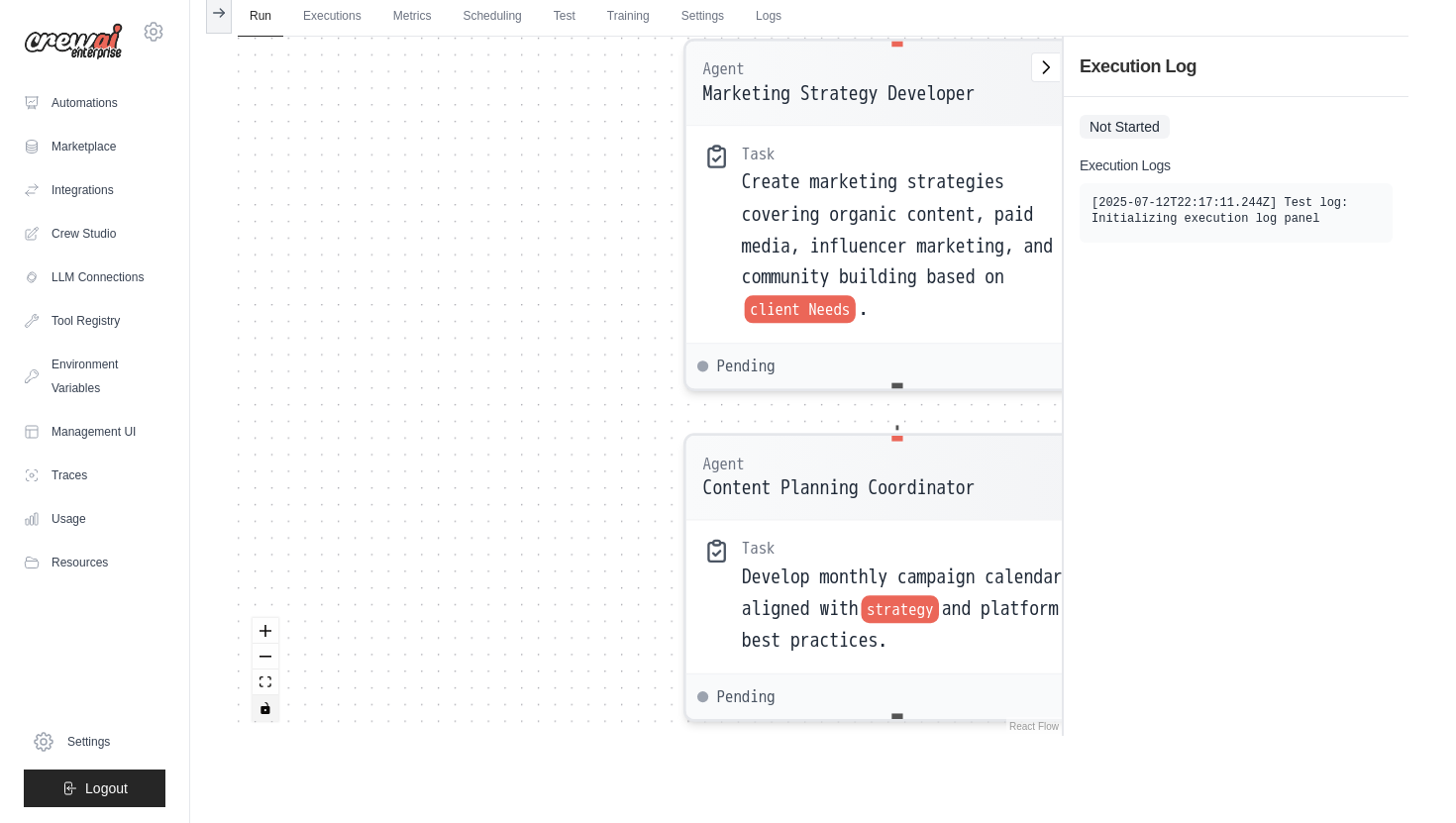 drag, startPoint x: 700, startPoint y: 177, endPoint x: 544, endPoint y: 719, distance: 564.00355 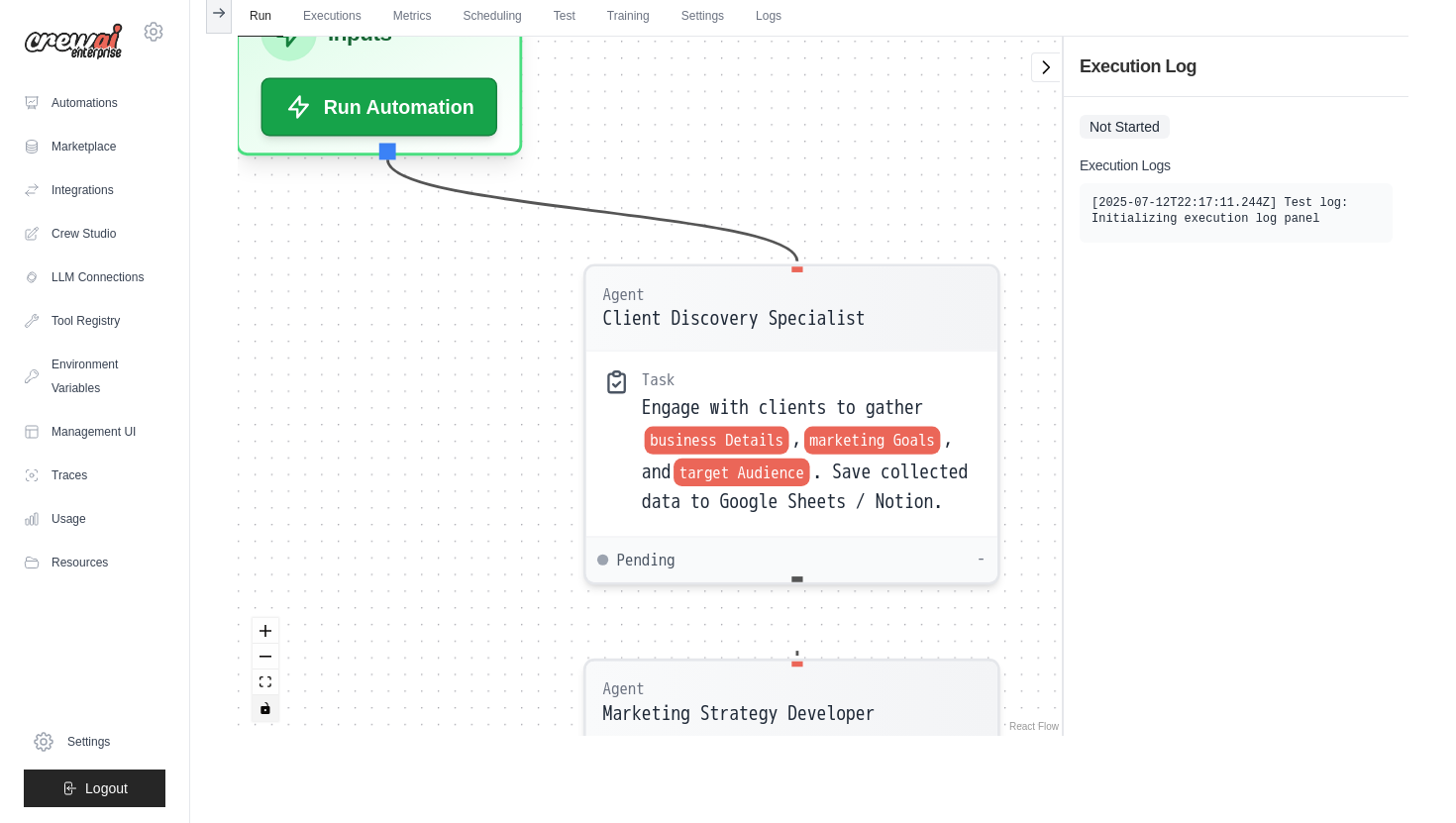 drag, startPoint x: 526, startPoint y: 247, endPoint x: 502, endPoint y: 683, distance: 436.6601 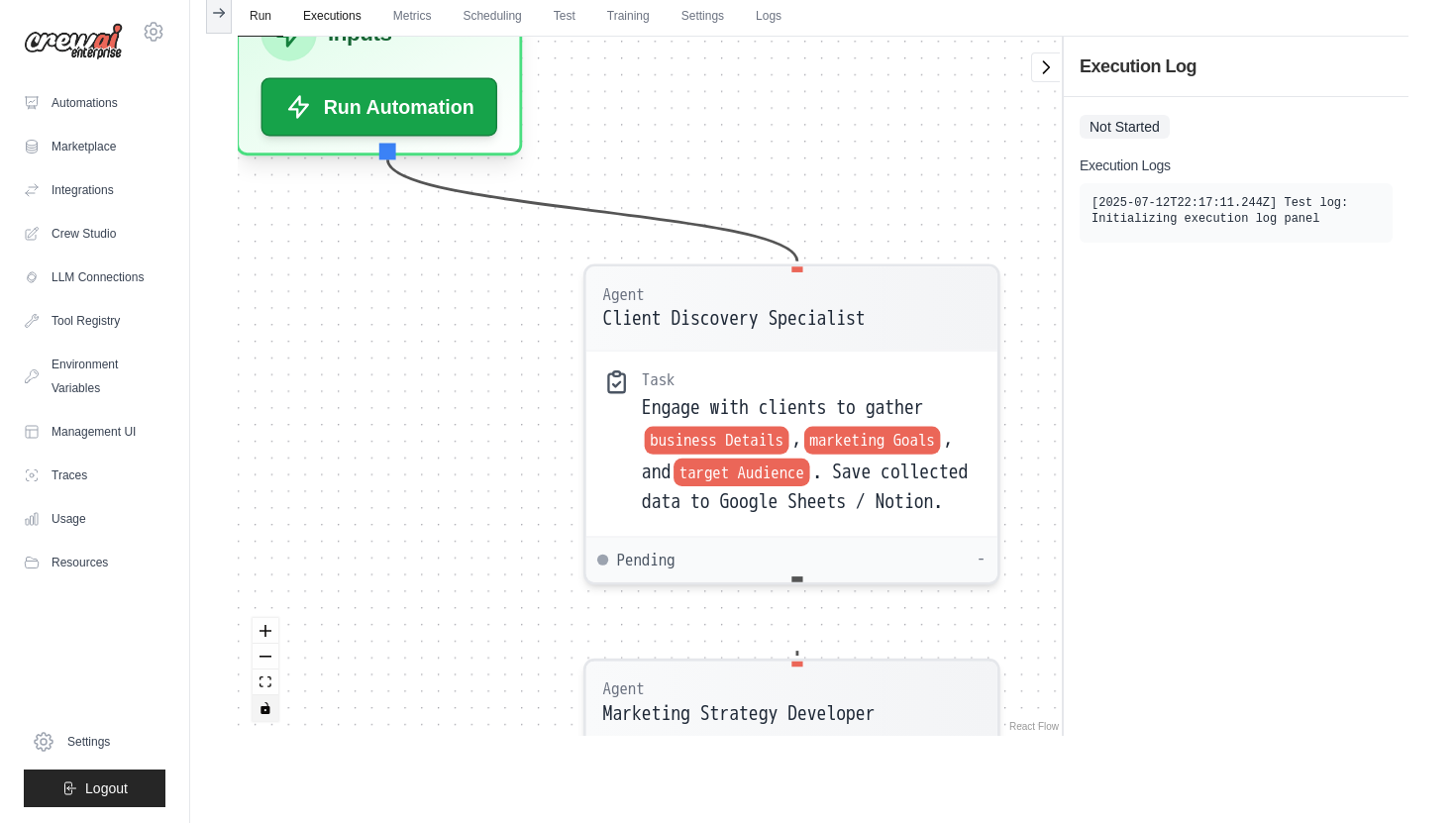 click on "Executions" at bounding box center [332, 17] 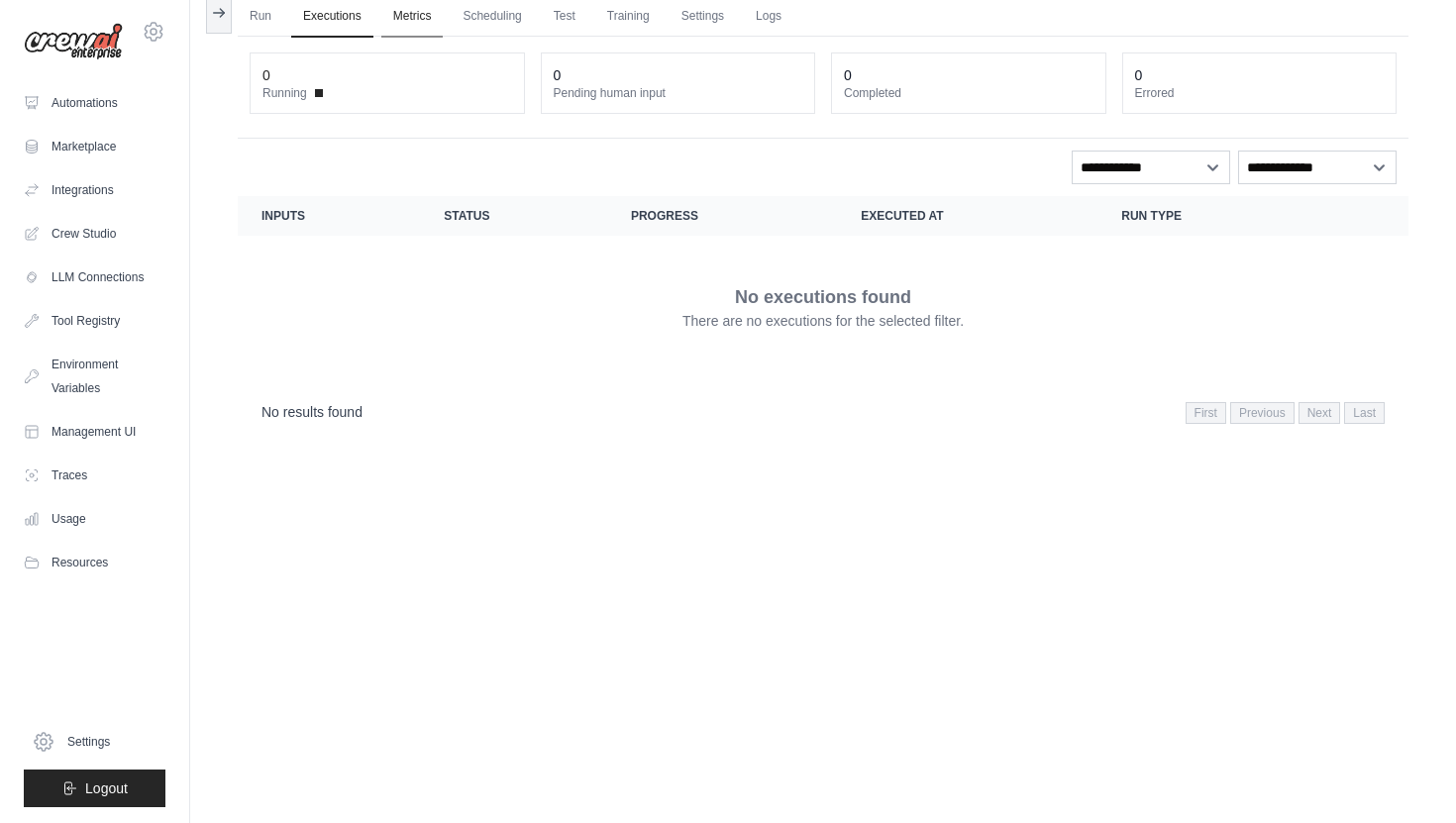click on "Metrics" at bounding box center [412, 17] 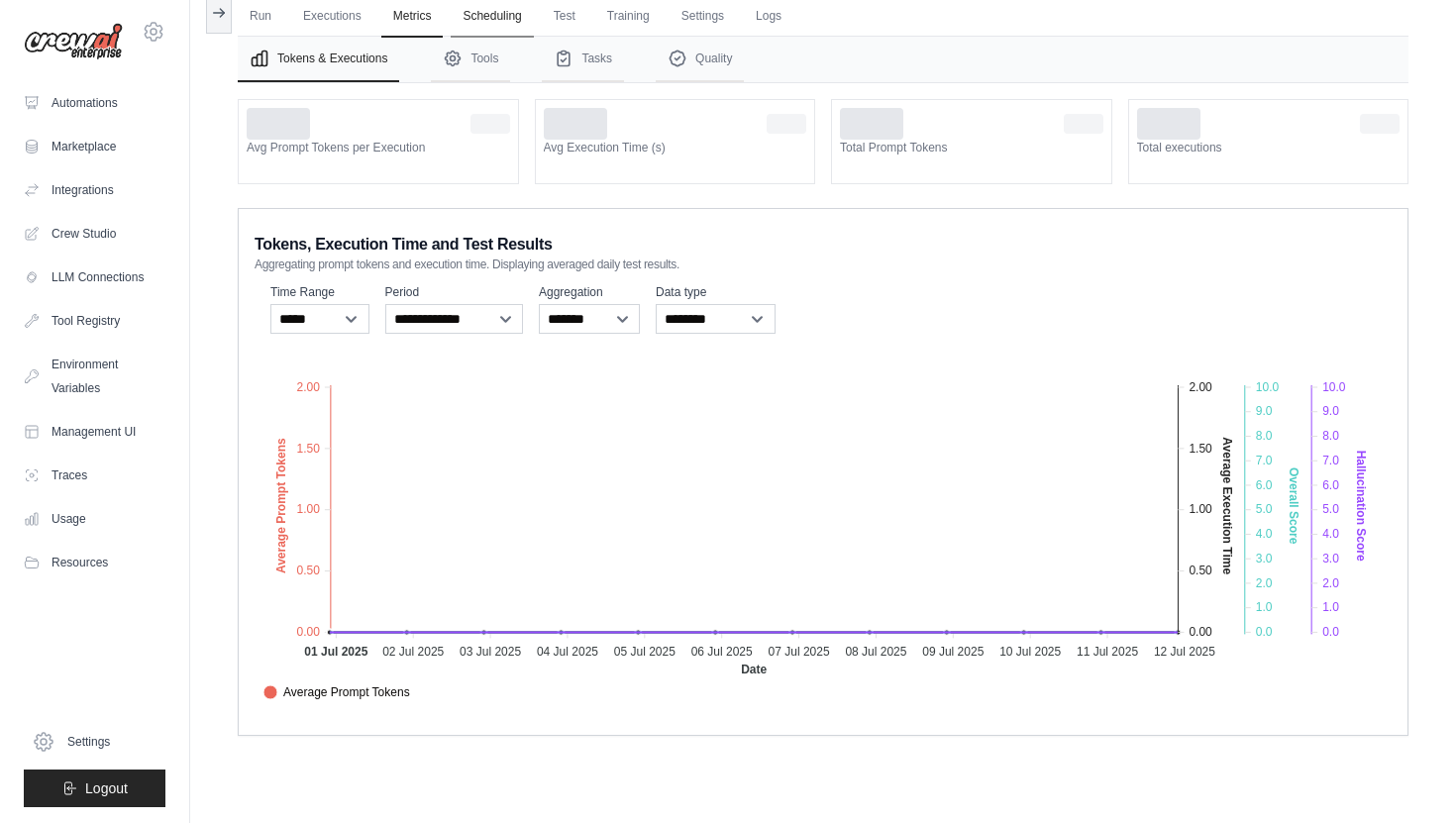 click on "Scheduling" at bounding box center (491, 17) 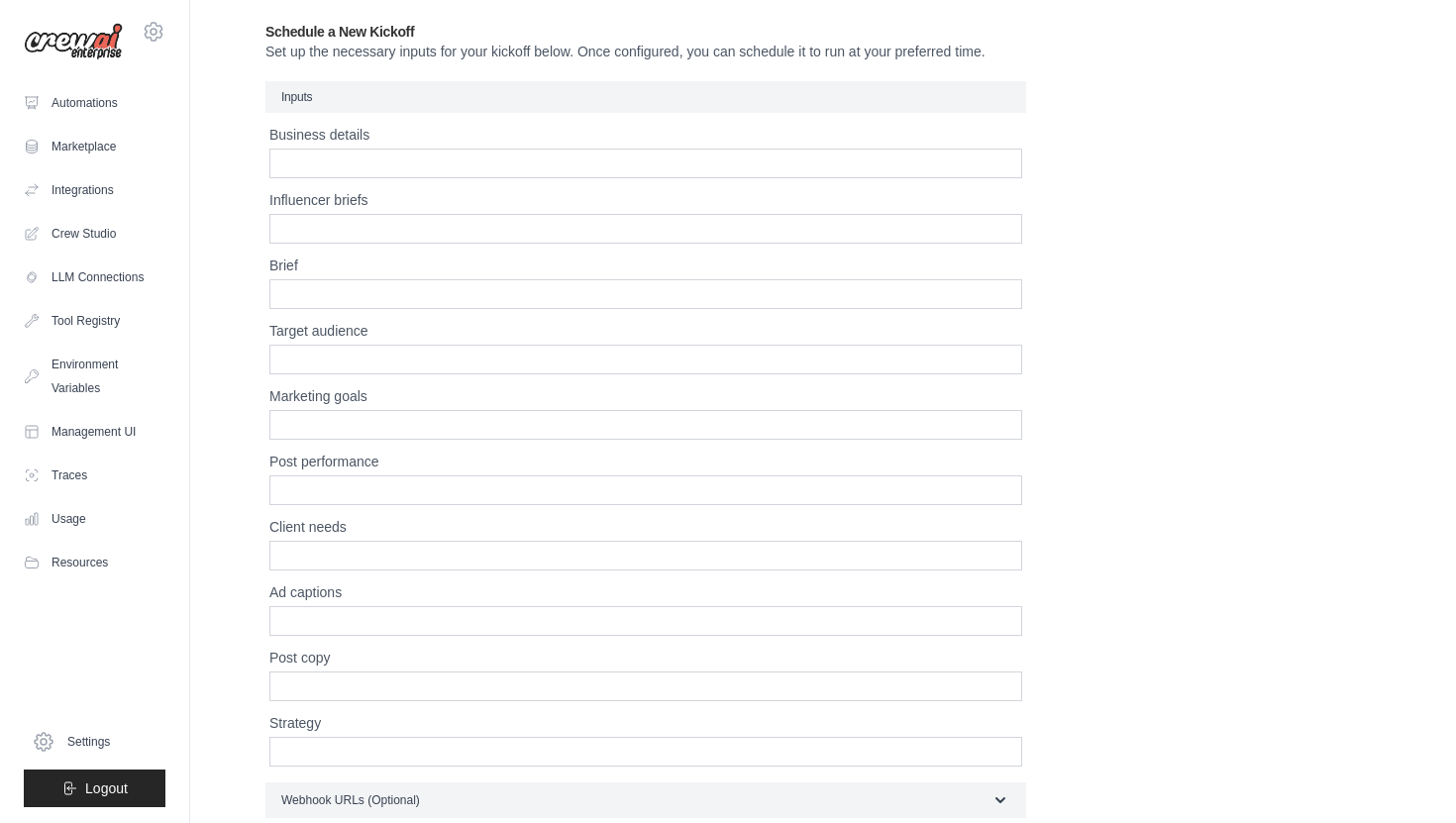 scroll, scrollTop: 417, scrollLeft: 0, axis: vertical 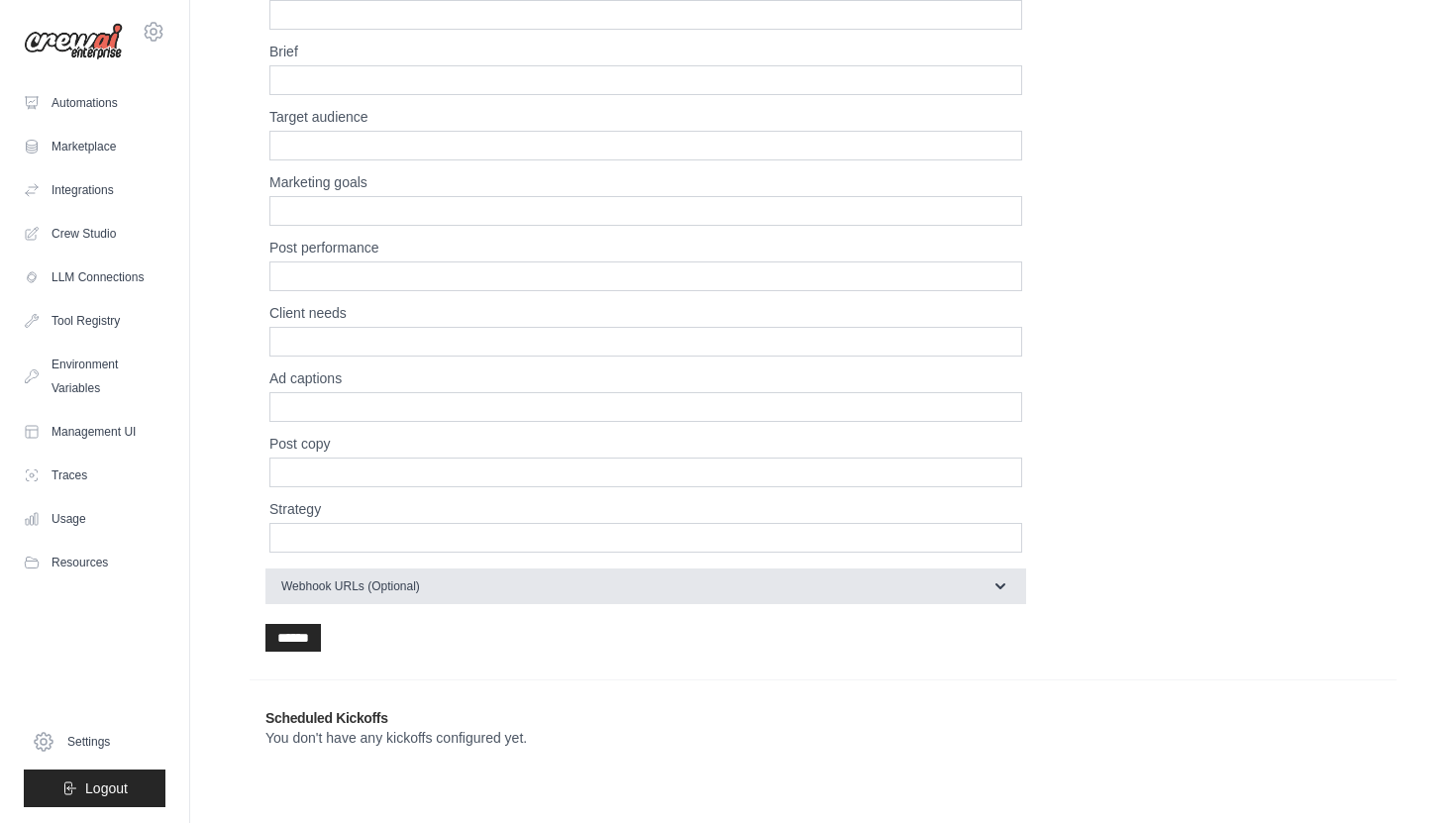 click on "Webhook URLs (Optional)" at bounding box center [646, 586] 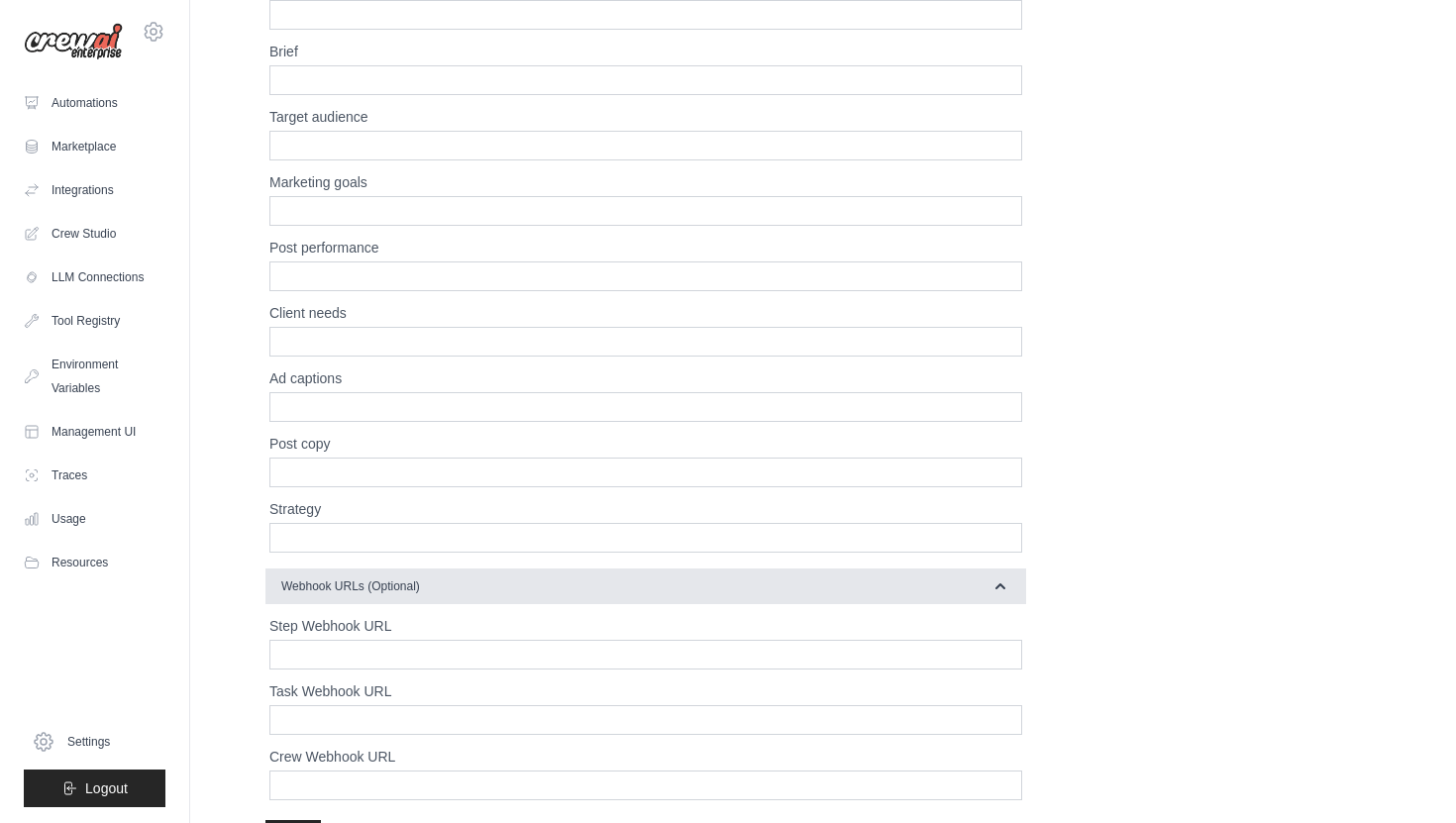 click on "Webhook URLs (Optional)" at bounding box center [646, 586] 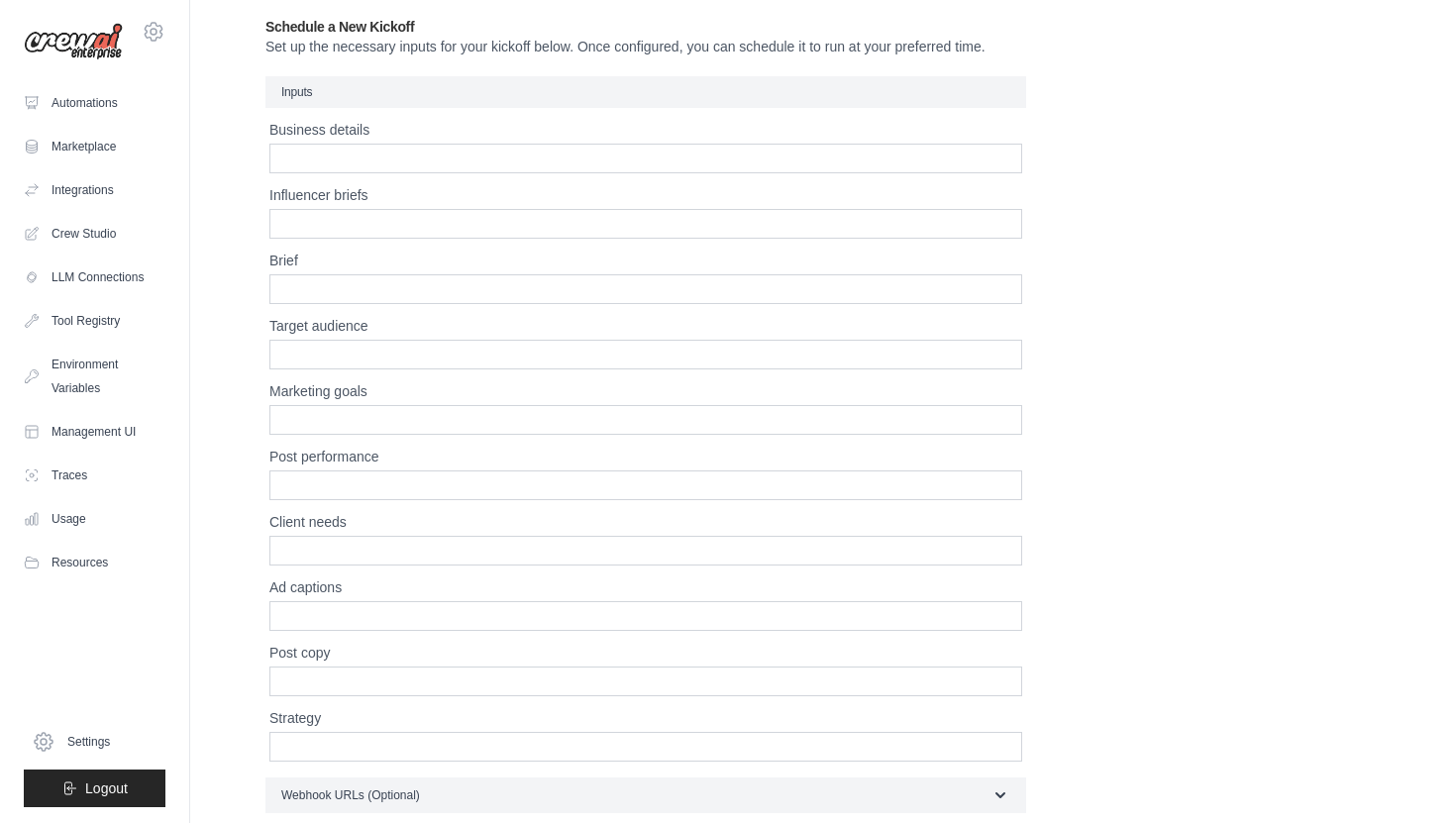 scroll, scrollTop: 0, scrollLeft: 0, axis: both 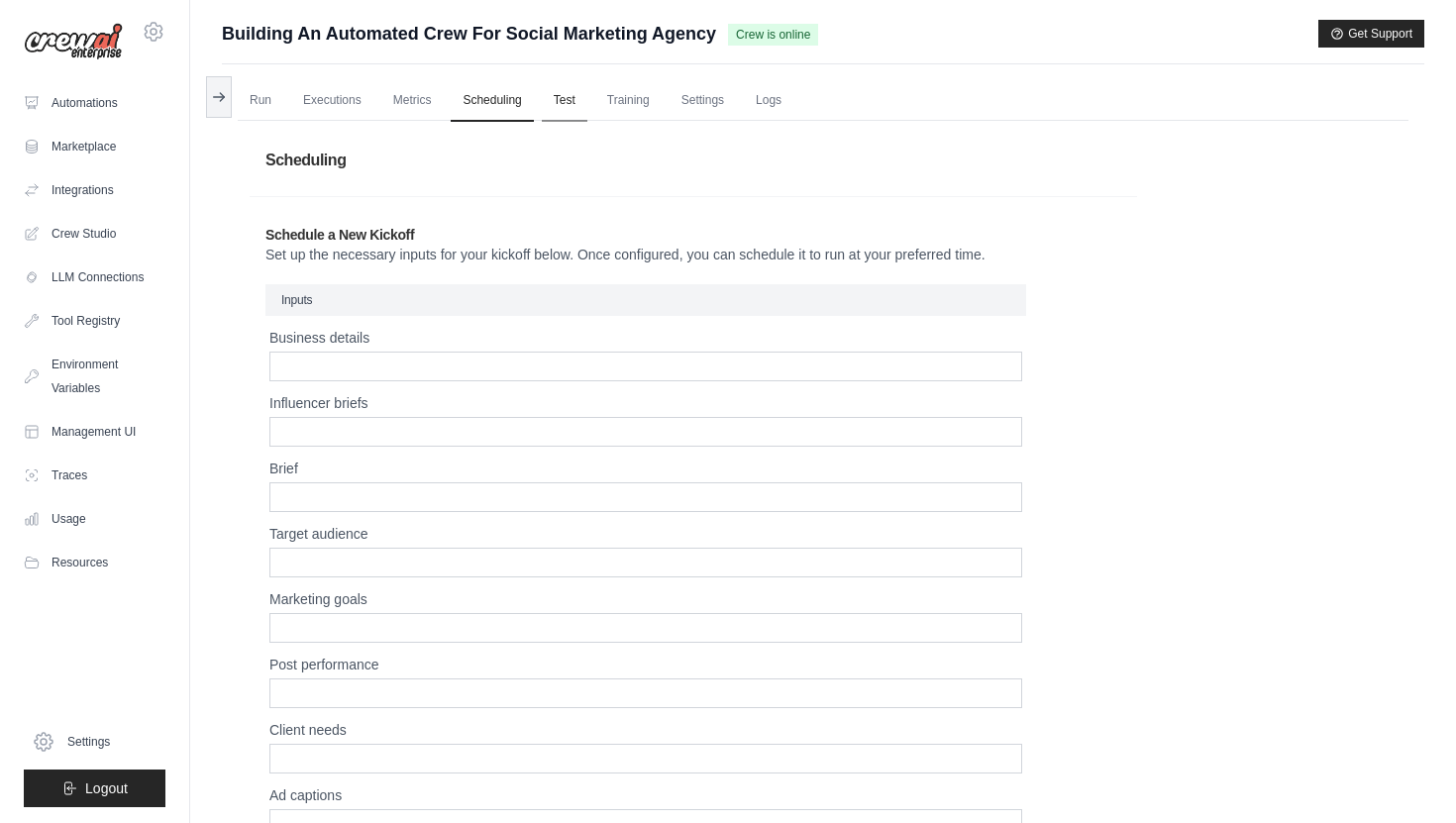 click on "Test" at bounding box center [565, 101] 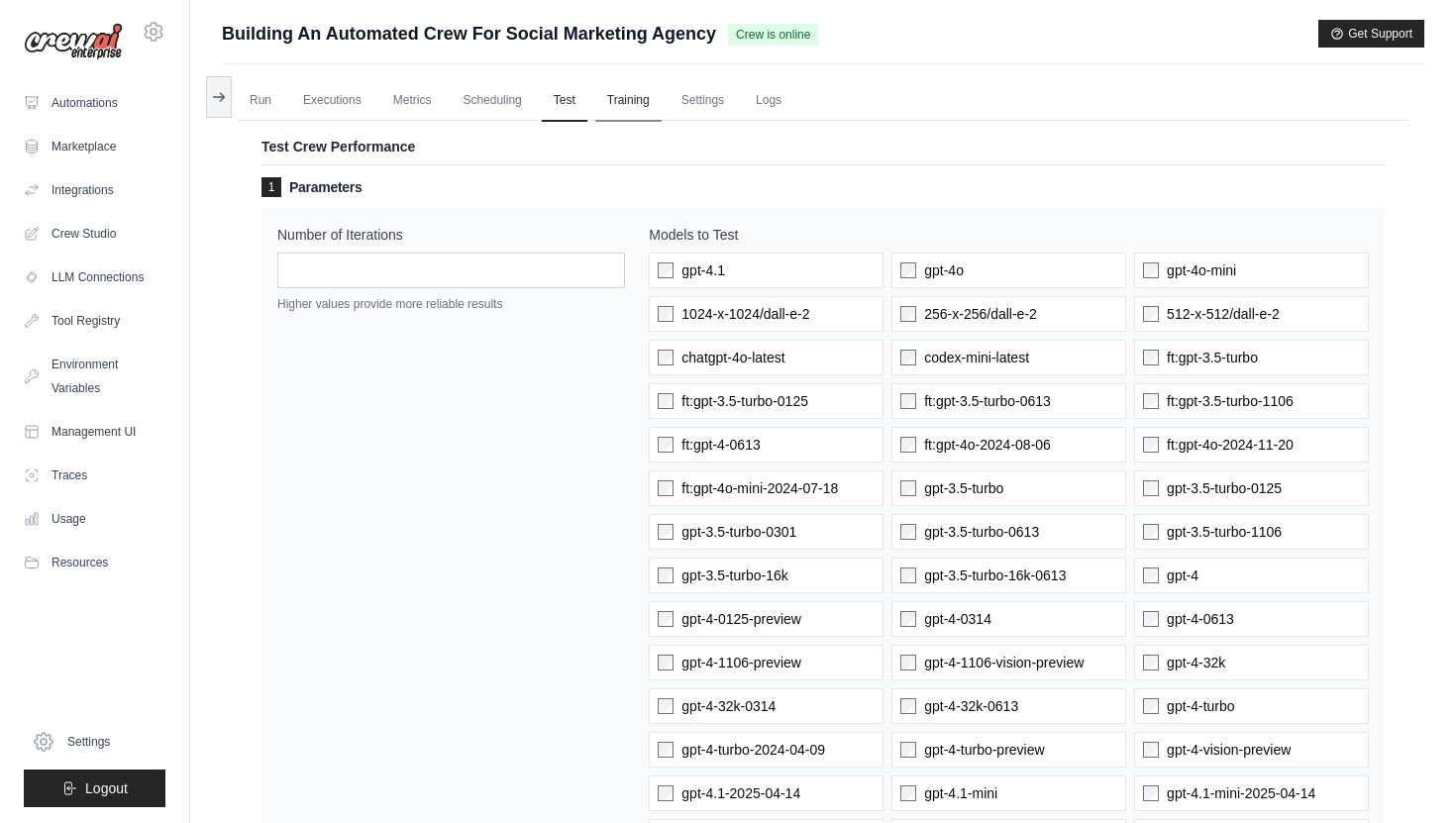 click on "Training" at bounding box center (628, 101) 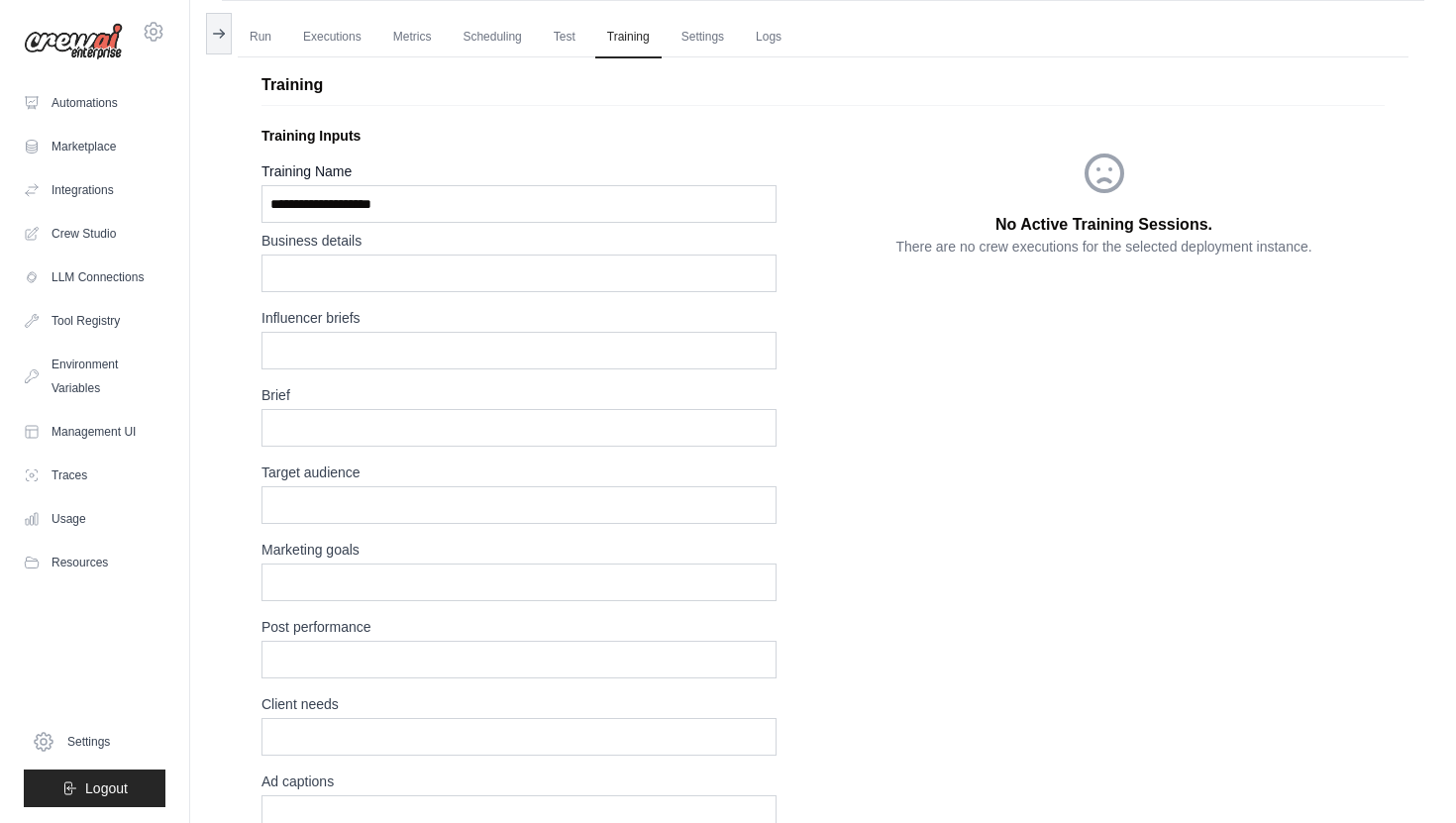 scroll, scrollTop: 0, scrollLeft: 0, axis: both 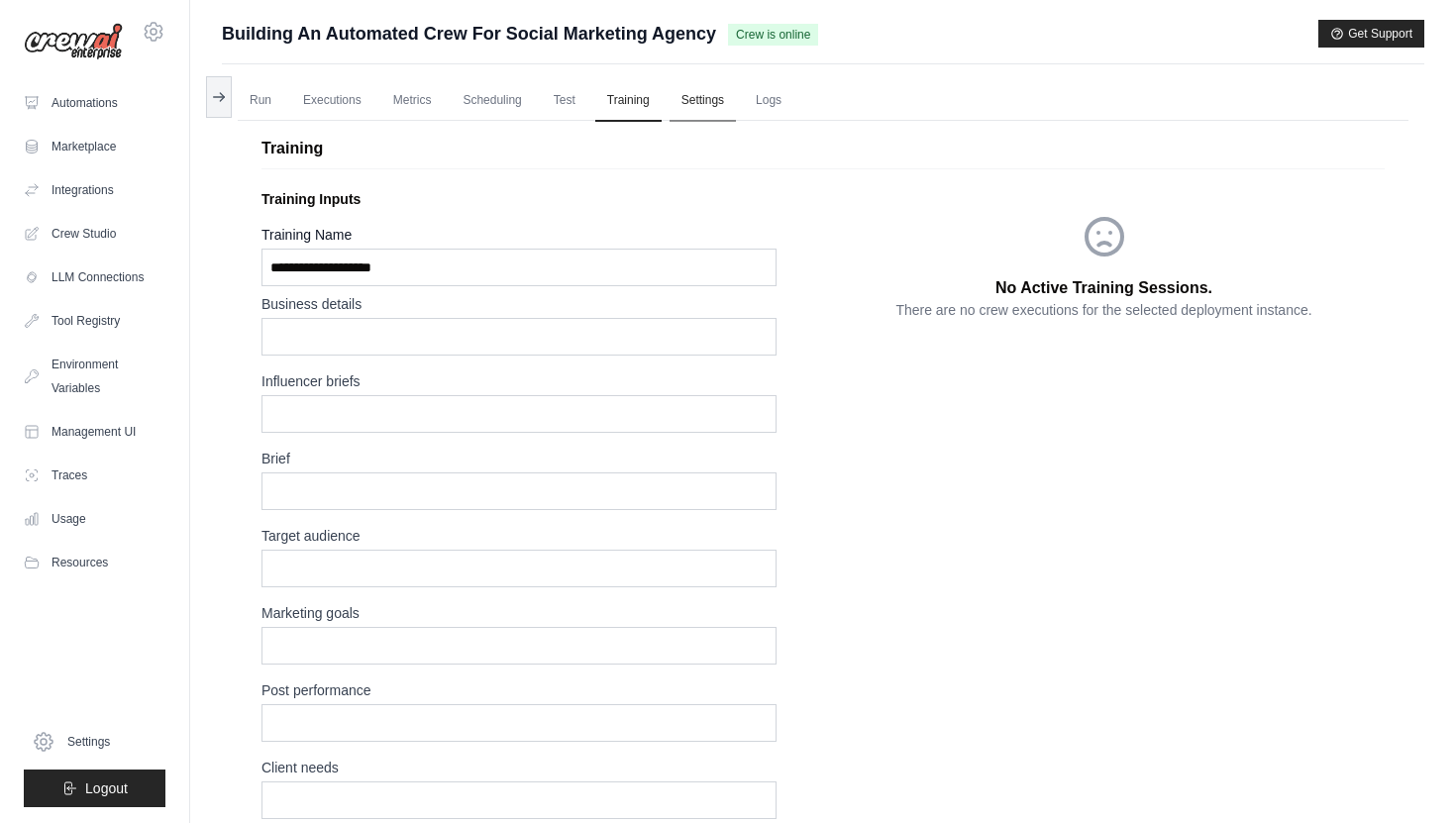click on "Settings" at bounding box center [702, 101] 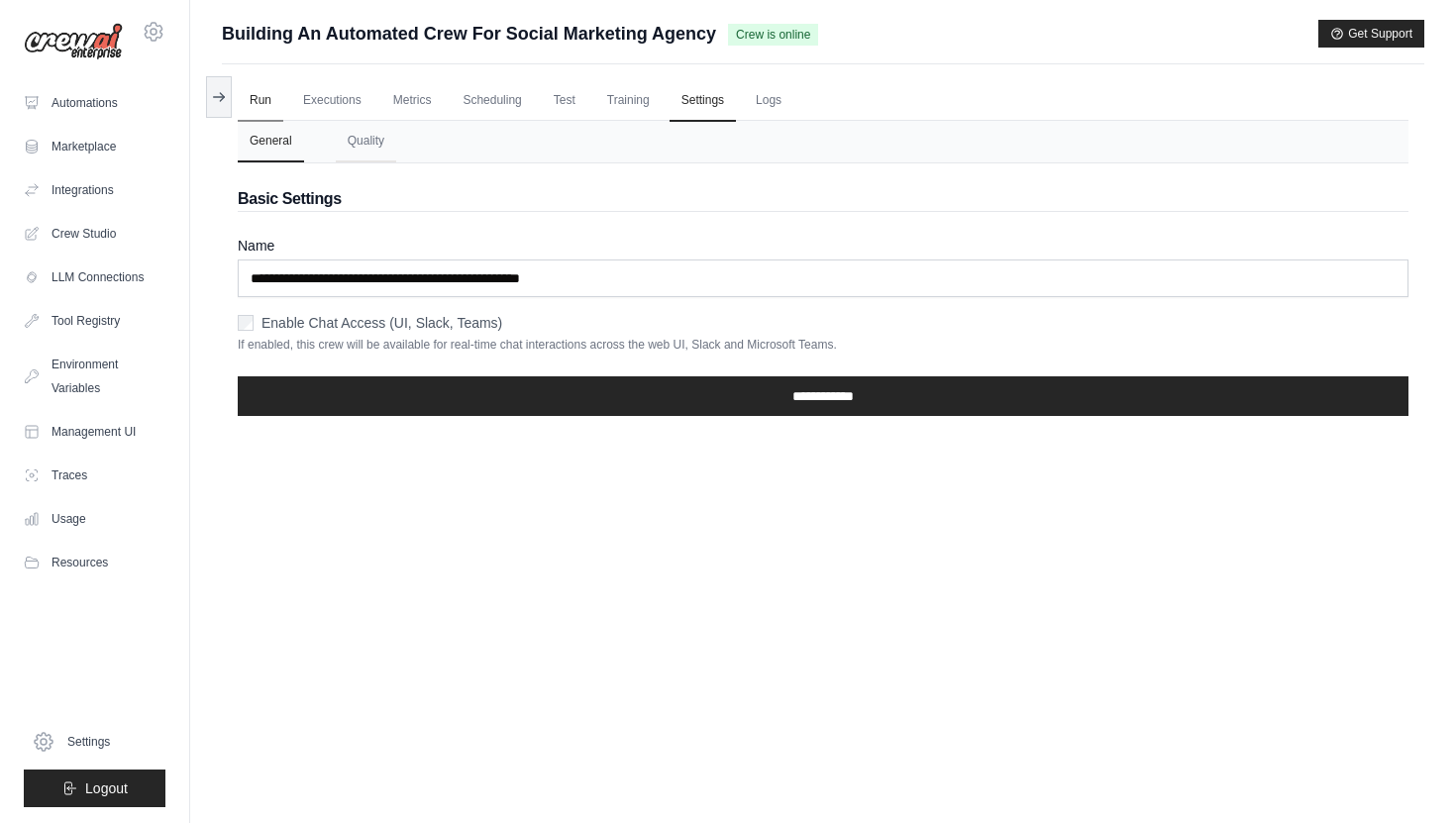 click on "Run" at bounding box center [260, 101] 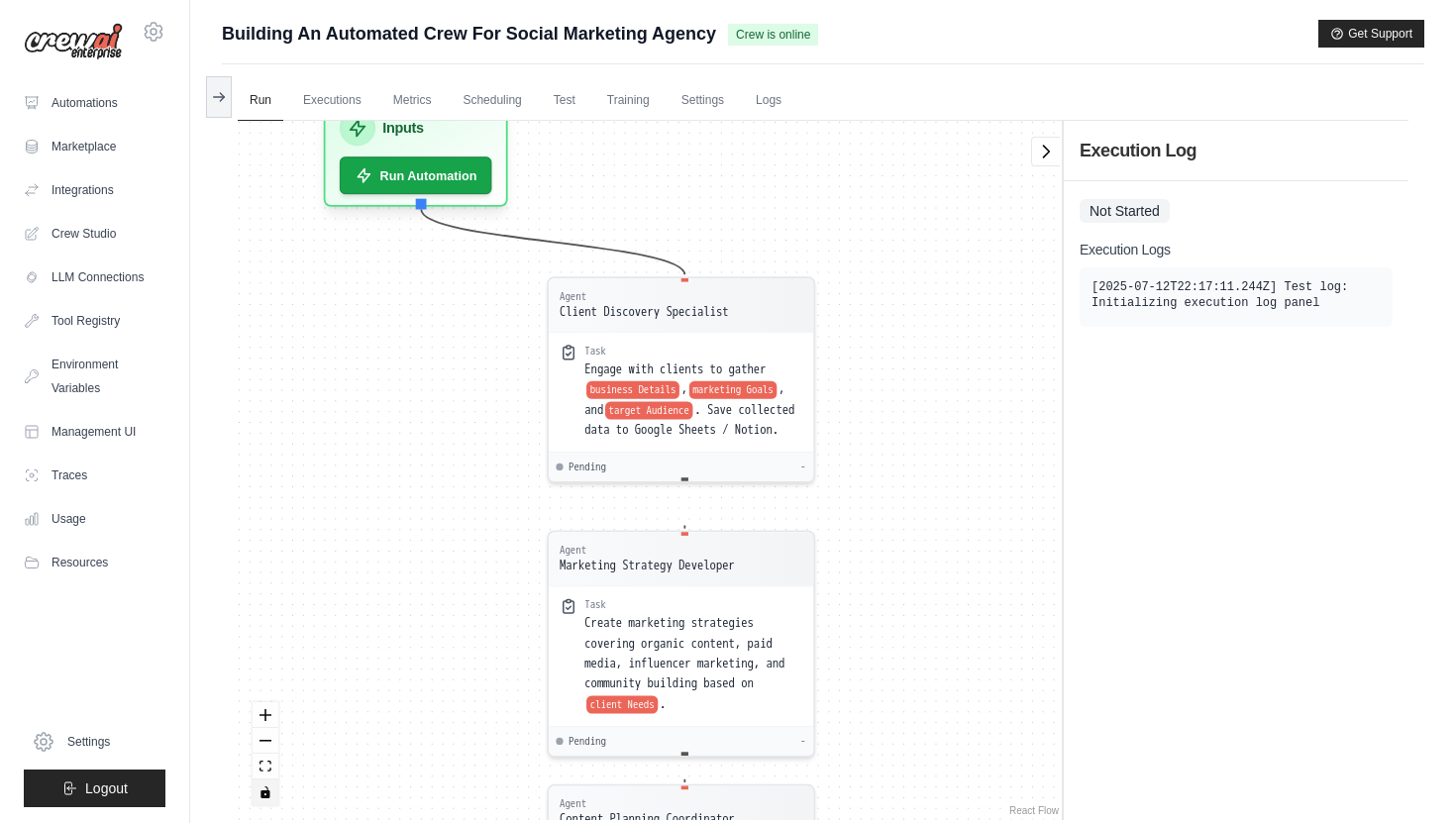 drag, startPoint x: 429, startPoint y: 411, endPoint x: 448, endPoint y: 317, distance: 95.90099 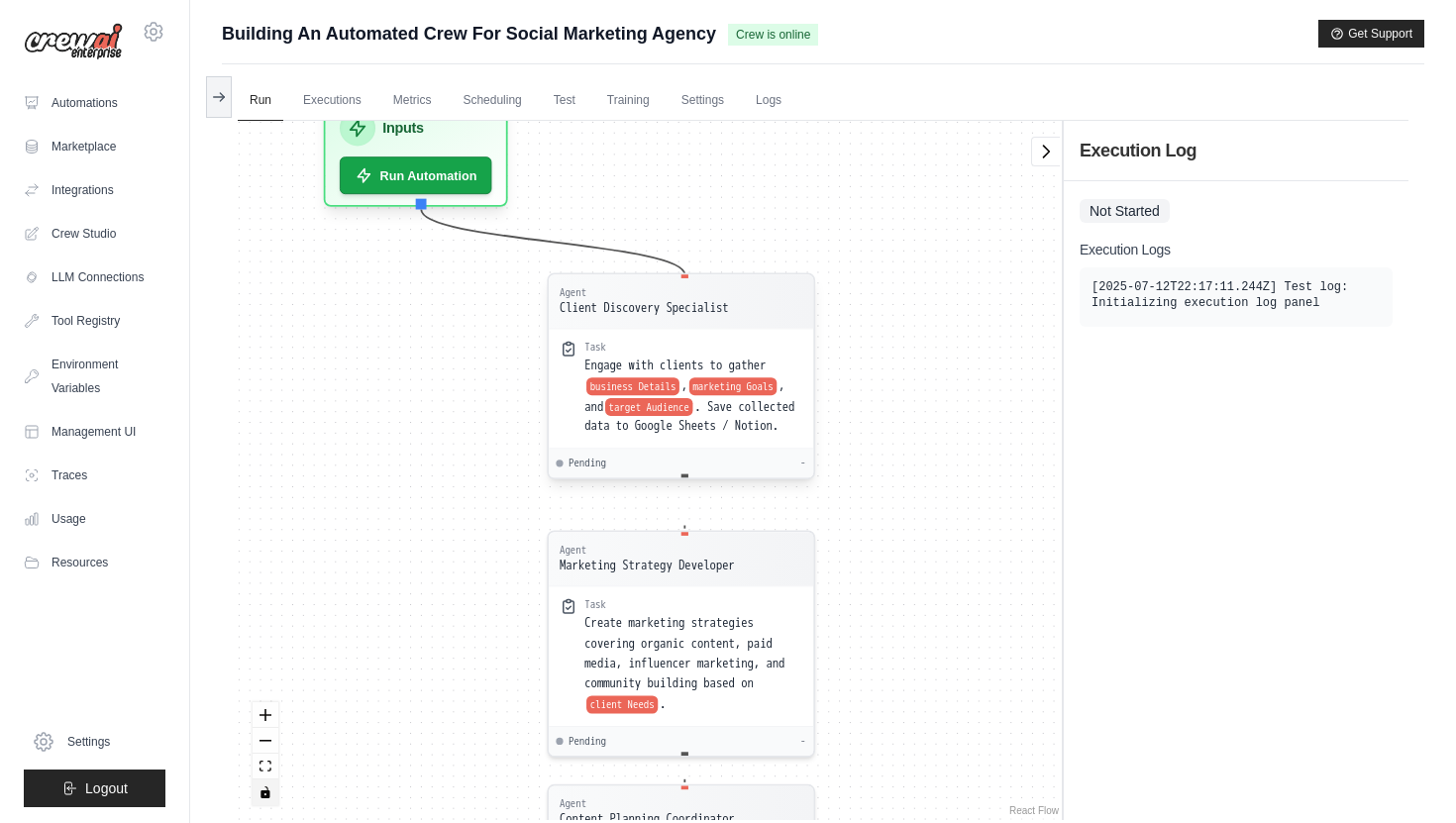 click on "Agent" at bounding box center [644, 292] 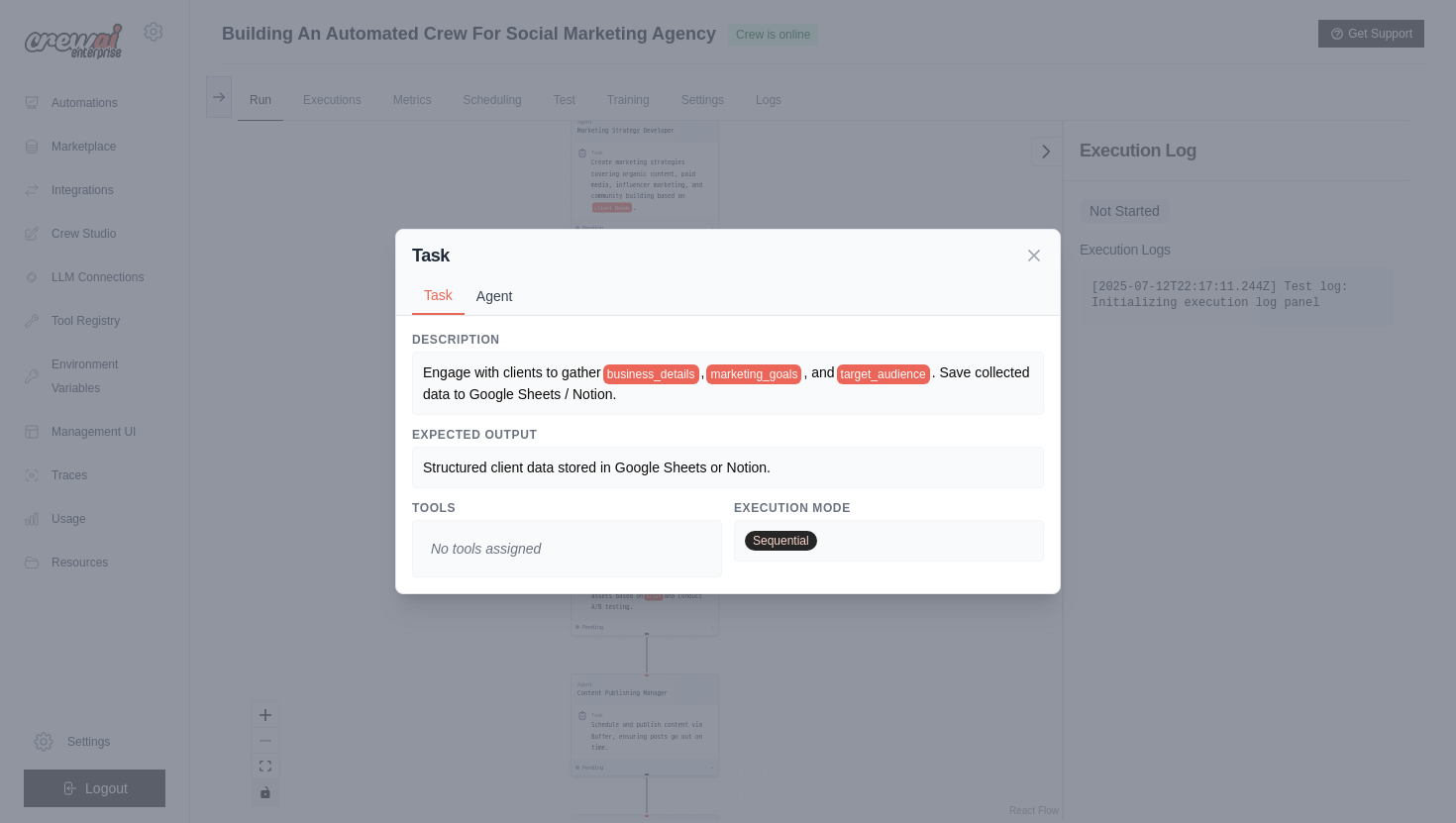 click on "Agent" at bounding box center (494, 296) 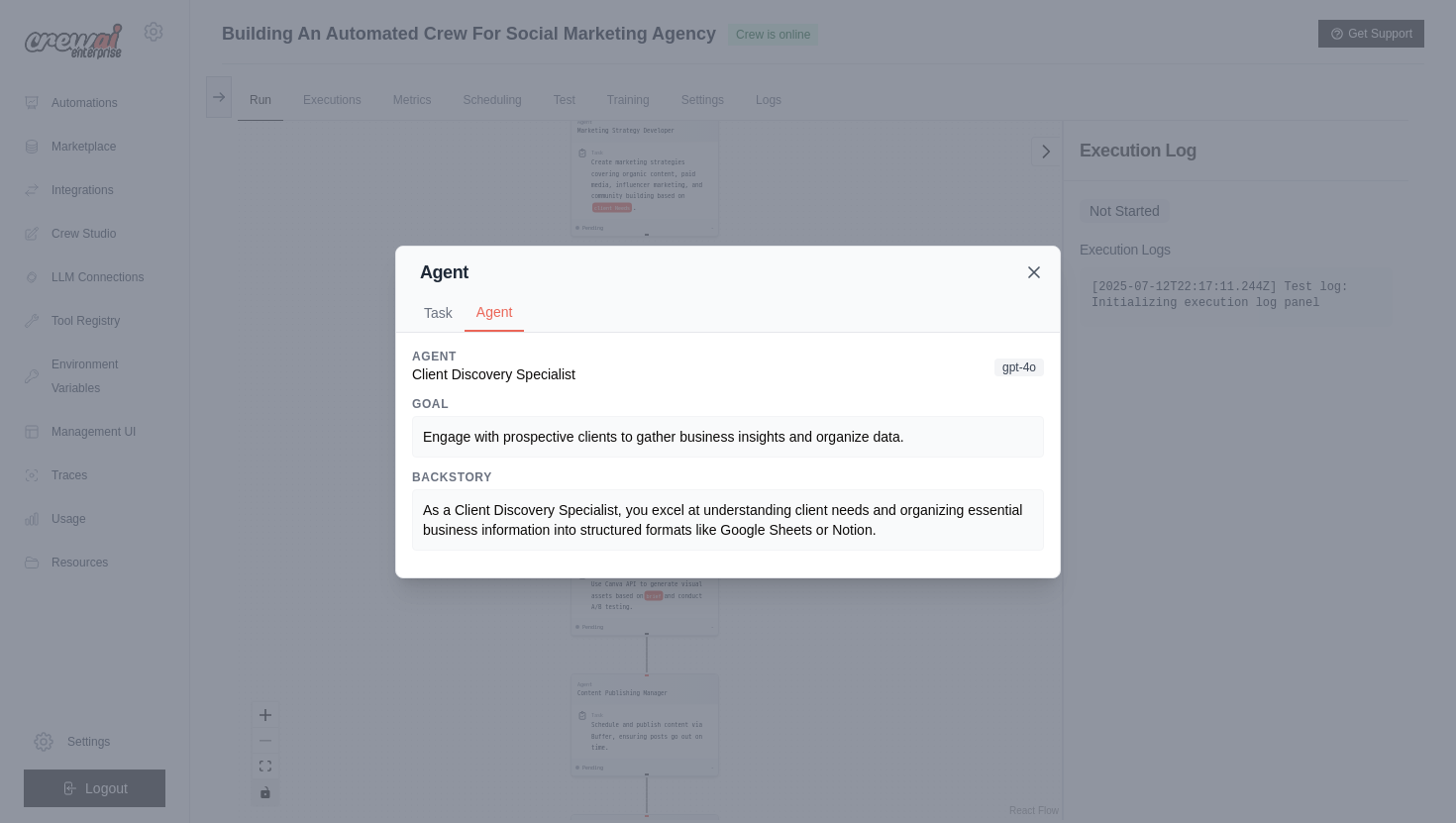 click 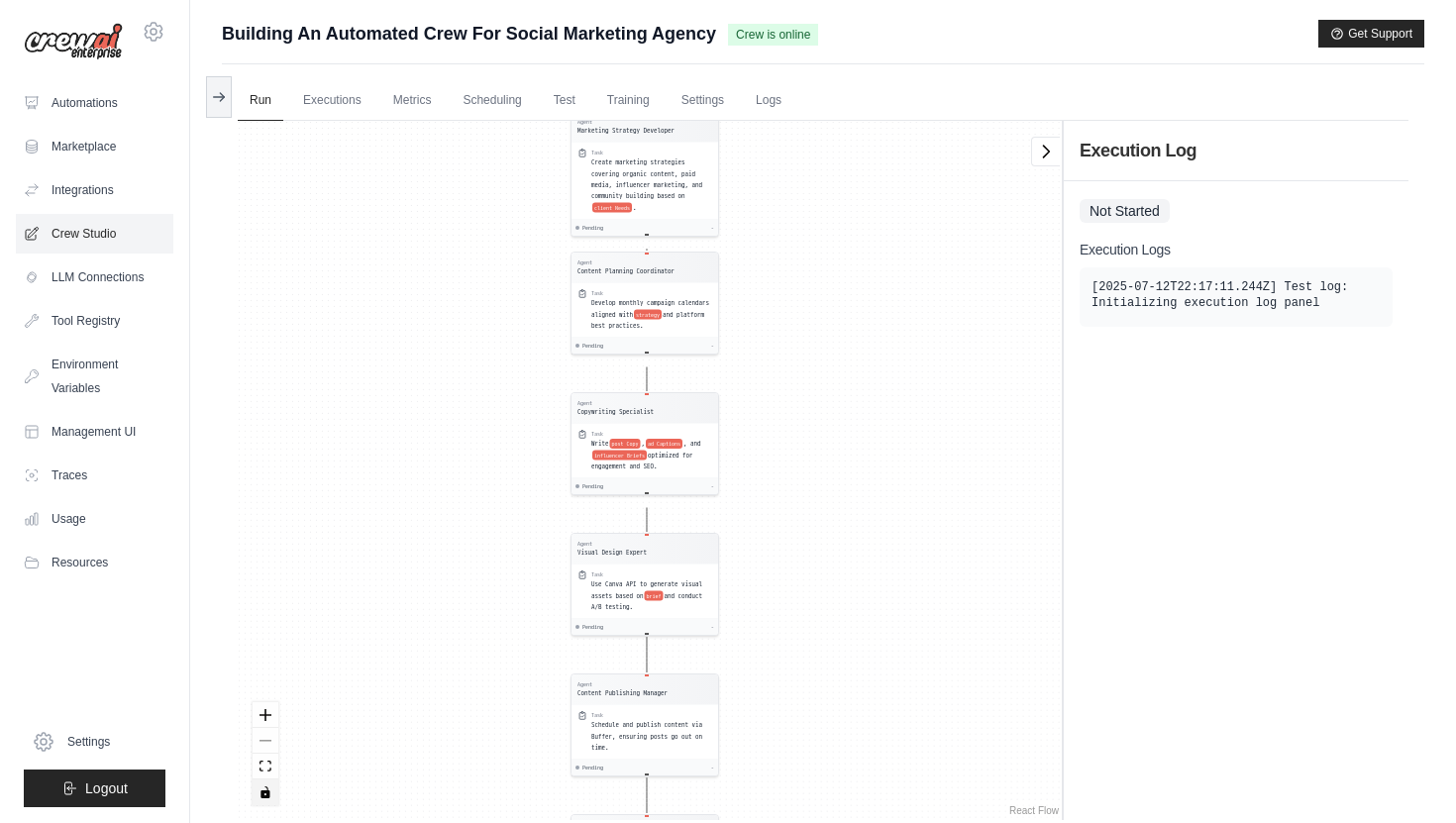 click on "Crew Studio" at bounding box center [94, 234] 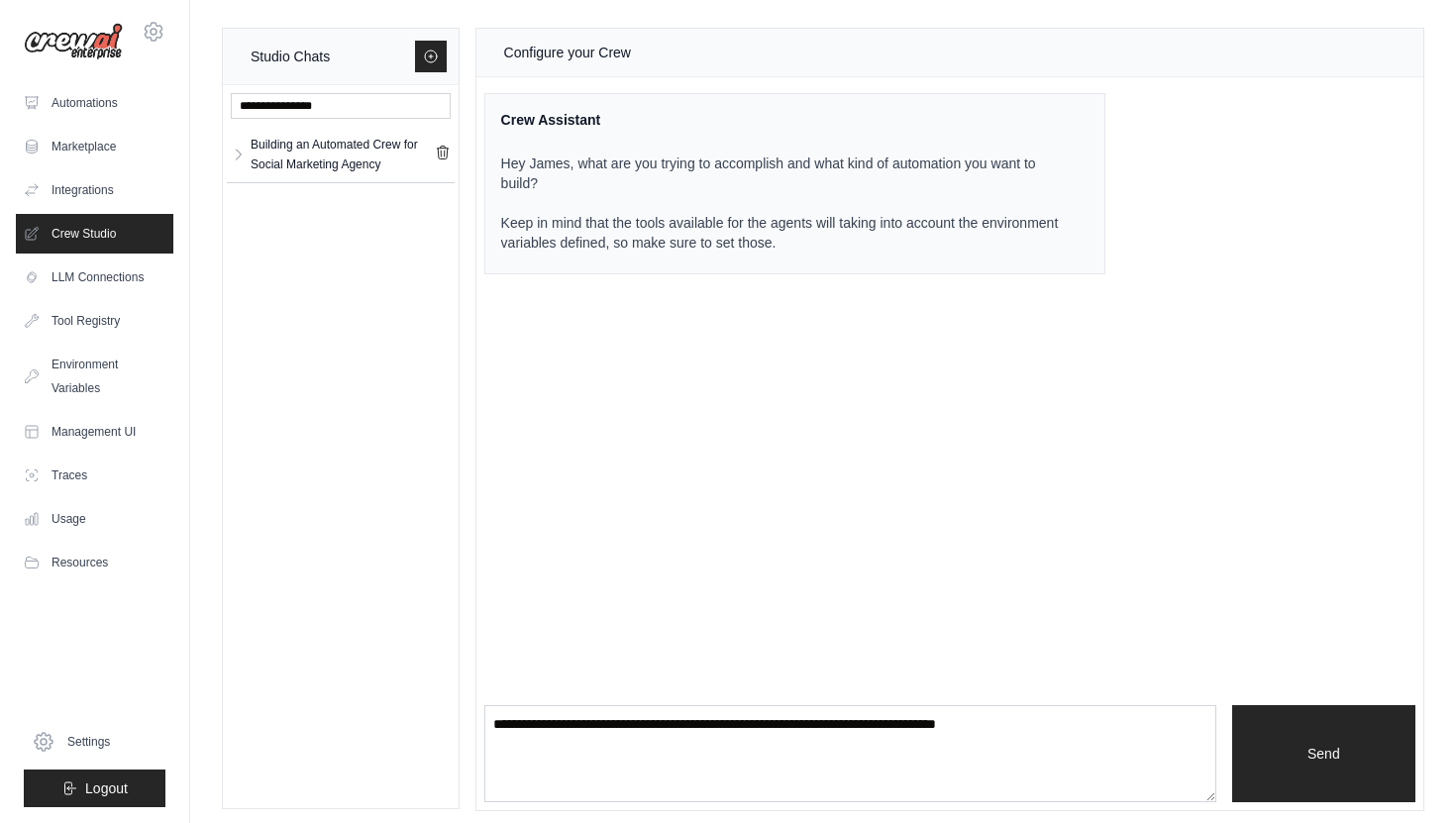 scroll, scrollTop: 8, scrollLeft: 0, axis: vertical 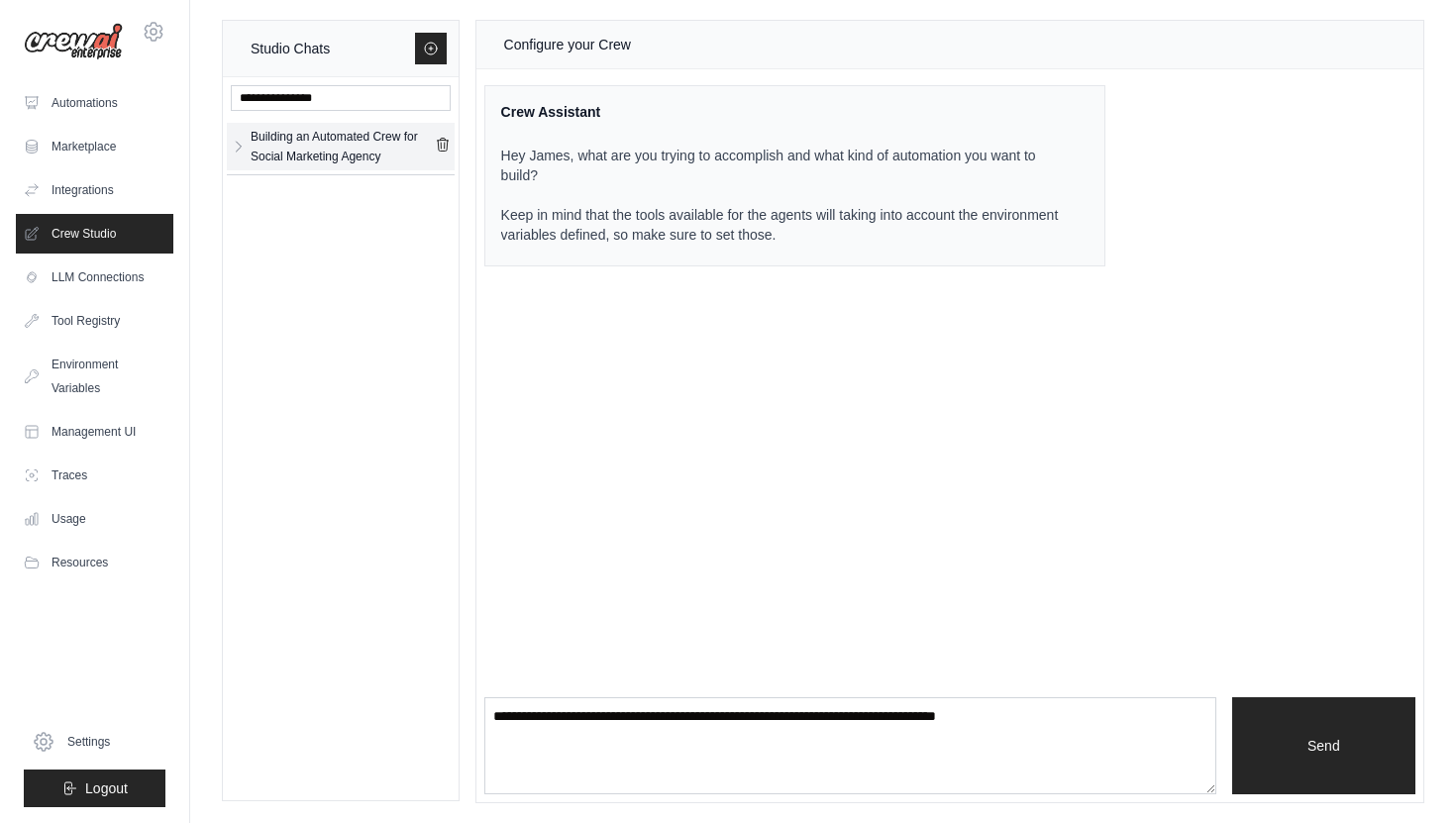 click on "Building an Automated Crew for Social Marketing Agency" at bounding box center [343, 147] 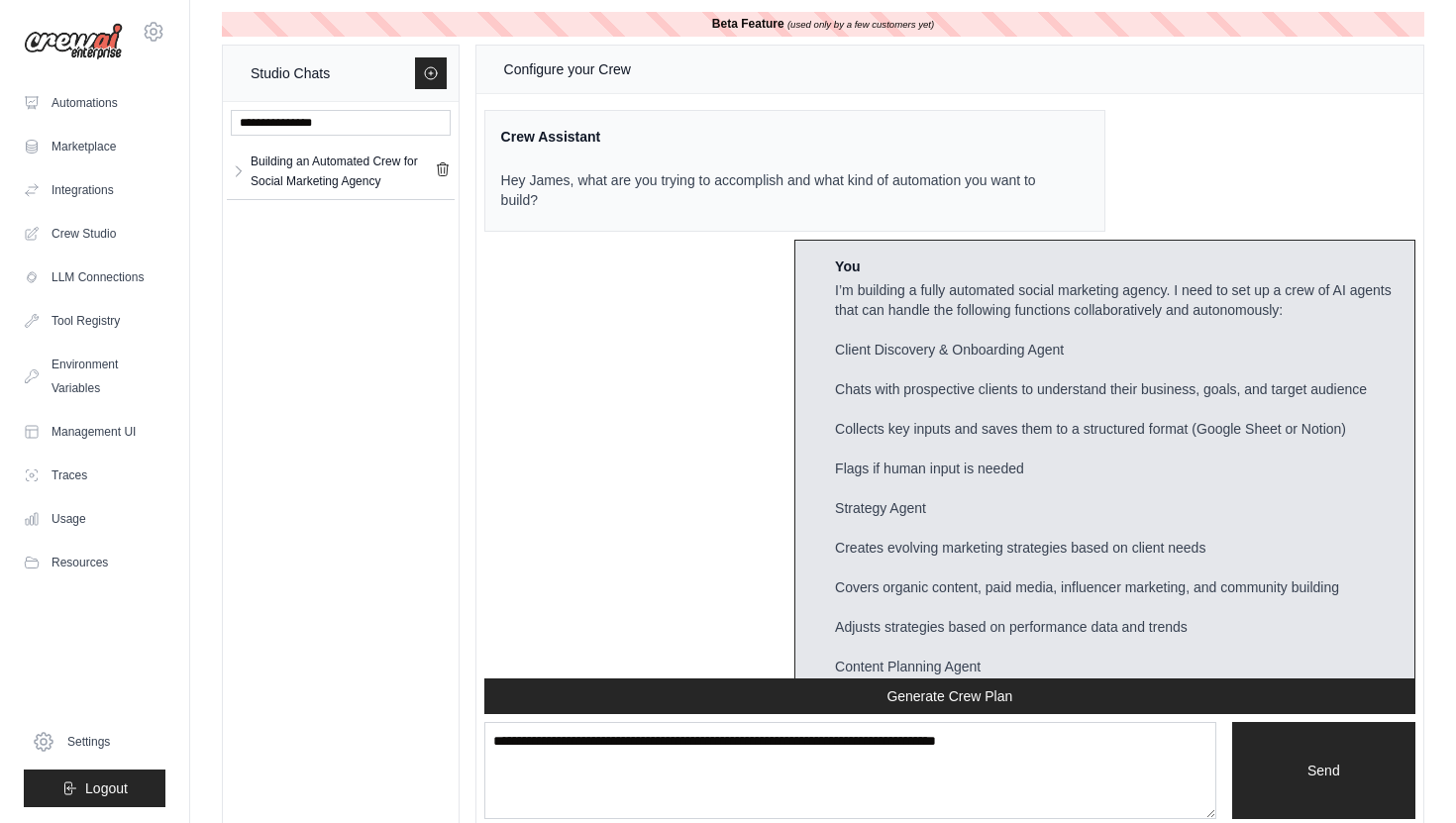 scroll, scrollTop: 0, scrollLeft: 0, axis: both 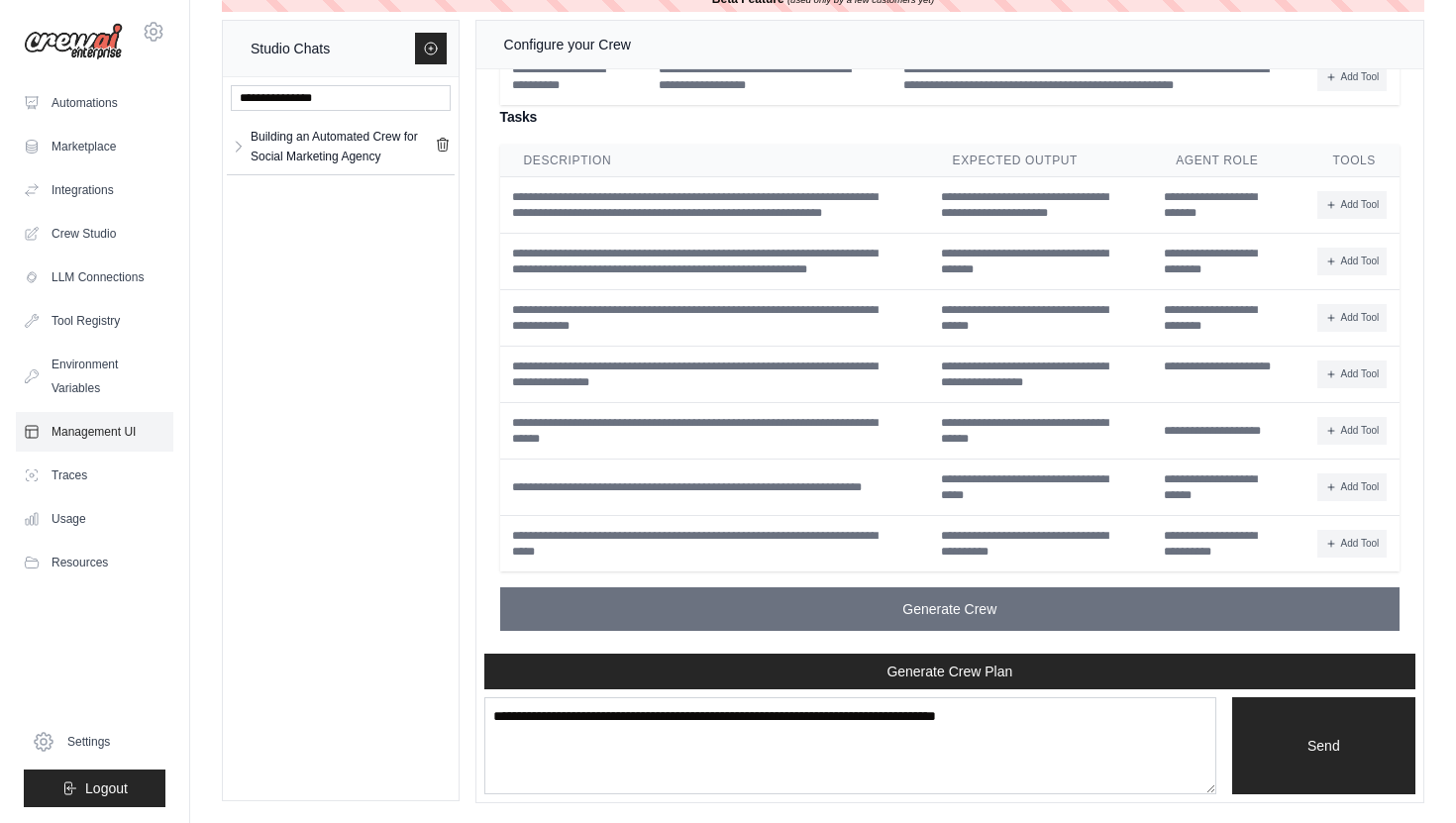 click on "Management UI" at bounding box center (94, 432) 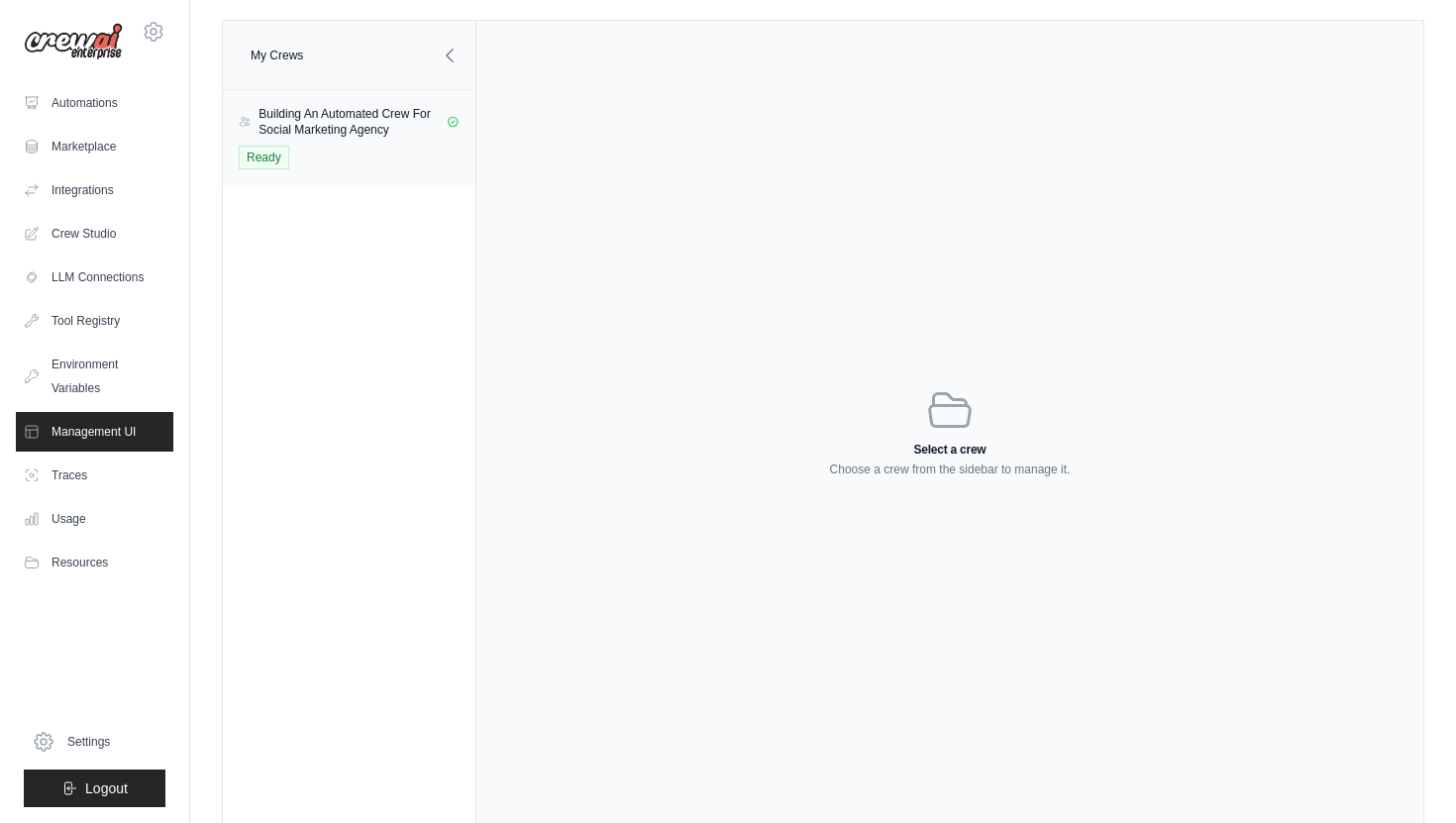 click on "Building An Automated Crew For Social Marketing Agency" at bounding box center (353, 122) 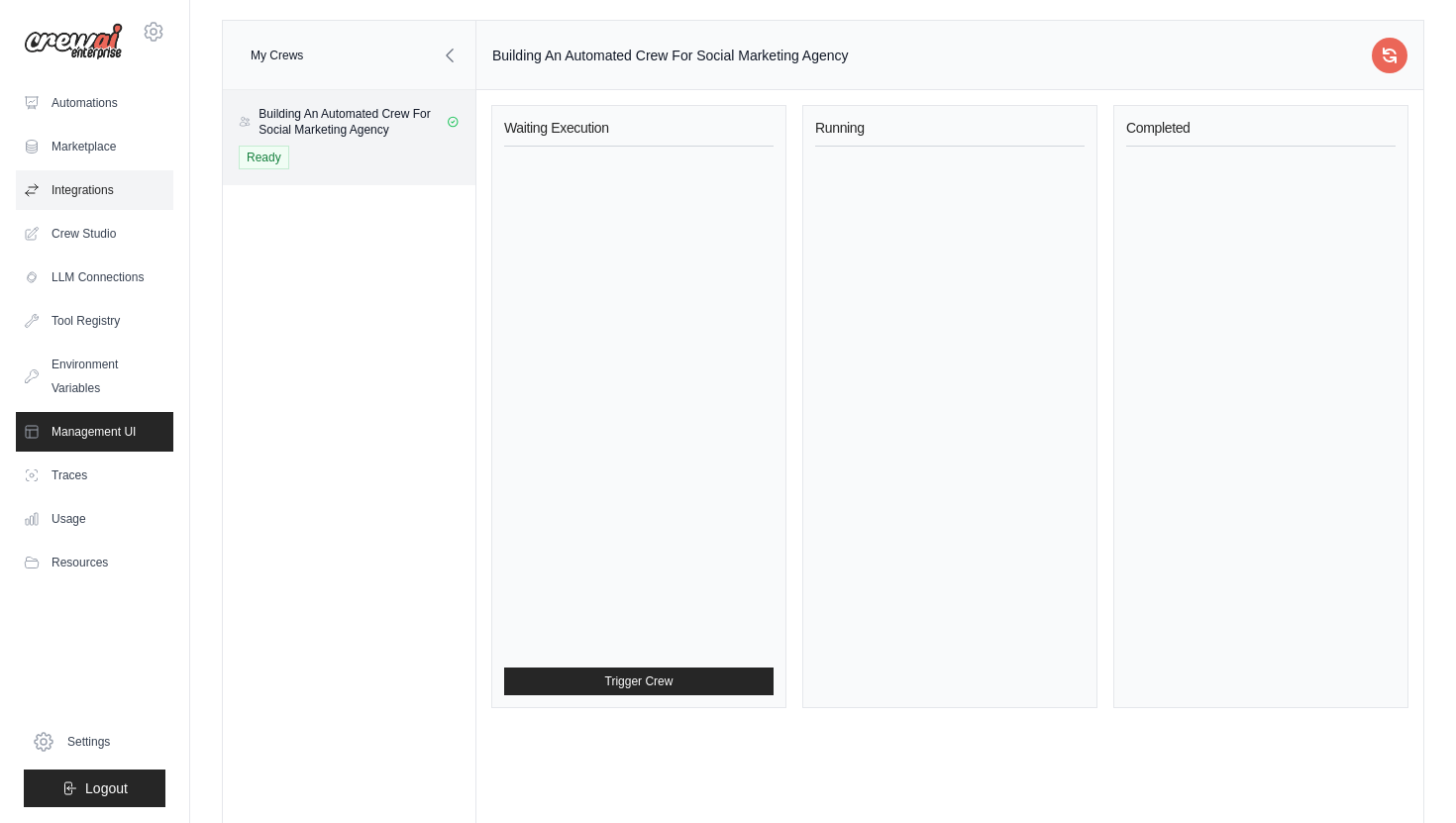 click on "Integrations" at bounding box center (94, 190) 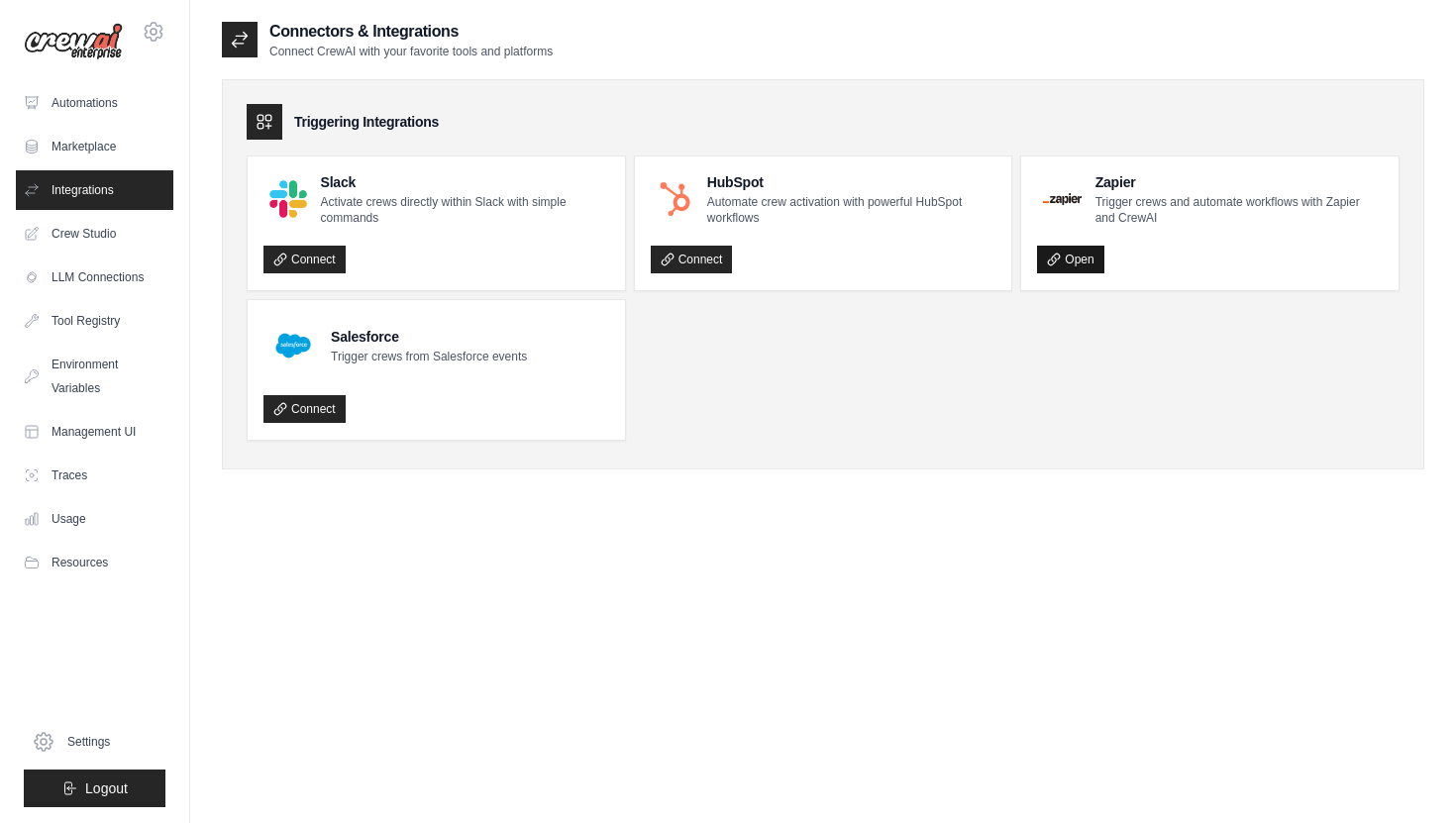 click on "Open" at bounding box center (1070, 259) 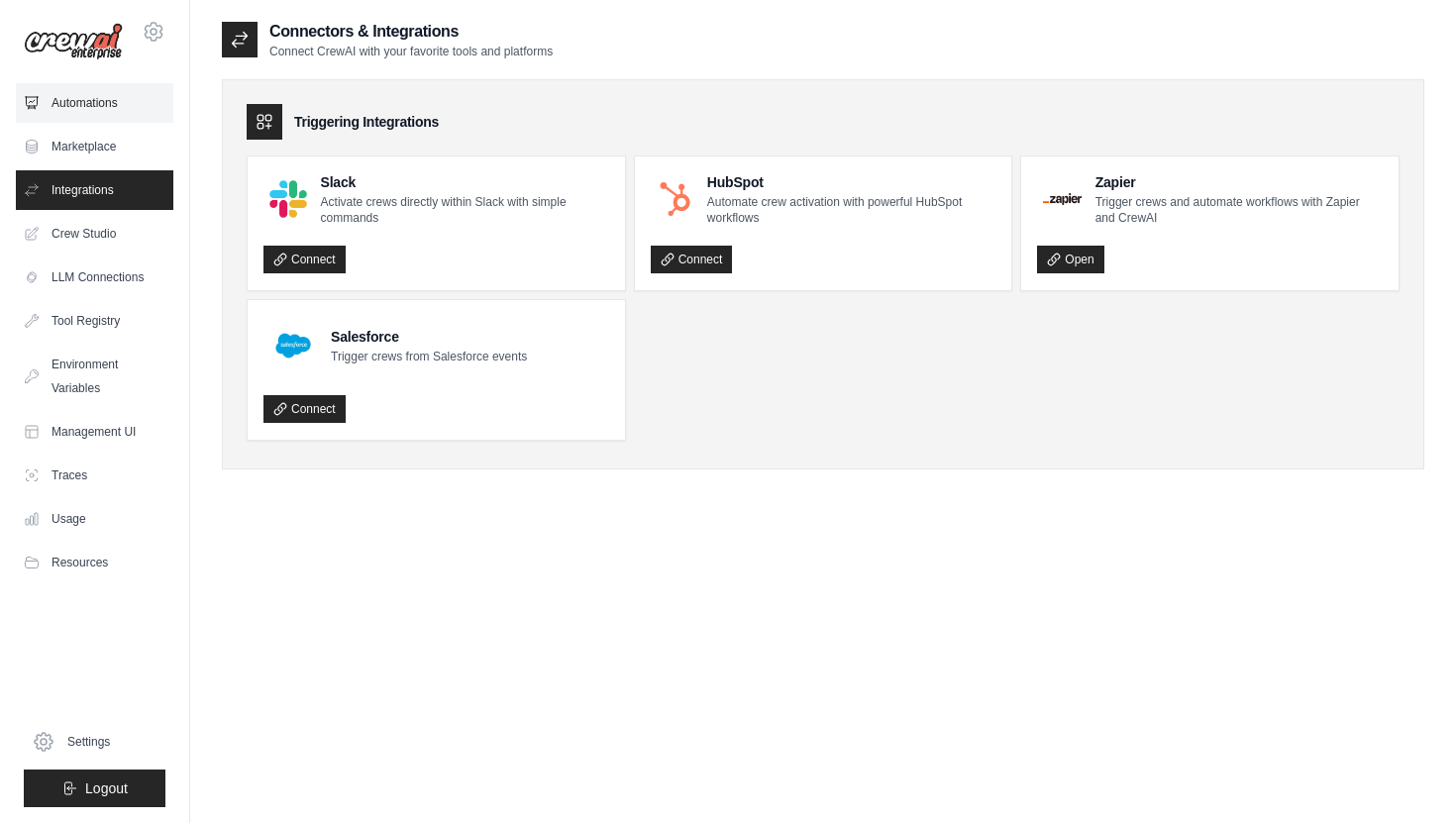 click on "Automations" at bounding box center (94, 103) 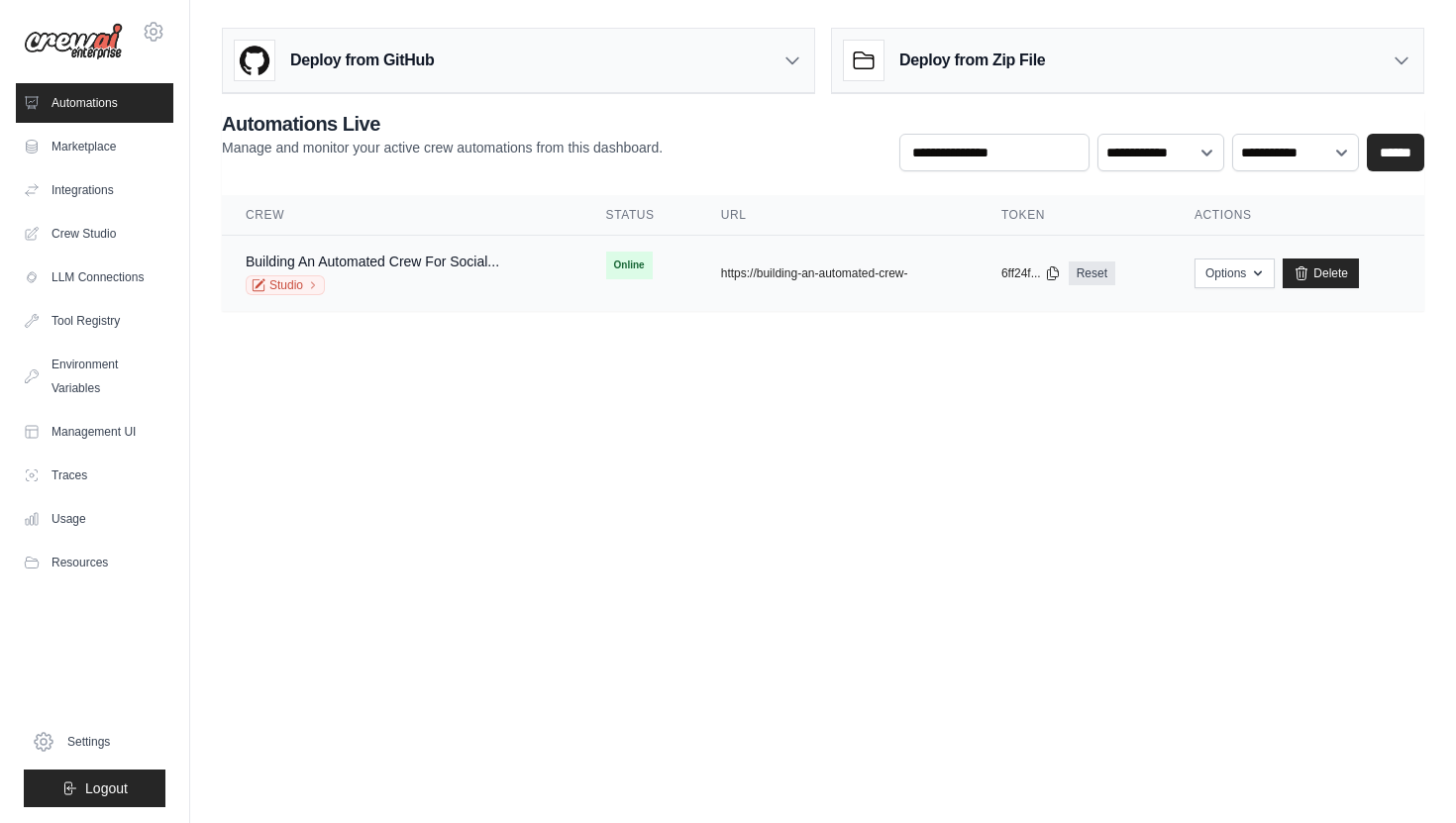 click on "Studio" at bounding box center [372, 285] 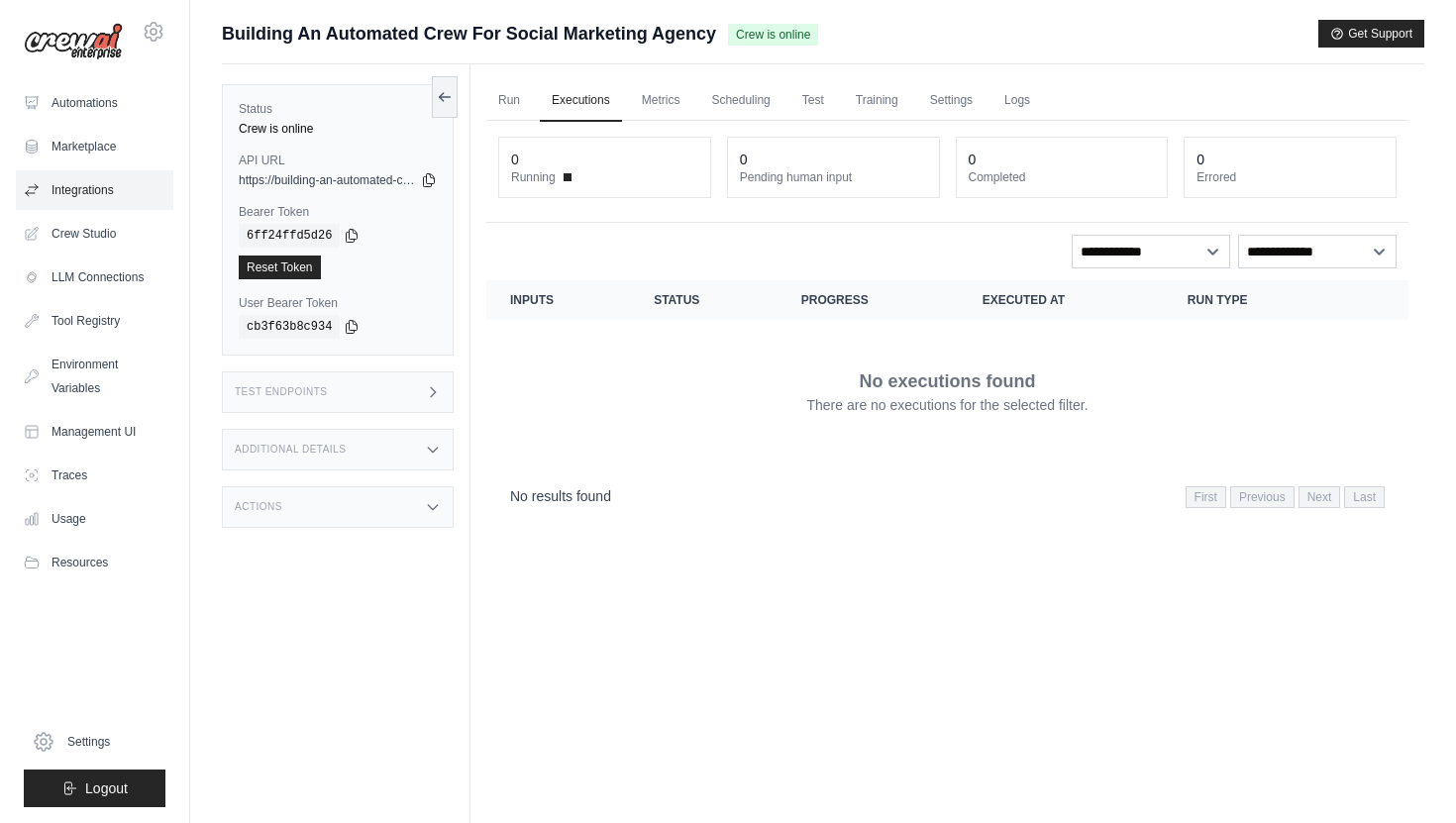 scroll, scrollTop: 0, scrollLeft: 0, axis: both 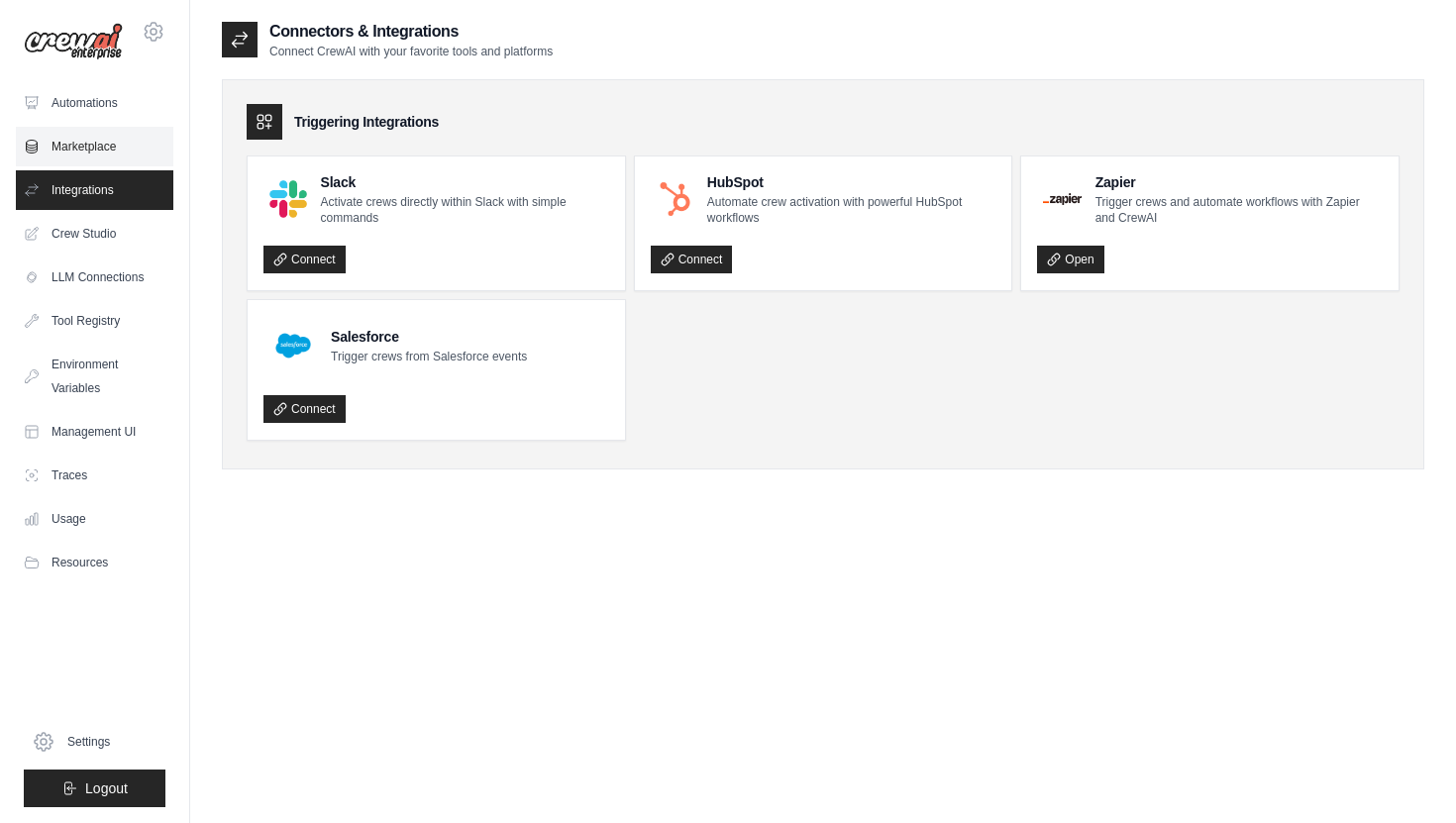 click on "Marketplace" at bounding box center [94, 147] 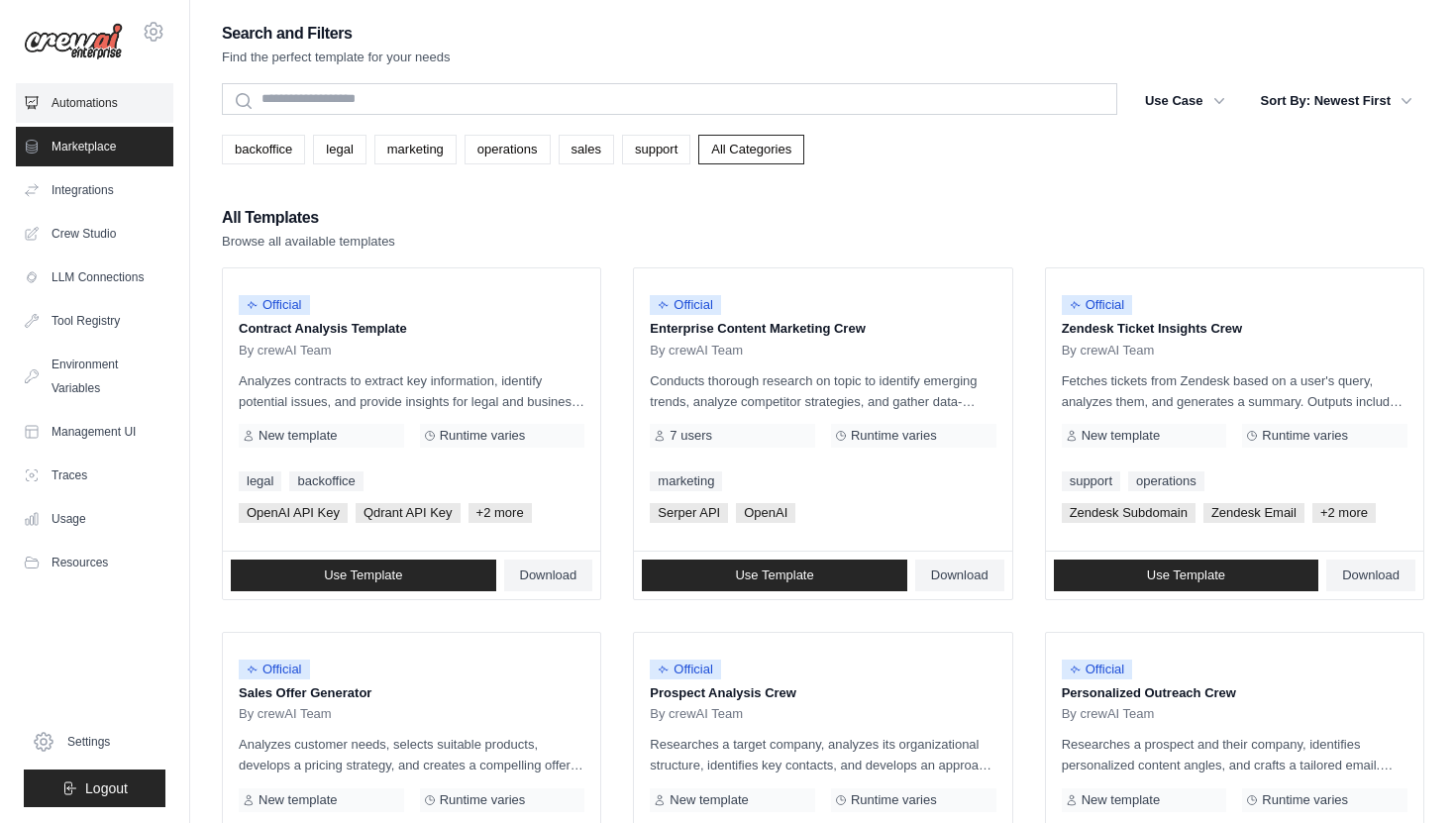 click on "Automations" at bounding box center [94, 103] 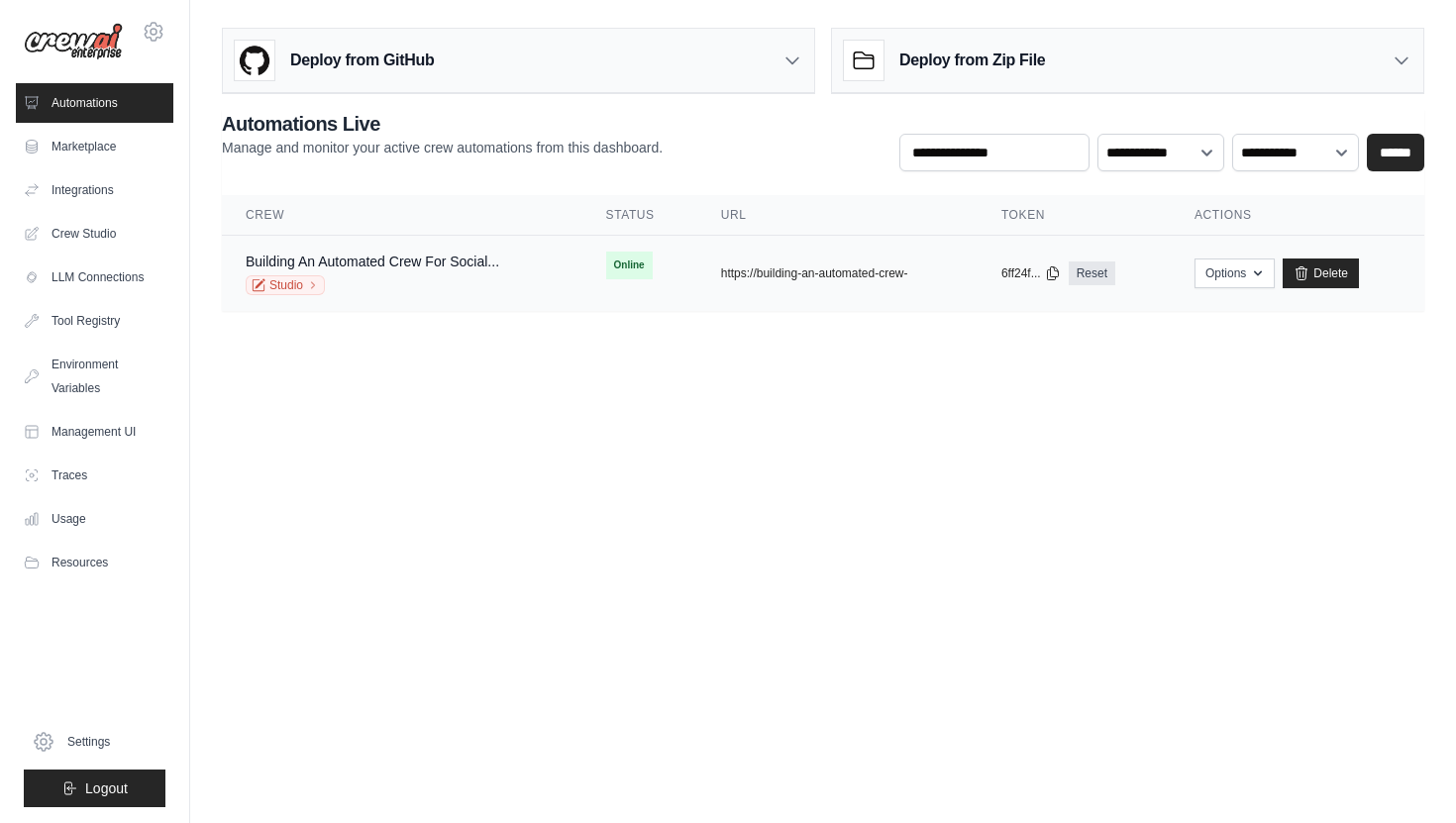 click on "Studio" at bounding box center [372, 285] 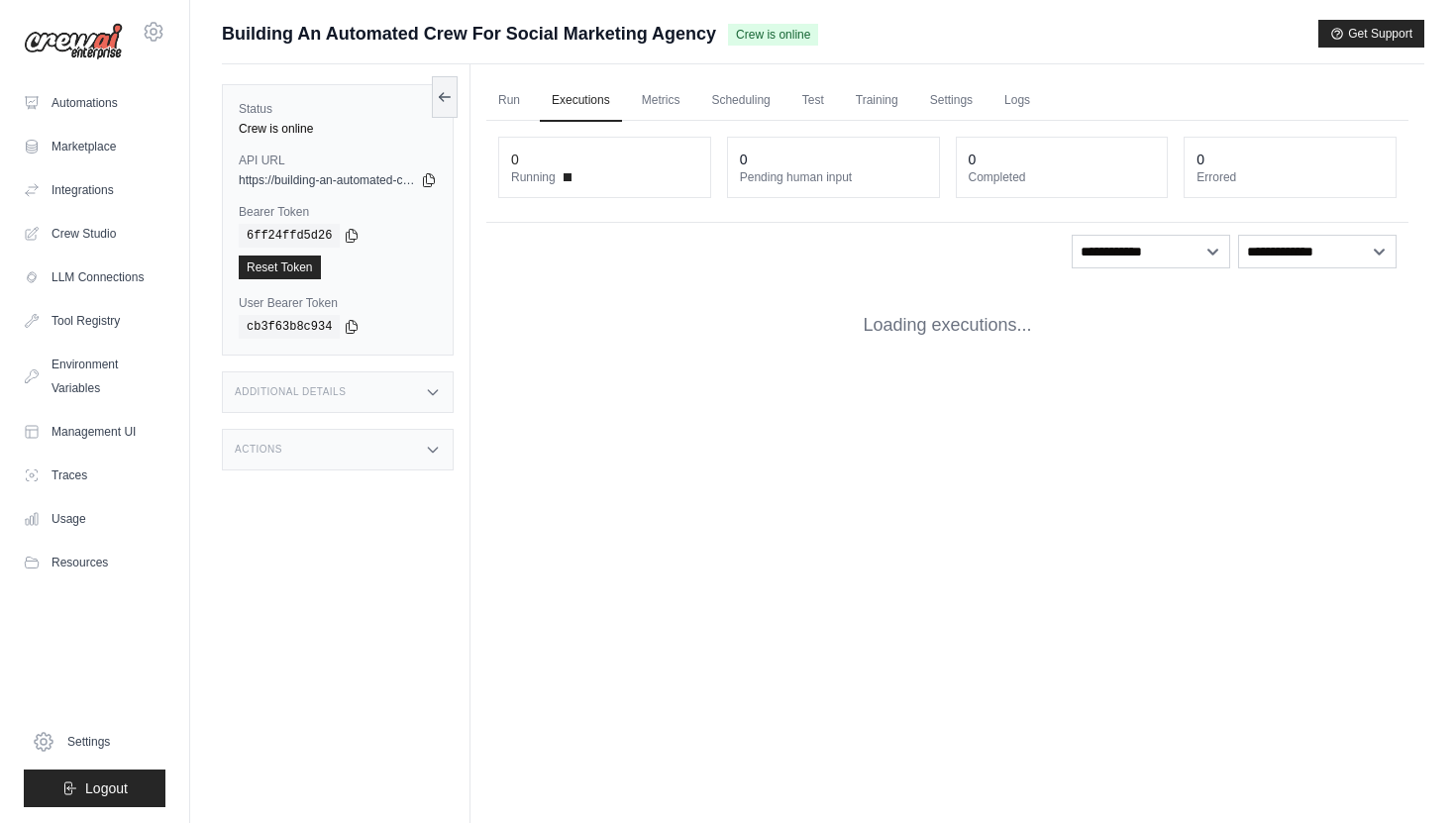 scroll, scrollTop: 0, scrollLeft: 0, axis: both 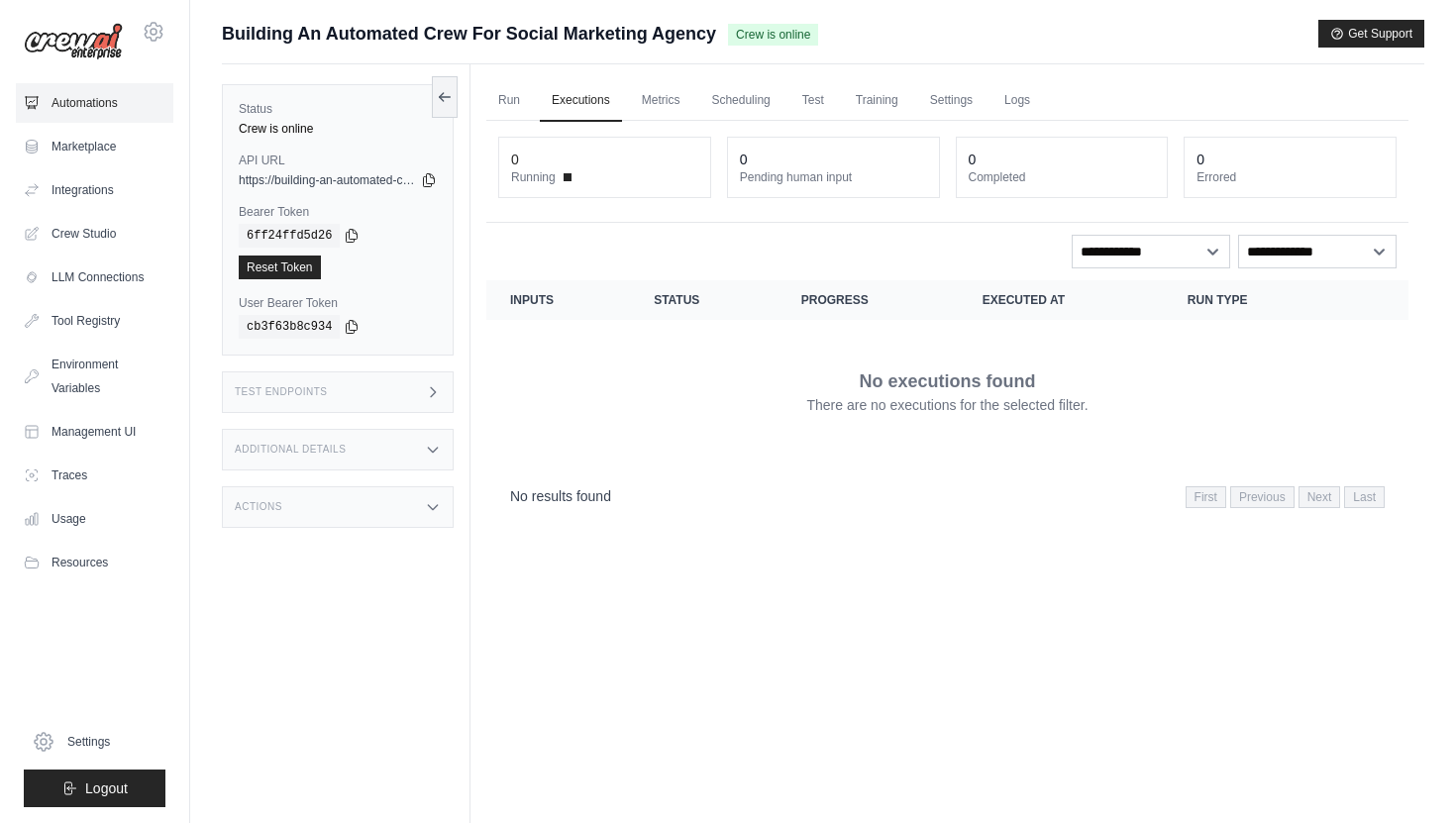 click on "Automations" at bounding box center (94, 103) 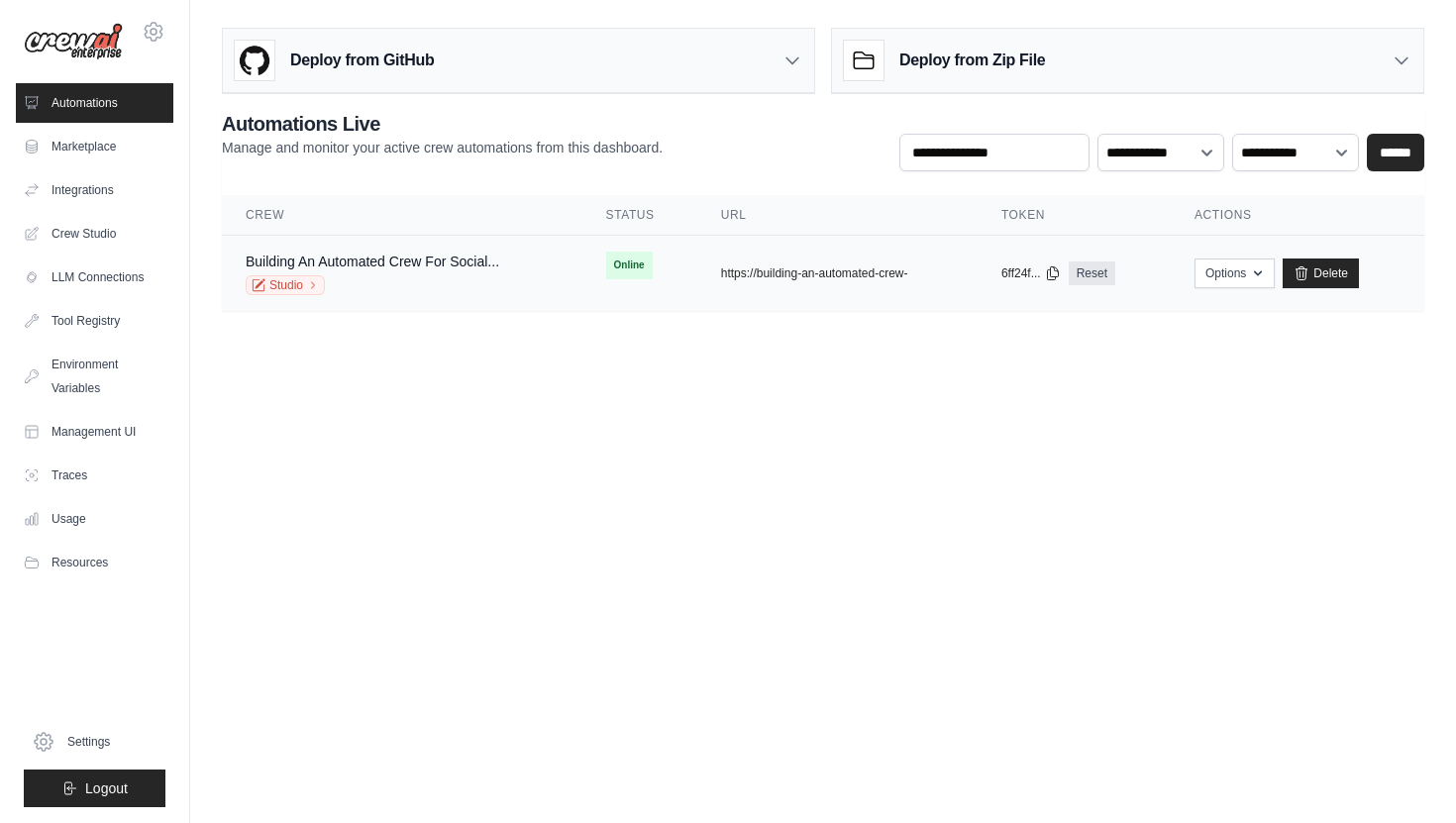 click on "Building An Automated Crew For Social..." at bounding box center [372, 261] 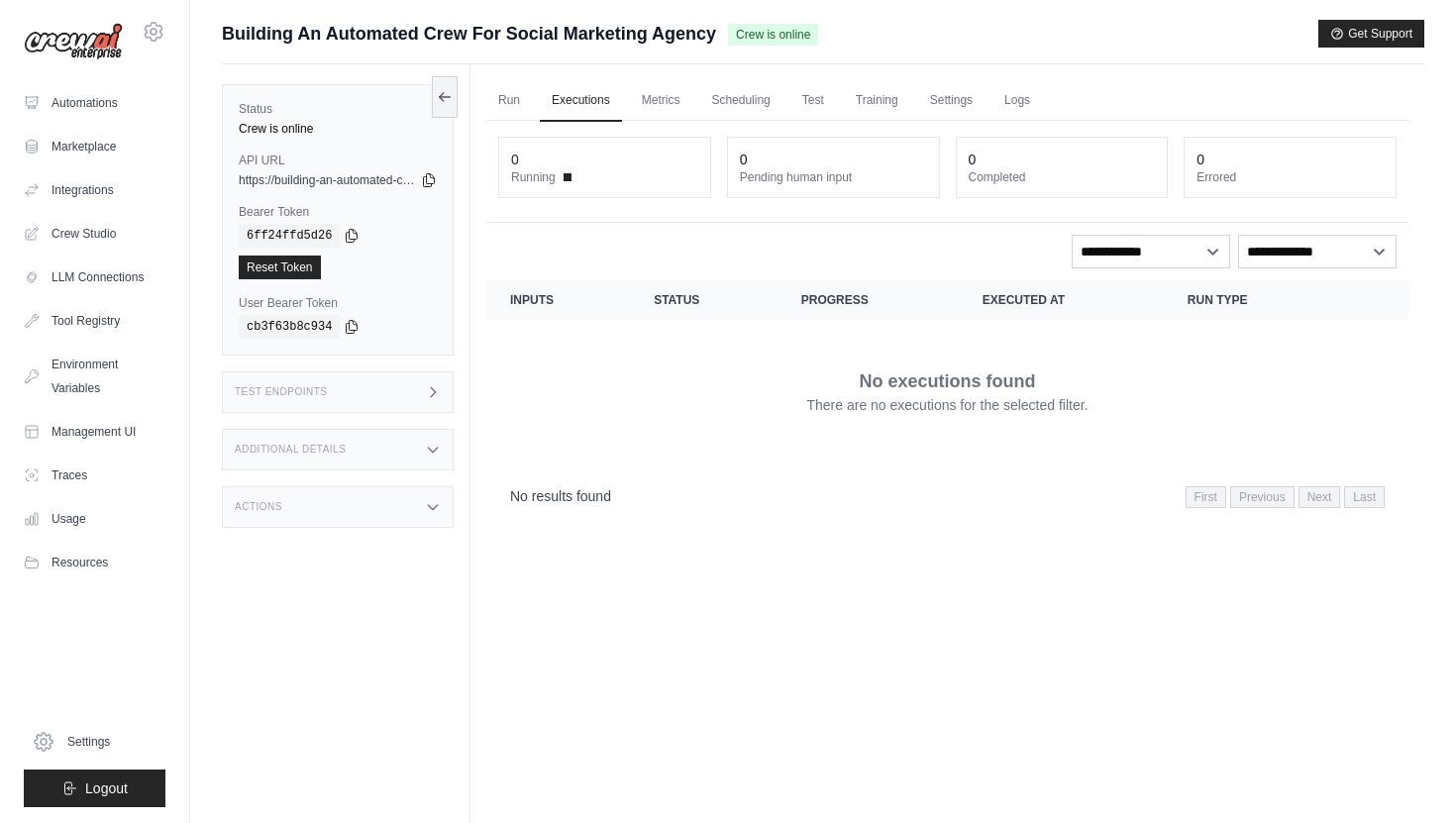 scroll, scrollTop: 0, scrollLeft: 0, axis: both 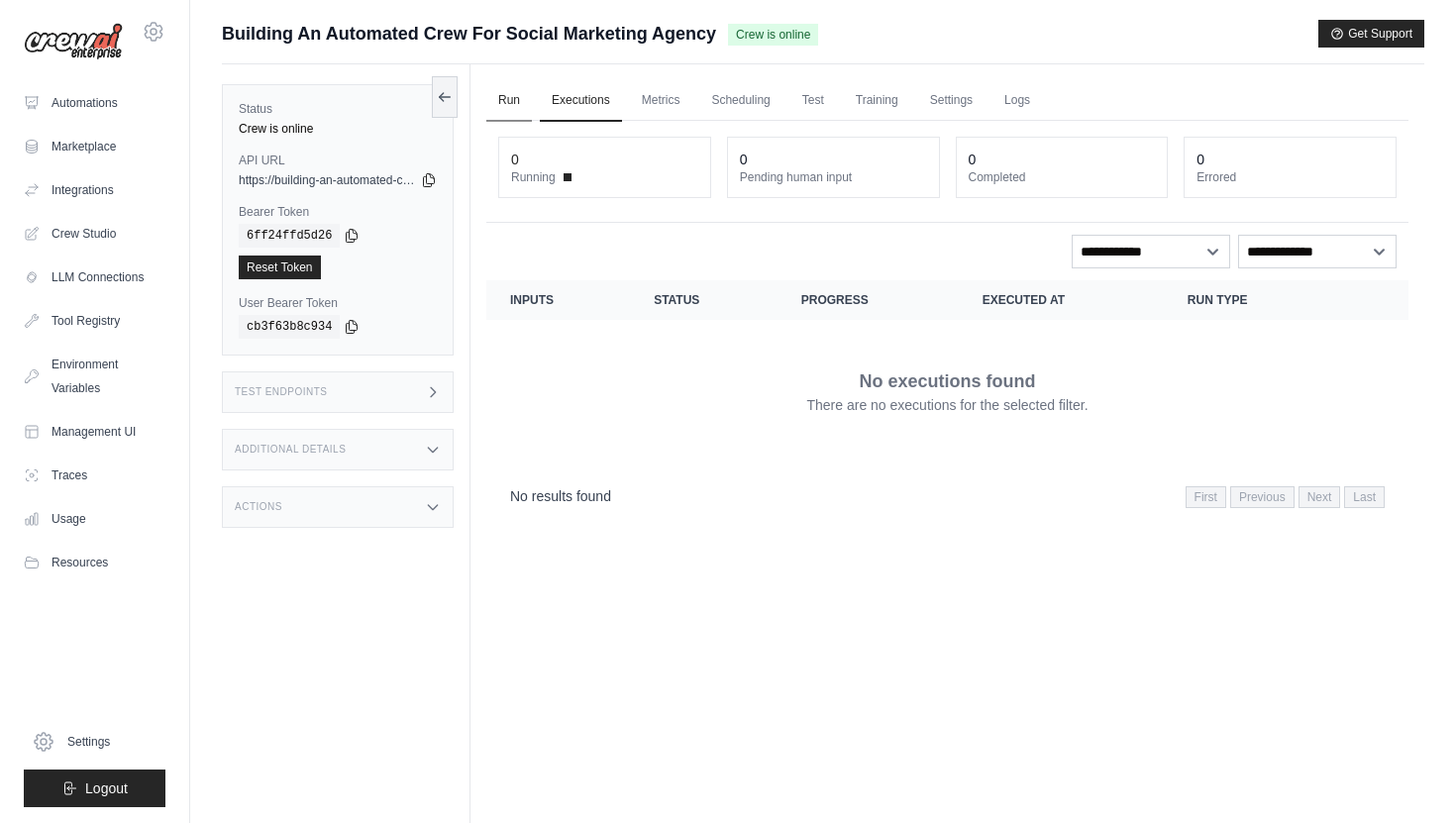 click on "Run" at bounding box center [509, 101] 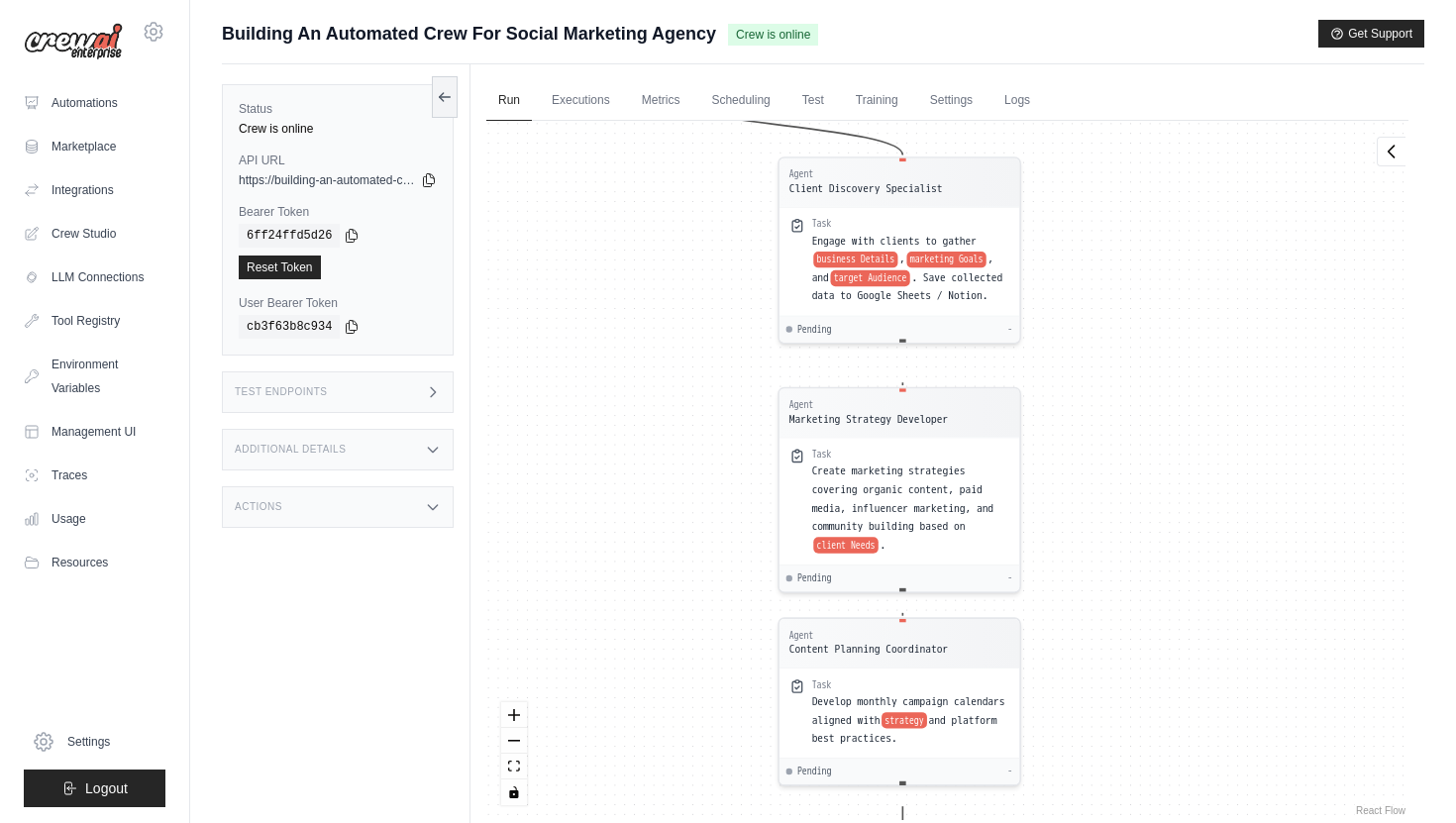 drag, startPoint x: 825, startPoint y: 339, endPoint x: 633, endPoint y: 765, distance: 467.2687 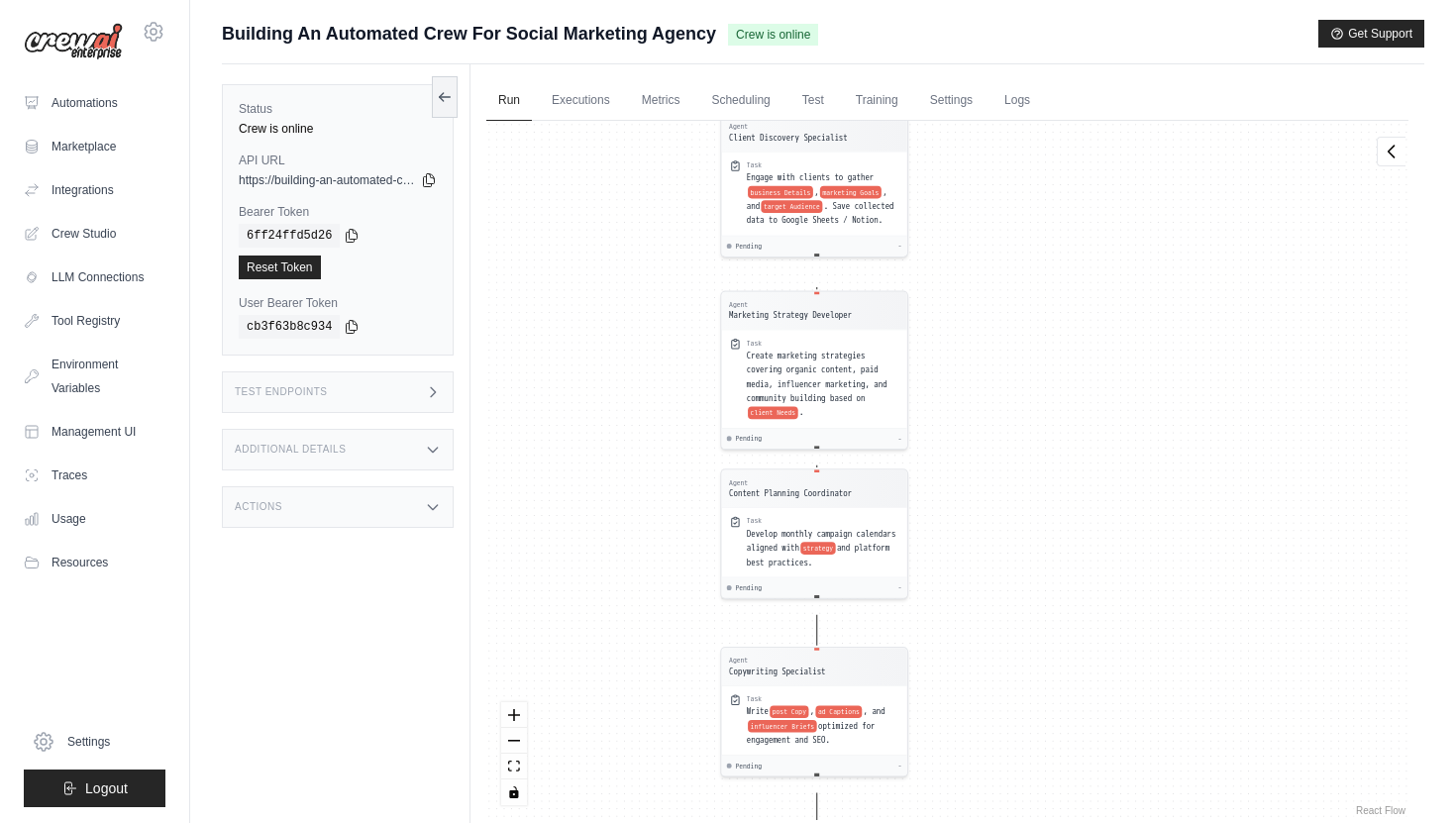 drag, startPoint x: 1245, startPoint y: 650, endPoint x: 1317, endPoint y: 661, distance: 72.83543 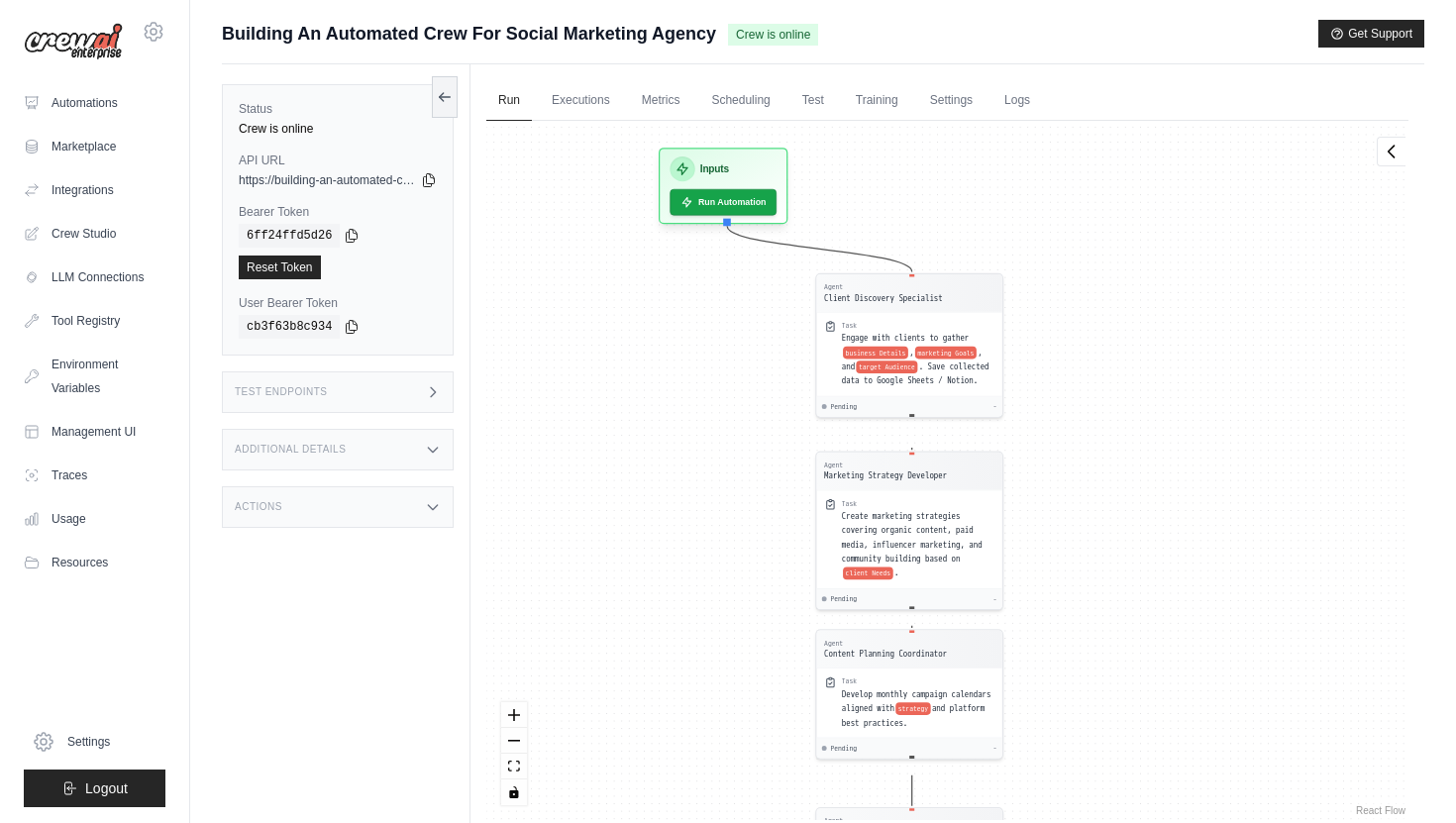 drag, startPoint x: 1222, startPoint y: 684, endPoint x: 1232, endPoint y: 722, distance: 39.293765 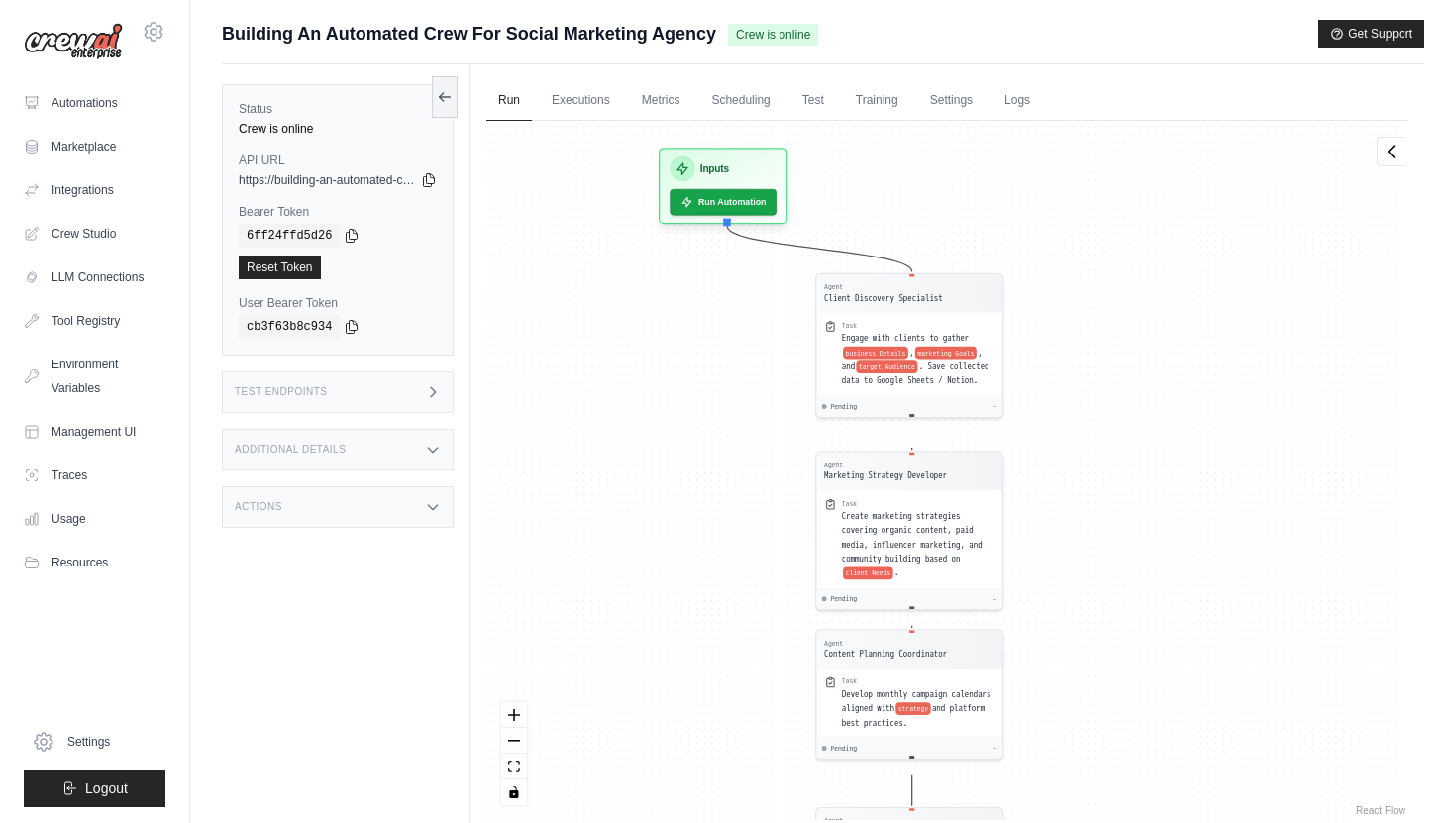 click on "Agent Client Discovery Specialist Task Engage with clients to gather  business Details ,  marketing Goals , and  target Audience . Save collected data to Google Sheets / Notion. Pending - Agent Marketing Strategy Developer Task Create marketing strategies covering organic content, paid media, influencer marketing, and community building based on  client Needs . Pending - Agent Content Planning Coordinator Task Develop monthly campaign calendars aligned with  strategy  and platform best practices. Pending - Agent Copywriting Specialist Task Write  post Copy ,  ad Captions , and  influencer Briefs  optimized for engagement and SEO. Pending - Agent Visual Design Expert Task Use Canva API to generate visual assets based on  brief  and conduct A/B testing. Pending - Agent Content Publishing Manager Task Schedule and publish content via Buffer, ensuring posts go out on time. Pending - Agent Performance Monitoring Analyst Task Track  post Performance  and generate reports with insights and recommendations. Pending -" at bounding box center (947, 470) 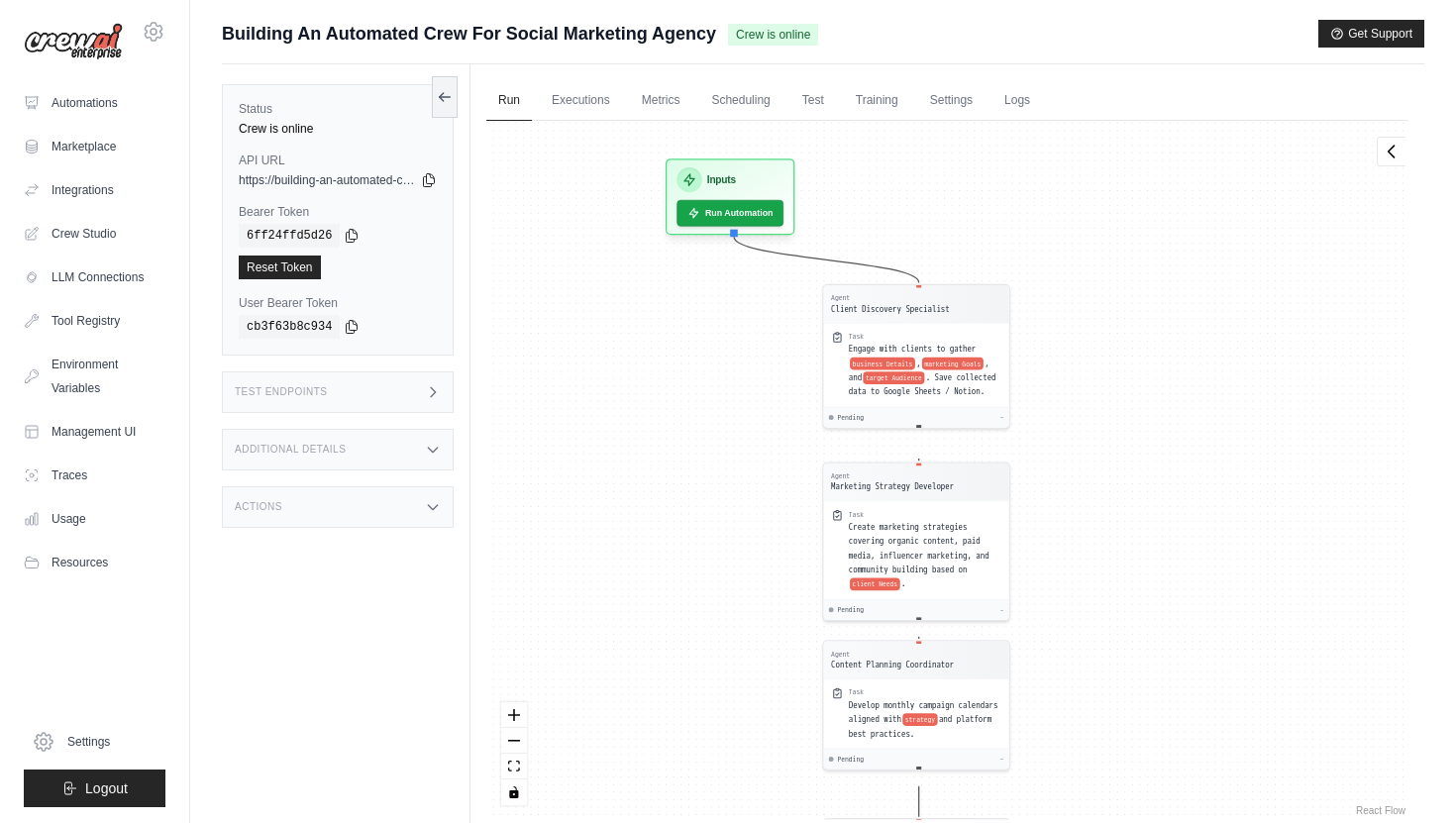 click on "Agent Client Discovery Specialist Task Engage with clients to gather  business Details ,  marketing Goals , and  target Audience . Save collected data to Google Sheets / Notion. Pending - Agent Marketing Strategy Developer Task Create marketing strategies covering organic content, paid media, influencer marketing, and community building based on  client Needs . Pending - Agent Content Planning Coordinator Task Develop monthly campaign calendars aligned with  strategy  and platform best practices. Pending - Agent Copywriting Specialist Task Write  post Copy ,  ad Captions , and  influencer Briefs  optimized for engagement and SEO. Pending - Agent Visual Design Expert Task Use Canva API to generate visual assets based on  brief  and conduct A/B testing. Pending - Agent Content Publishing Manager Task Schedule and publish content via Buffer, ensuring posts go out on time. Pending - Agent Performance Monitoring Analyst Task Track  post Performance  and generate reports with insights and recommendations. Pending -" at bounding box center [947, 470] 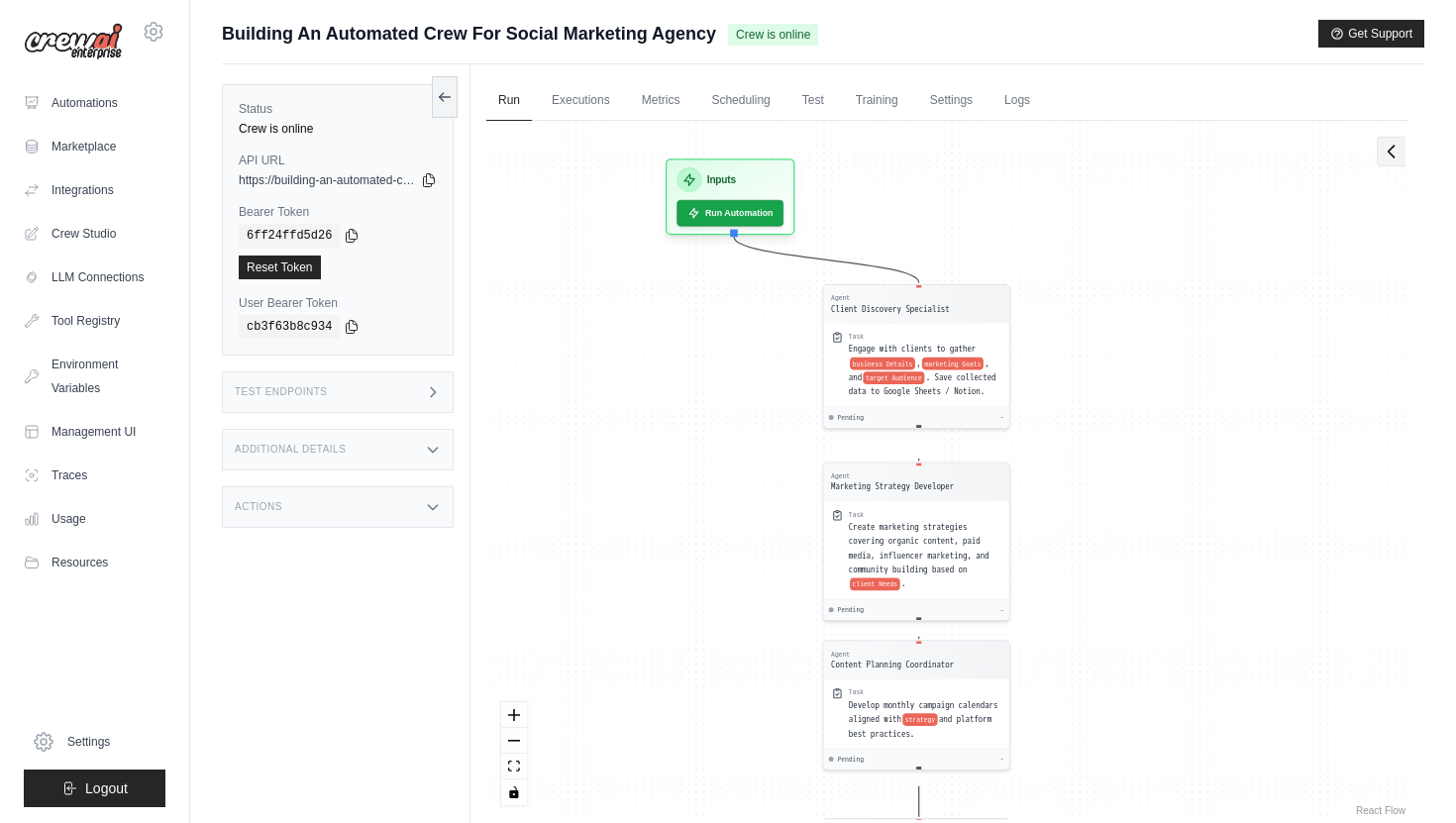 click 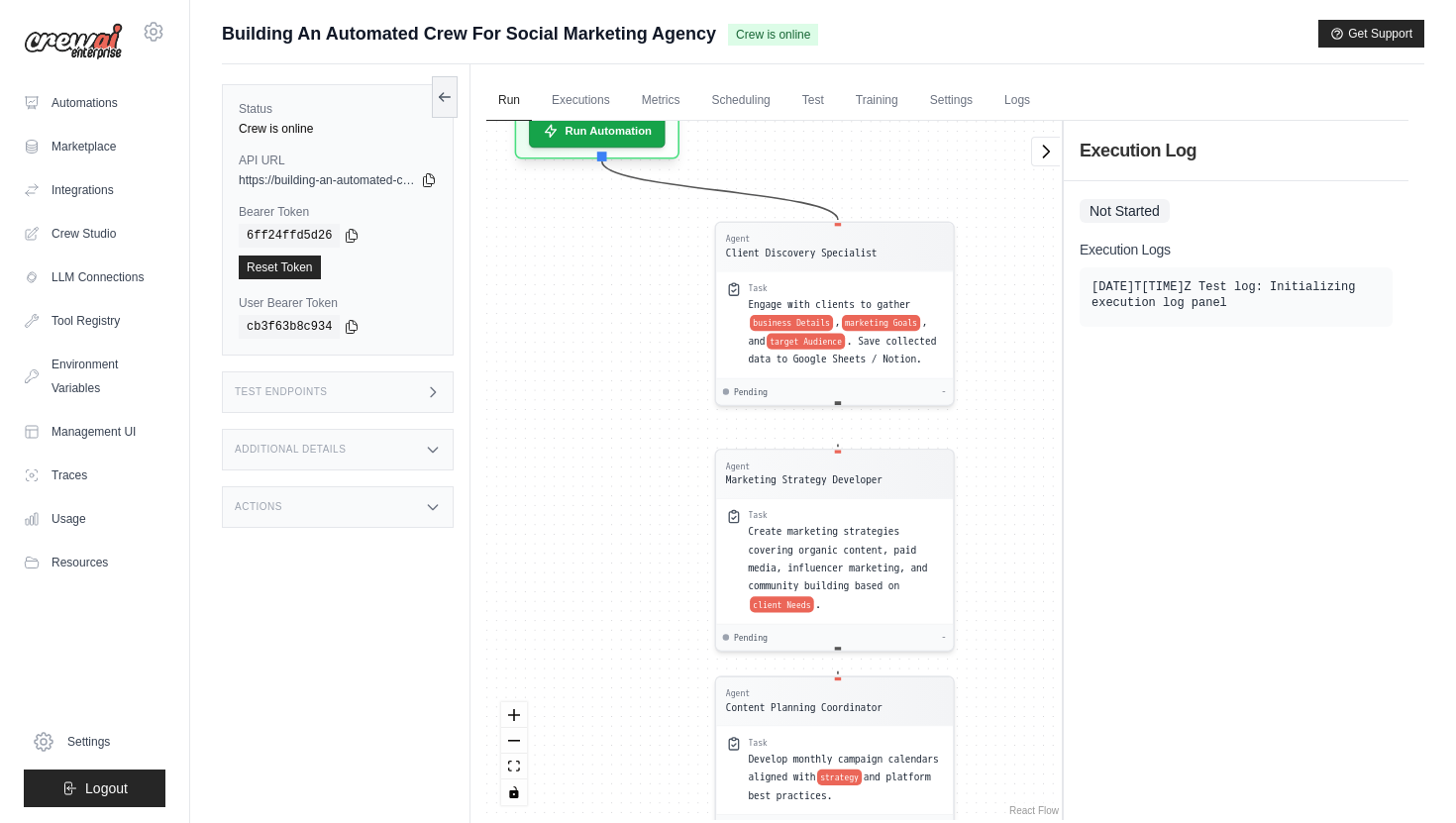 drag, startPoint x: 865, startPoint y: 257, endPoint x: 1033, endPoint y: 710, distance: 483.149 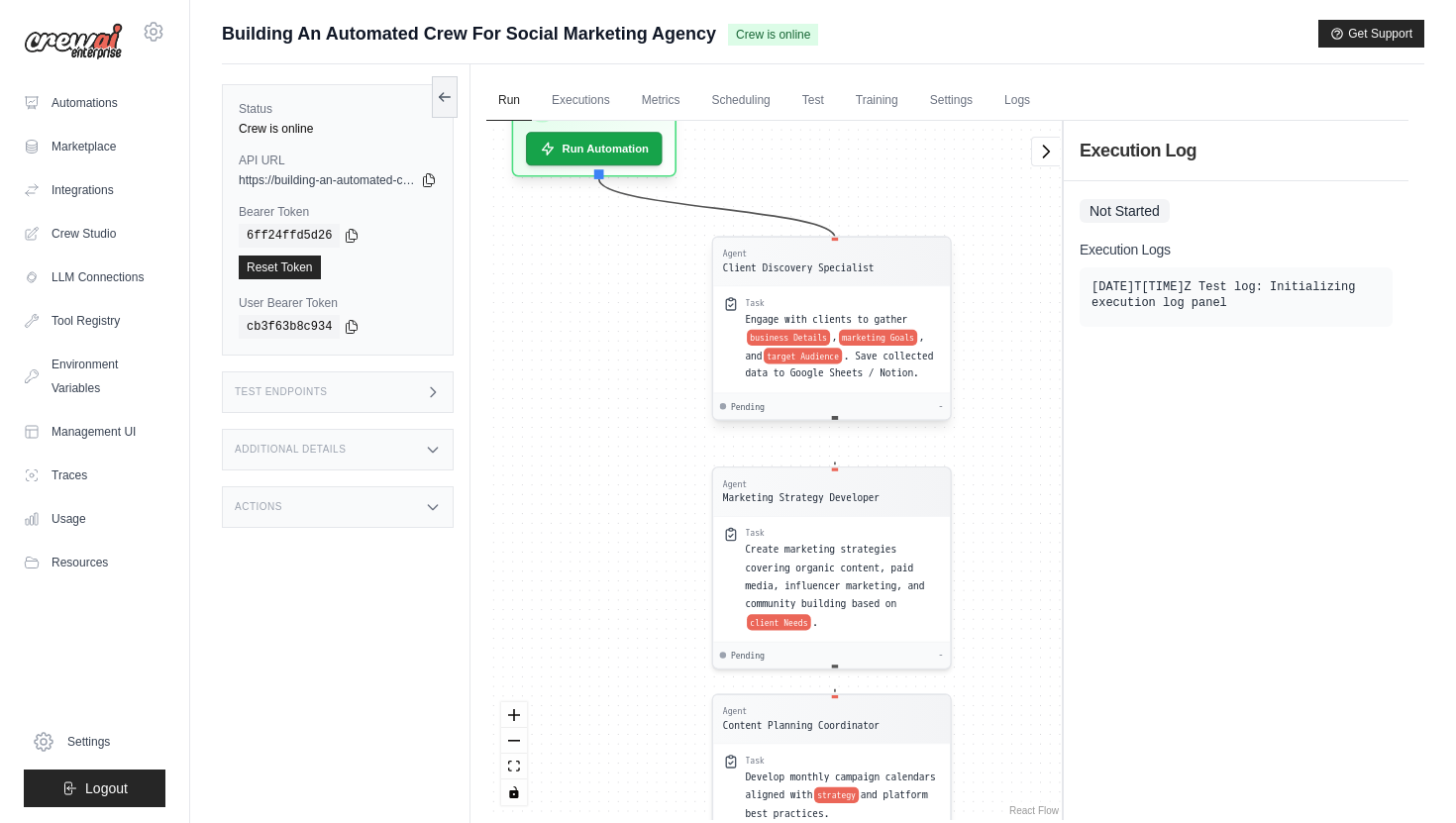 click on "Task" at bounding box center [842, 302] 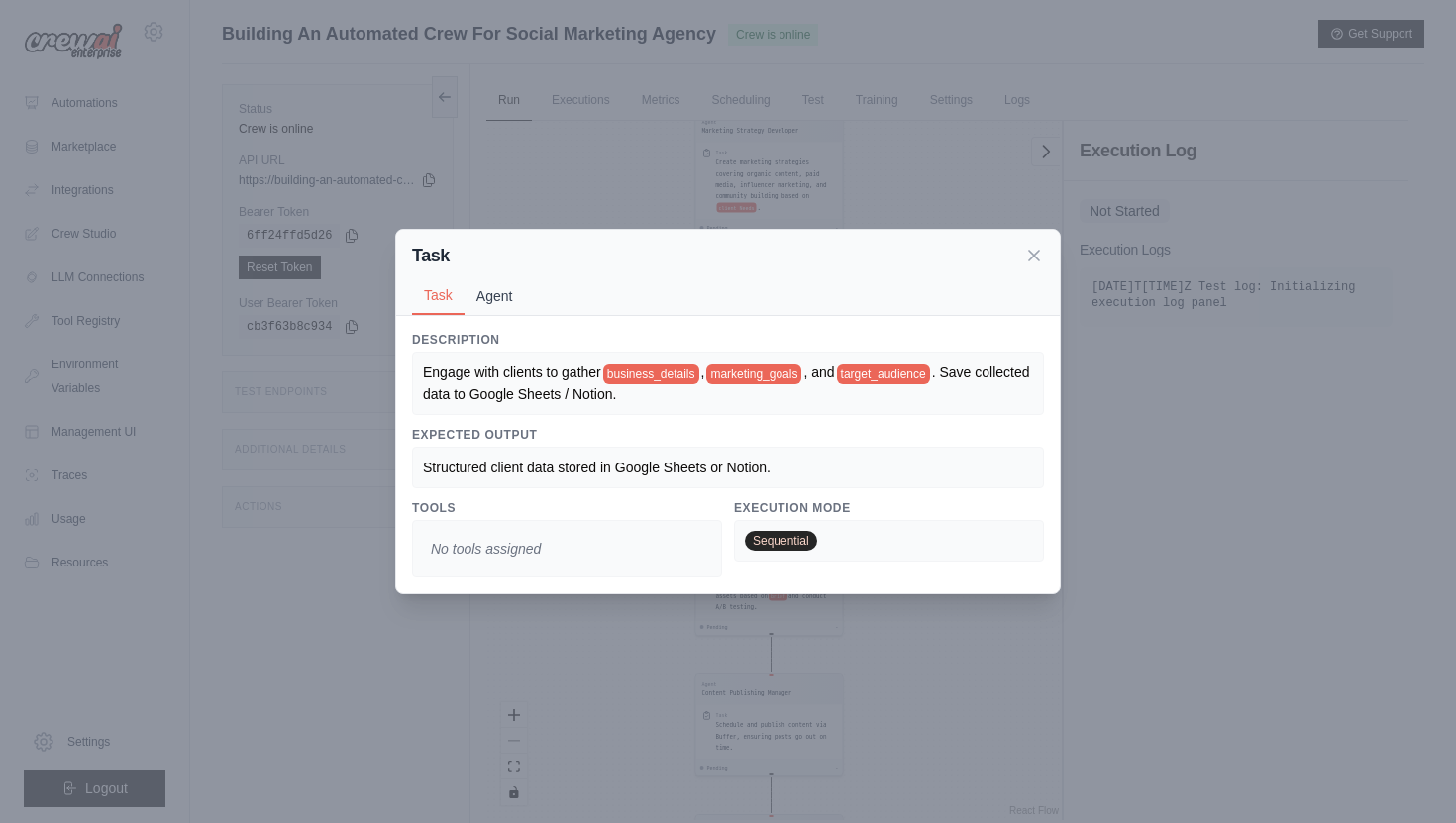 click on "Agent" at bounding box center [494, 296] 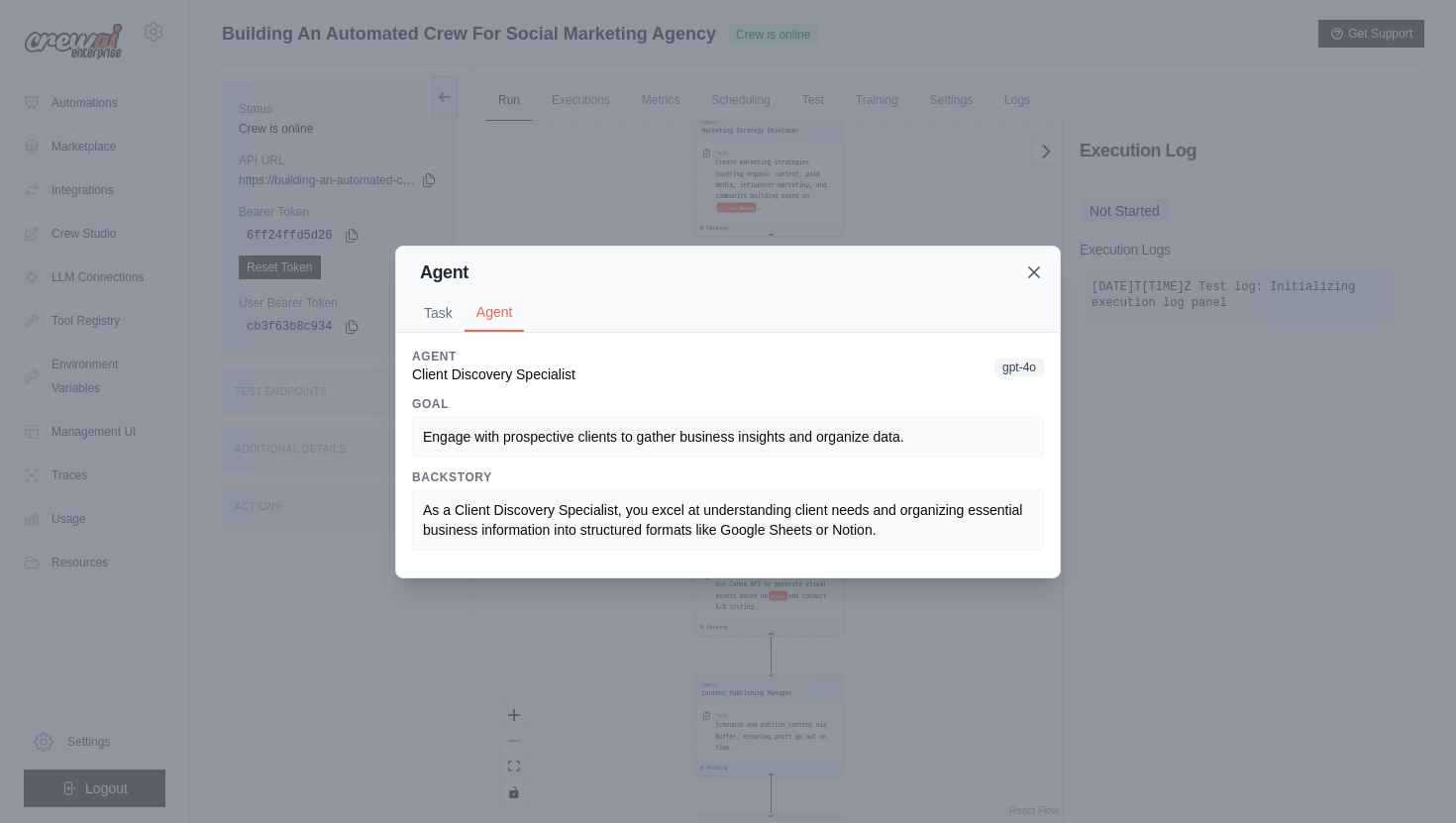 click 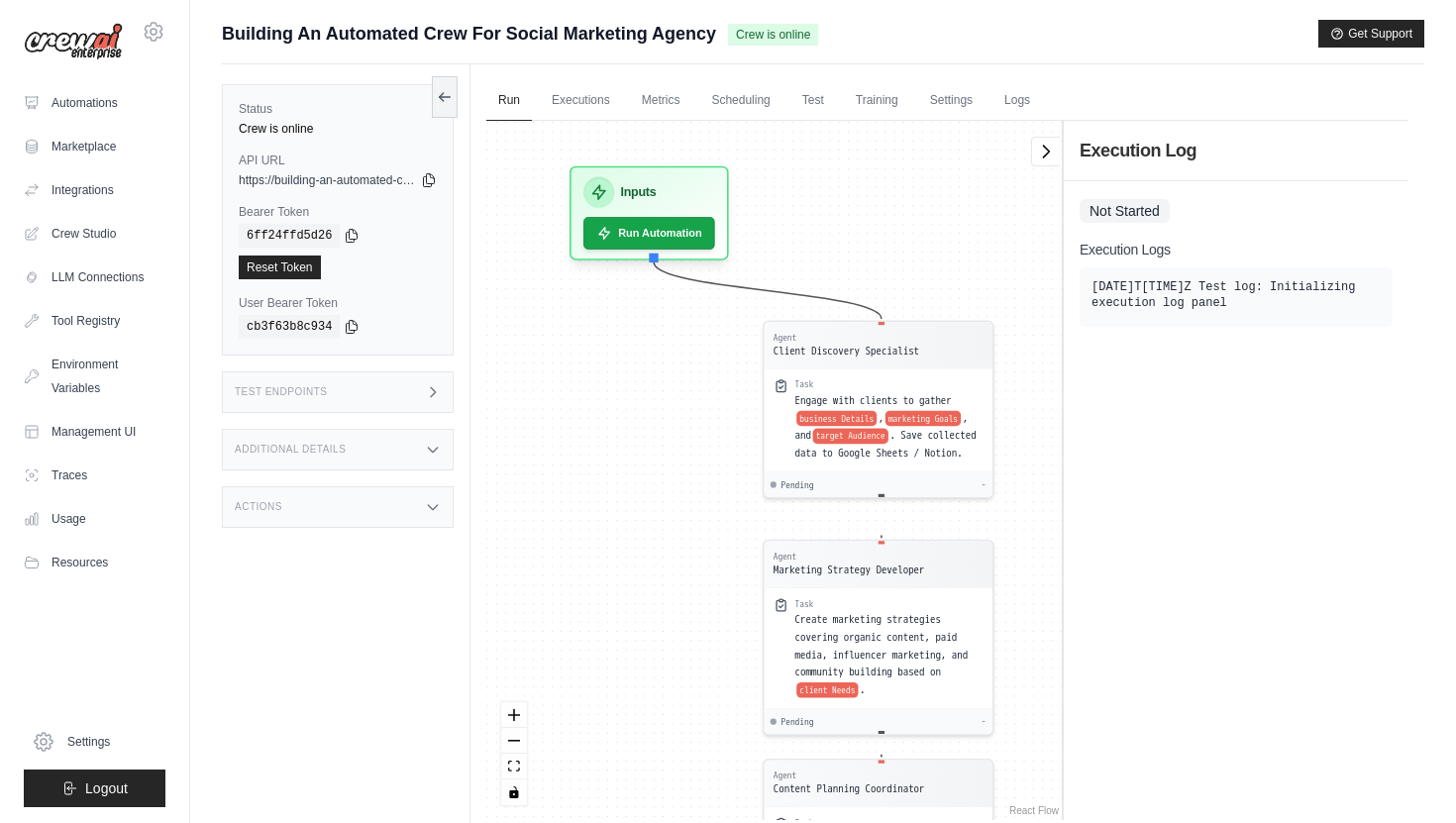 drag, startPoint x: 654, startPoint y: 220, endPoint x: 685, endPoint y: 769, distance: 549.8745 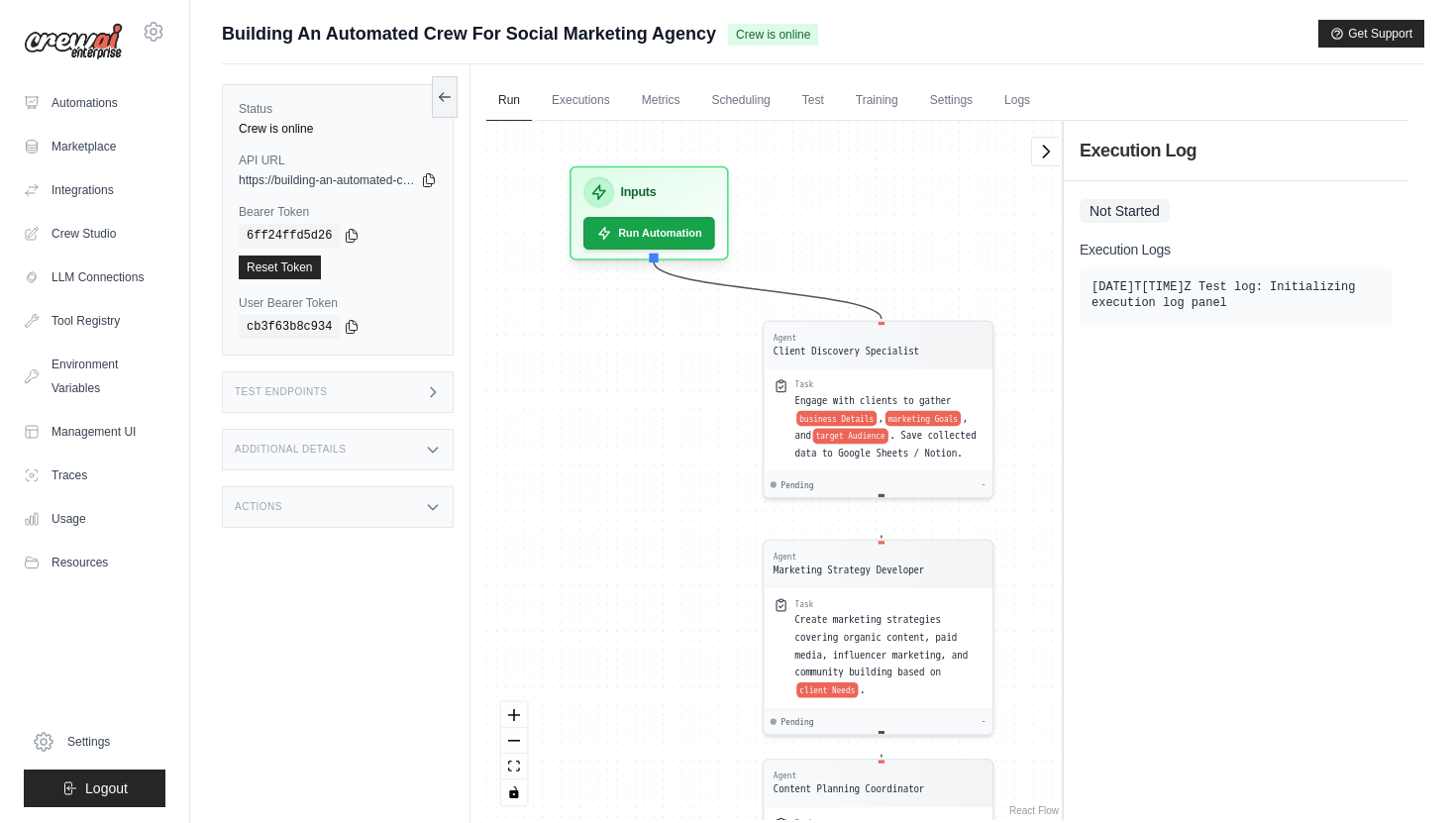 click on "Agent Client Discovery Specialist Task Engage with clients to gather  business Details ,  marketing Goals , and  target Audience . Save collected data to Google Sheets / Notion. Pending - Agent Marketing Strategy Developer Task Create marketing strategies covering organic content, paid media, influencer marketing, and community building based on  client Needs . Pending - Agent Content Planning Coordinator Task Develop monthly campaign calendars aligned with  strategy  and platform best practices. Pending - Agent Copywriting Specialist Task Write  post Copy ,  ad Captions , and  influencer Briefs  optimized for engagement and SEO. Pending - Agent Visual Design Expert Task Use Canva API to generate visual assets based on  brief  and conduct A/B testing. Pending - Agent Content Publishing Manager Task Schedule and publish content via Buffer, ensuring posts go out on time. Pending - Agent Performance Monitoring Analyst Task Track  post Performance  and generate reports with insights and recommendations. Pending -" at bounding box center [774, 470] 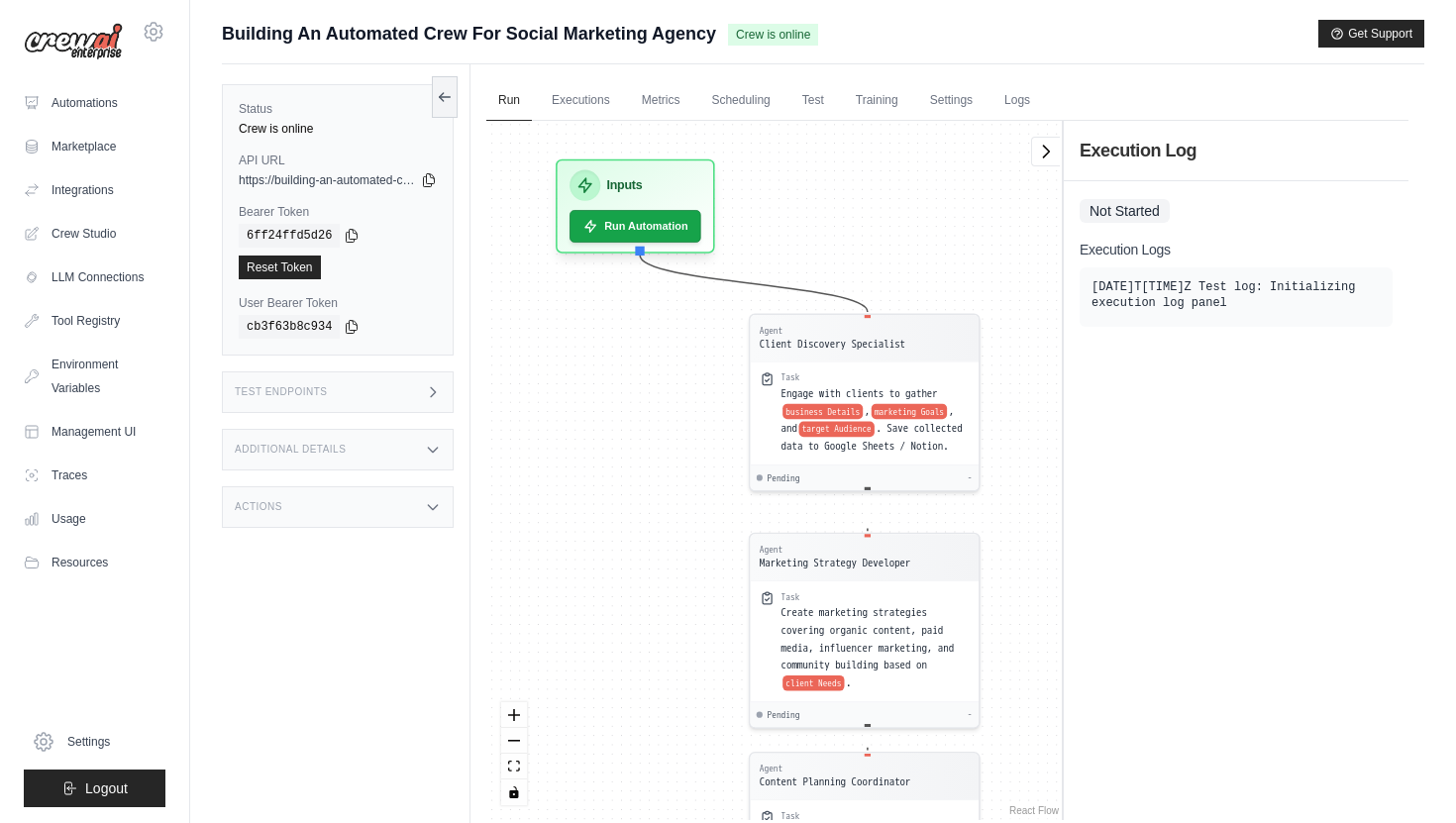 drag, startPoint x: 708, startPoint y: 434, endPoint x: 635, endPoint y: 380, distance: 90.80198 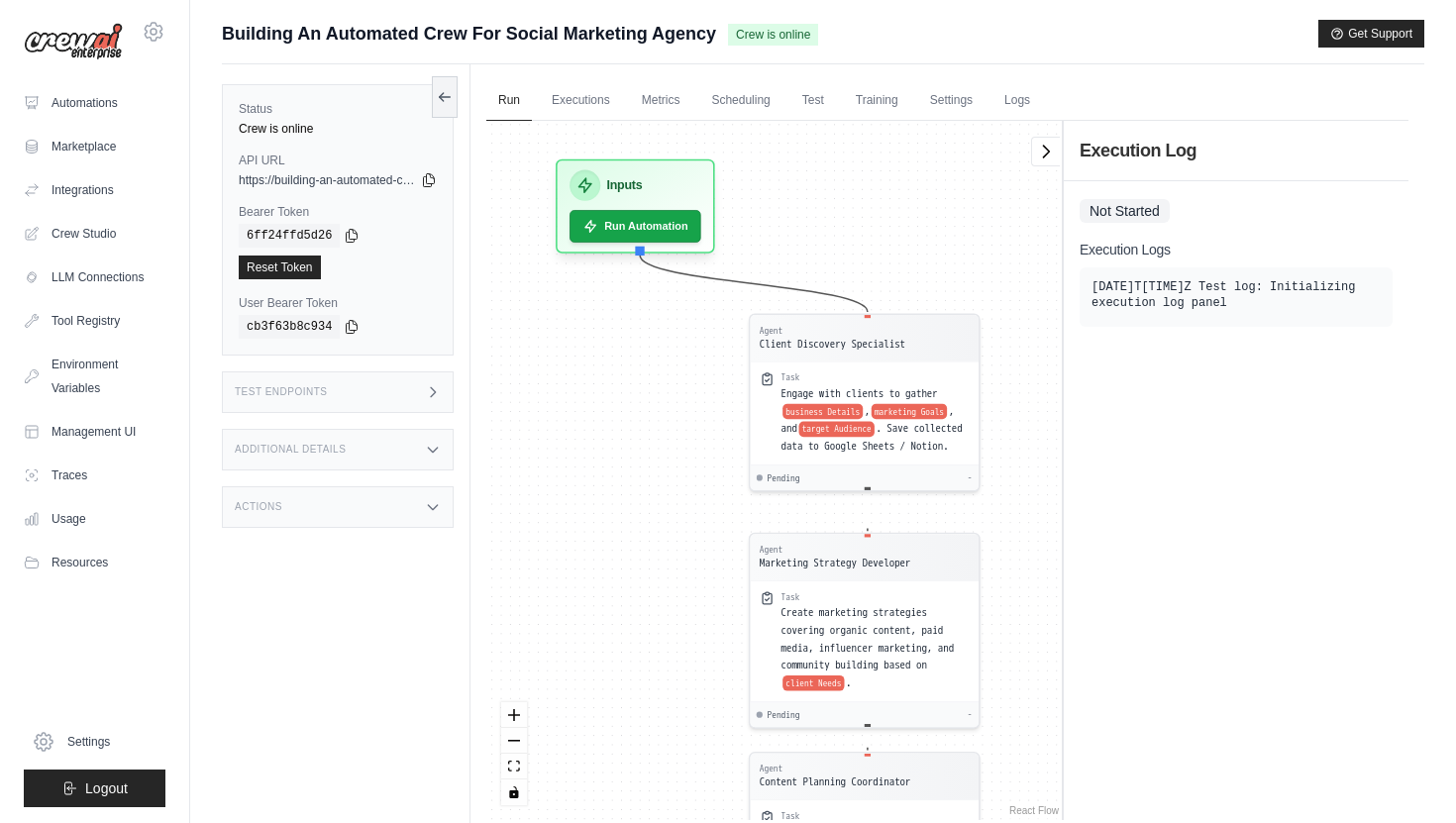 click on "Agent Client Discovery Specialist Task Engage with clients to gather  business Details ,  marketing Goals , and  target Audience . Save collected data to Google Sheets / Notion. Pending - Agent Marketing Strategy Developer Task Create marketing strategies covering organic content, paid media, influencer marketing, and community building based on  client Needs . Pending - Agent Content Planning Coordinator Task Develop monthly campaign calendars aligned with  strategy  and platform best practices. Pending - Agent Copywriting Specialist Task Write  post Copy ,  ad Captions , and  influencer Briefs  optimized for engagement and SEO. Pending - Agent Visual Design Expert Task Use Canva API to generate visual assets based on  brief  and conduct A/B testing. Pending - Agent Content Publishing Manager Task Schedule and publish content via Buffer, ensuring posts go out on time. Pending - Agent Performance Monitoring Analyst Task Track  post Performance  and generate reports with insights and recommendations. Pending -" at bounding box center (774, 470) 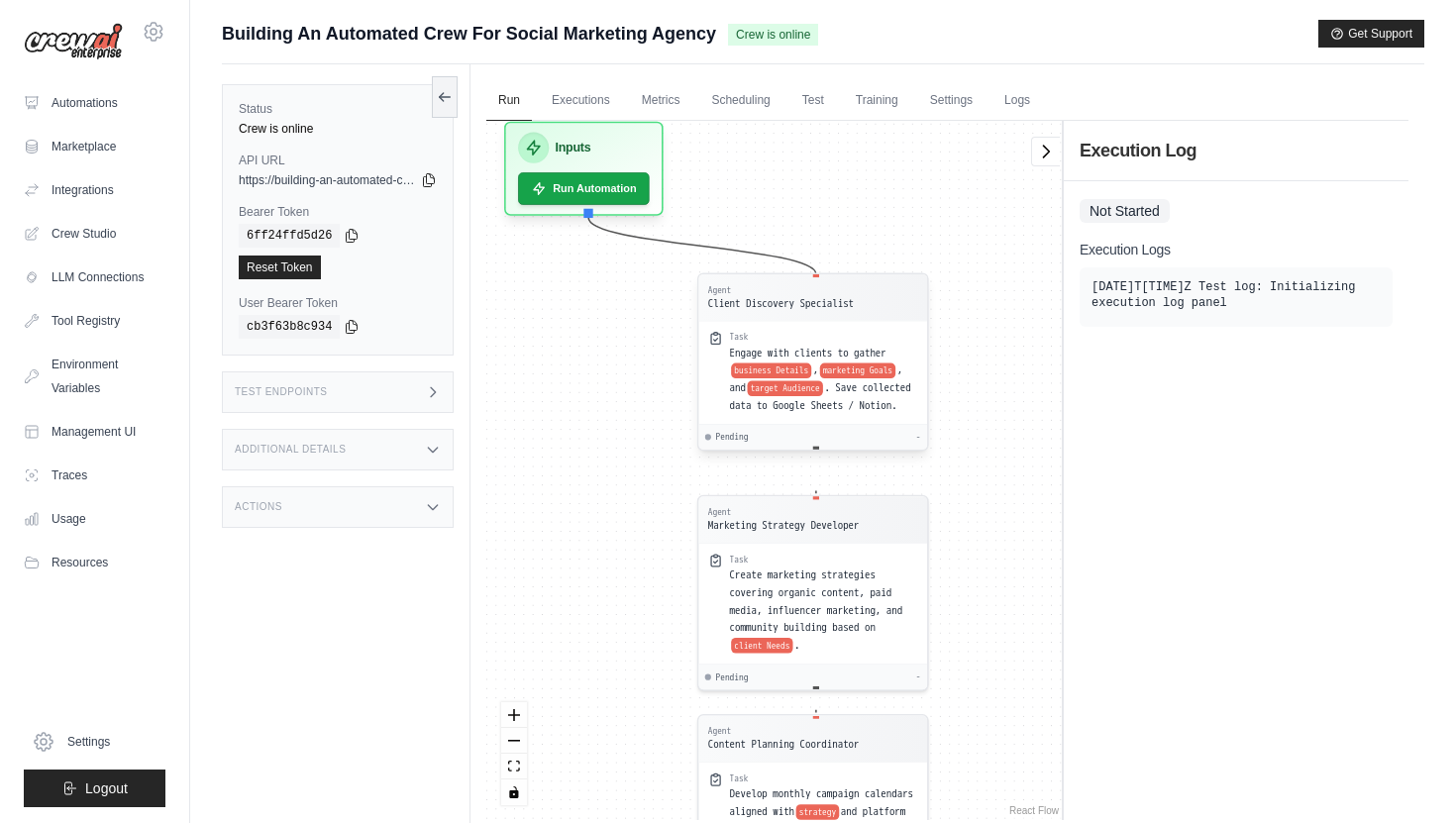 click on "Agent" at bounding box center (780, 289) 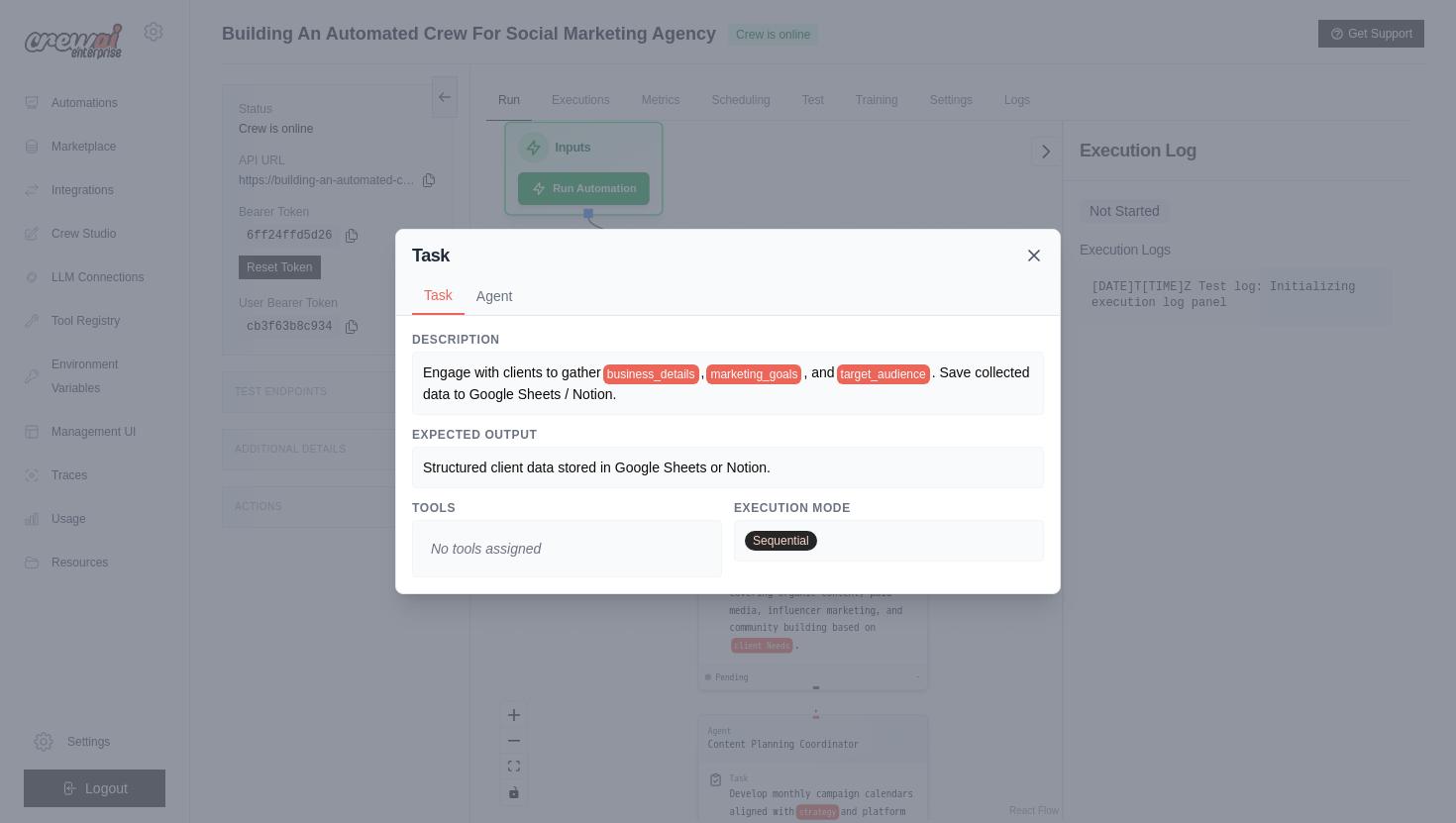 click 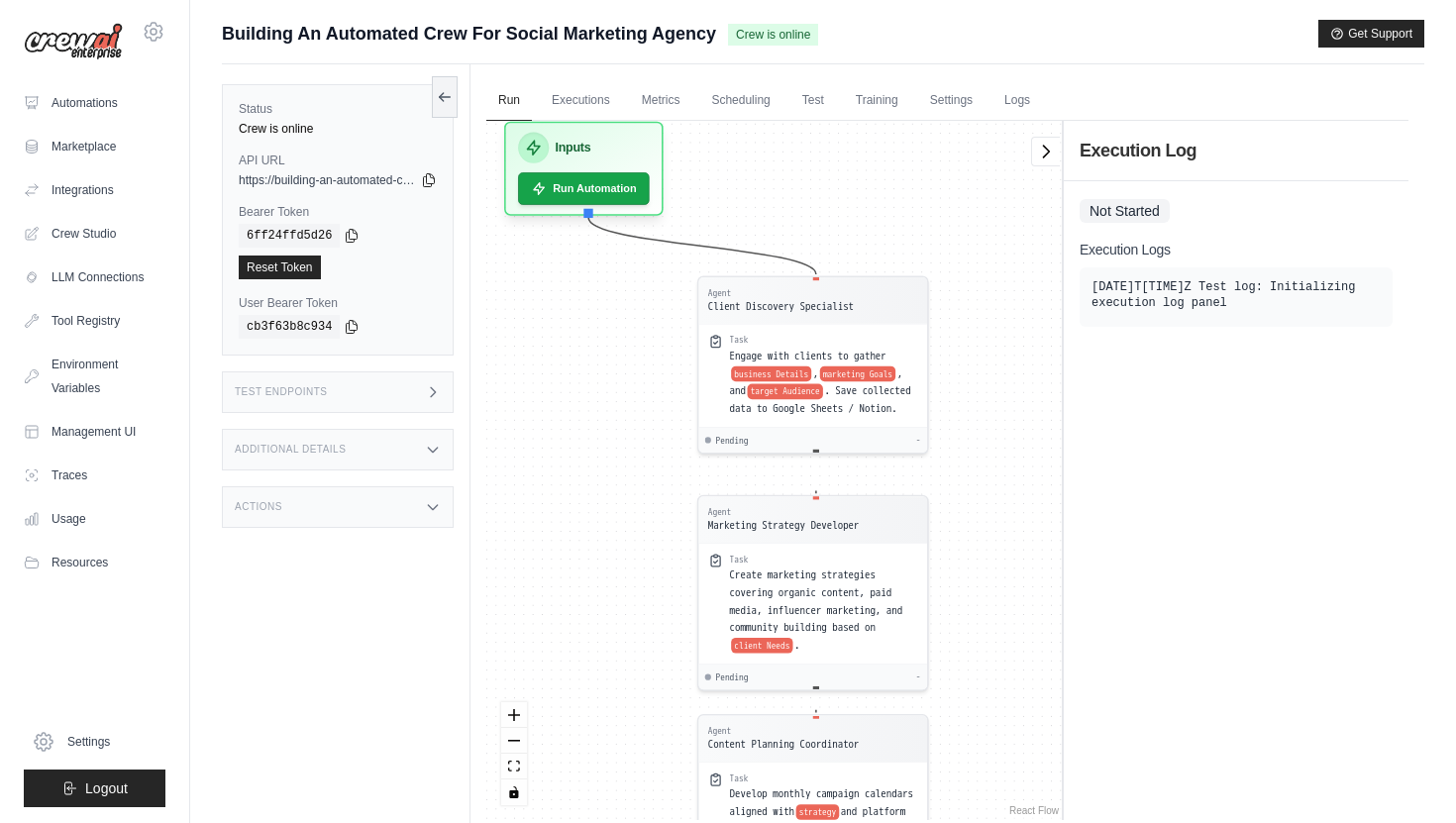 click on "Test Endpoints" at bounding box center (338, 392) 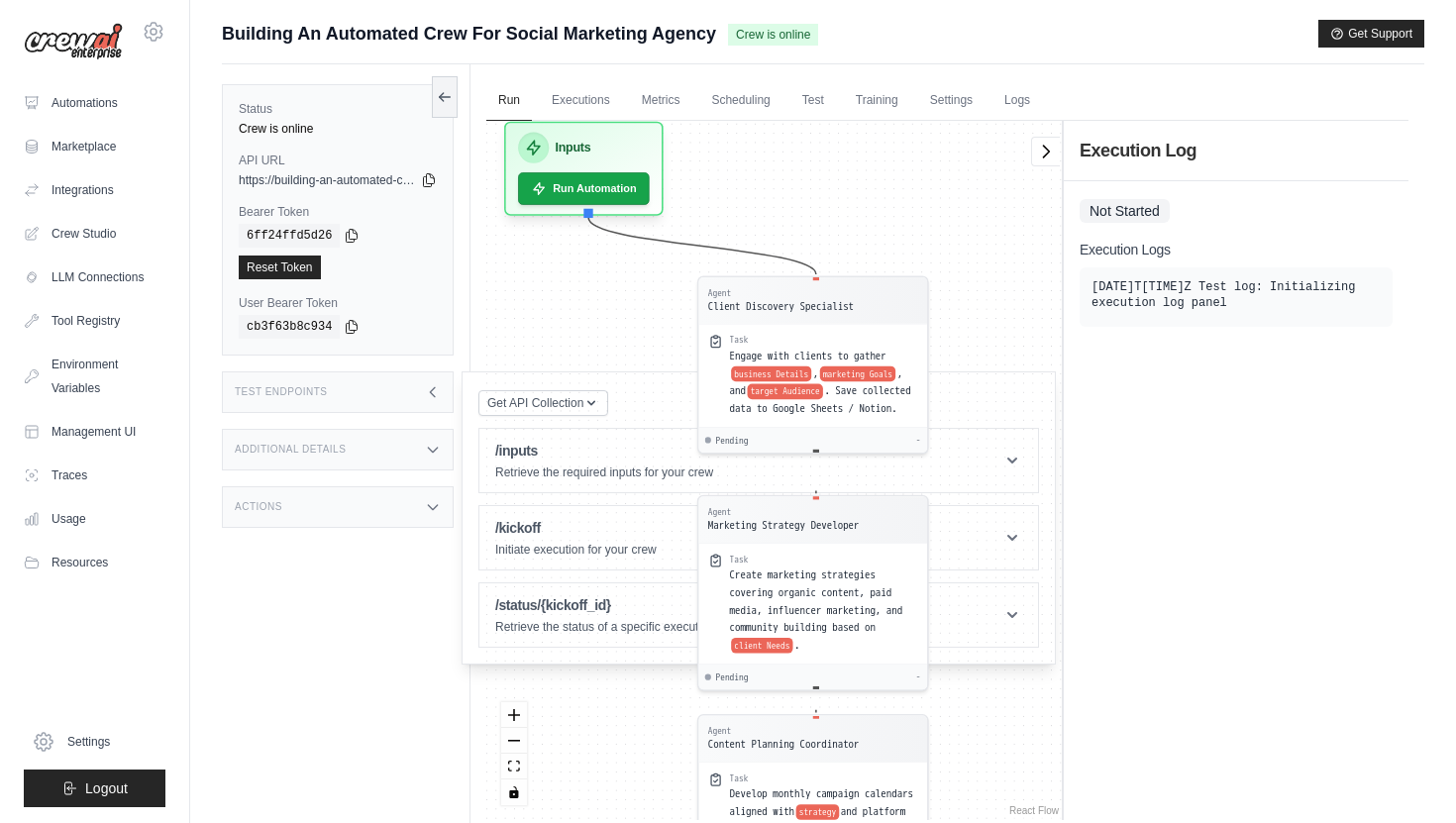 click on "Additional Details" at bounding box center [338, 450] 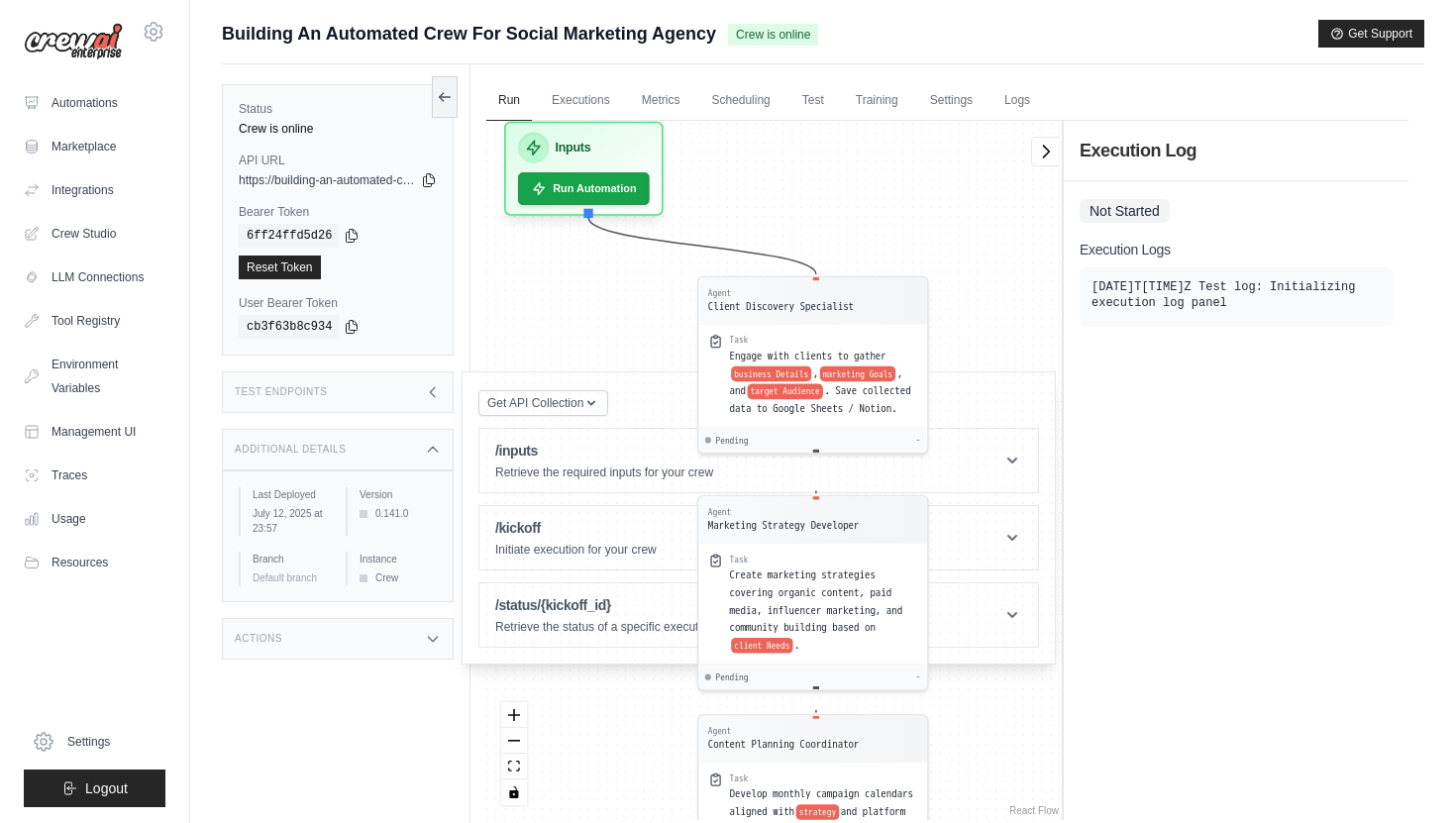 click on "Additional Details" at bounding box center [338, 450] 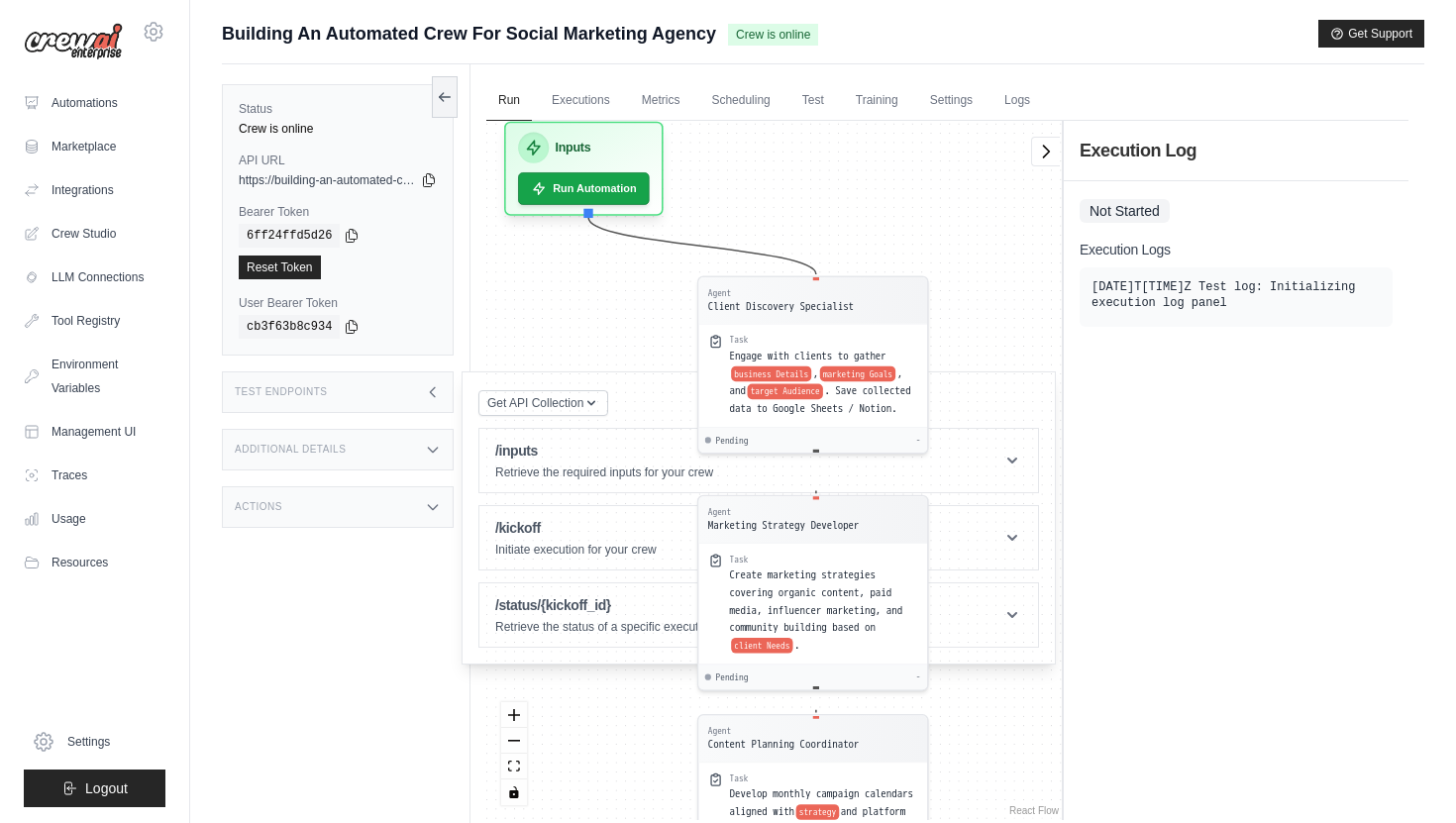 click on "Test Endpoints" at bounding box center (338, 392) 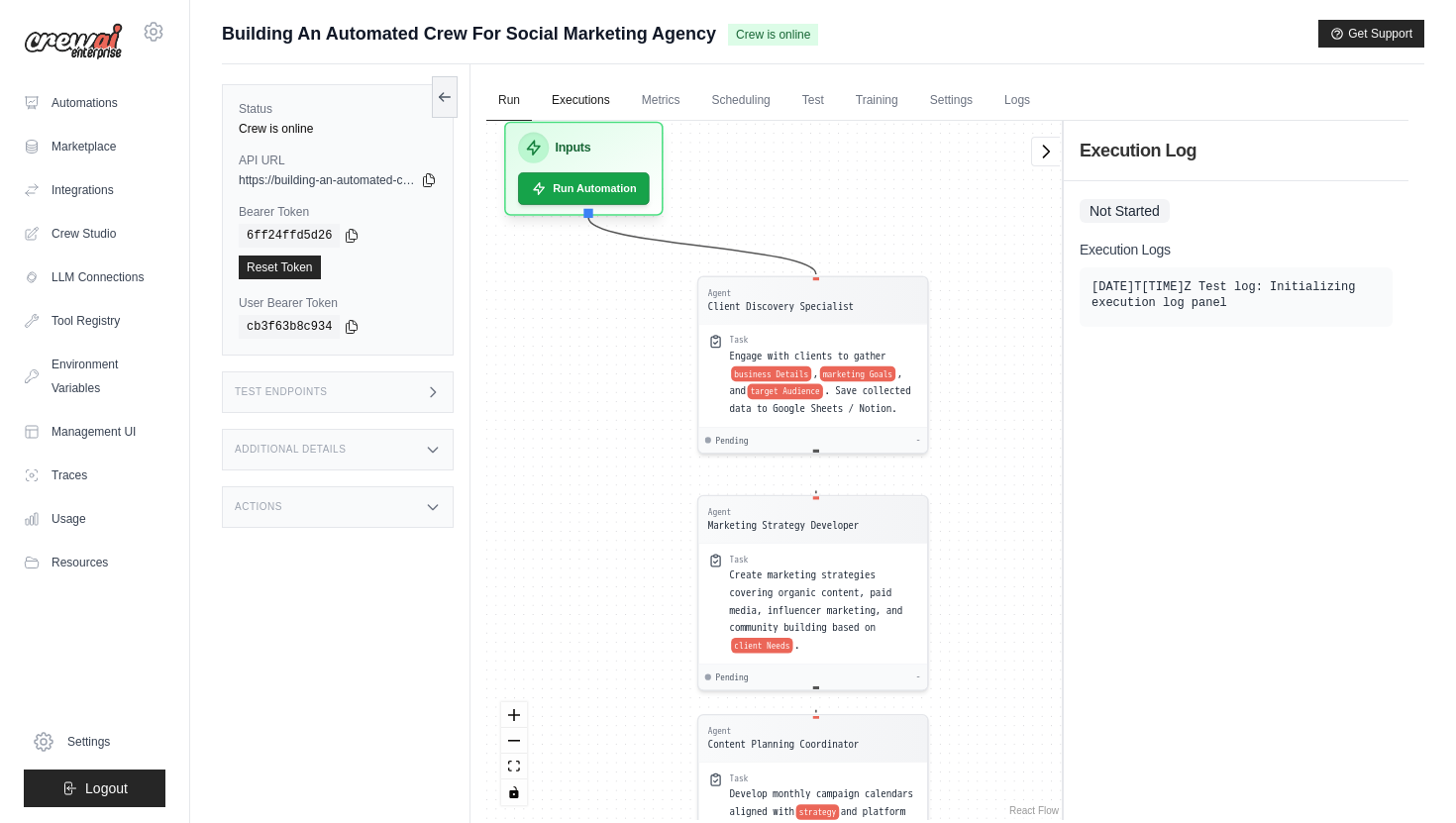 click on "Executions" at bounding box center (580, 101) 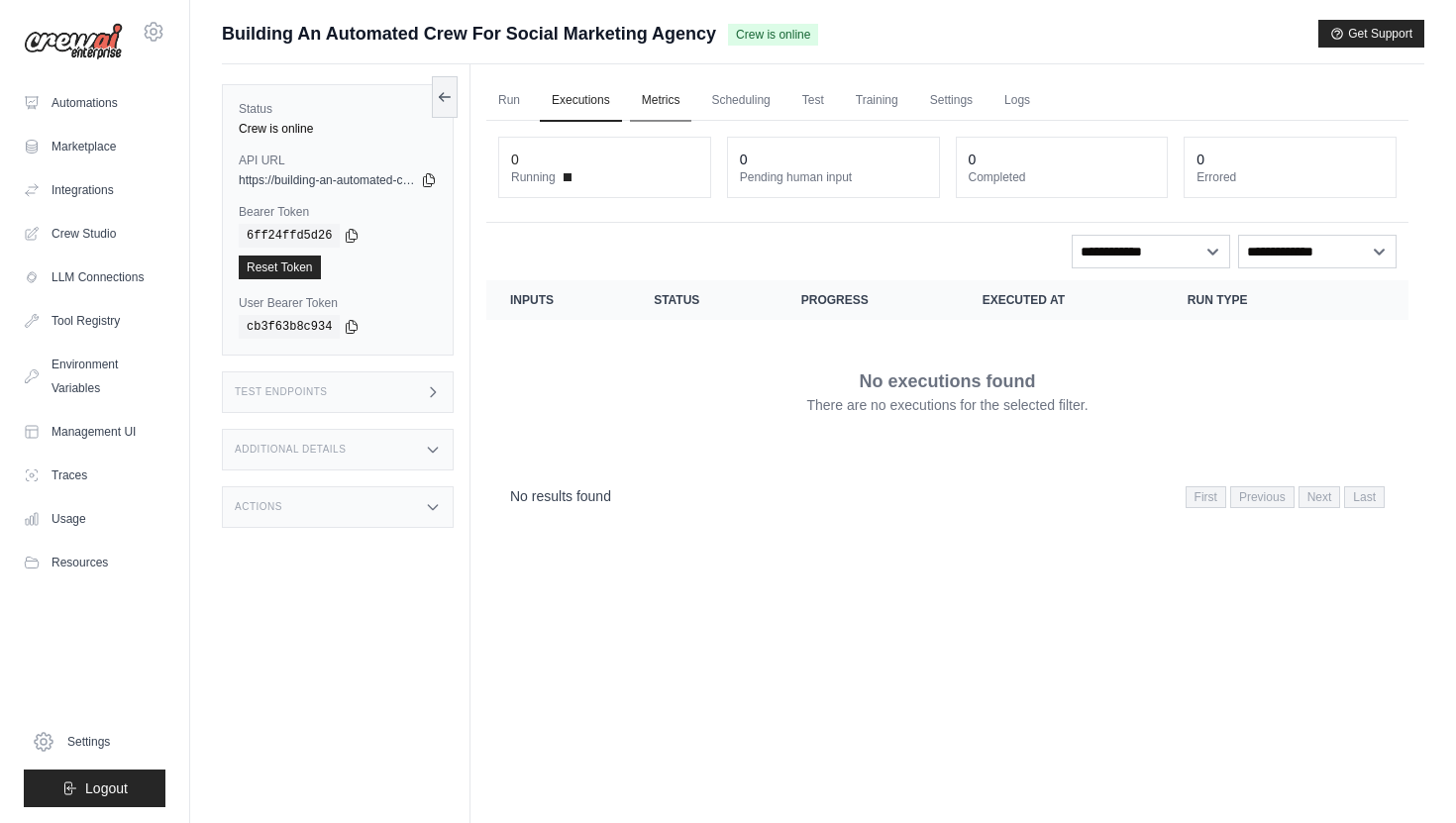 click on "Metrics" at bounding box center (661, 101) 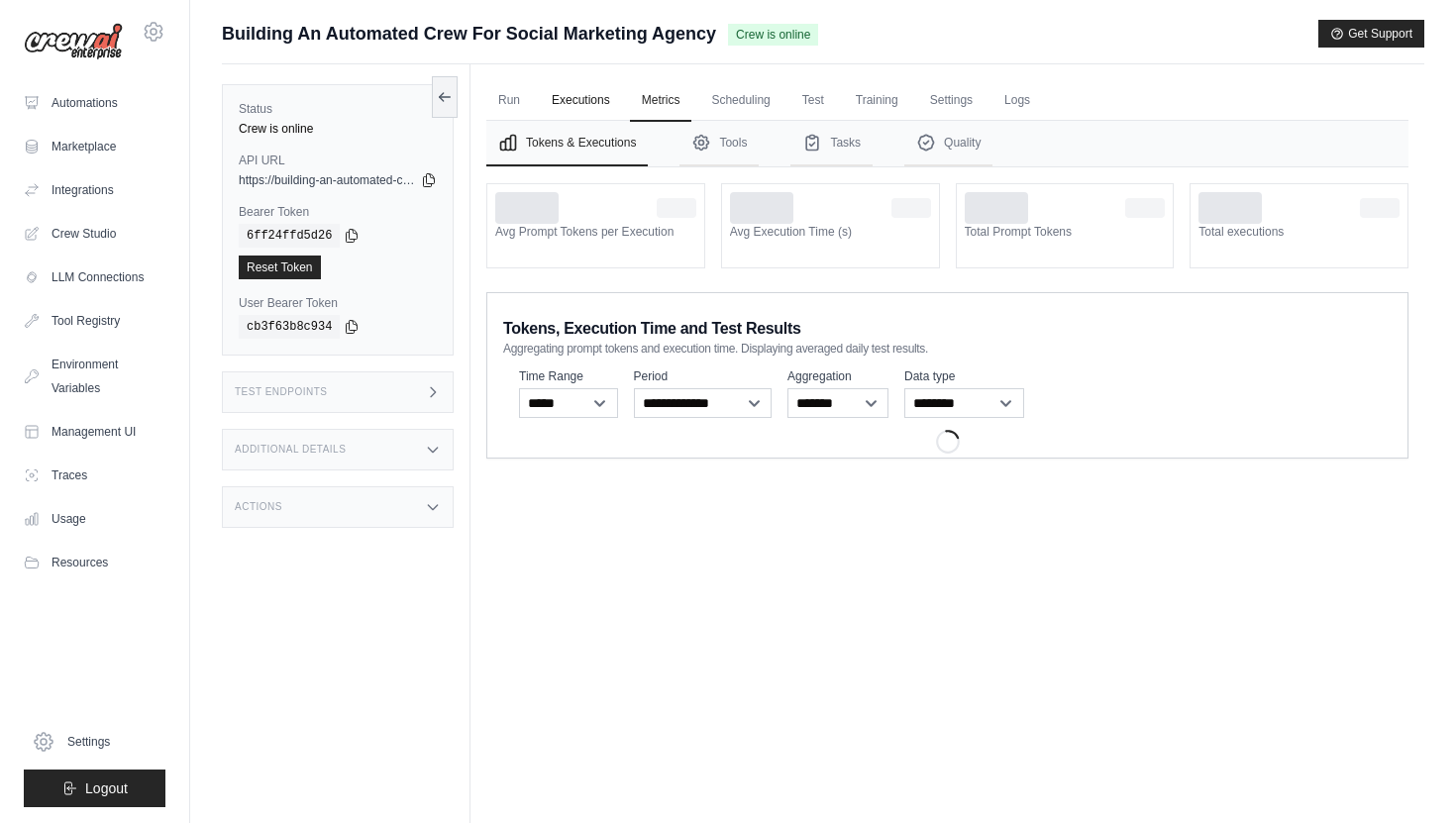 click on "Executions" at bounding box center (580, 101) 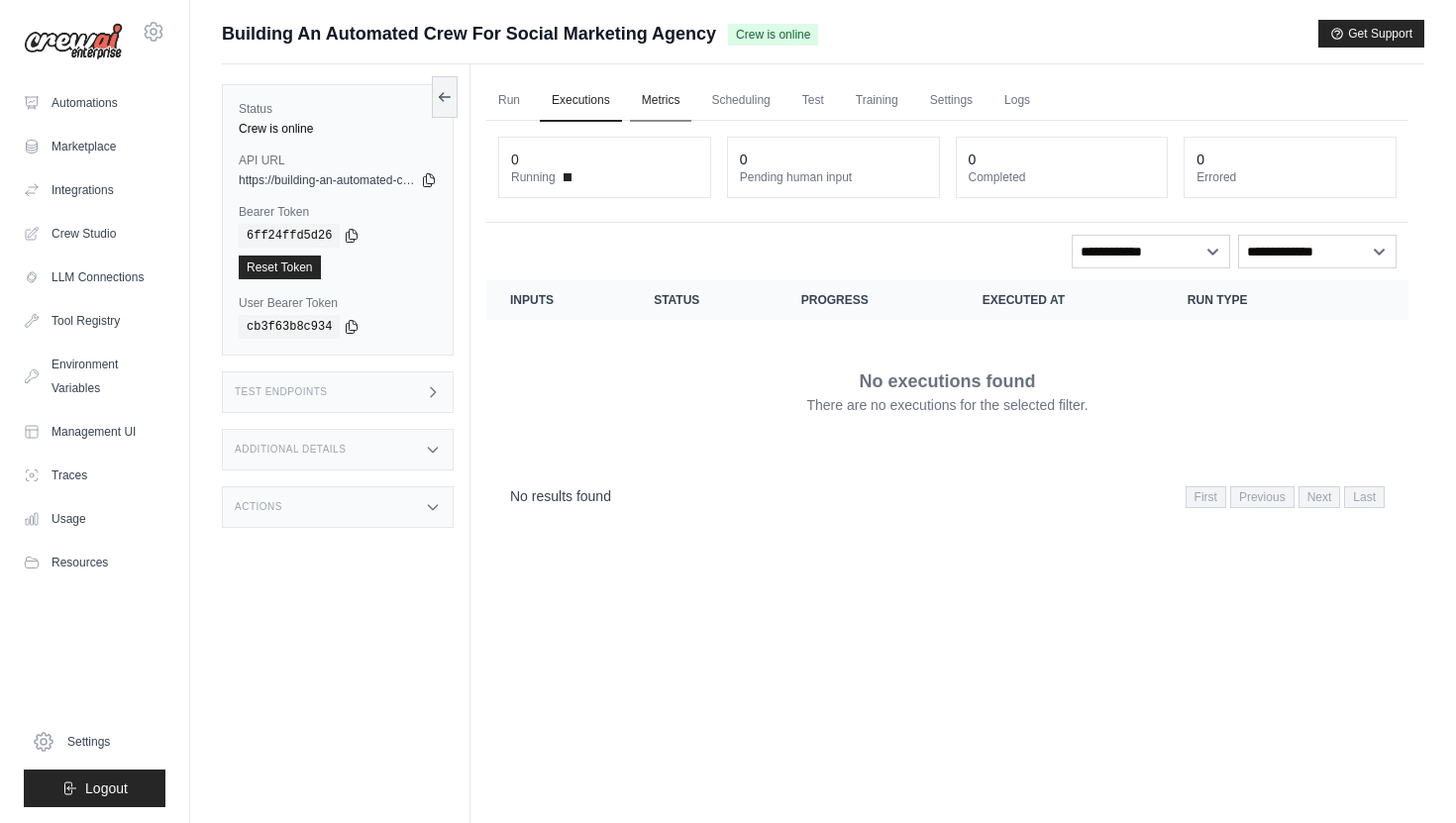 click on "Metrics" at bounding box center (661, 101) 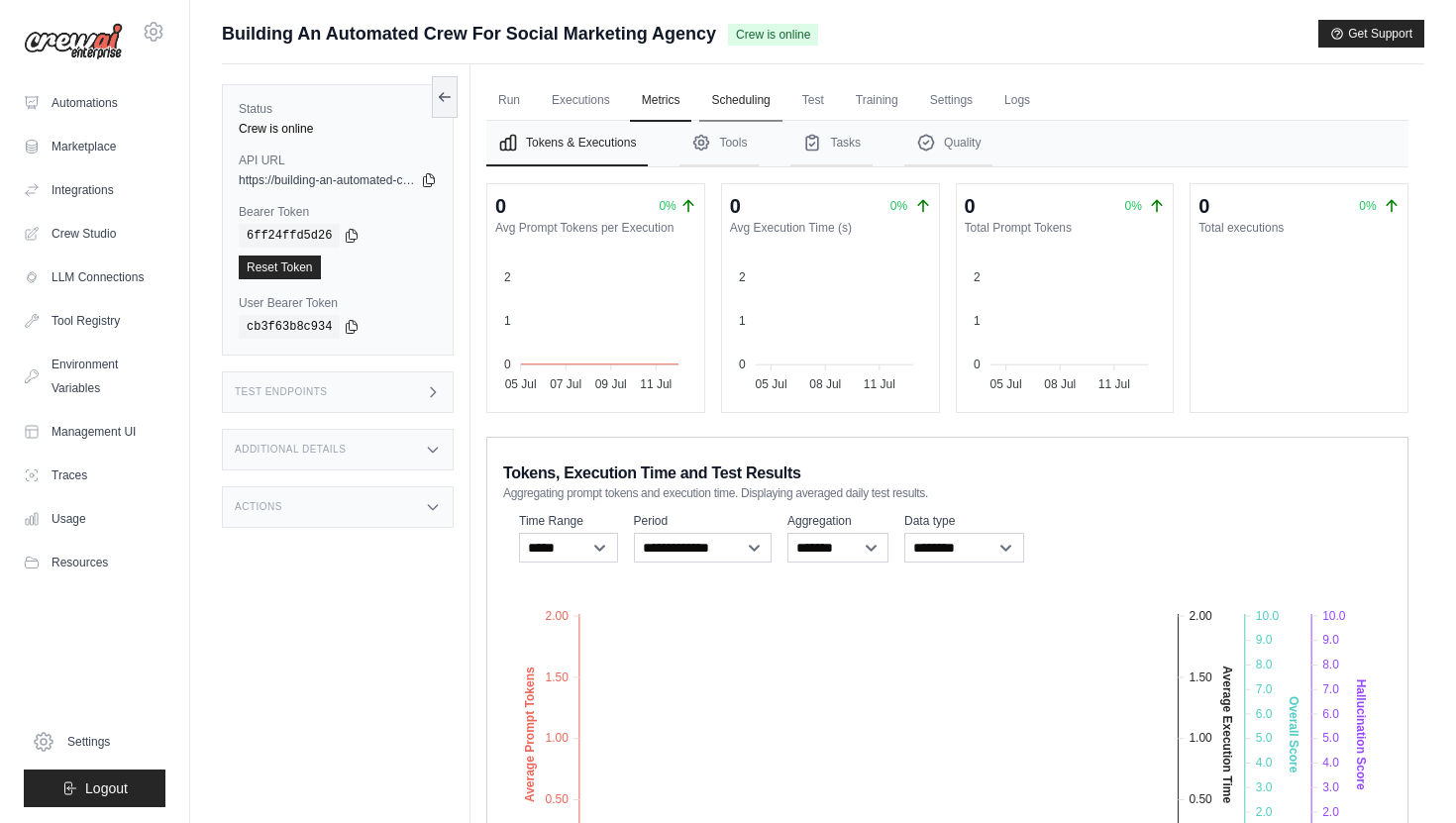 click on "Scheduling" at bounding box center (740, 101) 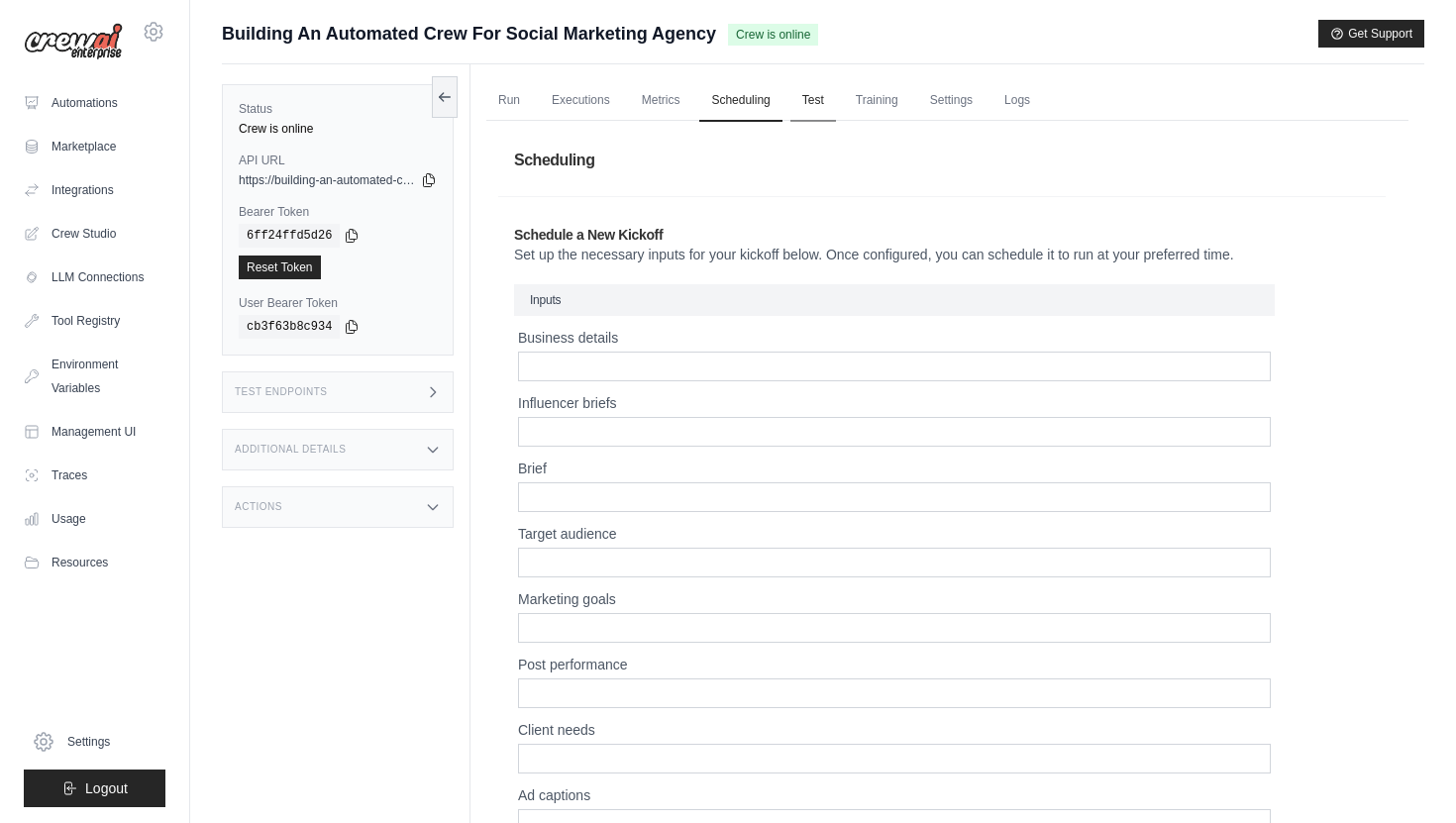 click on "Test" at bounding box center (813, 101) 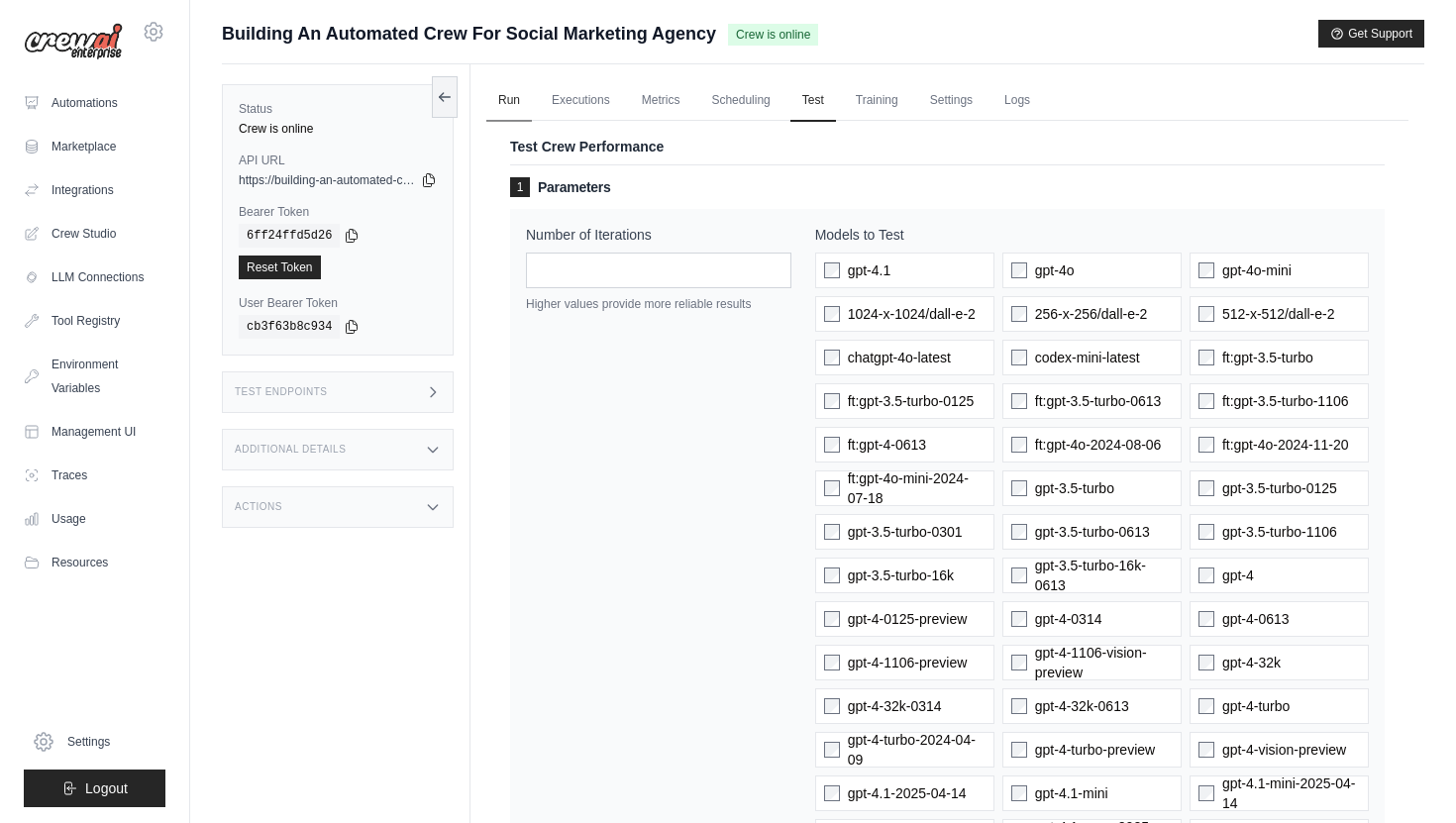 click on "Run" at bounding box center [509, 101] 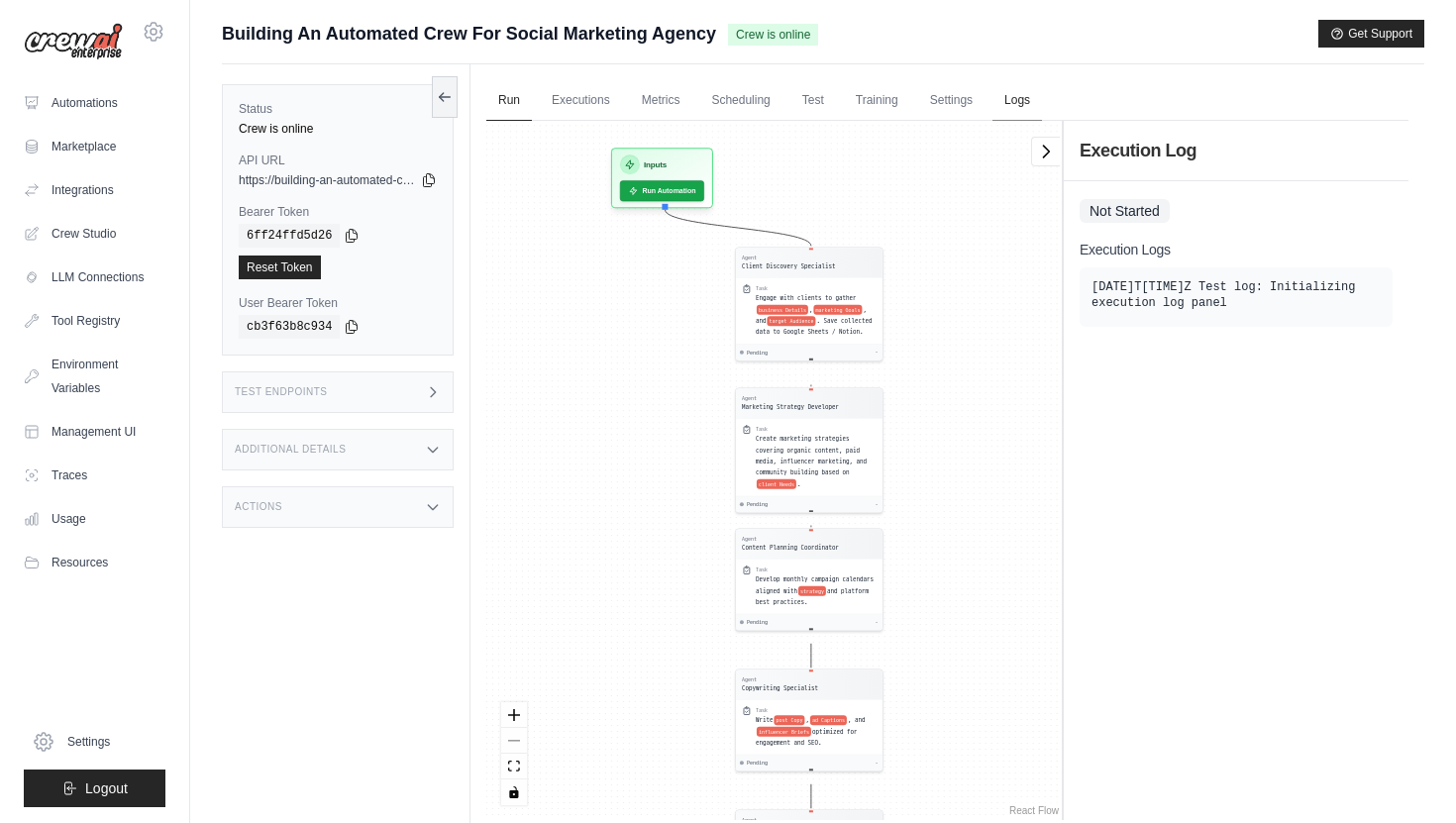 click on "Logs" at bounding box center (1017, 101) 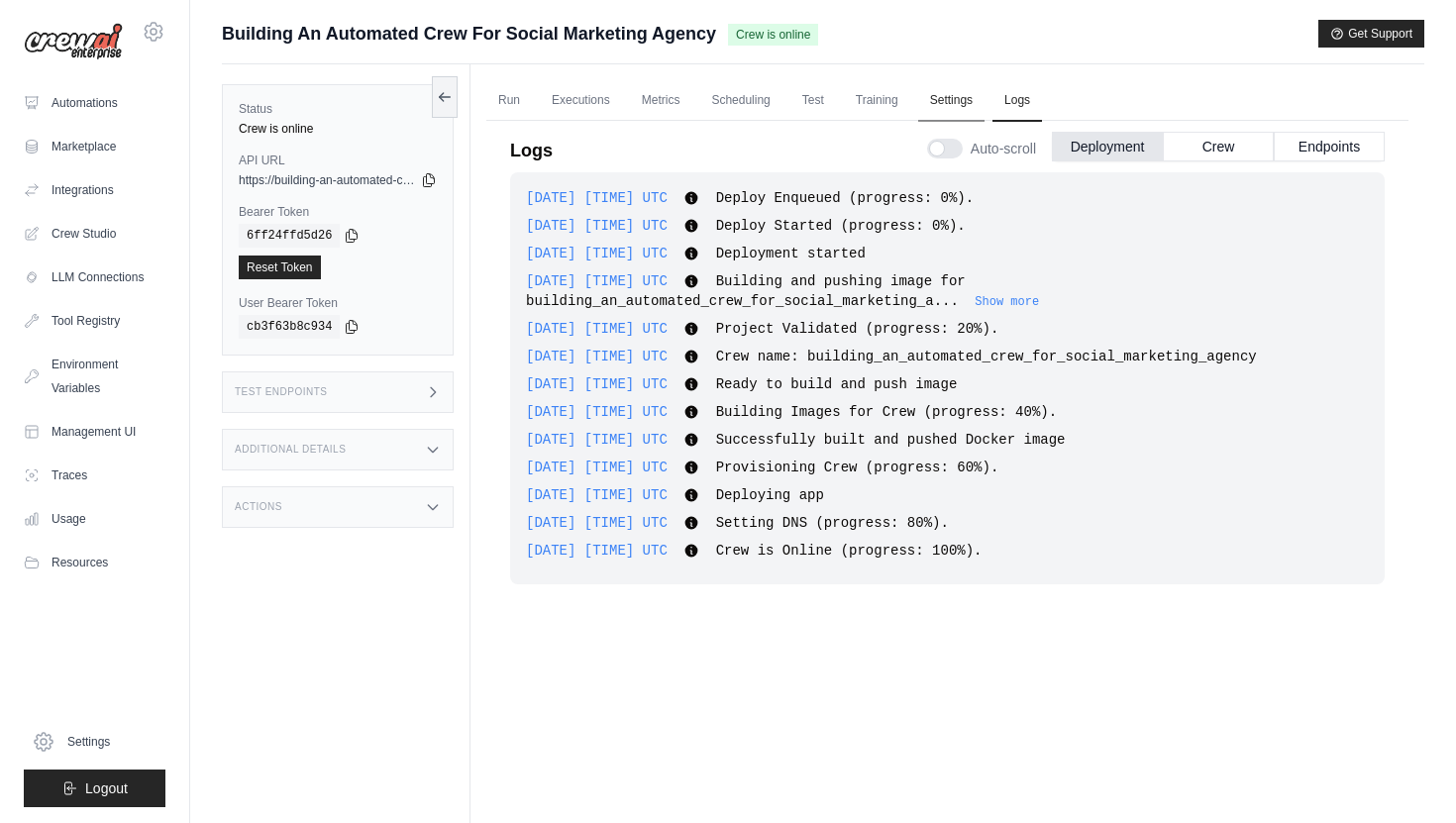 click on "Settings" at bounding box center (951, 101) 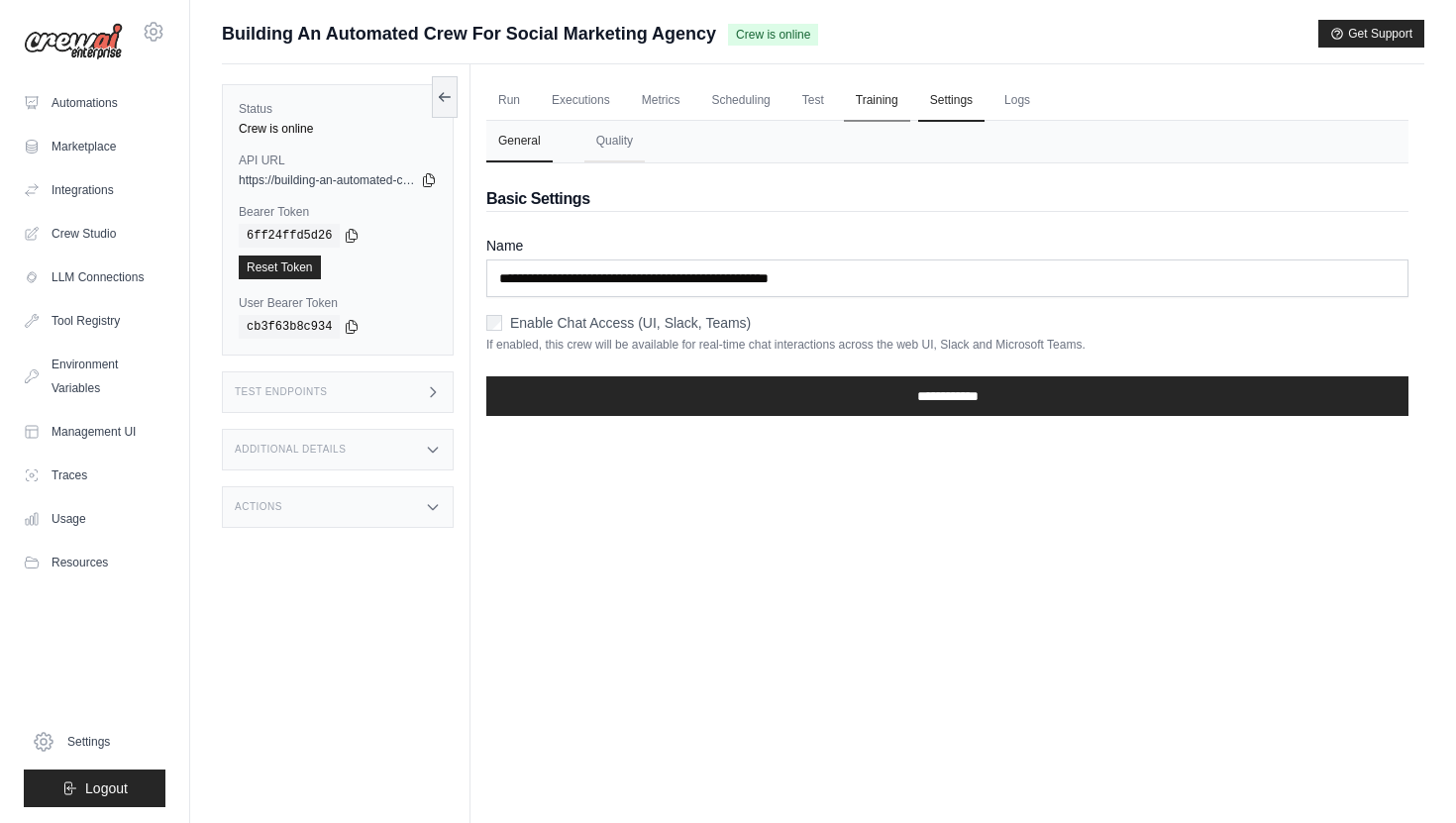 click on "Training" at bounding box center (877, 101) 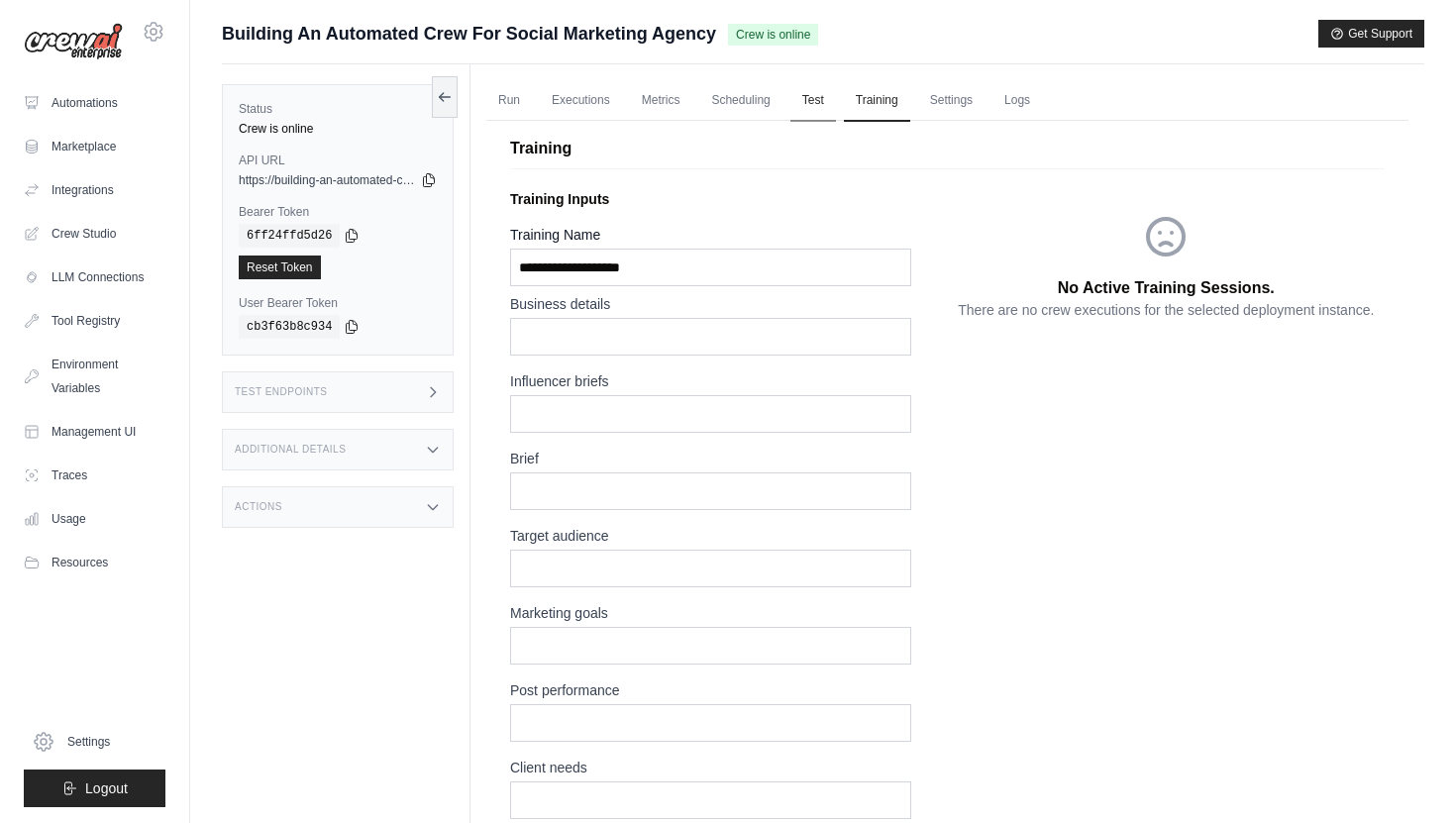 click on "Test" at bounding box center (813, 101) 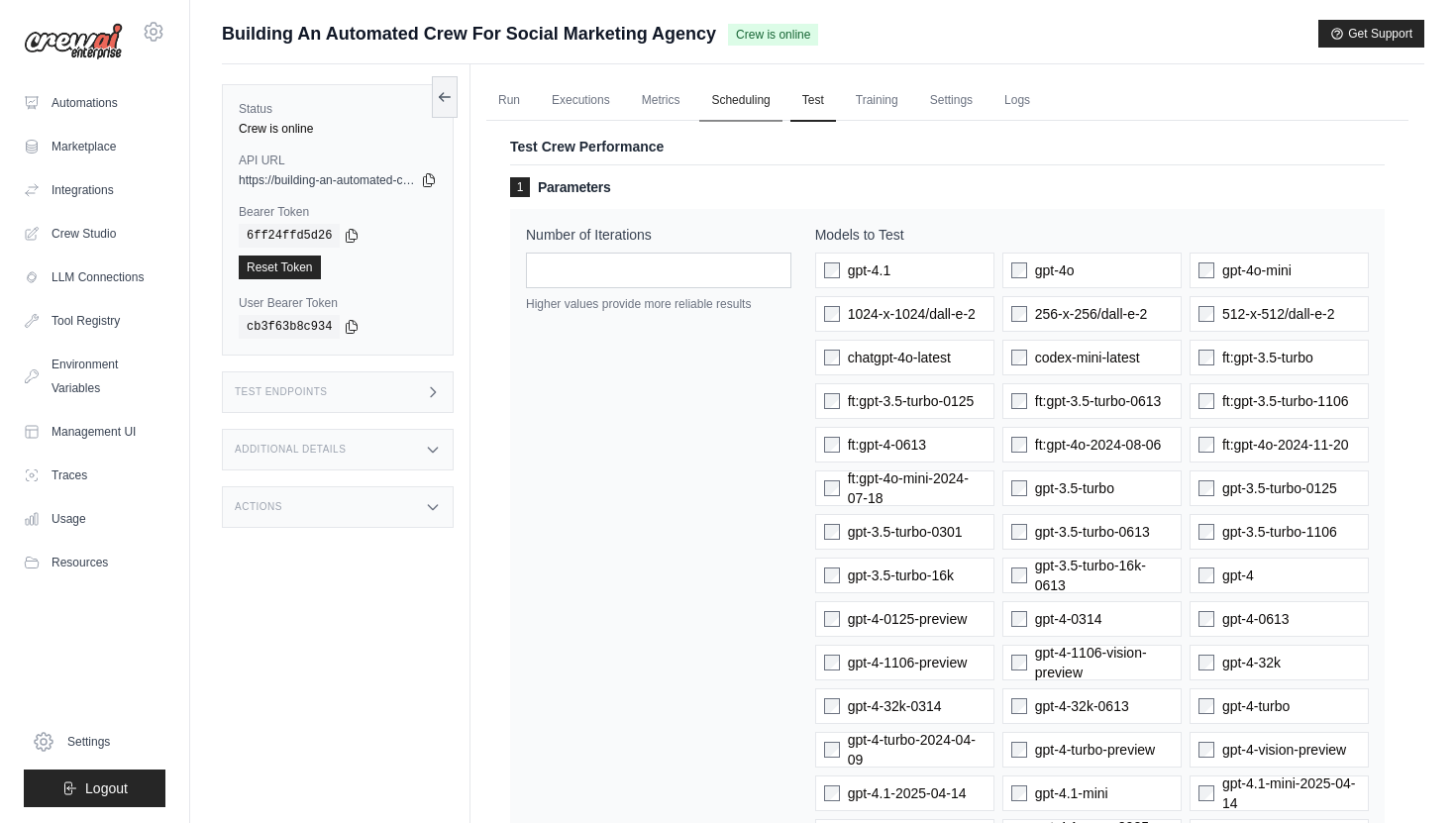 click on "Scheduling" at bounding box center [740, 101] 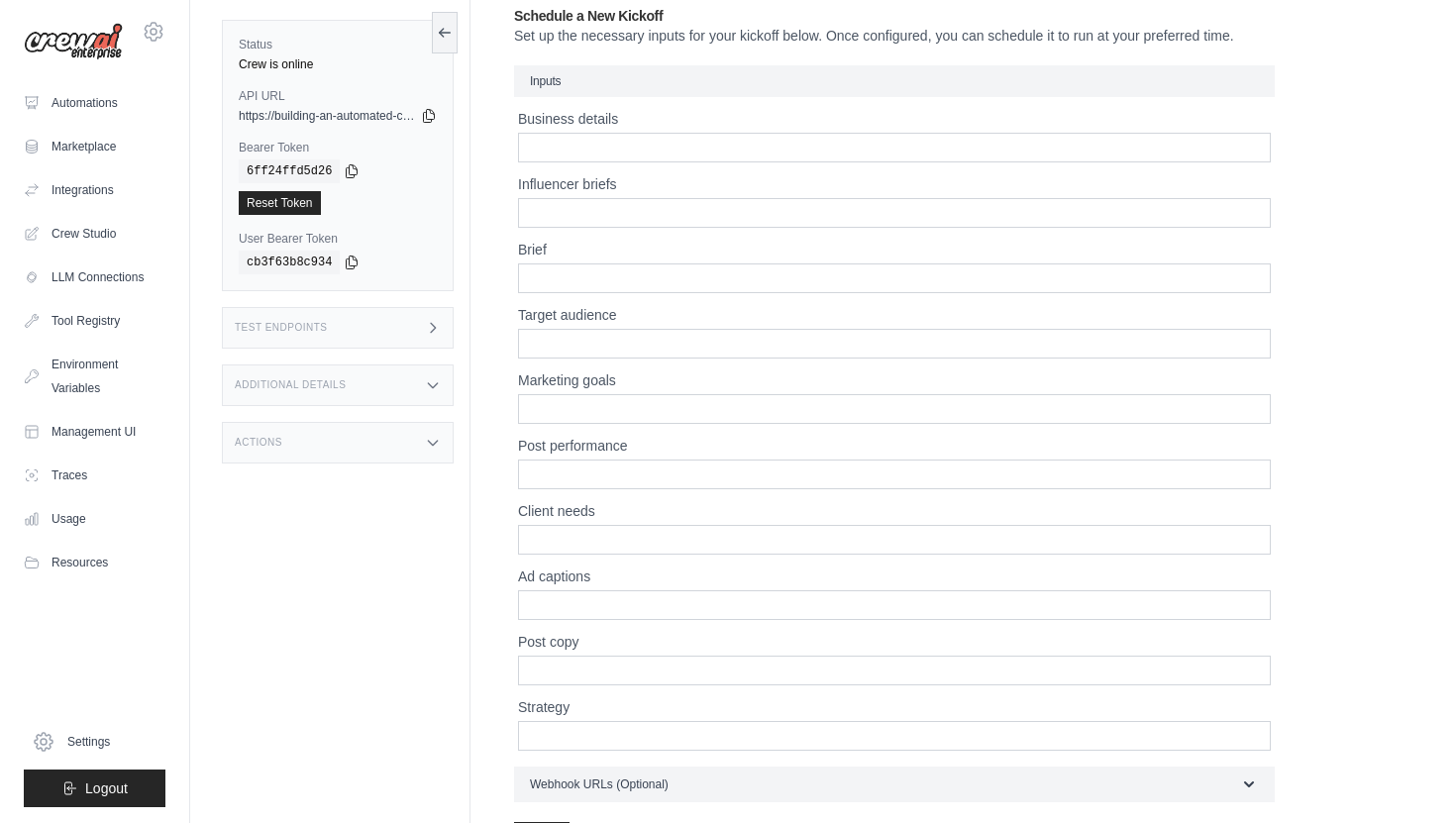 scroll, scrollTop: 0, scrollLeft: 0, axis: both 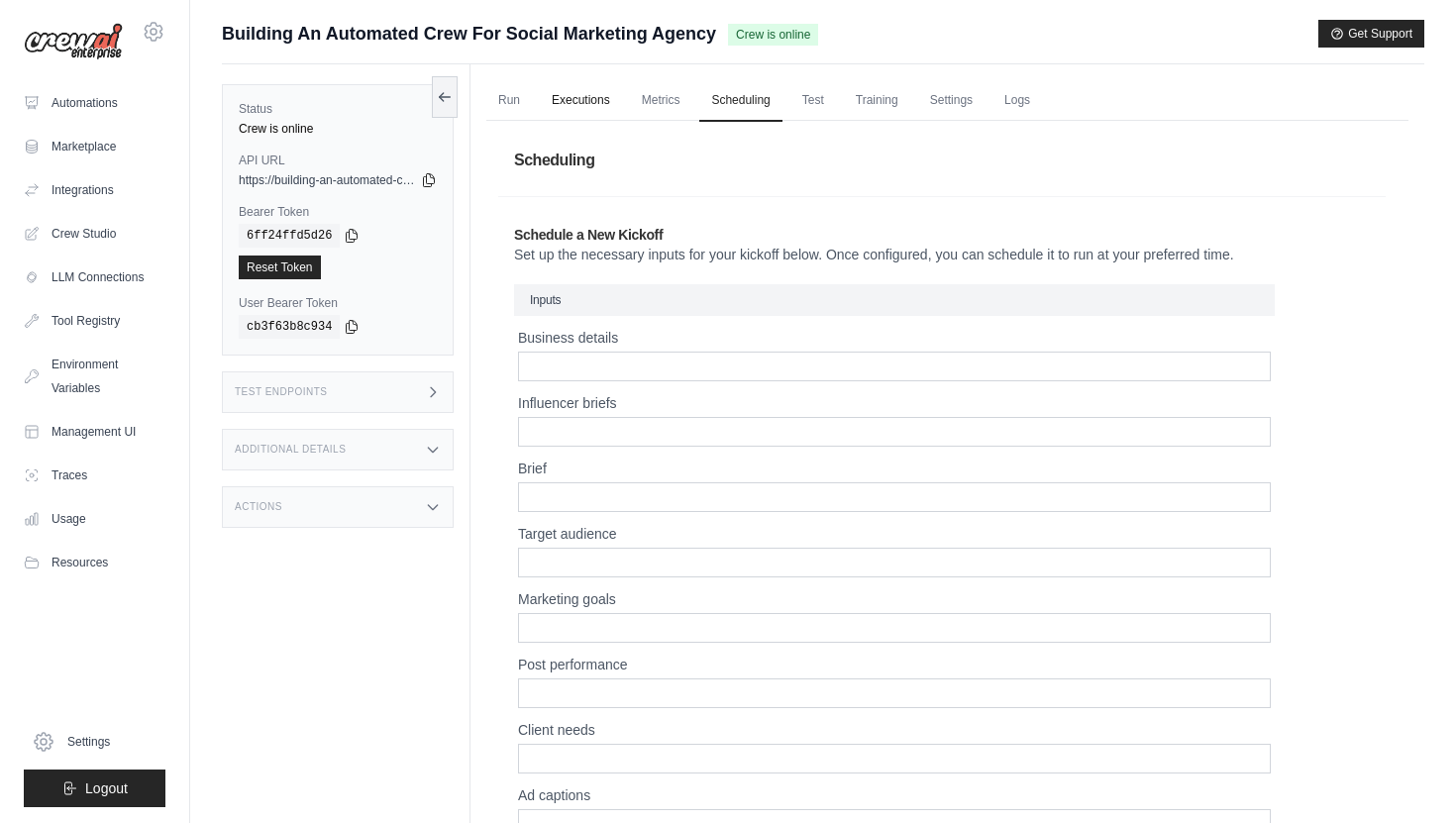 click on "Executions" at bounding box center (580, 101) 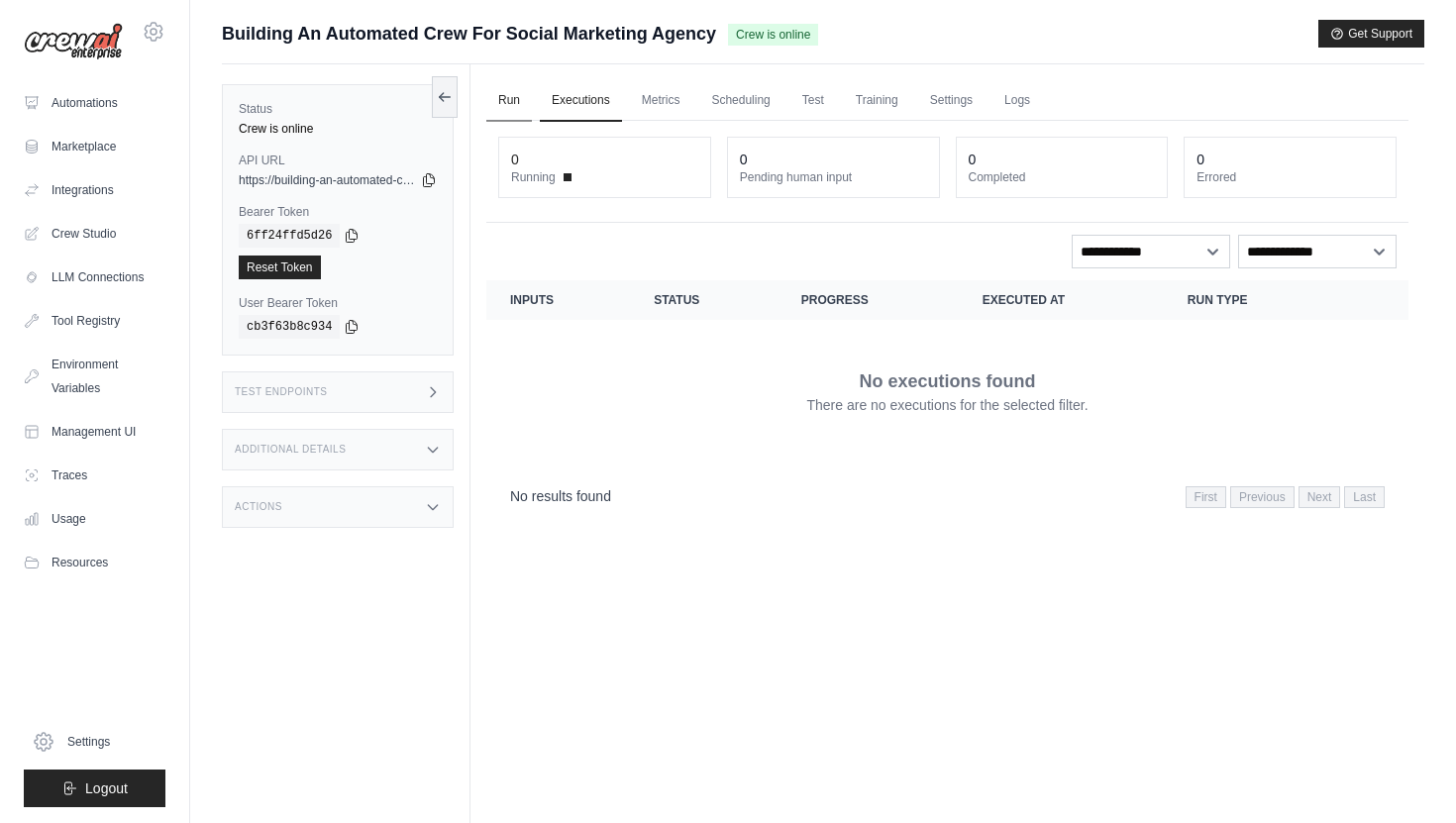 click on "Run" at bounding box center (509, 101) 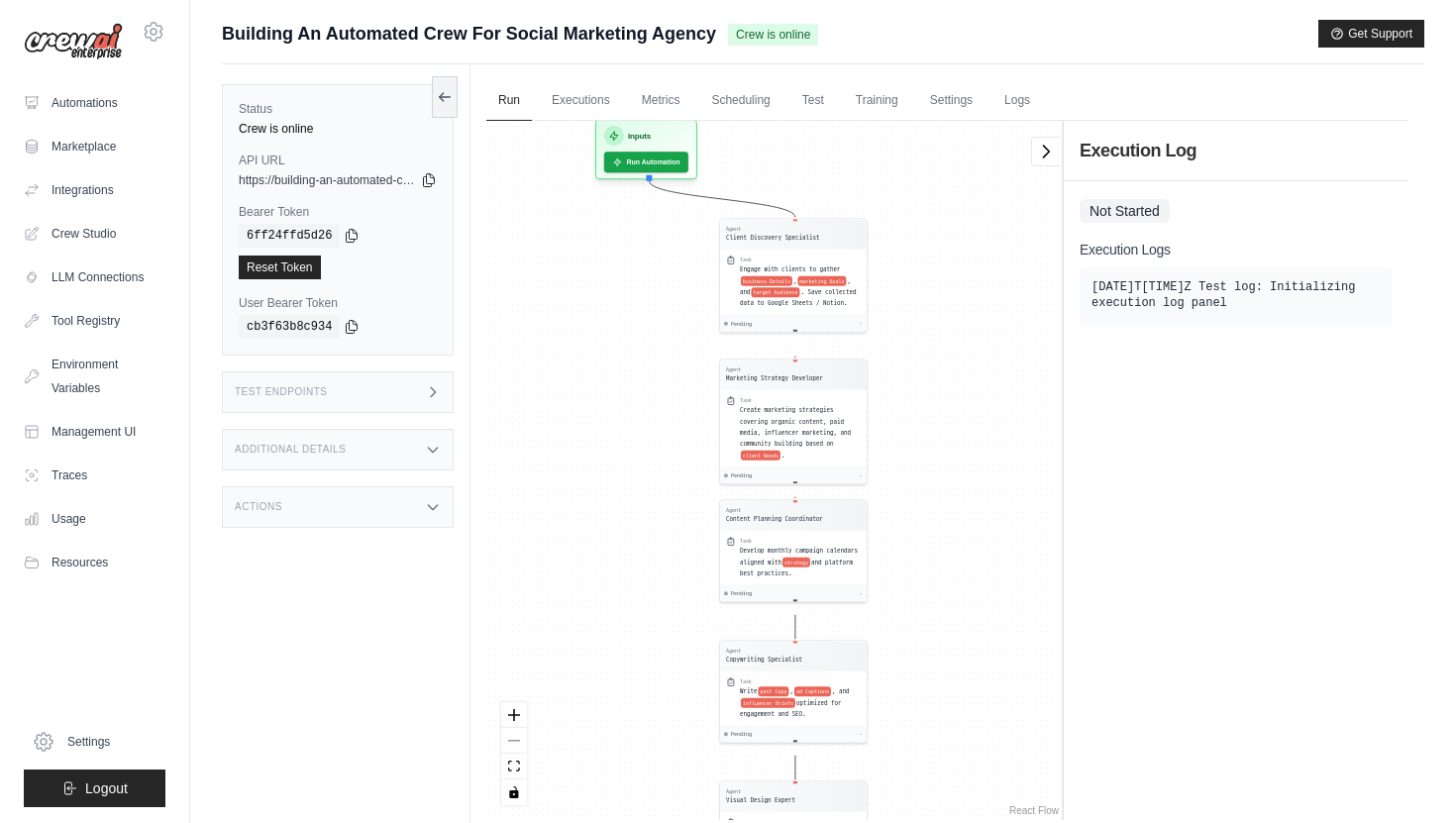 drag, startPoint x: 682, startPoint y: 312, endPoint x: 642, endPoint y: 305, distance: 40.60788 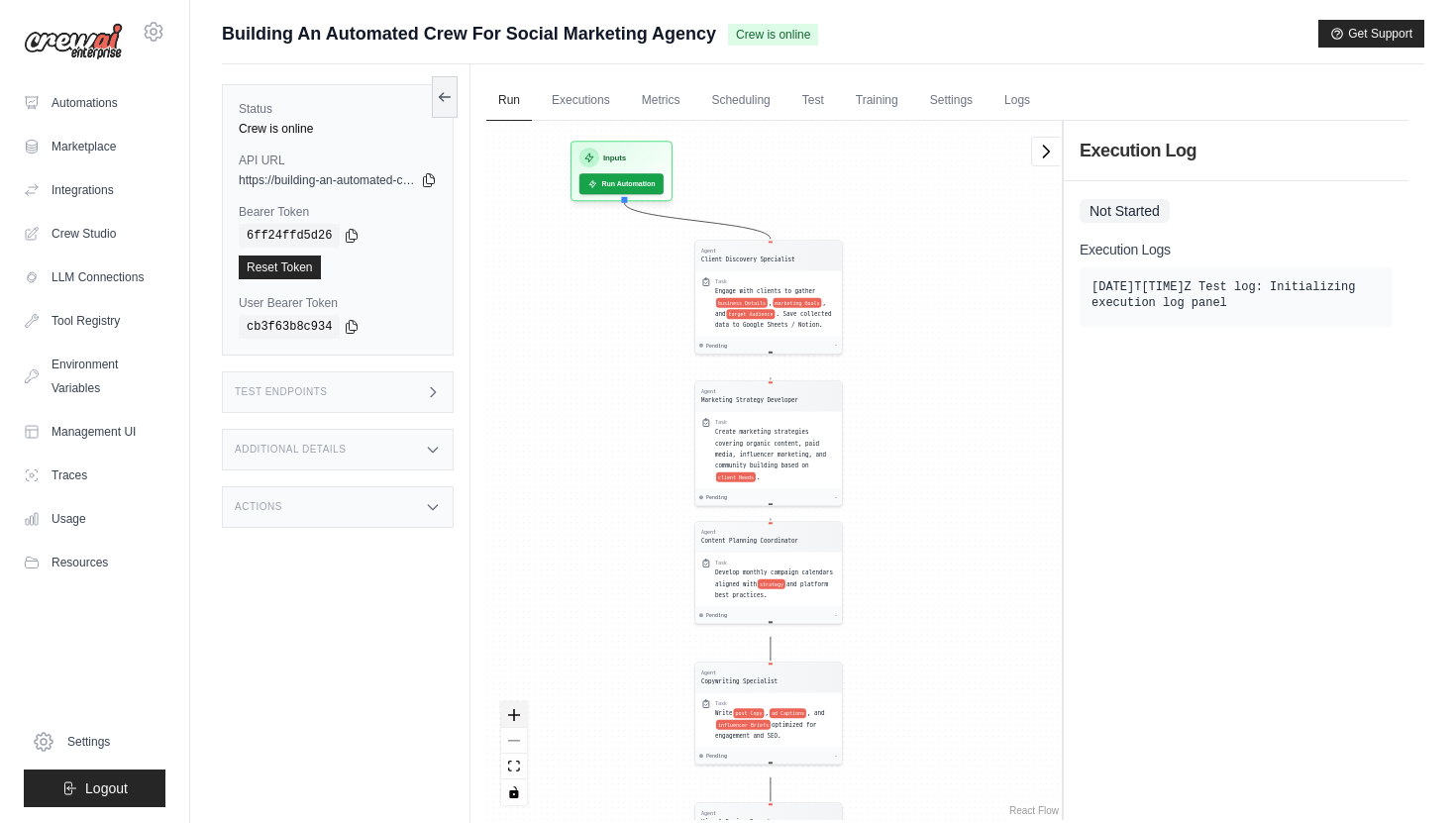 click at bounding box center (514, 715) 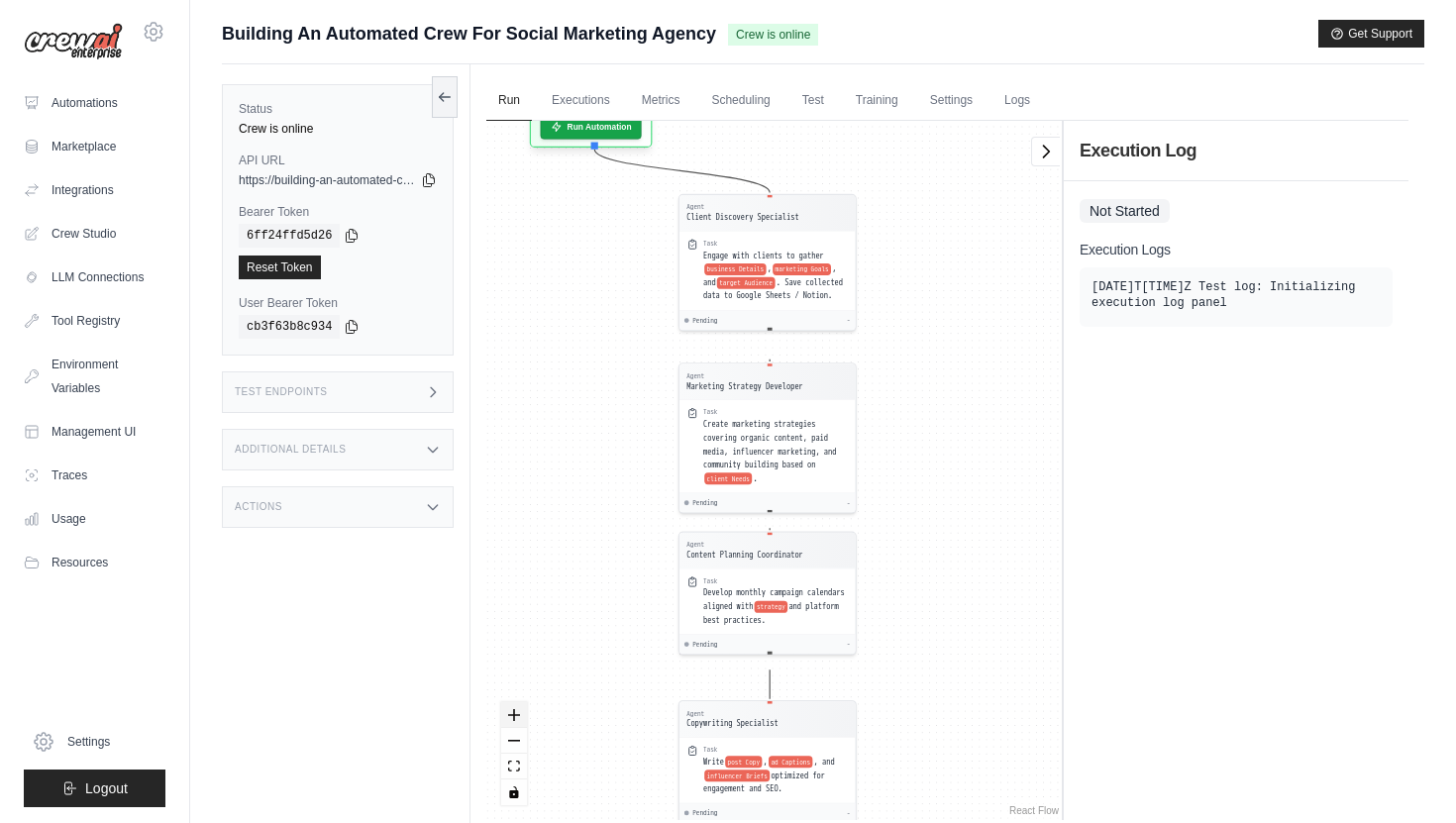 click at bounding box center (514, 715) 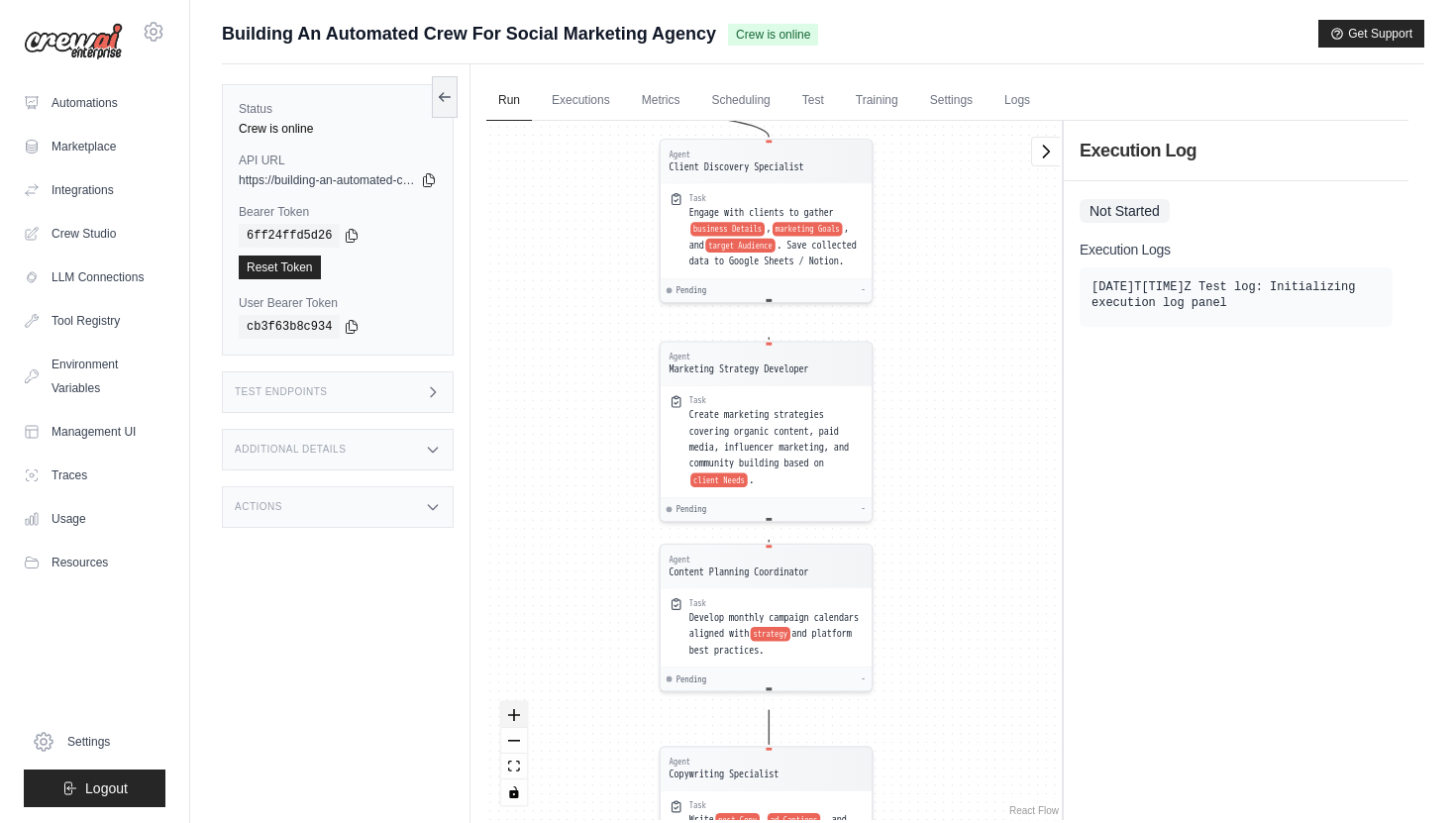 click at bounding box center [514, 715] 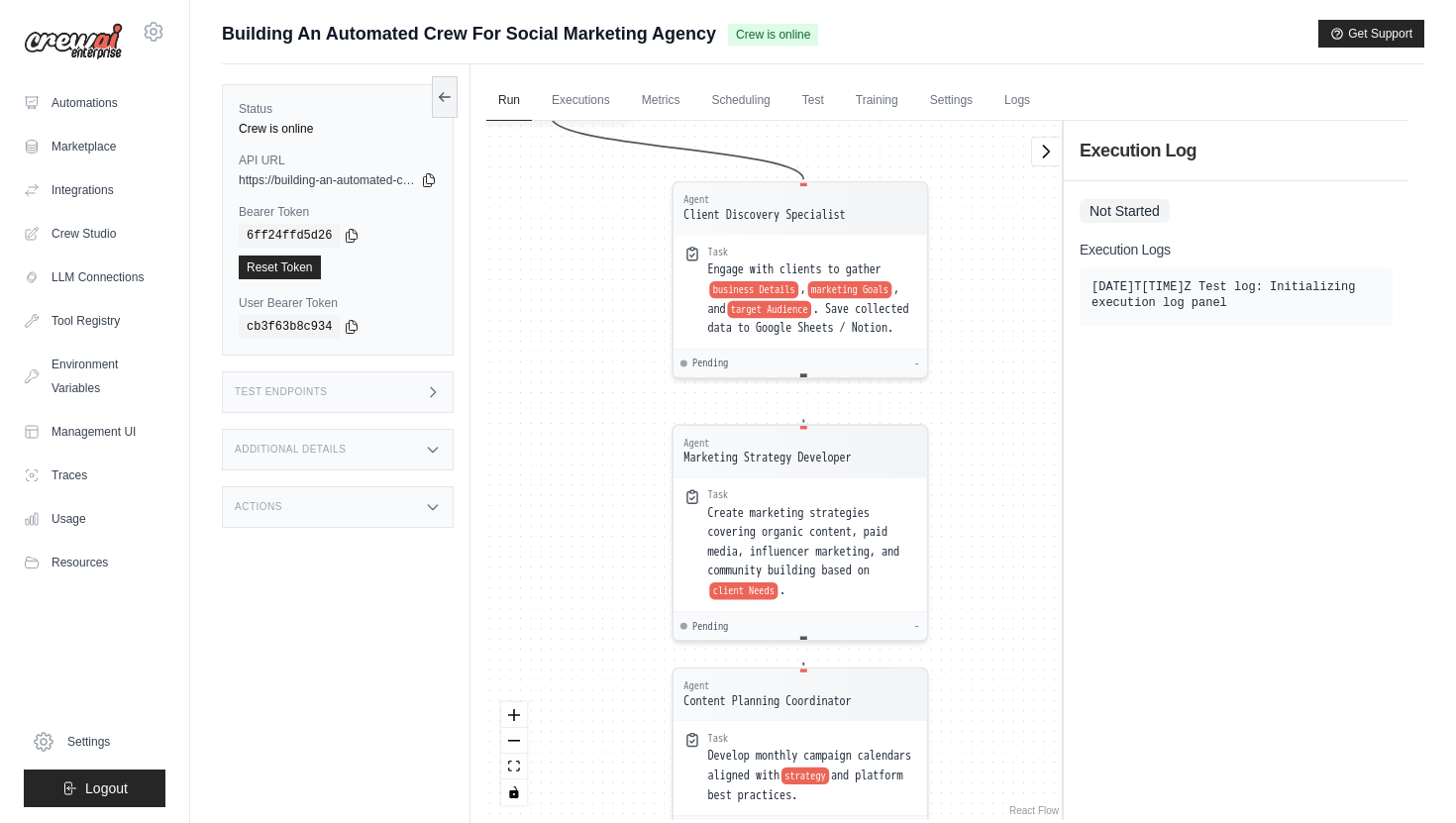 drag, startPoint x: 583, startPoint y: 376, endPoint x: 619, endPoint y: 485, distance: 114.79111 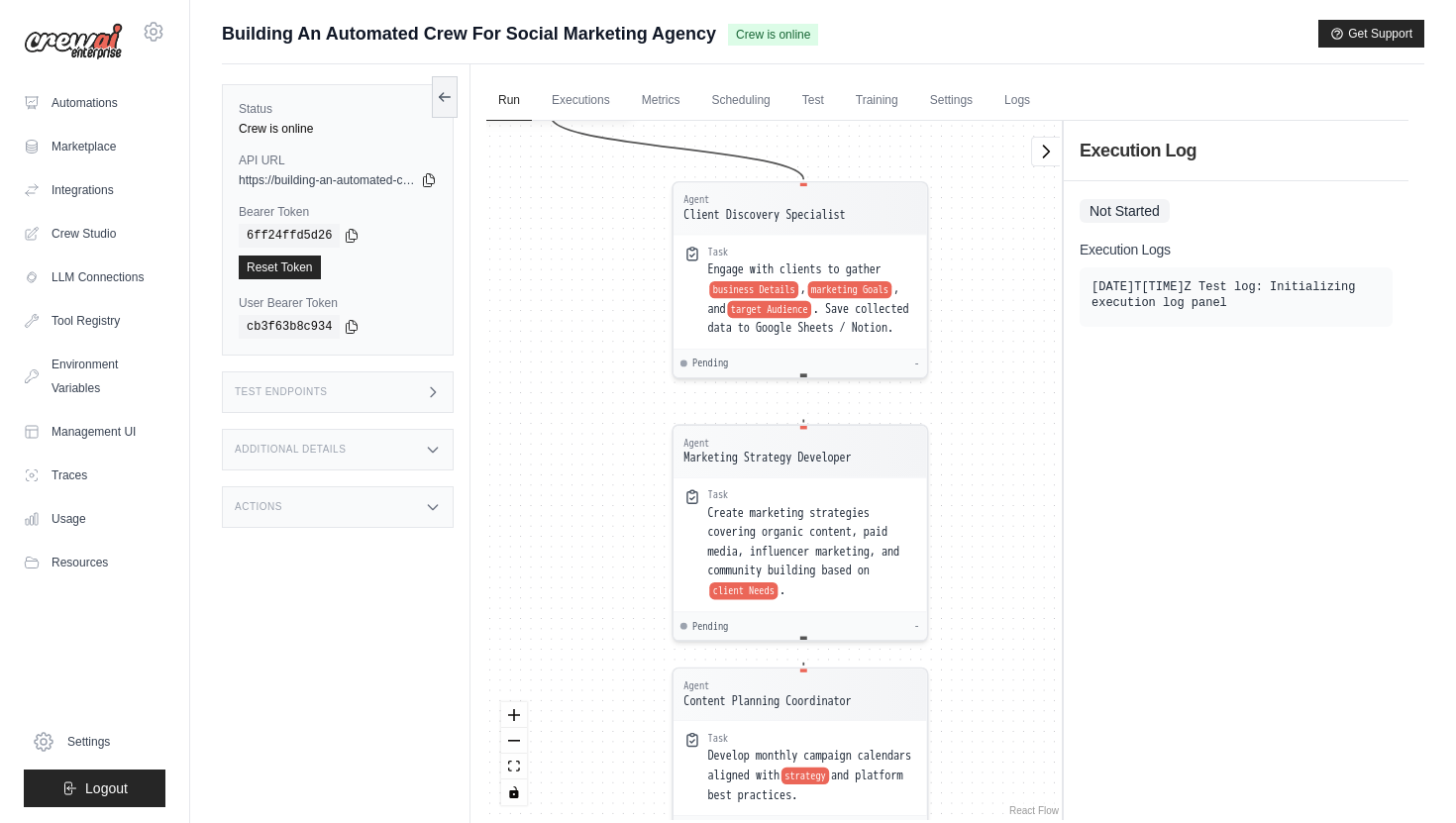 click on "Agent Client Discovery Specialist Task Engage with clients to gather  business Details ,  marketing Goals , and  target Audience . Save collected data to Google Sheets / Notion. Pending - Agent Marketing Strategy Developer Task Create marketing strategies covering organic content, paid media, influencer marketing, and community building based on  client Needs . Pending - Agent Content Planning Coordinator Task Develop monthly campaign calendars aligned with  strategy  and platform best practices. Pending - Agent Copywriting Specialist Task Write  post Copy ,  ad Captions , and  influencer Briefs  optimized for engagement and SEO. Pending - Agent Visual Design Expert Task Use Canva API to generate visual assets based on  brief  and conduct A/B testing. Pending - Agent Content Publishing Manager Task Schedule and publish content via Buffer, ensuring posts go out on time. Pending - Agent Performance Monitoring Analyst Task Track  post Performance  and generate reports with insights and recommendations. Pending -" at bounding box center (774, 470) 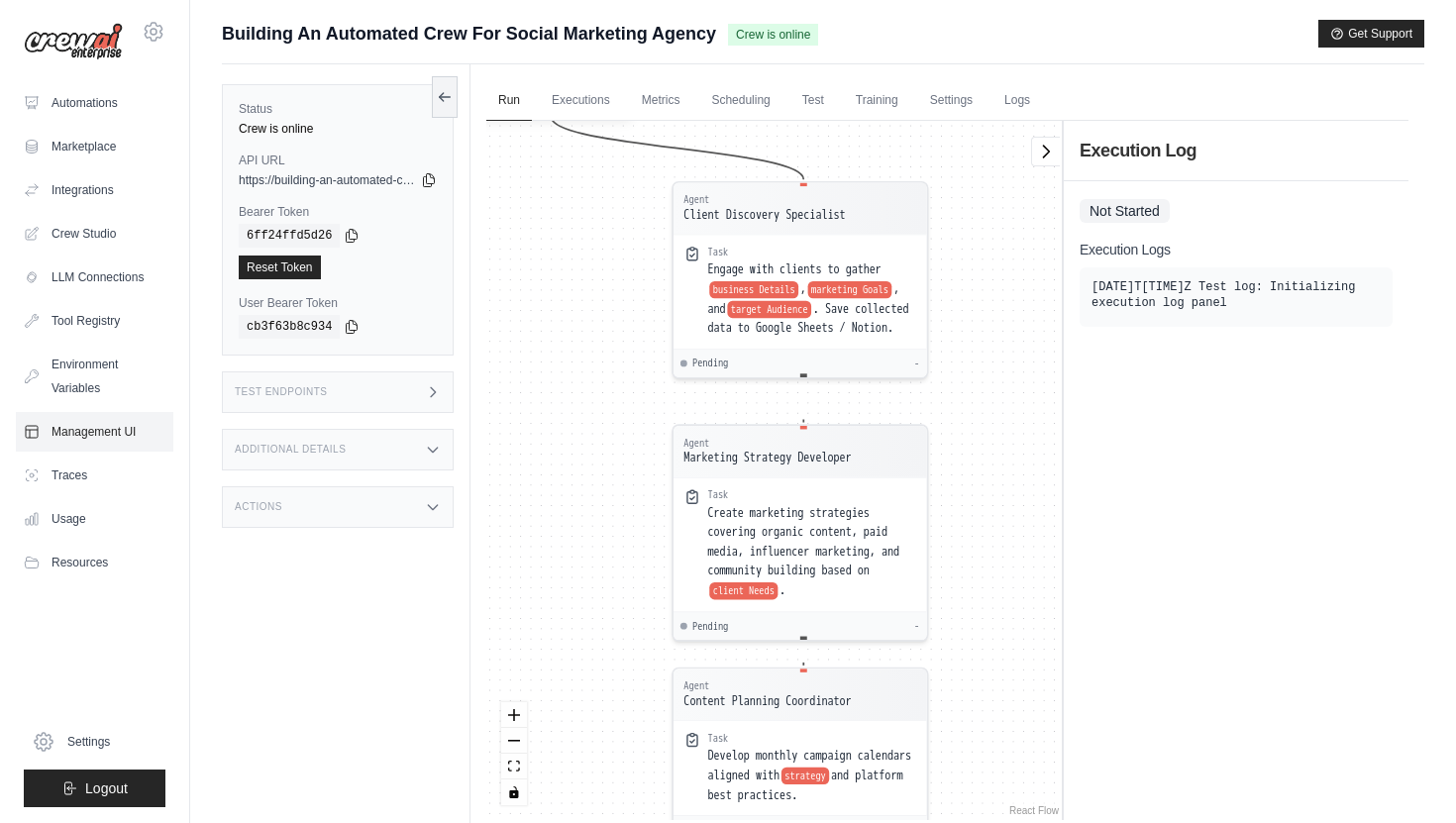 click on "Management UI" at bounding box center [94, 432] 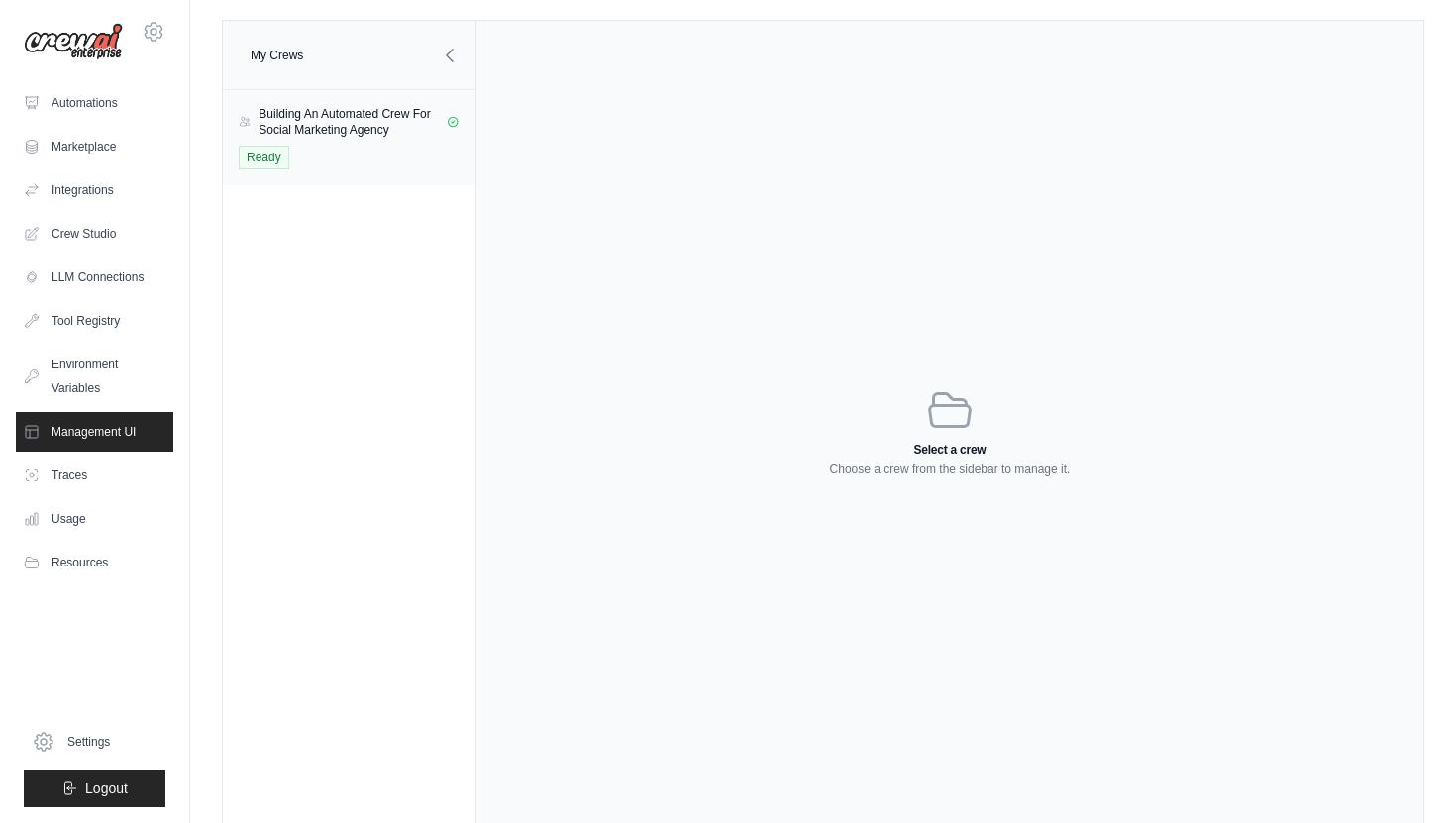 click on "Building An Automated Crew For Social Marketing Agency" at bounding box center (353, 122) 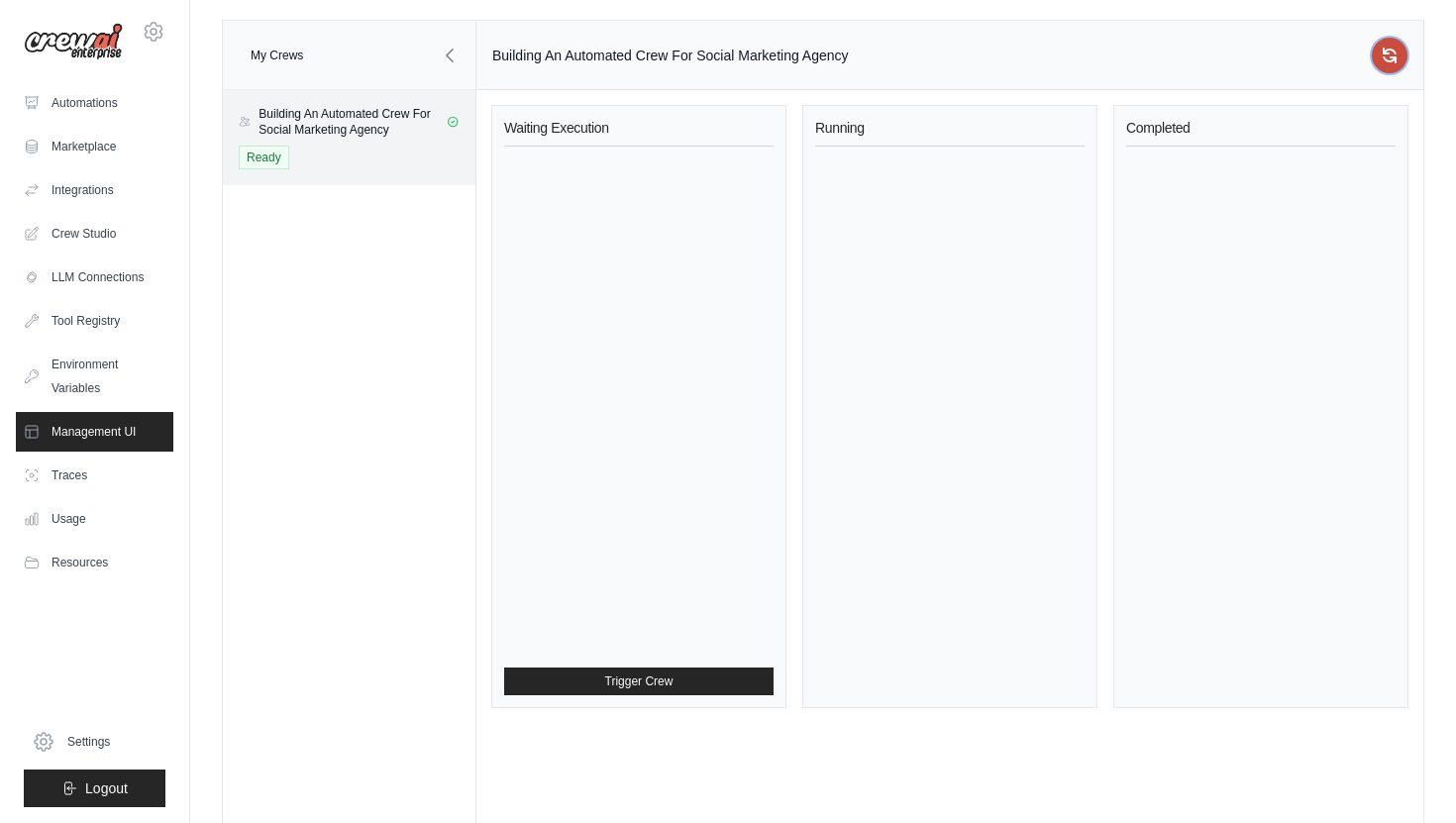 click 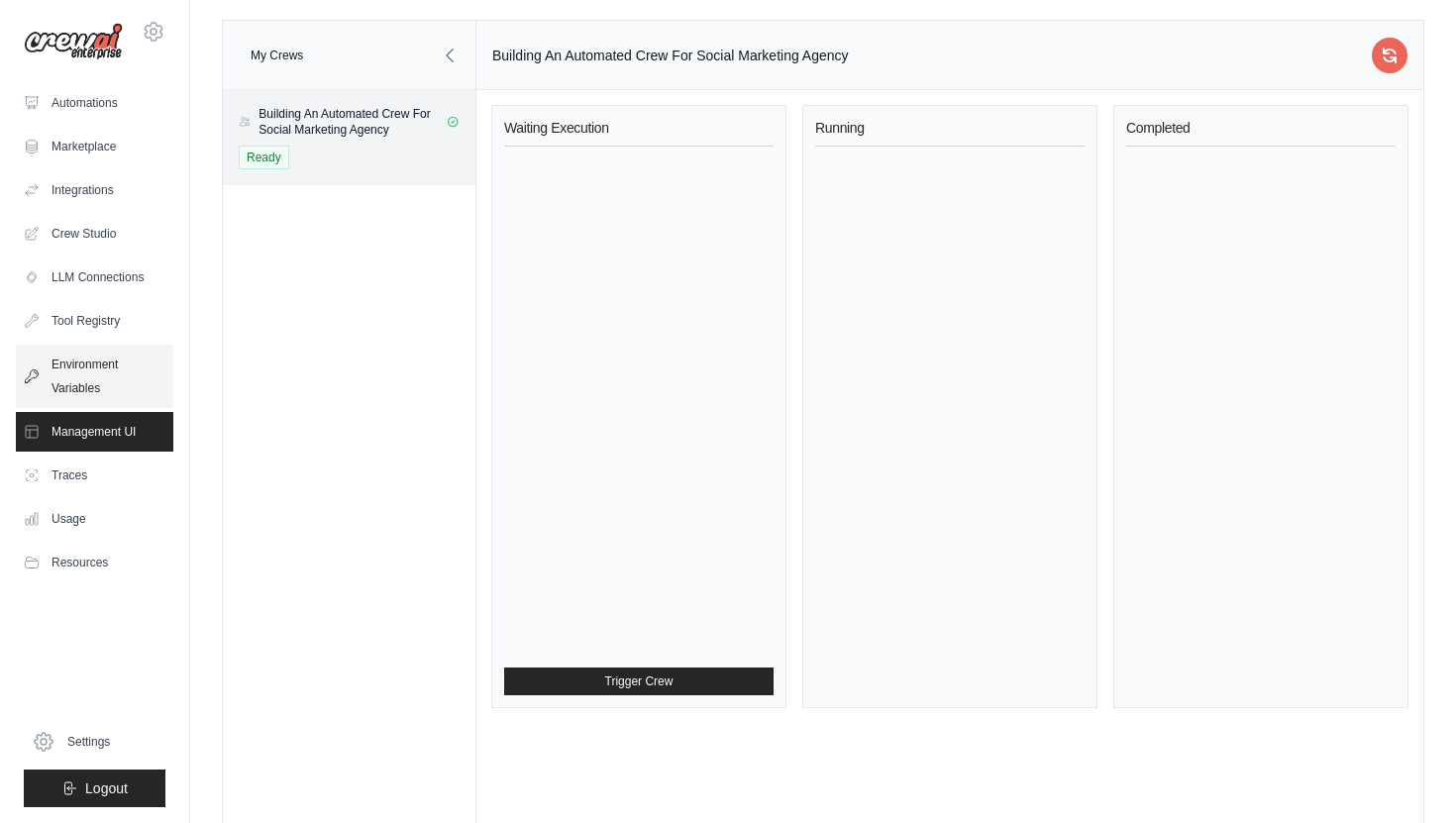 click on "Environment Variables" at bounding box center (94, 376) 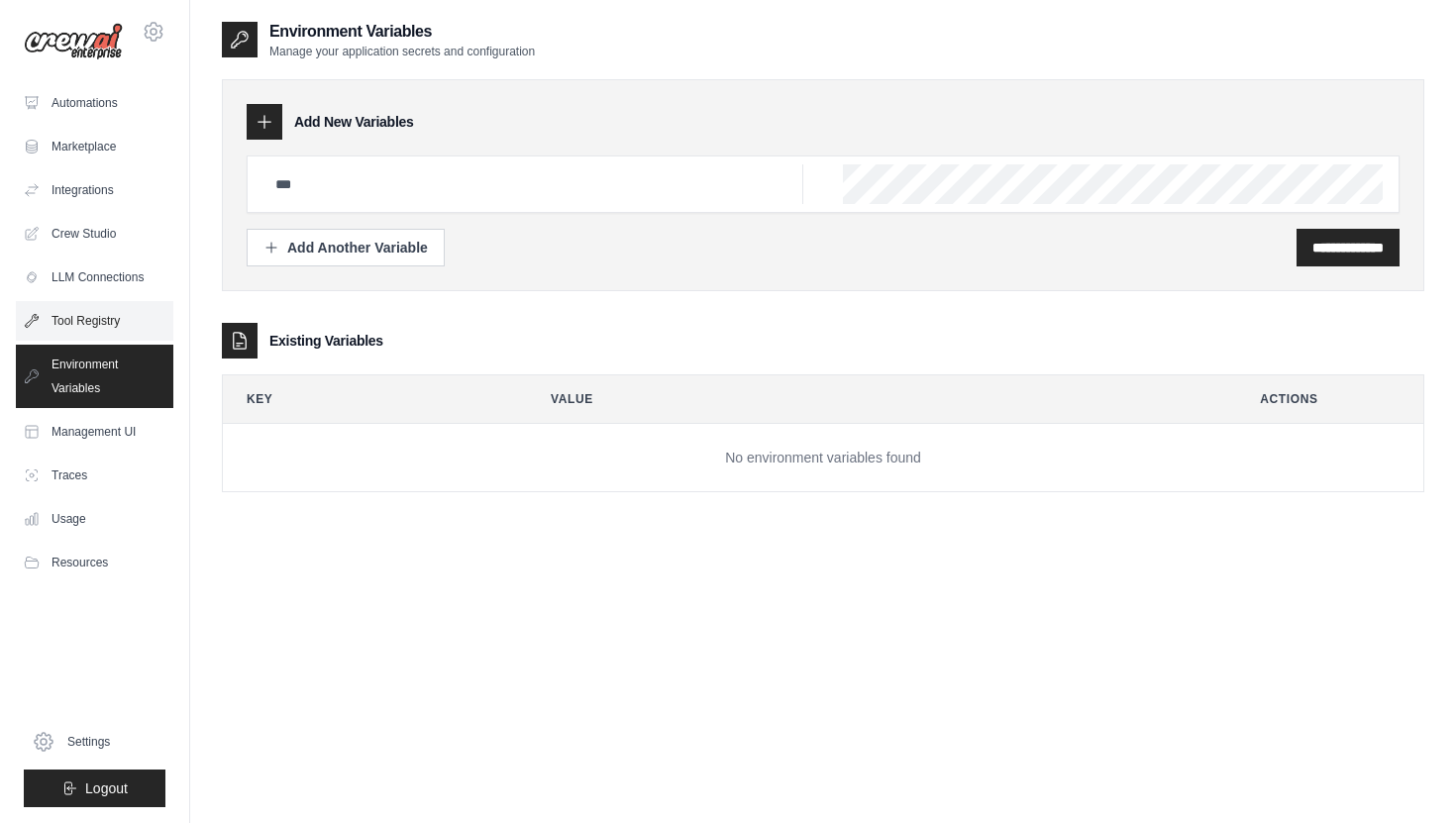 click on "Tool Registry" at bounding box center (94, 321) 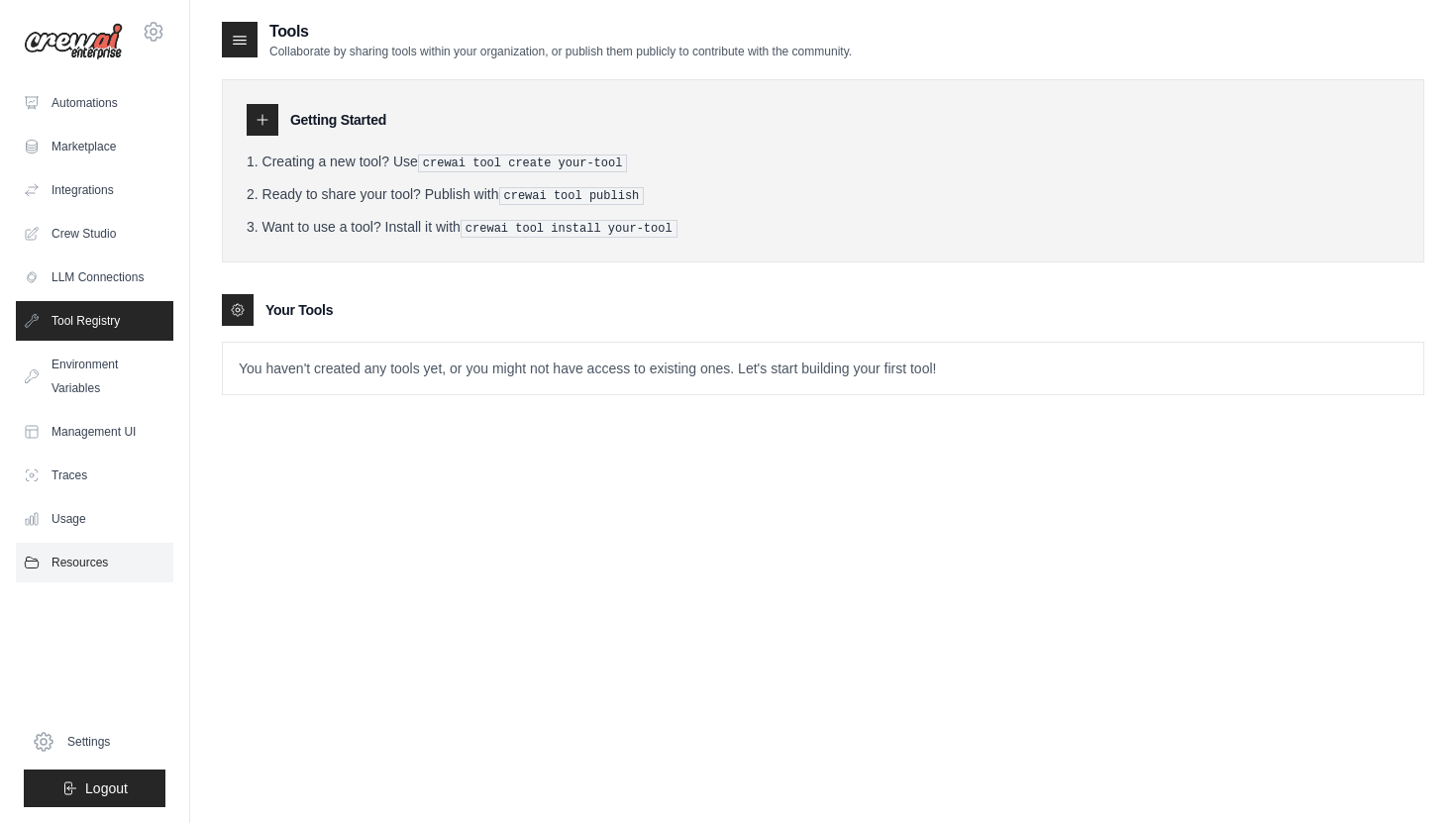 click on "Resources" at bounding box center [94, 563] 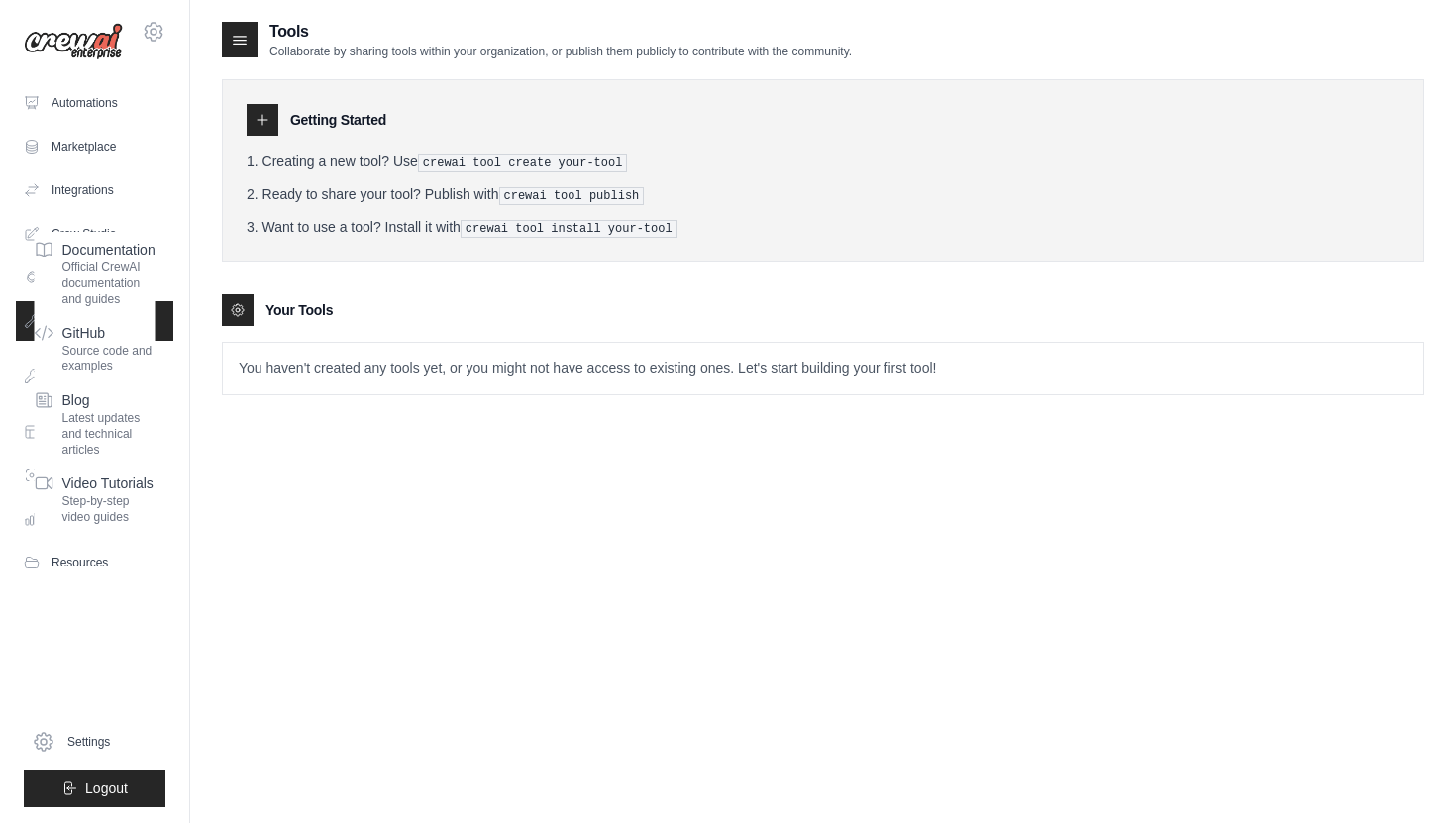 click on "Automations
Marketplace
Integrations
Crew Studio
LLM Connections
Documentation" at bounding box center [94, 445] 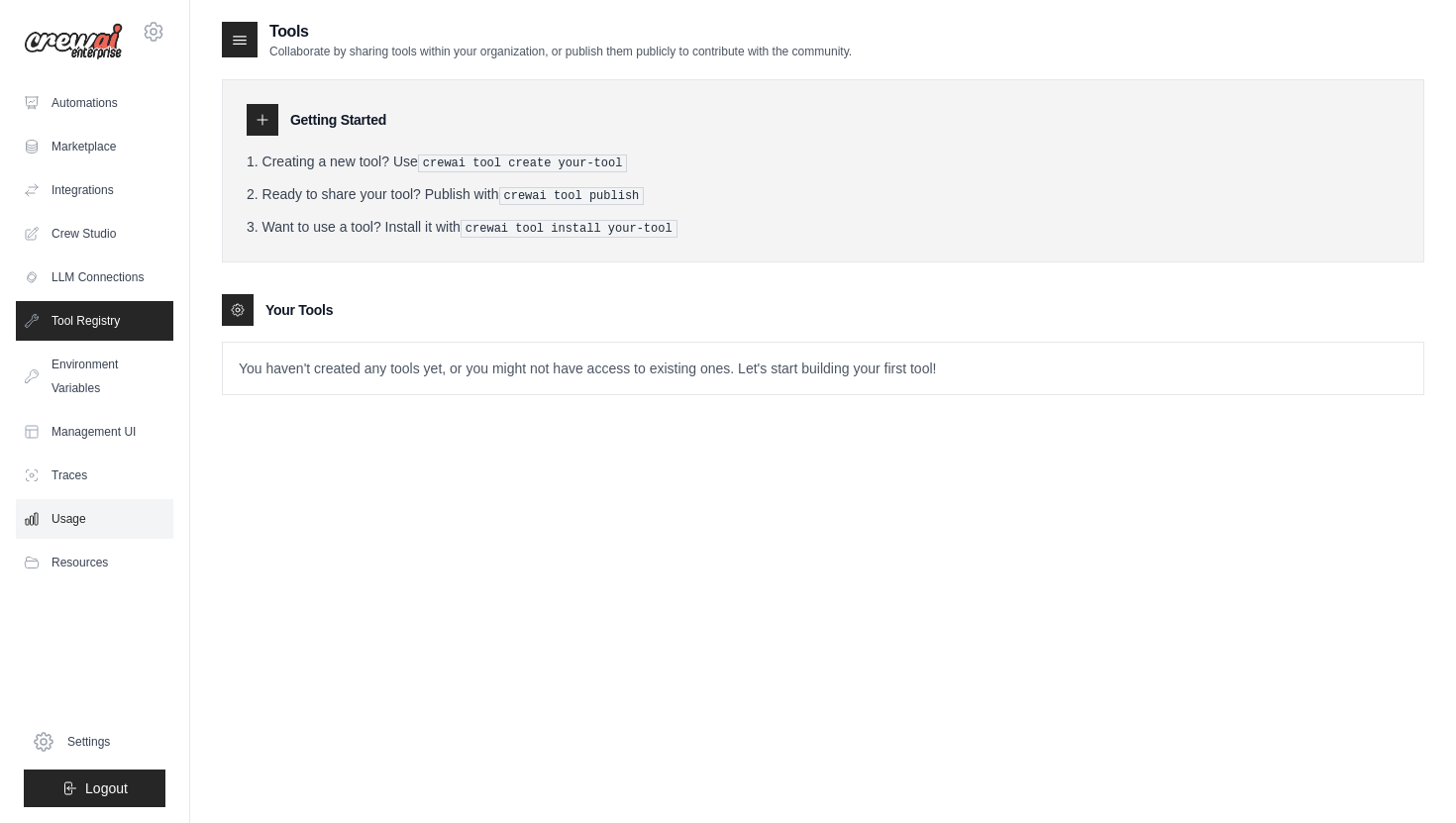 click on "Usage" at bounding box center (94, 519) 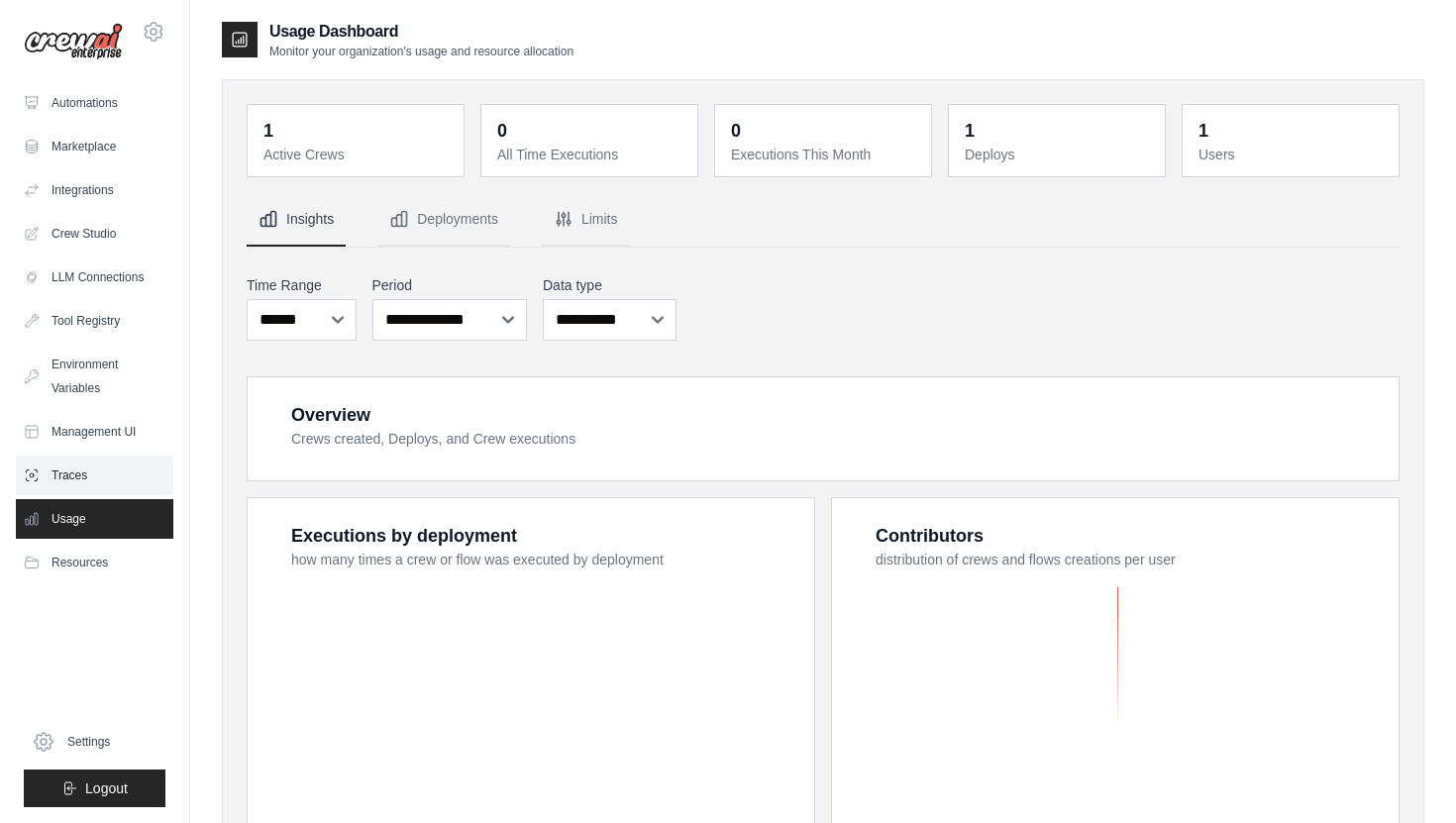 click on "Traces" at bounding box center [94, 475] 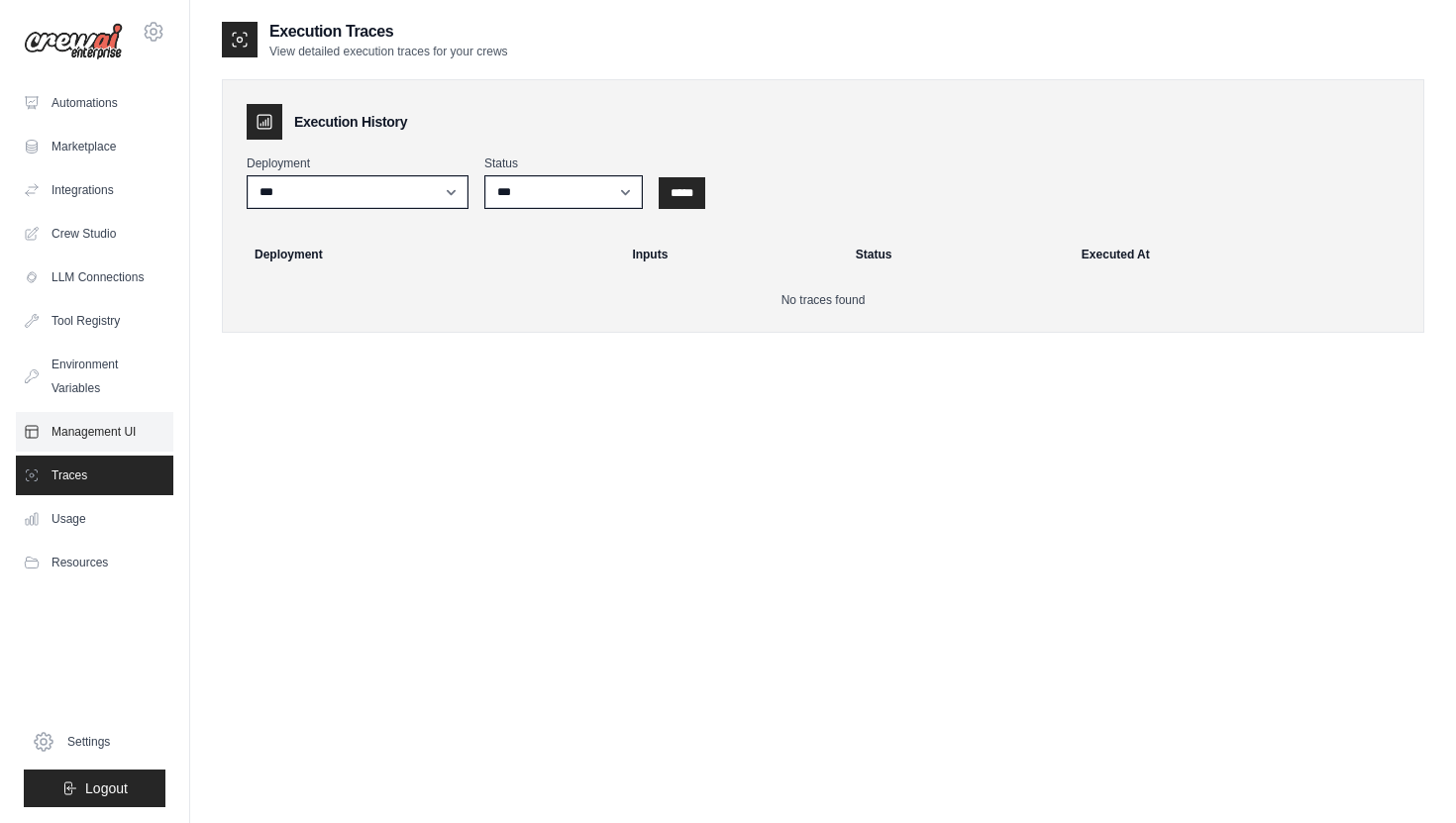 click on "Management UI" at bounding box center [94, 432] 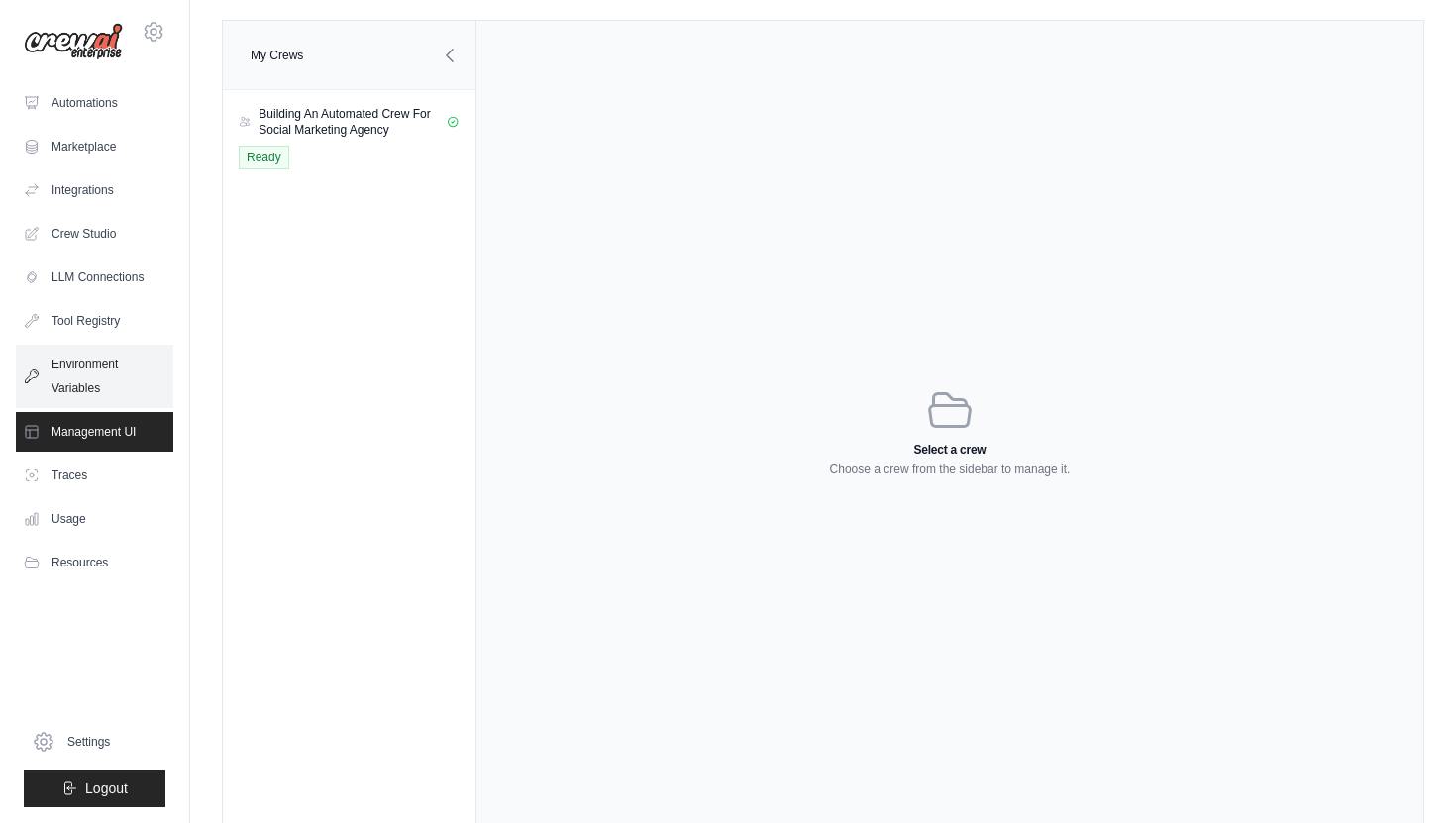 click on "Environment Variables" at bounding box center [94, 376] 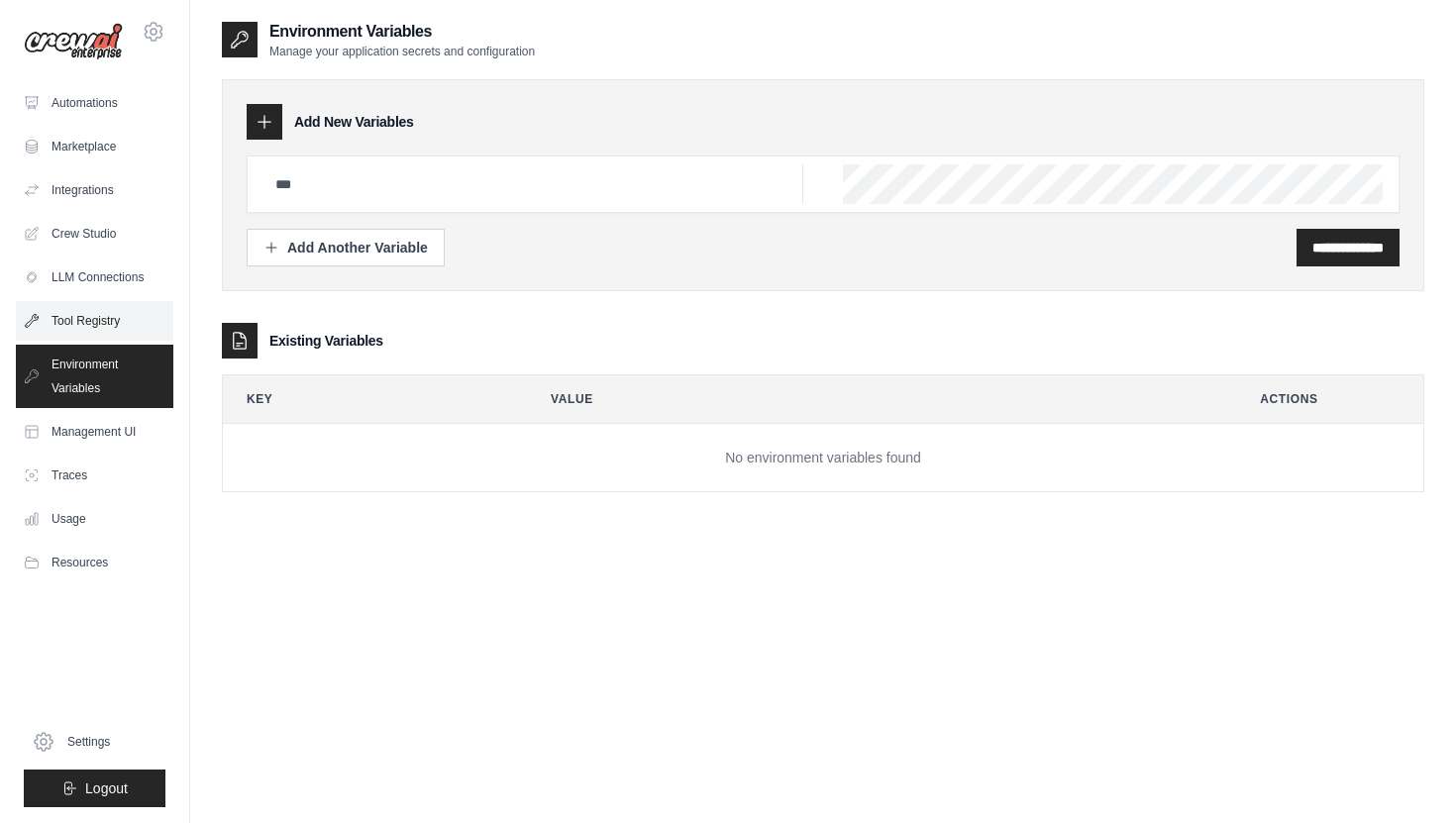 click on "Tool Registry" at bounding box center (94, 321) 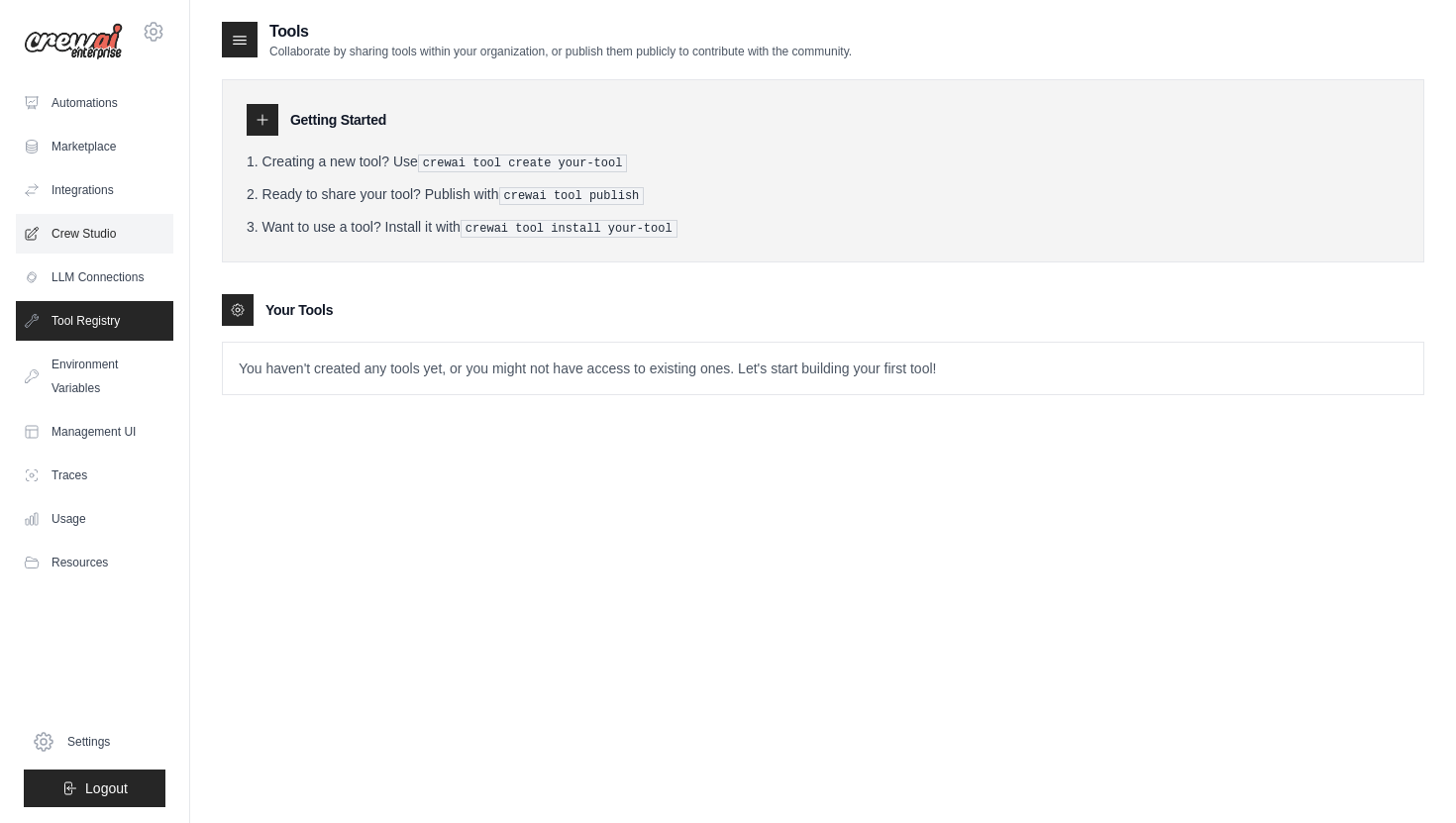 click on "Crew Studio" at bounding box center (94, 234) 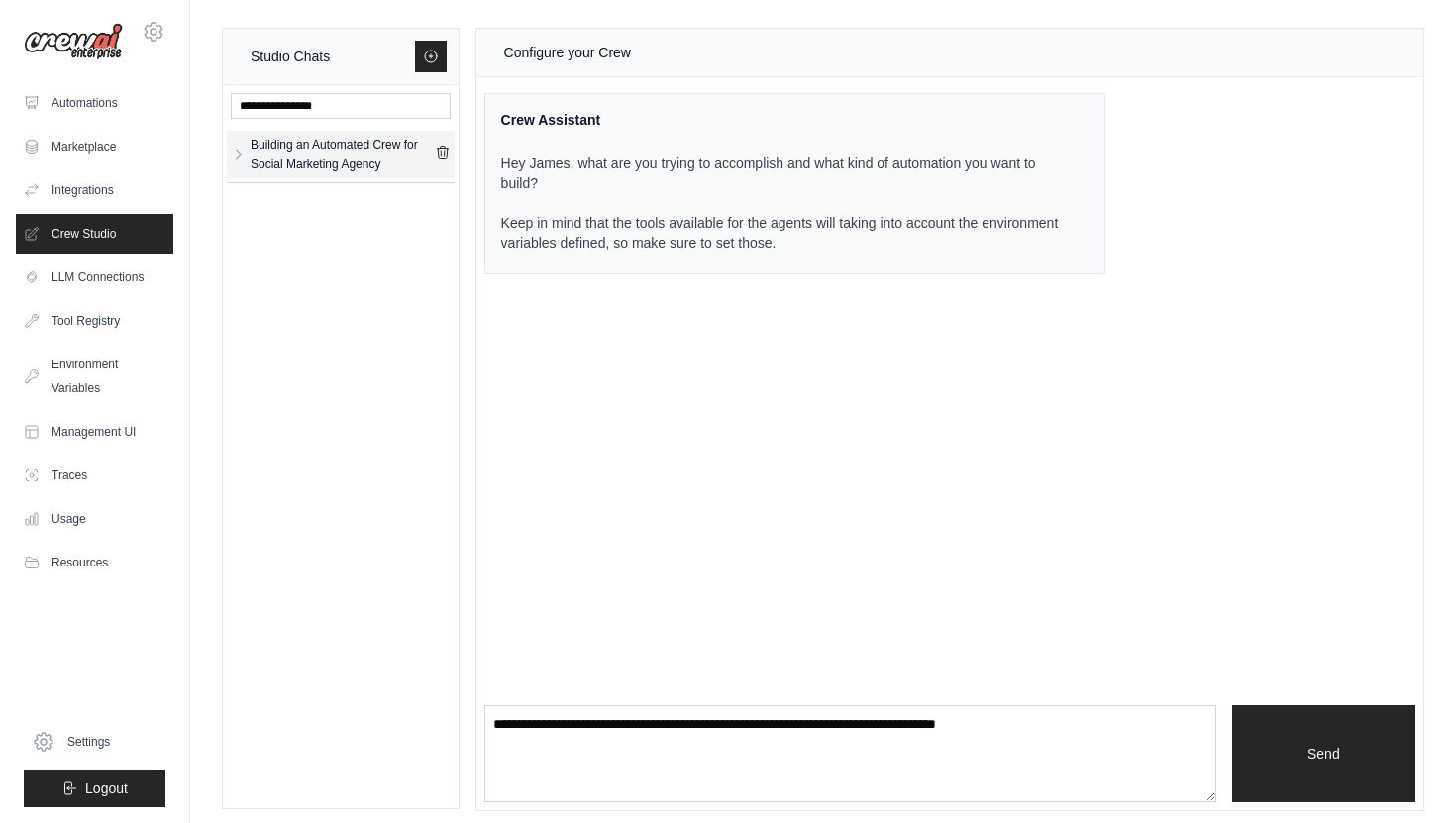 click on "Building an Automated Crew for Social Marketing Agency" at bounding box center [343, 154] 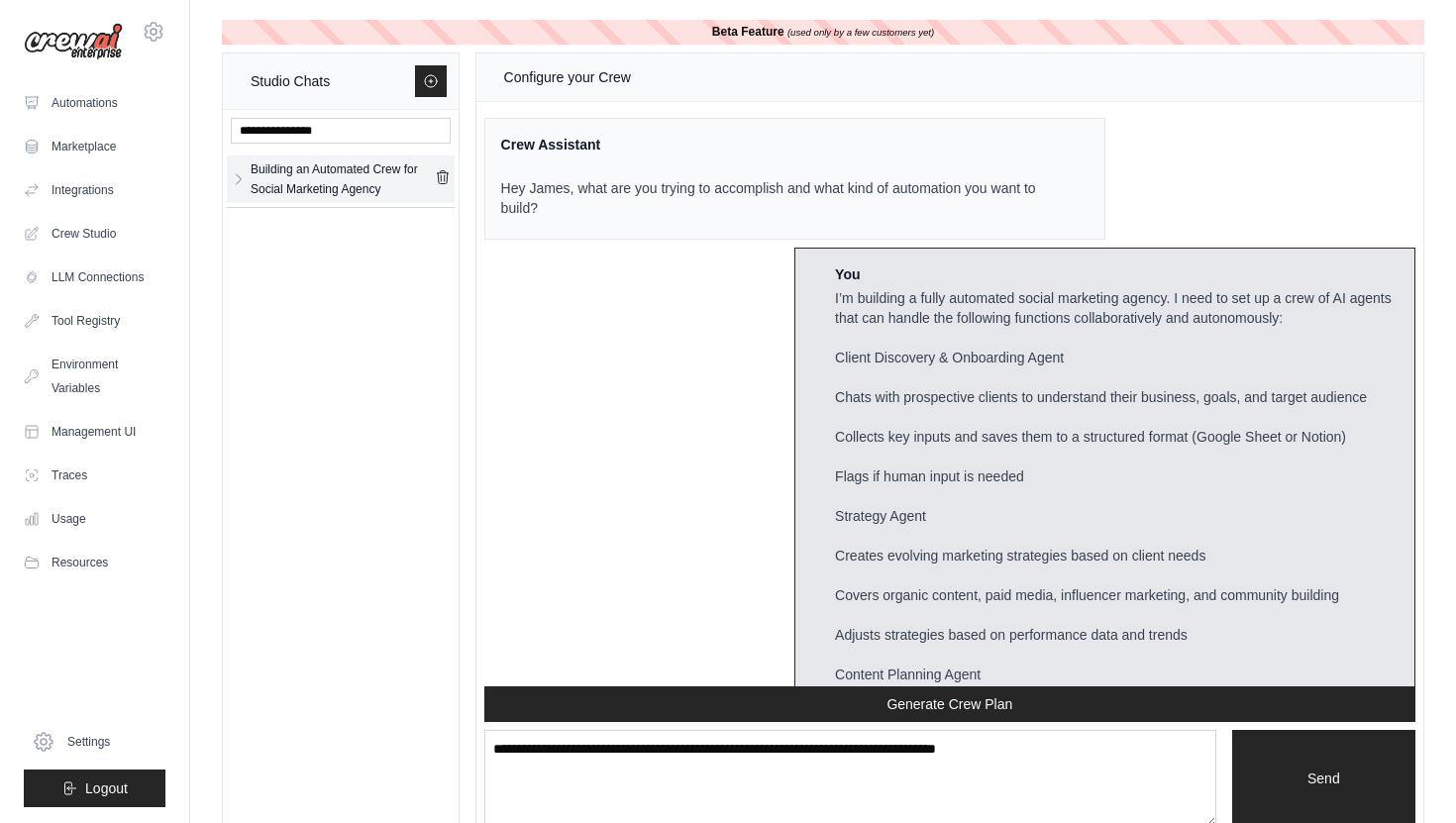 scroll, scrollTop: 5657, scrollLeft: 0, axis: vertical 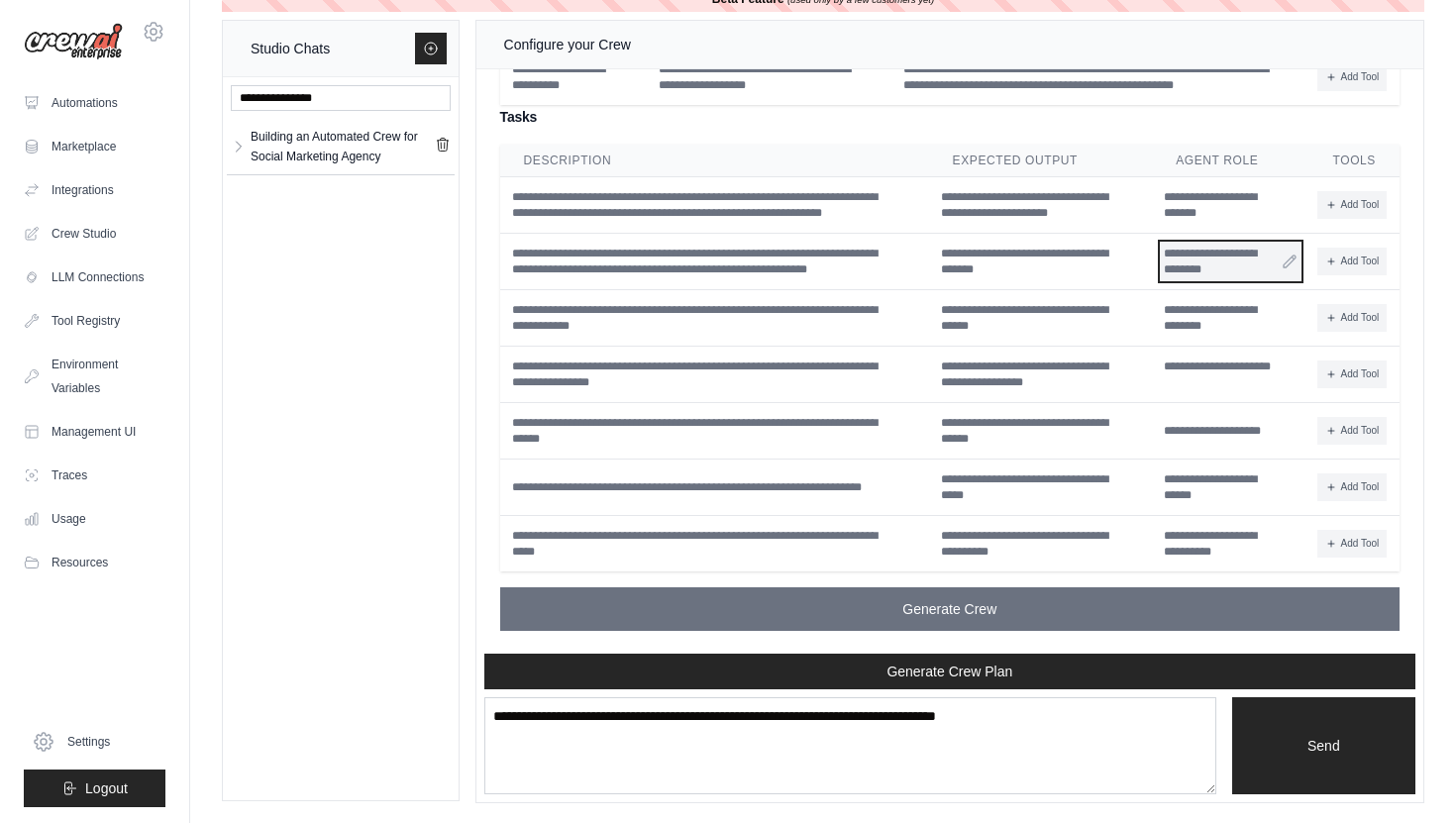 click on "**********" at bounding box center [1230, 261] 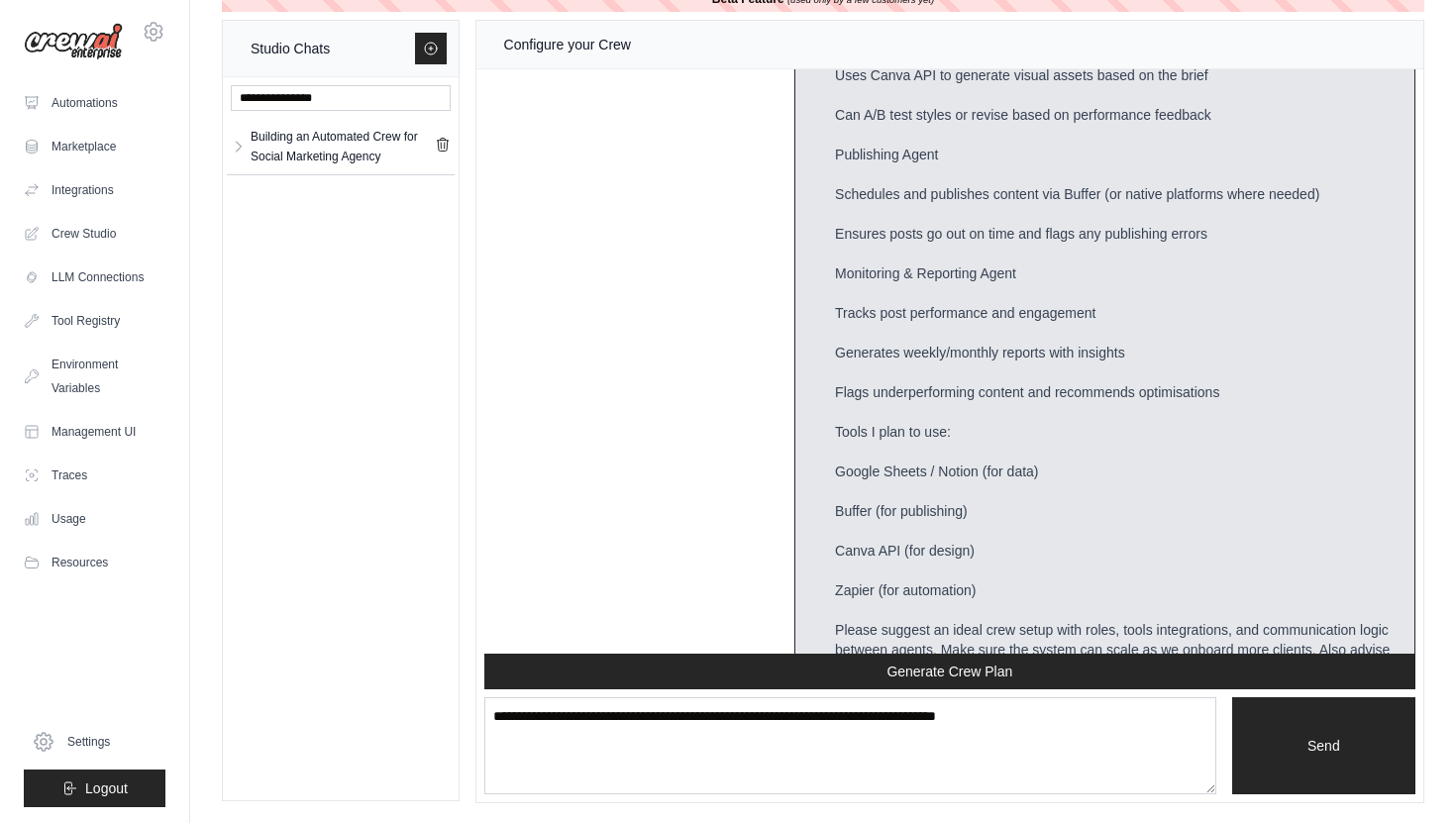 scroll, scrollTop: 0, scrollLeft: 0, axis: both 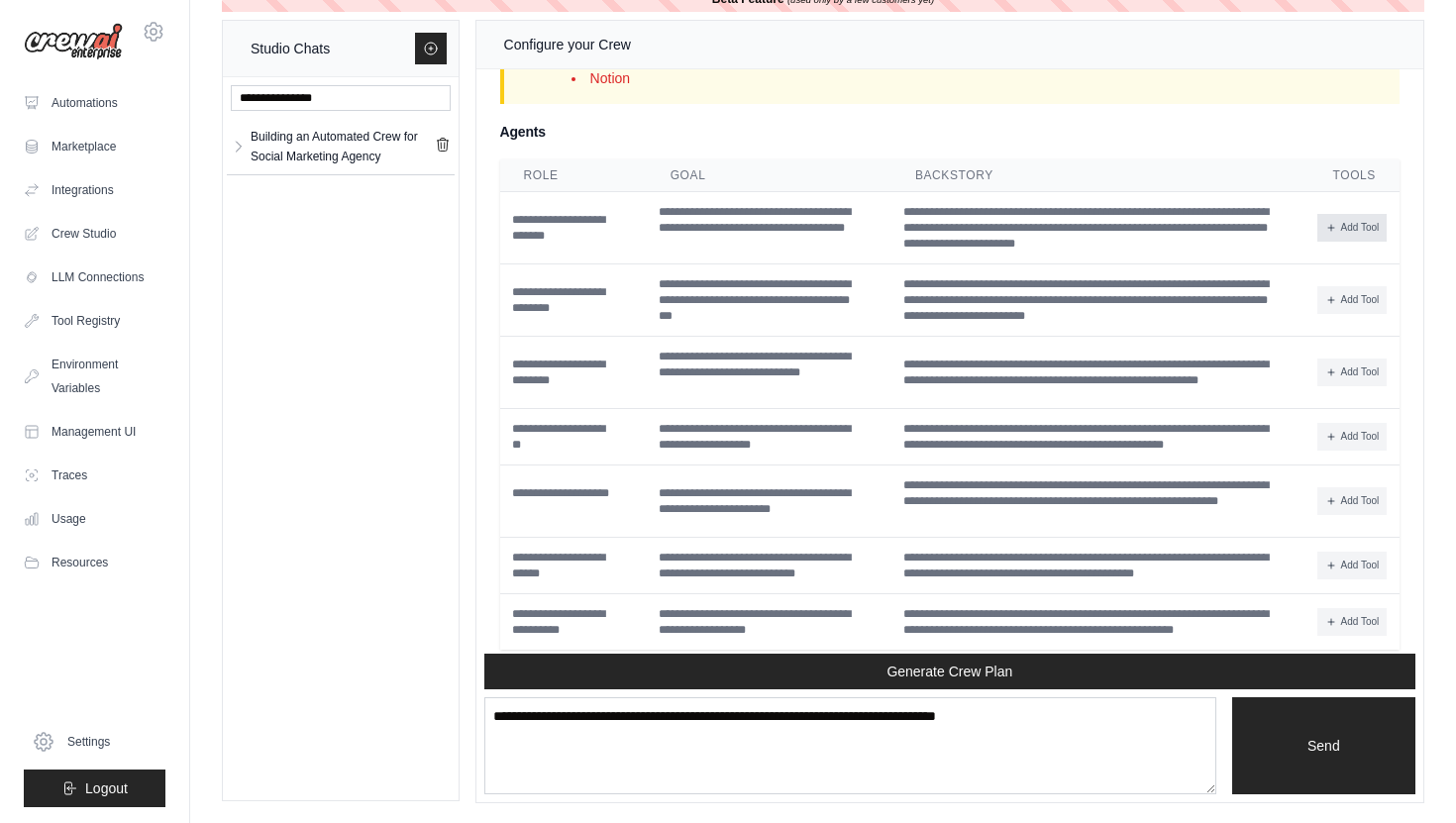 click on "Add Tool" at bounding box center [1352, 228] 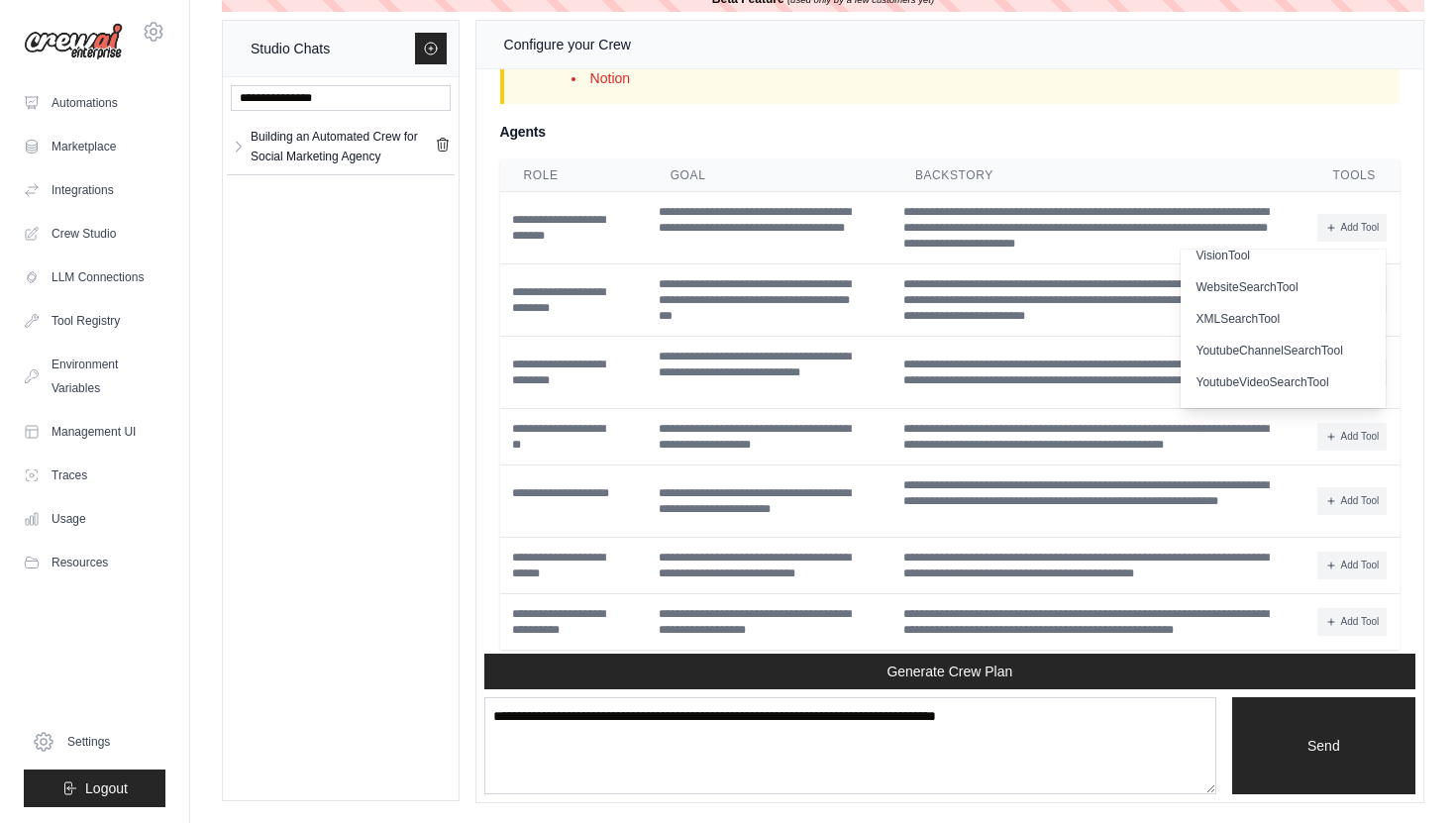 scroll, scrollTop: 610, scrollLeft: 0, axis: vertical 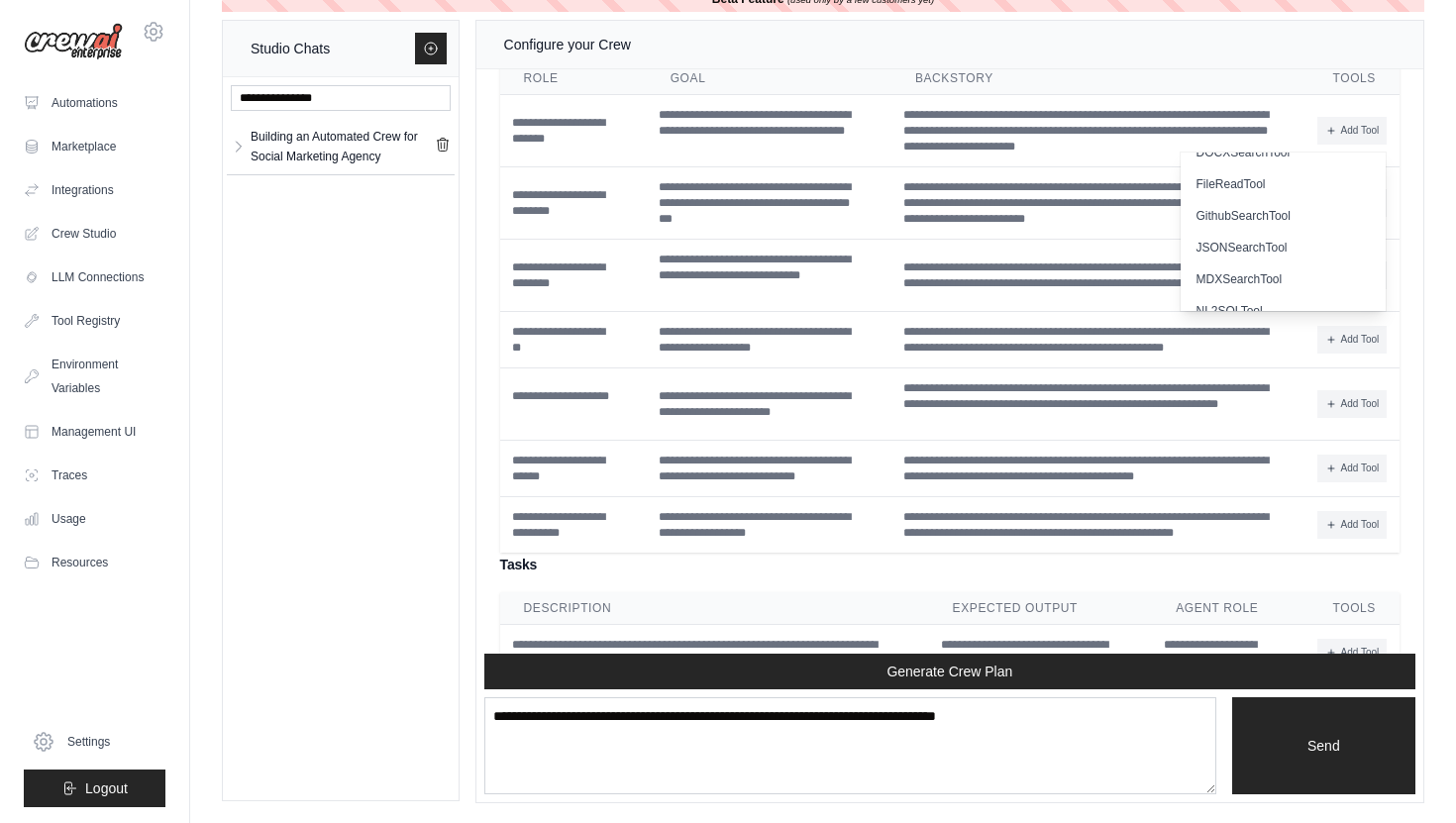click on "Crew Plan Here is the plan for the Crew. You can edit the plan by clicking on the cells. Feel free to keep tweaking over chat as well and generating new ones.
Dropped Tools Notice
The following tools were dropped for agent "[NAME]" because they are not available:
Google Sheets Notion Zapier
The following tools were dropped for agent "[NAME]" because they are not available:
Google Sheets Notion" at bounding box center (950, 158) 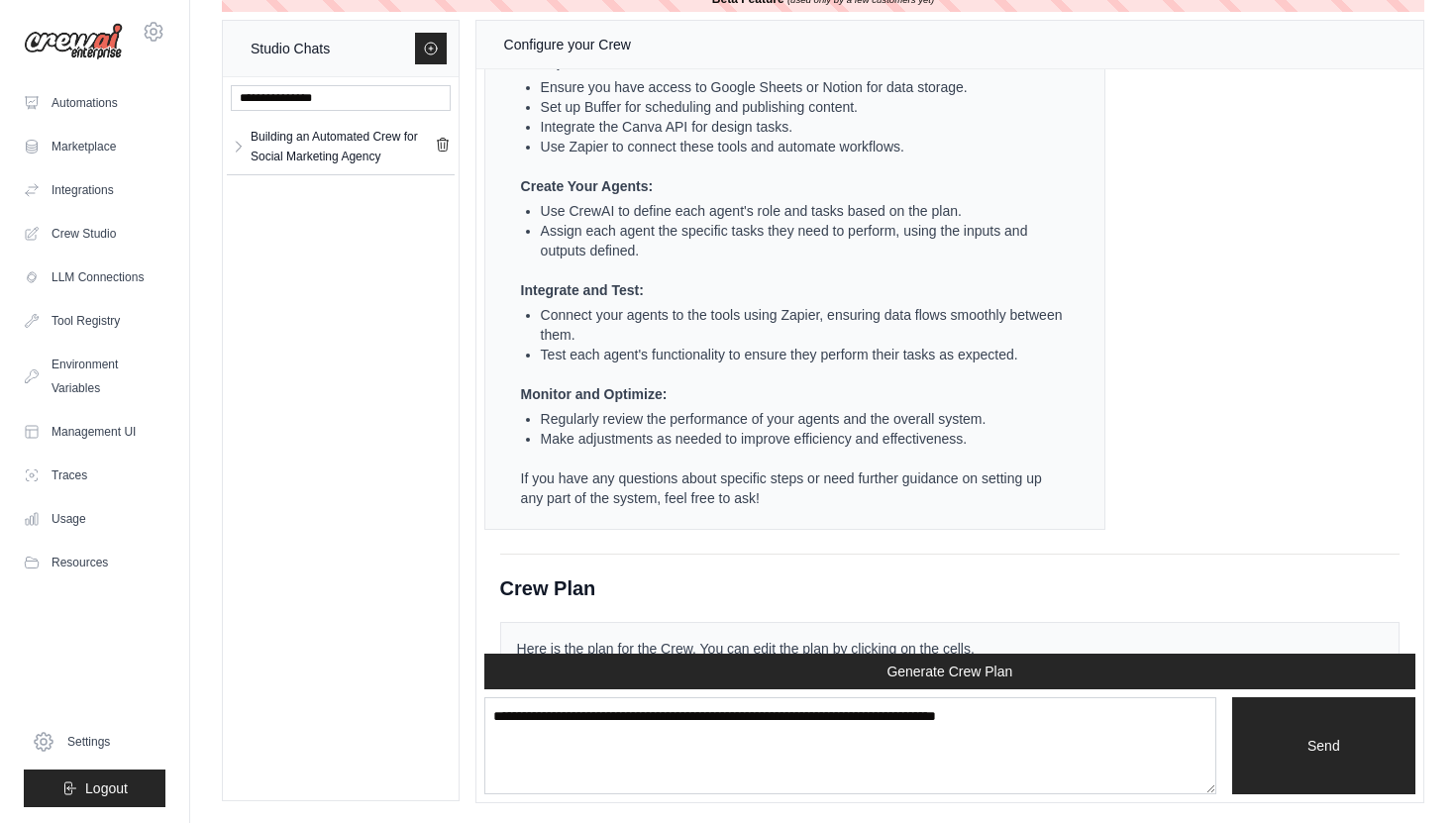 scroll, scrollTop: 3855, scrollLeft: 0, axis: vertical 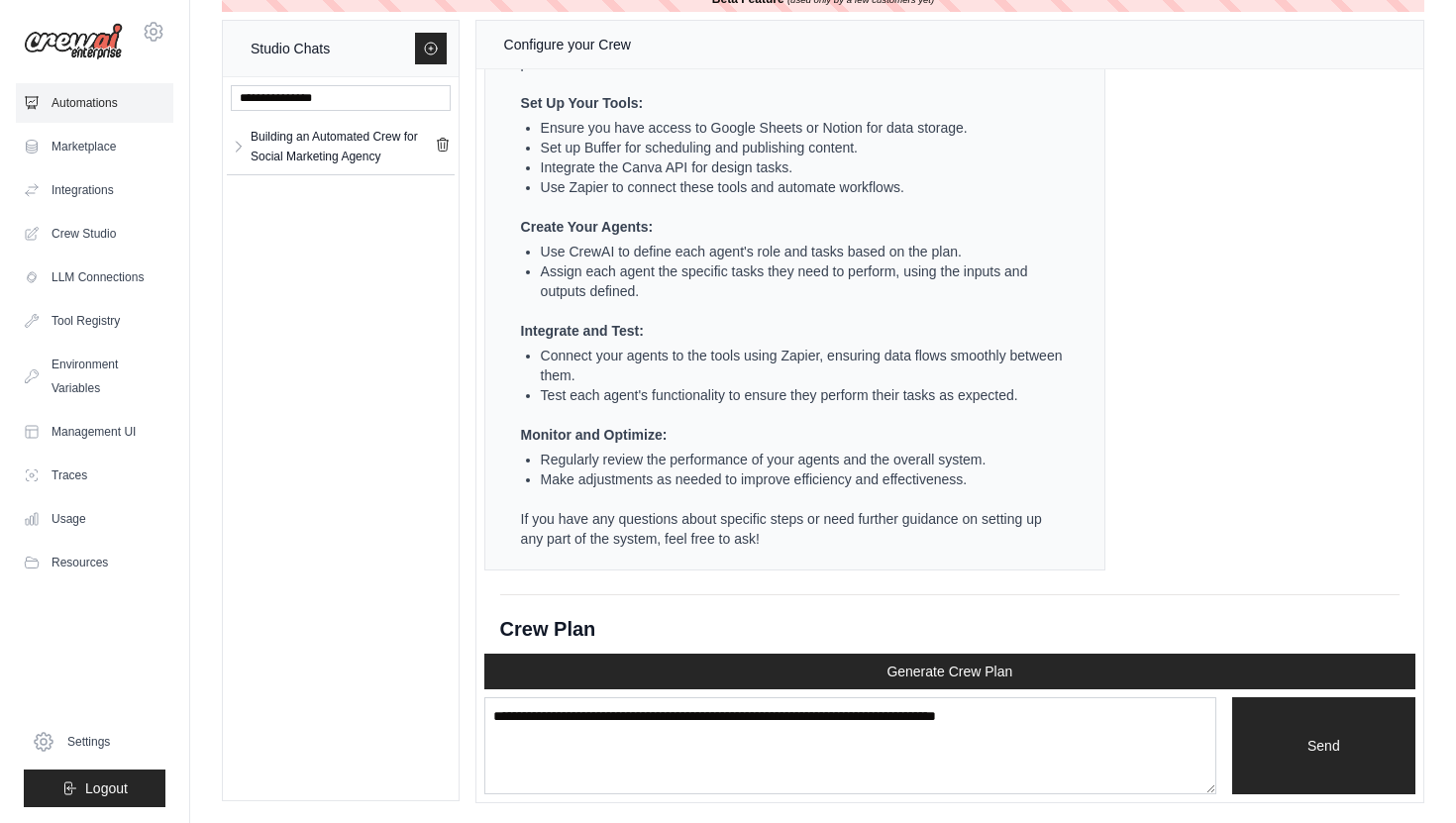 click on "Automations" at bounding box center (94, 103) 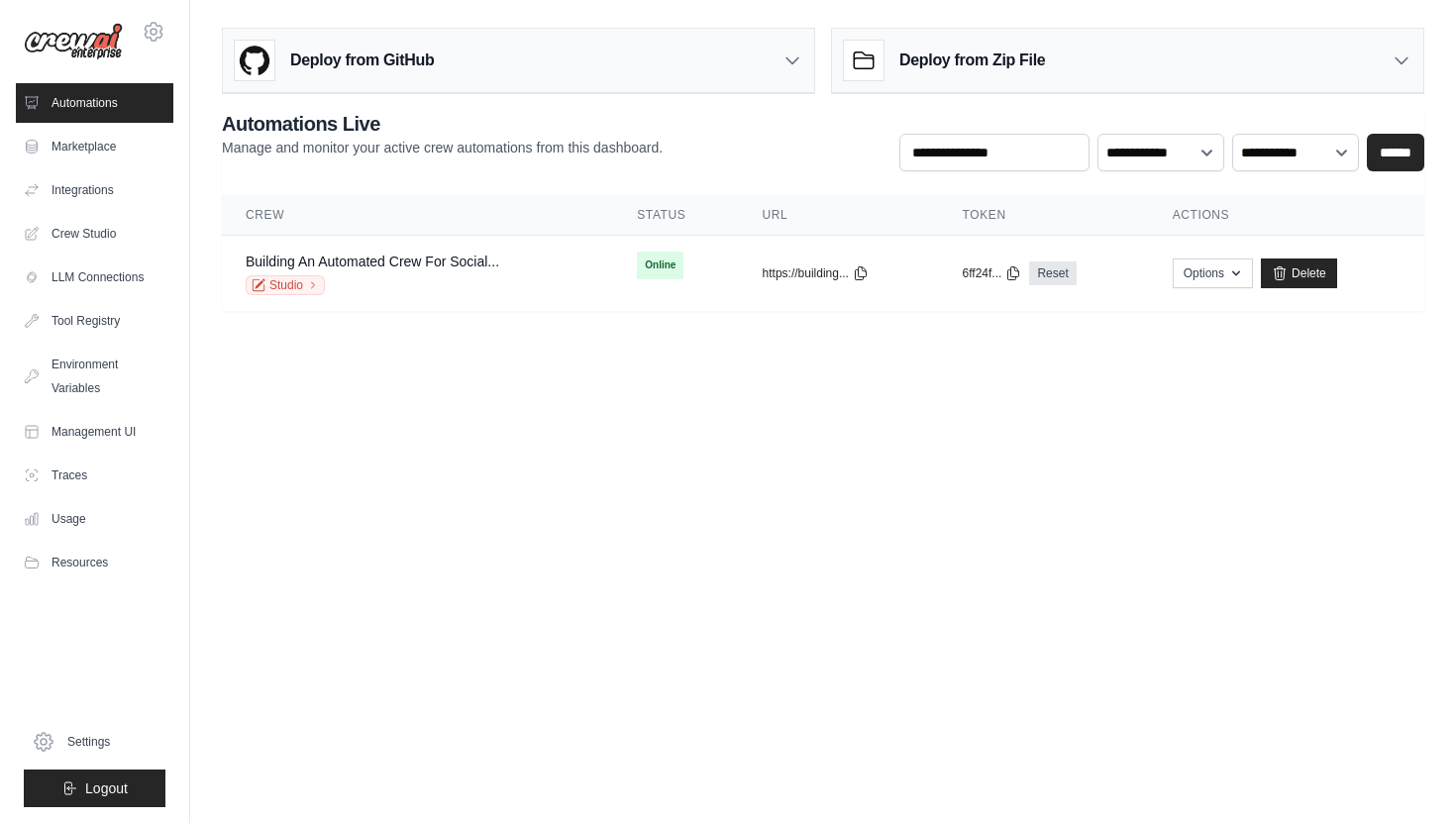 scroll, scrollTop: 0, scrollLeft: 0, axis: both 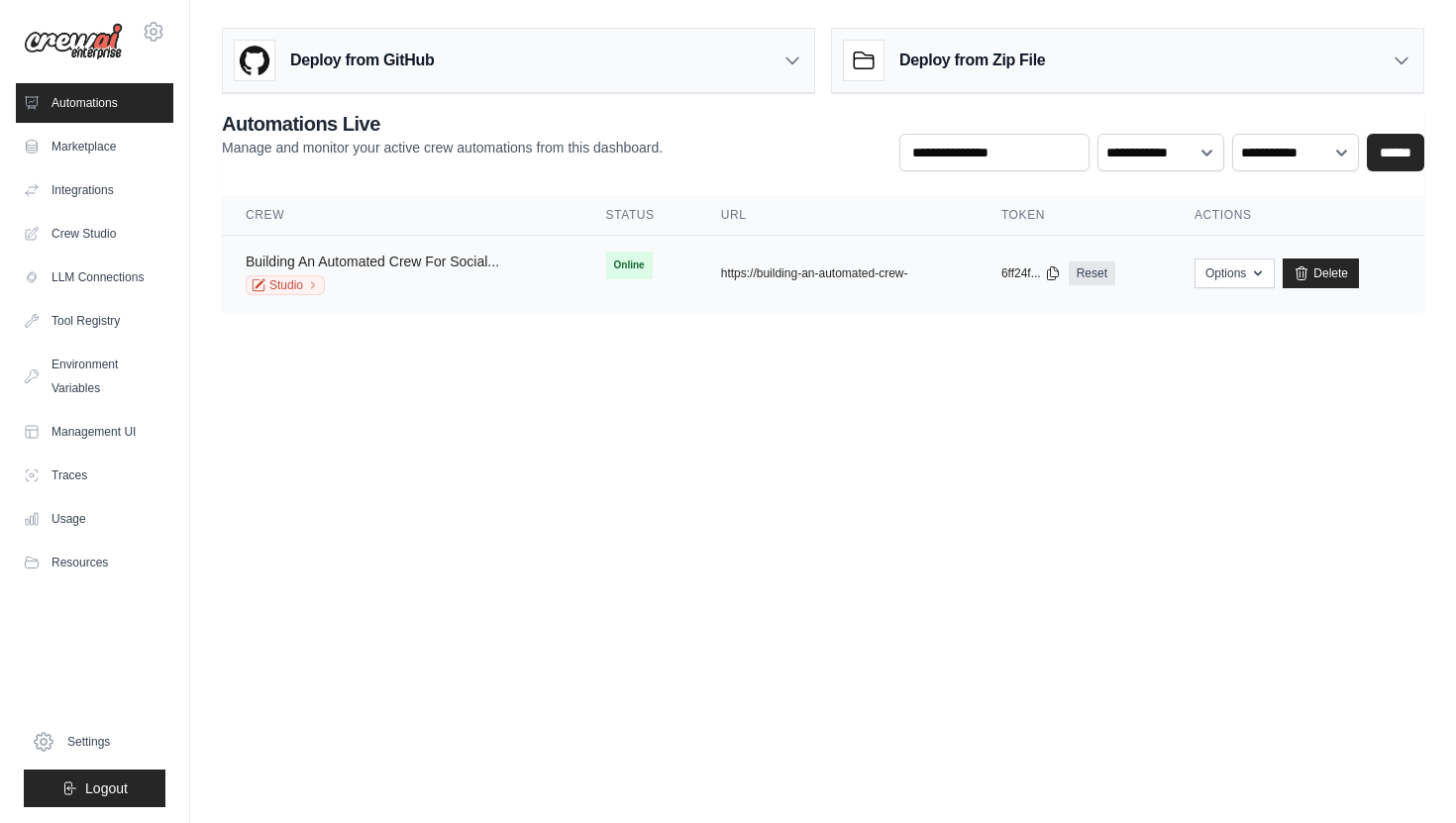 click on "Building An Automated Crew For Social..." at bounding box center [372, 261] 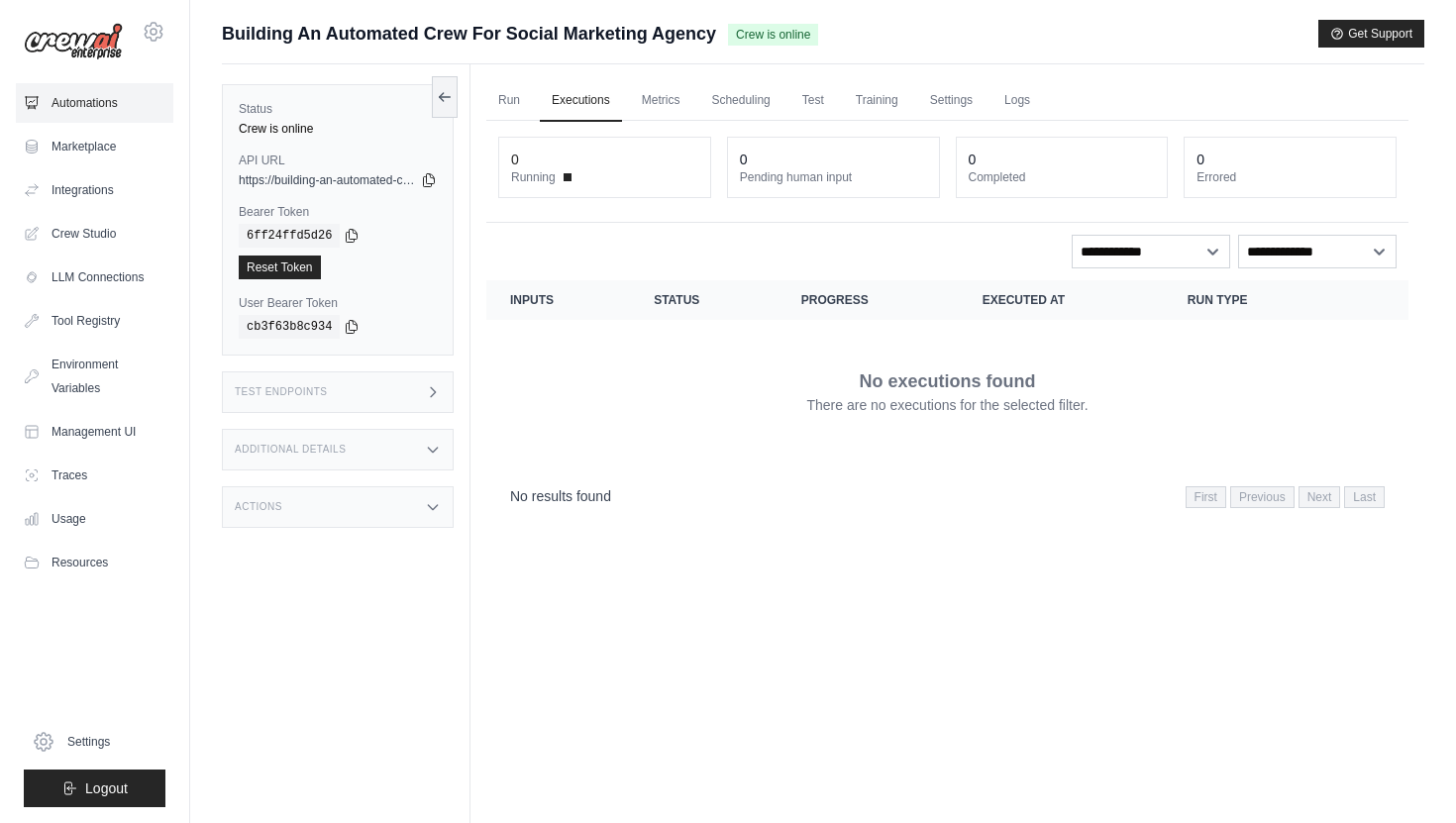click on "Automations" at bounding box center [94, 103] 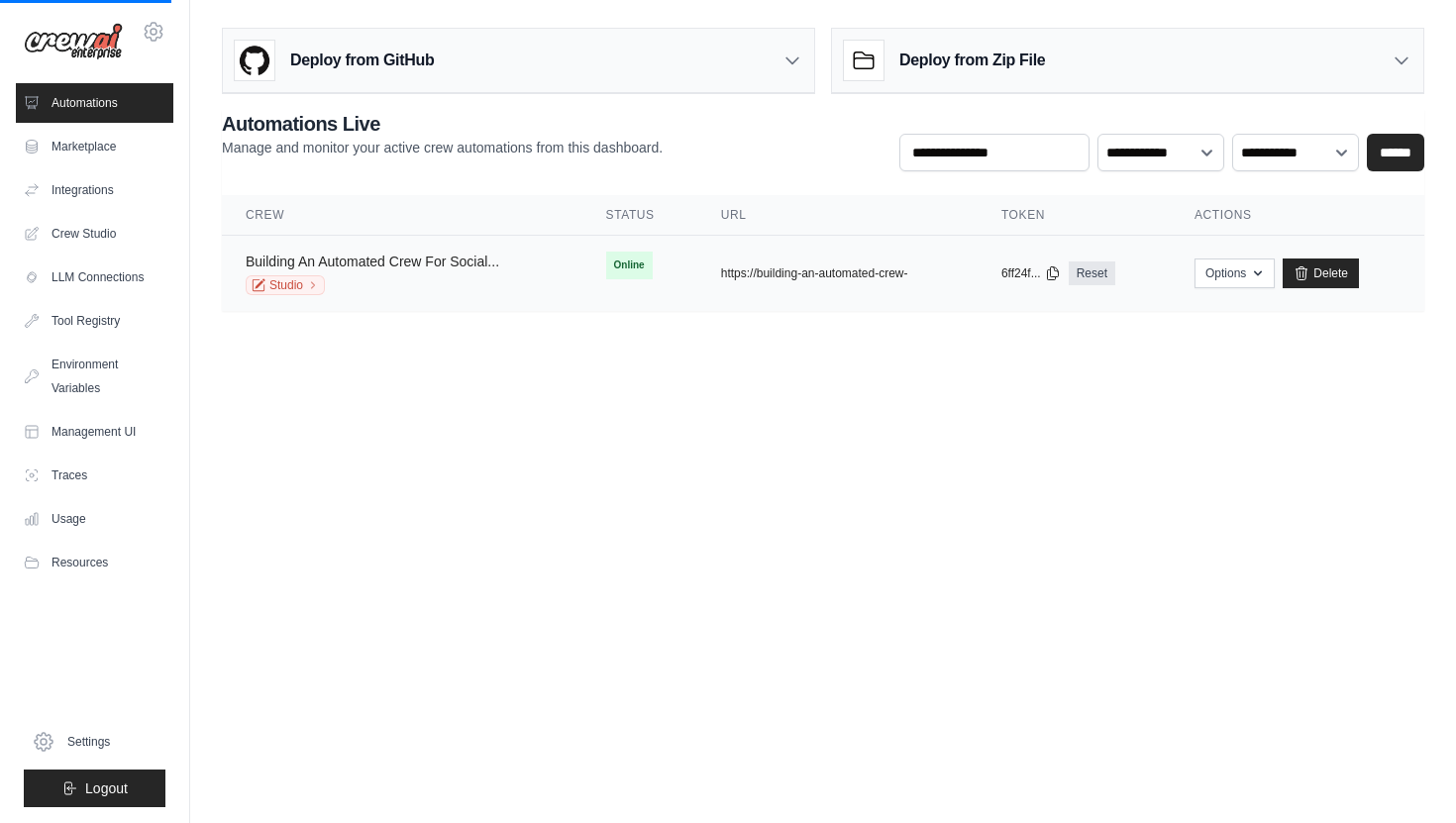 click on "Building An Automated Crew For Social..." at bounding box center [372, 261] 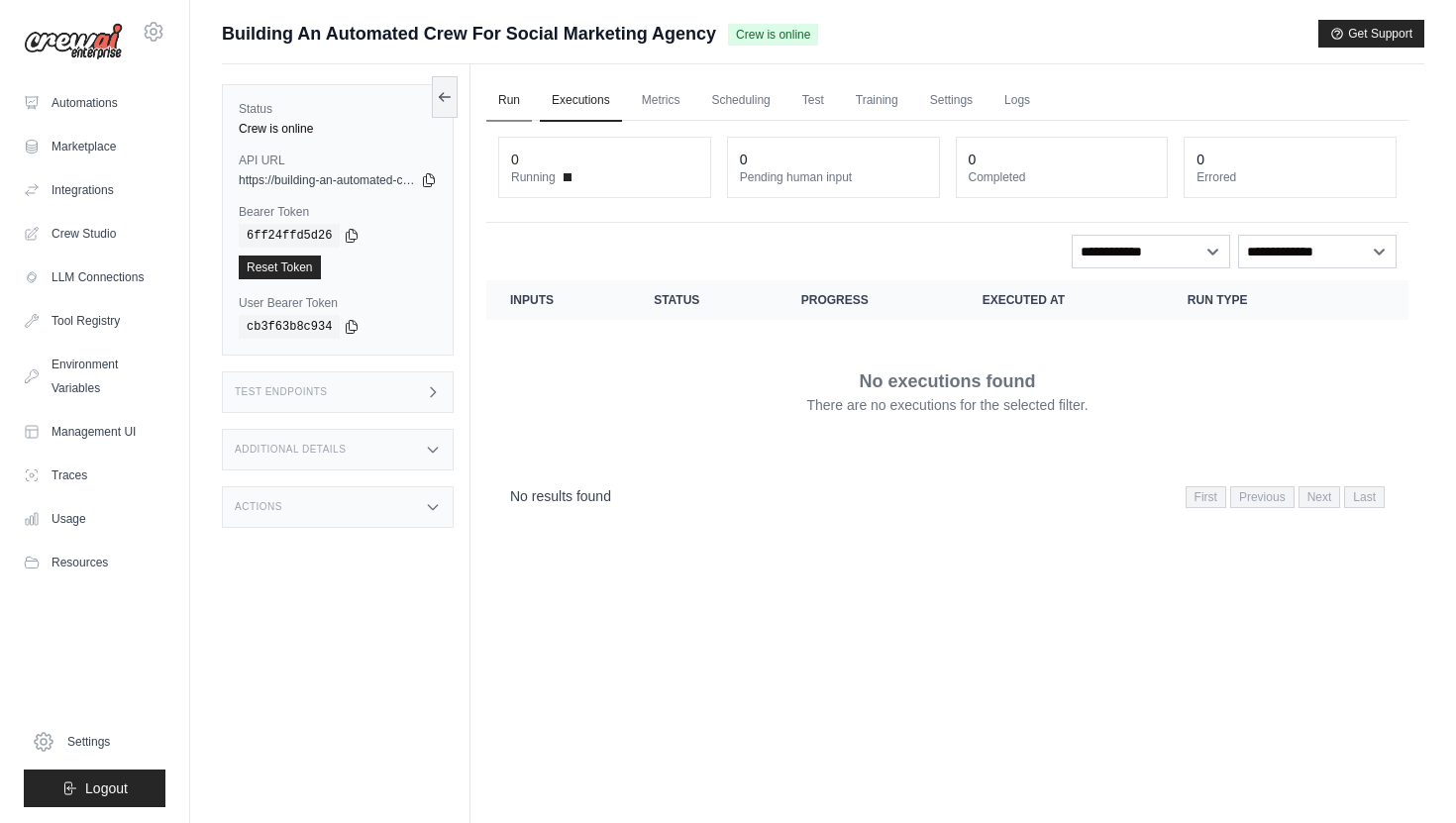 click on "Run" at bounding box center (509, 101) 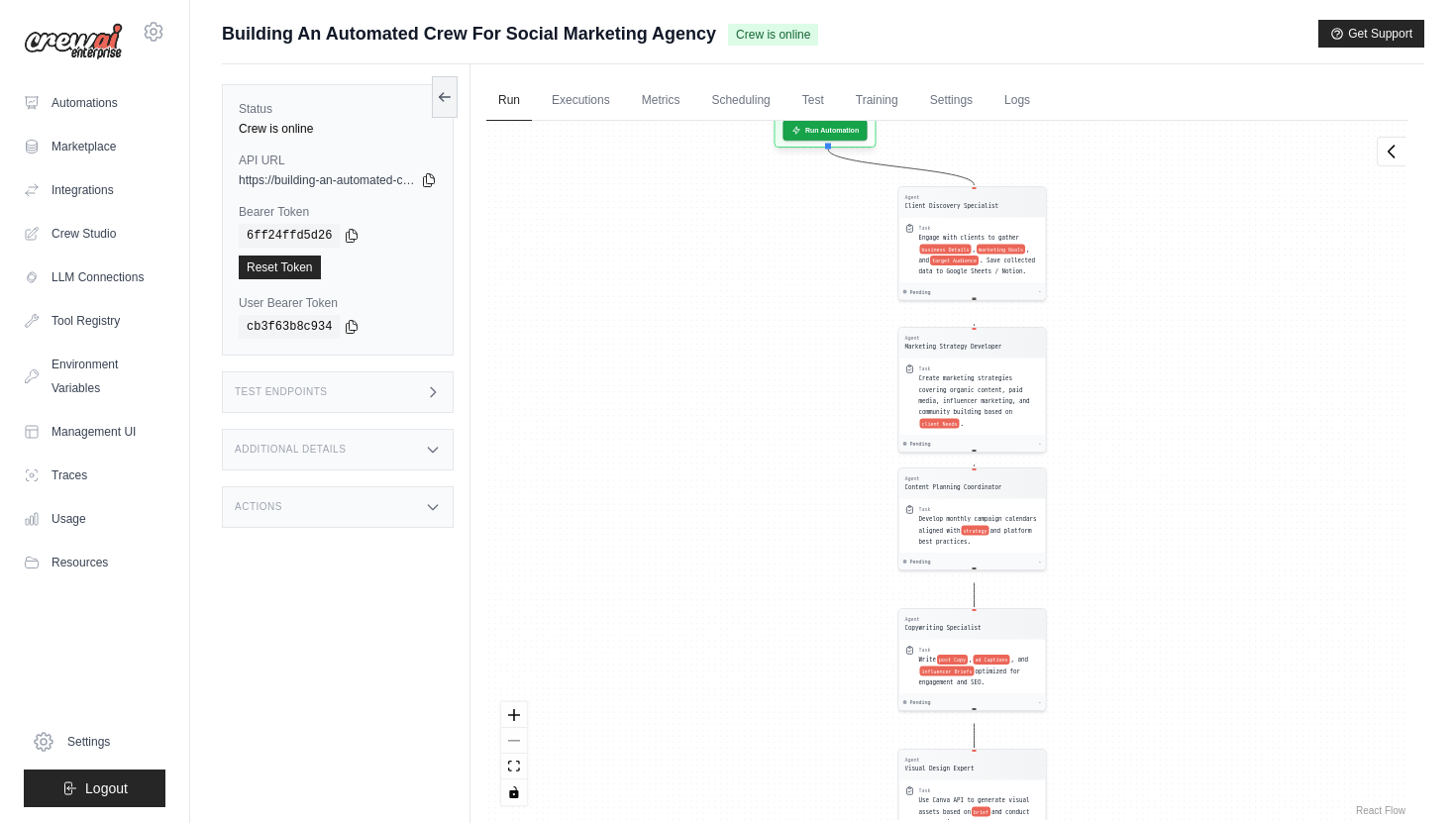 drag, startPoint x: 748, startPoint y: 229, endPoint x: 779, endPoint y: 498, distance: 270.78035 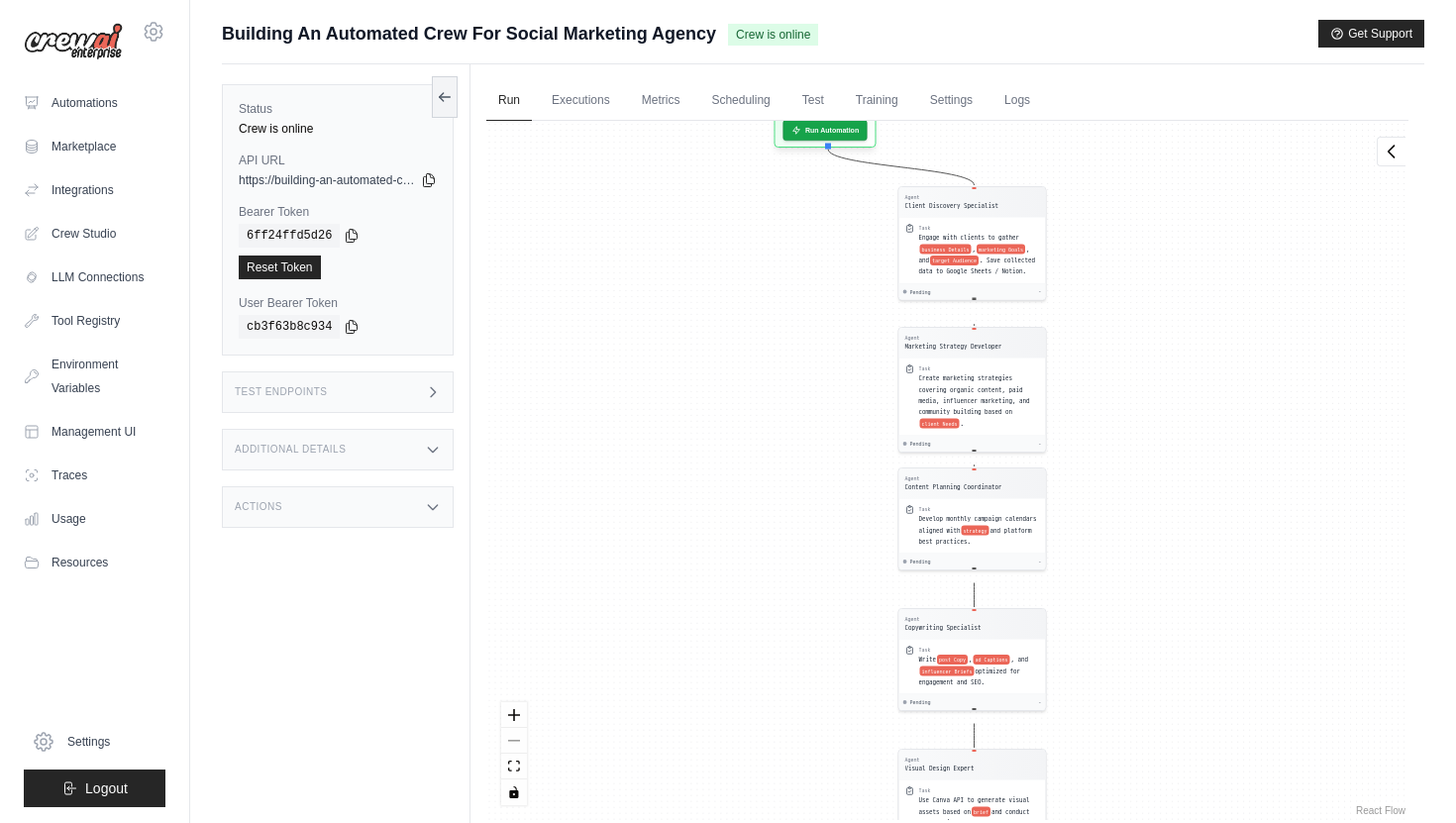 click on "Agent Client Discovery Specialist Task Engage with clients to gather  business Details ,  marketing Goals , and  target Audience . Save collected data to Google Sheets / Notion. Pending - Agent Marketing Strategy Developer Task Create marketing strategies covering organic content, paid media, influencer marketing, and community building based on  client Needs . Pending - Agent Content Planning Coordinator Task Develop monthly campaign calendars aligned with  strategy  and platform best practices. Pending - Agent Copywriting Specialist Task Write  post Copy ,  ad Captions , and  influencer Briefs  optimized for engagement and SEO. Pending - Agent Visual Design Expert Task Use Canva API to generate visual assets based on  brief  and conduct A/B testing. Pending - Agent Content Publishing Manager Task Schedule and publish content via Buffer, ensuring posts go out on time. Pending - Agent Performance Monitoring Analyst Task Track  post Performance  and generate reports with insights and recommendations. Pending -" at bounding box center [947, 470] 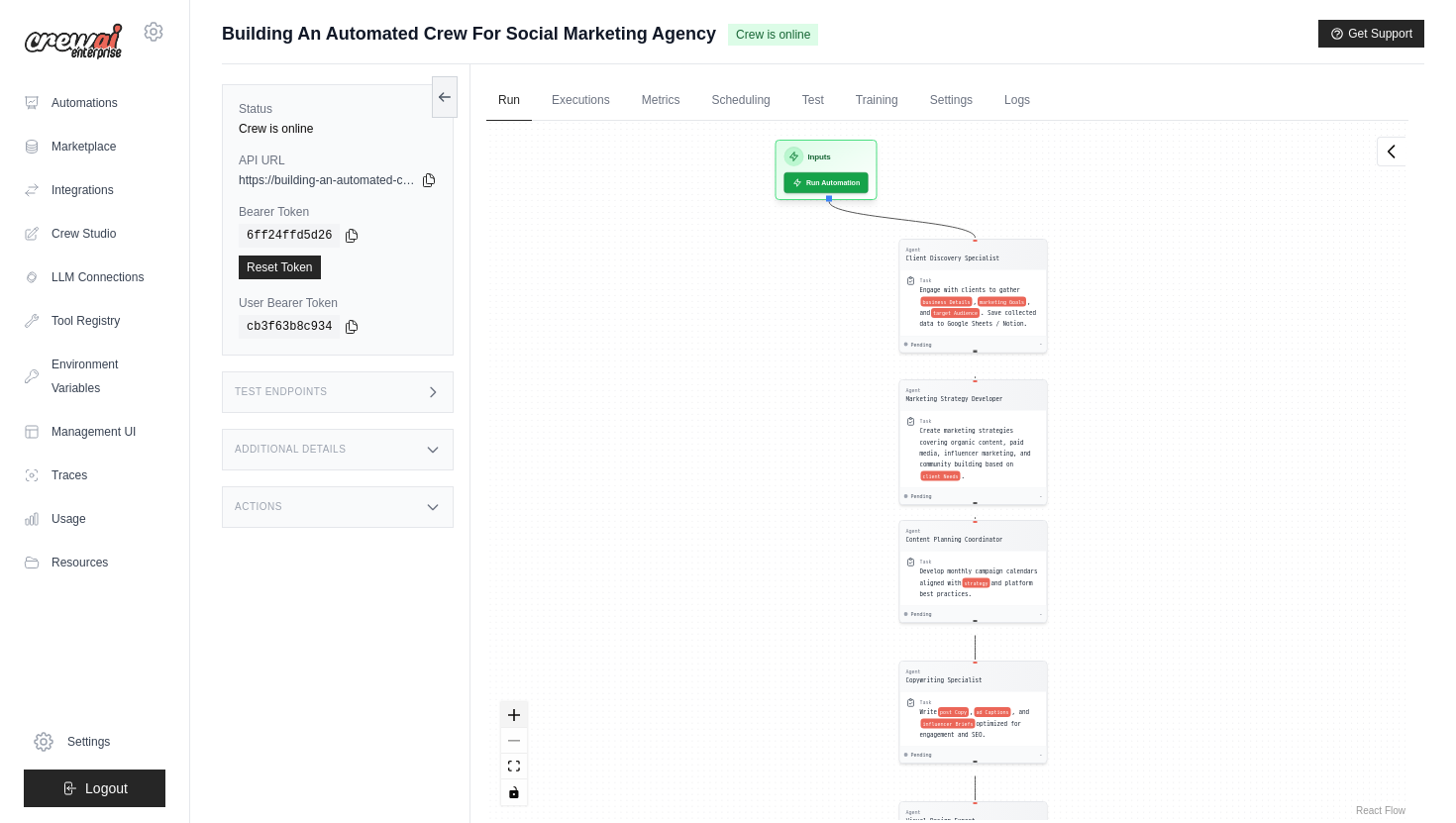 click 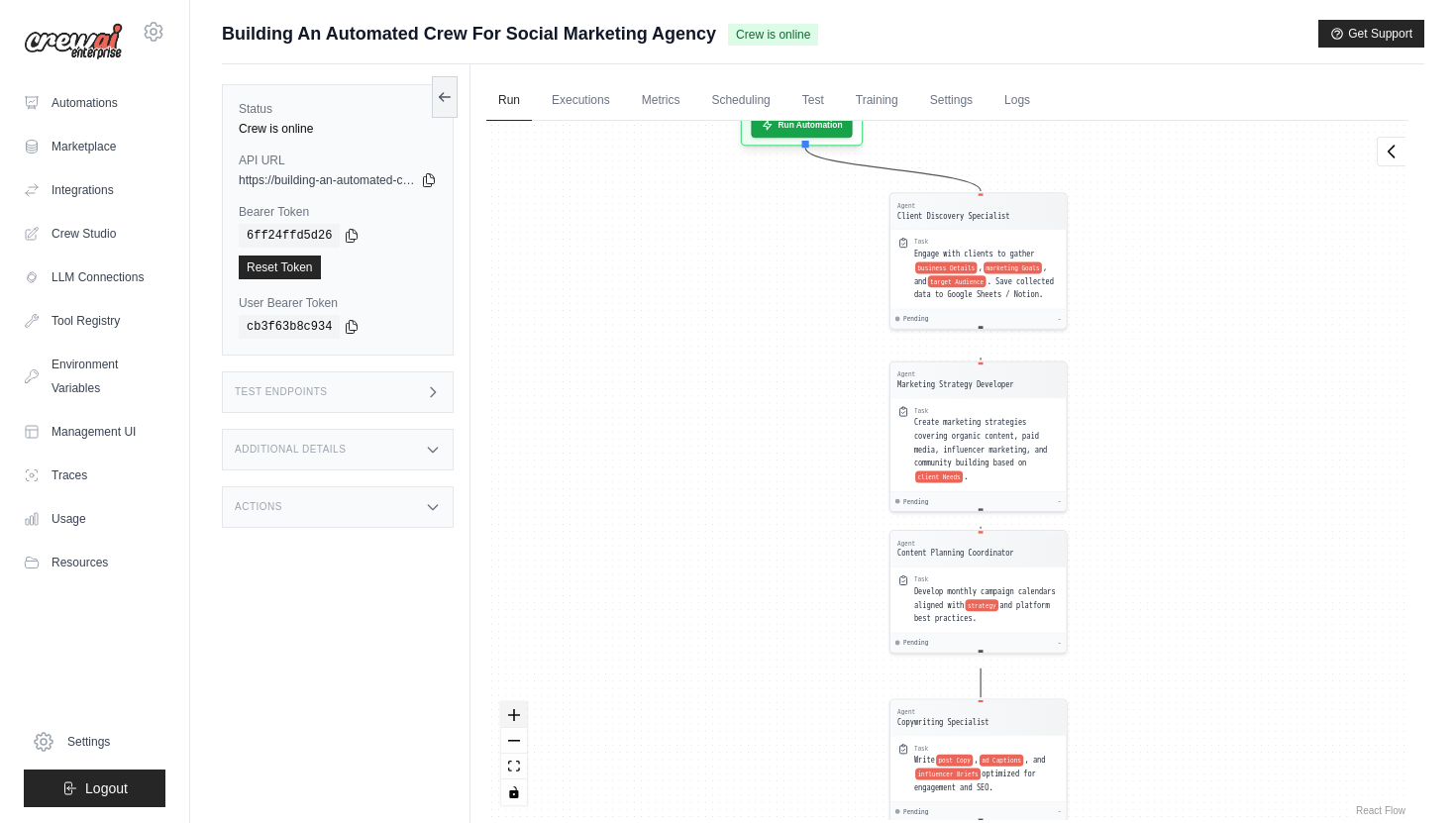 click 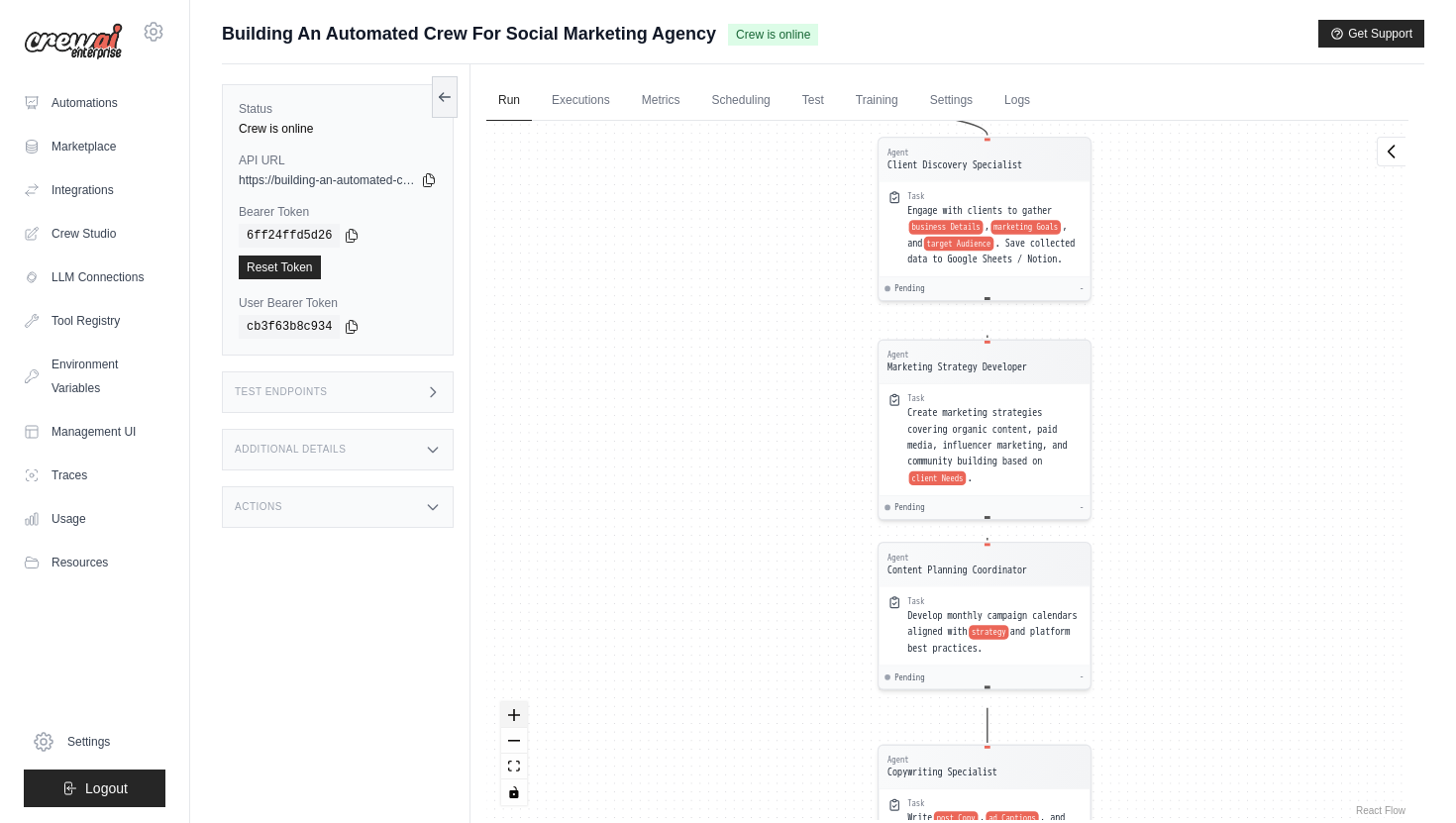 click 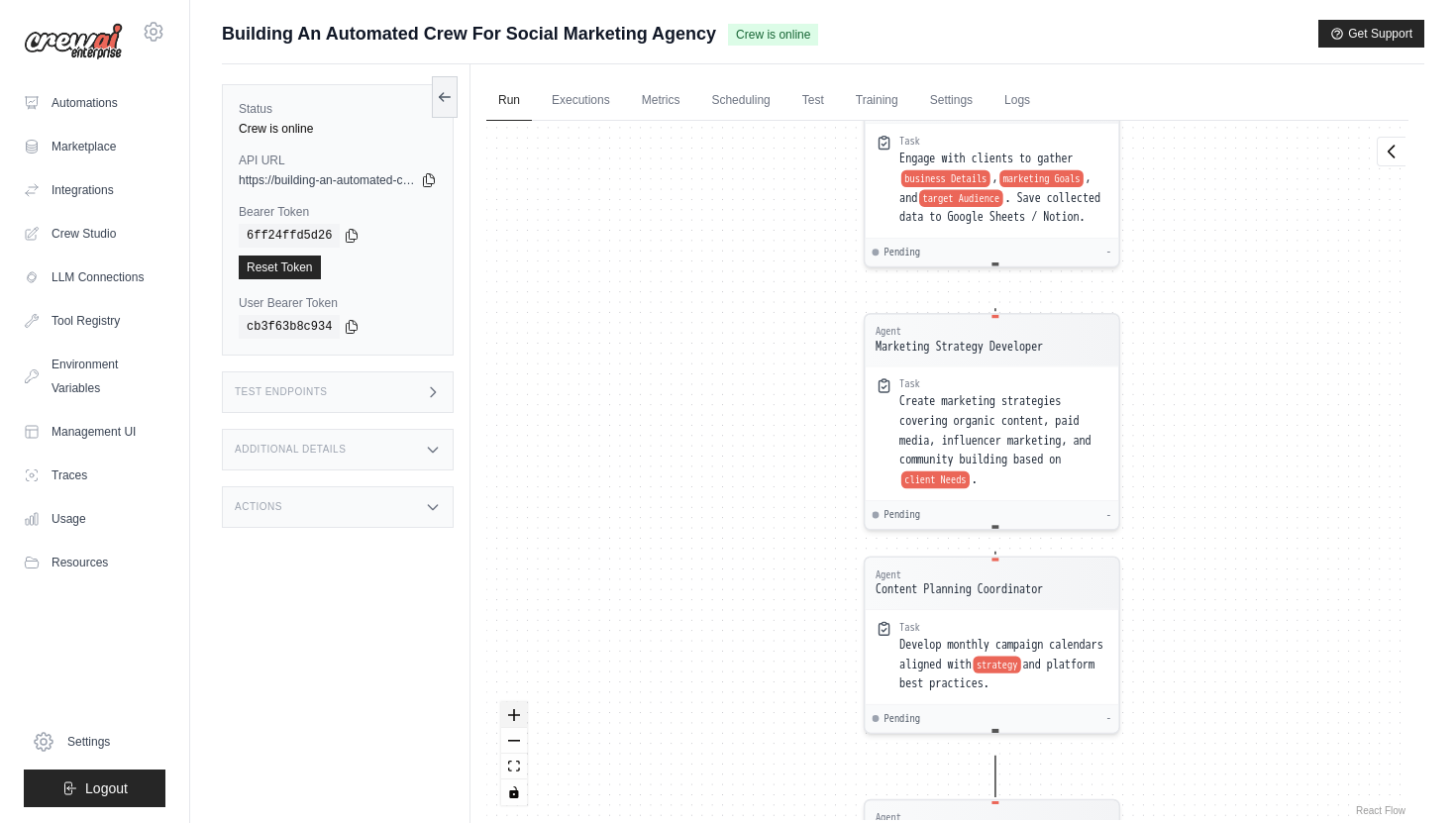 click 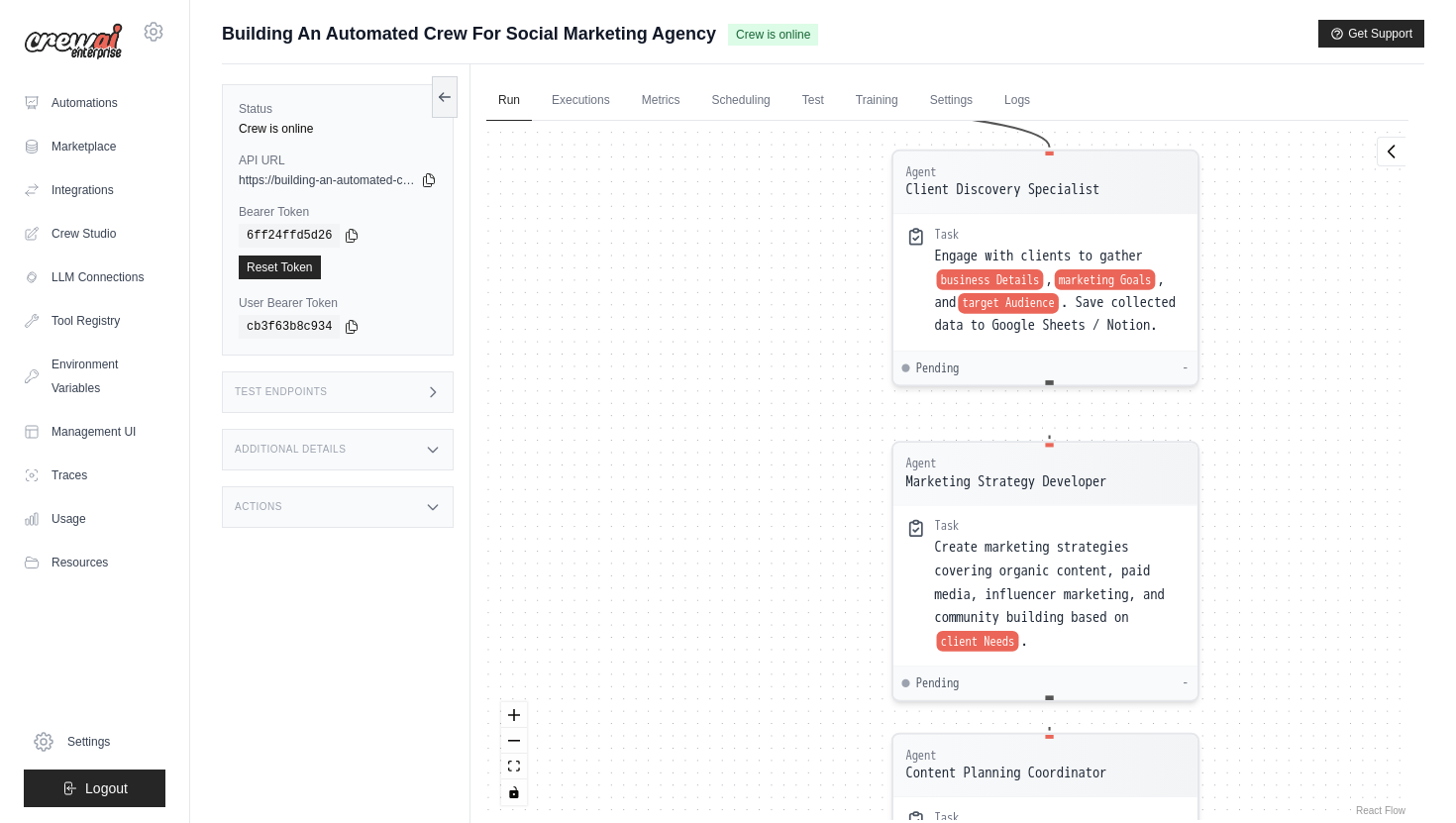 drag, startPoint x: 631, startPoint y: 479, endPoint x: 682, endPoint y: 652, distance: 180.36075 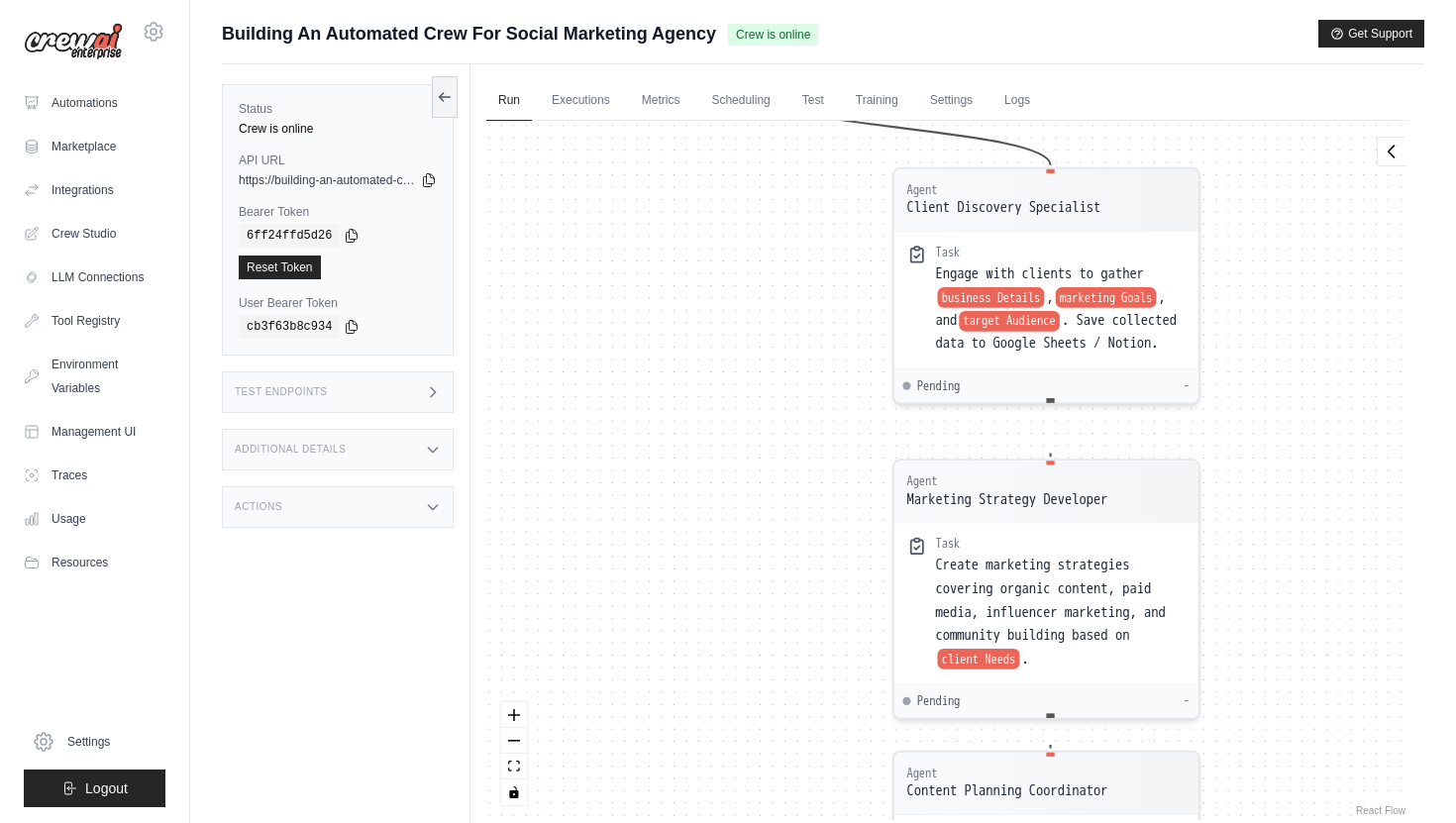 drag, startPoint x: 754, startPoint y: 382, endPoint x: 743, endPoint y: 391, distance: 14.21267 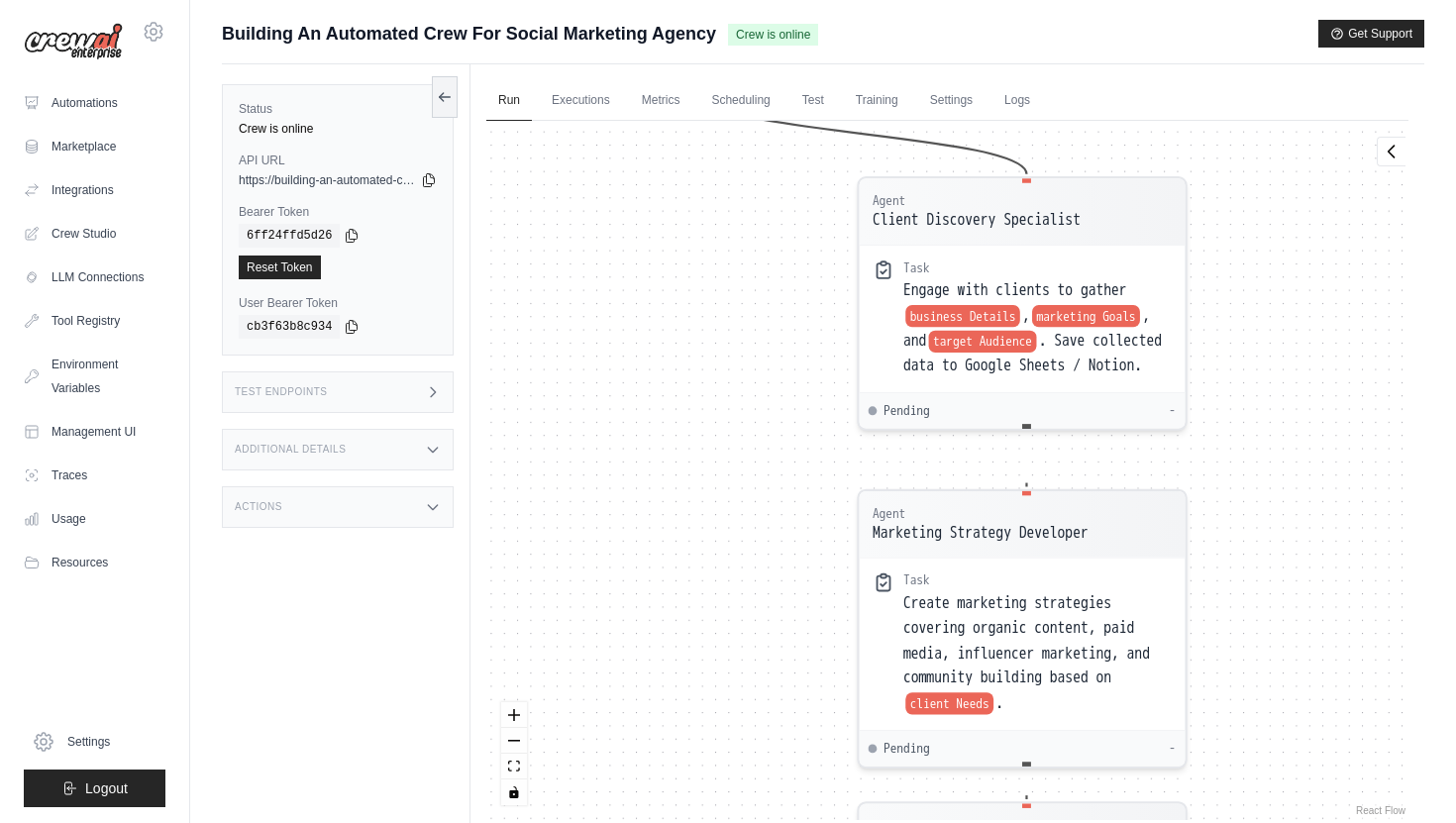 drag, startPoint x: 770, startPoint y: 258, endPoint x: 684, endPoint y: 269, distance: 86.70063 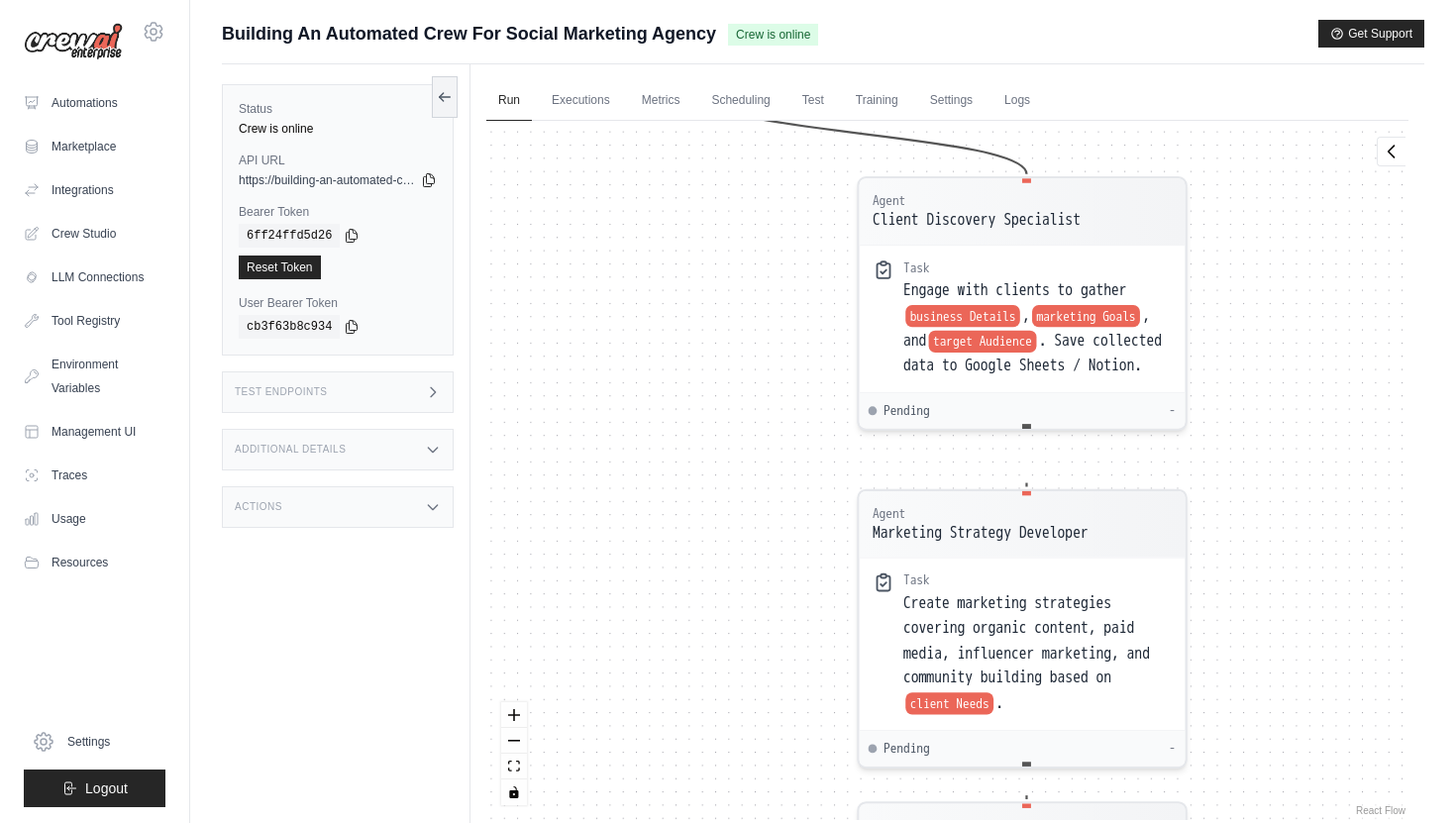 click on "Agent Client Discovery Specialist Task Engage with clients to gather  business Details ,  marketing Goals , and  target Audience . Save collected data to Google Sheets / Notion. Pending - Agent Marketing Strategy Developer Task Create marketing strategies covering organic content, paid media, influencer marketing, and community building based on  client Needs . Pending - Agent Content Planning Coordinator Task Develop monthly campaign calendars aligned with  strategy  and platform best practices. Pending - Agent Copywriting Specialist Task Write  post Copy ,  ad Captions , and  influencer Briefs  optimized for engagement and SEO. Pending - Agent Visual Design Expert Task Use Canva API to generate visual assets based on  brief  and conduct A/B testing. Pending - Agent Content Publishing Manager Task Schedule and publish content via Buffer, ensuring posts go out on time. Pending - Agent Performance Monitoring Analyst Task Track  post Performance  and generate reports with insights and recommendations. Pending -" at bounding box center [947, 470] 